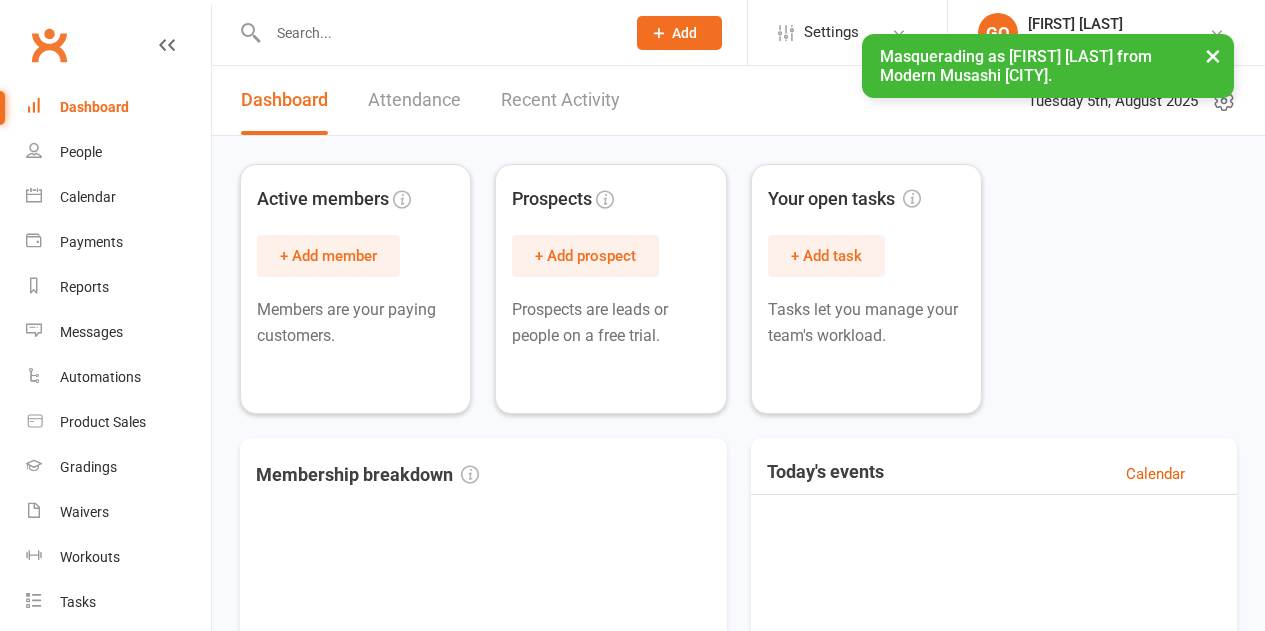 scroll, scrollTop: 0, scrollLeft: 0, axis: both 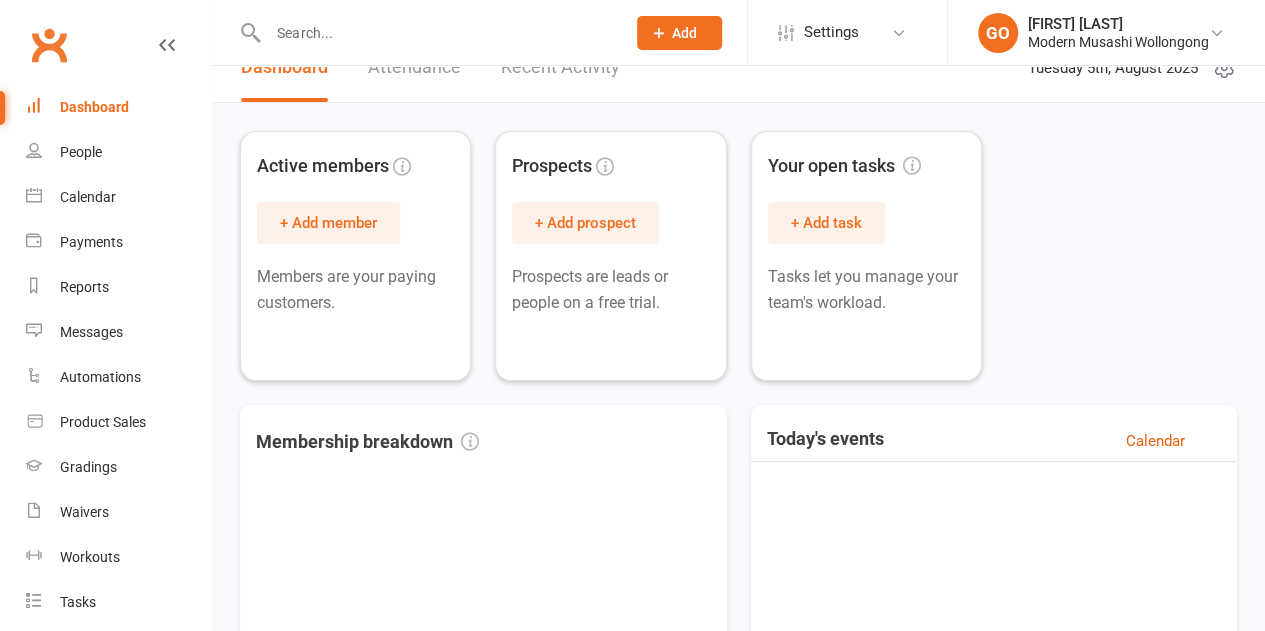 click on "Settings" at bounding box center (847, 32) 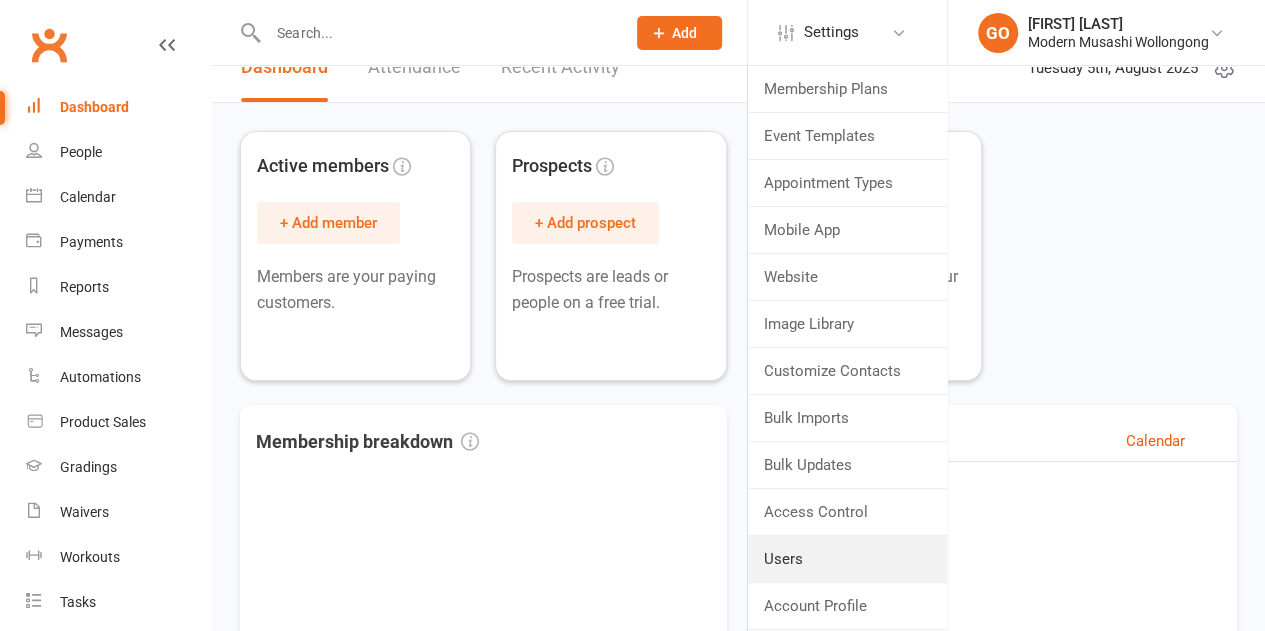 click on "Users" at bounding box center (847, 559) 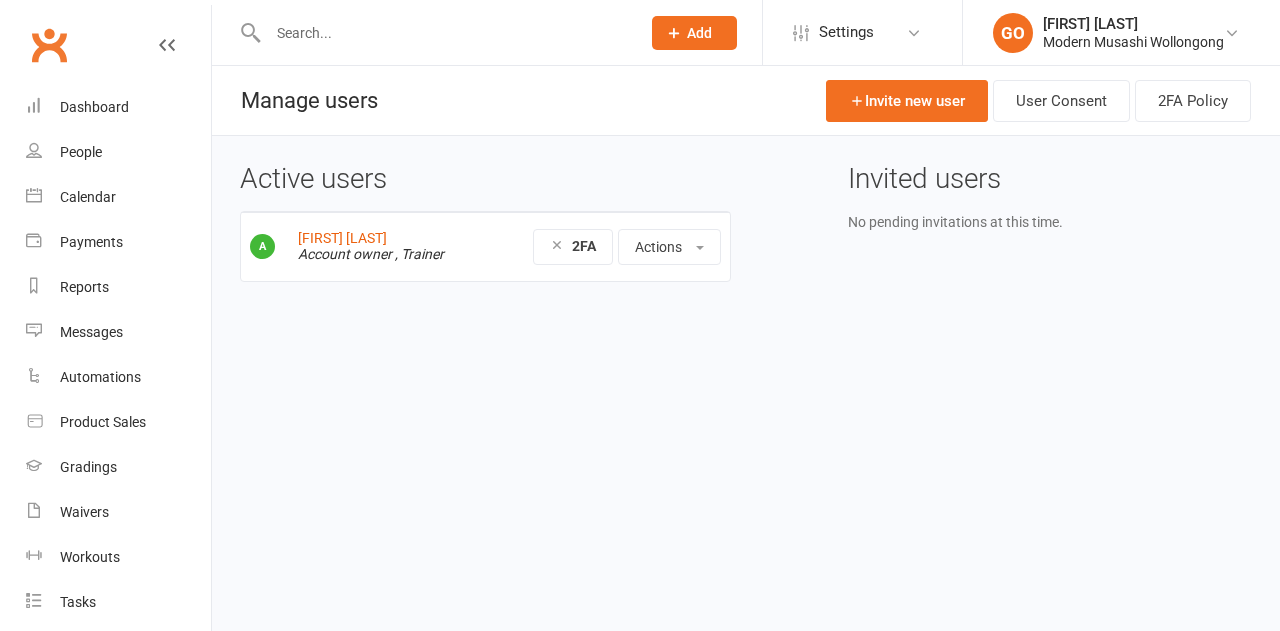 scroll, scrollTop: 0, scrollLeft: 0, axis: both 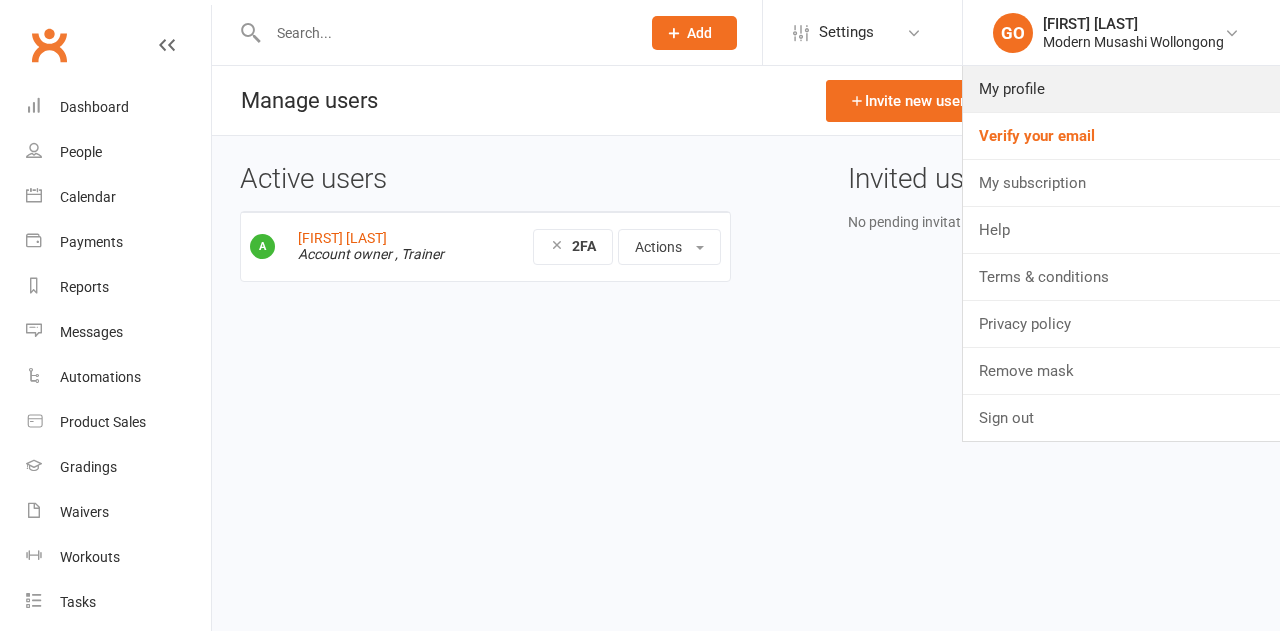 click on "My profile" at bounding box center (1121, 89) 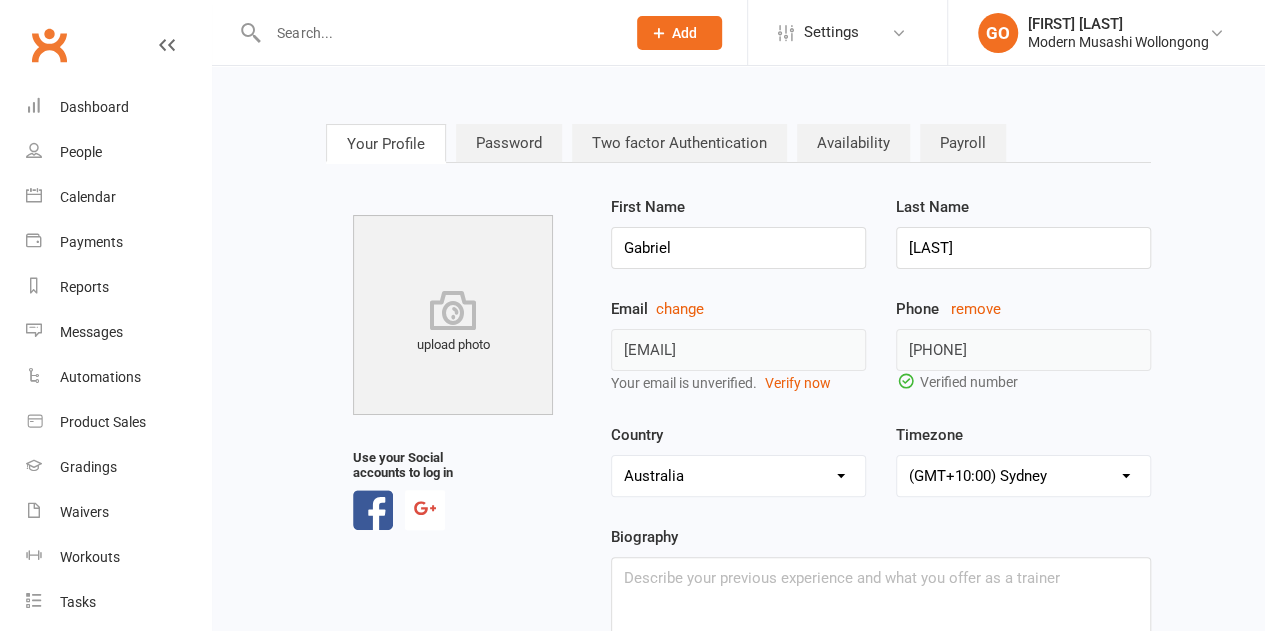 scroll, scrollTop: 0, scrollLeft: 6, axis: horizontal 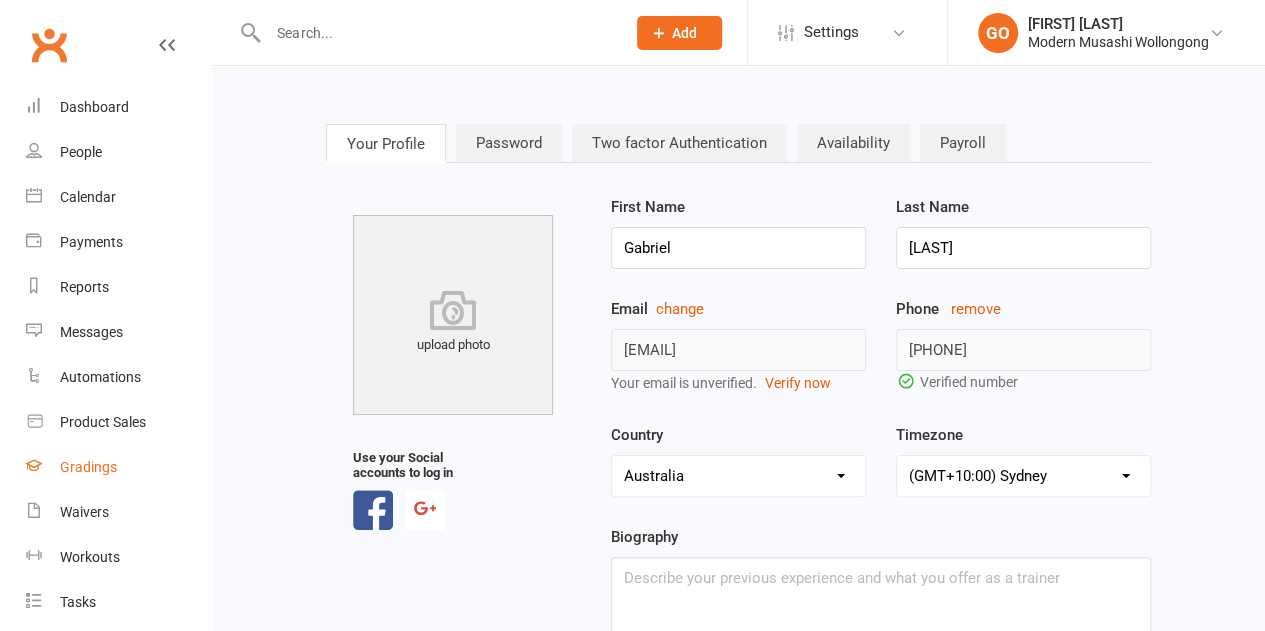 click on "Gradings" at bounding box center (118, 467) 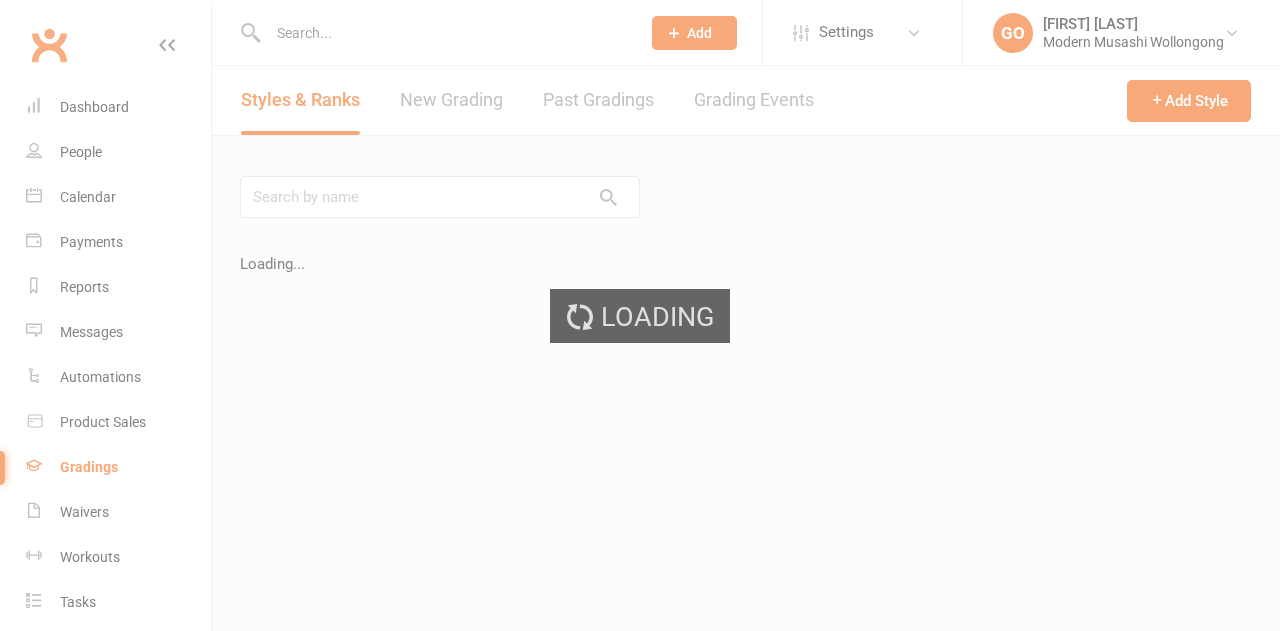 scroll, scrollTop: 0, scrollLeft: 0, axis: both 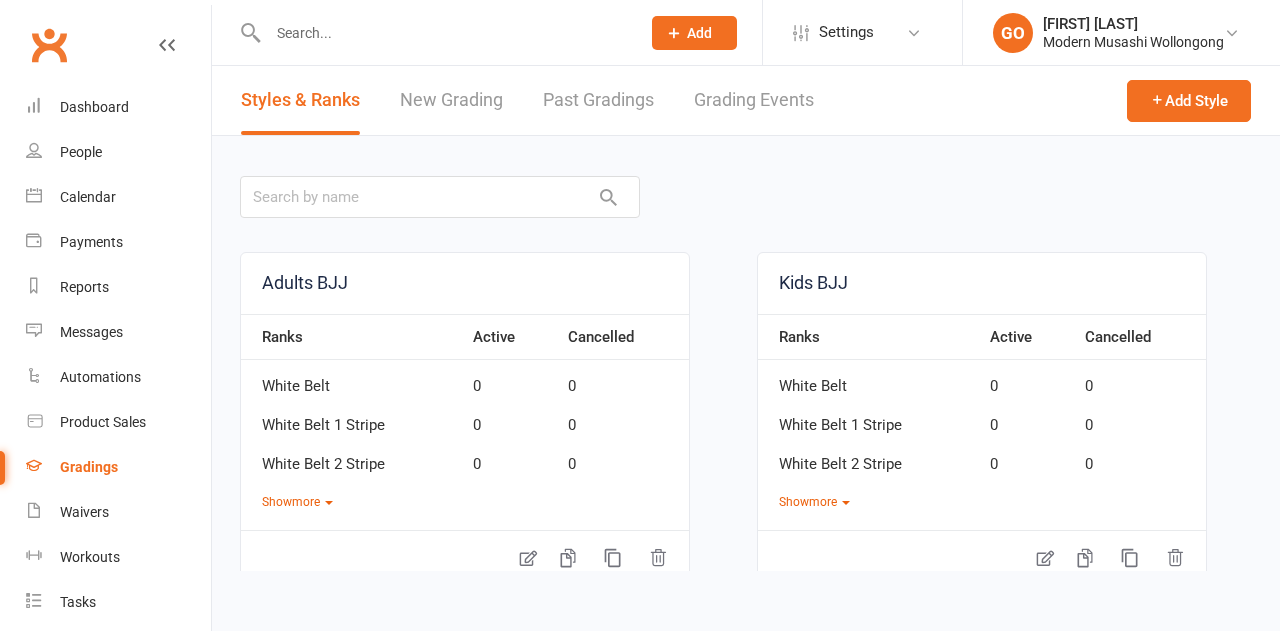 click on "Settings" at bounding box center [846, 32] 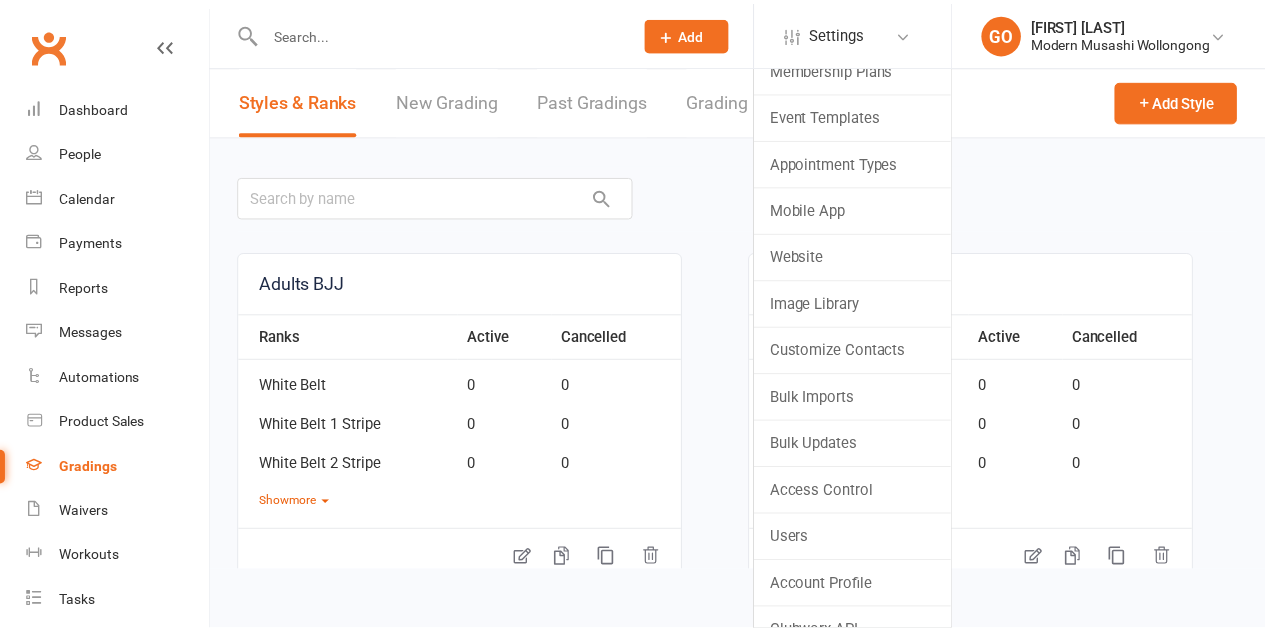 scroll, scrollTop: 41, scrollLeft: 0, axis: vertical 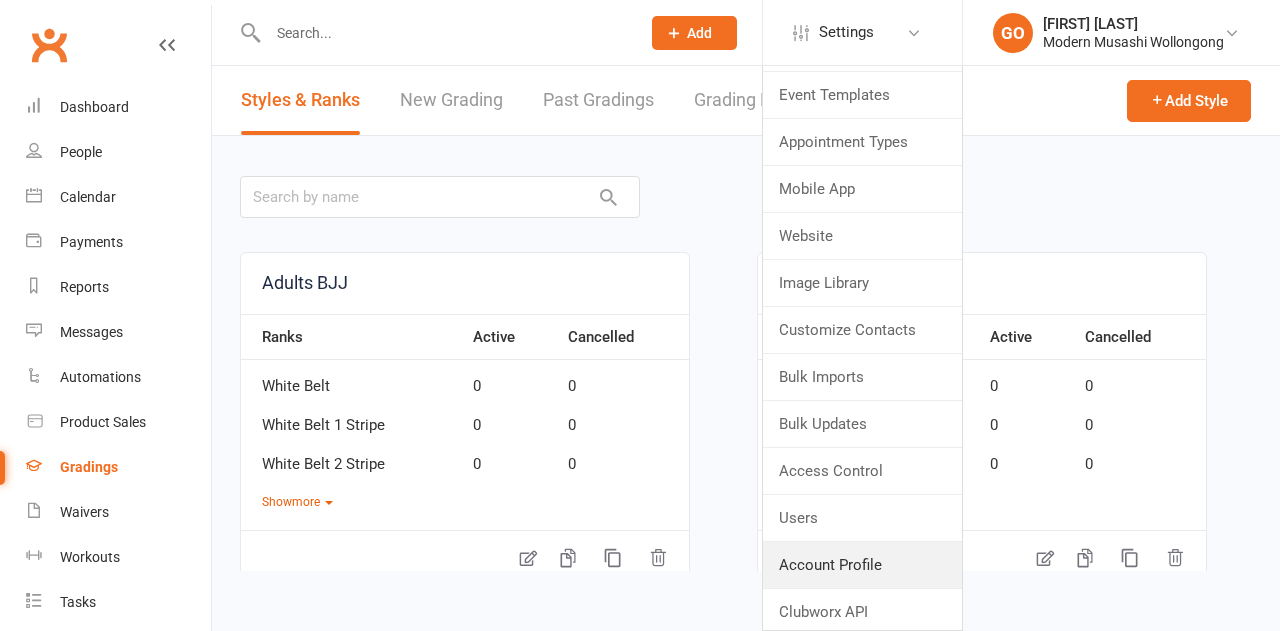 click on "Account Profile" at bounding box center [862, 565] 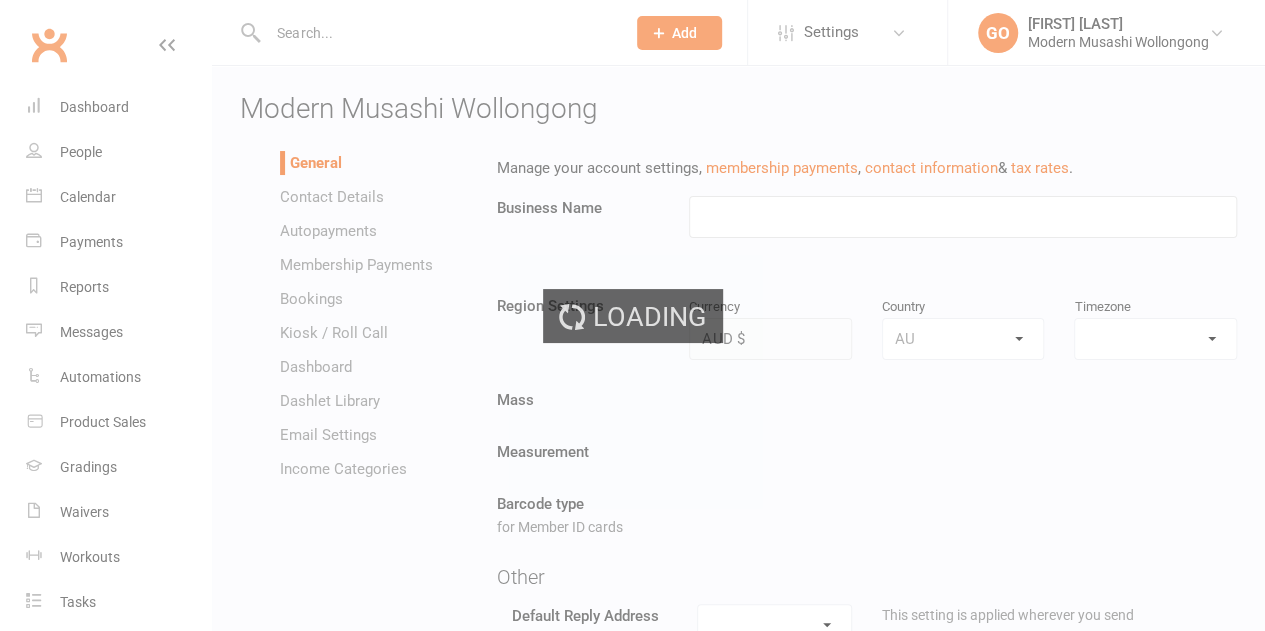 type on "Modern Musashi Wollongong" 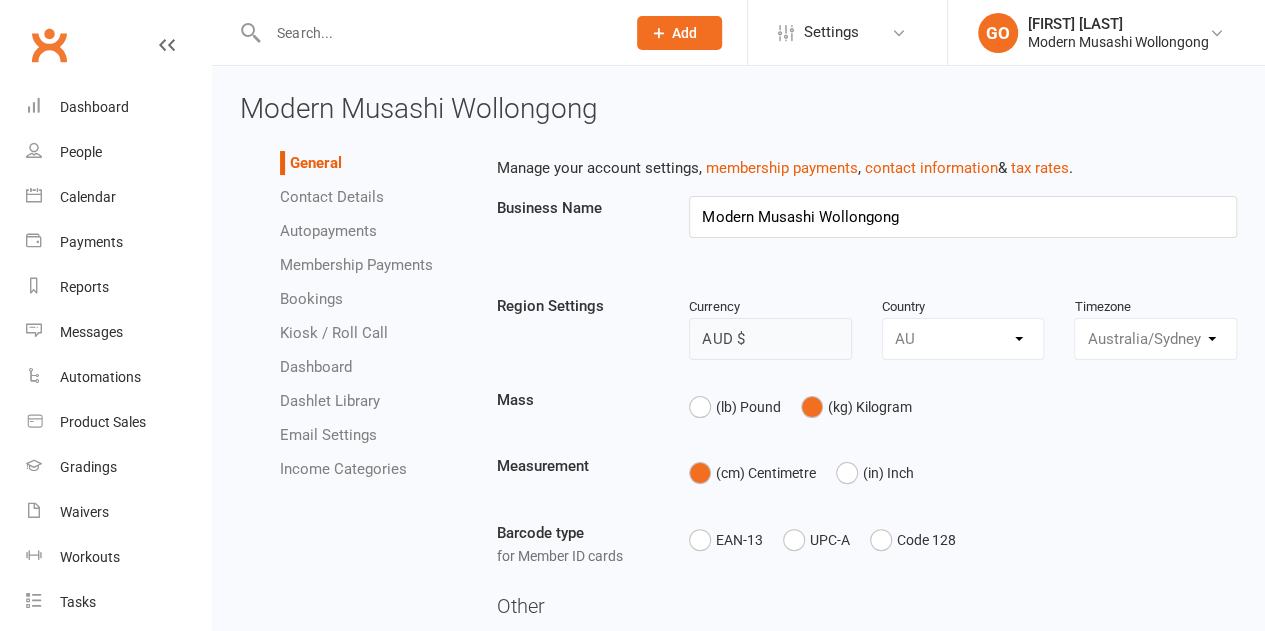 click on "Autopayments" at bounding box center (328, 231) 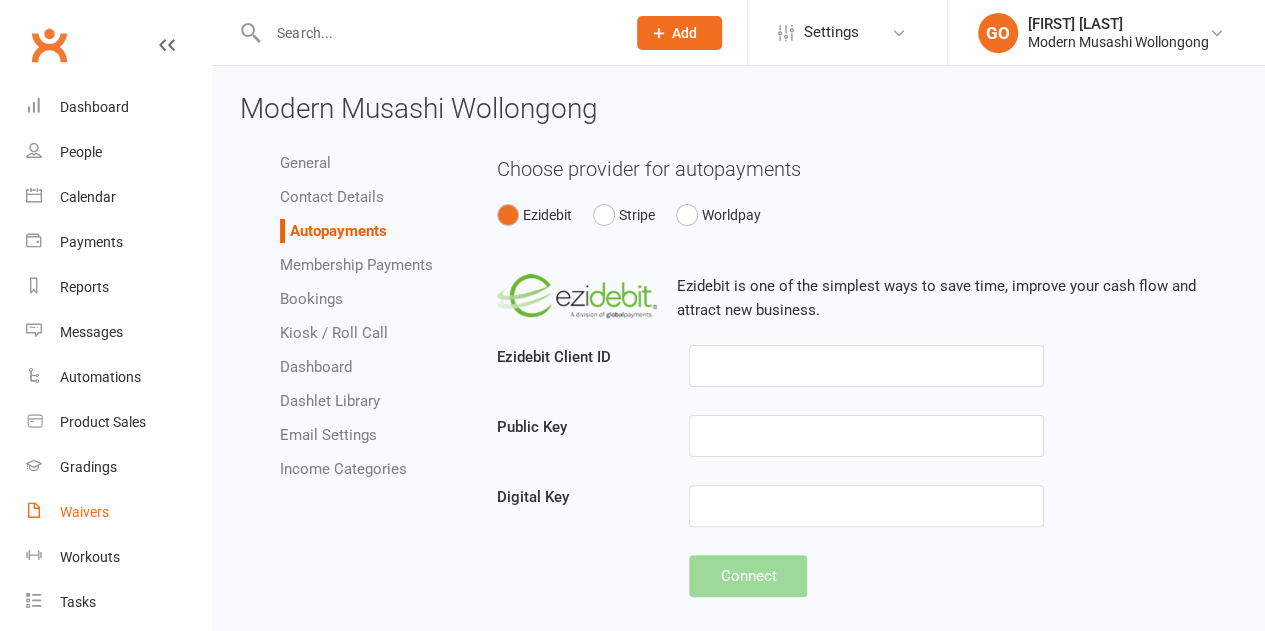click on "Waivers" at bounding box center [84, 512] 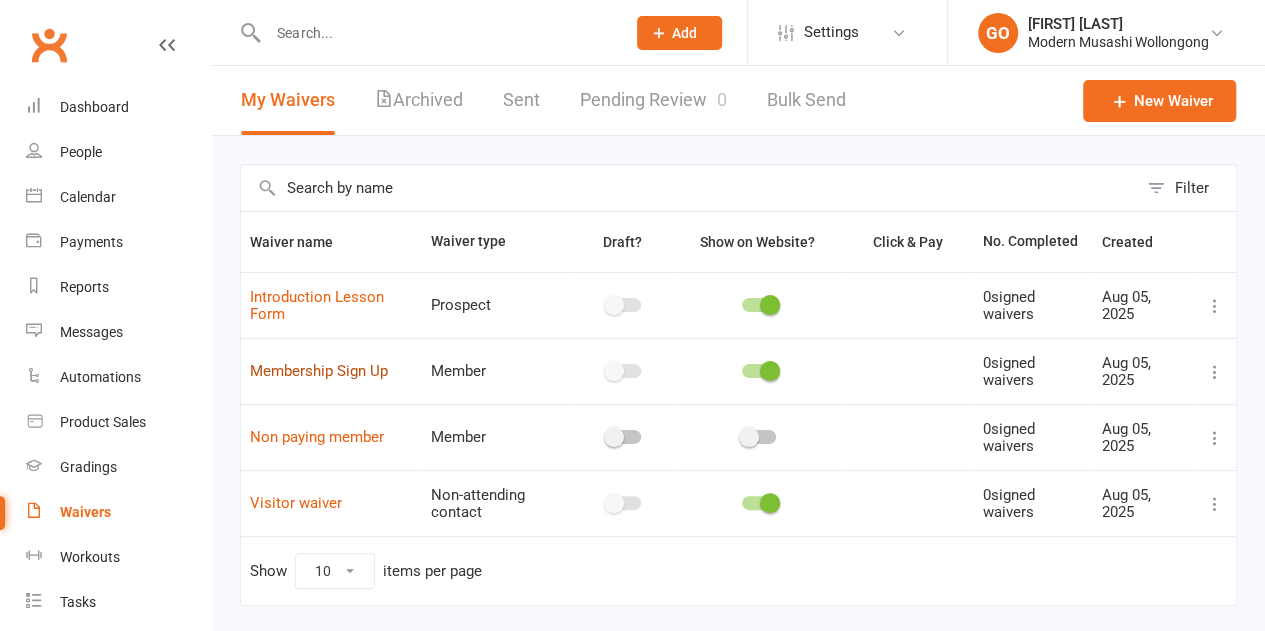 click on "Membership Sign Up" at bounding box center [319, 371] 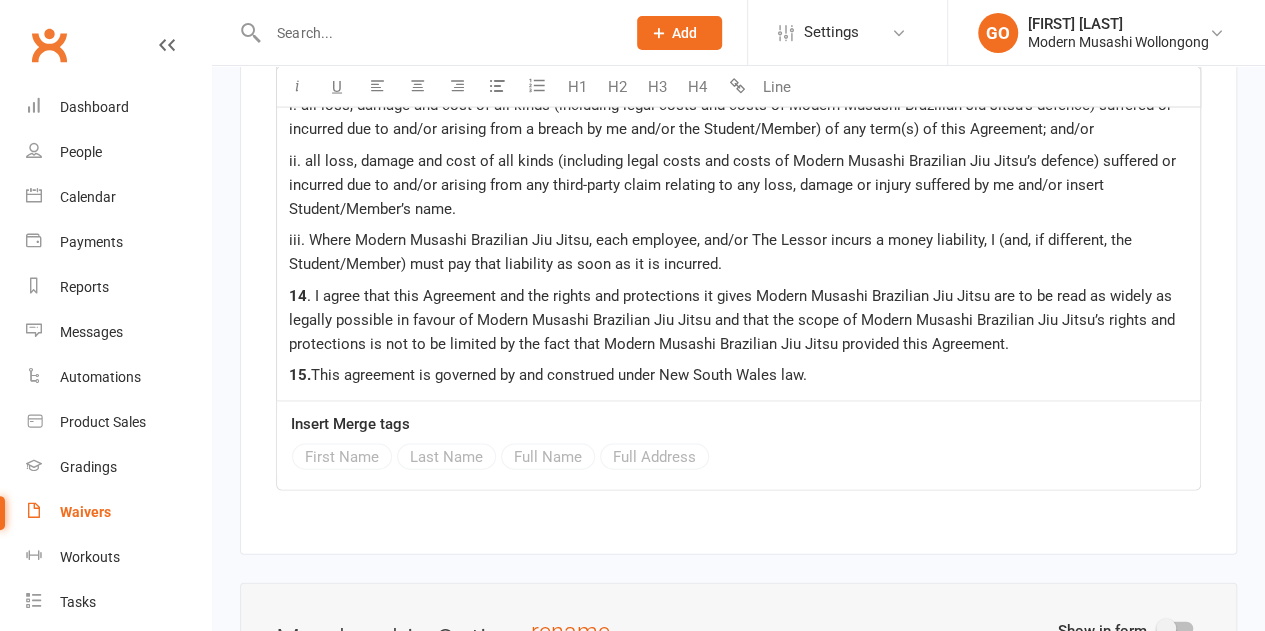 scroll, scrollTop: 9790, scrollLeft: 0, axis: vertical 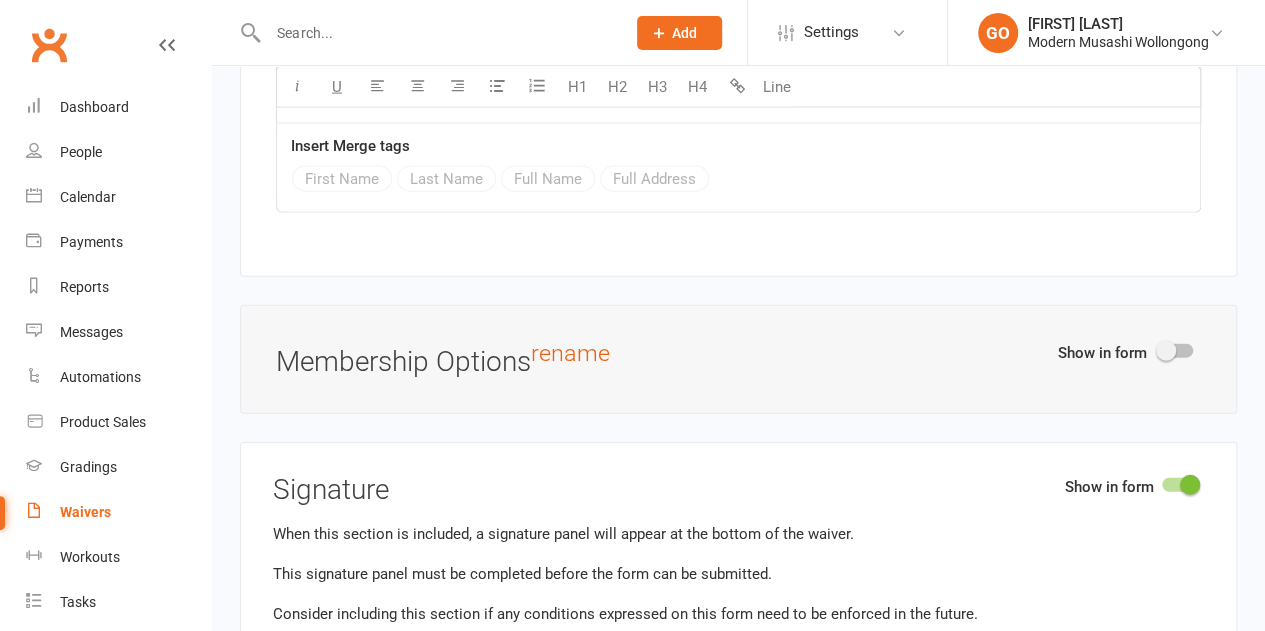 click at bounding box center [1166, 351] 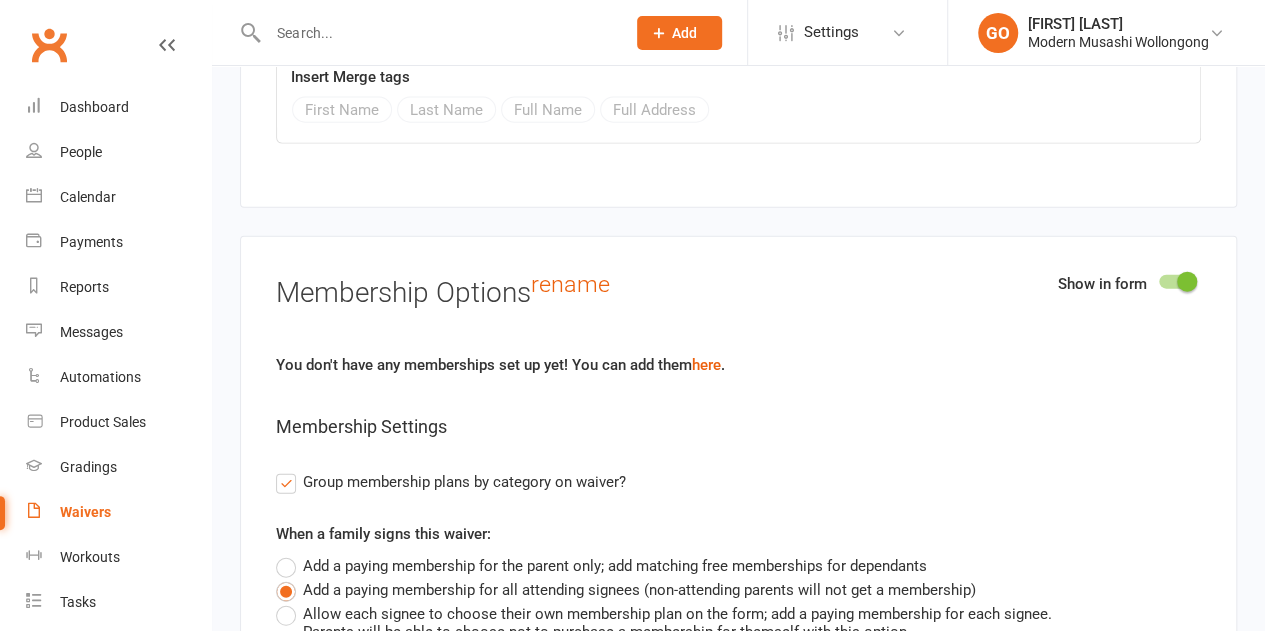 scroll, scrollTop: 9890, scrollLeft: 0, axis: vertical 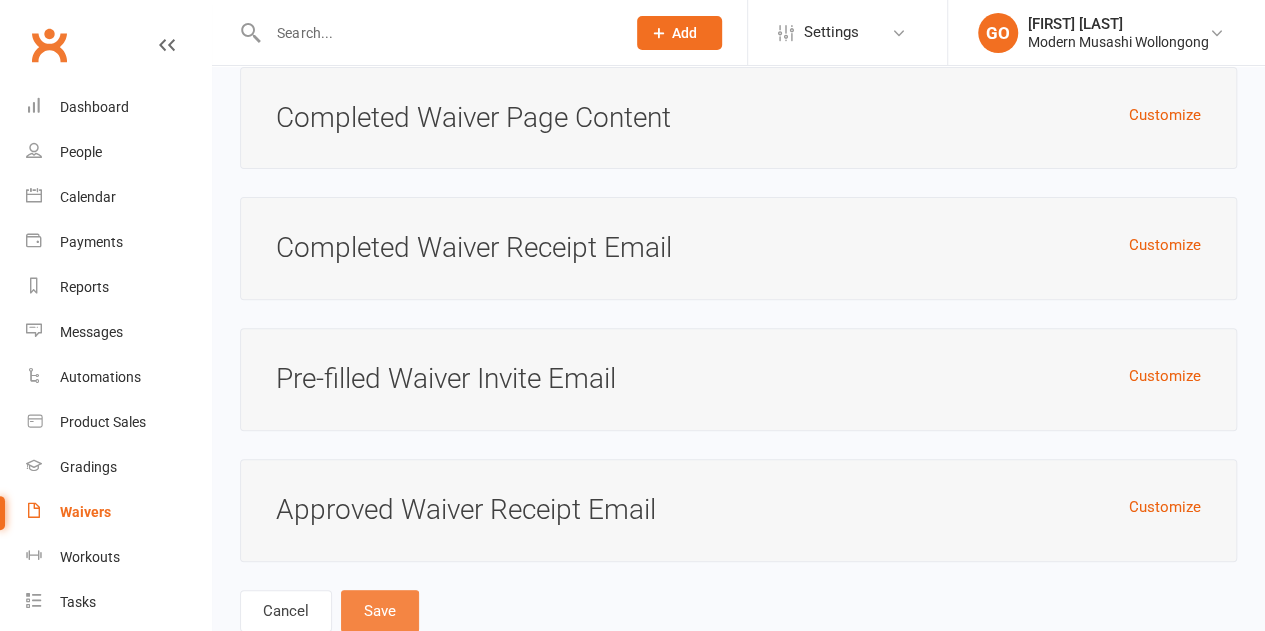 click on "Save" at bounding box center [380, 611] 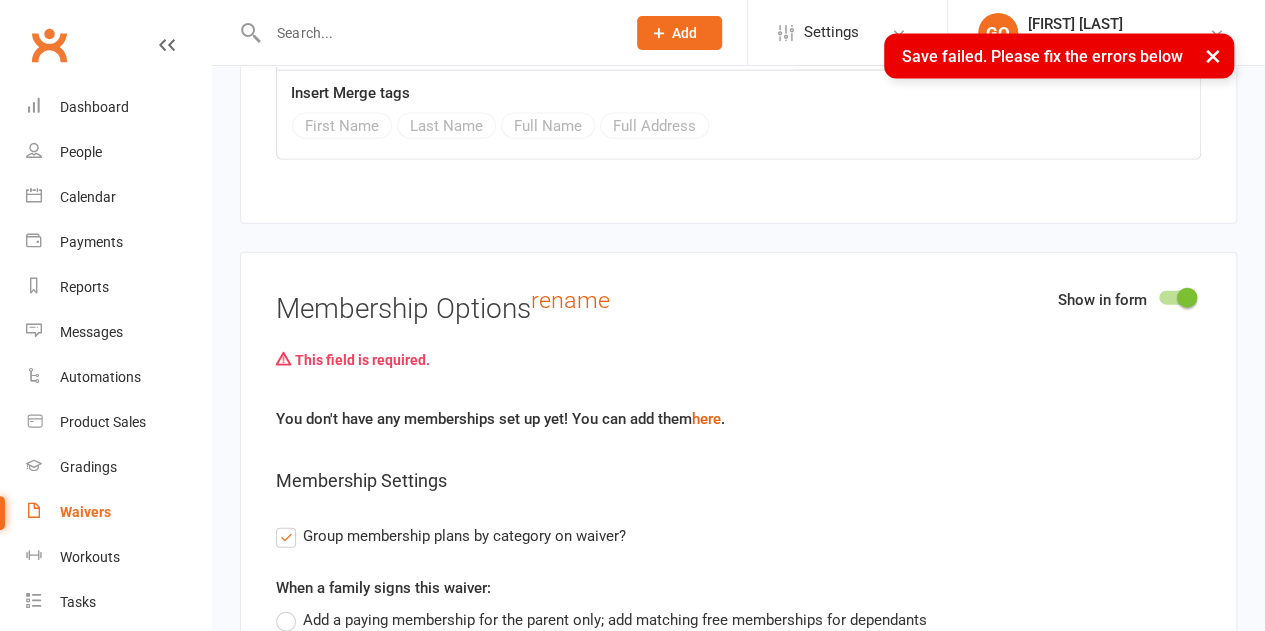 scroll, scrollTop: 9835, scrollLeft: 0, axis: vertical 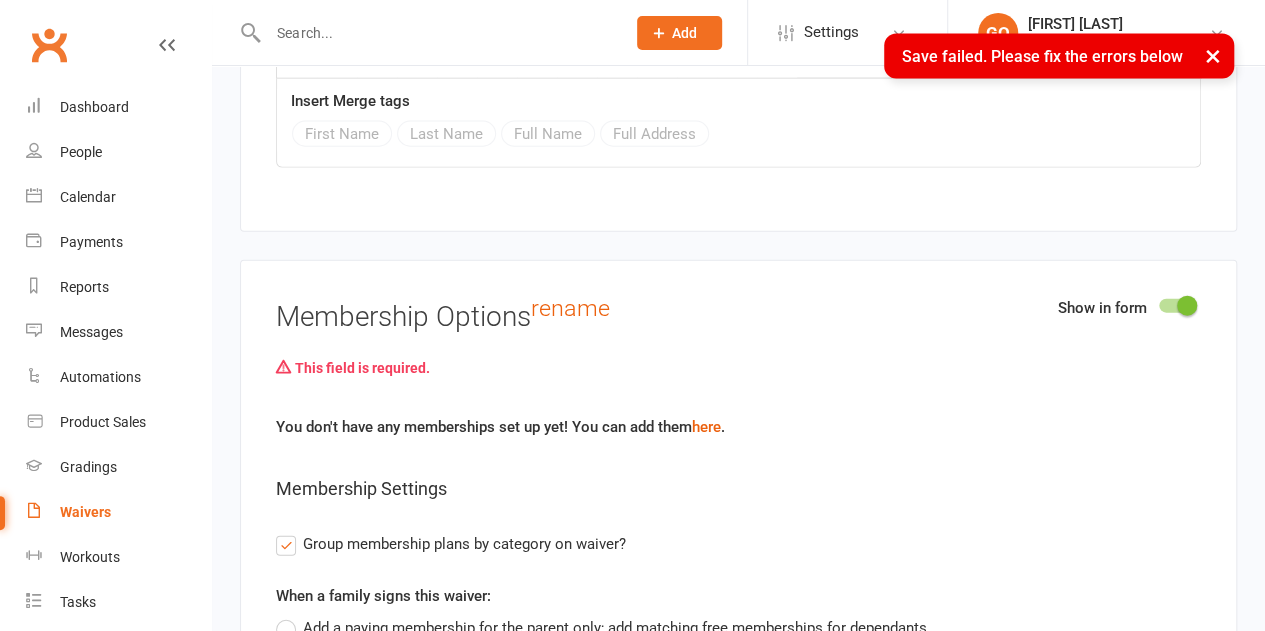 click at bounding box center (1187, 306) 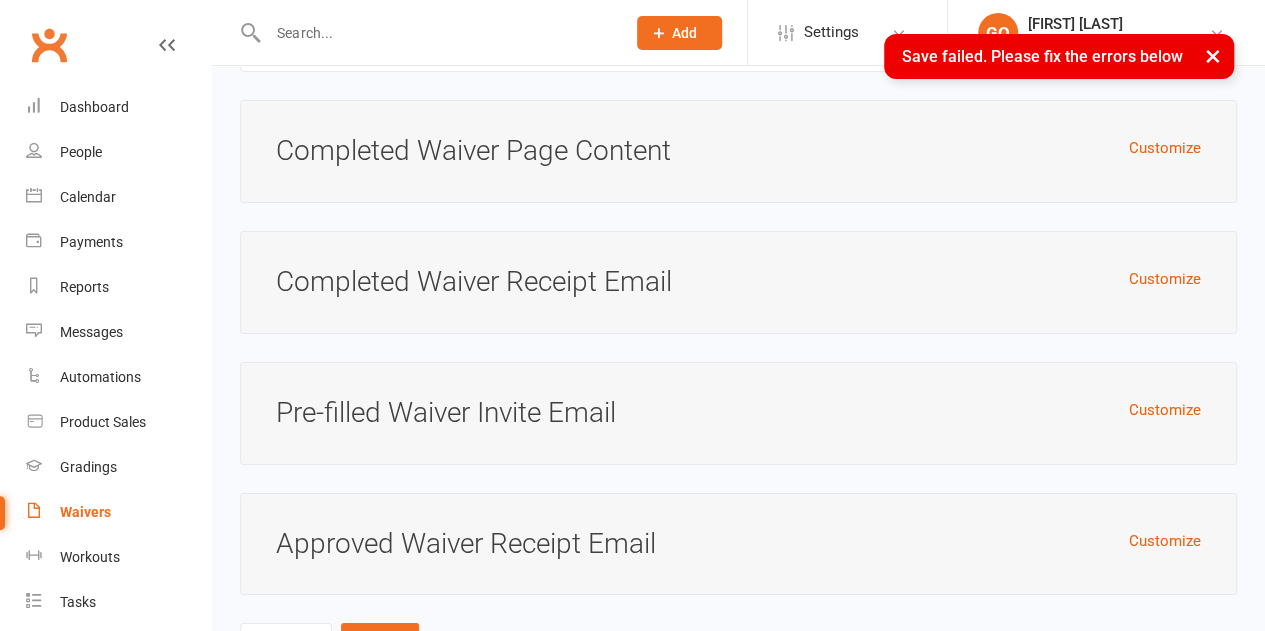 scroll, scrollTop: 11241, scrollLeft: 0, axis: vertical 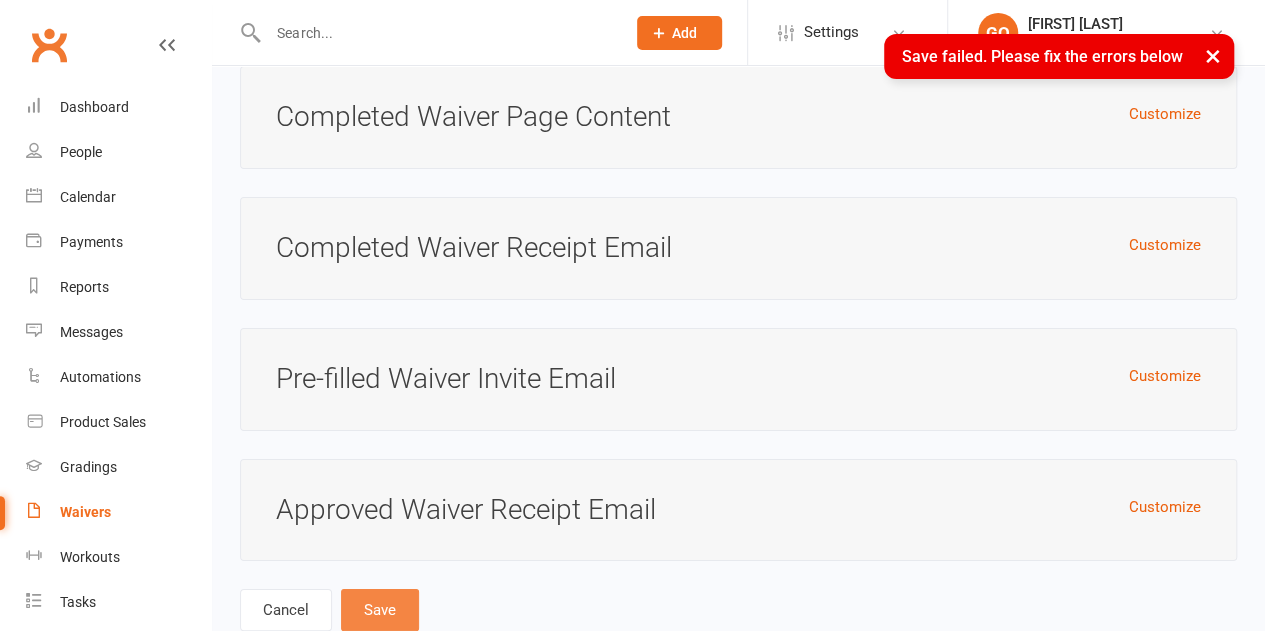 click on "Save" at bounding box center [380, 610] 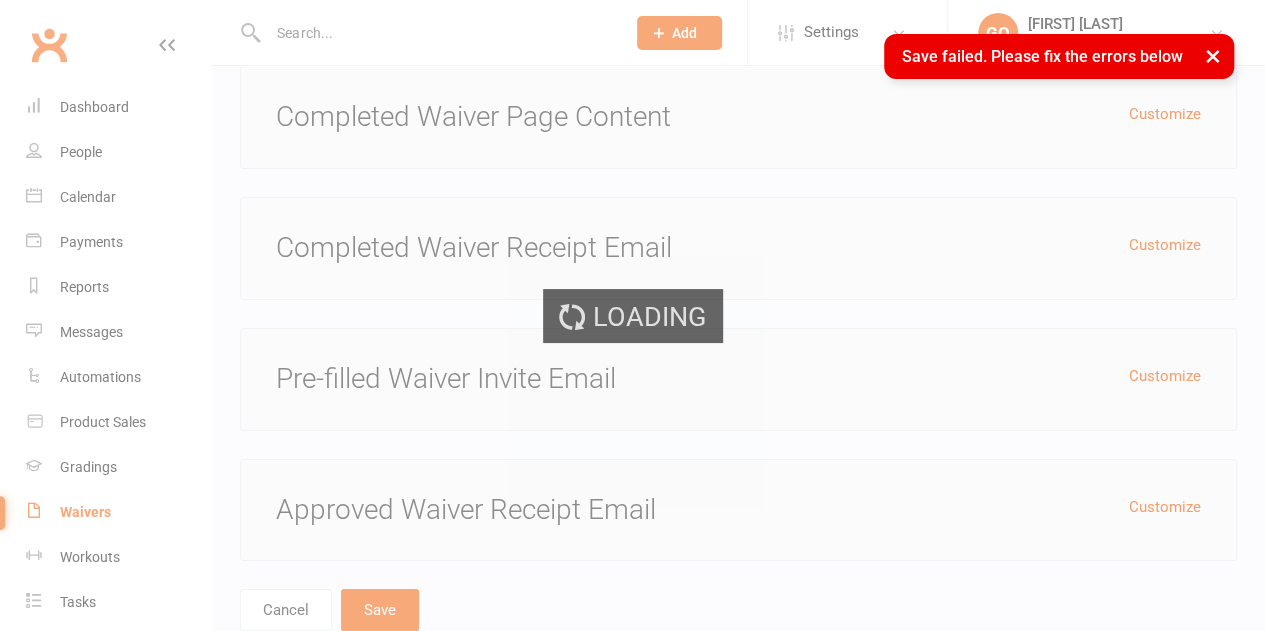 scroll, scrollTop: 0, scrollLeft: 0, axis: both 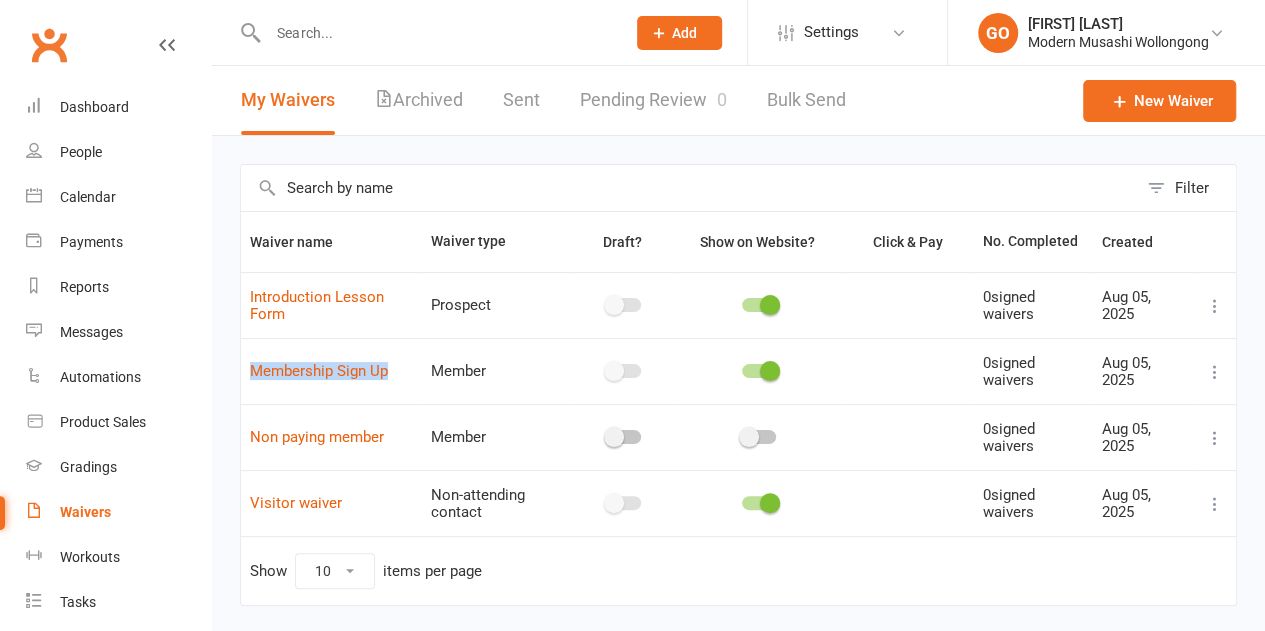 drag, startPoint x: 411, startPoint y: 376, endPoint x: 242, endPoint y: 367, distance: 169.23947 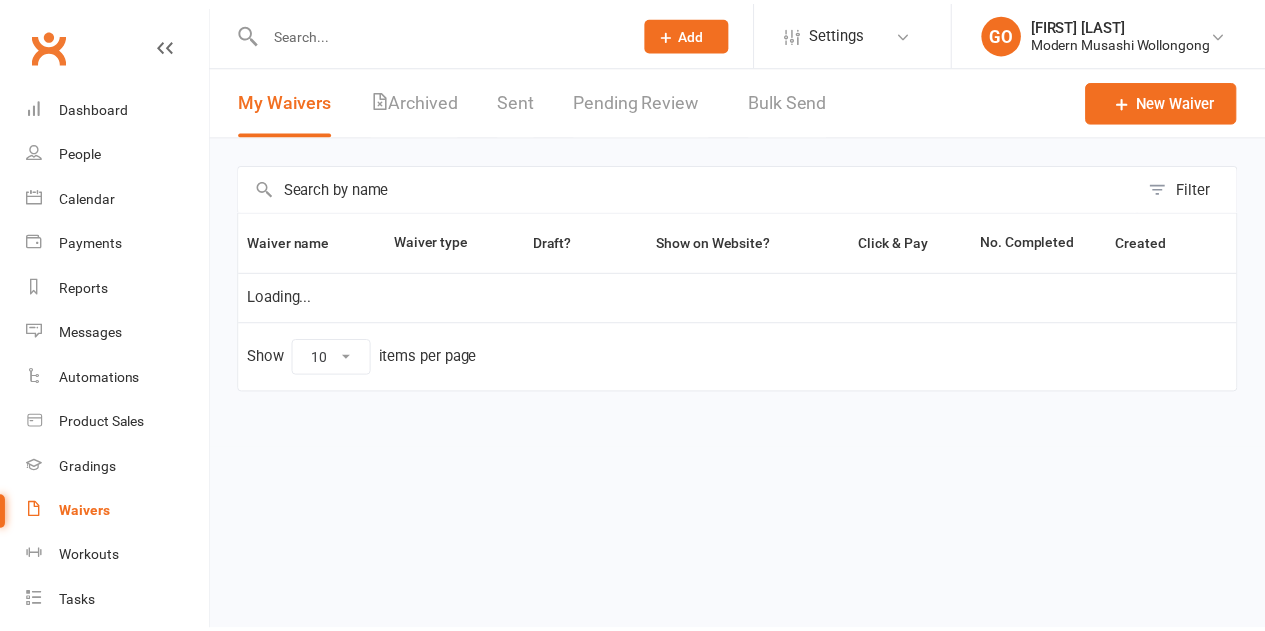 scroll, scrollTop: 38, scrollLeft: 0, axis: vertical 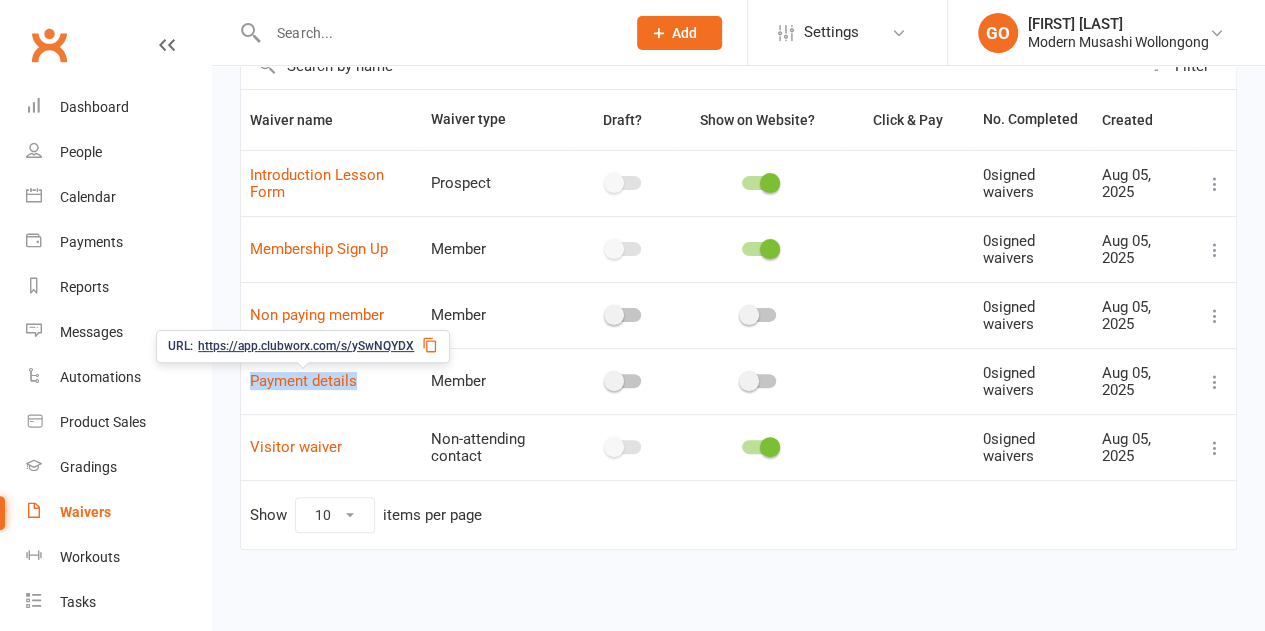 drag, startPoint x: 375, startPoint y: 377, endPoint x: 248, endPoint y: 386, distance: 127.3185 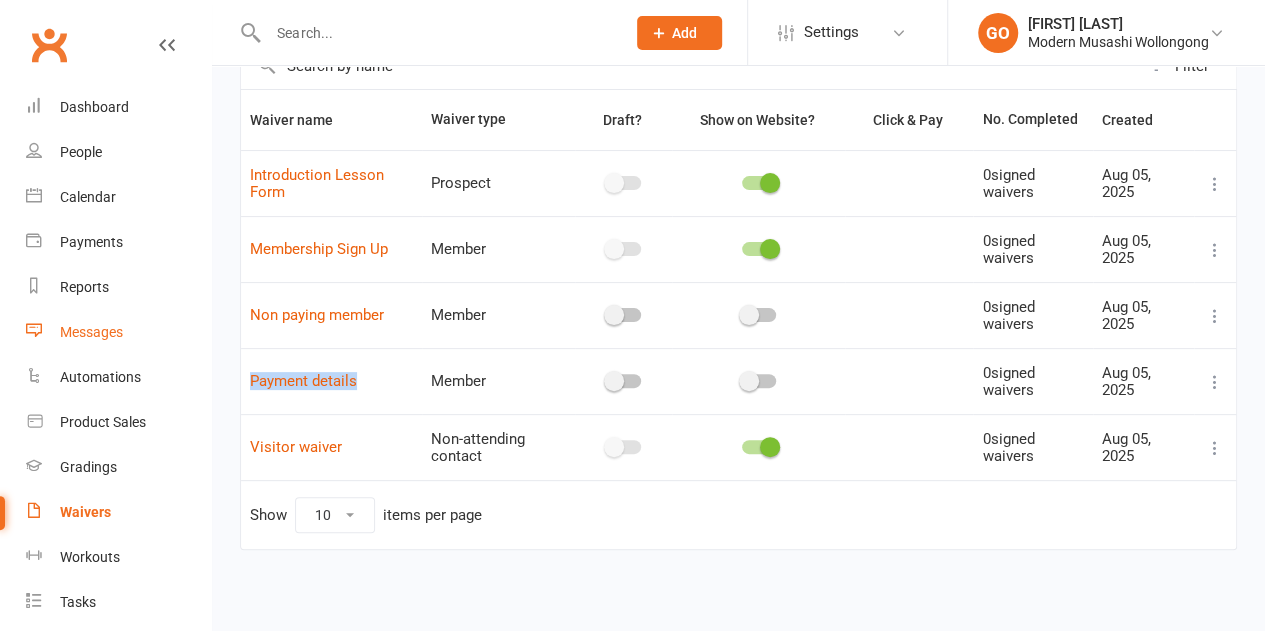 click on "Messages" at bounding box center [91, 332] 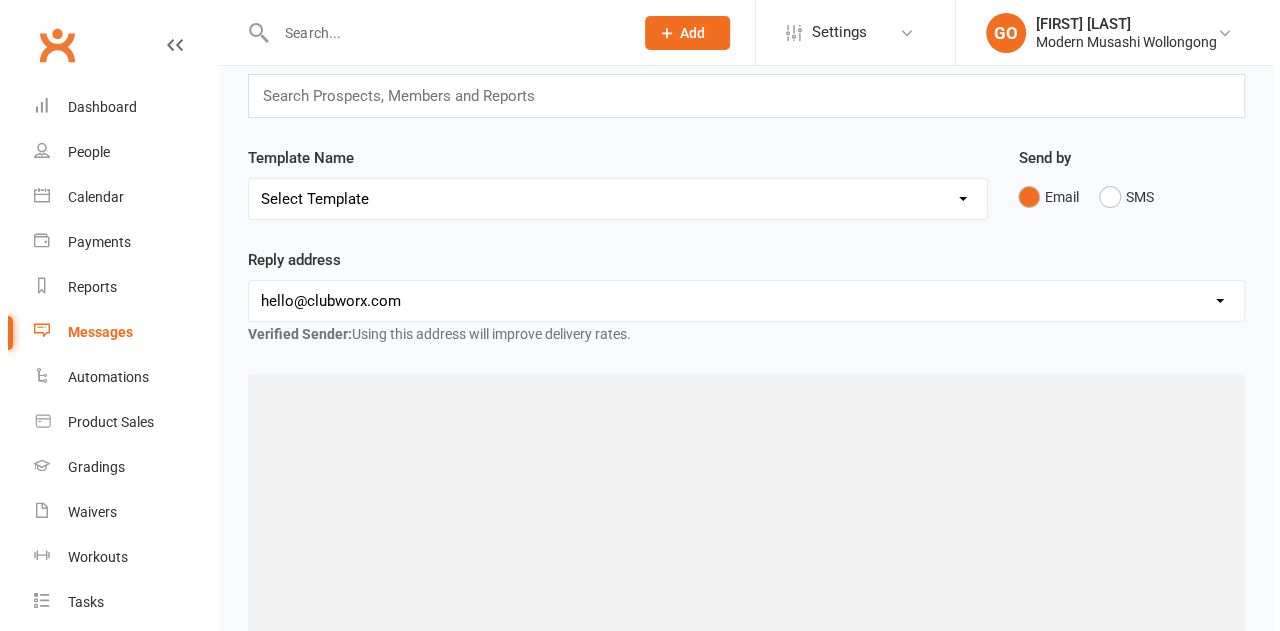scroll, scrollTop: 0, scrollLeft: 0, axis: both 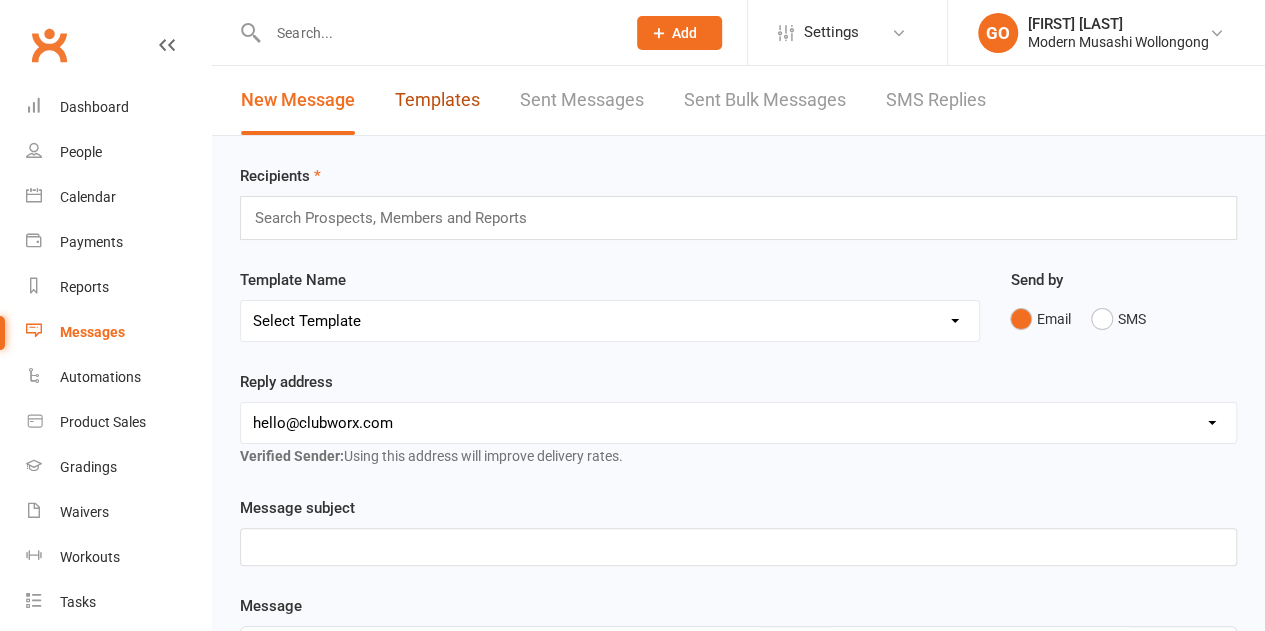 click on "Templates" at bounding box center (437, 100) 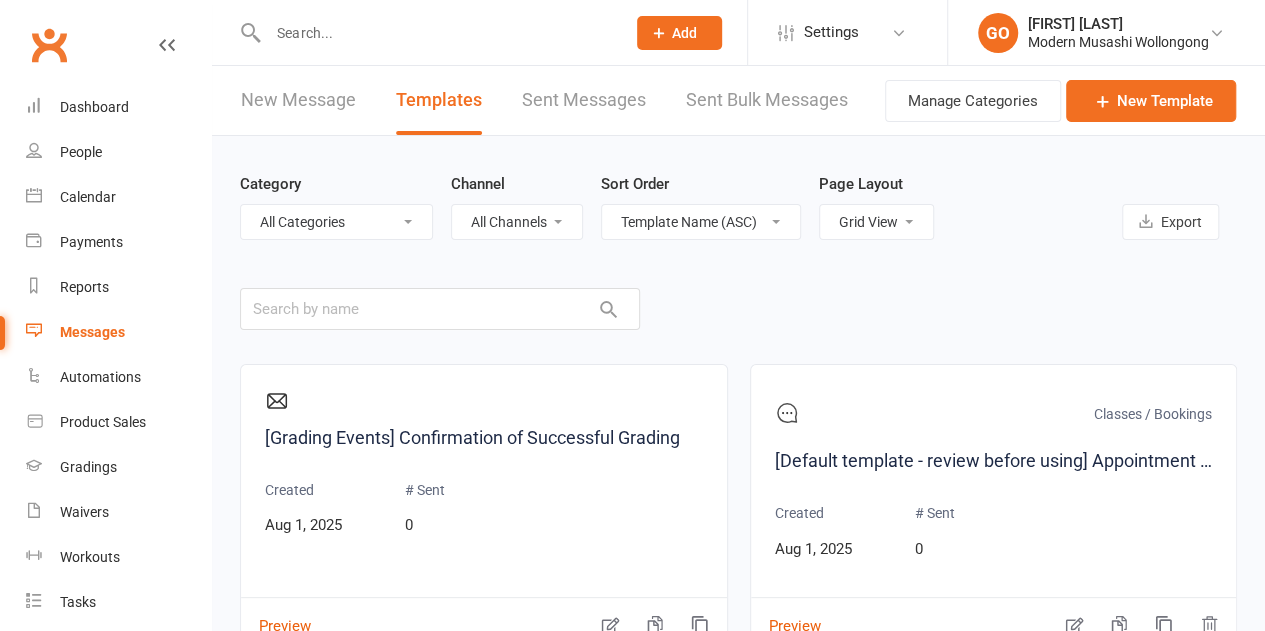click on "List View Grid View" at bounding box center (876, 222) 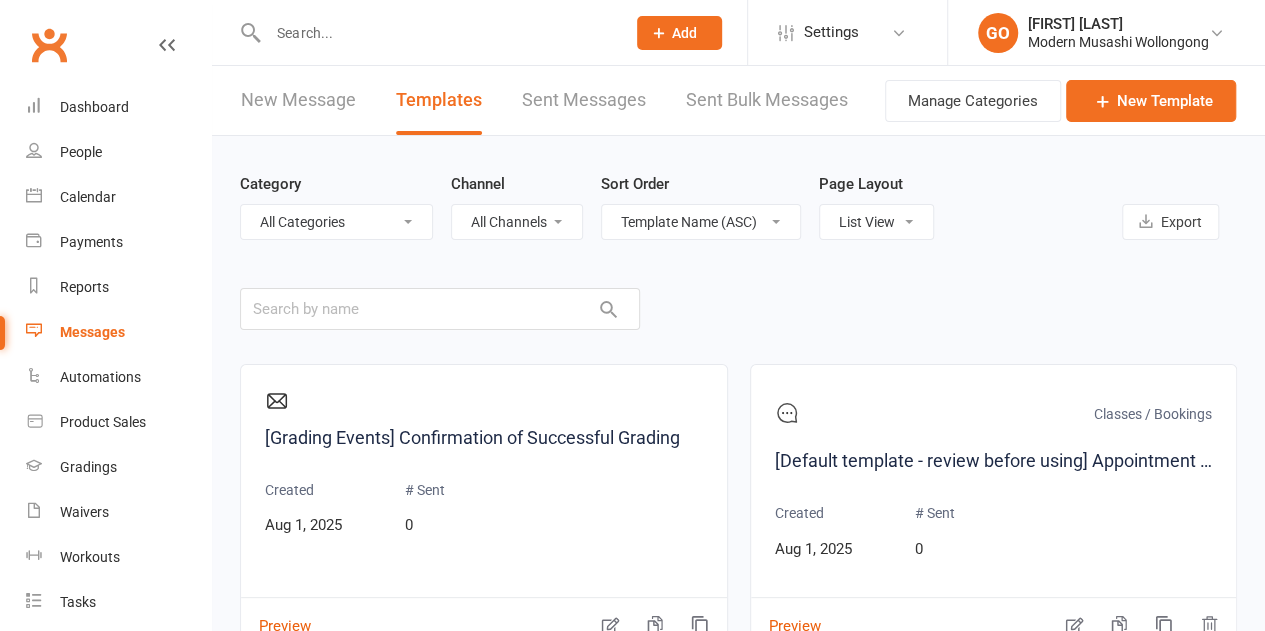 click on "List View Grid View" at bounding box center (876, 222) 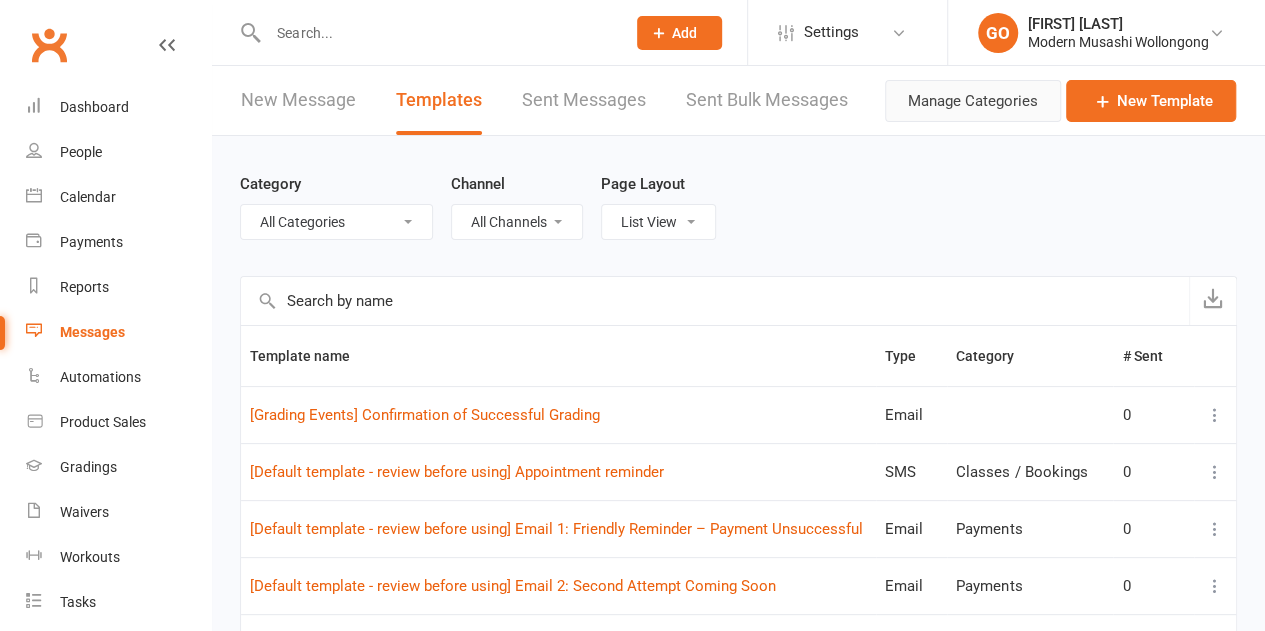 click on "Manage Categories" at bounding box center (973, 101) 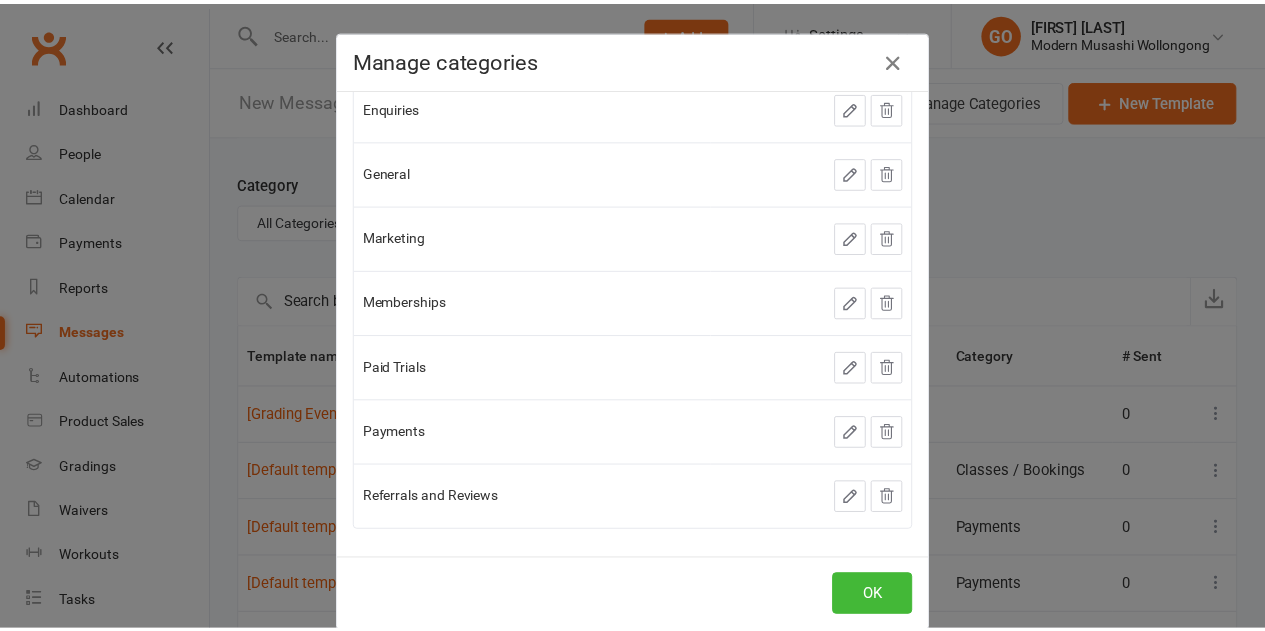 scroll, scrollTop: 178, scrollLeft: 0, axis: vertical 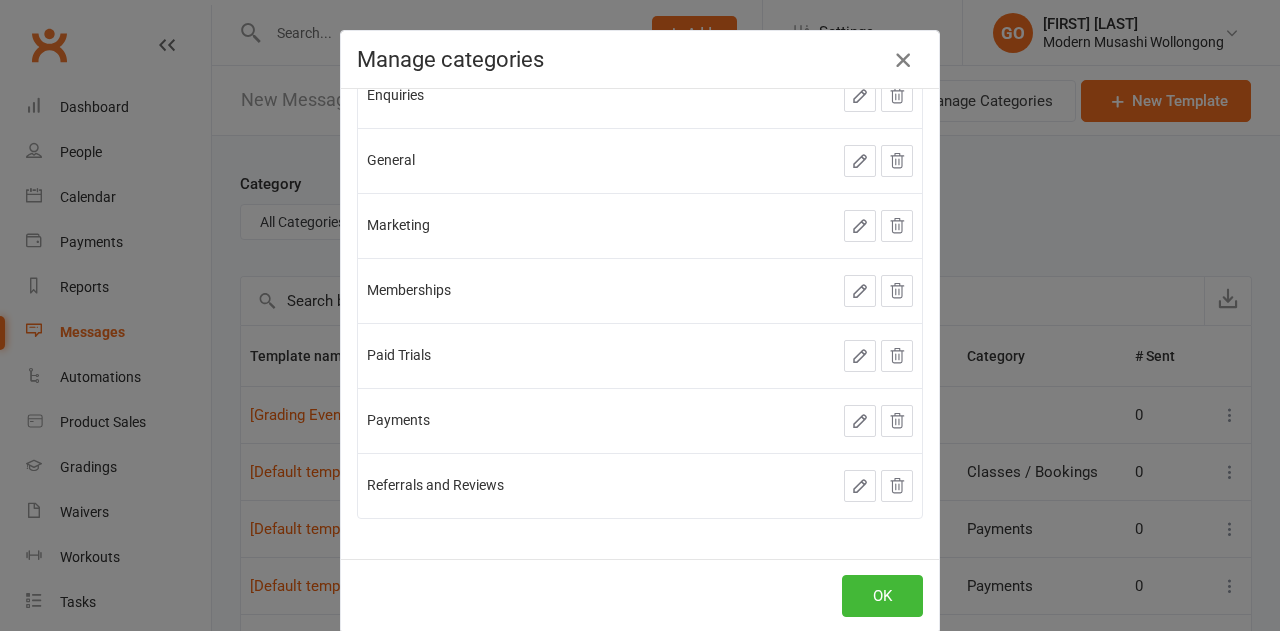 click at bounding box center (903, 60) 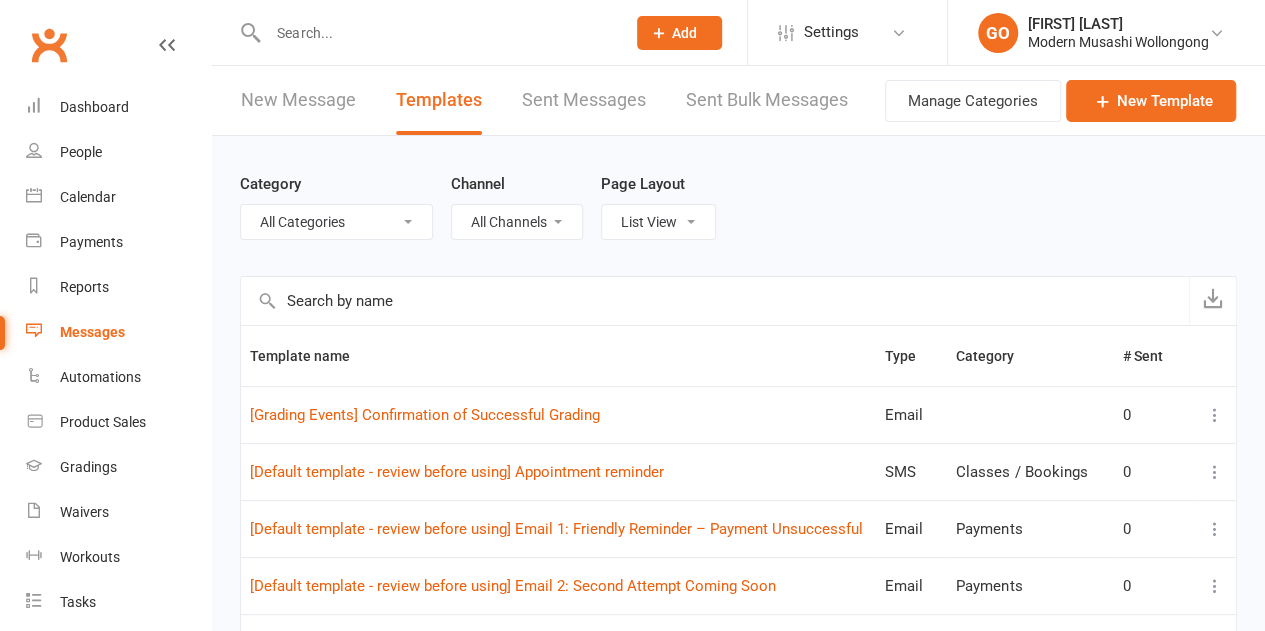 drag, startPoint x: 1093, startPoint y: 20, endPoint x: 1073, endPoint y: 41, distance: 29 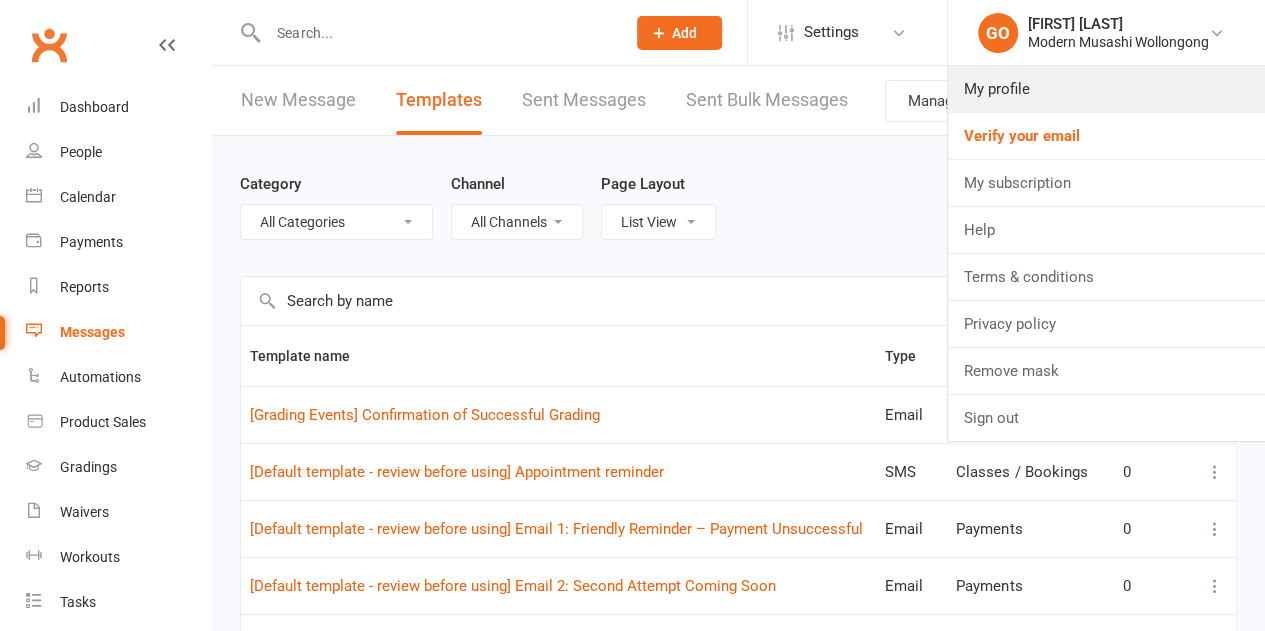 click on "My profile" at bounding box center [1106, 89] 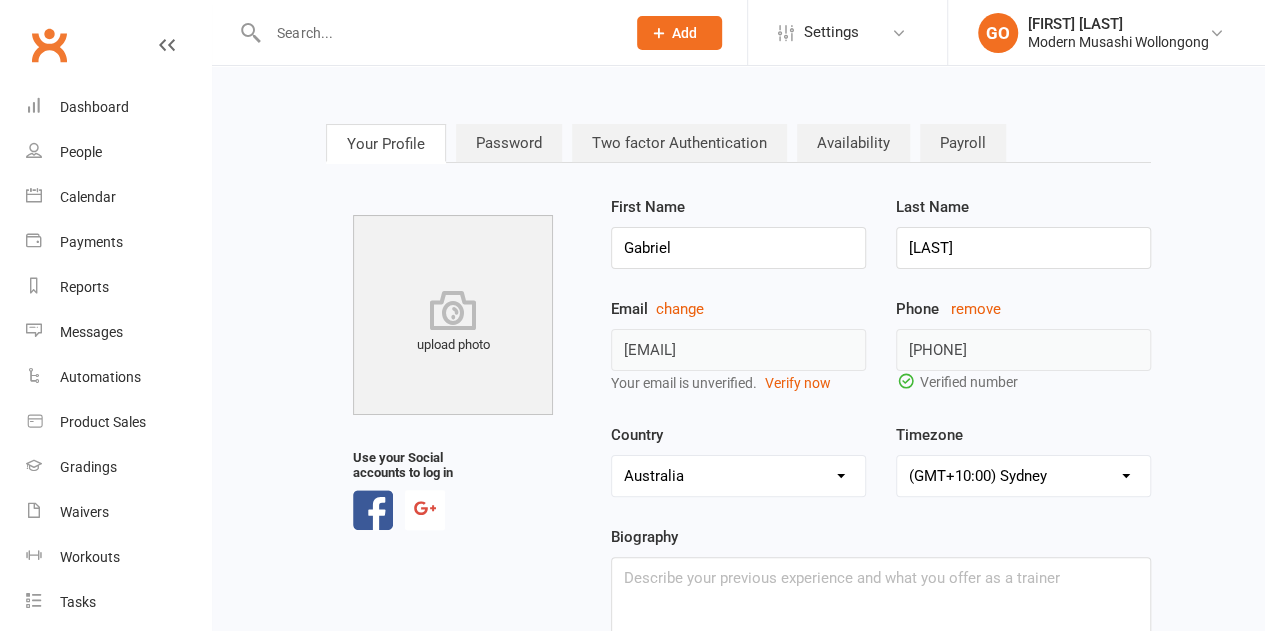 scroll, scrollTop: 0, scrollLeft: 6, axis: horizontal 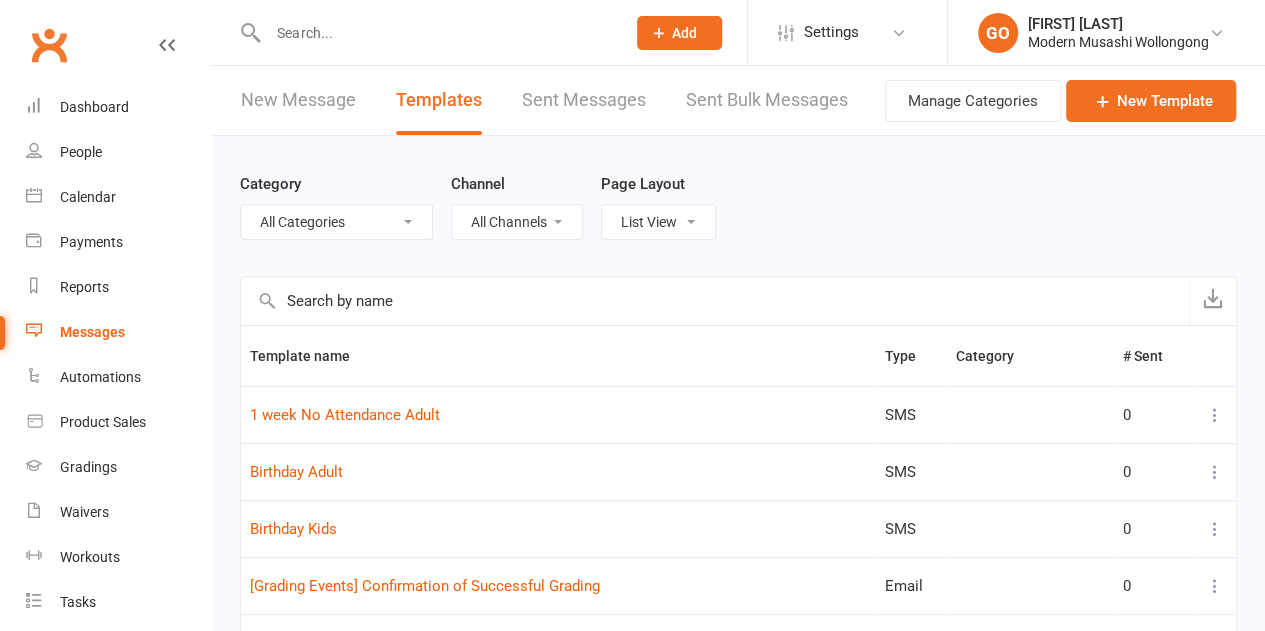 click on "All Categories (No category) Classes / Bookings Enquiries General Marketing Memberships Paid Trials Payments Referrals and Reviews" at bounding box center [336, 222] 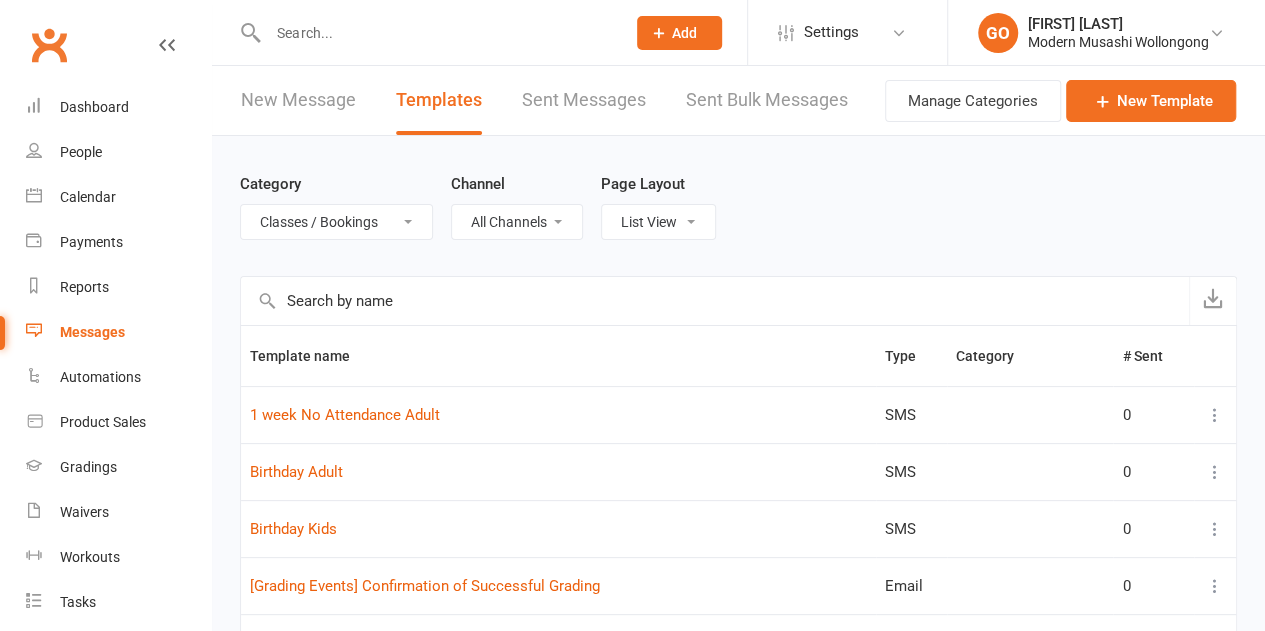 click on "All Categories (No category) Classes / Bookings Enquiries General Marketing Memberships Paid Trials Payments Referrals and Reviews" at bounding box center [336, 222] 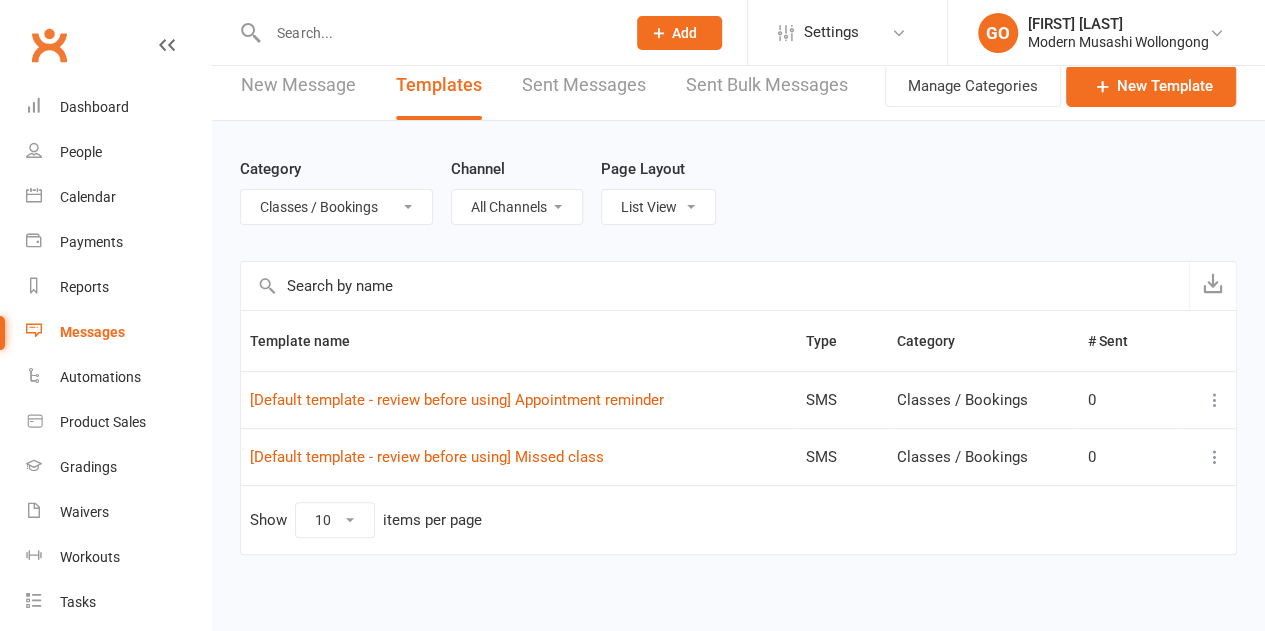 scroll, scrollTop: 20, scrollLeft: 0, axis: vertical 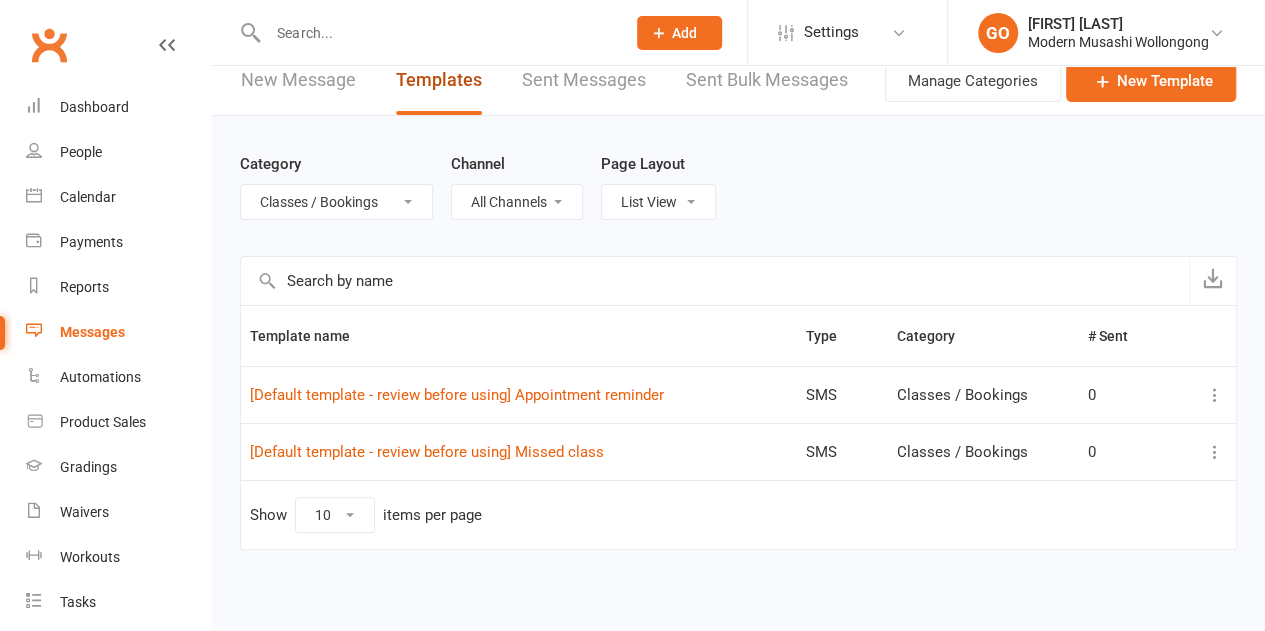 click on "Templates" at bounding box center [439, 80] 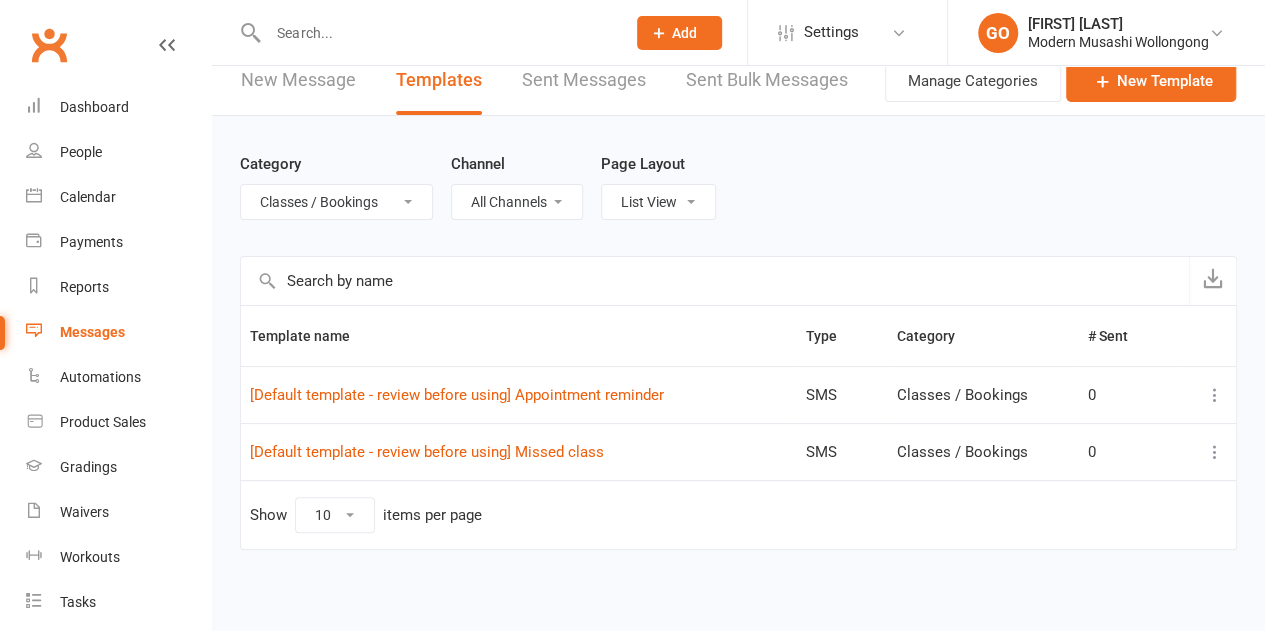 click on "All Categories (No category) Classes / Bookings Enquiries General Marketing Memberships Paid Trials Payments Referrals and Reviews" at bounding box center [336, 202] 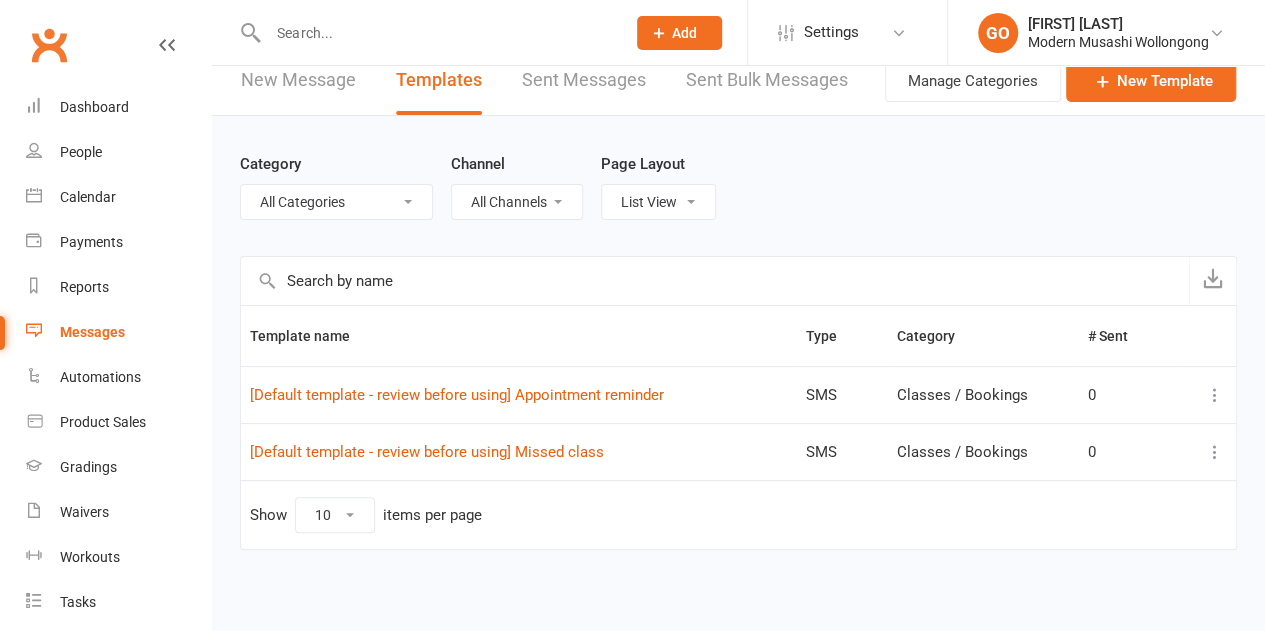 click on "All Categories (No category) Classes / Bookings Enquiries General Marketing Memberships Paid Trials Payments Referrals and Reviews" at bounding box center [336, 202] 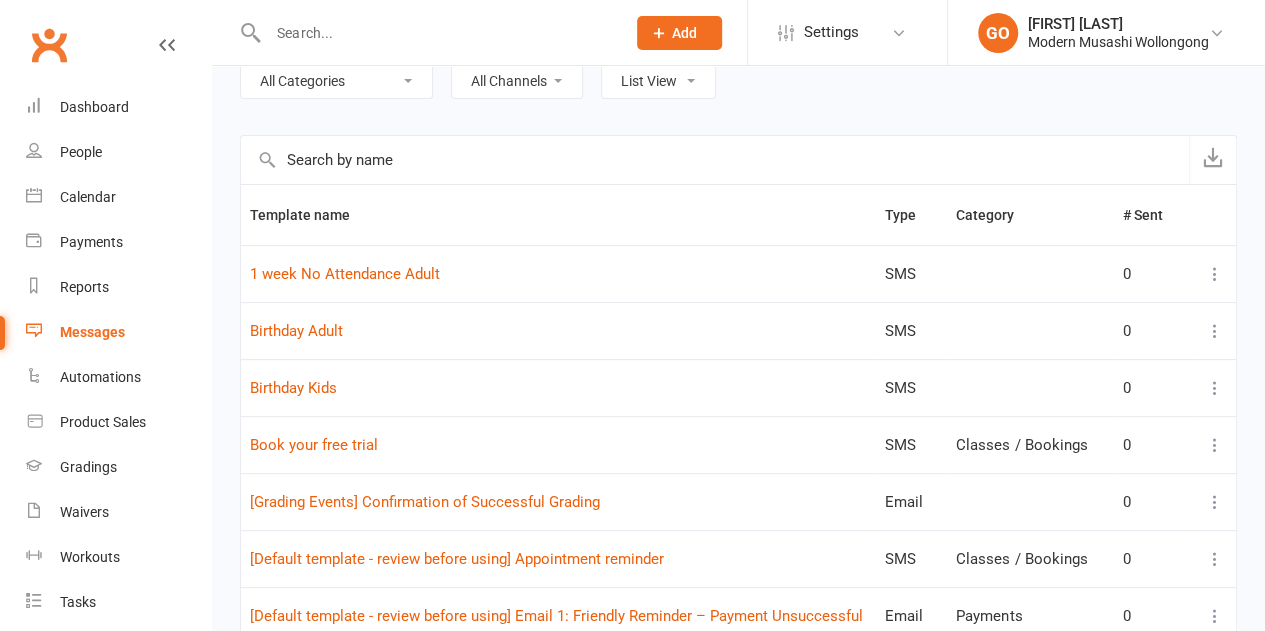 scroll, scrollTop: 153, scrollLeft: 0, axis: vertical 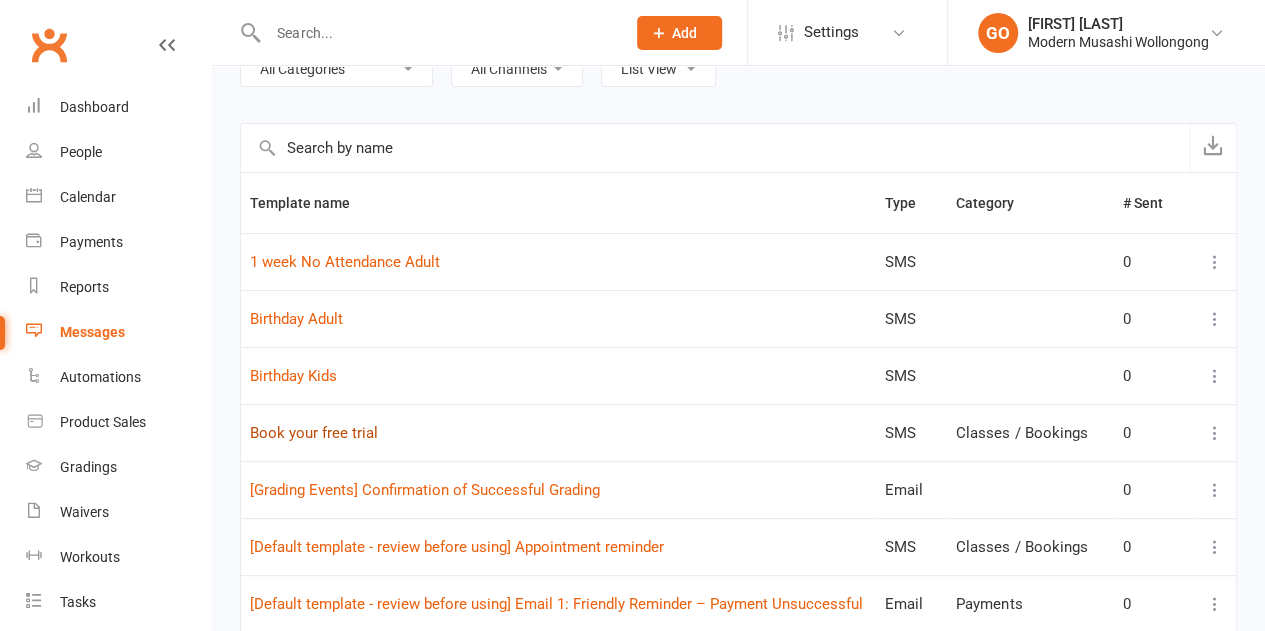 click on "Book your free trial" at bounding box center (314, 433) 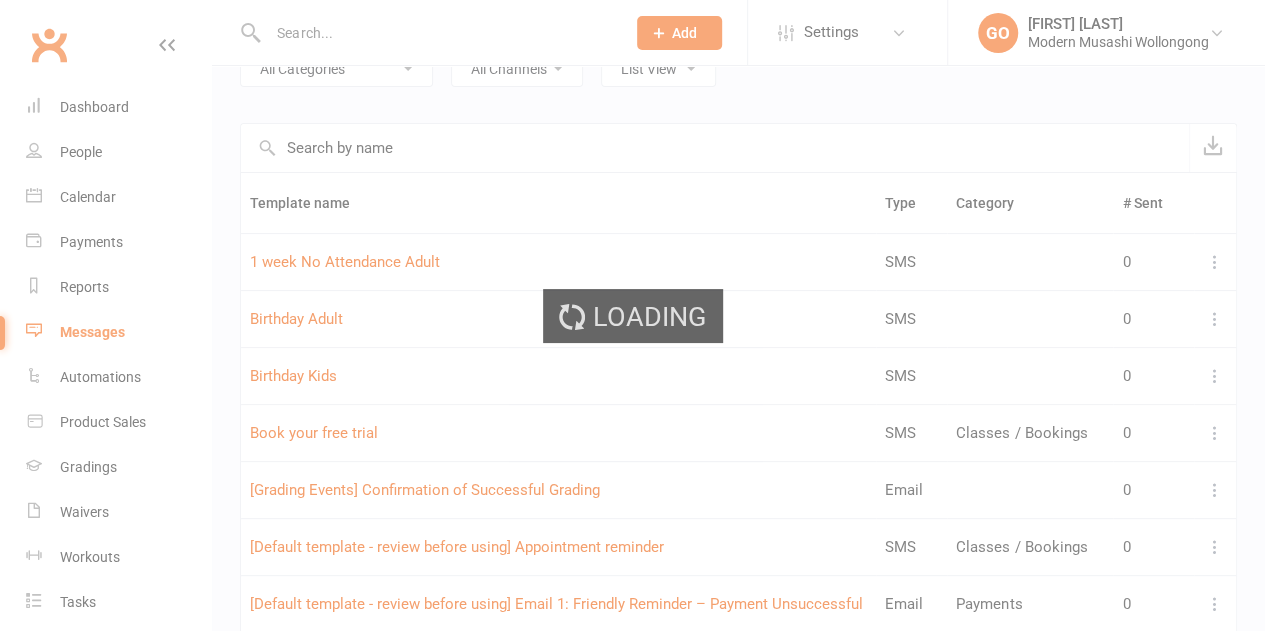 scroll, scrollTop: 0, scrollLeft: 0, axis: both 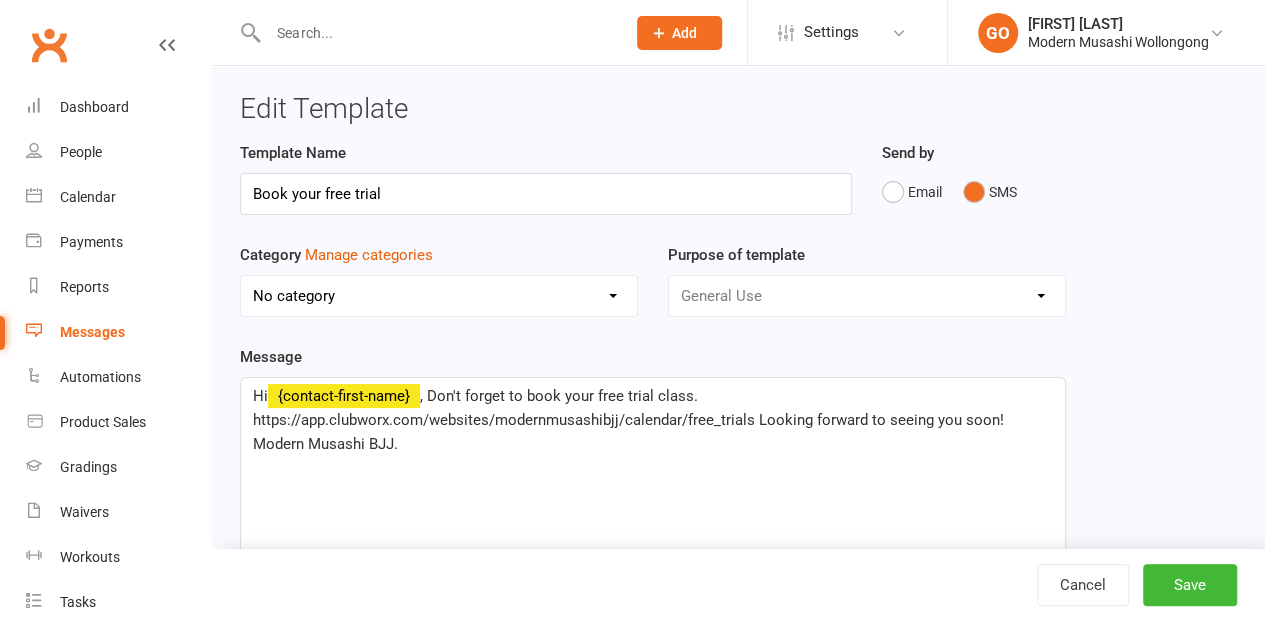 click on "No category Classes / Bookings Enquiries General Marketing Memberships Paid Trials Payments Referrals and Reviews" at bounding box center [439, 296] 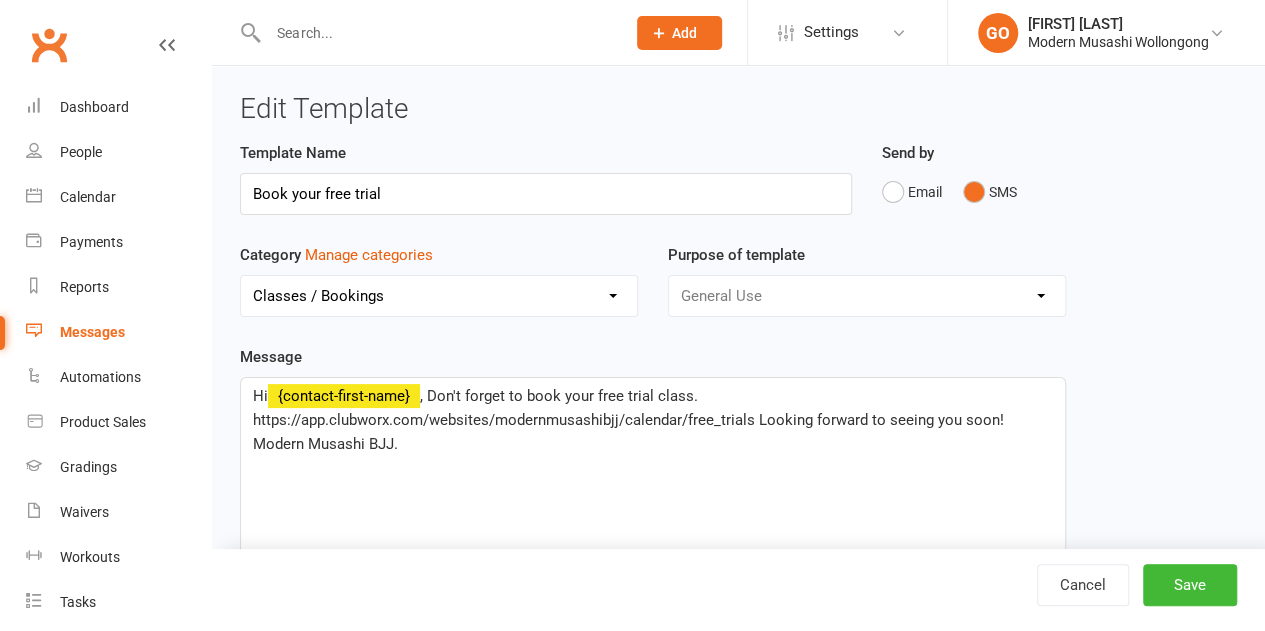 click on "No category Classes / Bookings Enquiries General Marketing Memberships Paid Trials Payments Referrals and Reviews" at bounding box center (439, 296) 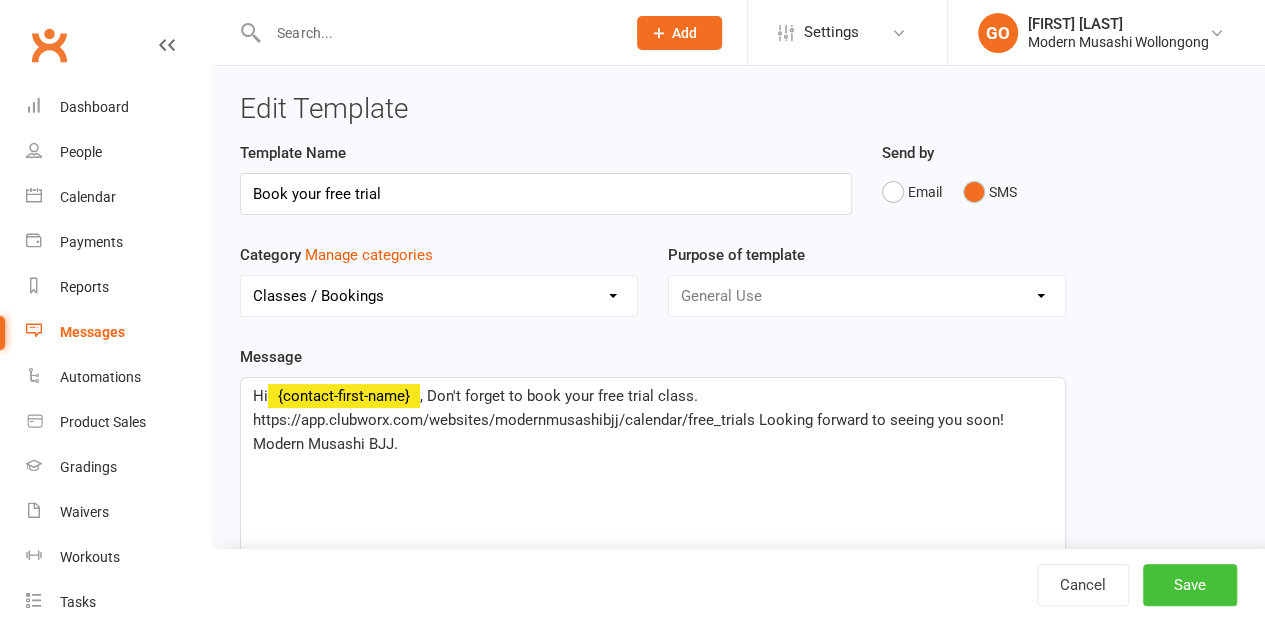 click on "Save" at bounding box center [1190, 585] 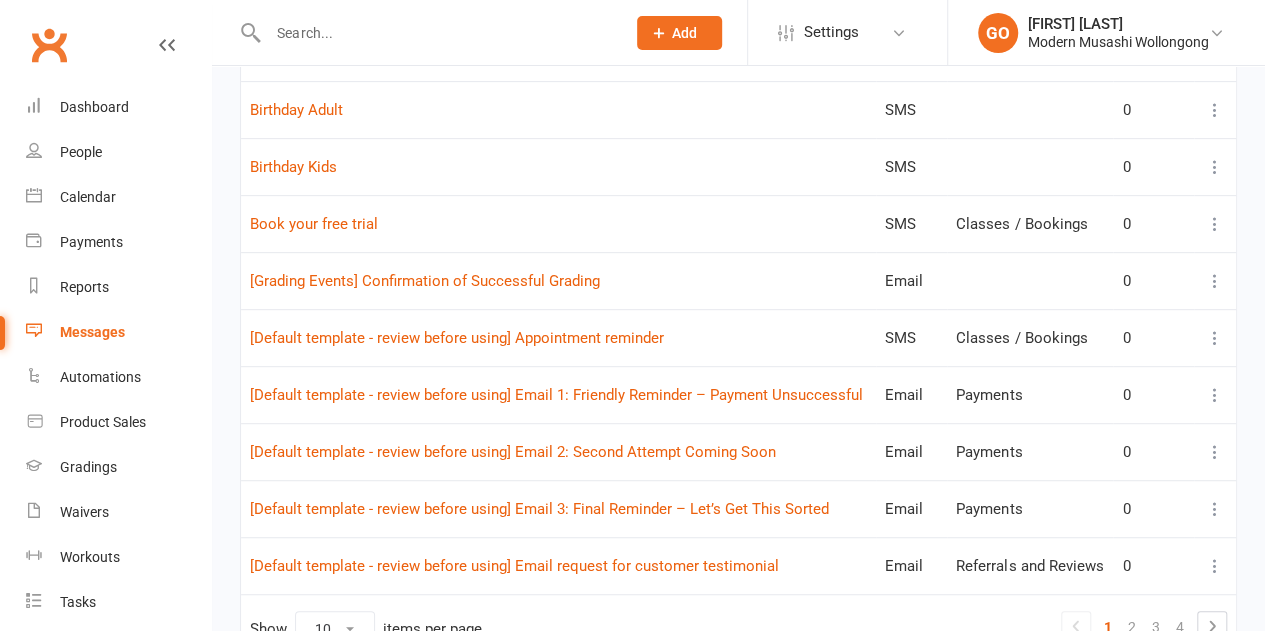 scroll, scrollTop: 473, scrollLeft: 0, axis: vertical 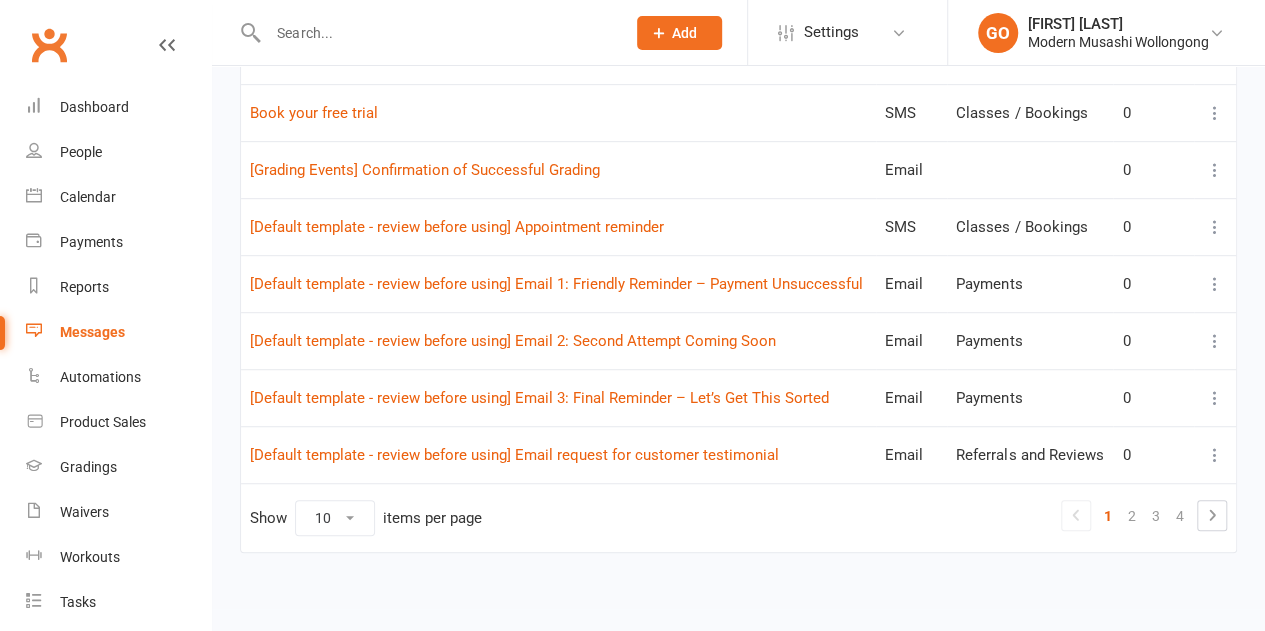 click 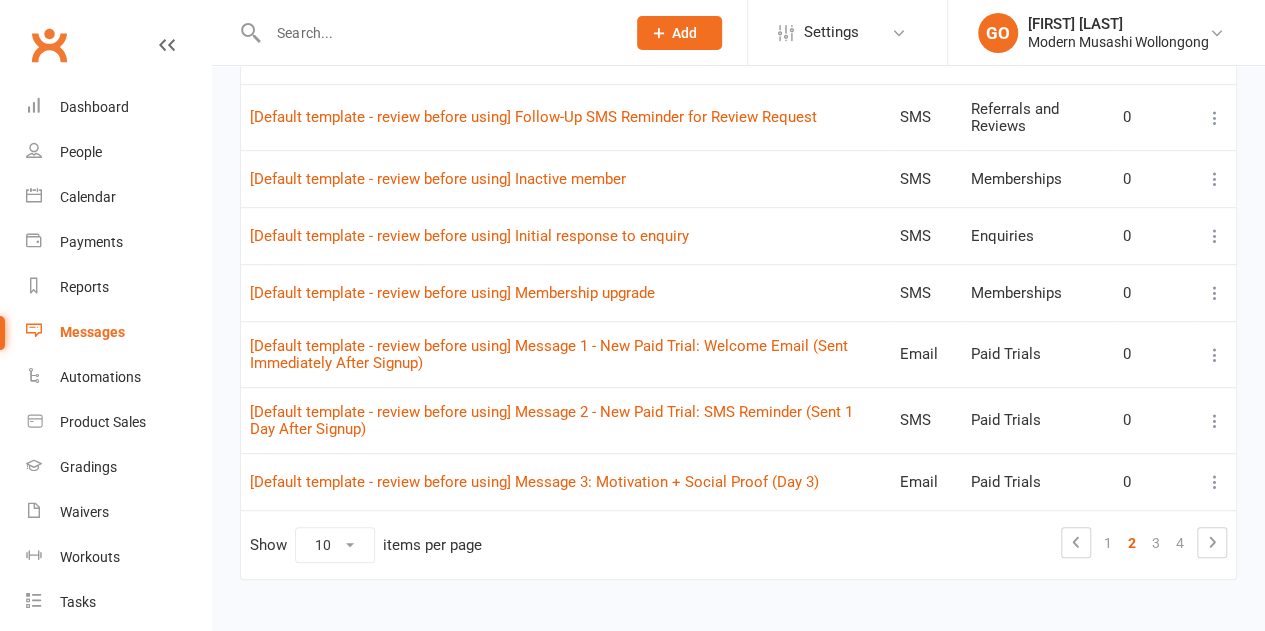 click 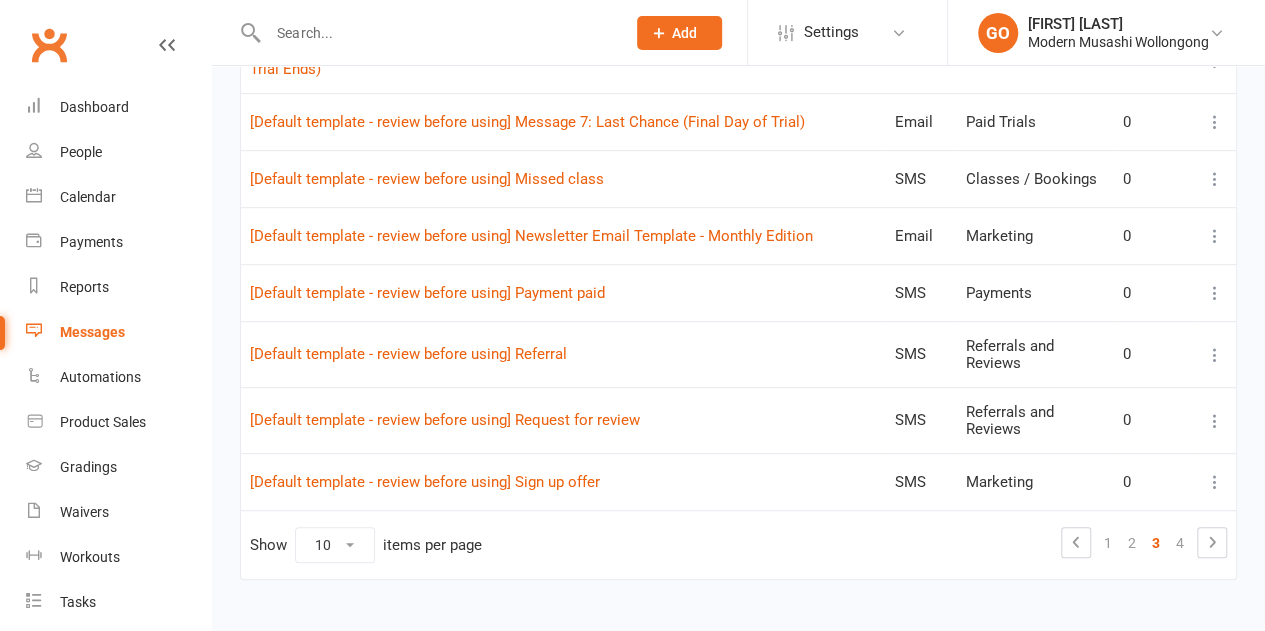 click 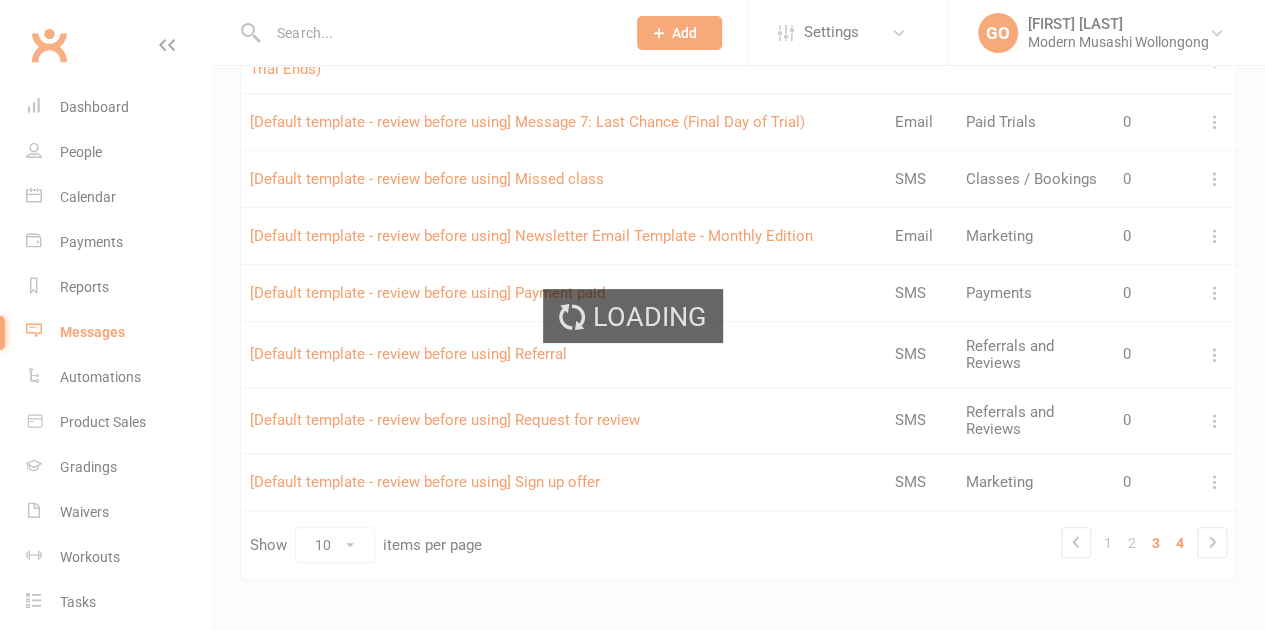 scroll, scrollTop: 416, scrollLeft: 0, axis: vertical 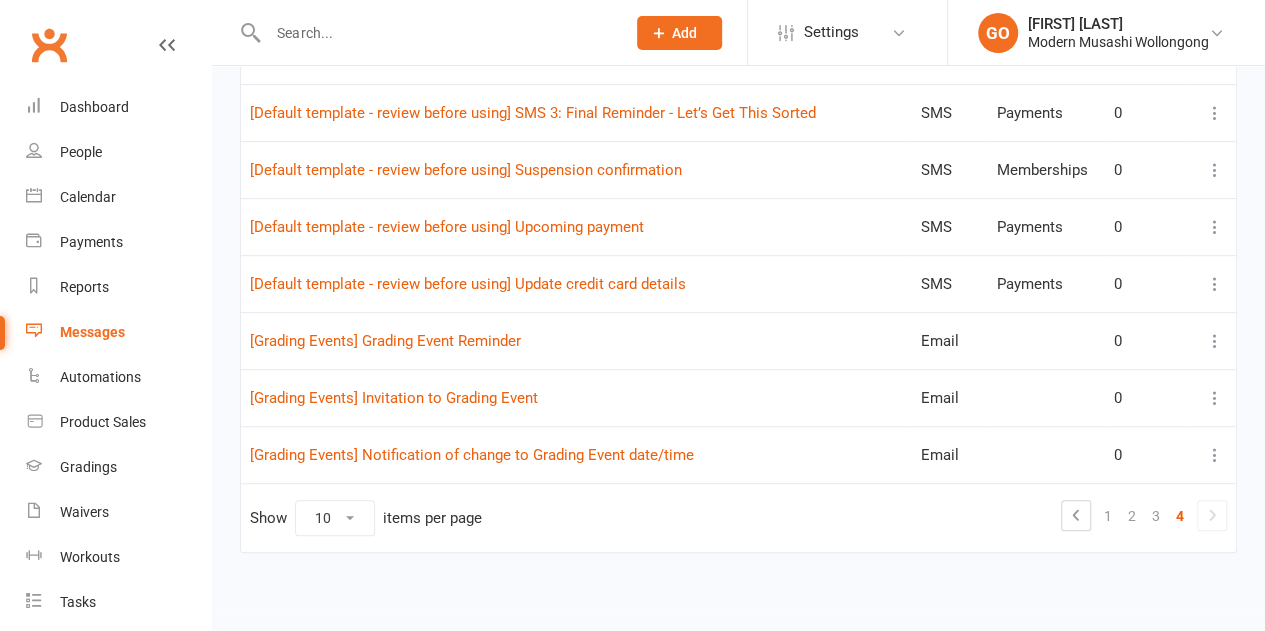click 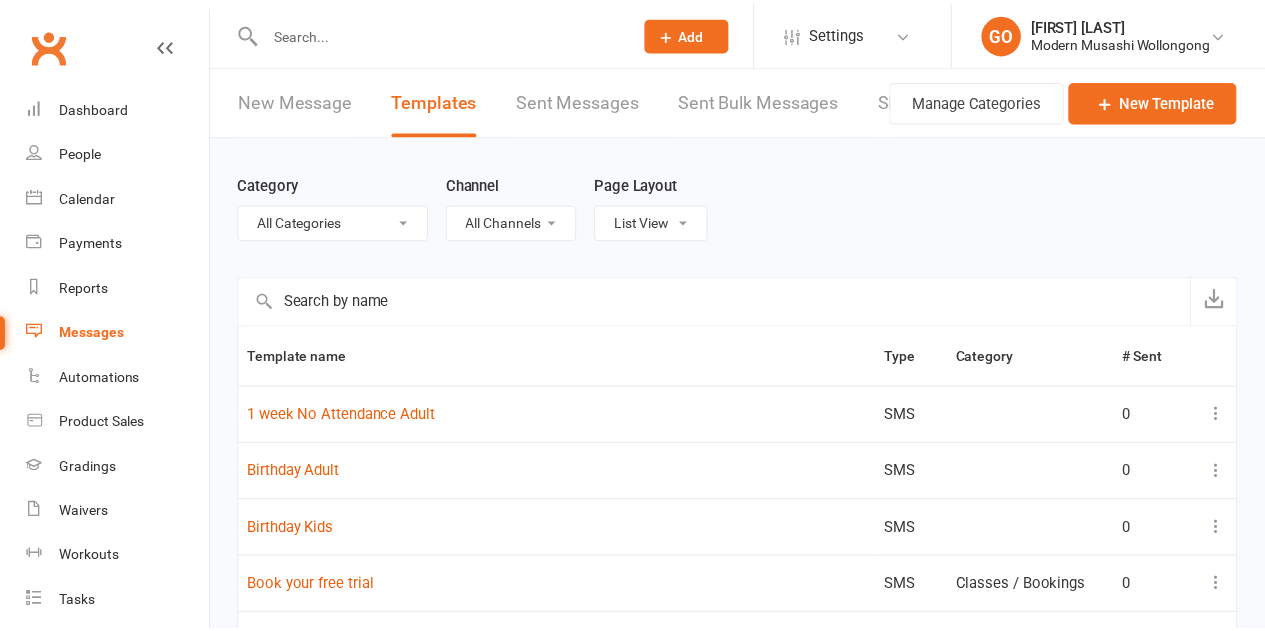 scroll, scrollTop: 417, scrollLeft: 0, axis: vertical 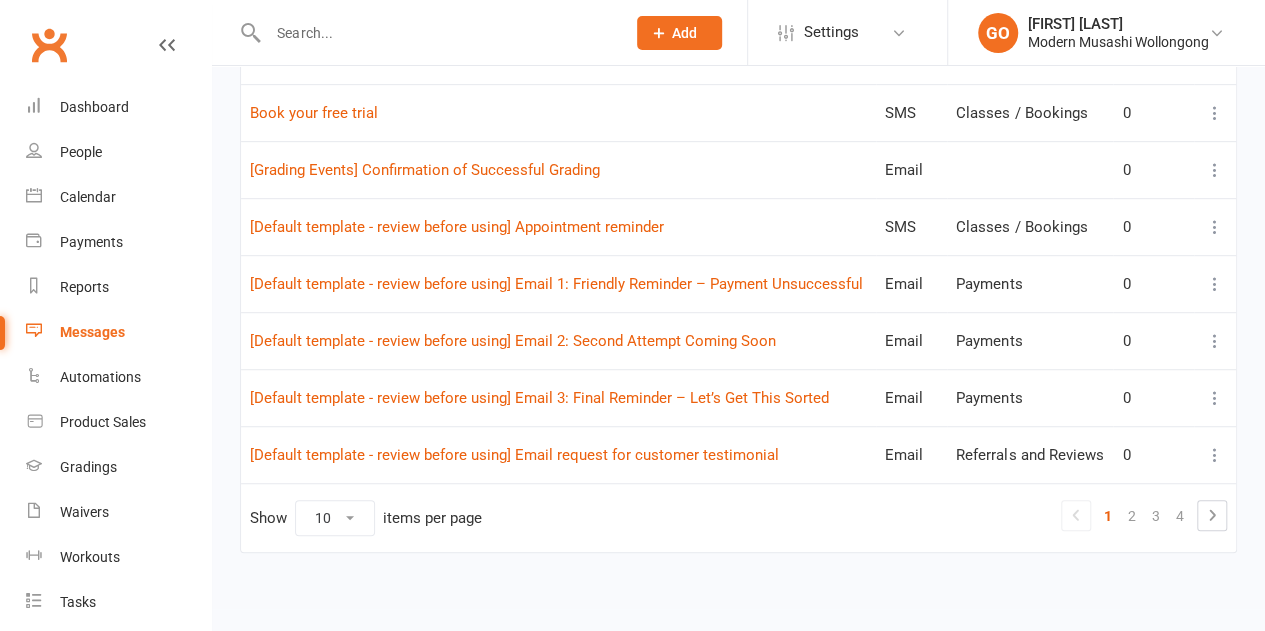 click 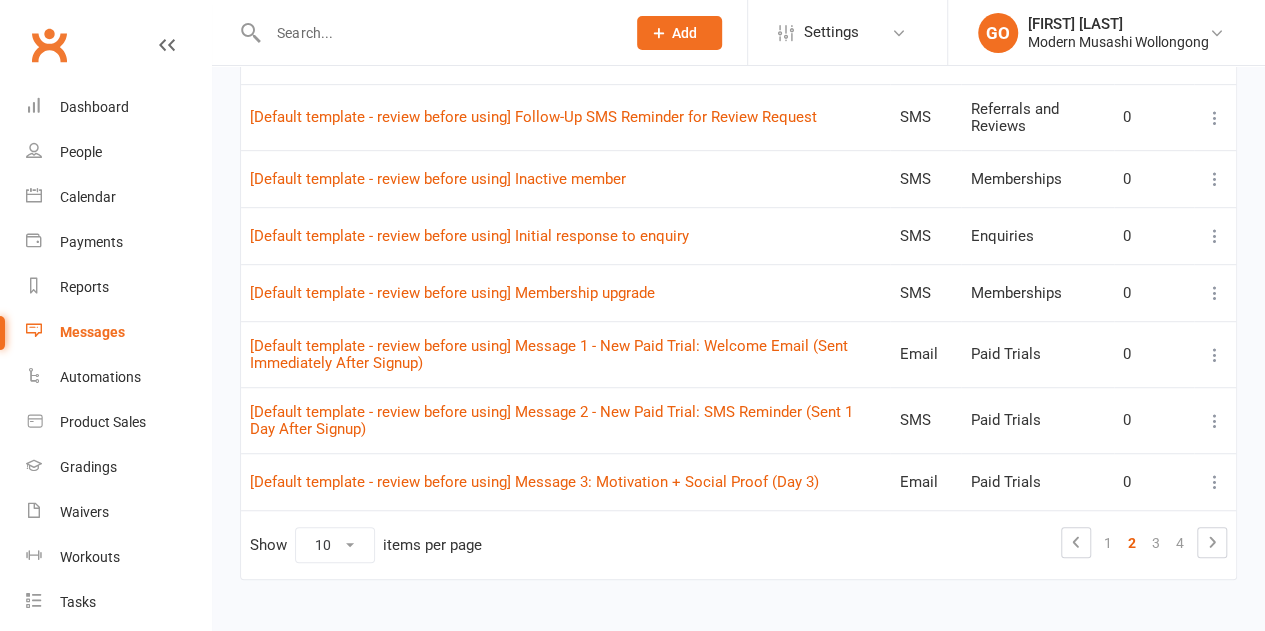 click on "Show 10 25 50 100 items per page 1 2 3 4" at bounding box center (738, 544) 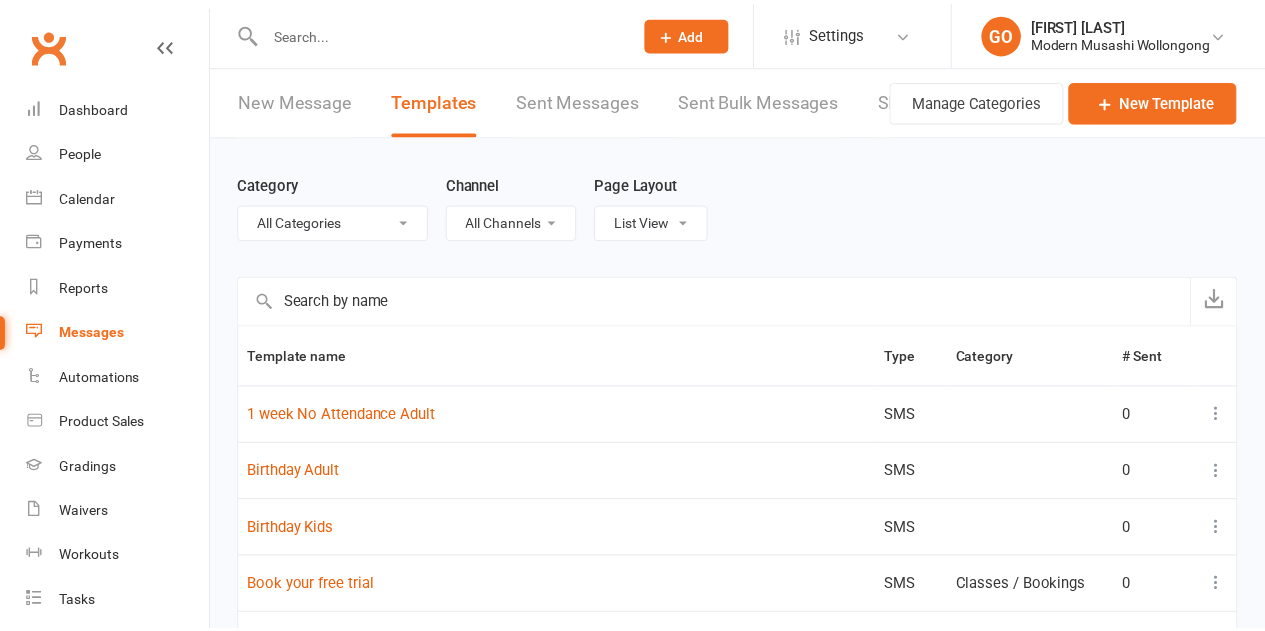 scroll, scrollTop: 473, scrollLeft: 0, axis: vertical 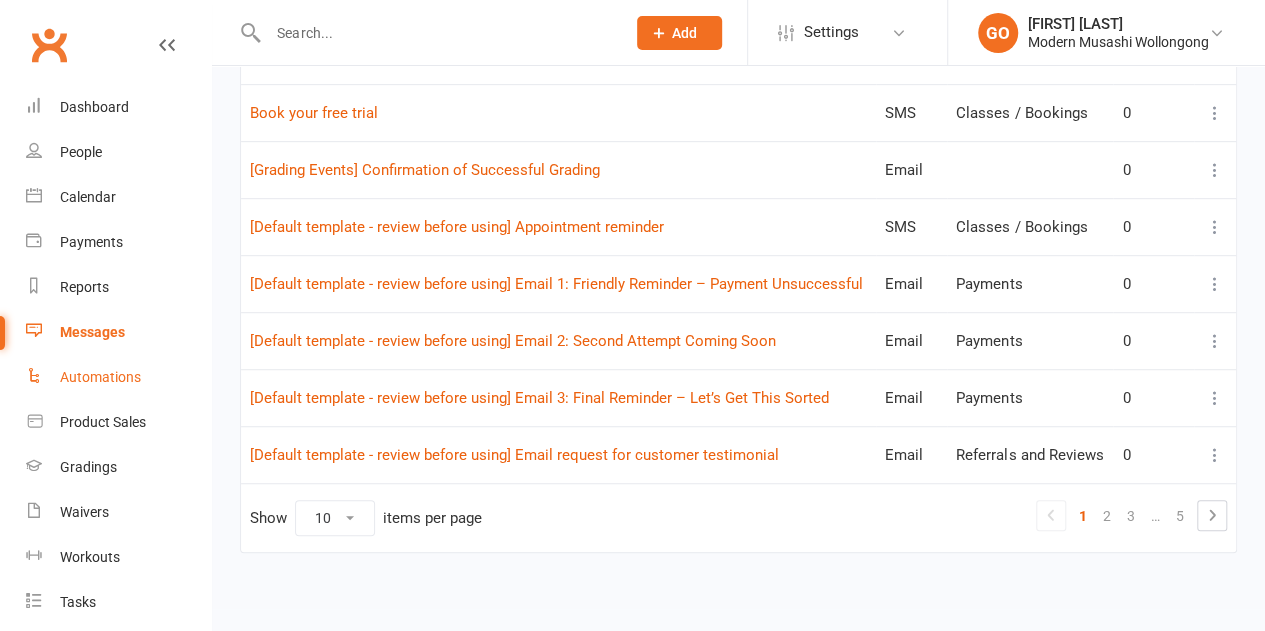 click on "Automations" at bounding box center (100, 377) 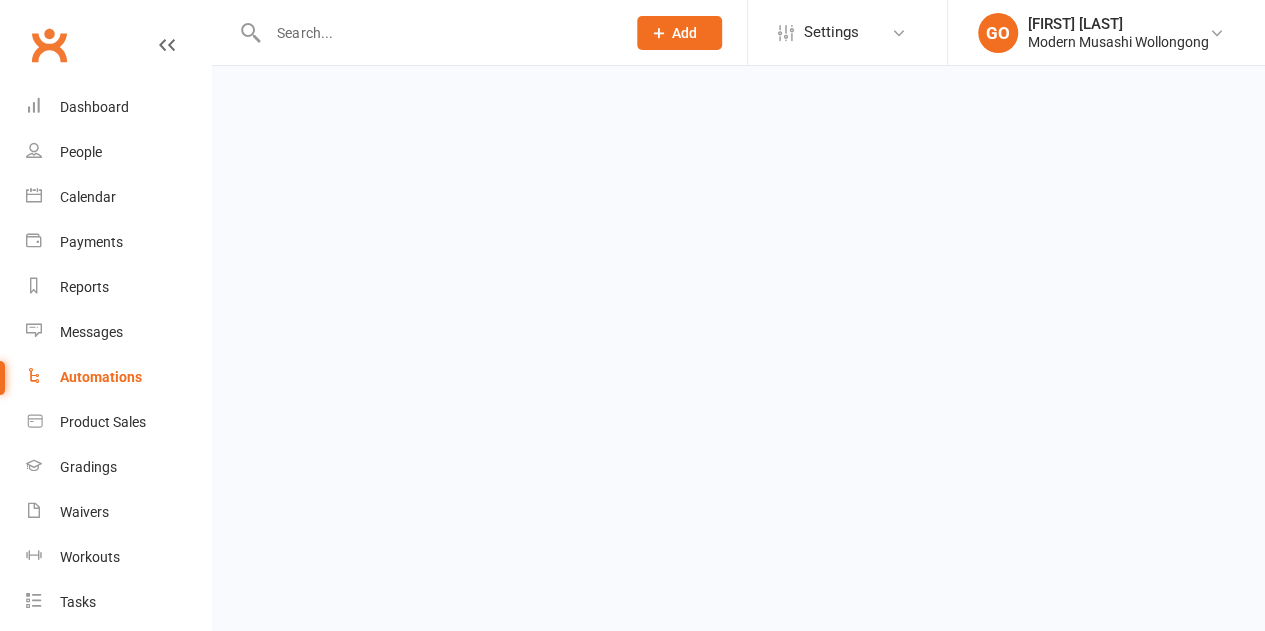 scroll, scrollTop: 0, scrollLeft: 0, axis: both 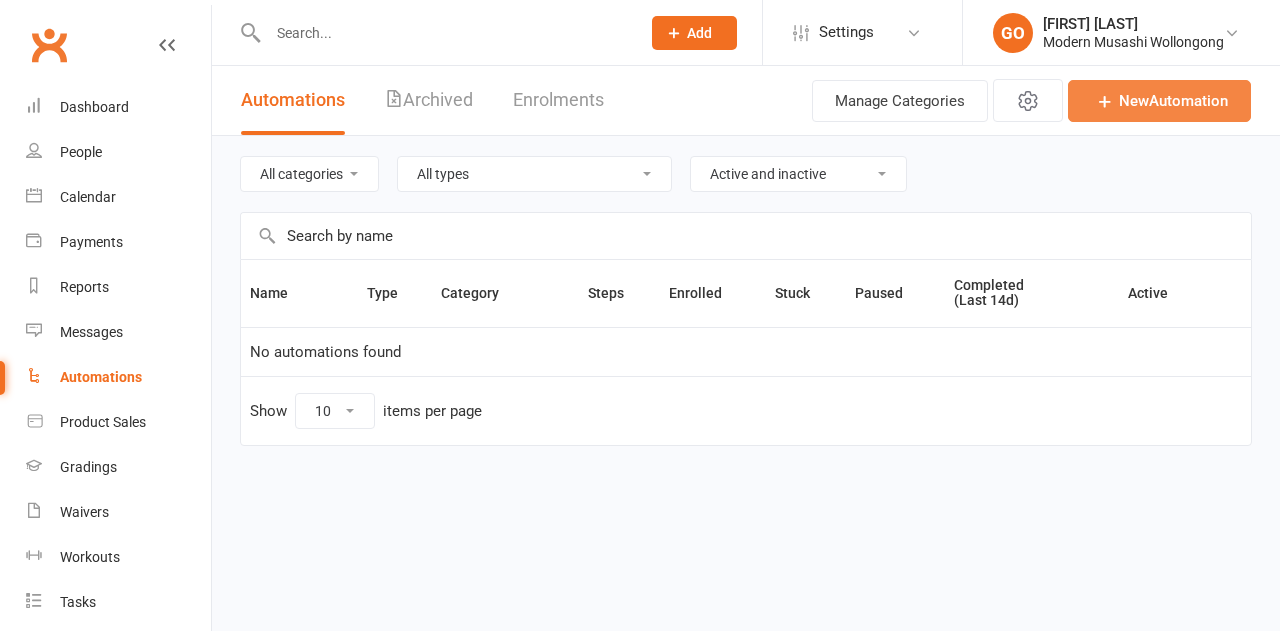 click on "New  Automation" at bounding box center (1159, 101) 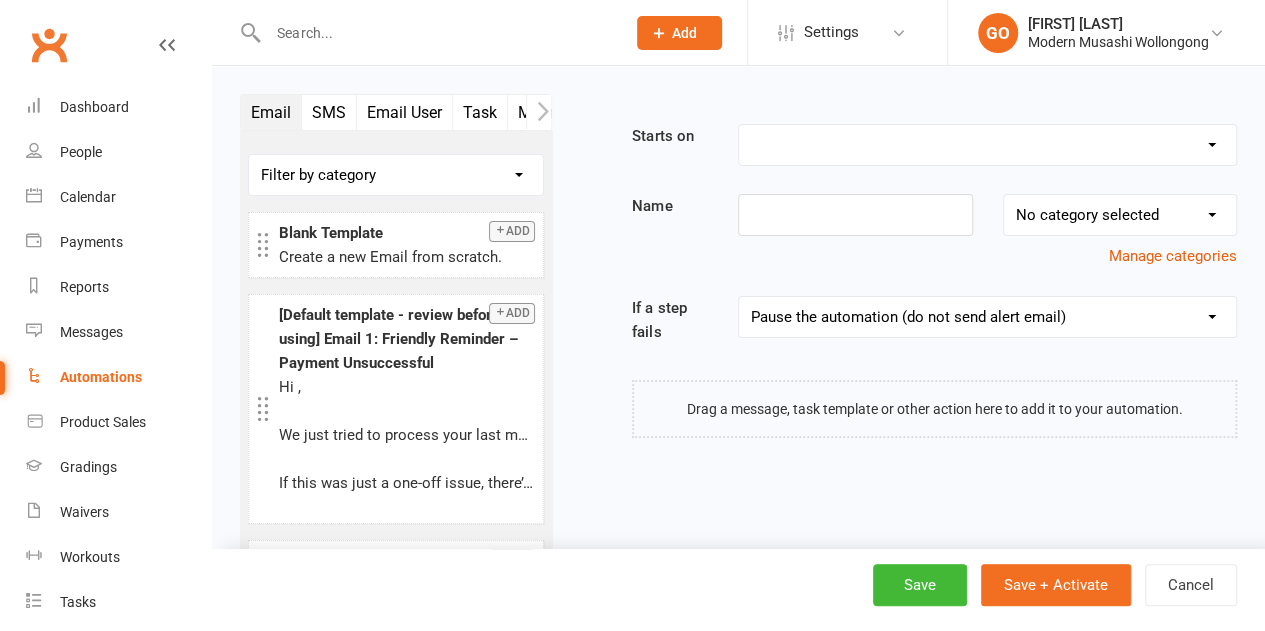 click on "Booking Cancelled Booking Due Booking Late-Cancelled Booking Marked Absent Booking Marked Attended Contact Added to Event Waitlist Contact Birthday Converted to Member Credit Card Expiry Days Since Last Attendance End of Suspension Enrolled in Martial Arts Style First Class Attended First Class Due General Attendance Marked Manual Enrolment Member Added Member First Activated Member Promoted / Graded Membership Added Membership Cancelled Membership Due to Start Membership Expiry Non-attending Contact Added Payment Due Payment Failure Payment Marked Process Manually Payment Paid Prospect Added Prospect Status Changed Recurring Bookings Activated Signed Waiver Approved Single Booking Created Start of Suspension Suspension Added Workout Performed" at bounding box center (987, 145) 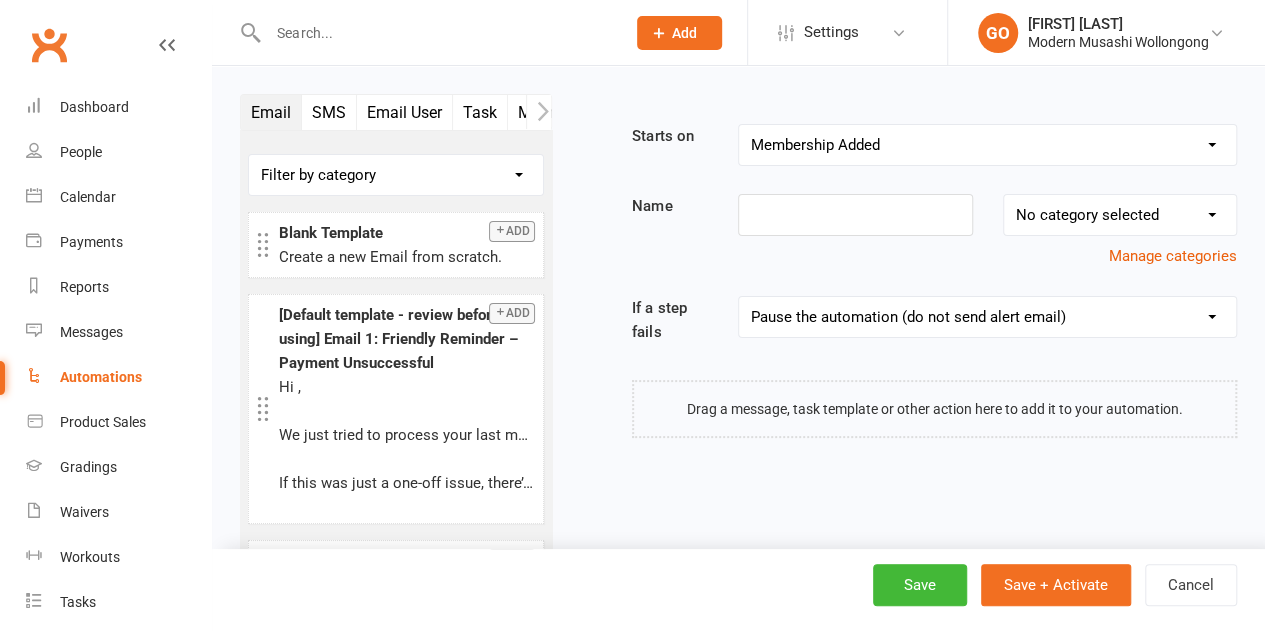 click on "Booking Cancelled Booking Due Booking Late-Cancelled Booking Marked Absent Booking Marked Attended Contact Added to Event Waitlist Contact Birthday Converted to Member Credit Card Expiry Days Since Last Attendance End of Suspension Enrolled in Martial Arts Style First Class Attended First Class Due General Attendance Marked Manual Enrolment Member Added Member First Activated Member Promoted / Graded Membership Added Membership Cancelled Membership Due to Start Membership Expiry Non-attending Contact Added Payment Due Payment Failure Payment Marked Process Manually Payment Paid Prospect Added Prospect Status Changed Recurring Bookings Activated Signed Waiver Approved Single Booking Created Start of Suspension Suspension Added Workout Performed" at bounding box center [987, 145] 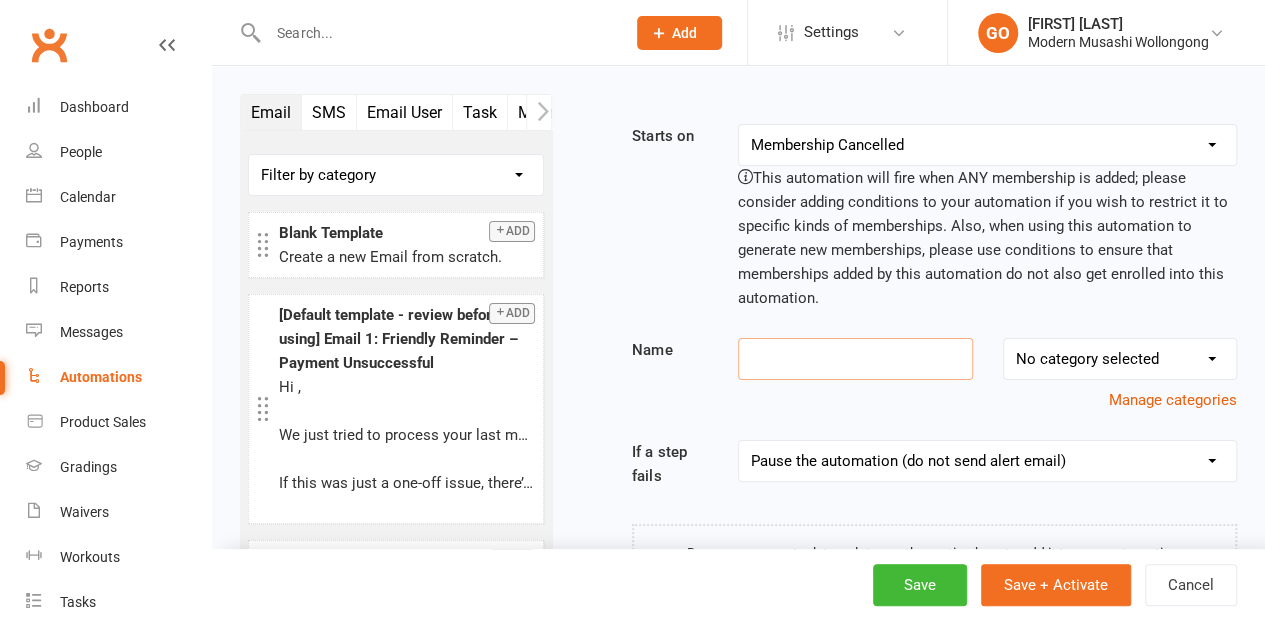 click at bounding box center (855, 359) 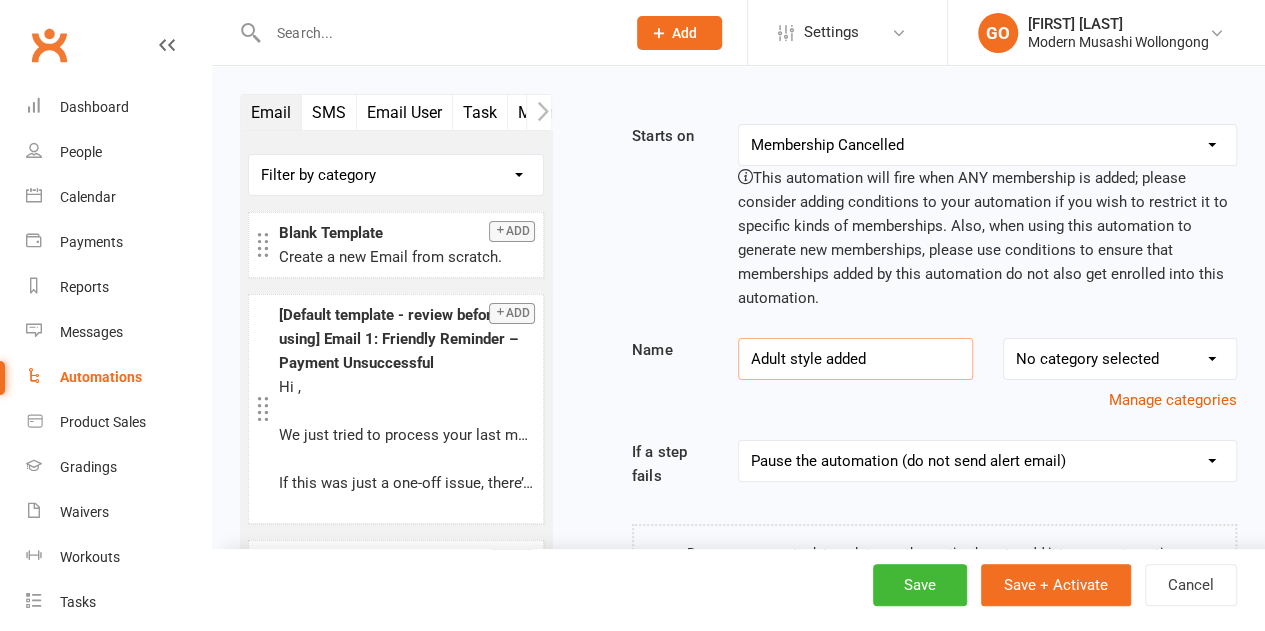 type on "Adult style added" 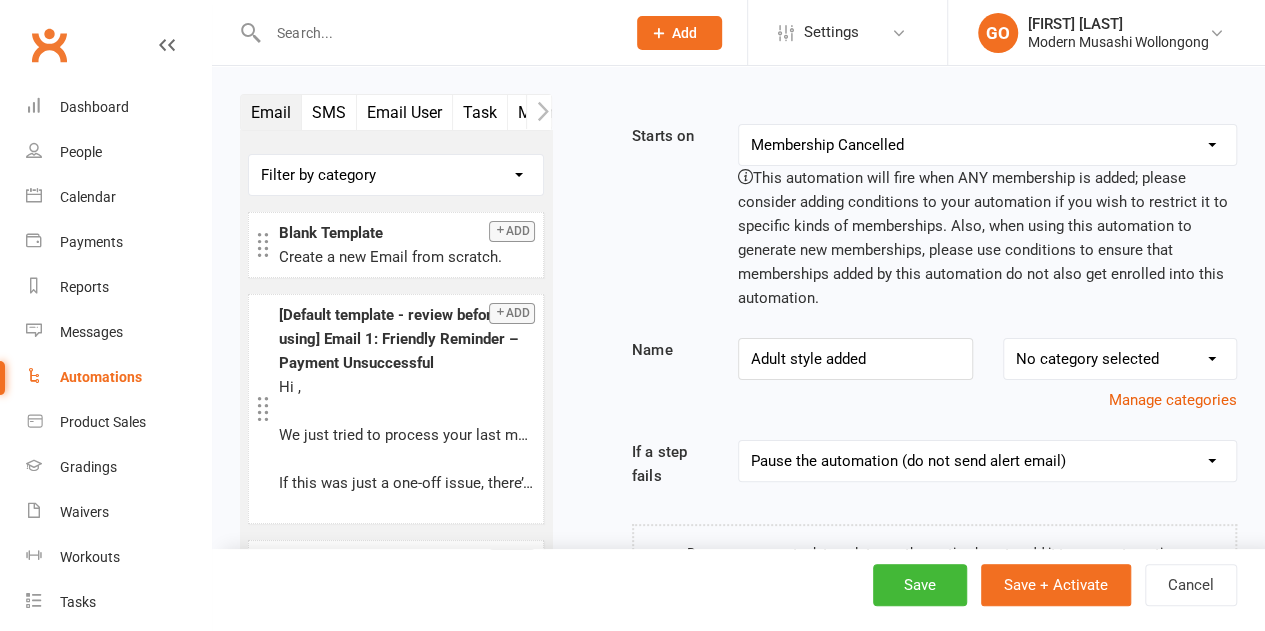 click at bounding box center [538, 112] 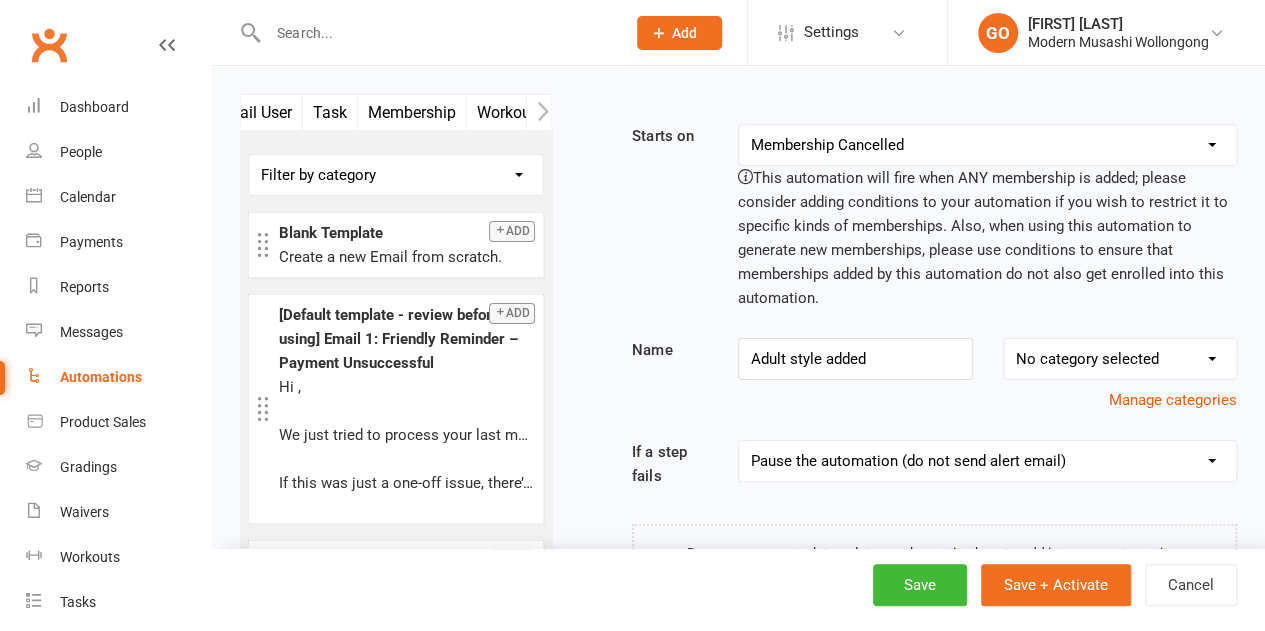 click at bounding box center (538, 112) 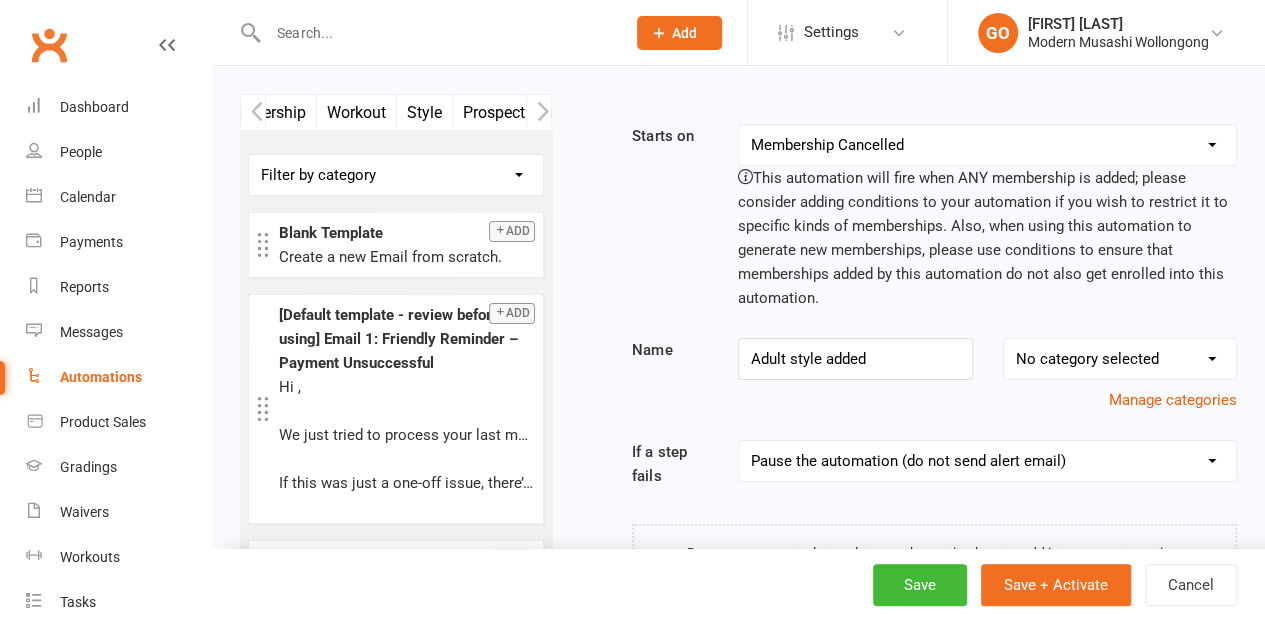scroll, scrollTop: 0, scrollLeft: 300, axis: horizontal 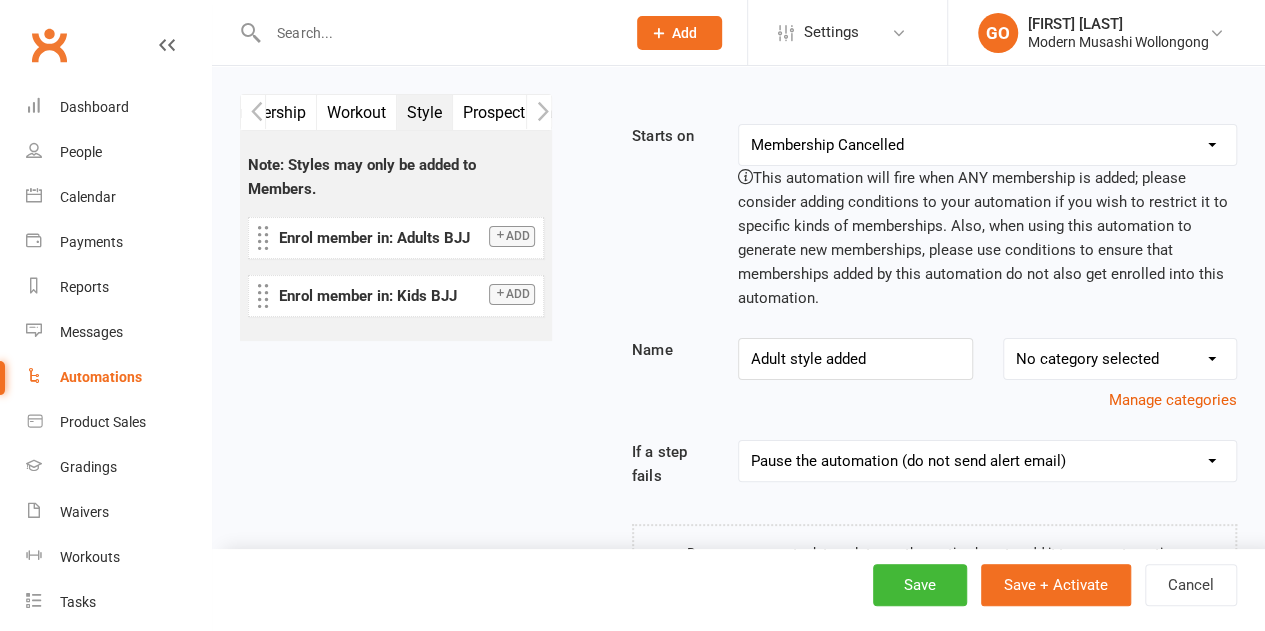 click on "Add Enrol member in: Adults BJJ" at bounding box center (396, 238) 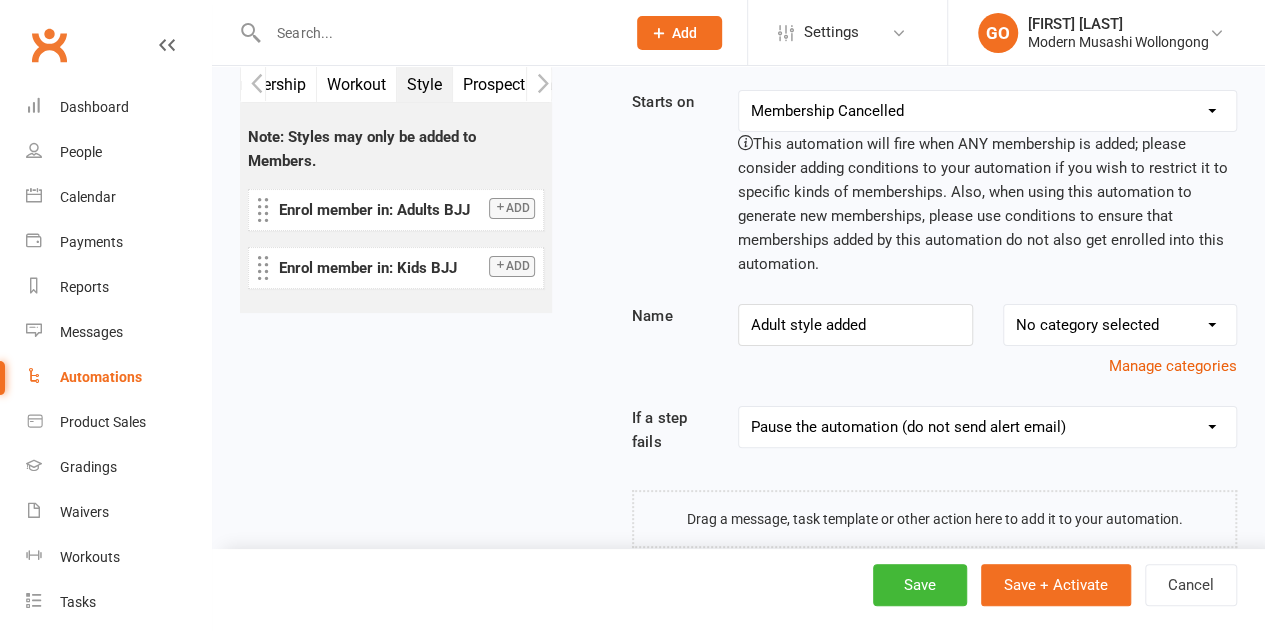scroll, scrollTop: 74, scrollLeft: 0, axis: vertical 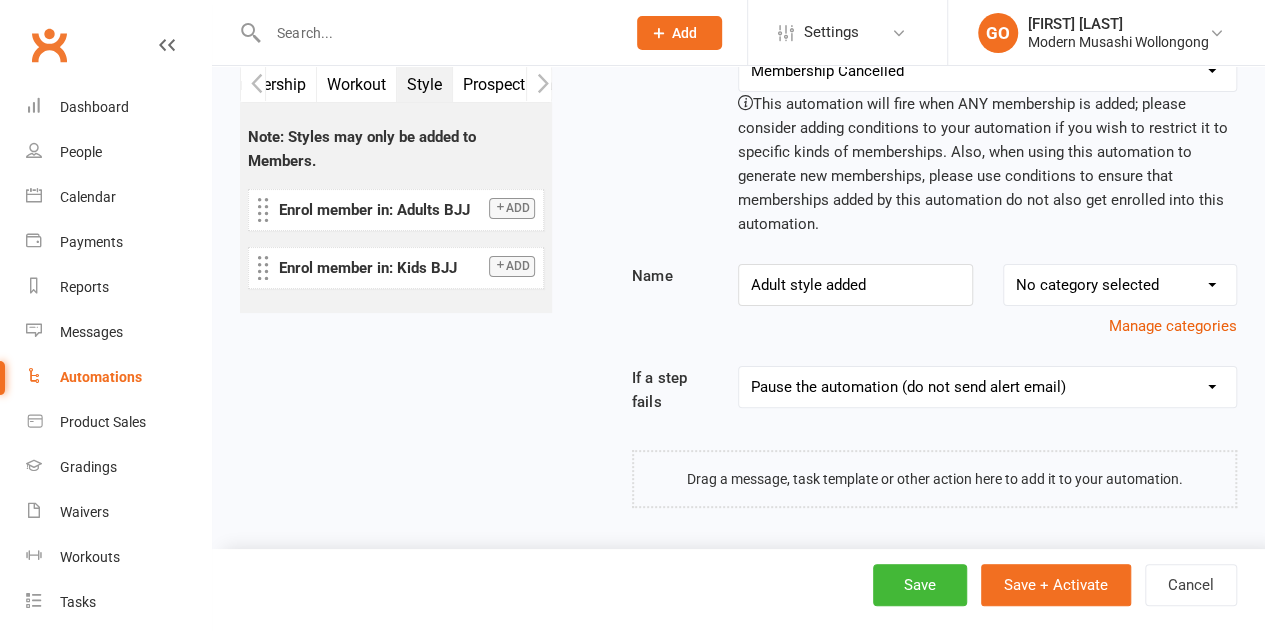 drag, startPoint x: 518, startPoint y: 201, endPoint x: 572, endPoint y: 196, distance: 54.230988 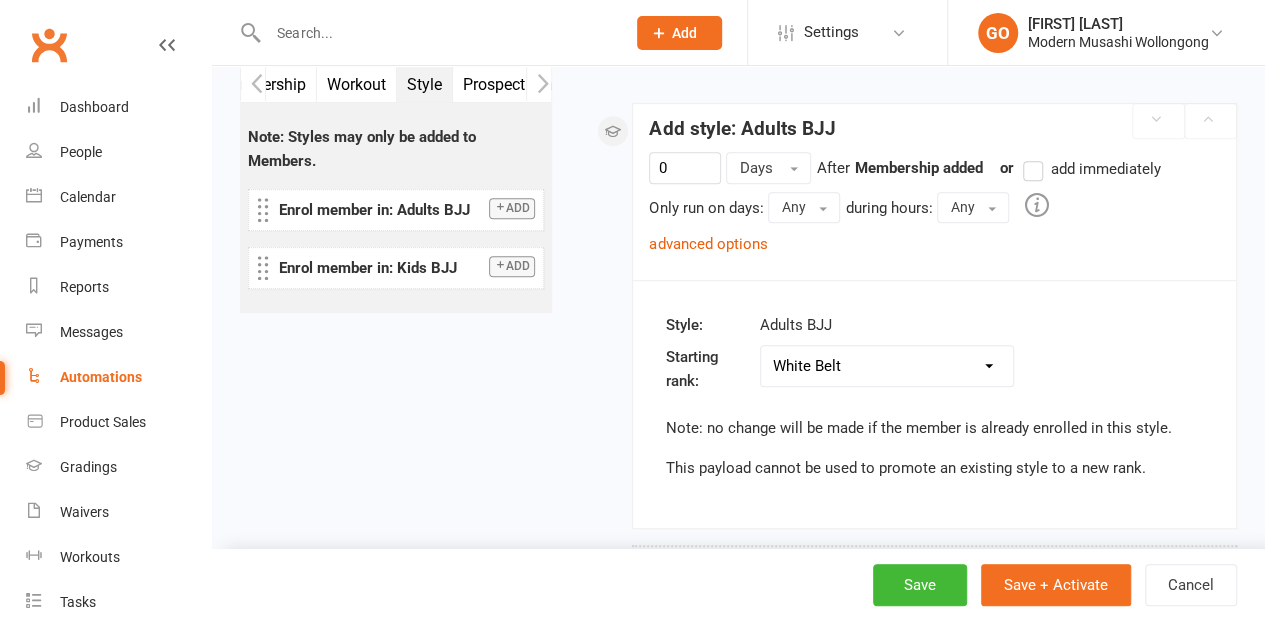 scroll, scrollTop: 430, scrollLeft: 0, axis: vertical 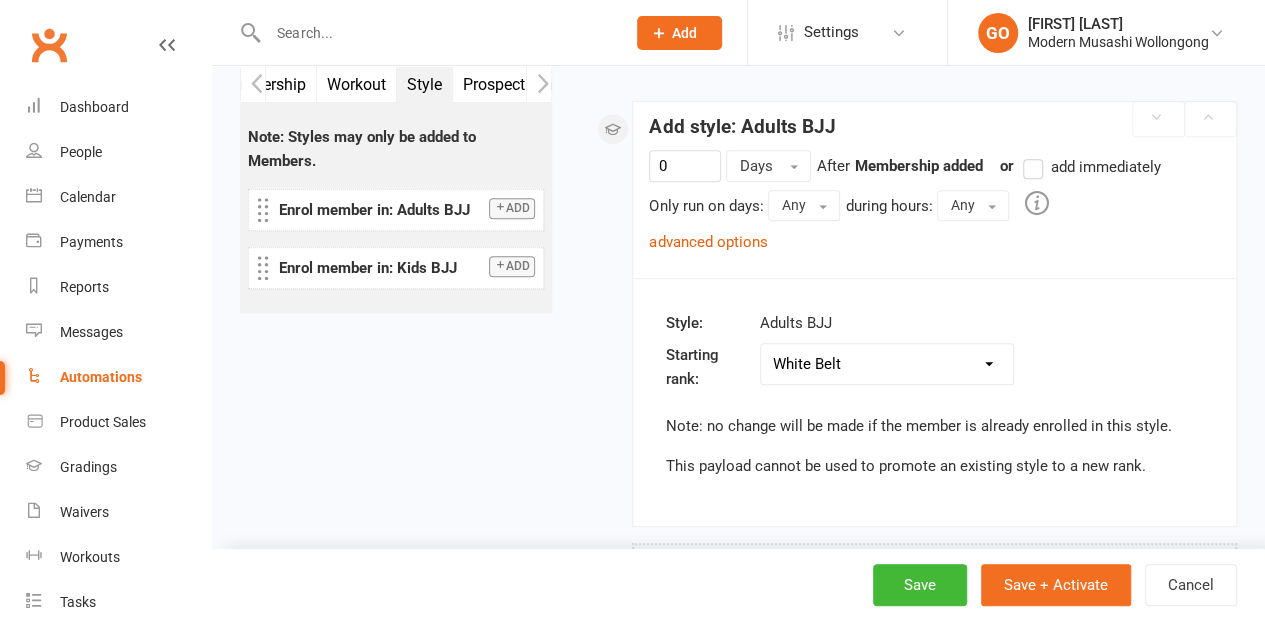 click on "add immediately" at bounding box center [1091, 167] 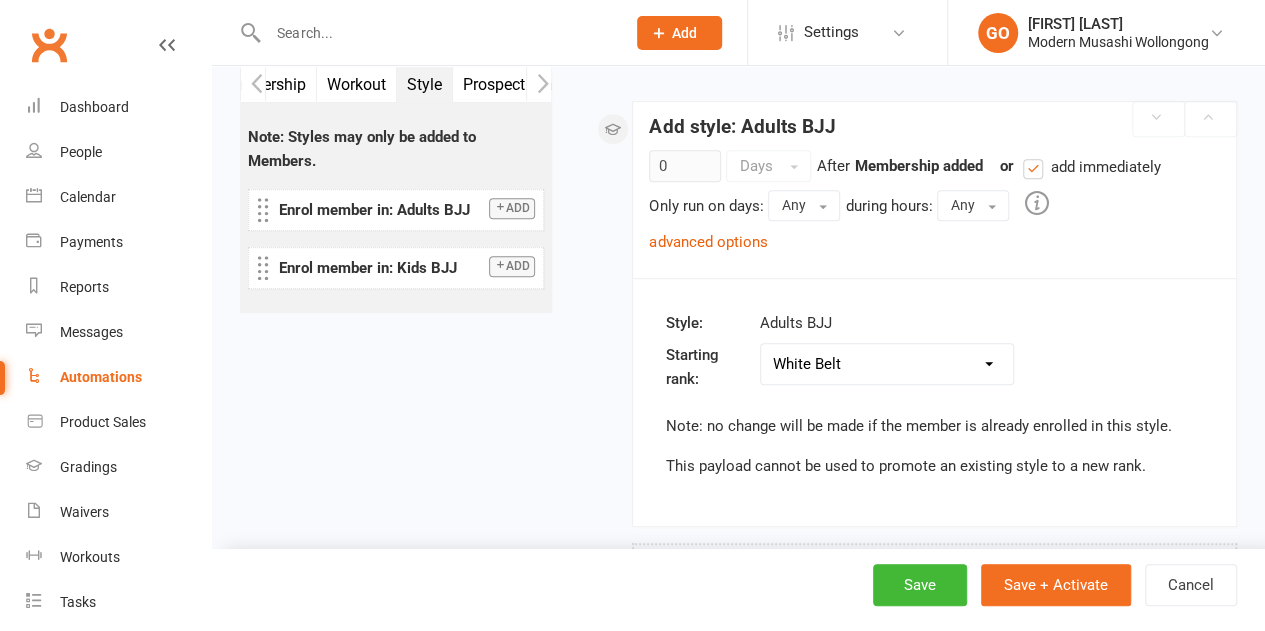 click on "advanced options" at bounding box center (708, 242) 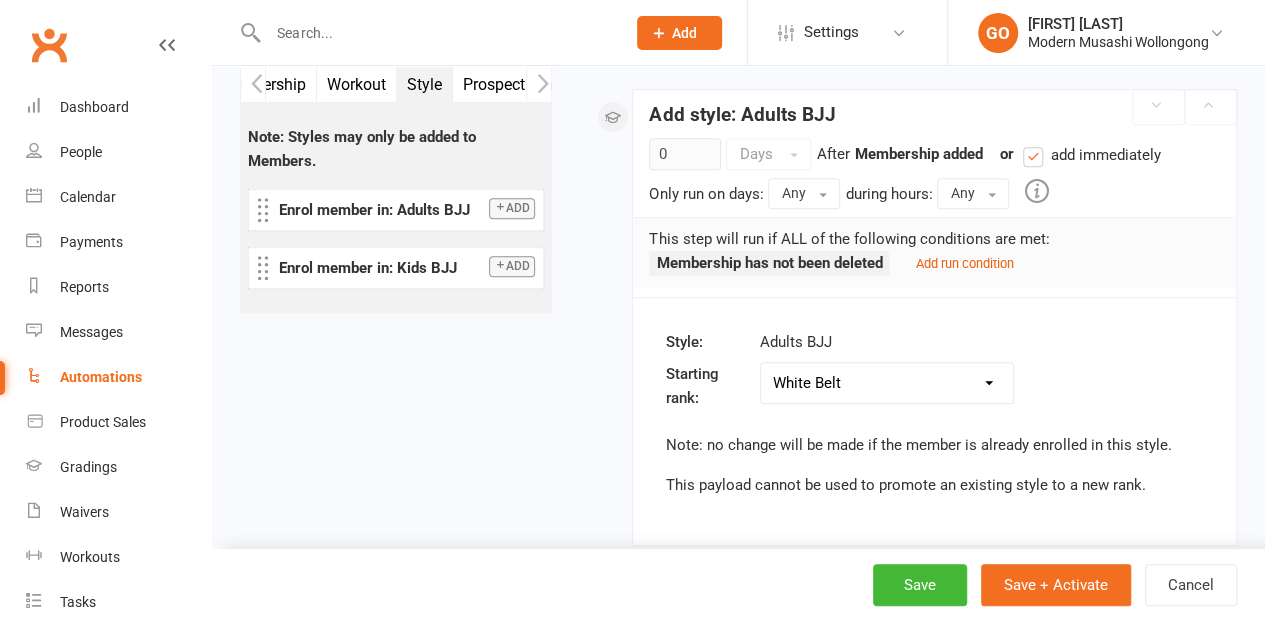 scroll, scrollTop: 463, scrollLeft: 0, axis: vertical 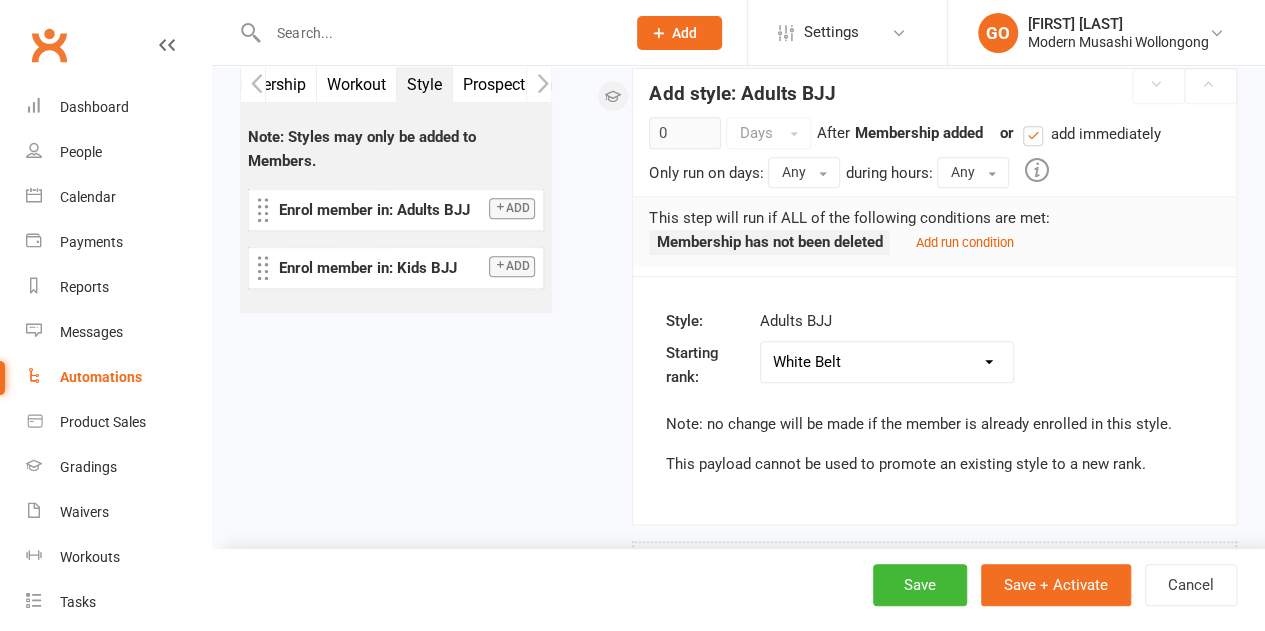 click on "Add run condition" at bounding box center [964, 242] 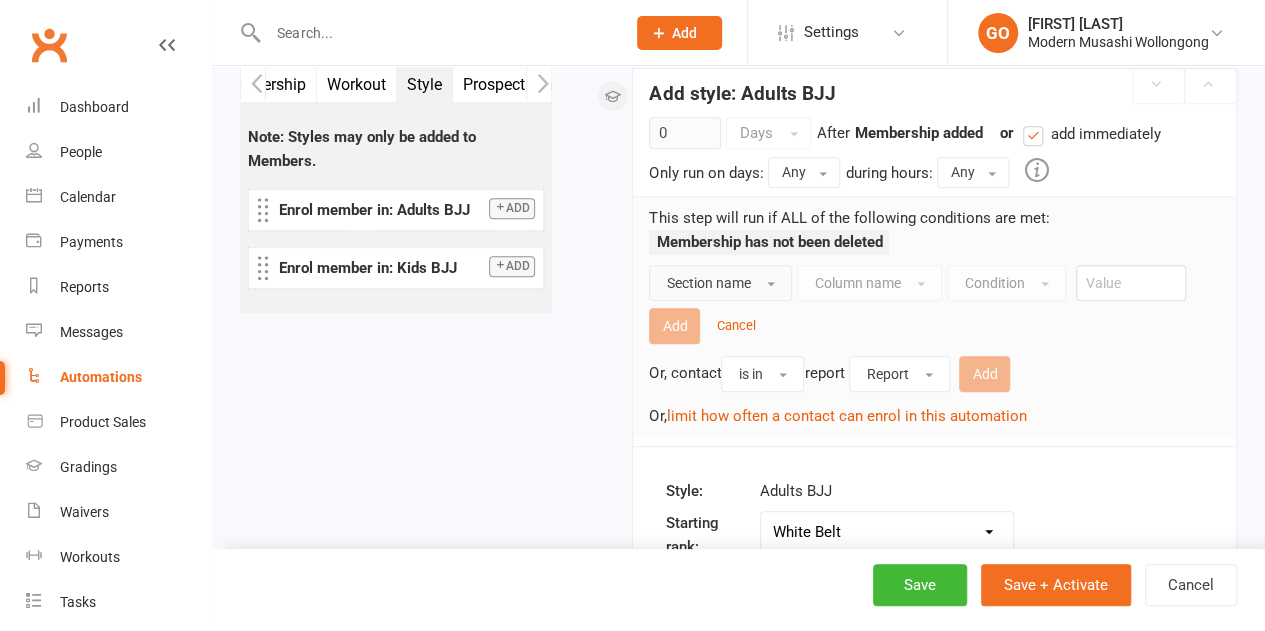click on "Section name" at bounding box center [708, 283] 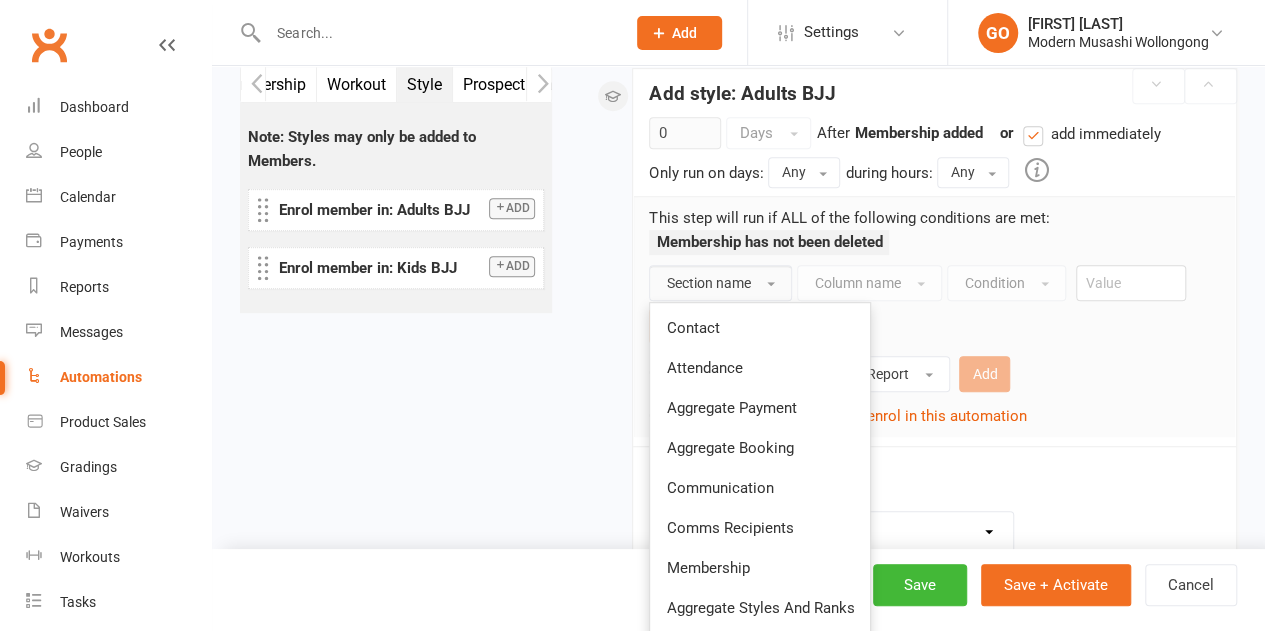 click on "Contact" at bounding box center [692, 328] 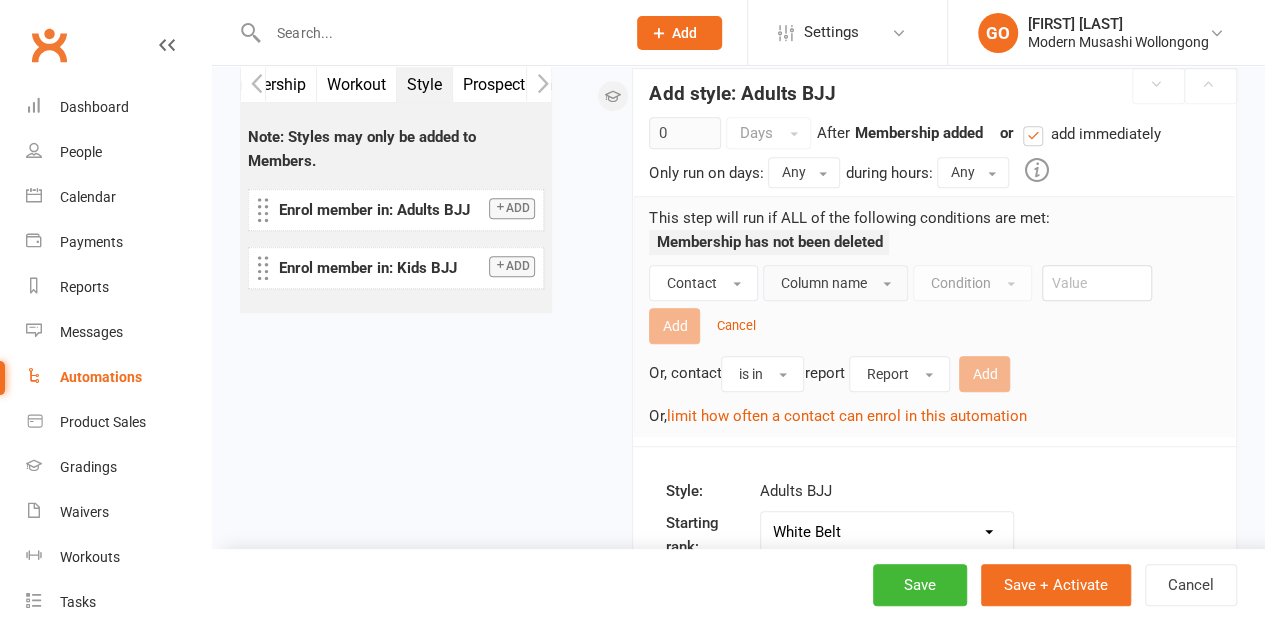 click on "Column name" at bounding box center (823, 283) 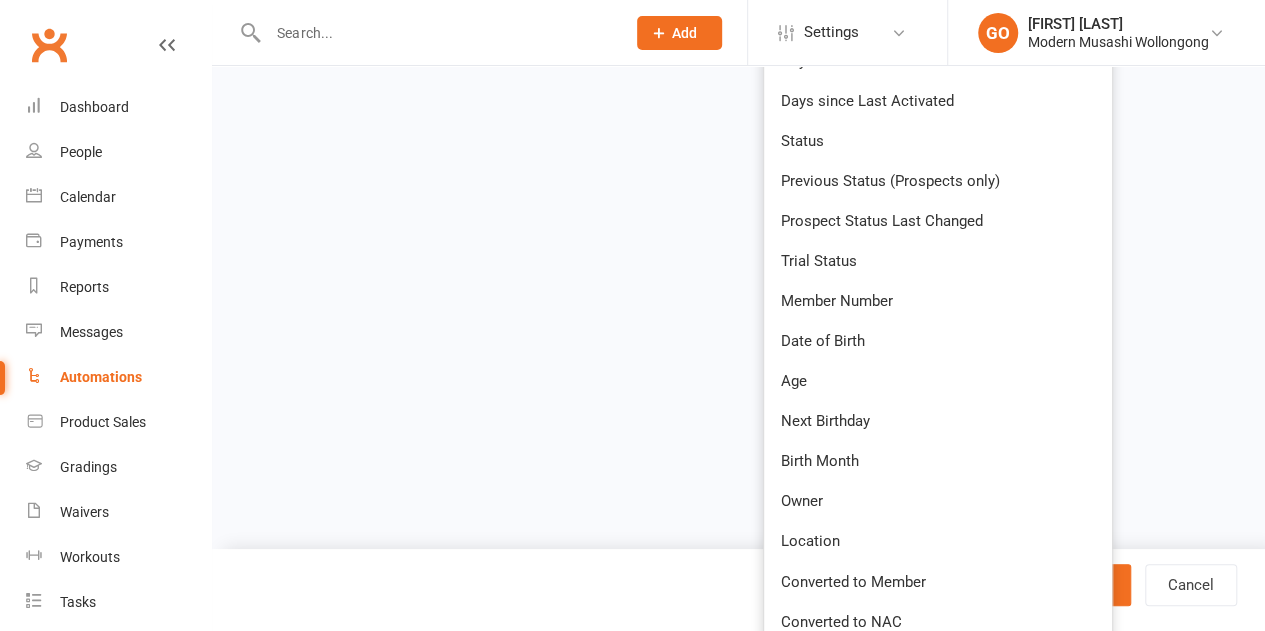 click on "Age" at bounding box center (793, 381) 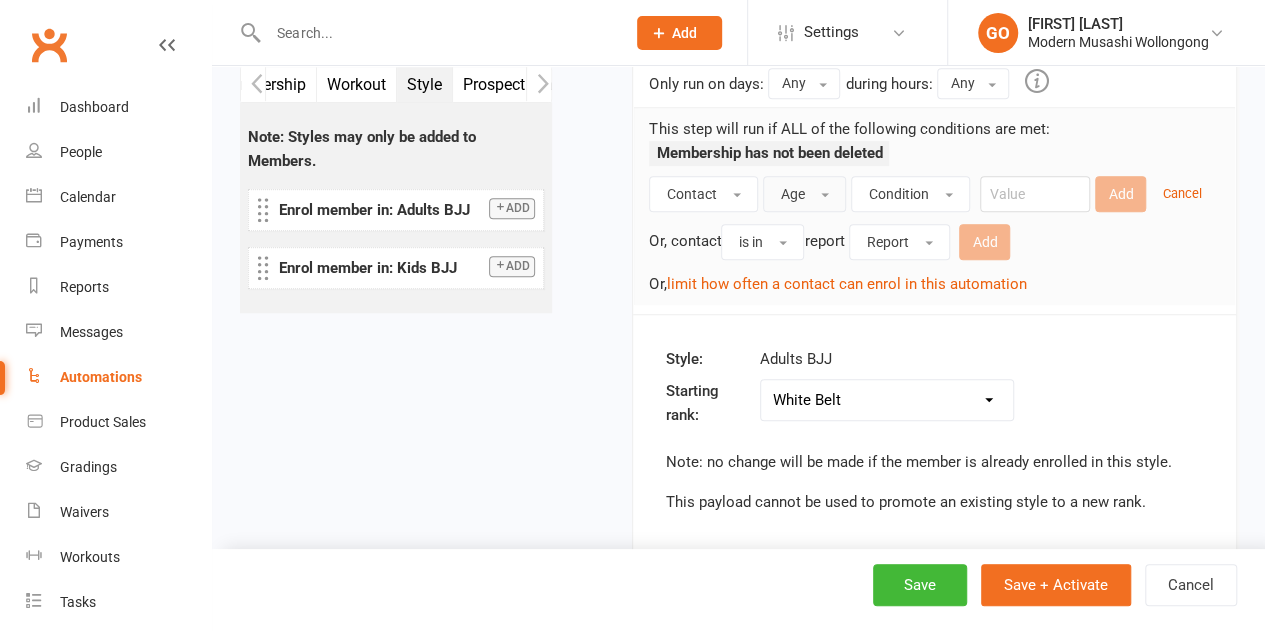 scroll, scrollTop: 546, scrollLeft: 0, axis: vertical 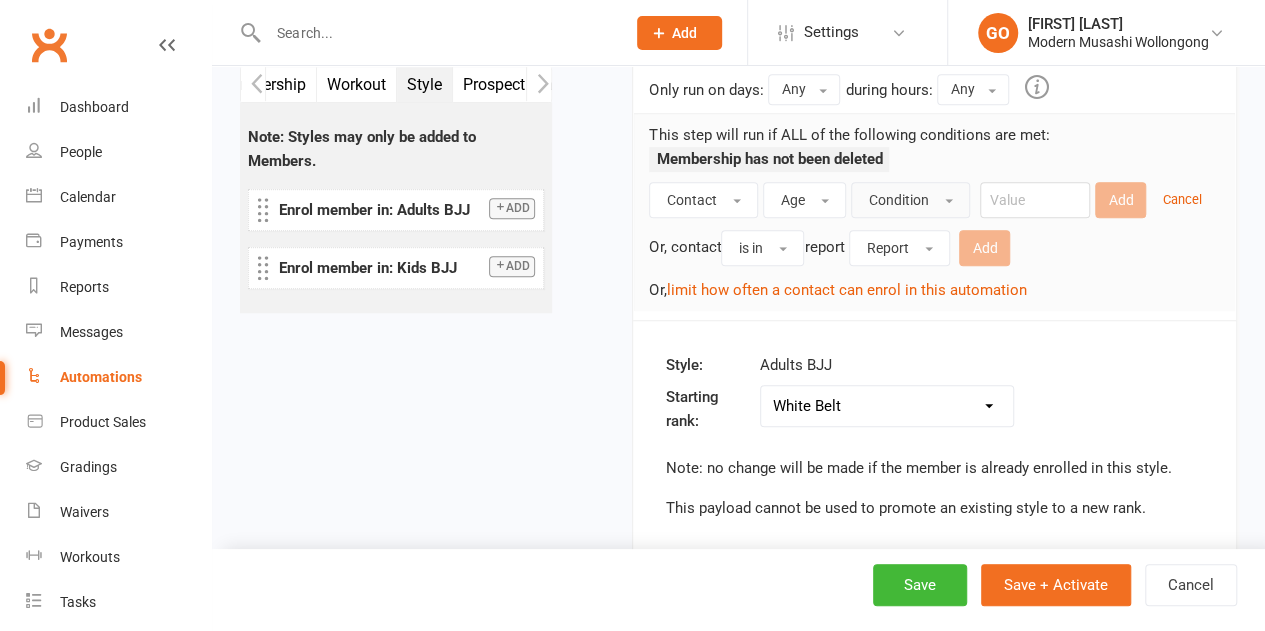 click on "Condition" at bounding box center (898, 200) 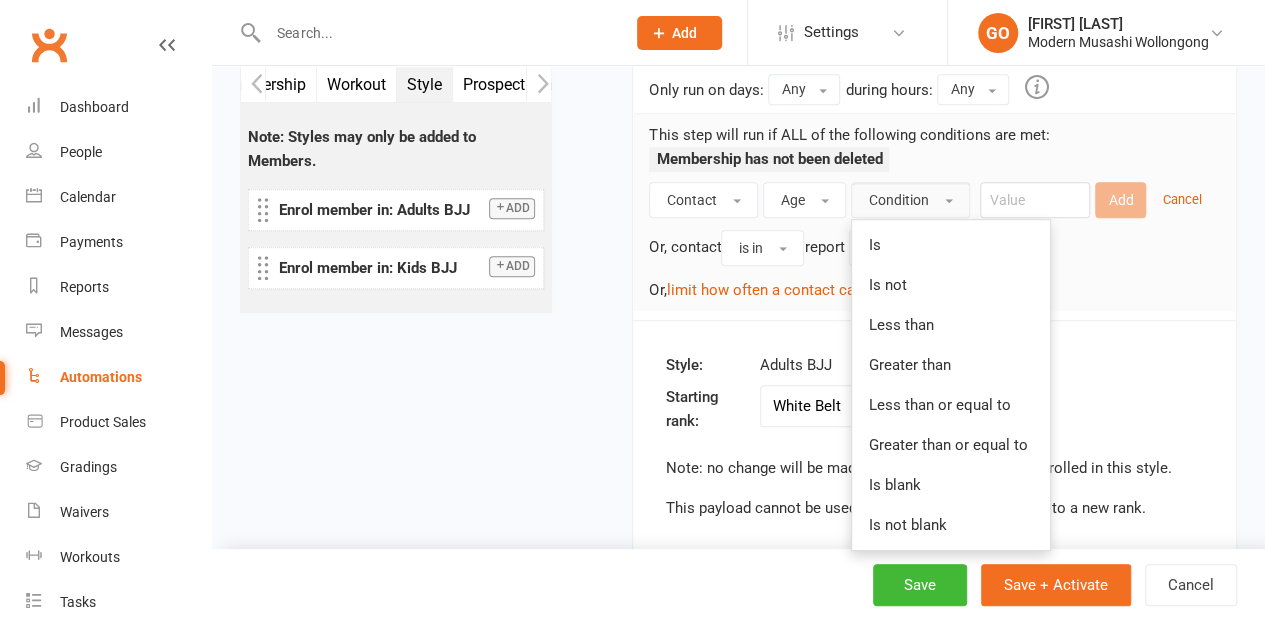 click on "Greater than or equal to" at bounding box center [951, 445] 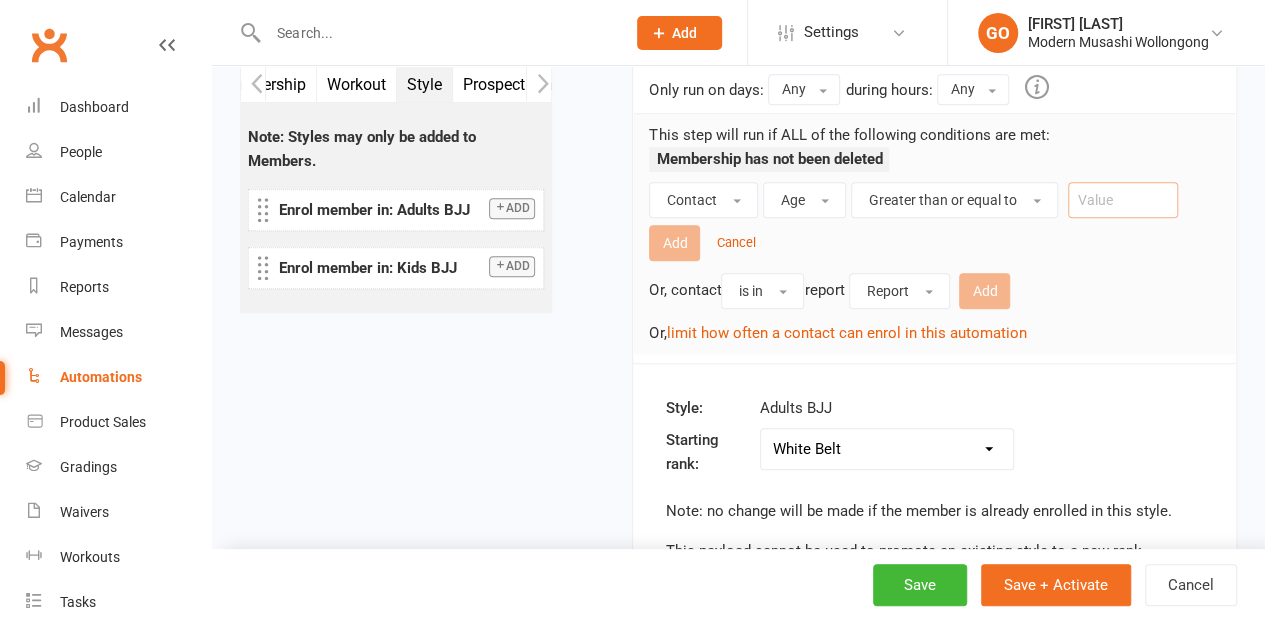 click at bounding box center [1123, 200] 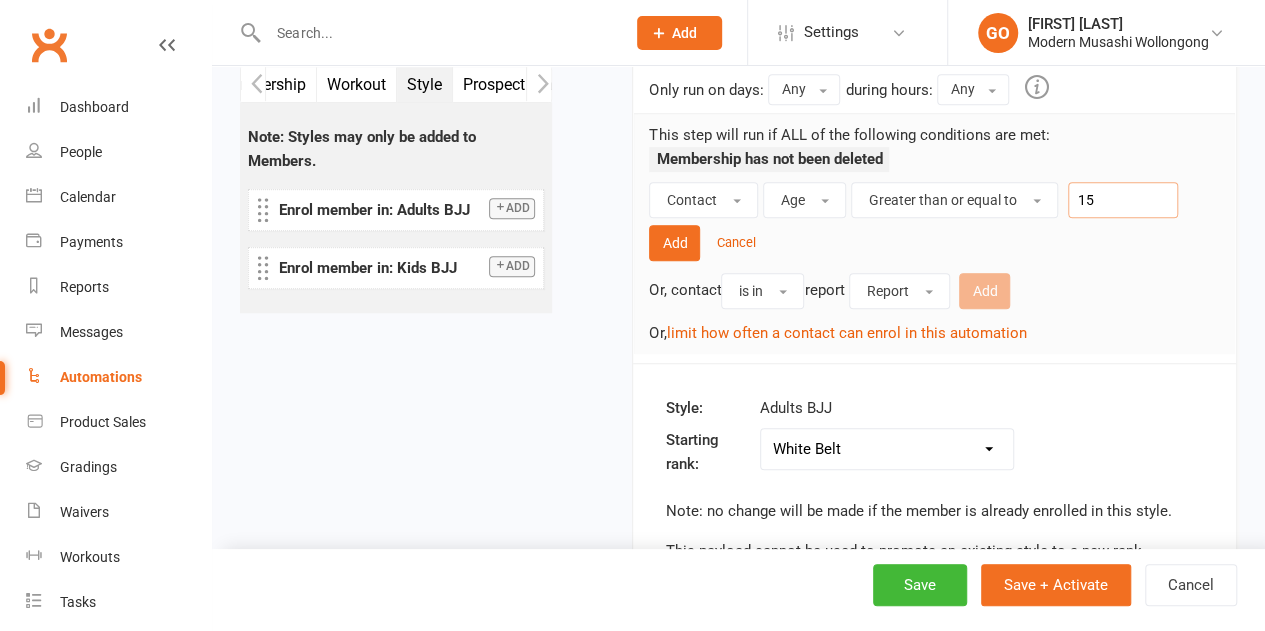 type on "15" 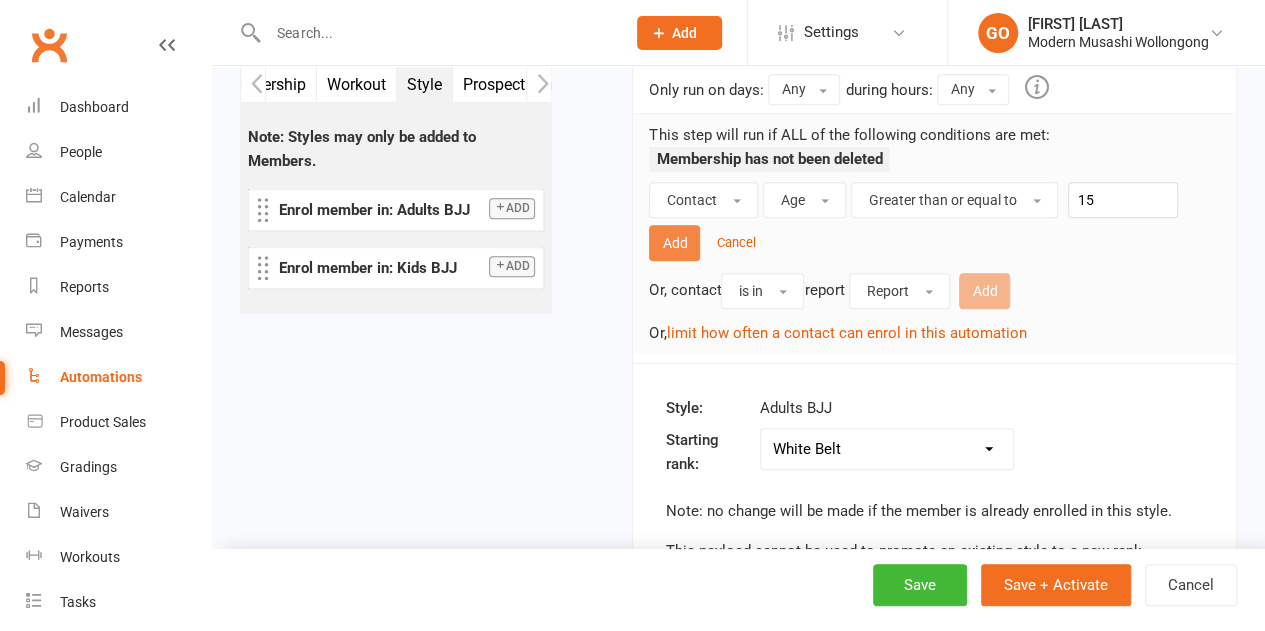 click on "Add" at bounding box center (674, 243) 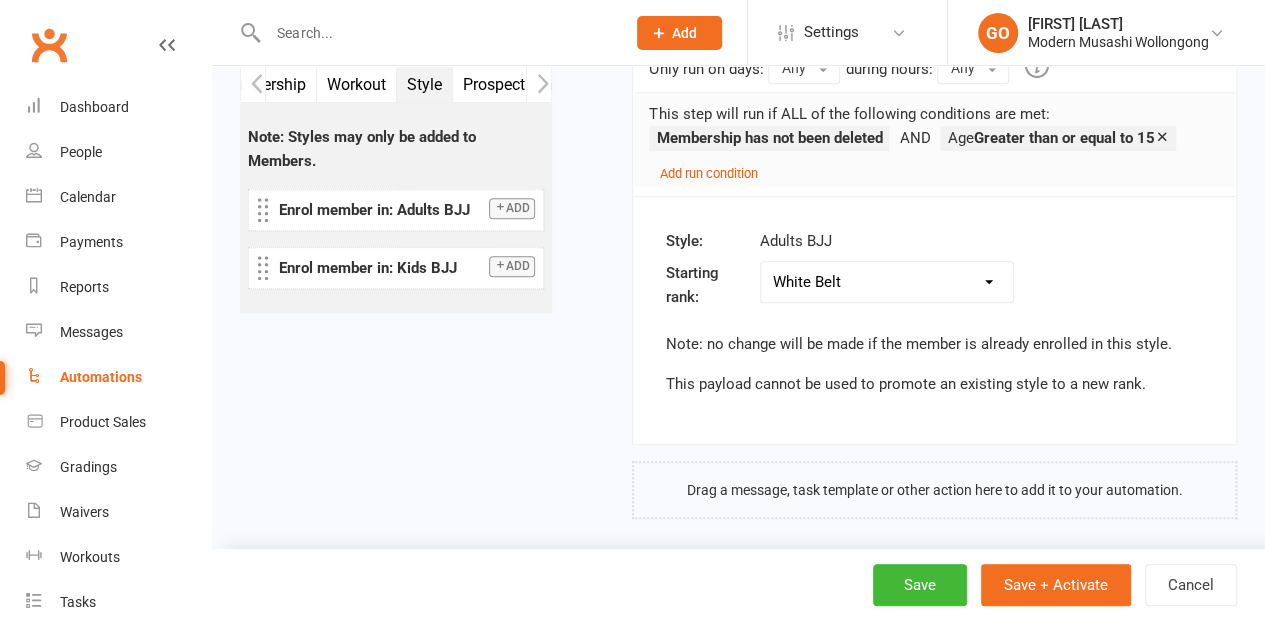 scroll, scrollTop: 577, scrollLeft: 0, axis: vertical 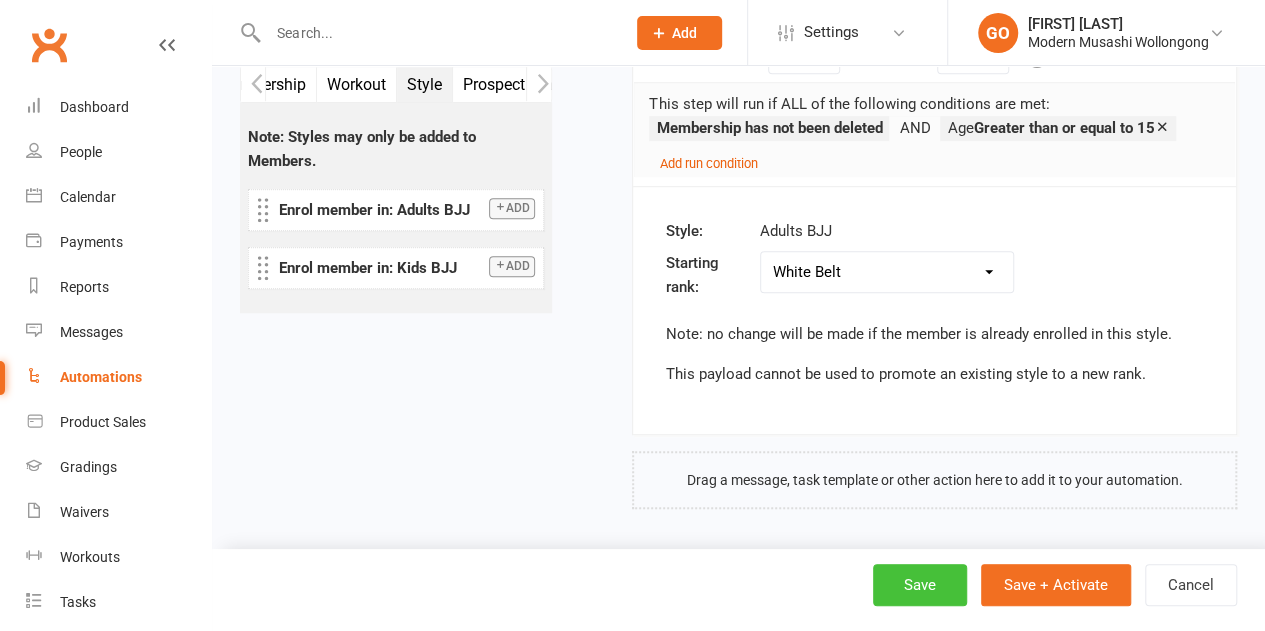click on "Save" at bounding box center [920, 585] 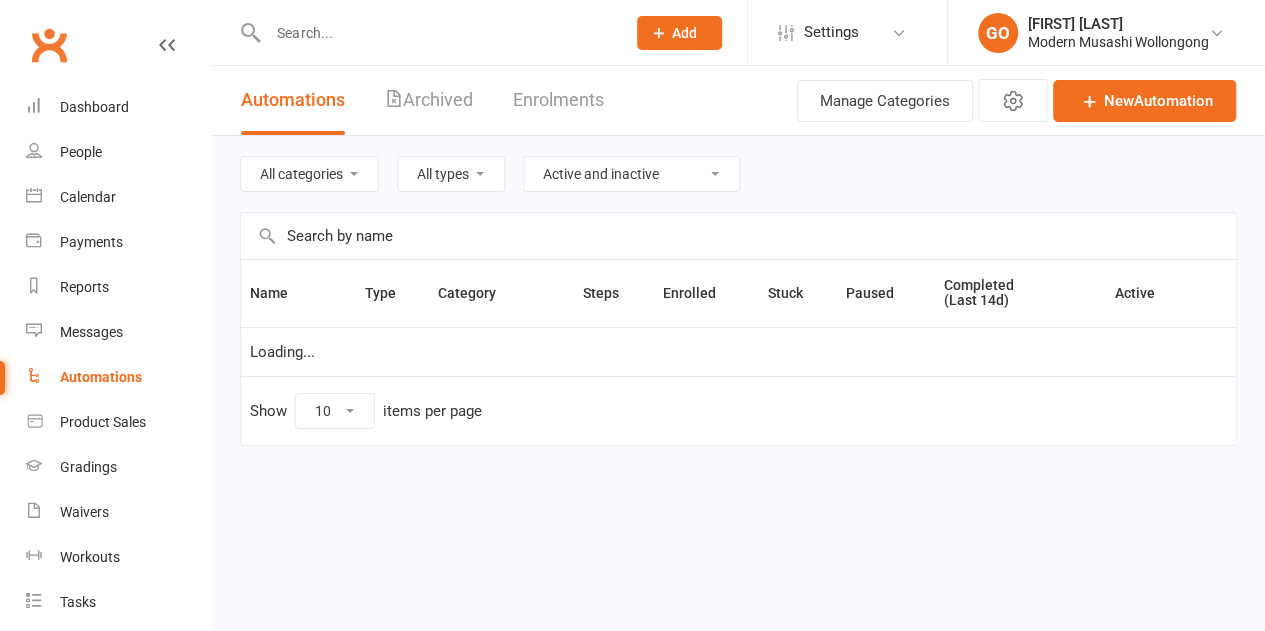 scroll, scrollTop: 0, scrollLeft: 0, axis: both 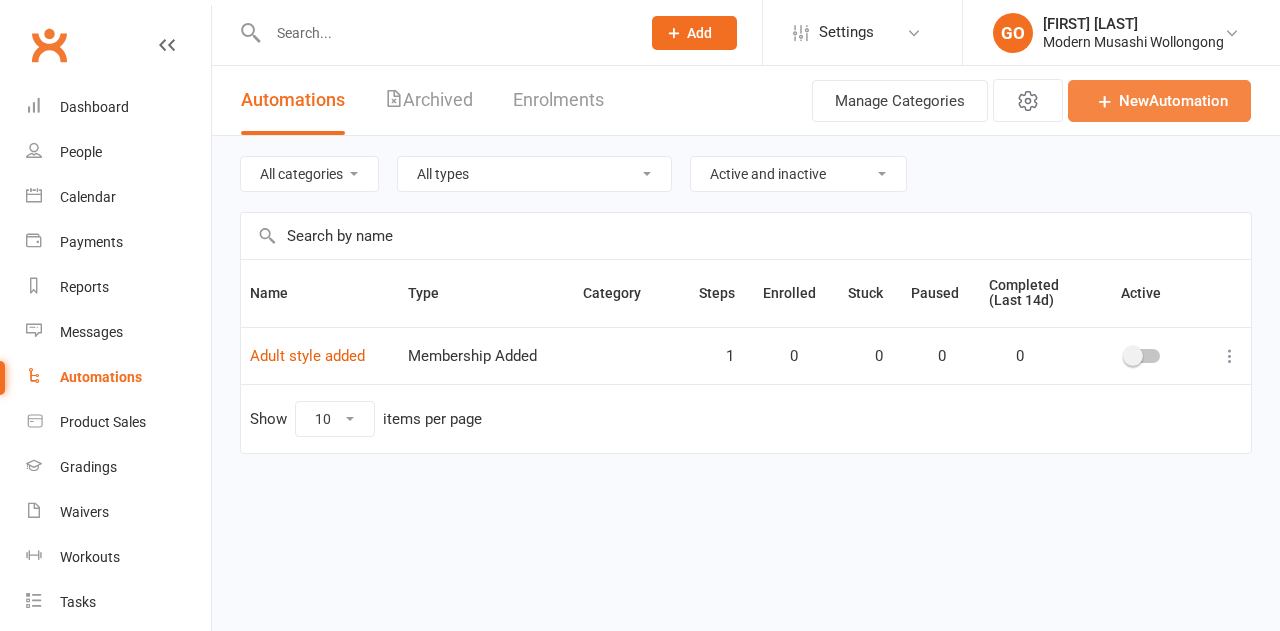 click on "New  Automation" at bounding box center [1159, 101] 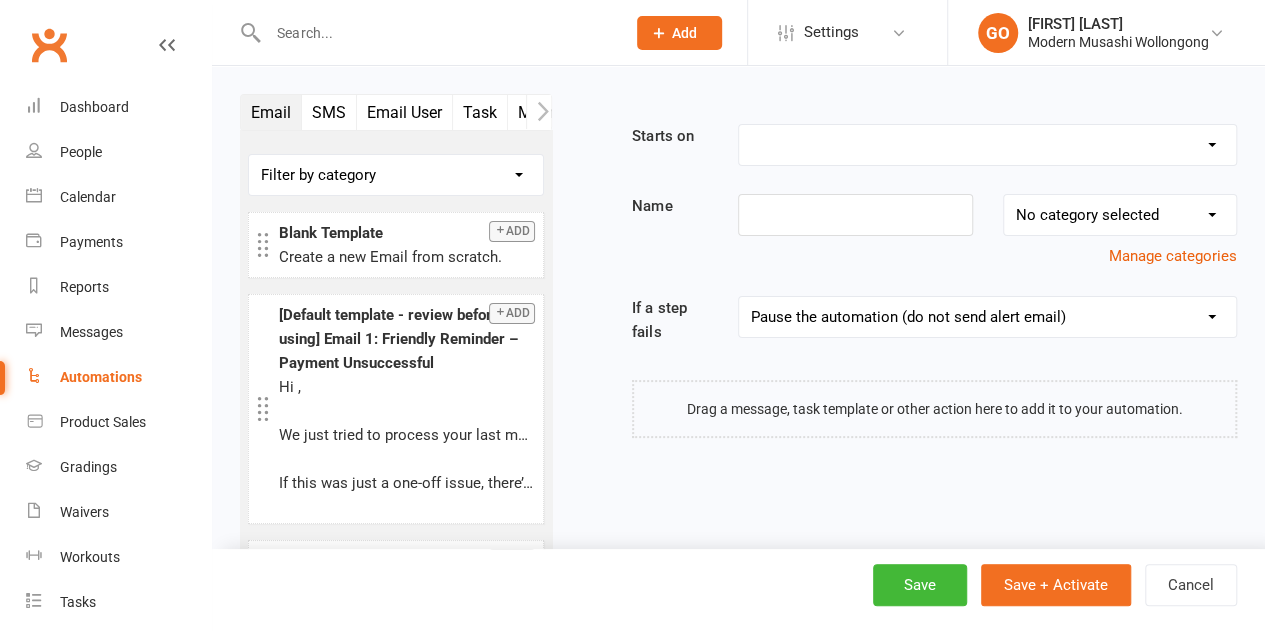 click on "Booking Cancelled Booking Due Booking Late-Cancelled Booking Marked Absent Booking Marked Attended Contact Added to Event Waitlist Contact Birthday Converted to Member Credit Card Expiry Days Since Last Attendance End of Suspension Enrolled in Martial Arts Style First Class Attended First Class Due General Attendance Marked Manual Enrolment Member Added Member First Activated Member Promoted / Graded Membership Added Membership Cancelled Membership Due to Start Membership Expiry Non-attending Contact Added Payment Due Payment Failure Payment Marked Process Manually Payment Paid Prospect Added Prospect Status Changed Recurring Bookings Activated Signed Waiver Approved Single Booking Created Start of Suspension Suspension Added Workout Performed" at bounding box center [987, 145] 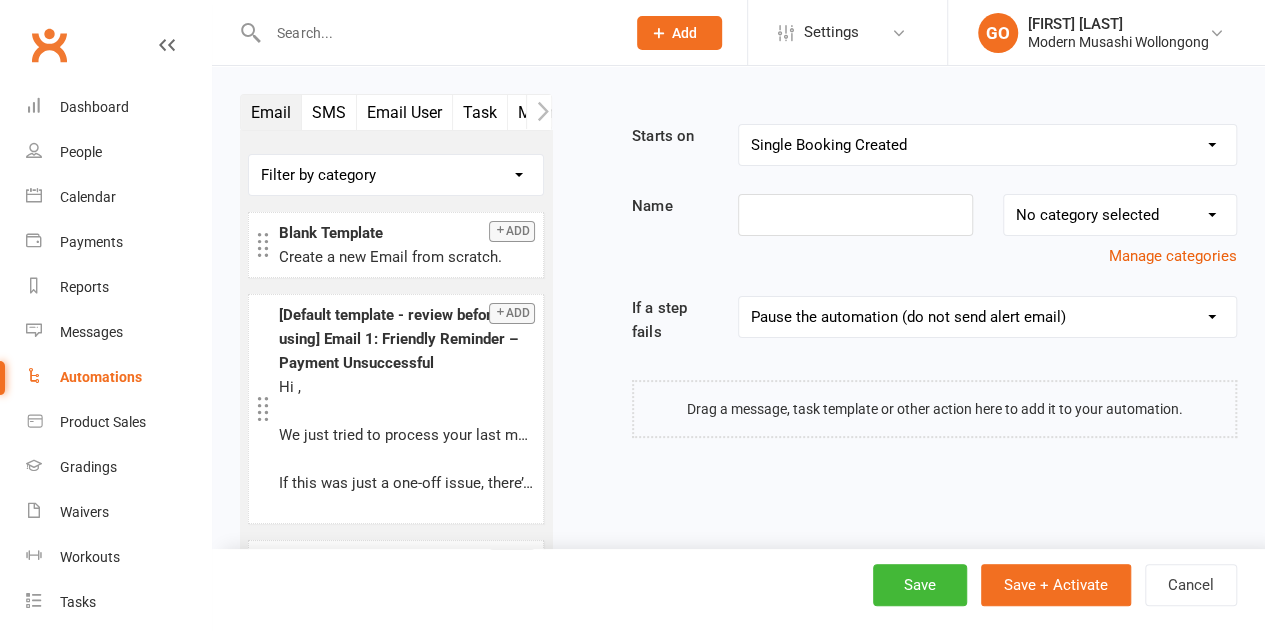 click on "Booking Cancelled Booking Due Booking Late-Cancelled Booking Marked Absent Booking Marked Attended Contact Added to Event Waitlist Contact Birthday Converted to Member Credit Card Expiry Days Since Last Attendance End of Suspension Enrolled in Martial Arts Style First Class Attended First Class Due General Attendance Marked Manual Enrolment Member Added Member First Activated Member Promoted / Graded Membership Added Membership Cancelled Membership Due to Start Membership Expiry Non-attending Contact Added Payment Due Payment Failure Payment Marked Process Manually Payment Paid Prospect Added Prospect Status Changed Recurring Bookings Activated Signed Waiver Approved Single Booking Created Start of Suspension Suspension Added Workout Performed" at bounding box center (987, 145) 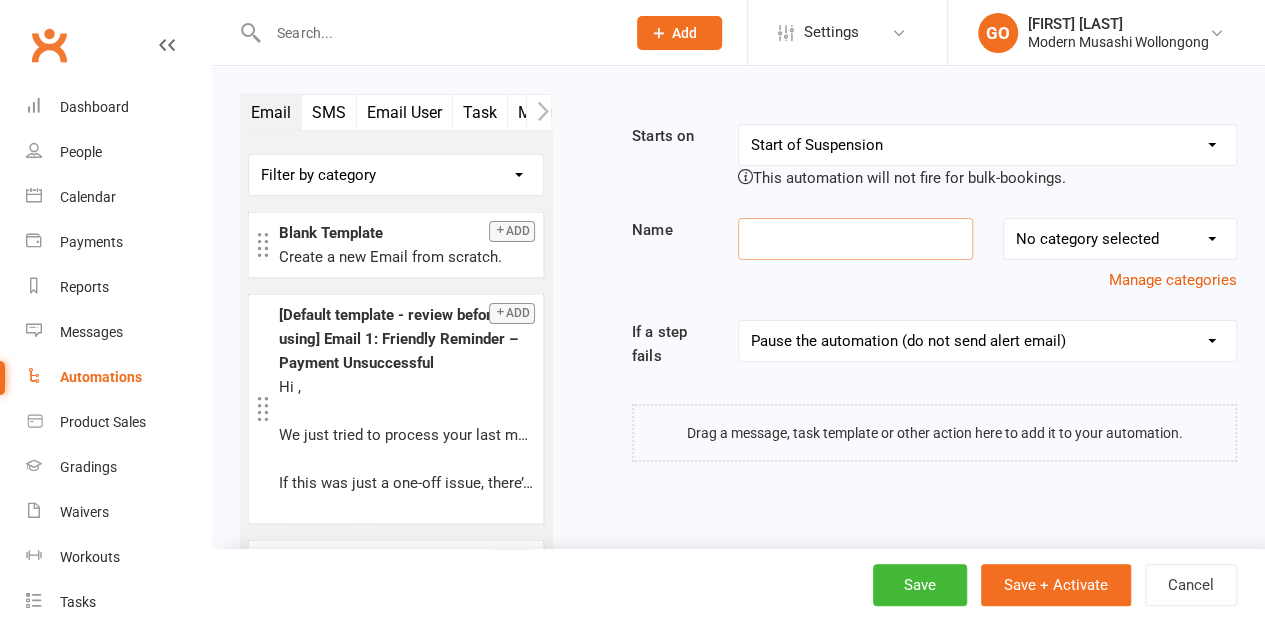 click at bounding box center (855, 239) 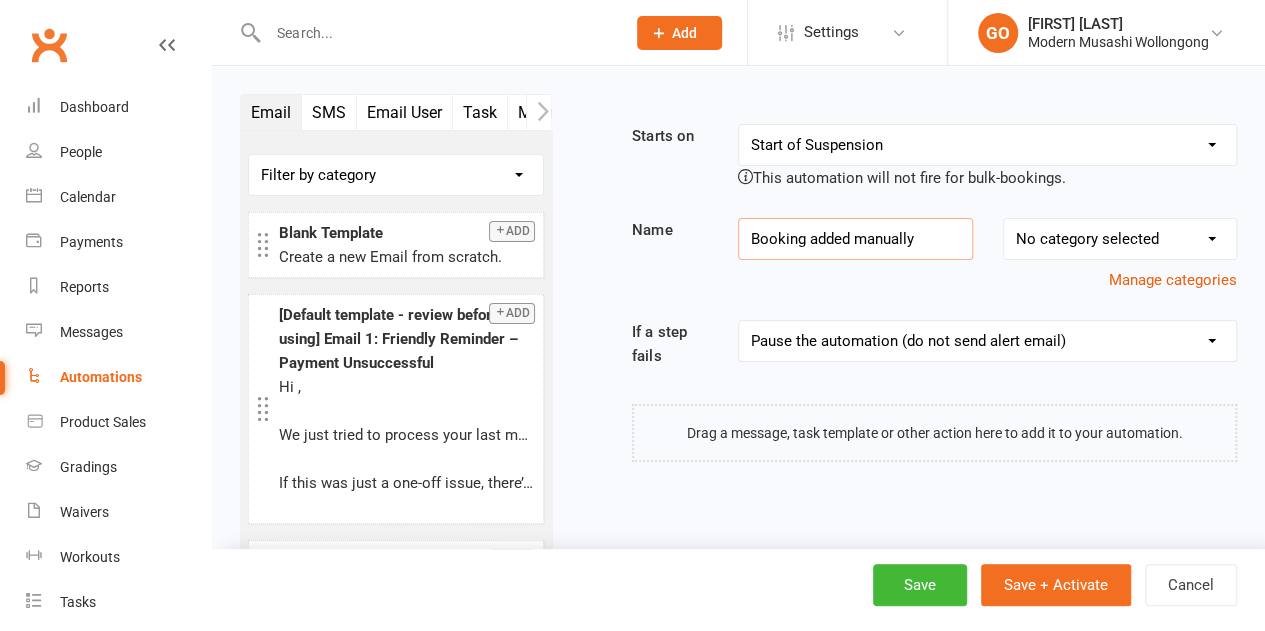 click on "Task" at bounding box center [480, 112] 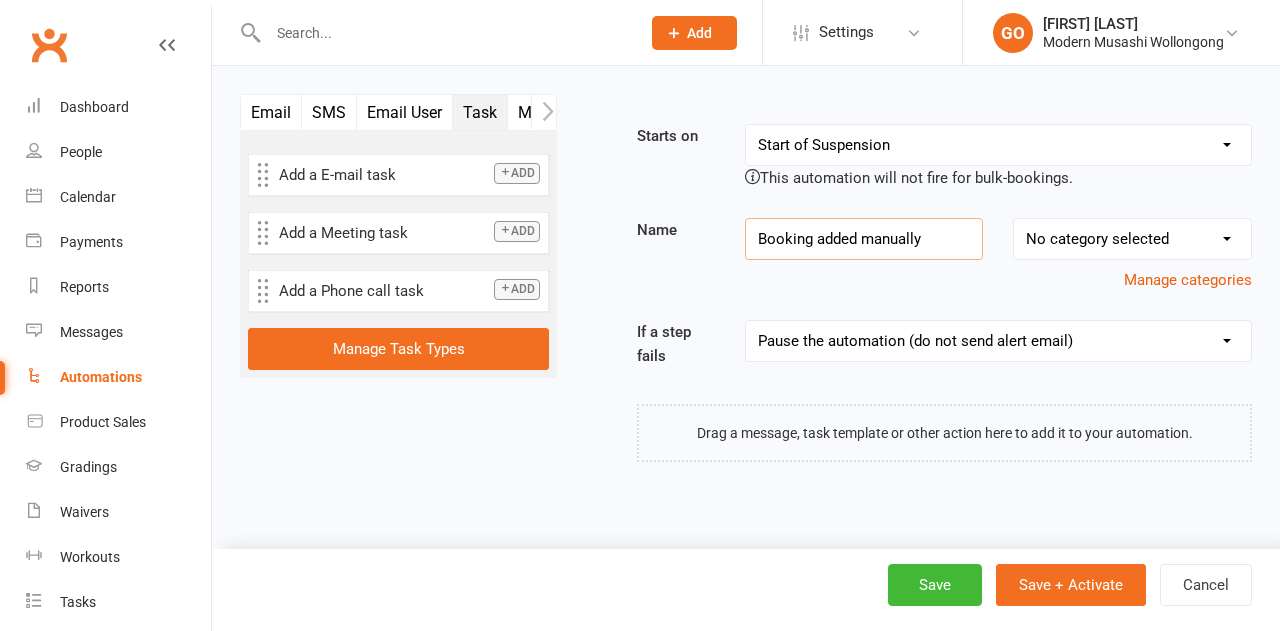 type on "Booking added manually" 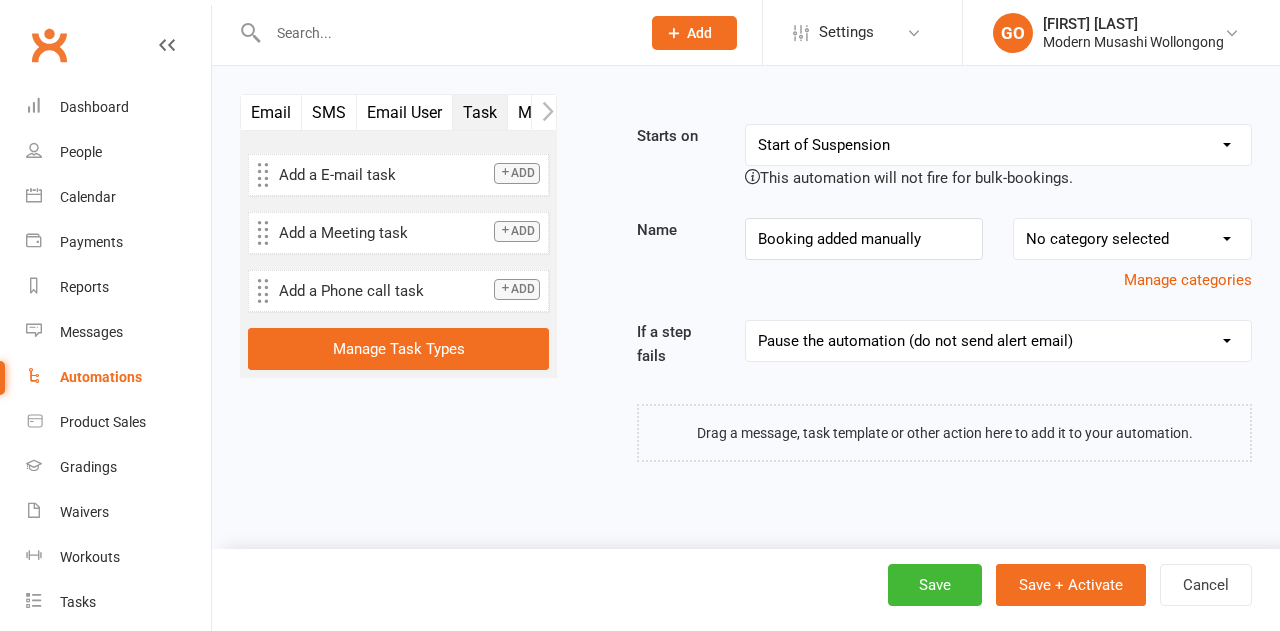 click on "Add" at bounding box center (517, 173) 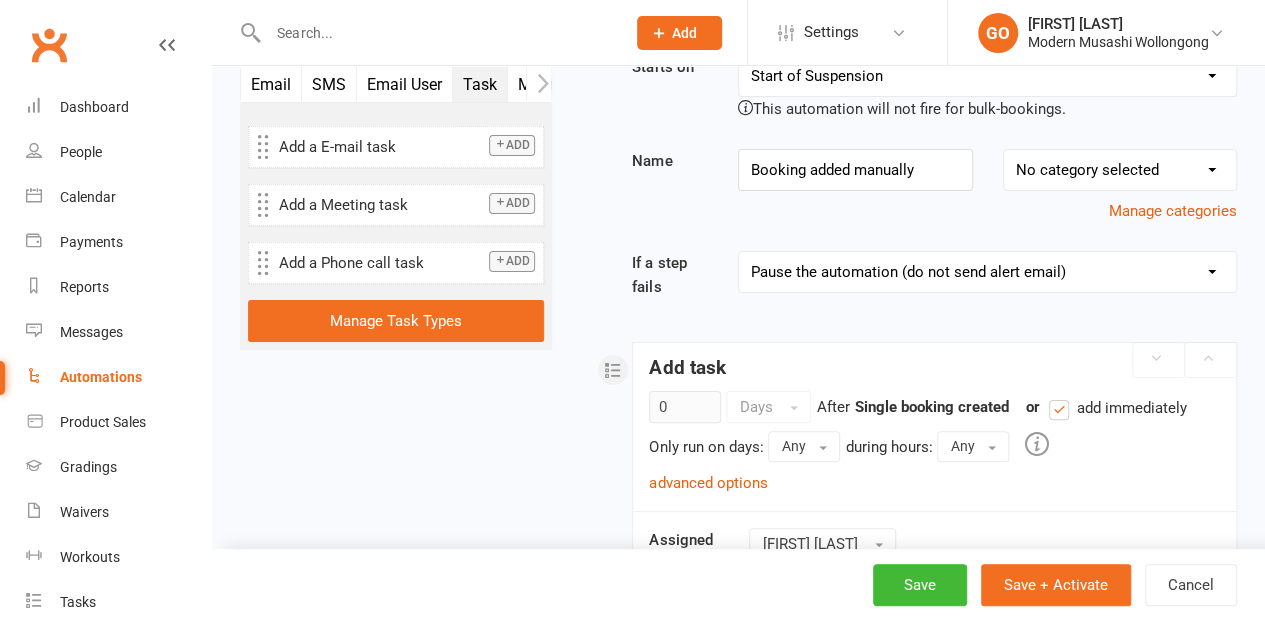 scroll, scrollTop: 310, scrollLeft: 0, axis: vertical 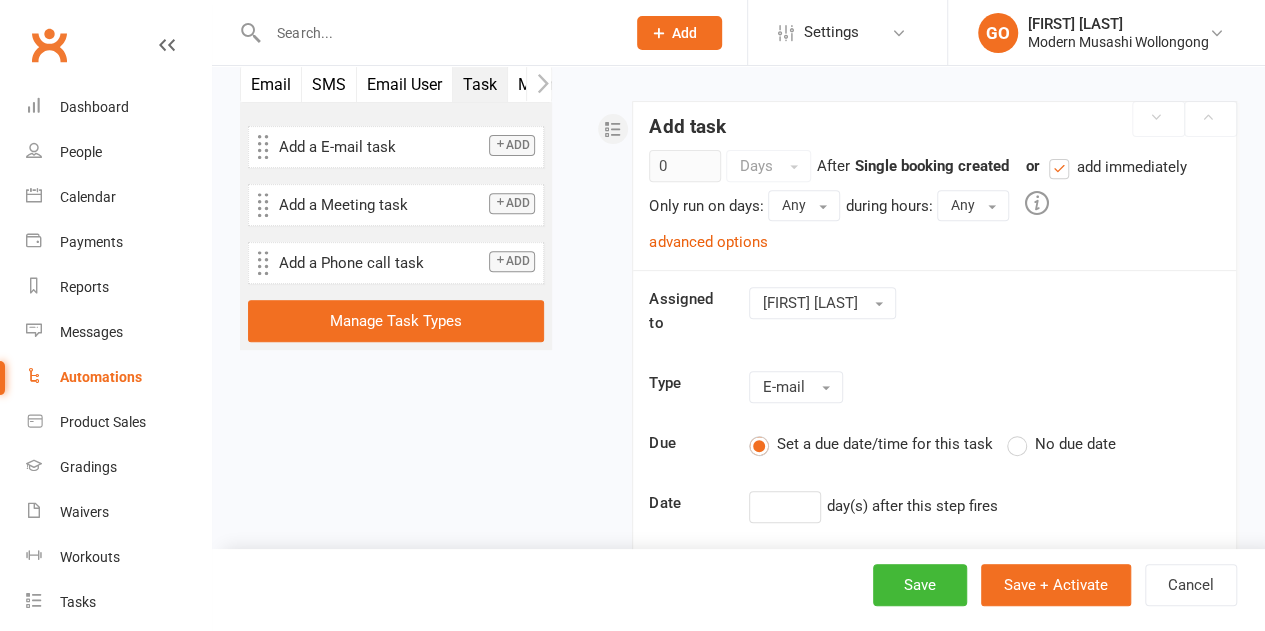 click on "advanced options" at bounding box center (708, 242) 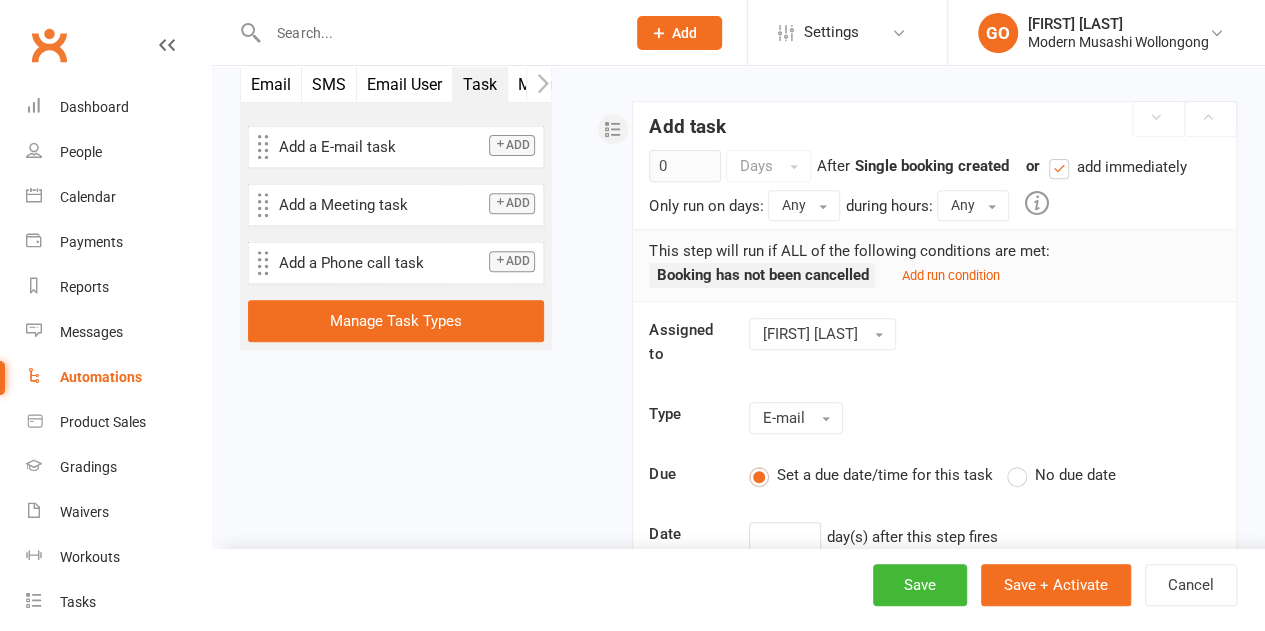 click on "Add run condition" at bounding box center [950, 275] 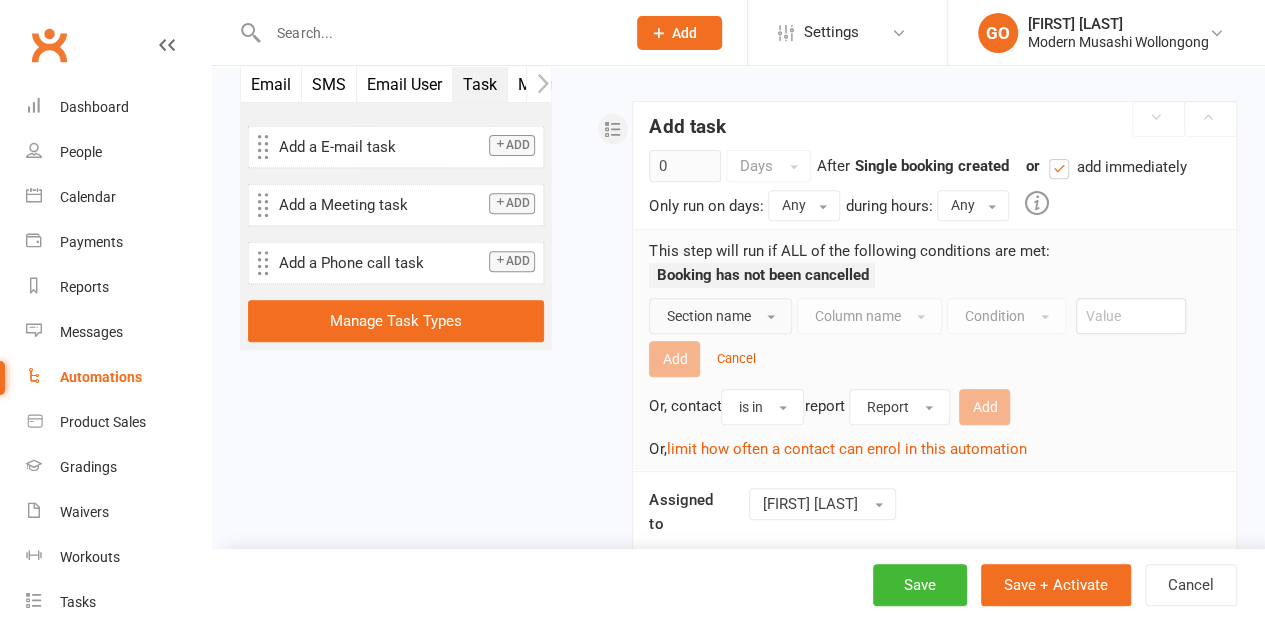 click on "Section name" at bounding box center (708, 316) 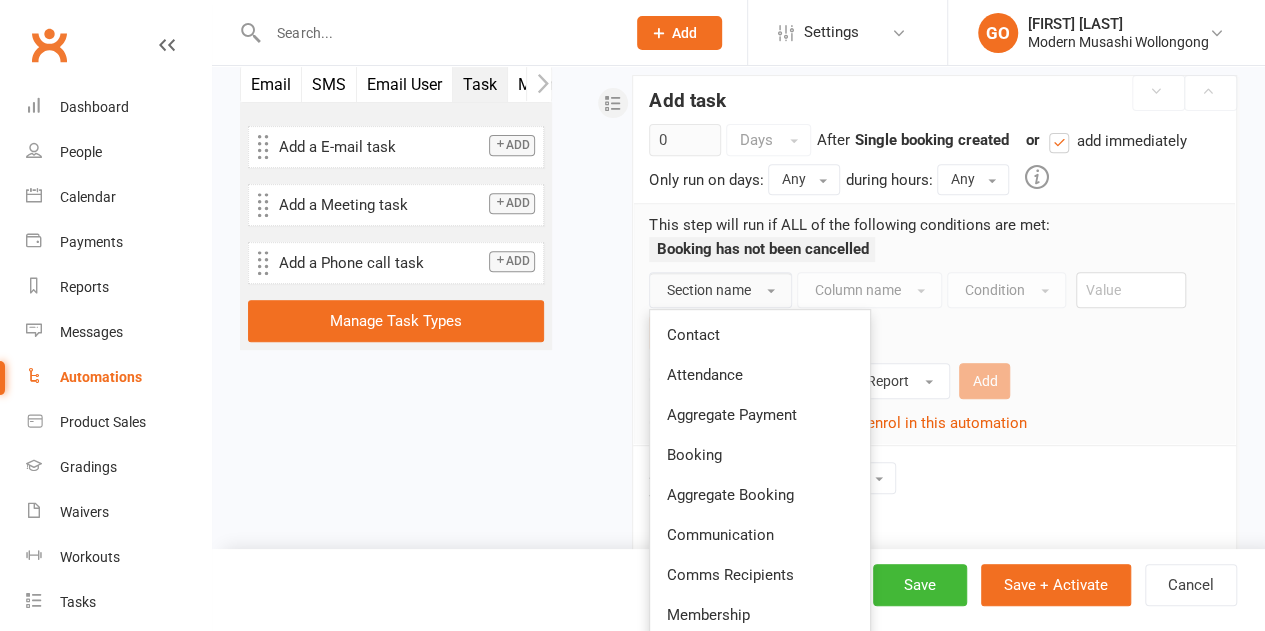 scroll, scrollTop: 443, scrollLeft: 0, axis: vertical 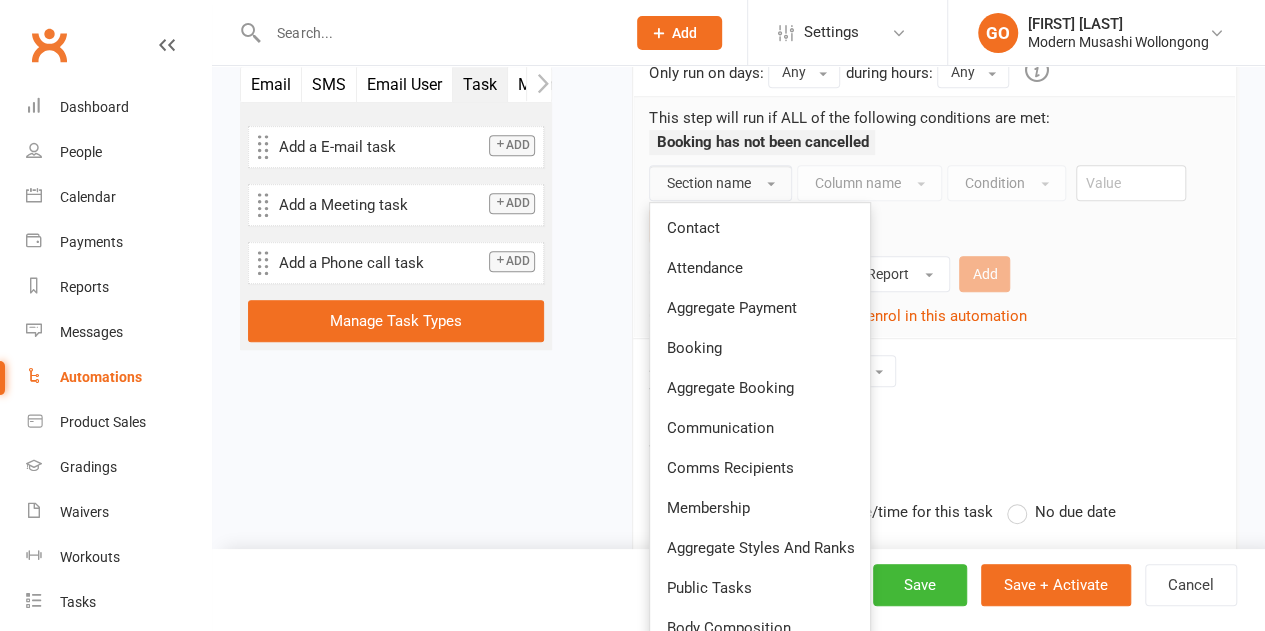 click on "Booking" at bounding box center (760, 348) 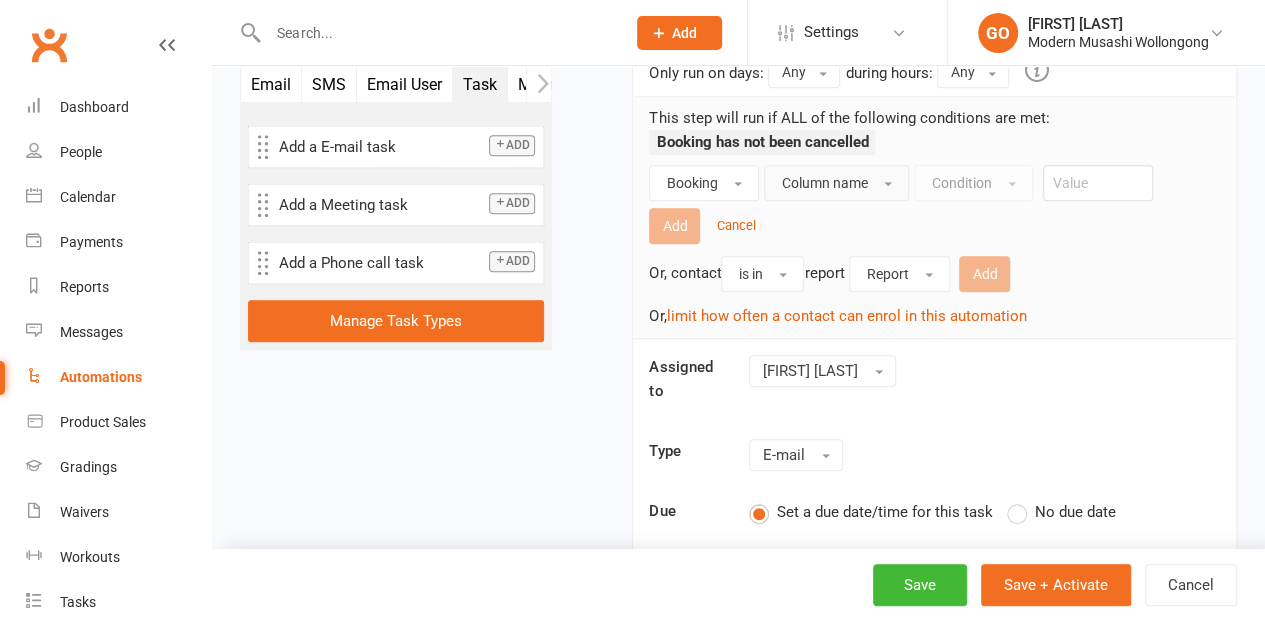 click on "Column name" at bounding box center [824, 183] 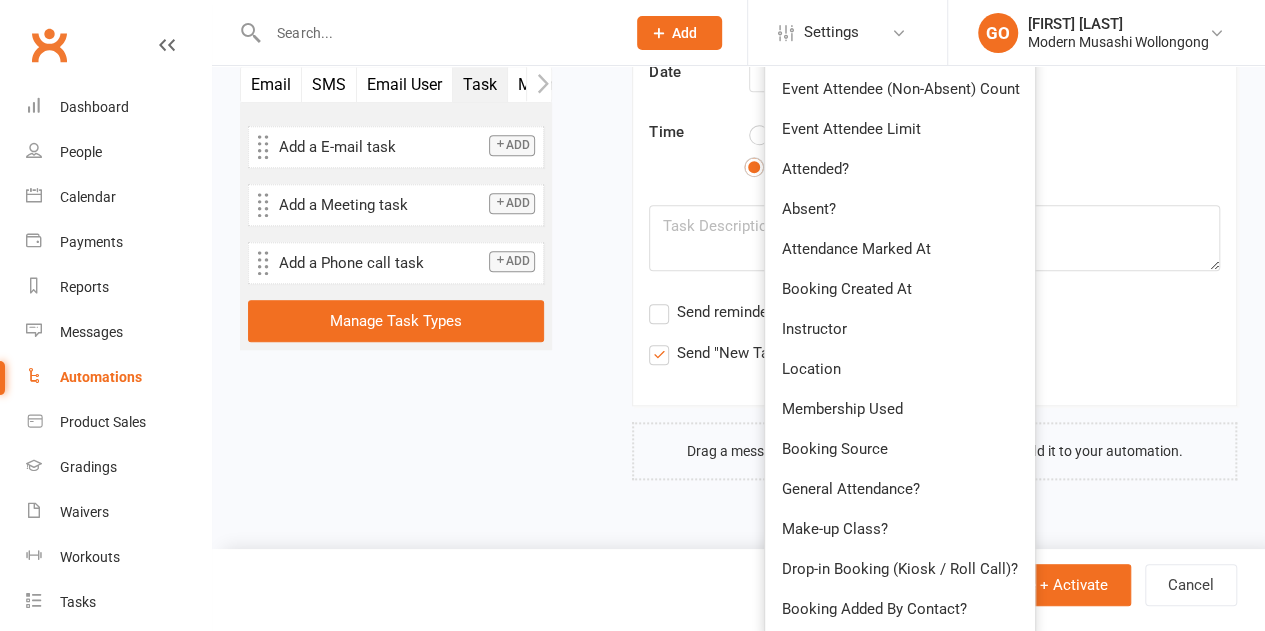 click on "Booking Source" at bounding box center [834, 449] 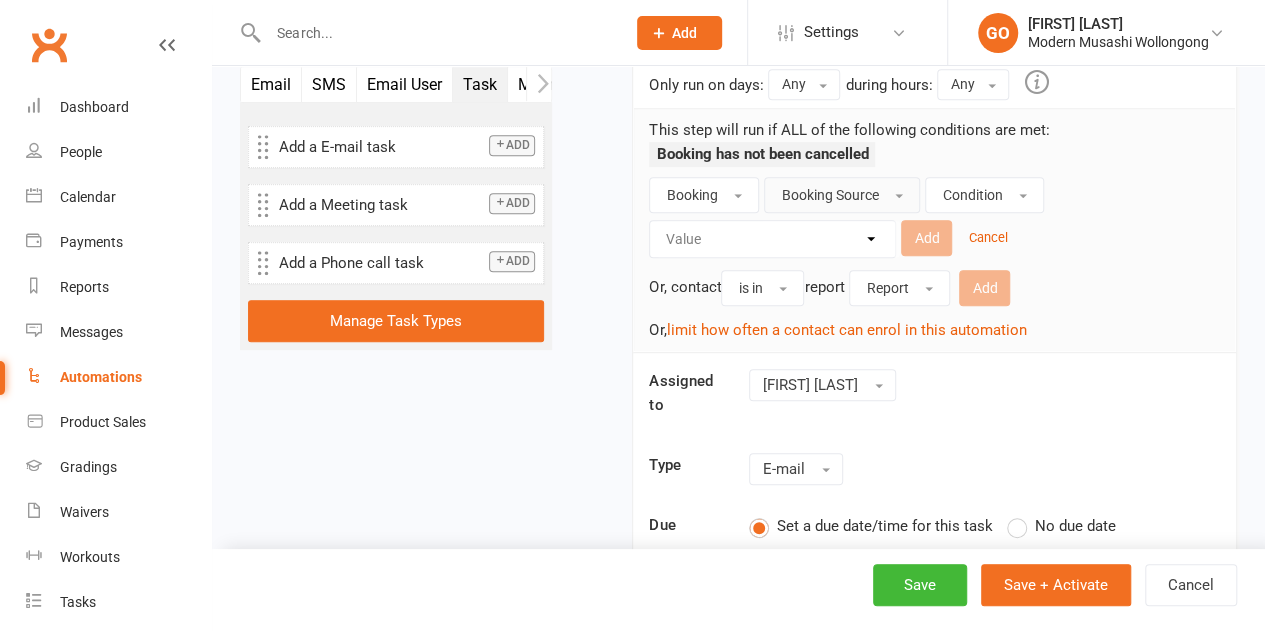 scroll, scrollTop: 379, scrollLeft: 0, axis: vertical 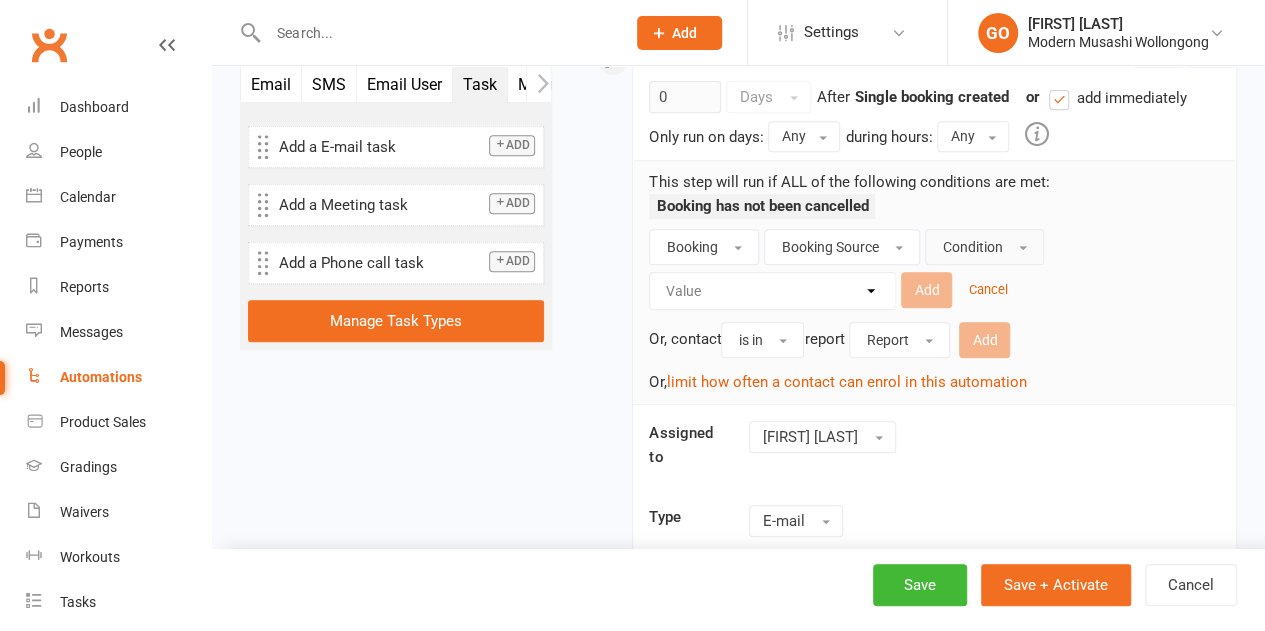 click on "Condition" at bounding box center [972, 247] 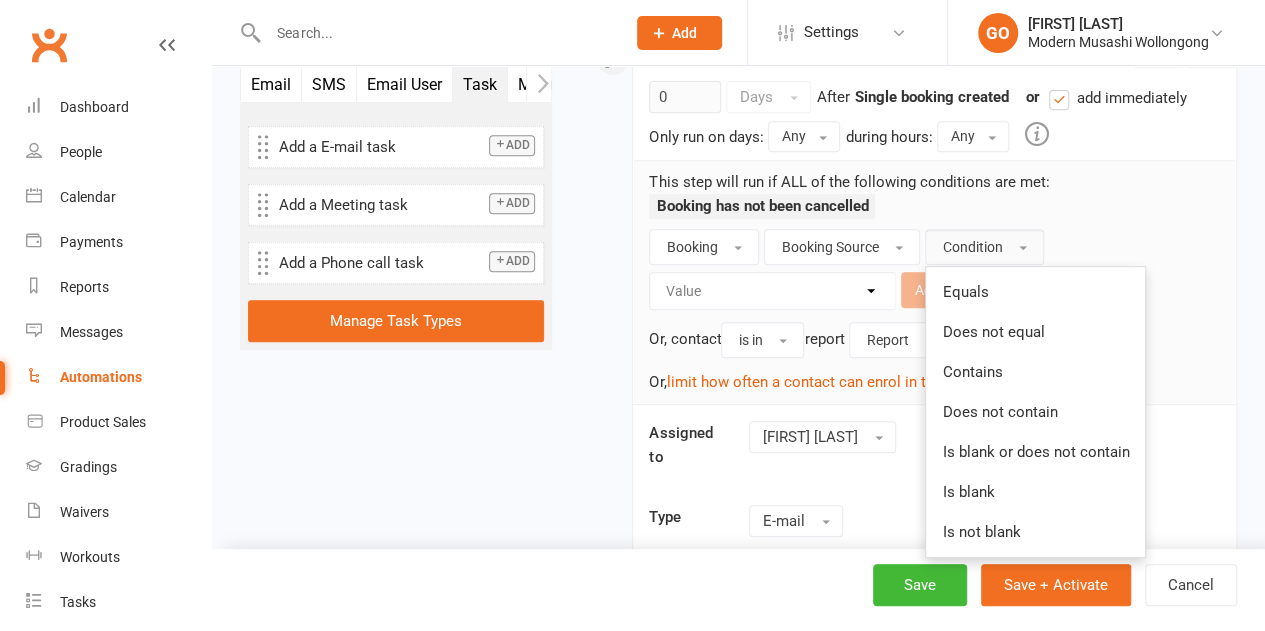 click on "Equals" at bounding box center [965, 292] 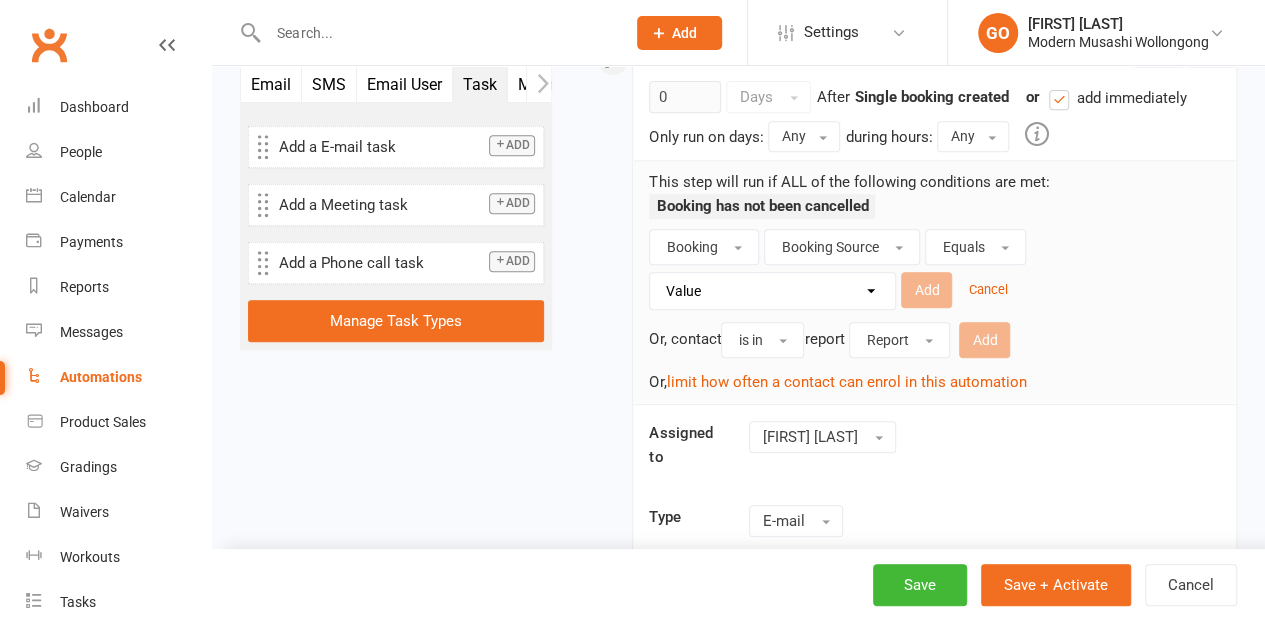 click on "Value Added from waitlist Roll call Book & pay API Mobile app Member portal Website calendar Kiosk mode Internal calendar Recurring booking Recurring booking (via waitlist)" at bounding box center [777, 291] 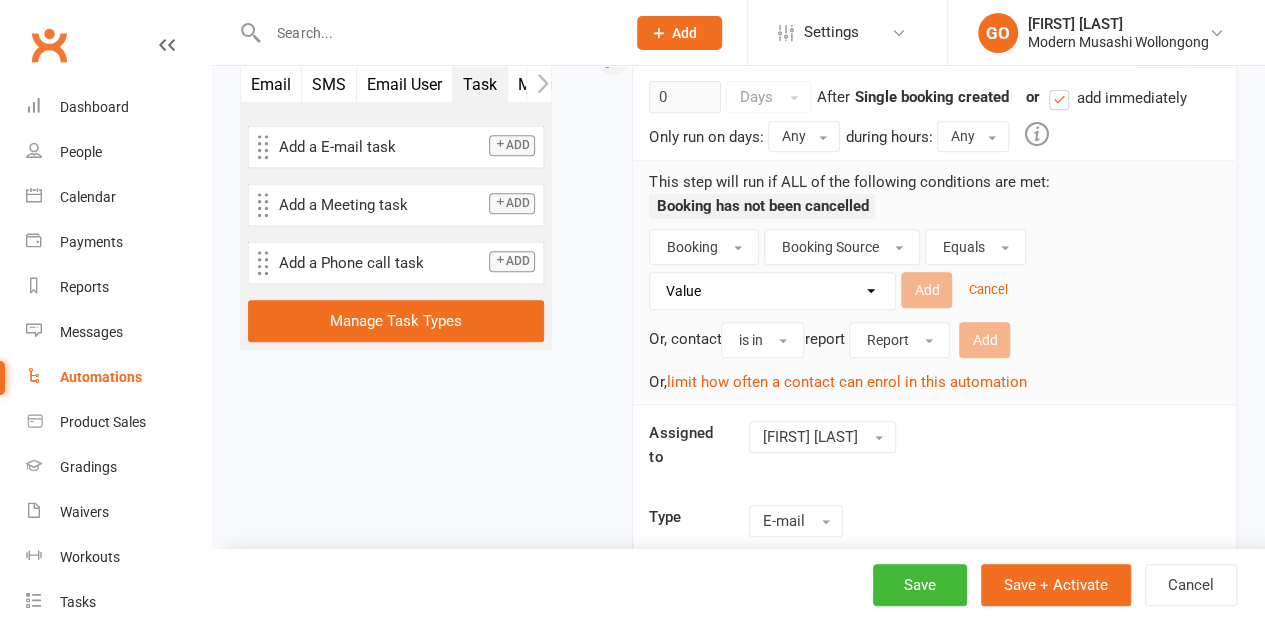 select on "8" 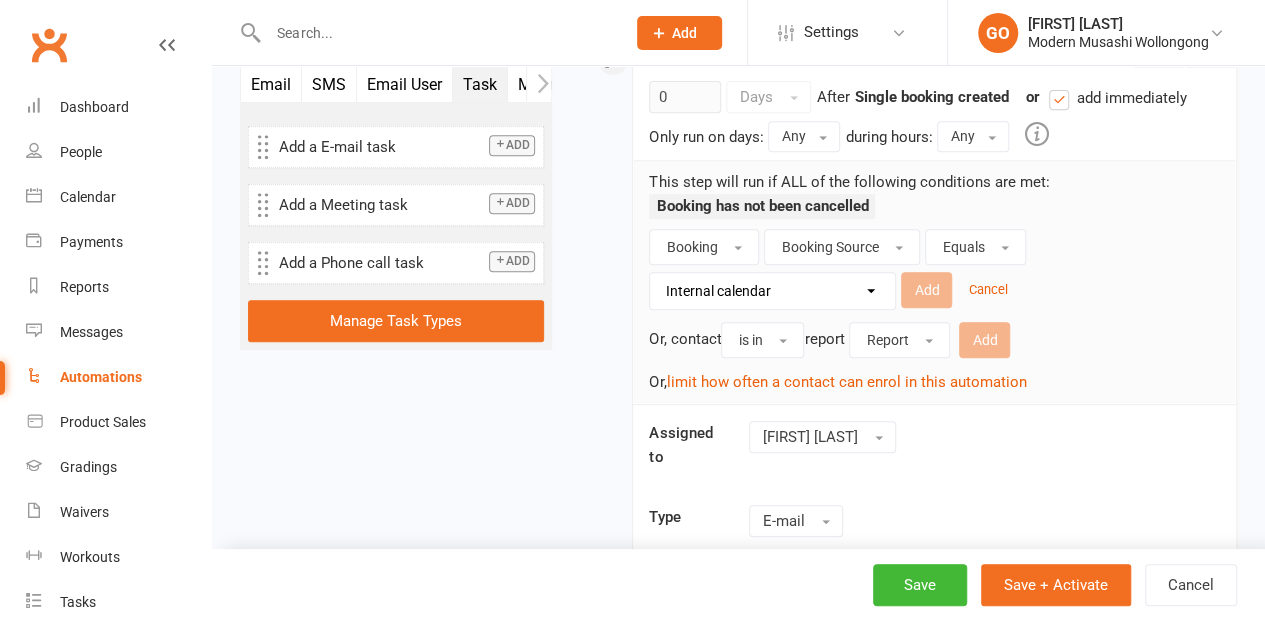 click on "Value Added from waitlist Roll call Book & pay API Mobile app Member portal Website calendar Kiosk mode Internal calendar Recurring booking Recurring booking (via waitlist)" at bounding box center (777, 291) 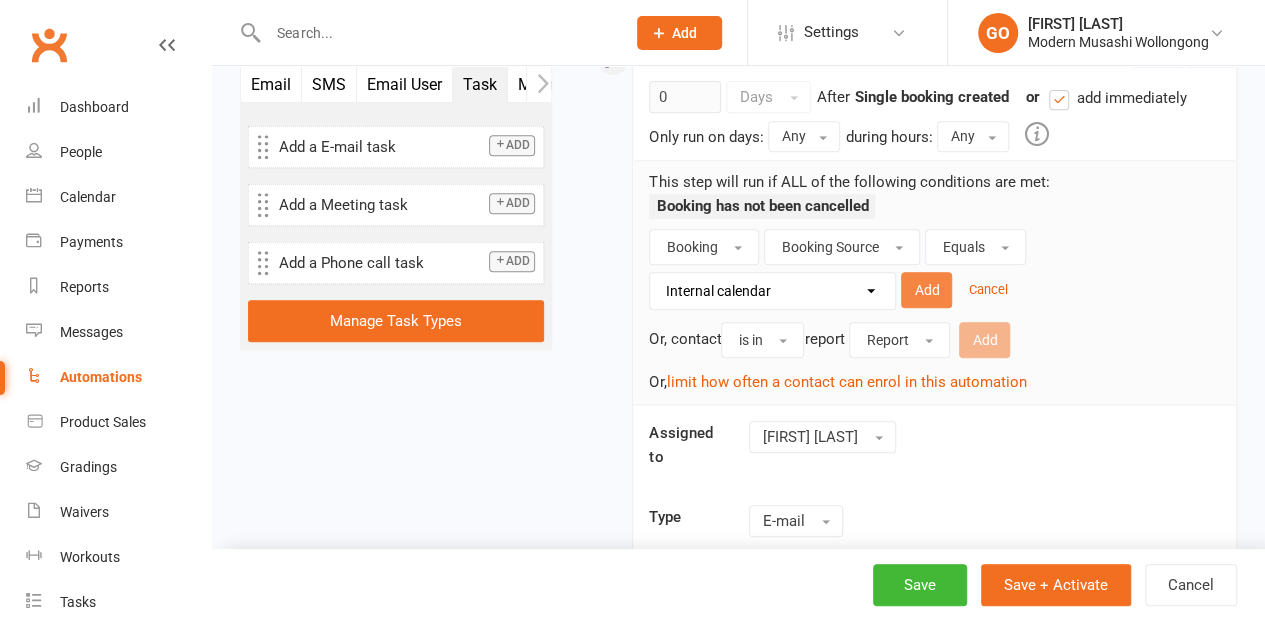 click on "Add" at bounding box center [926, 290] 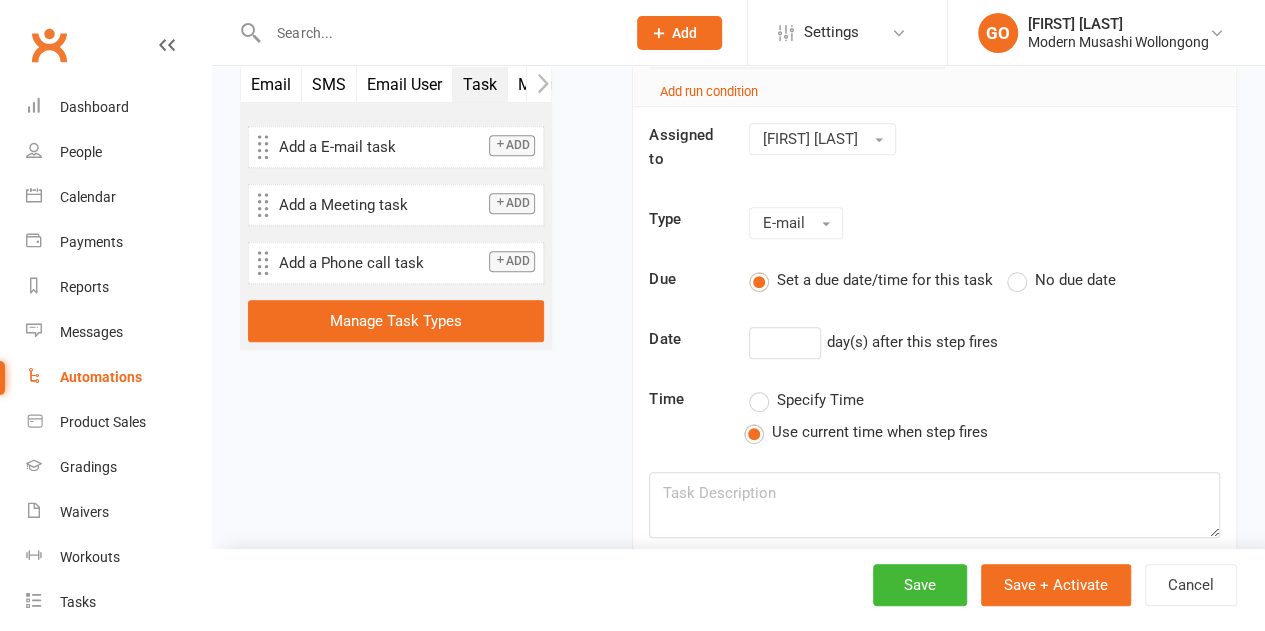 scroll, scrollTop: 579, scrollLeft: 0, axis: vertical 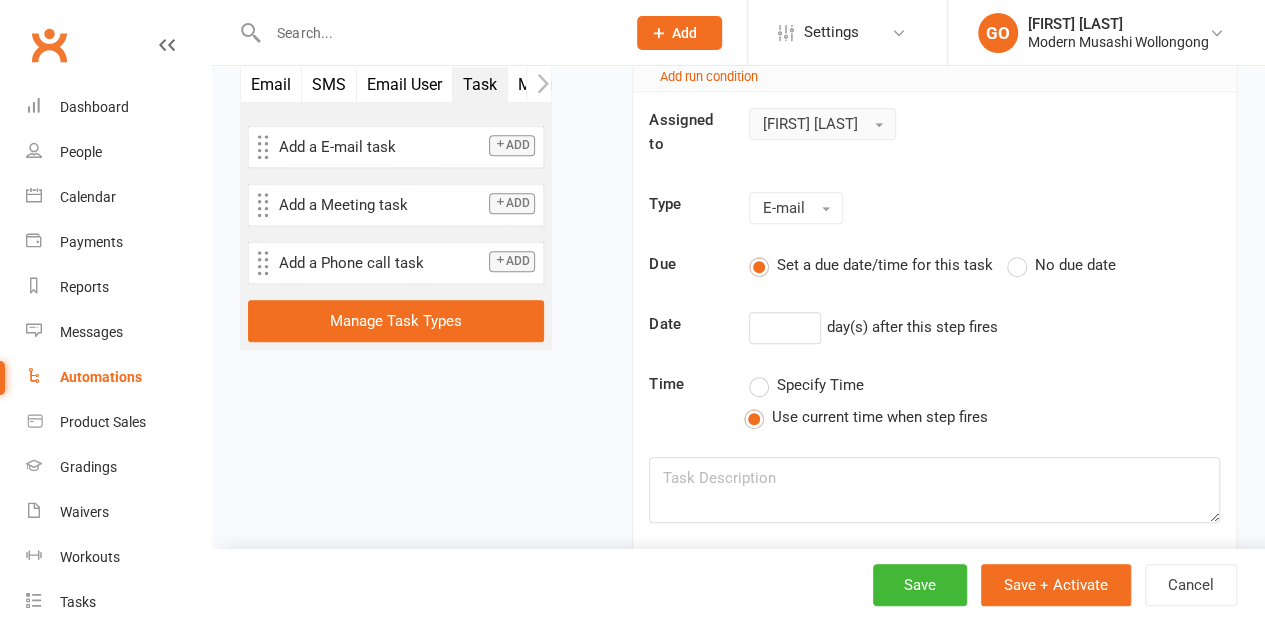 click on "[FIRST] [LAST]" at bounding box center (809, 124) 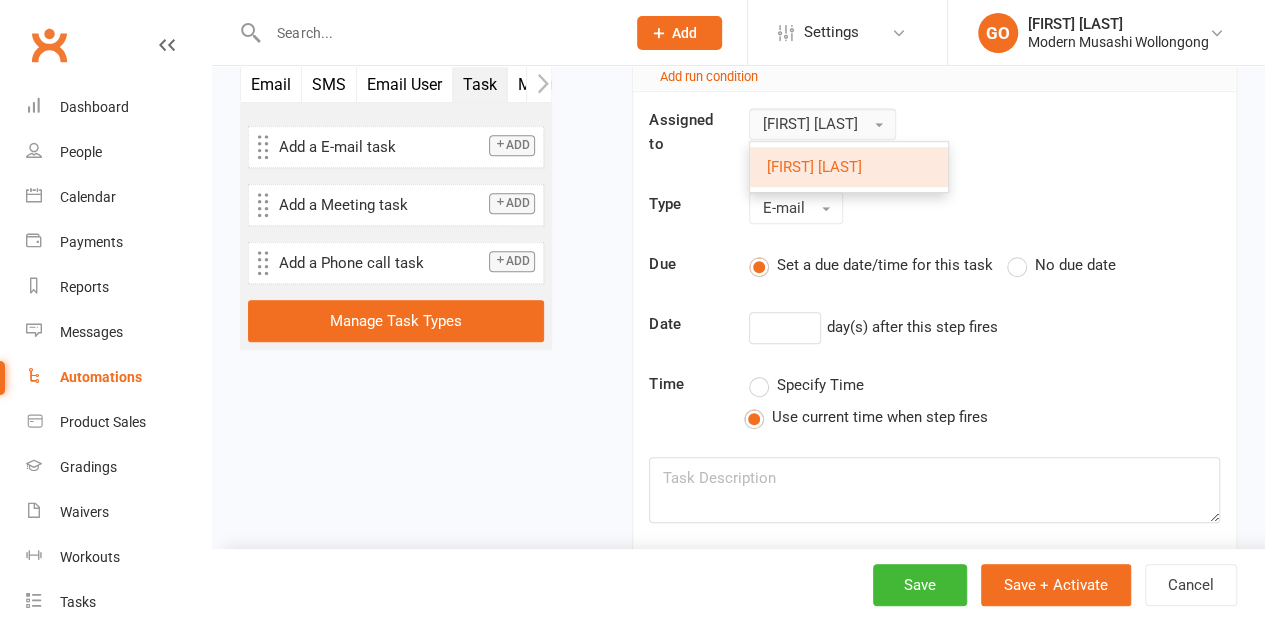 click on "[FIRST] [LAST]" at bounding box center [809, 124] 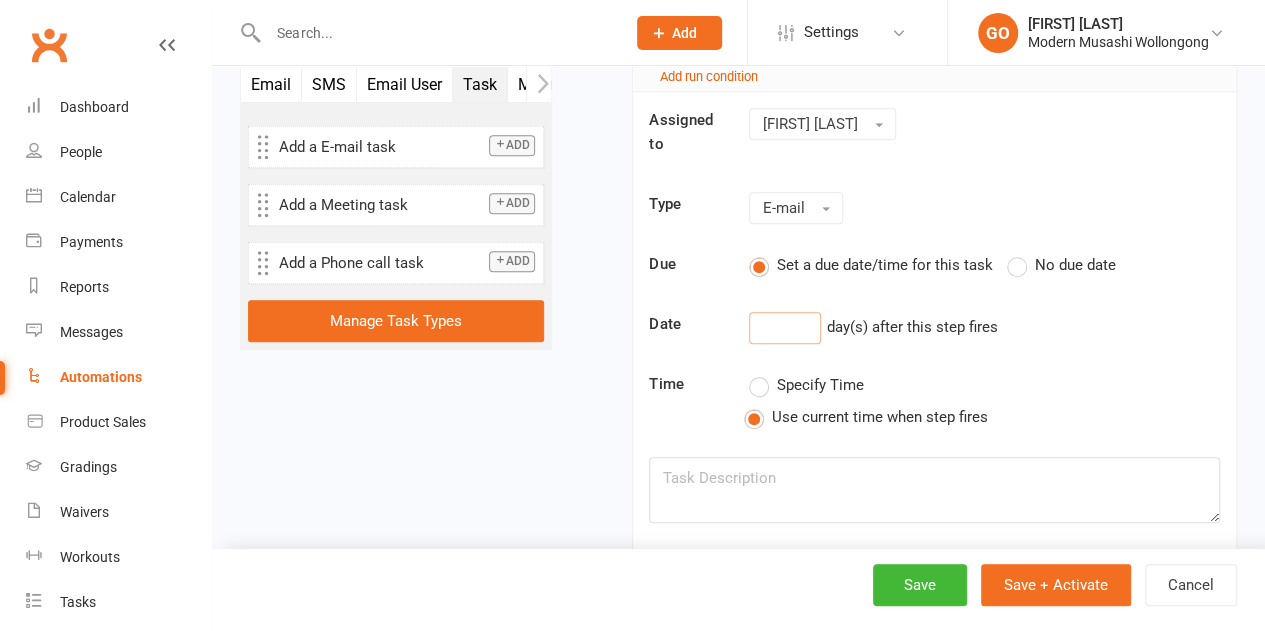 click at bounding box center [785, 328] 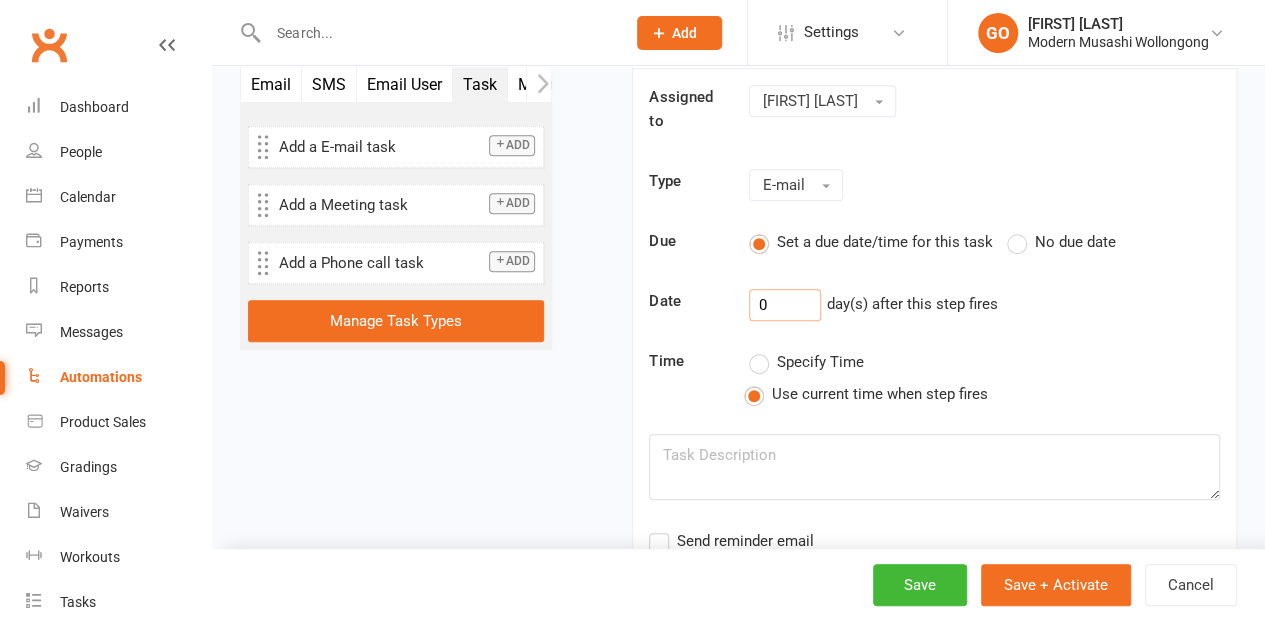 scroll, scrollTop: 612, scrollLeft: 0, axis: vertical 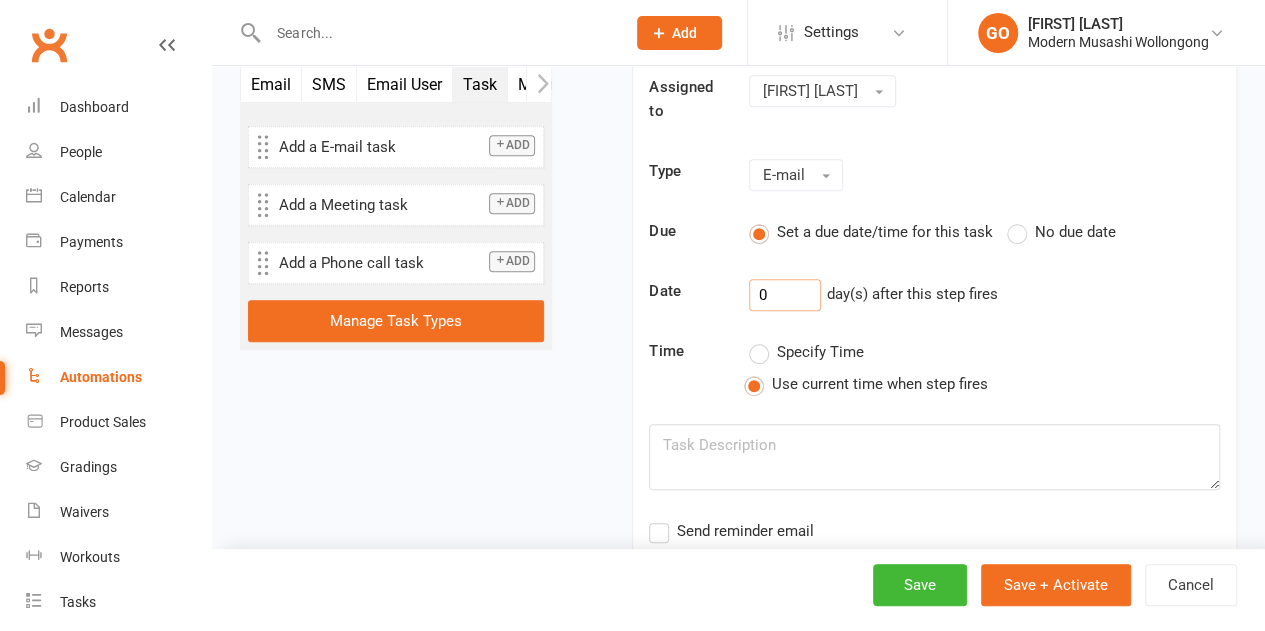 type on "0" 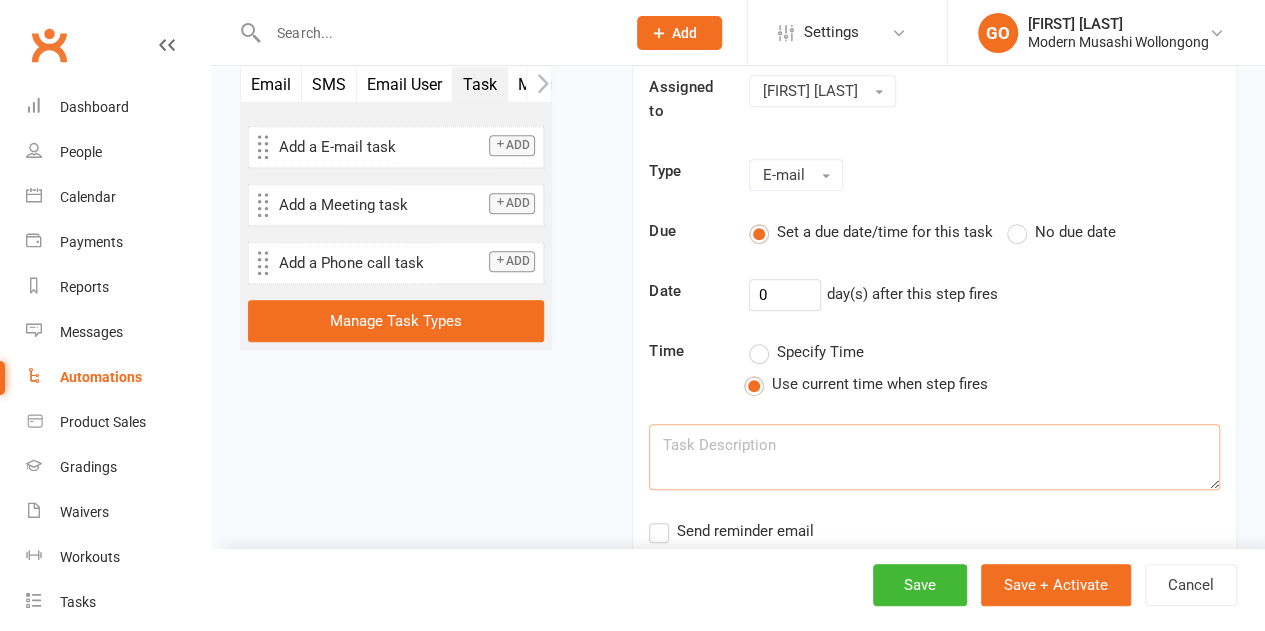 click at bounding box center (934, 457) 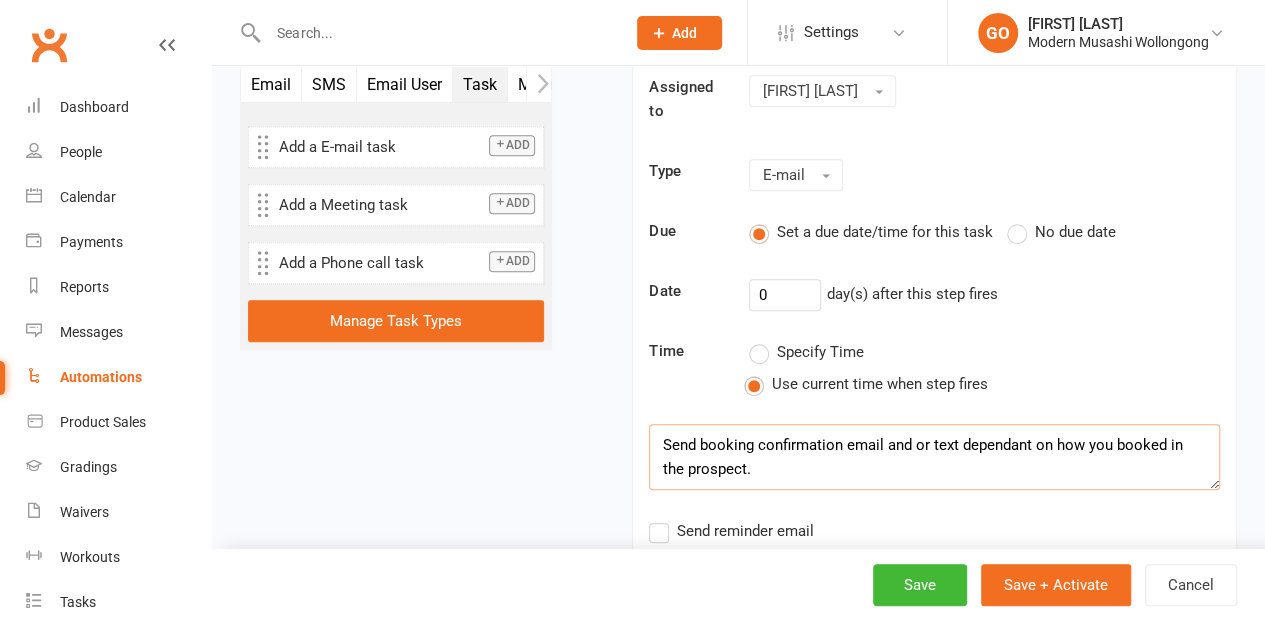 type on "Send booking confirmation email and or text dependant on how you booked in the prospect." 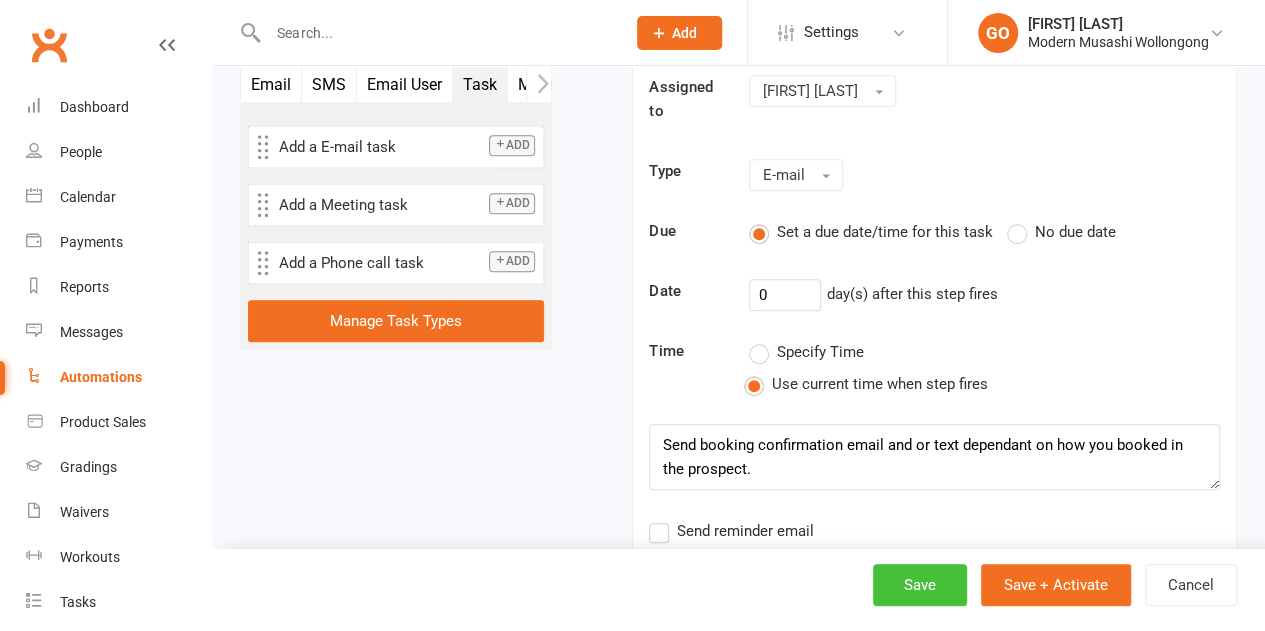click on "Save" at bounding box center (920, 585) 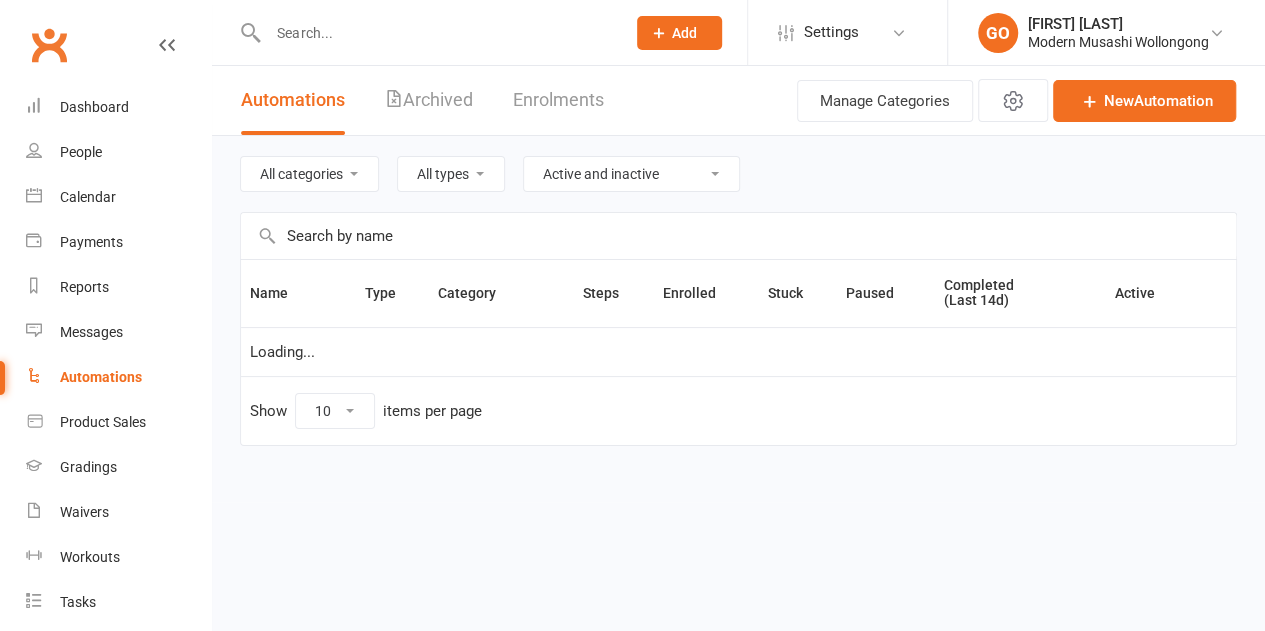 scroll, scrollTop: 0, scrollLeft: 0, axis: both 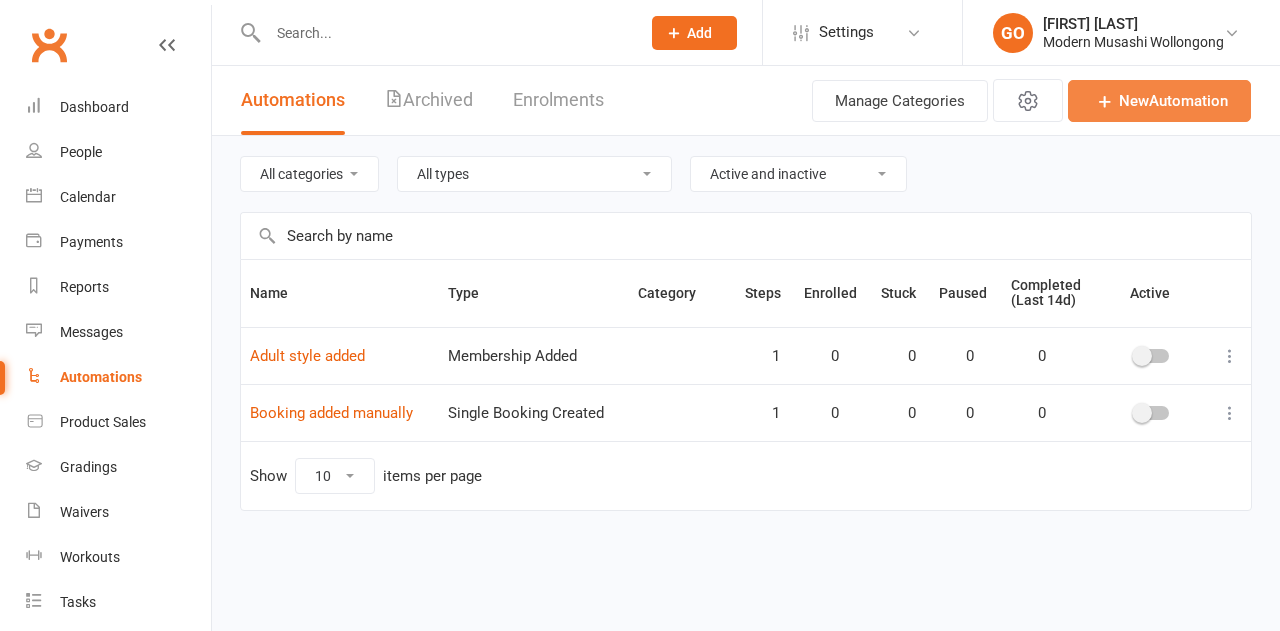 click on "New  Automation" at bounding box center [1159, 101] 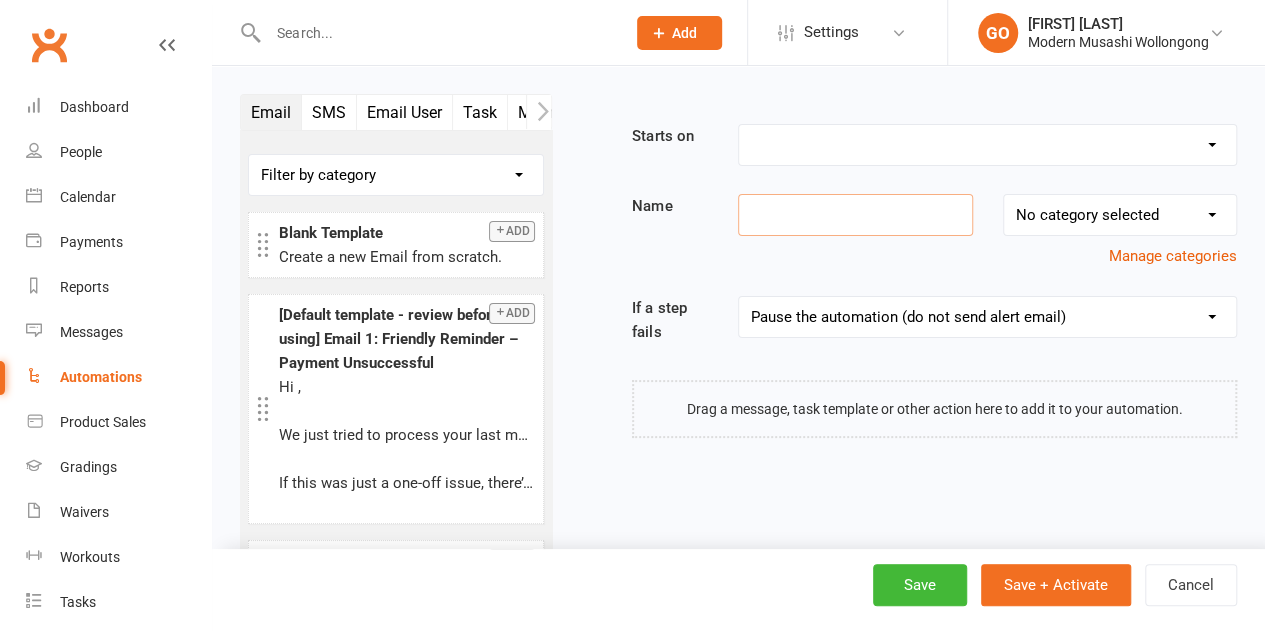 click at bounding box center [855, 215] 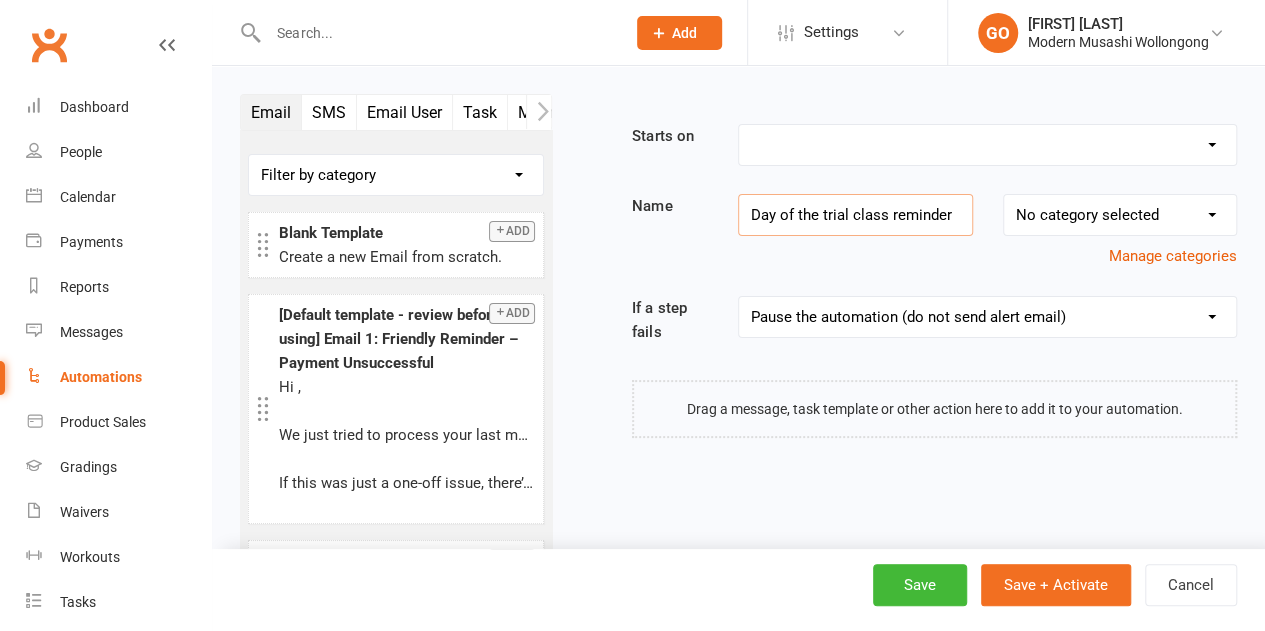 type on "Day of the trial class reminder" 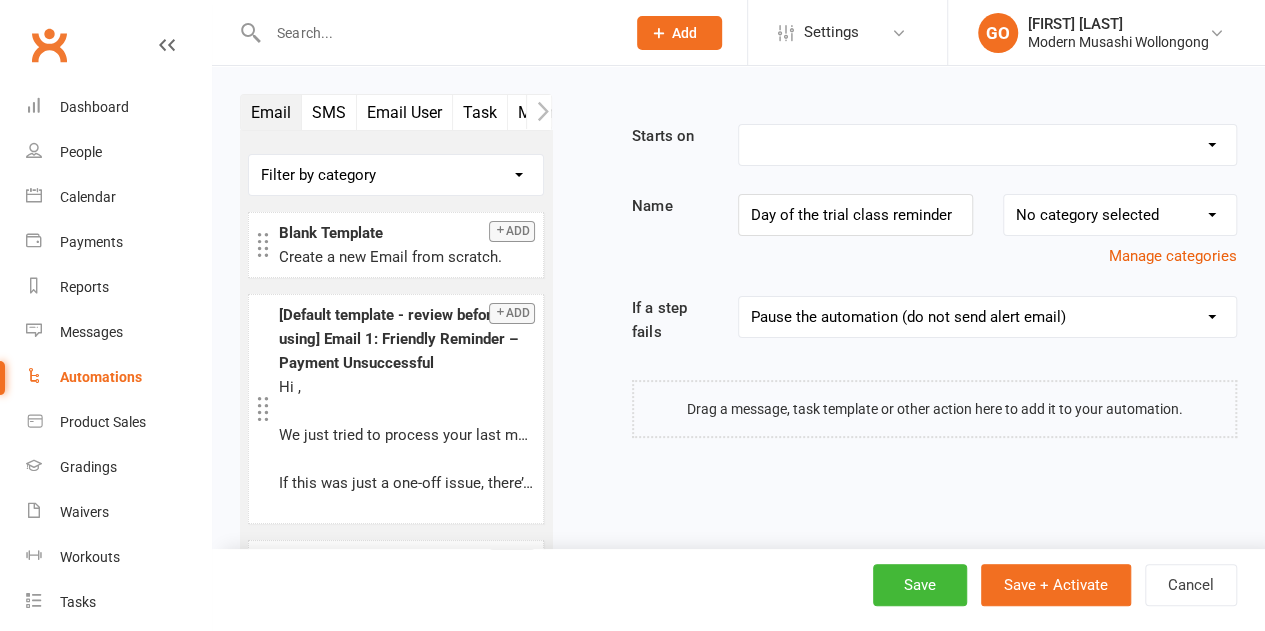 click on "Booking Cancelled Booking Due Booking Late-Cancelled Booking Marked Absent Booking Marked Attended Contact Added to Event Waitlist Contact Birthday Converted to Member Credit Card Expiry Days Since Last Attendance End of Suspension Enrolled in Martial Arts Style First Class Attended First Class Due General Attendance Marked Manual Enrolment Member Added Member First Activated Member Promoted / Graded Membership Added Membership Cancelled Membership Due to Start Membership Expiry Non-attending Contact Added Payment Due Payment Failure Payment Marked Process Manually Payment Paid Prospect Added Prospect Status Changed Recurring Bookings Activated Signed Waiver Approved Single Booking Created Start of Suspension Suspension Added Workout Performed" at bounding box center (987, 145) 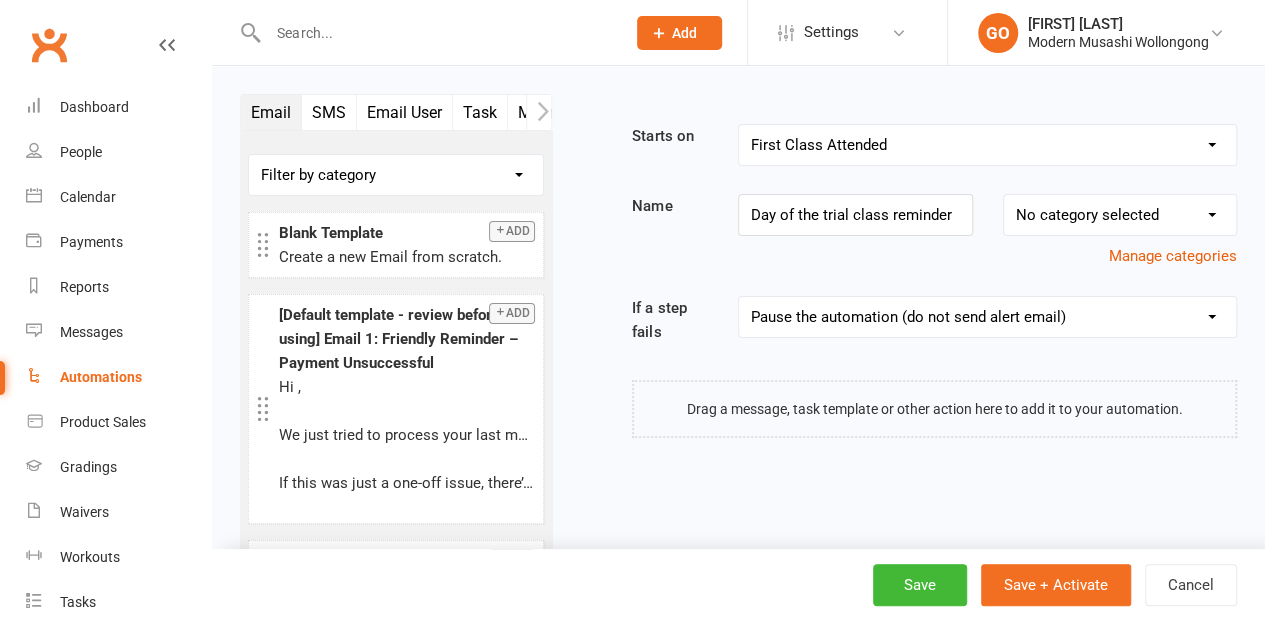 click on "Booking Cancelled Booking Due Booking Late-Cancelled Booking Marked Absent Booking Marked Attended Contact Added to Event Waitlist Contact Birthday Converted to Member Credit Card Expiry Days Since Last Attendance End of Suspension Enrolled in Martial Arts Style First Class Attended First Class Due General Attendance Marked Manual Enrolment Member Added Member First Activated Member Promoted / Graded Membership Added Membership Cancelled Membership Due to Start Membership Expiry Non-attending Contact Added Payment Due Payment Failure Payment Marked Process Manually Payment Paid Prospect Added Prospect Status Changed Recurring Bookings Activated Signed Waiver Approved Single Booking Created Start of Suspension Suspension Added Workout Performed" at bounding box center [987, 145] 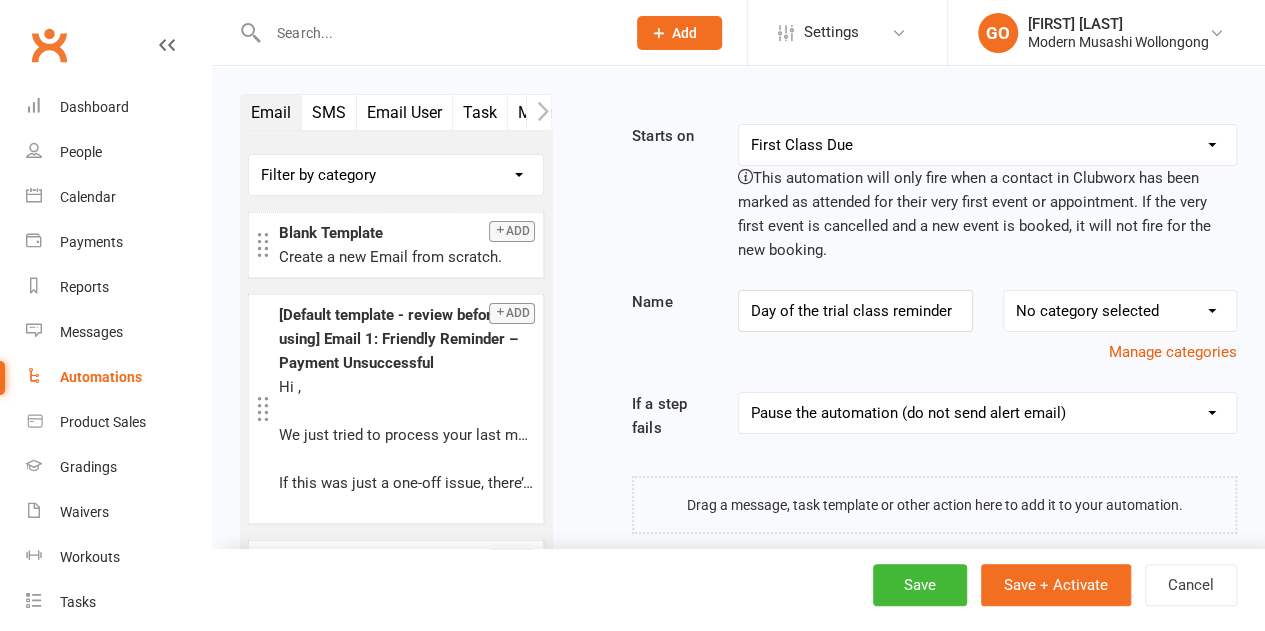 click on "Booking Cancelled Booking Due Booking Late-Cancelled Booking Marked Absent Booking Marked Attended Contact Added to Event Waitlist Contact Birthday Converted to Member Credit Card Expiry Days Since Last Attendance End of Suspension Enrolled in Martial Arts Style First Class Attended First Class Due General Attendance Marked Manual Enrolment Member Added Member First Activated Member Promoted / Graded Membership Added Membership Cancelled Membership Due to Start Membership Expiry Non-attending Contact Added Payment Due Payment Failure Payment Marked Process Manually Payment Paid Prospect Added Prospect Status Changed Recurring Bookings Activated Signed Waiver Approved Single Booking Created Start of Suspension Suspension Added Workout Performed" at bounding box center (987, 145) 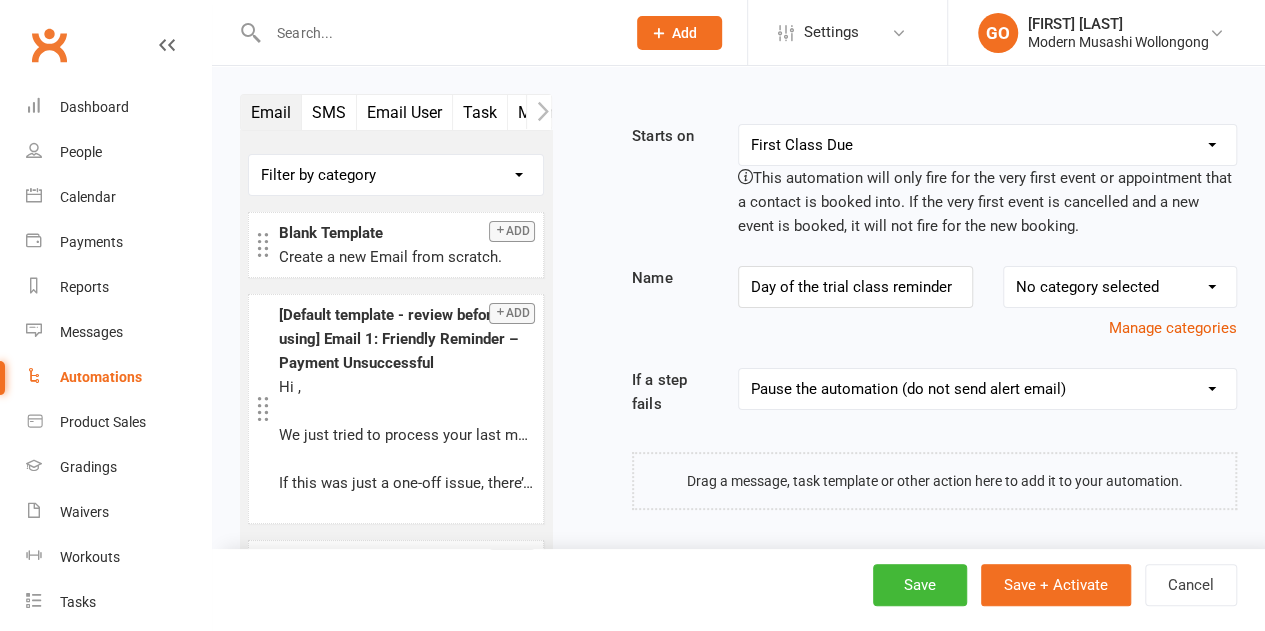 click on "SMS" at bounding box center [329, 112] 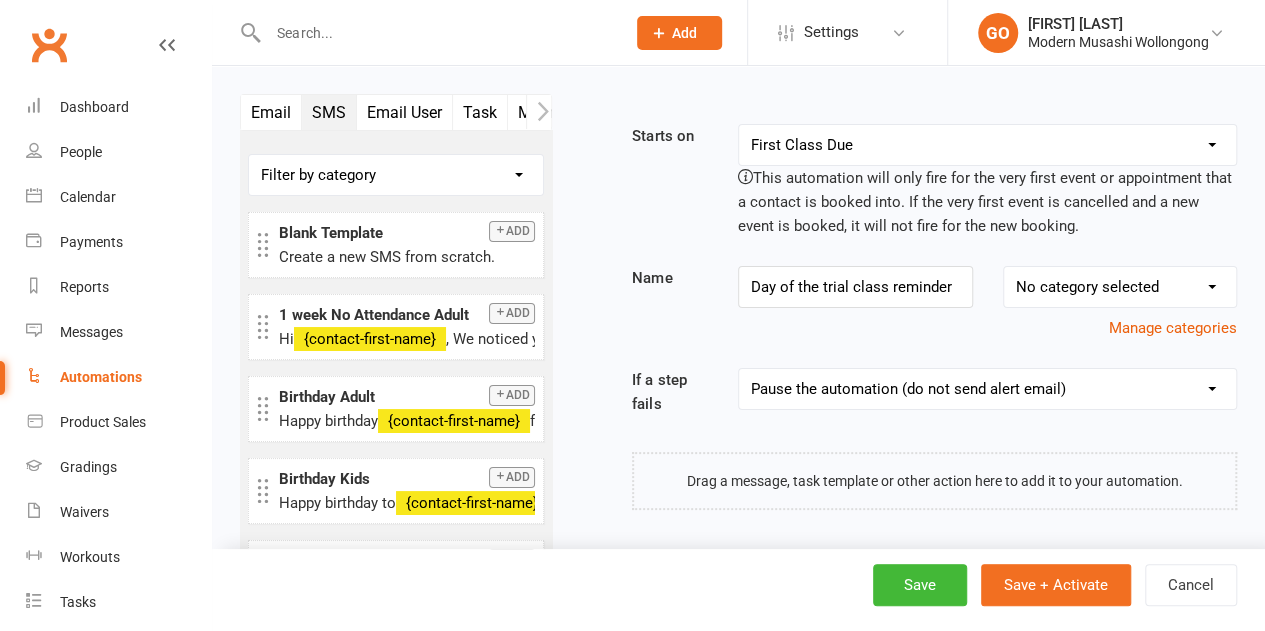 click on "SMS" at bounding box center [329, 112] 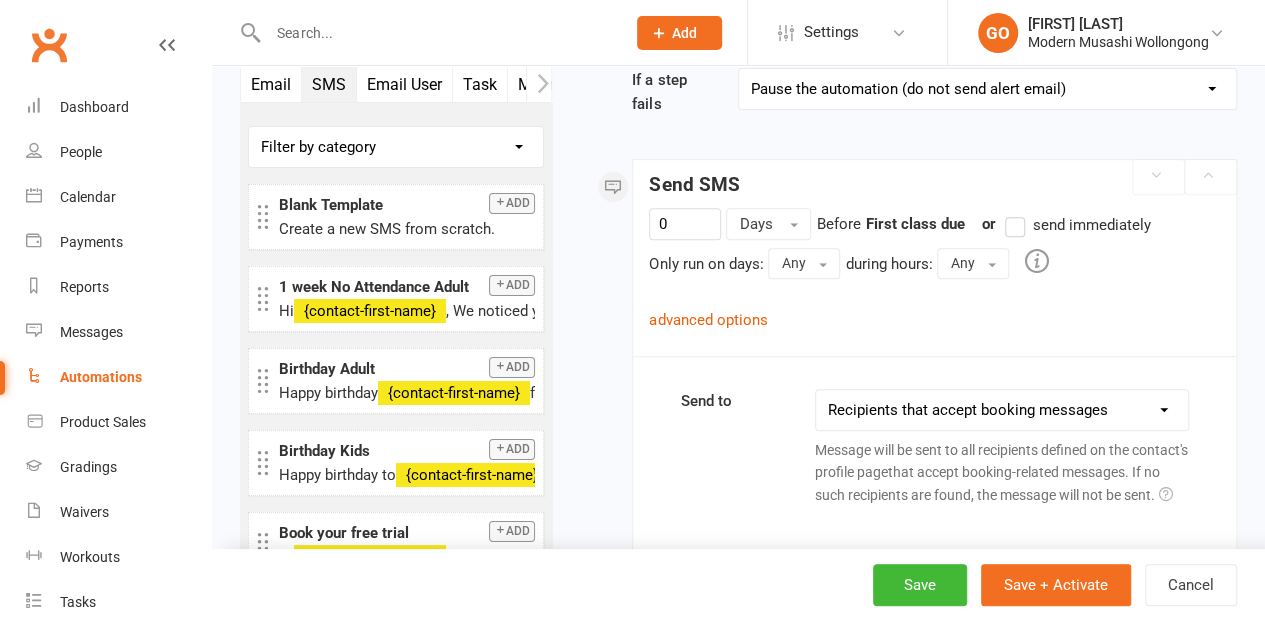scroll, scrollTop: 358, scrollLeft: 0, axis: vertical 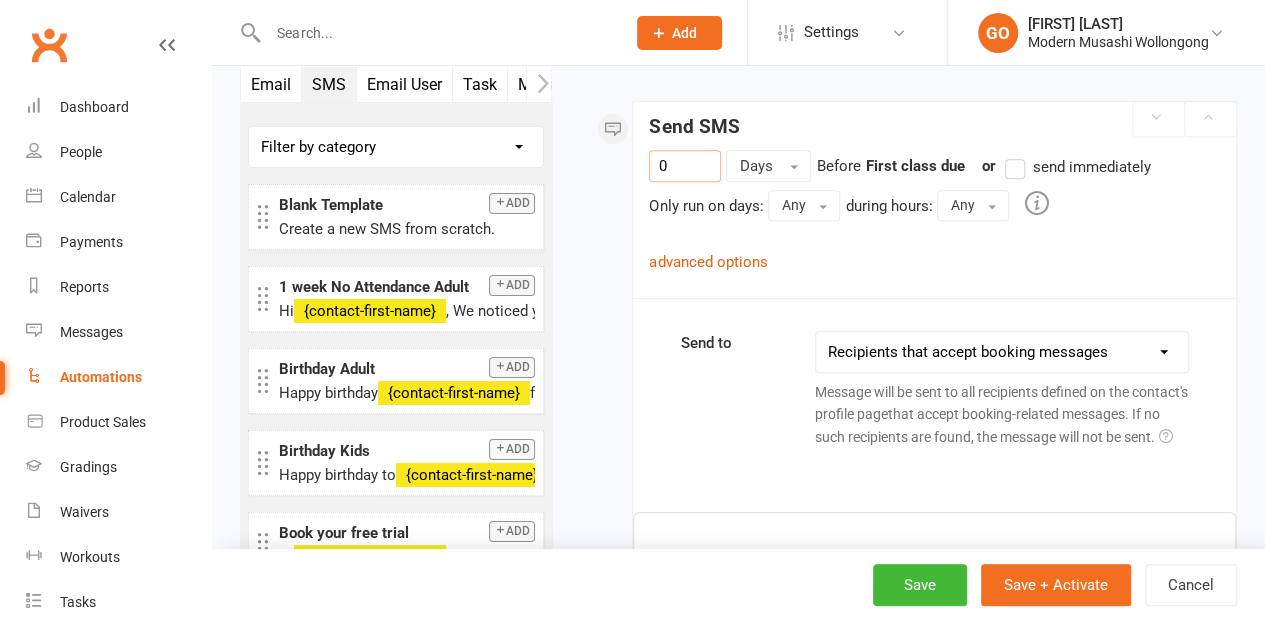 click on "0" at bounding box center (685, 166) 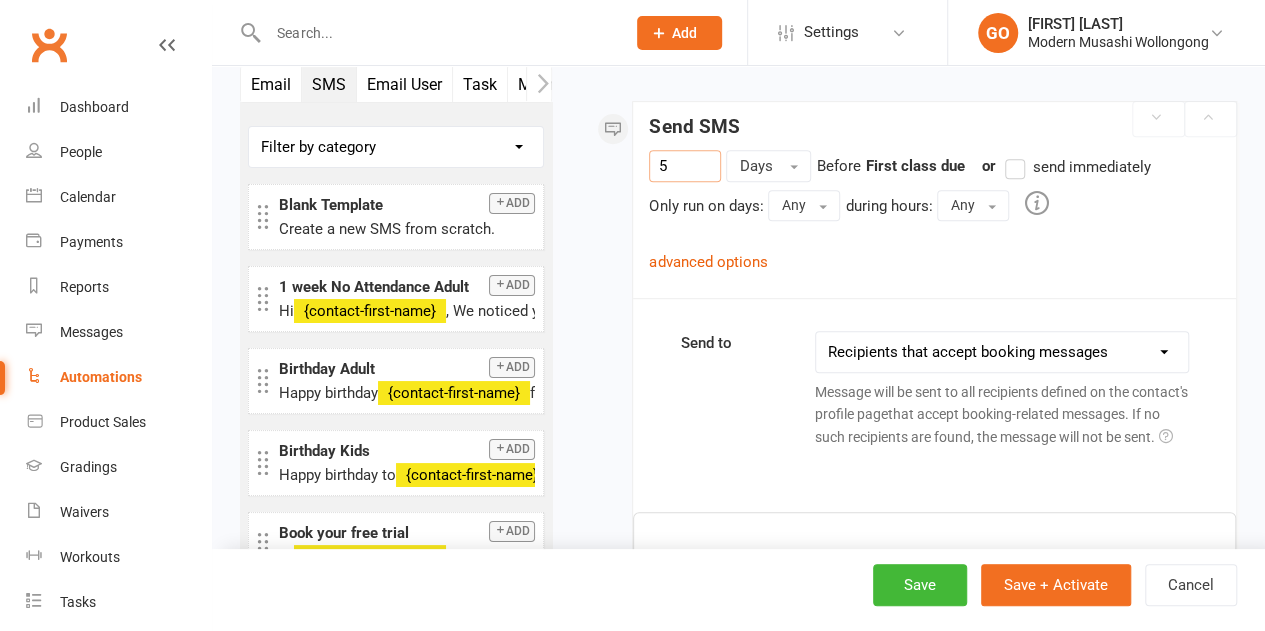 type on "5" 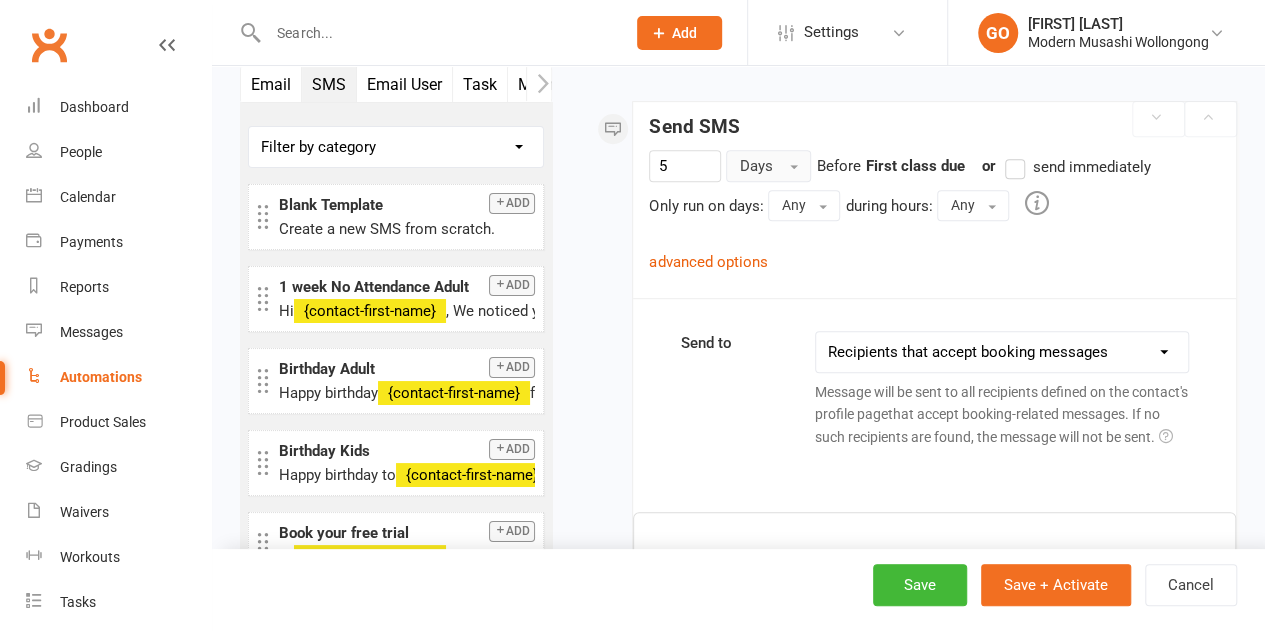 click on "Days" at bounding box center (768, 166) 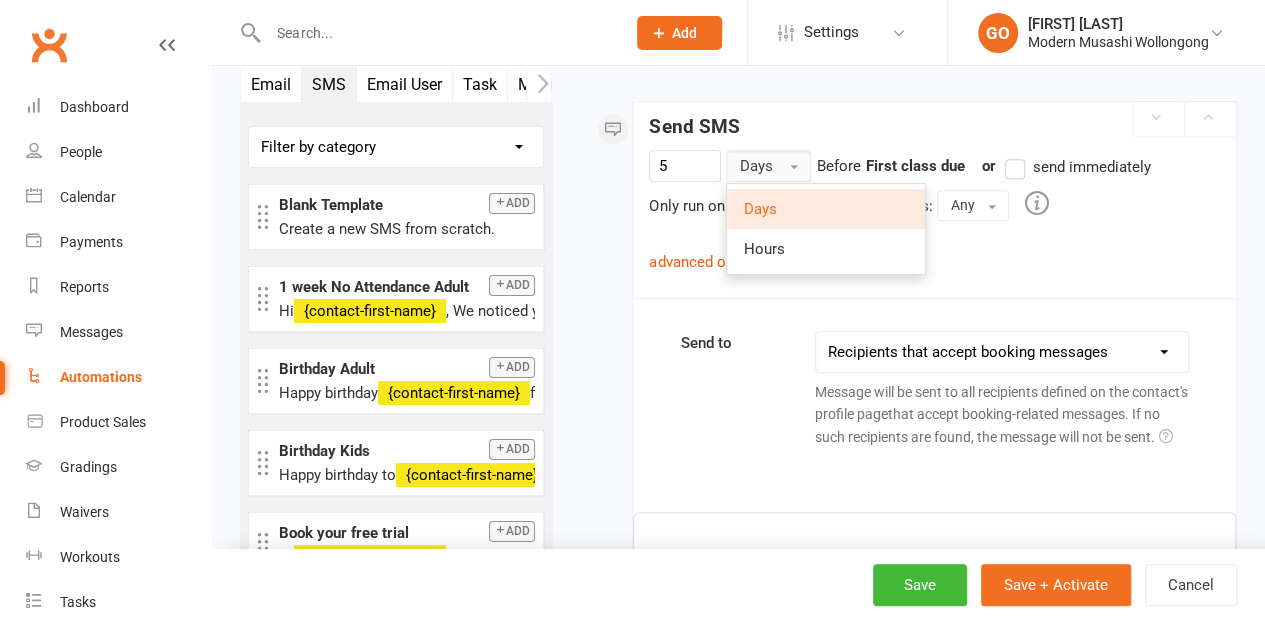 click on "Hours" at bounding box center [763, 249] 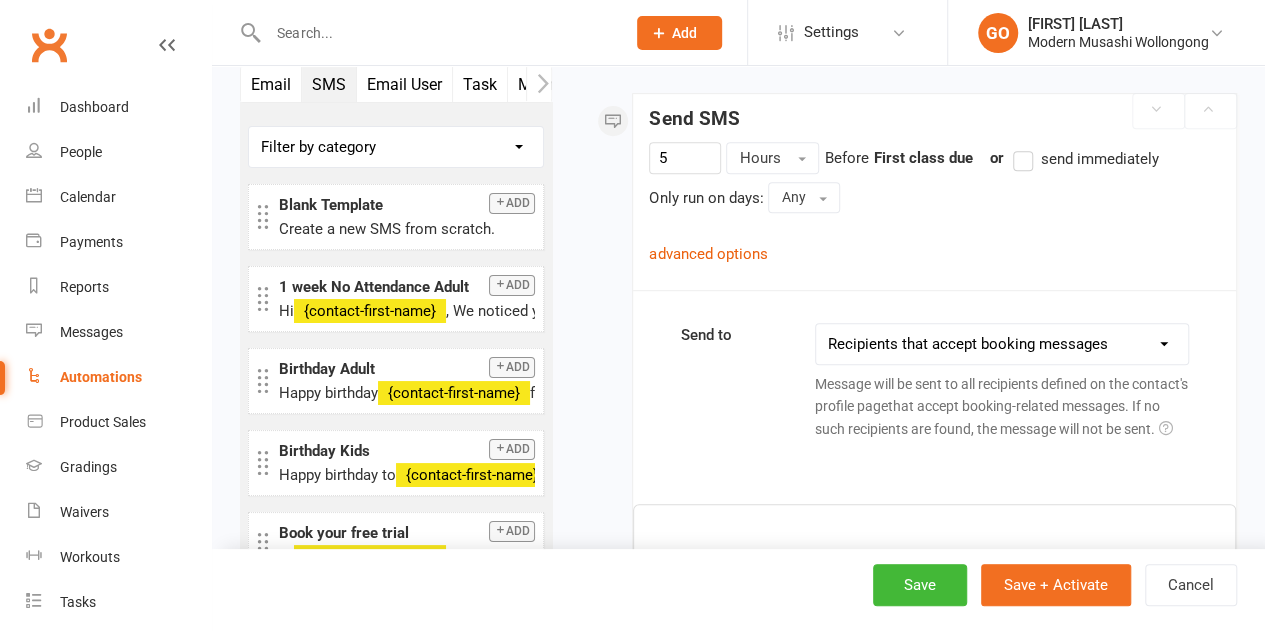 scroll, scrollTop: 391, scrollLeft: 0, axis: vertical 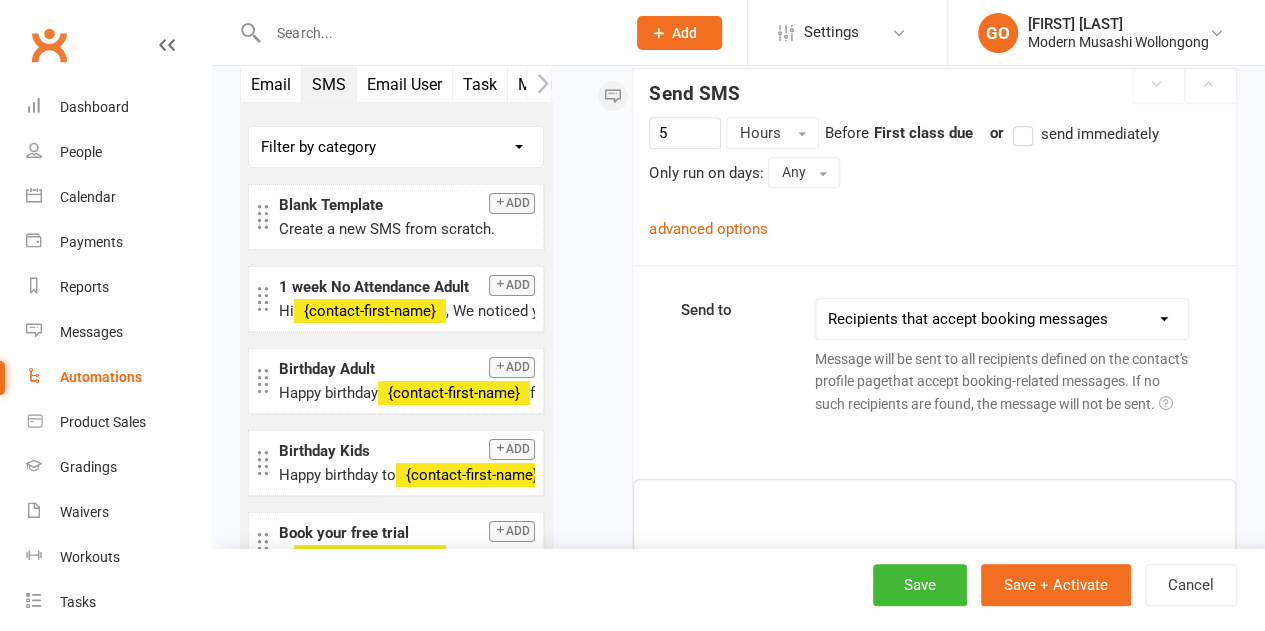 click on "This contact only Recipients that accept booking messages Recipients that accept booking messages (or: send to contact if no other recipients available)" at bounding box center (1002, 319) 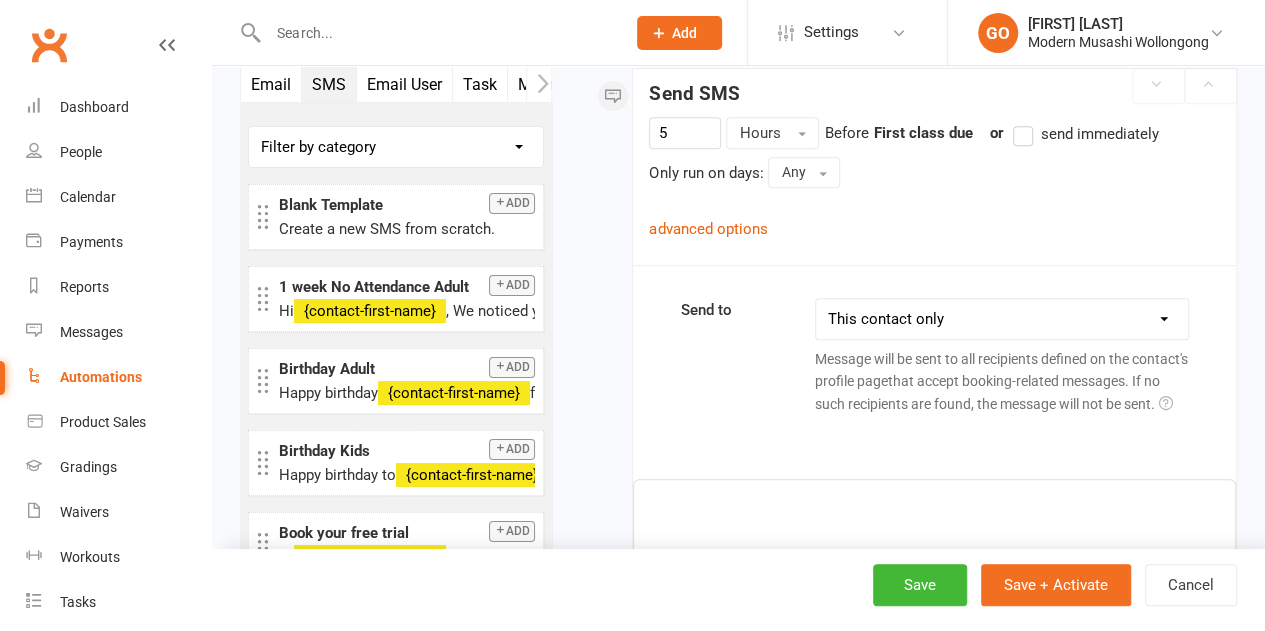 click on "This contact only Recipients that accept booking messages Recipients that accept booking messages (or: send to contact if no other recipients available)" at bounding box center [1002, 319] 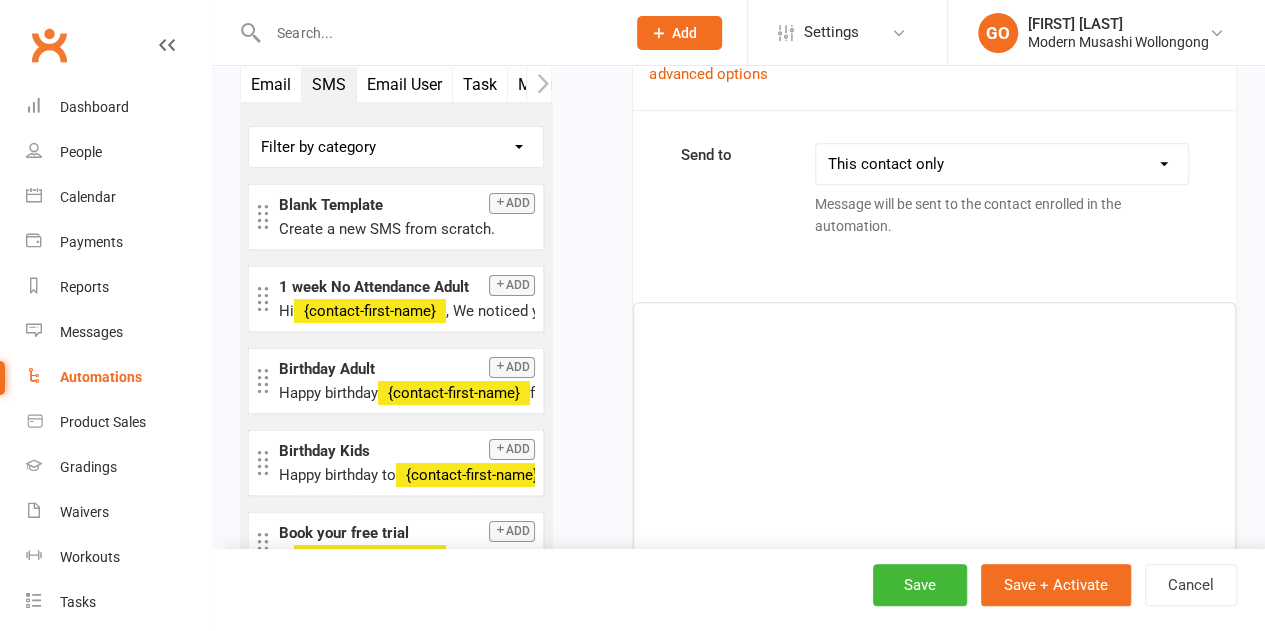 scroll, scrollTop: 558, scrollLeft: 0, axis: vertical 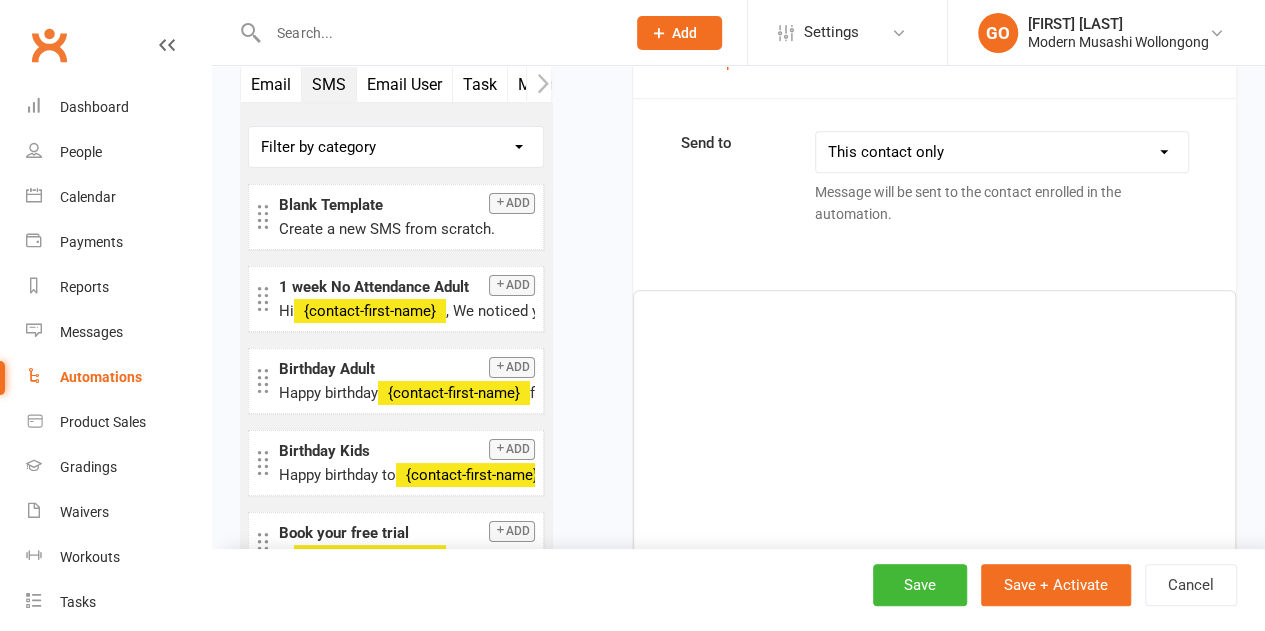 click on "﻿" at bounding box center [934, 441] 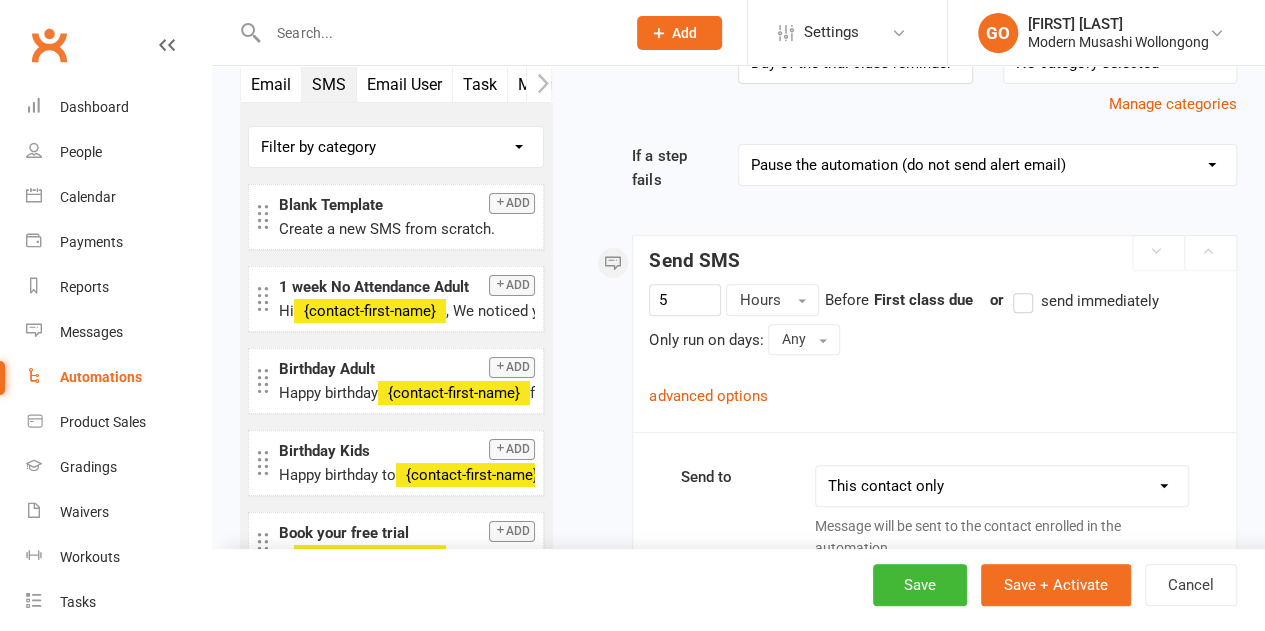 click on "advanced options" at bounding box center [708, 396] 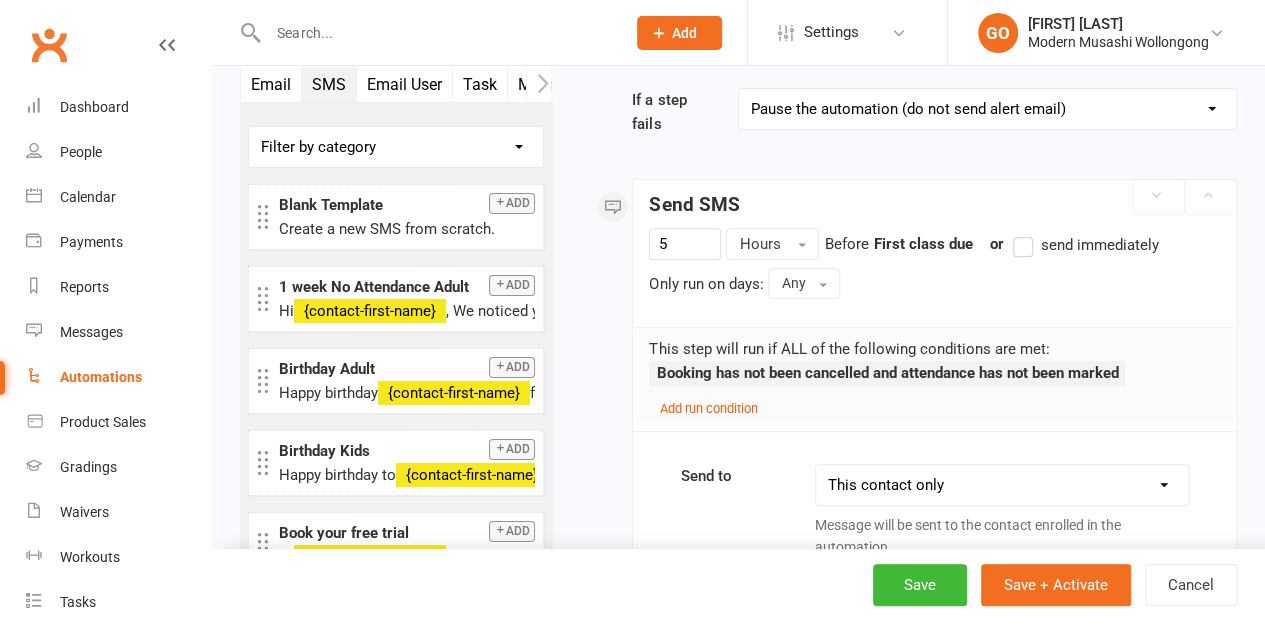 click on "Add run condition" at bounding box center (708, 408) 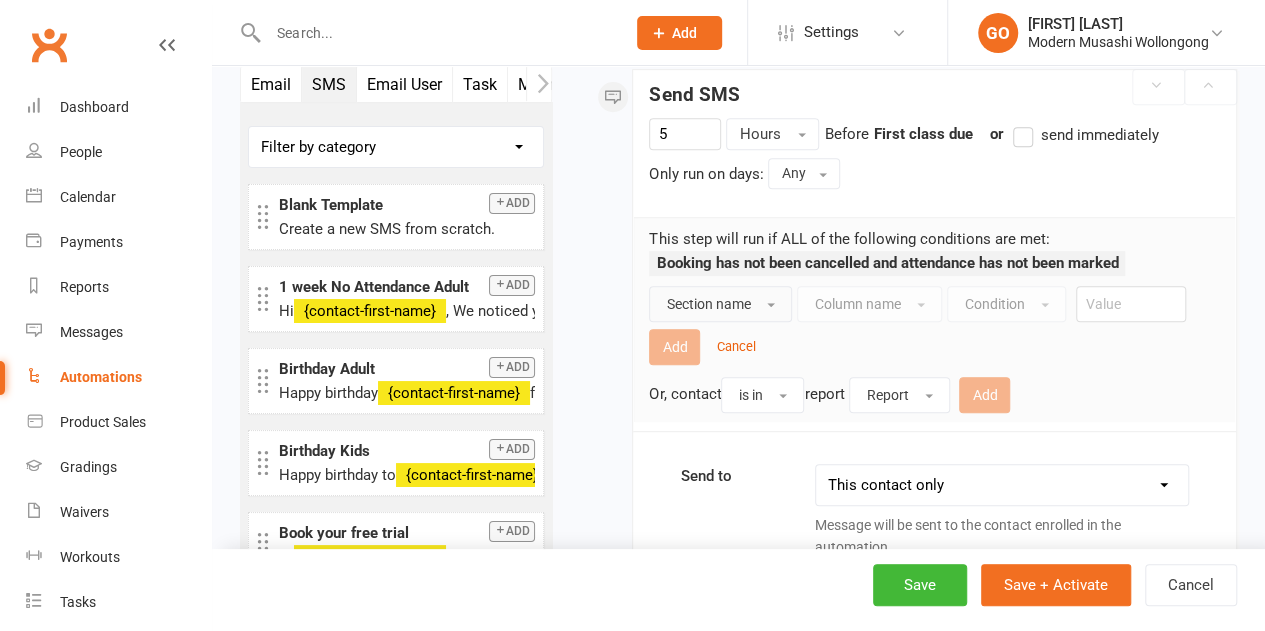 click on "Section name" at bounding box center [720, 304] 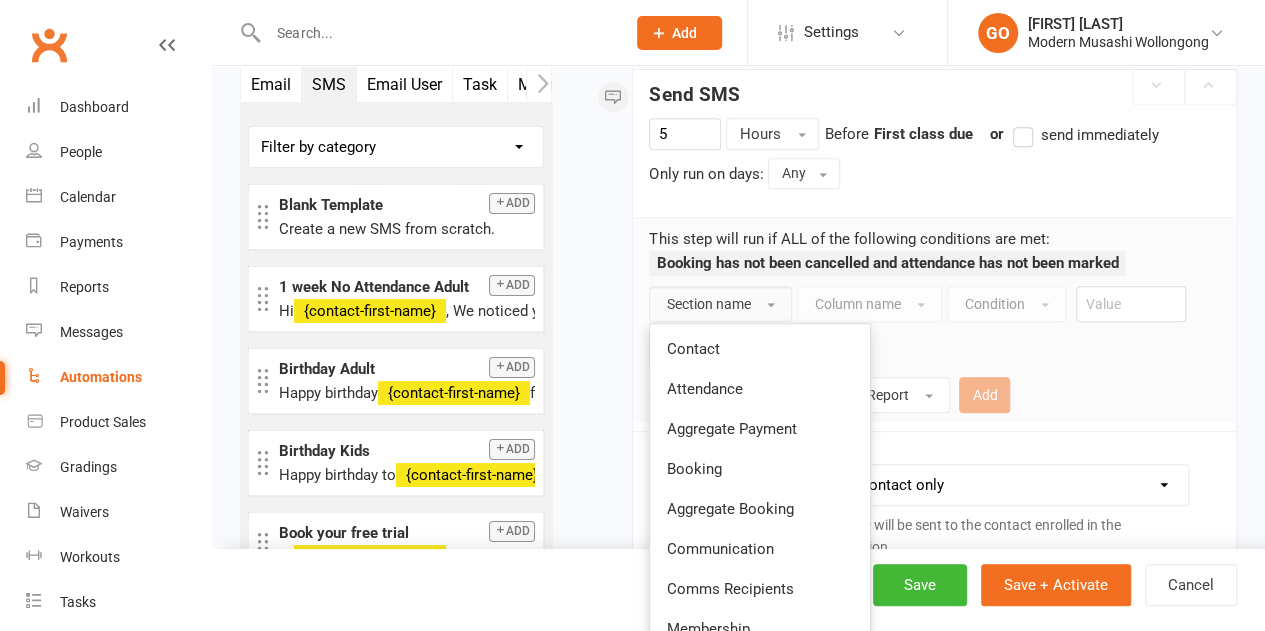 click on "Contact" at bounding box center [692, 349] 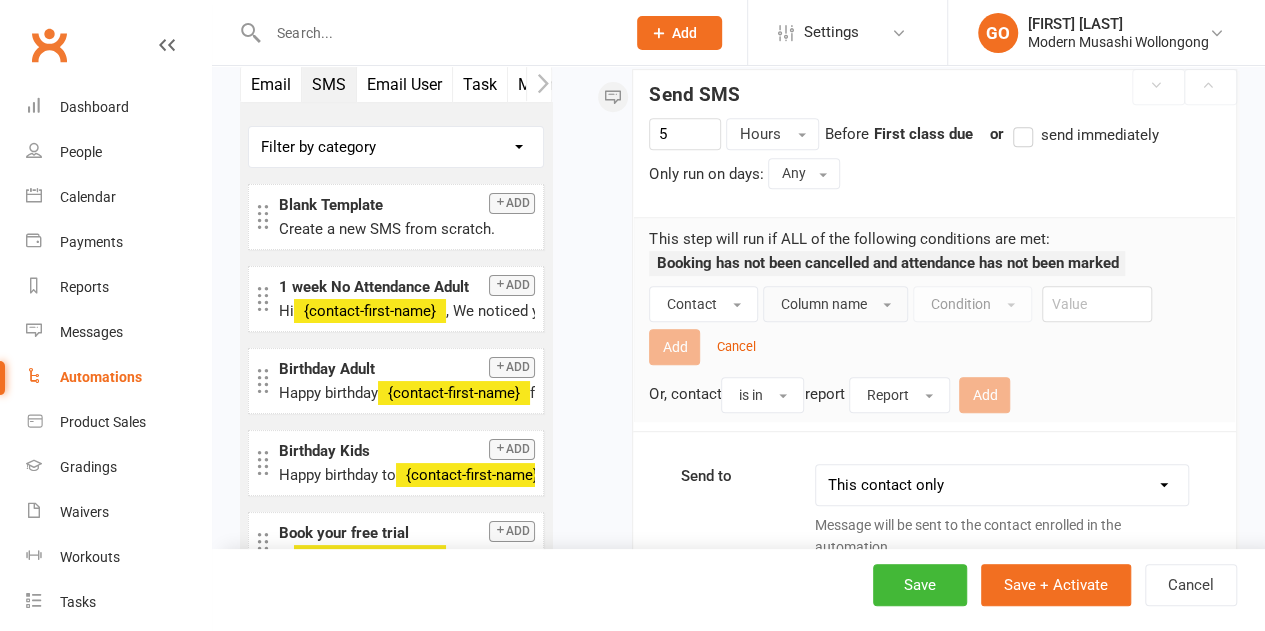 drag, startPoint x: 829, startPoint y: 311, endPoint x: 853, endPoint y: 294, distance: 29.410883 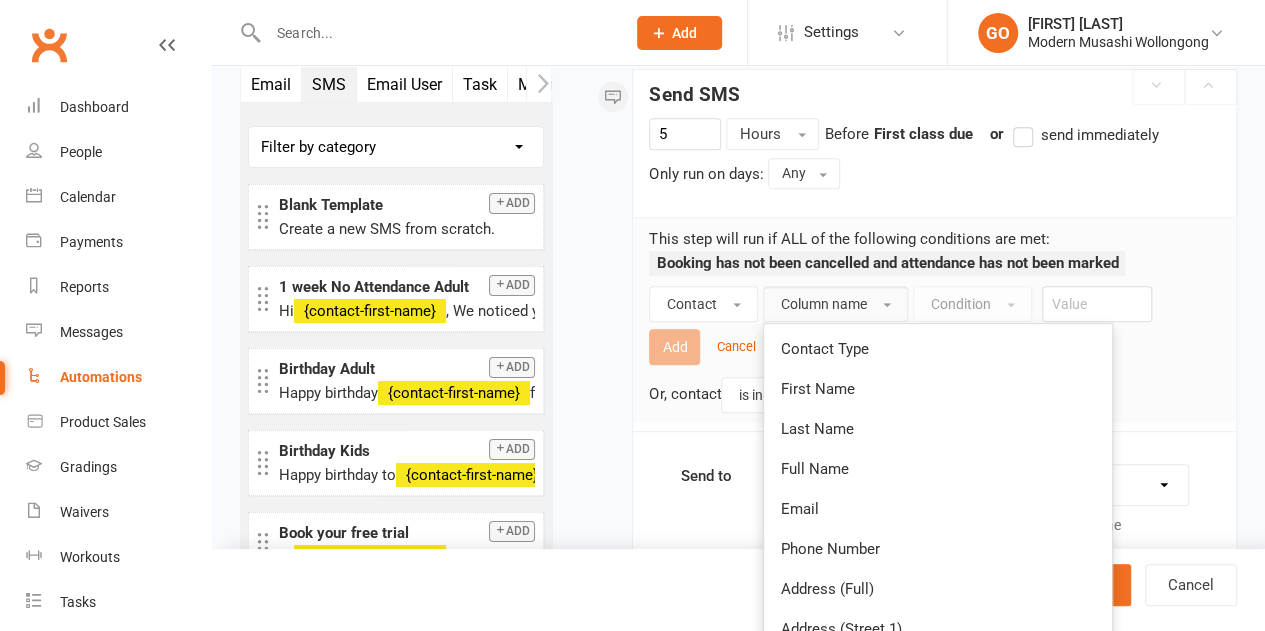 click on "Contact Type" at bounding box center [938, 349] 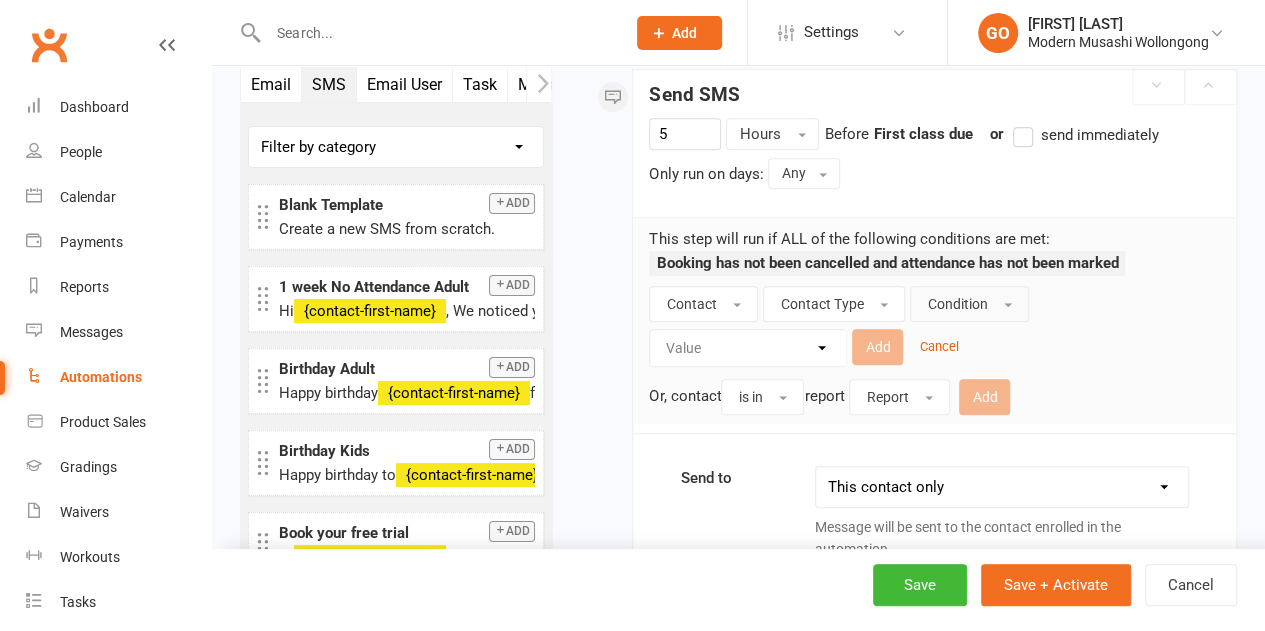 click on "Condition" at bounding box center [957, 304] 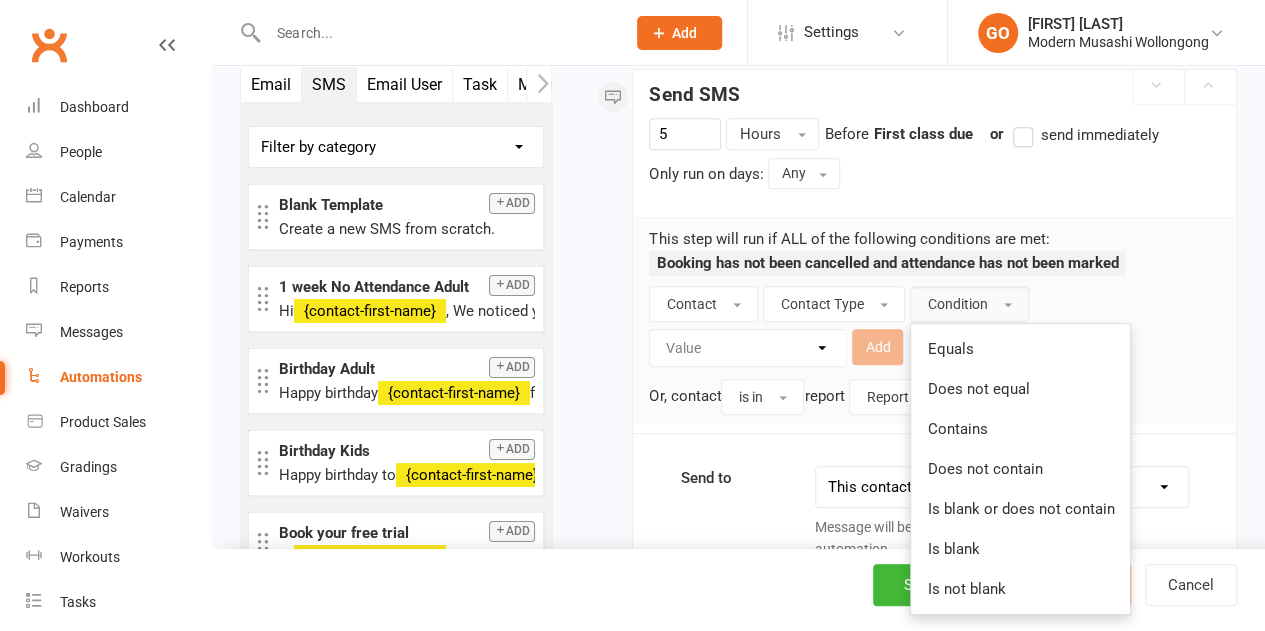 drag, startPoint x: 946, startPoint y: 338, endPoint x: 808, endPoint y: 350, distance: 138.52075 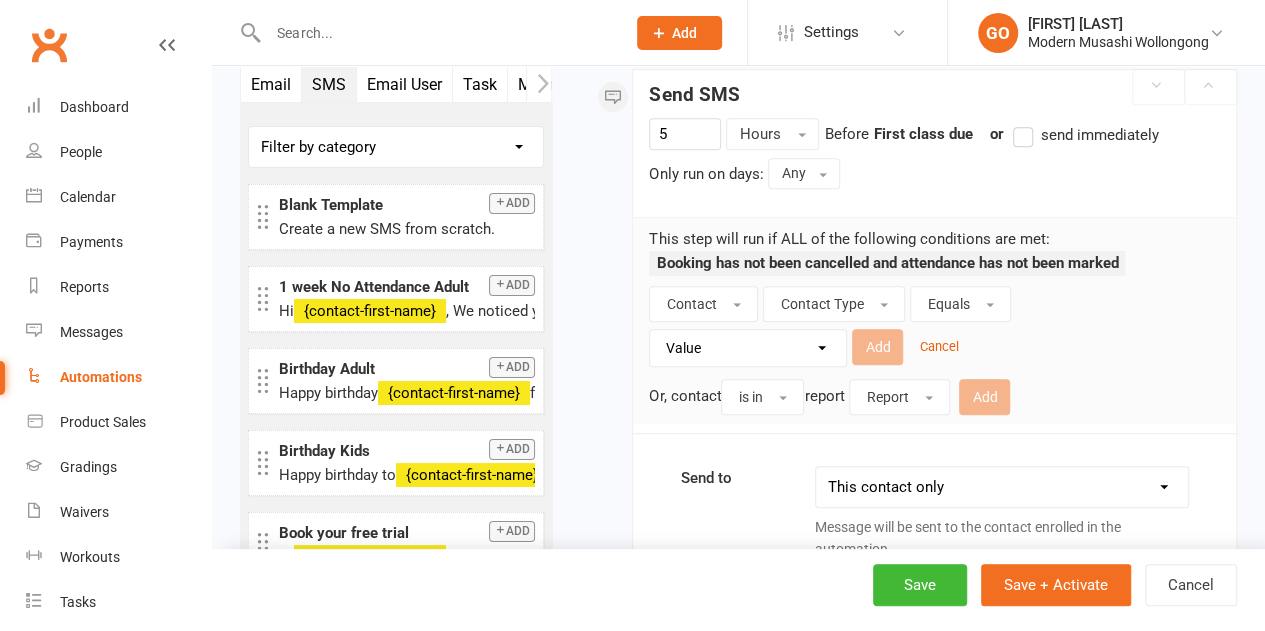 click on "Value Member Prospect Non-attending Contact" at bounding box center [753, 348] 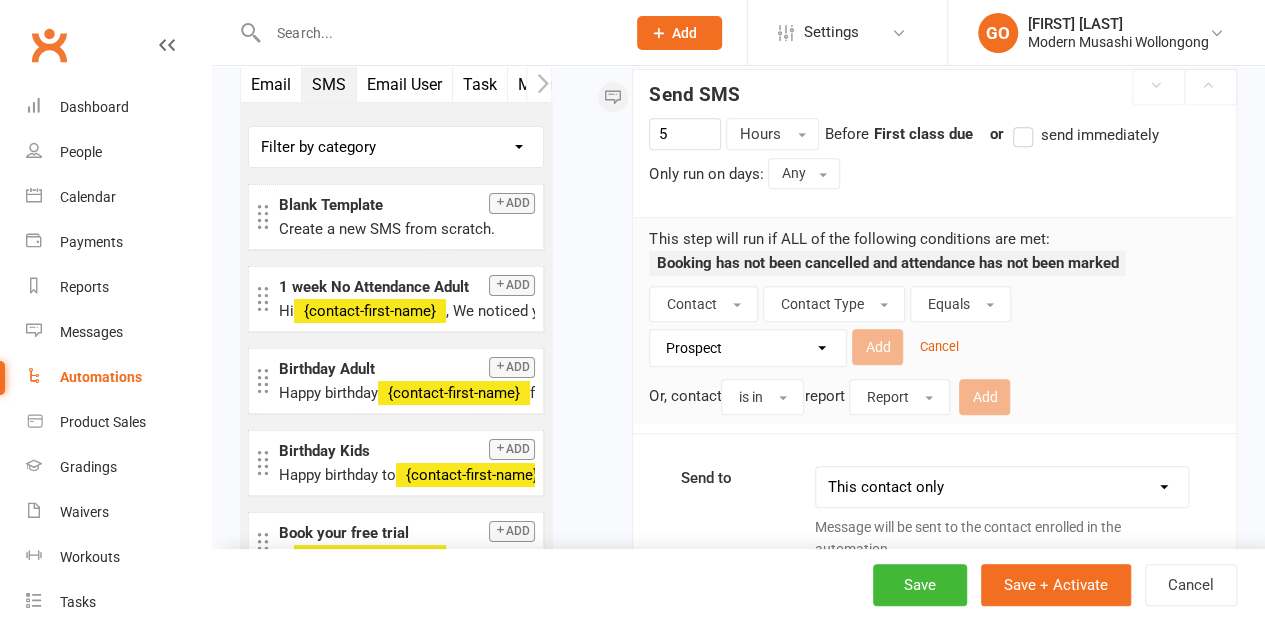 click on "Value Member Prospect Non-attending Contact" at bounding box center [753, 348] 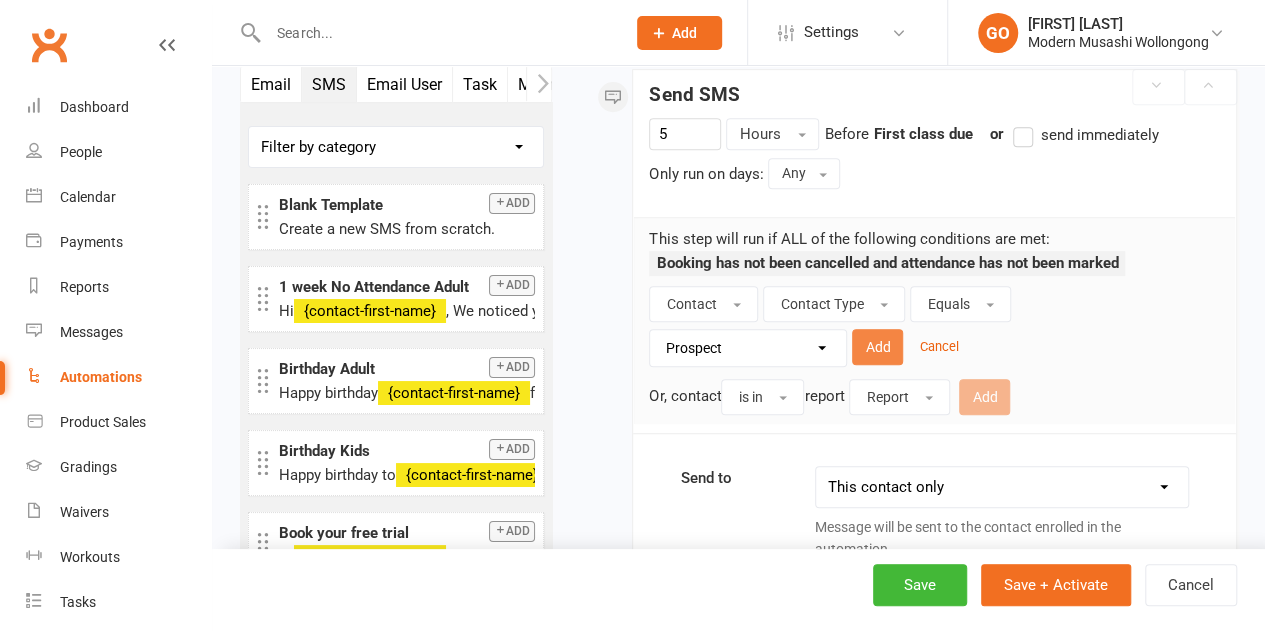 click on "Add" at bounding box center [877, 347] 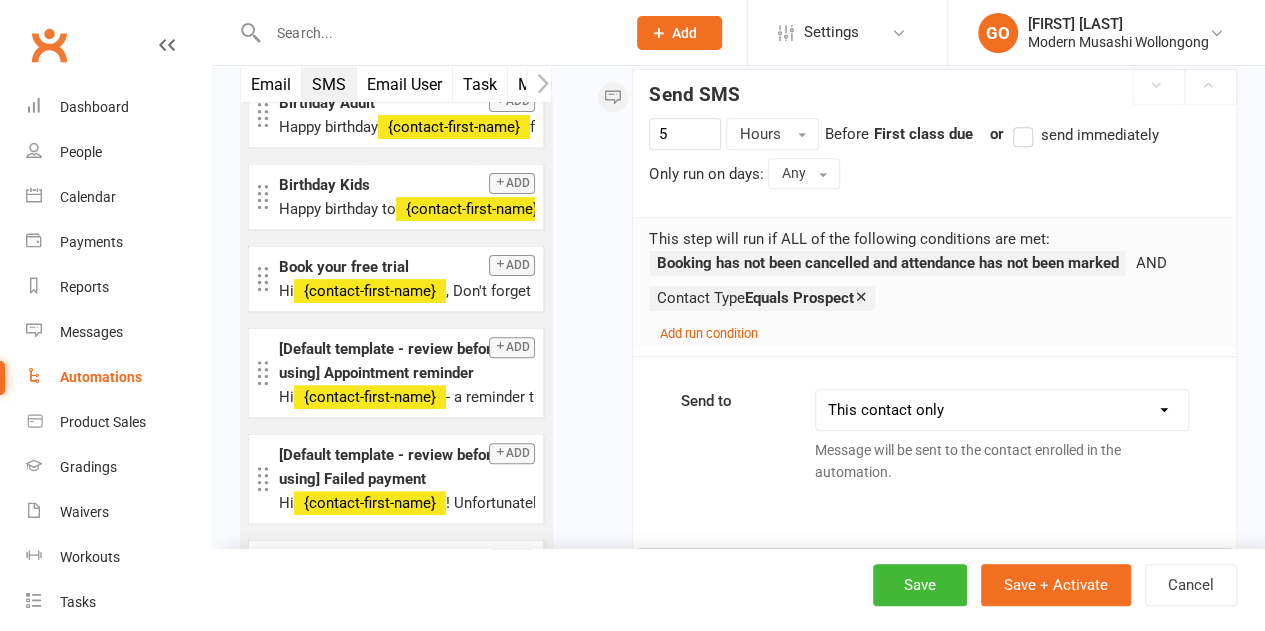 scroll, scrollTop: 266, scrollLeft: 0, axis: vertical 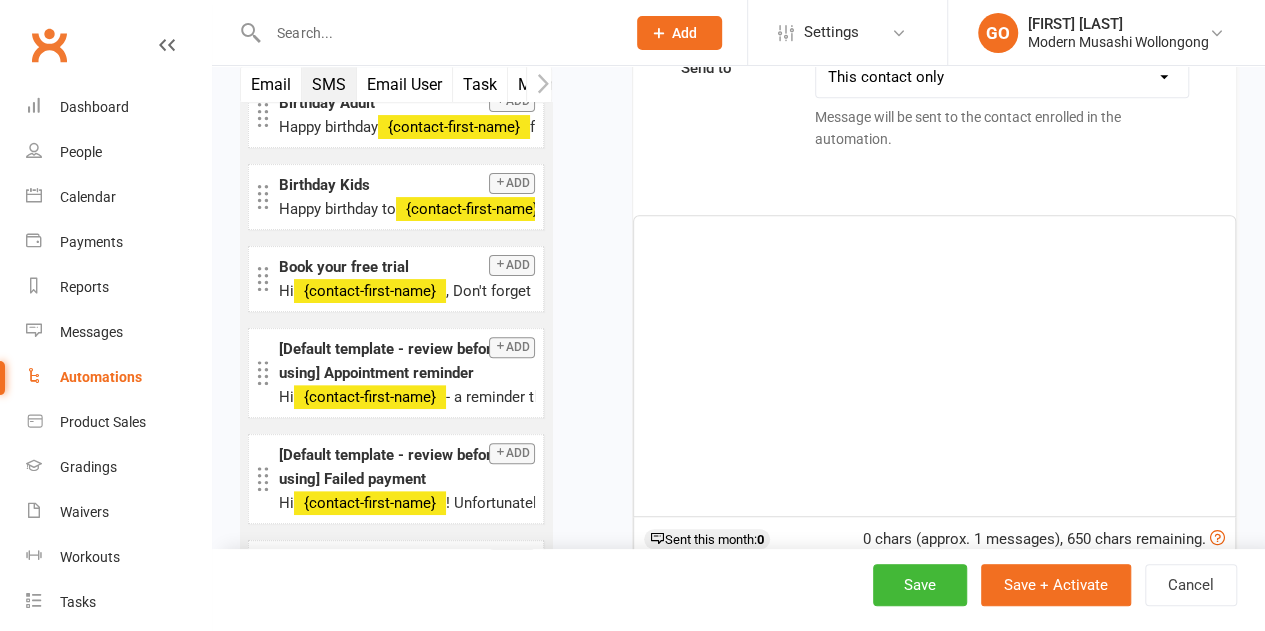 click on "﻿" at bounding box center (934, 234) 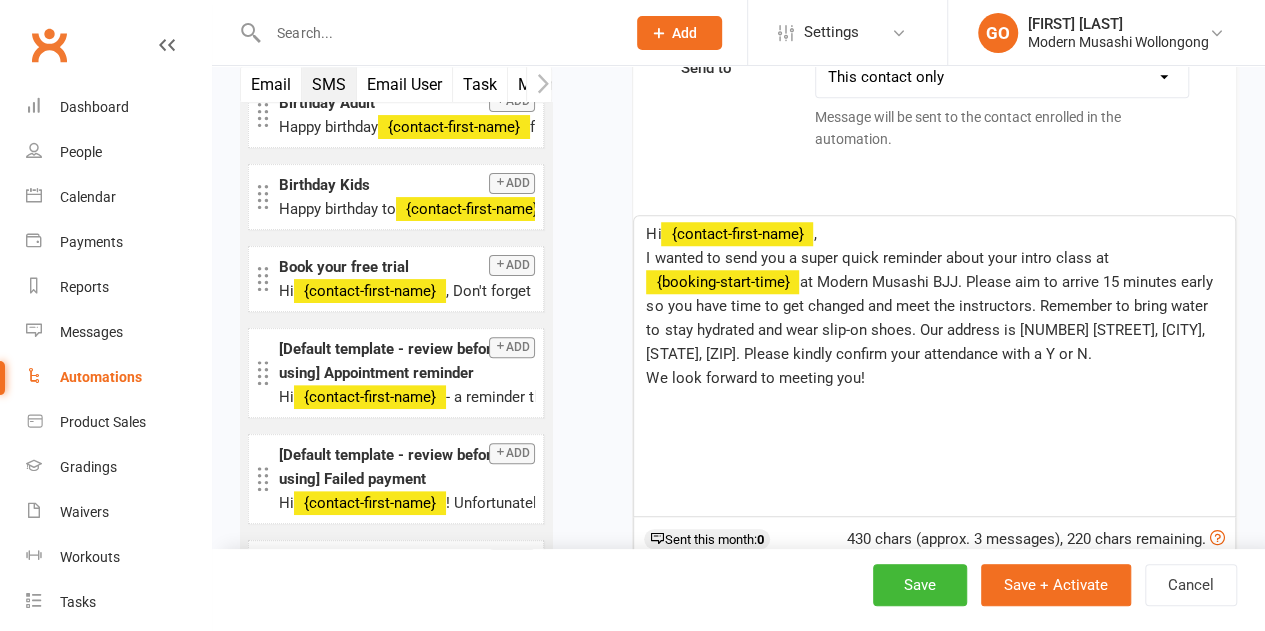click on "Settings" at bounding box center [847, 32] 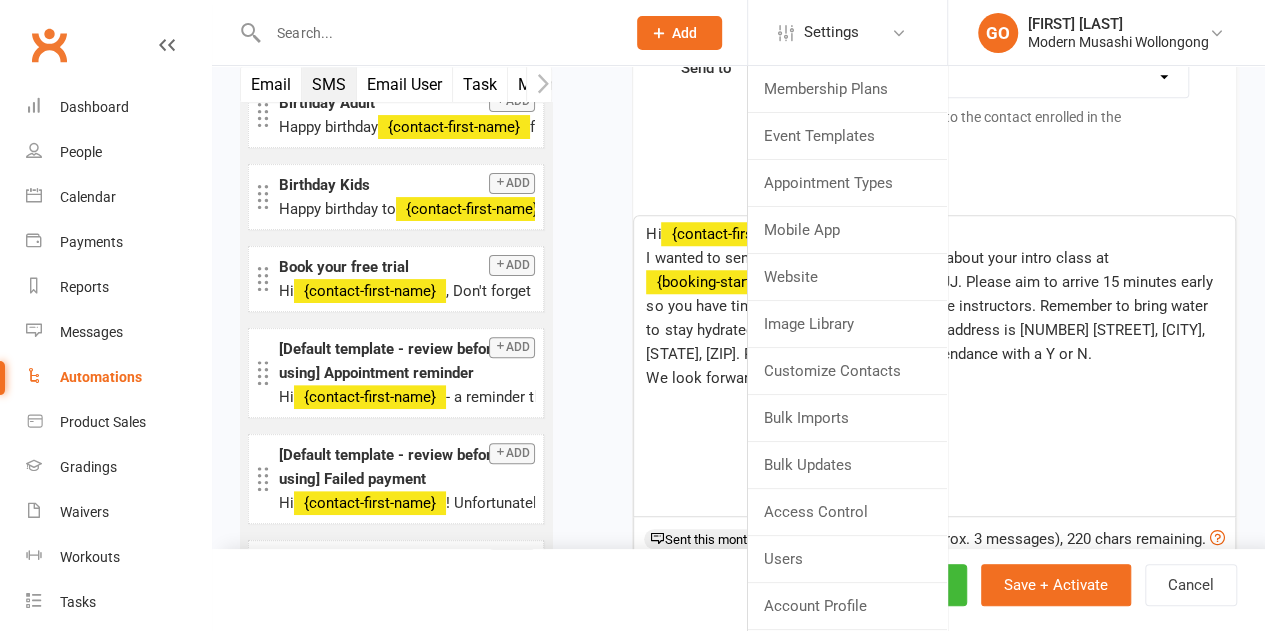 click on "Hi  ﻿ {contact-first-name}  , I wanted to send you a super quick reminder about your intro class at  ﻿ {booking-start-time}  at Modern Musashi BJJ. Please aim to arrive 15 minutes early so you have time to get changed and meet the instructors. Remember to bring water to stay hydrated and wear slip-on shoes. Our address is 1A McCauley Street Thirroul, NSW, 2515. Please kindly confirm your attendance with a Y or N. We look forward to meeting you!" at bounding box center (934, 366) 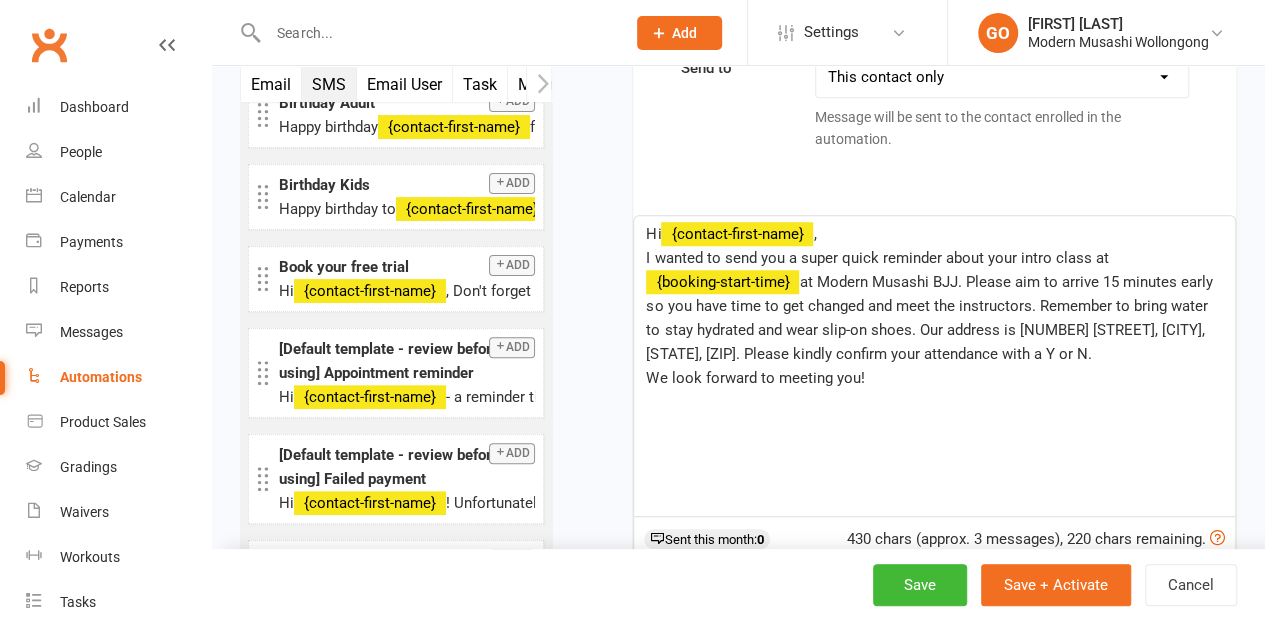 click on "We look forward to meeting you!" at bounding box center (934, 378) 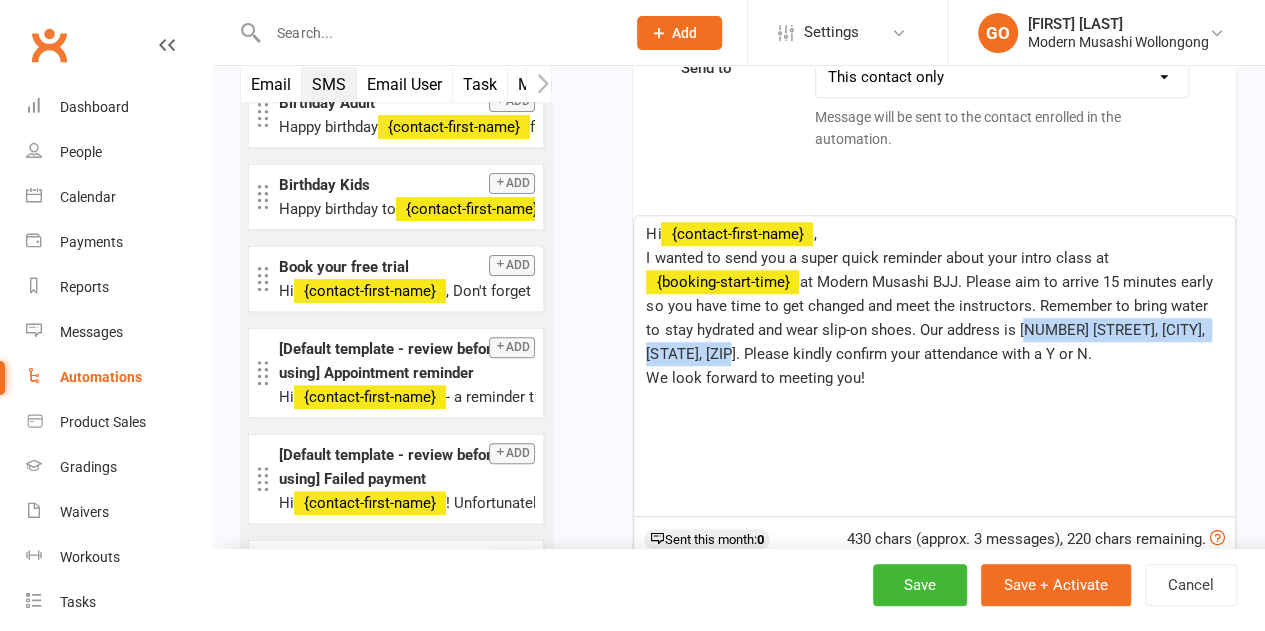 drag, startPoint x: 1003, startPoint y: 319, endPoint x: 720, endPoint y: 357, distance: 285.53983 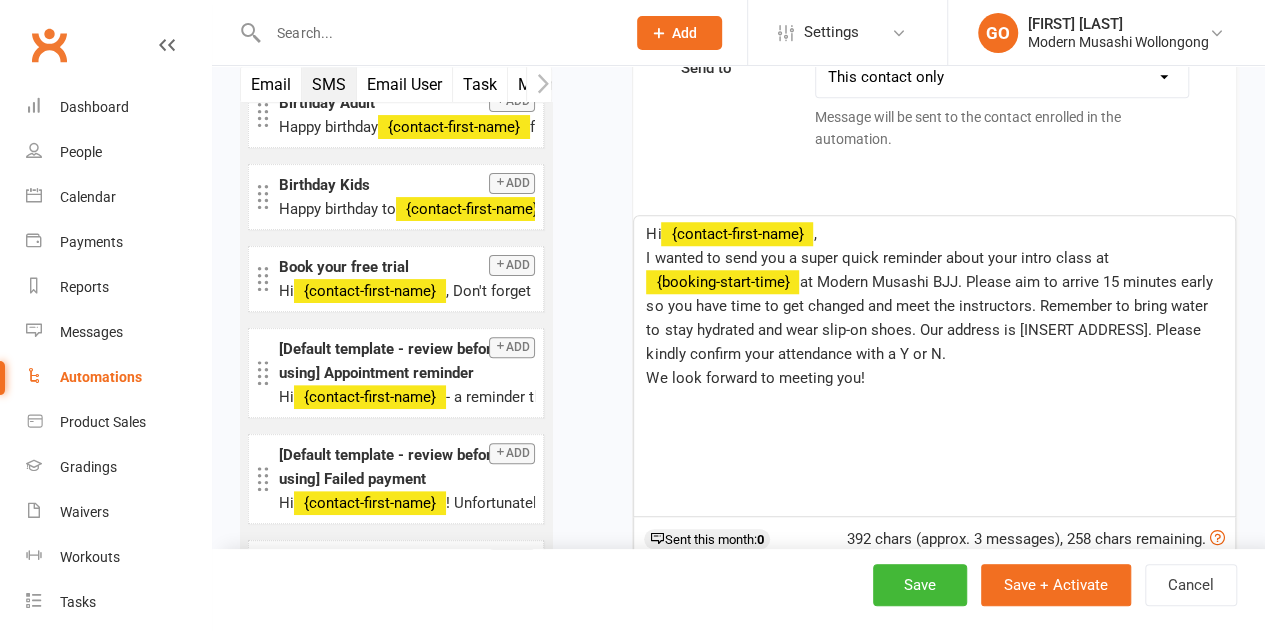 type 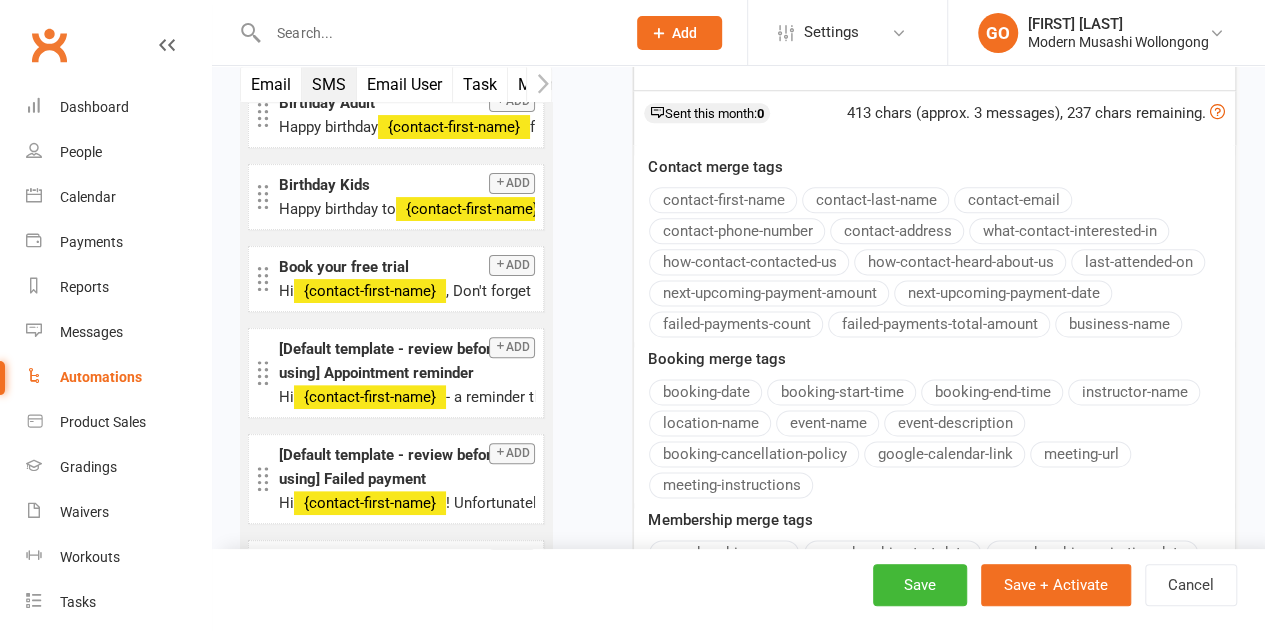 scroll, scrollTop: 1423, scrollLeft: 0, axis: vertical 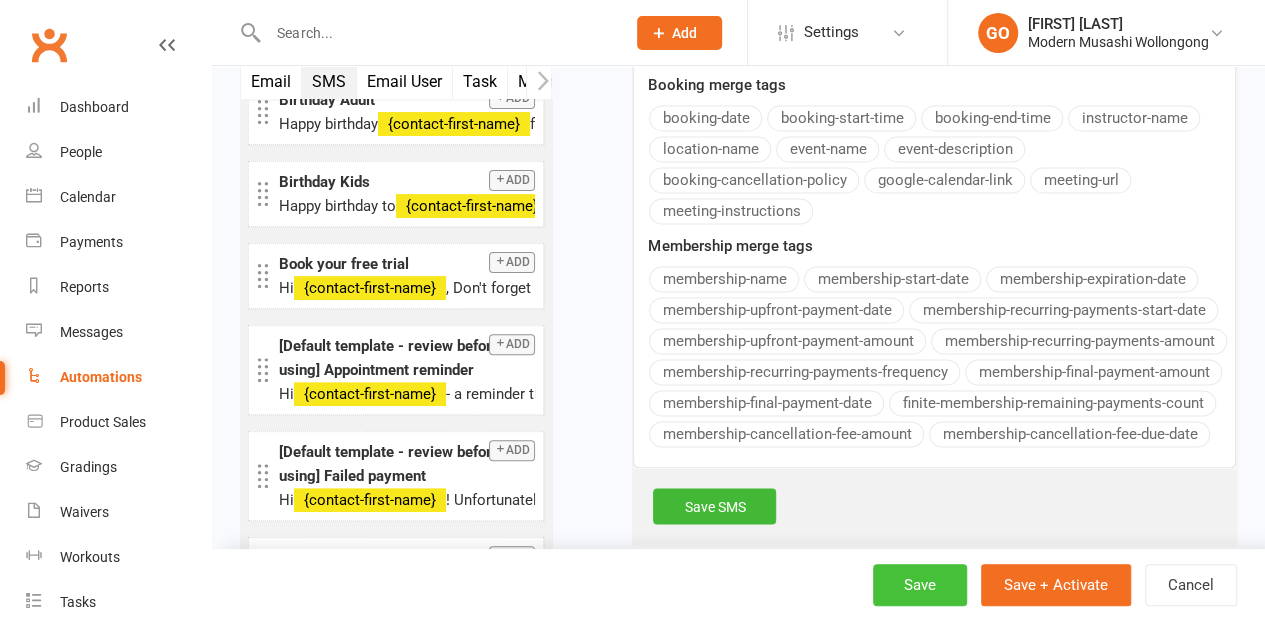 click on "Save" at bounding box center [920, 585] 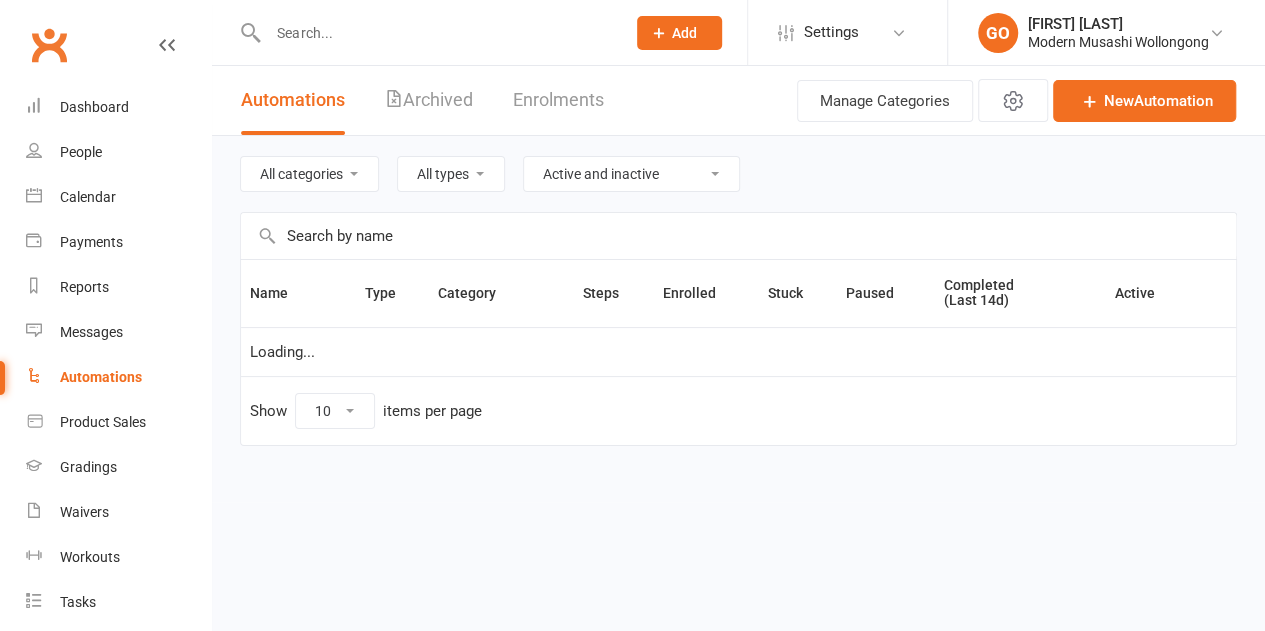 scroll, scrollTop: 0, scrollLeft: 0, axis: both 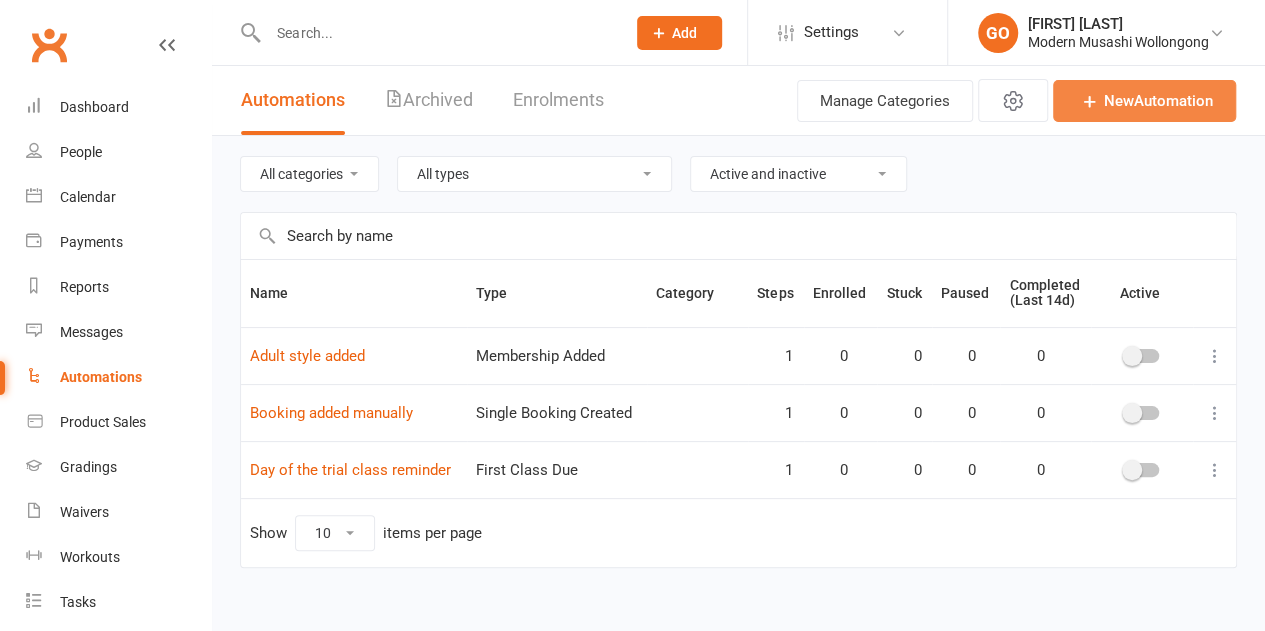 click on "New  Automation" at bounding box center (1144, 101) 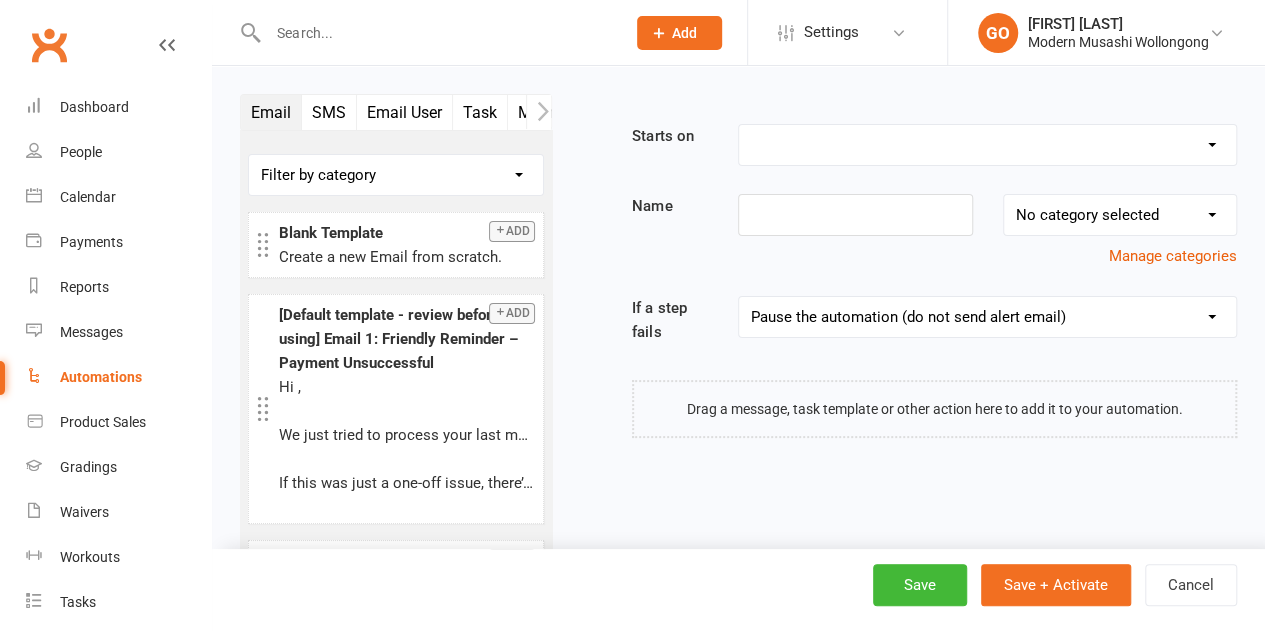 click on "Booking Cancelled Booking Due Booking Late-Cancelled Booking Marked Absent Booking Marked Attended Contact Added to Event Waitlist Contact Birthday Converted to Member Credit Card Expiry Days Since Last Attendance End of Suspension Enrolled in Martial Arts Style First Class Attended First Class Due General Attendance Marked Manual Enrolment Member Added Member First Activated Member Promoted / Graded Membership Added Membership Cancelled Membership Due to Start Membership Expiry Non-attending Contact Added Payment Due Payment Failure Payment Marked Process Manually Payment Paid Prospect Added Prospect Status Changed Recurring Bookings Activated Signed Waiver Approved Single Booking Created Start of Suspension Suspension Added Workout Performed" at bounding box center (987, 145) 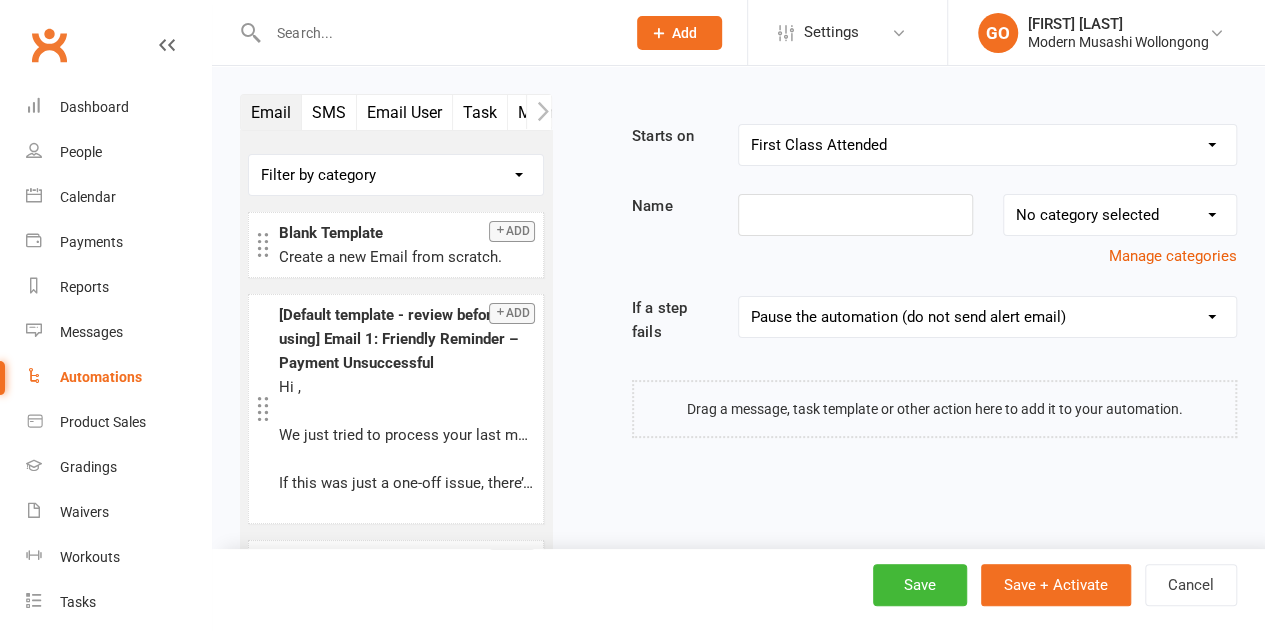 click on "Booking Cancelled Booking Due Booking Late-Cancelled Booking Marked Absent Booking Marked Attended Contact Added to Event Waitlist Contact Birthday Converted to Member Credit Card Expiry Days Since Last Attendance End of Suspension Enrolled in Martial Arts Style First Class Attended First Class Due General Attendance Marked Manual Enrolment Member Added Member First Activated Member Promoted / Graded Membership Added Membership Cancelled Membership Due to Start Membership Expiry Non-attending Contact Added Payment Due Payment Failure Payment Marked Process Manually Payment Paid Prospect Added Prospect Status Changed Recurring Bookings Activated Signed Waiver Approved Single Booking Created Start of Suspension Suspension Added Workout Performed" at bounding box center [987, 145] 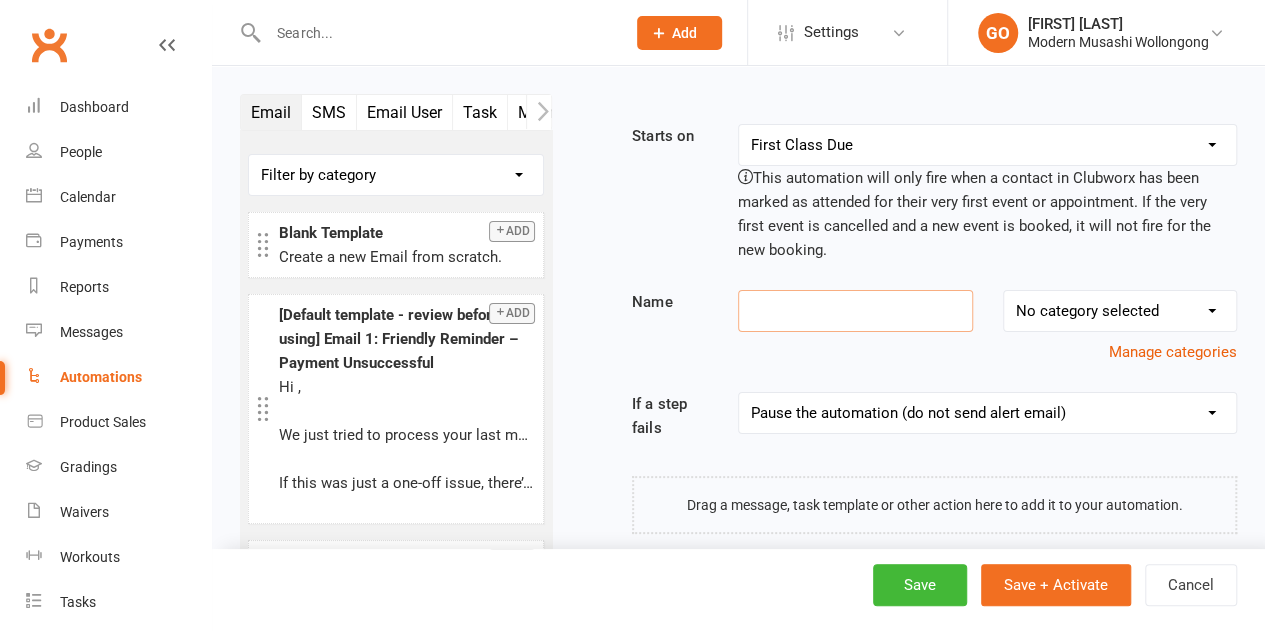 click at bounding box center (855, 311) 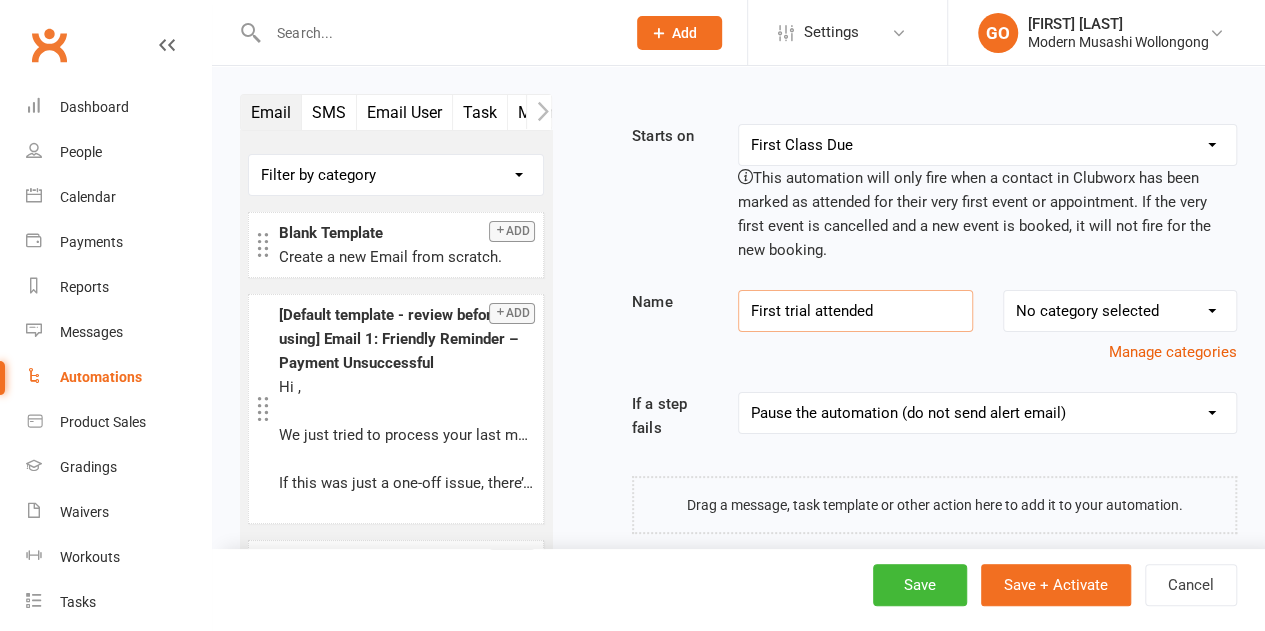type on "First trial attended" 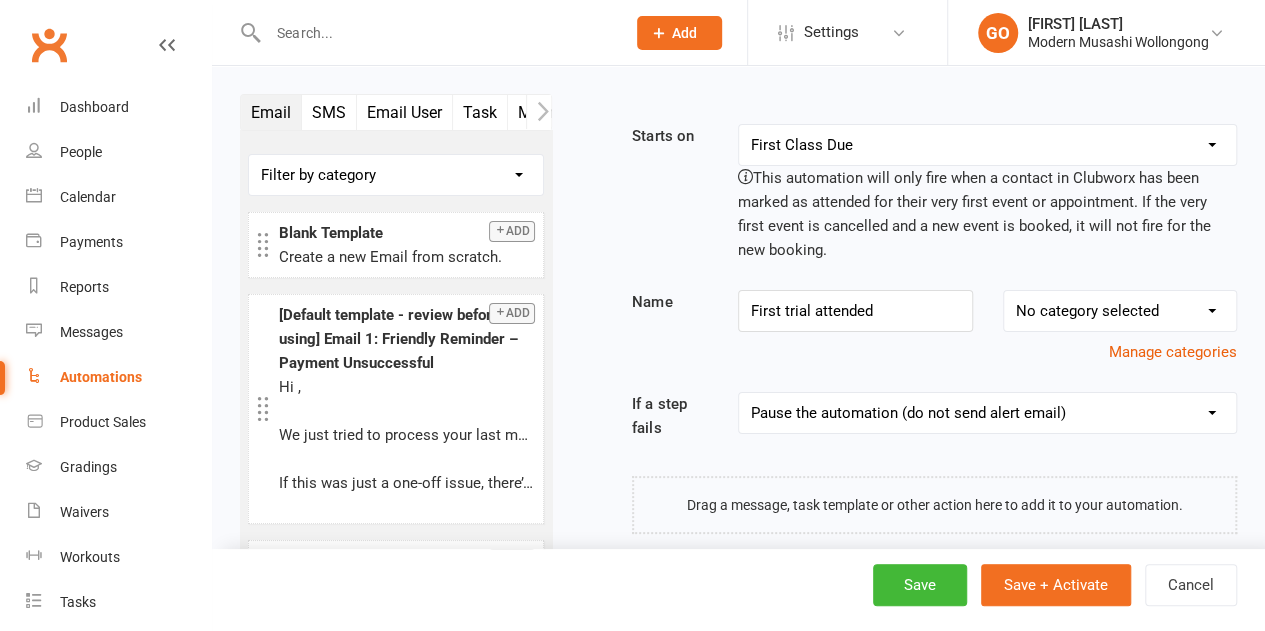click at bounding box center [538, 112] 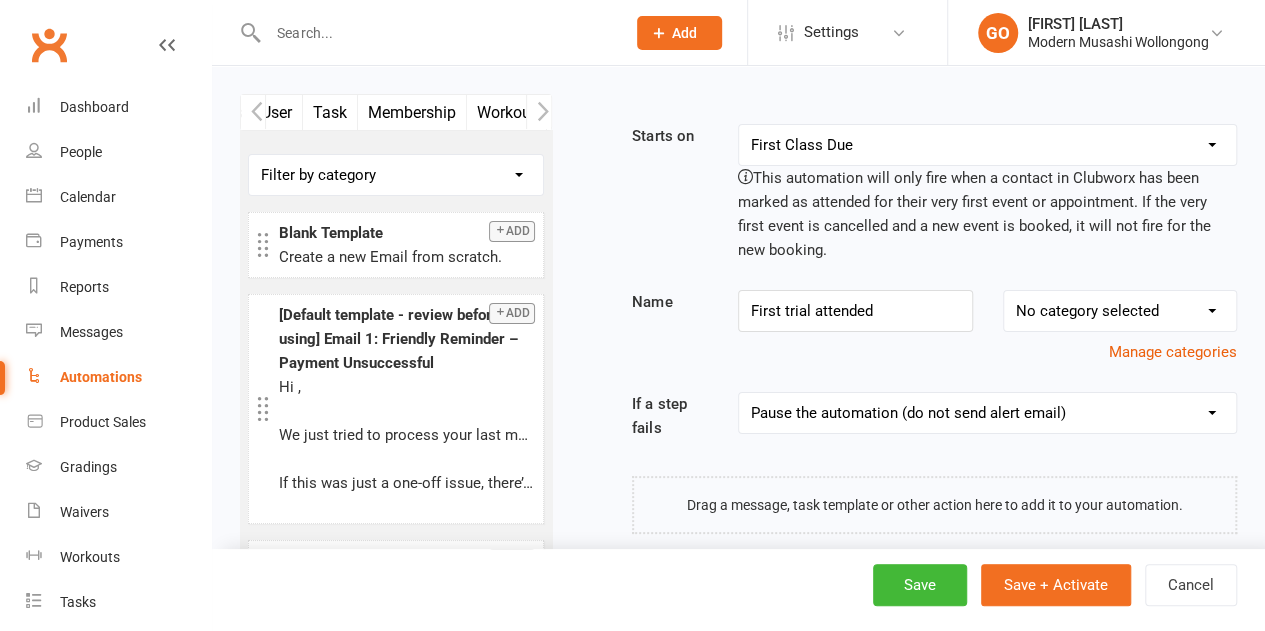 click at bounding box center (538, 112) 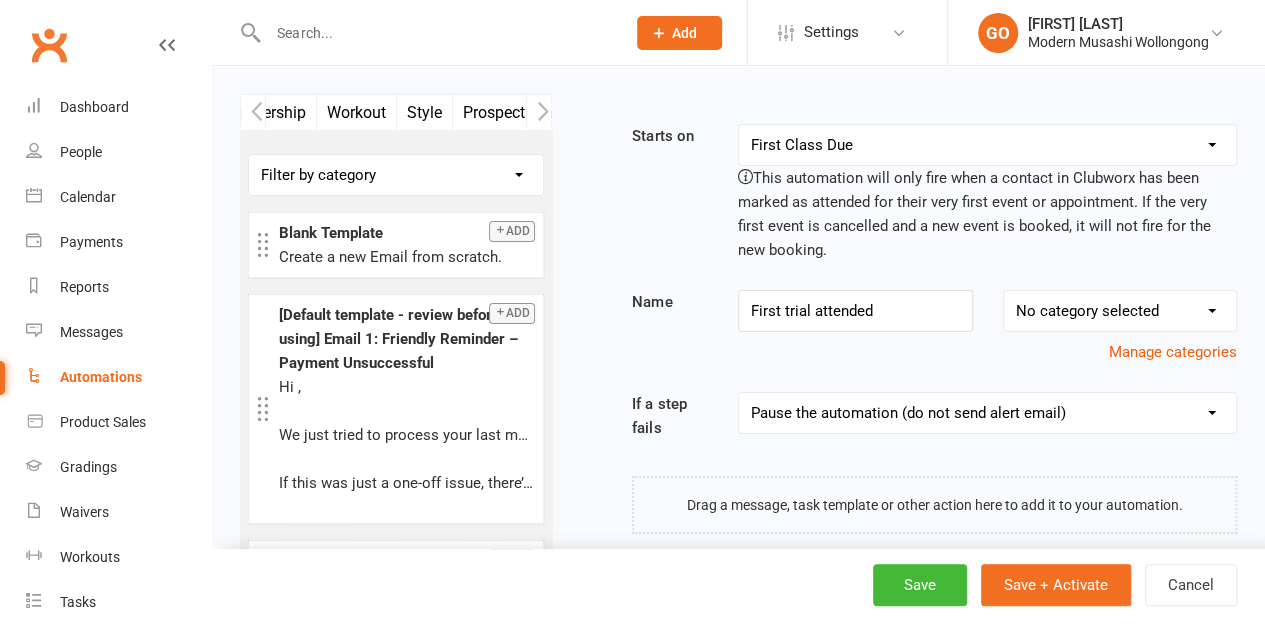 click at bounding box center (538, 112) 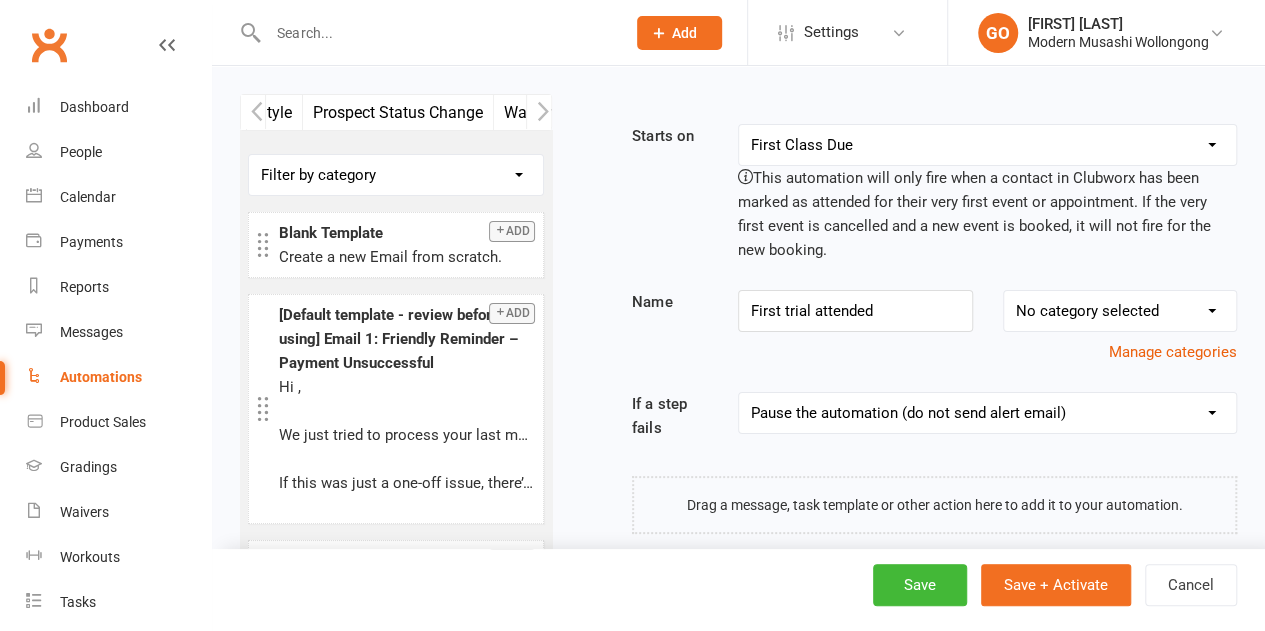 scroll, scrollTop: 0, scrollLeft: 450, axis: horizontal 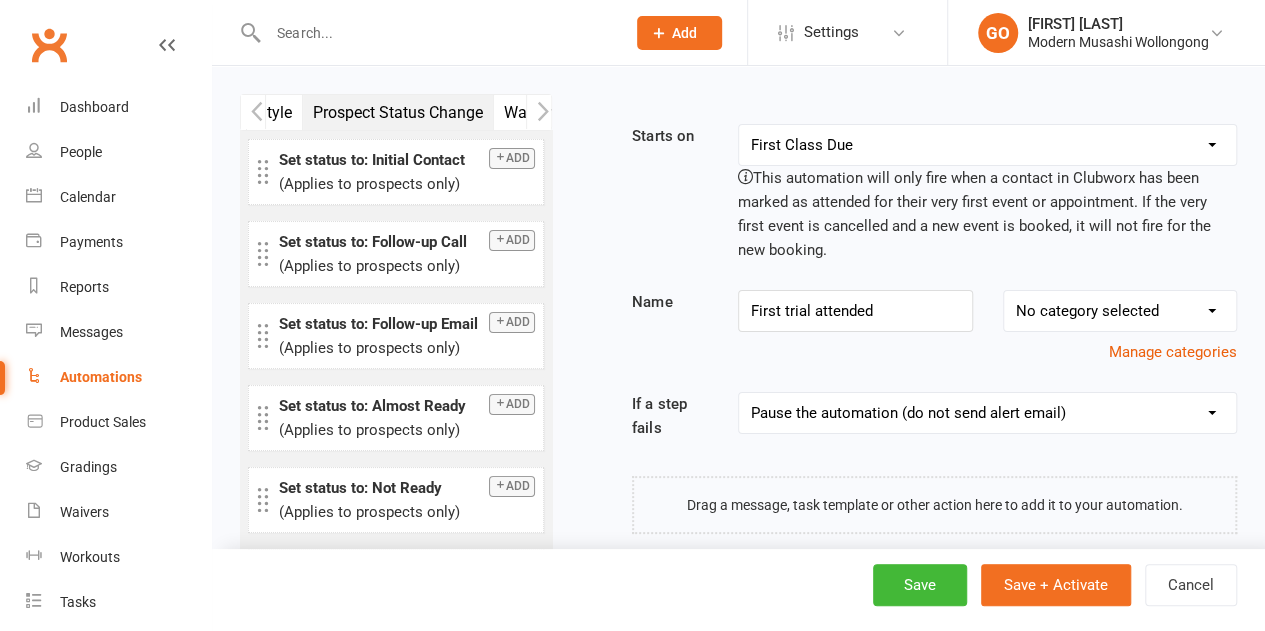 click on "Settings" at bounding box center (831, 32) 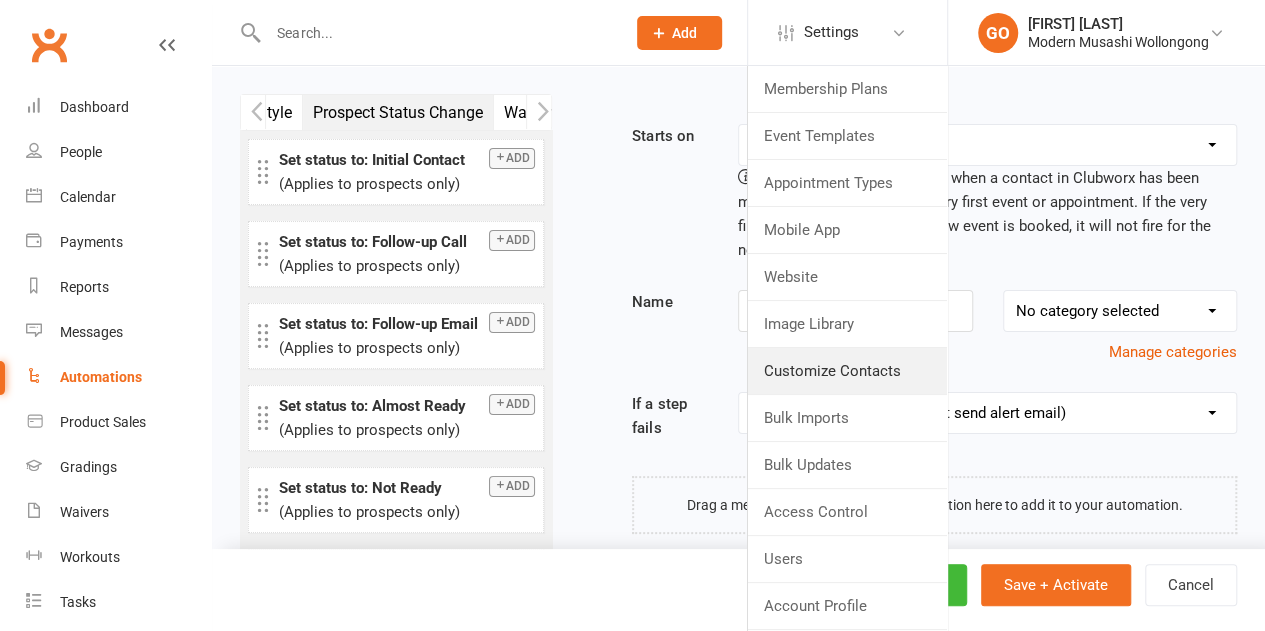 click on "Customize Contacts" at bounding box center (847, 371) 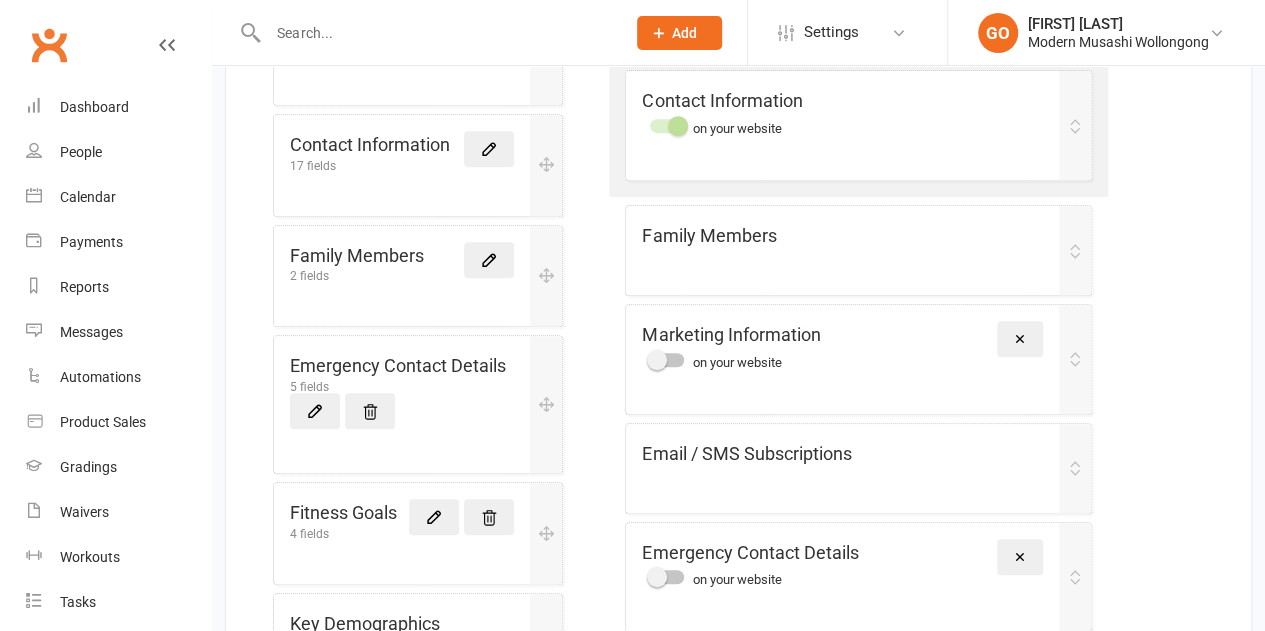 scroll, scrollTop: 400, scrollLeft: 0, axis: vertical 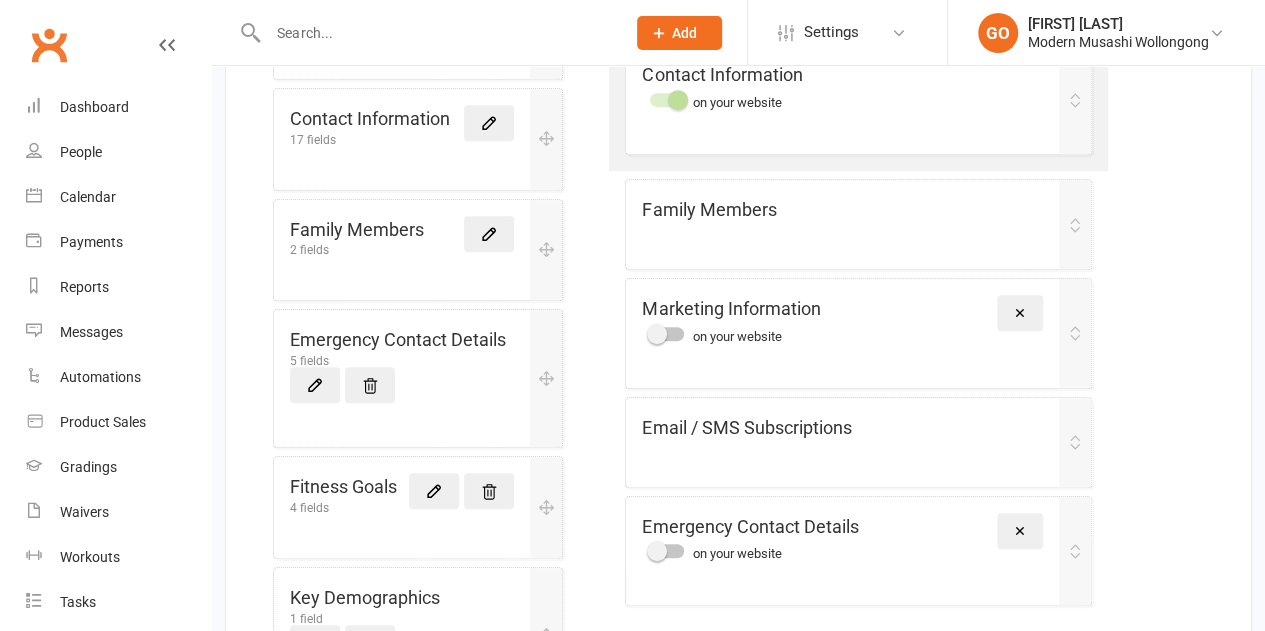 click at bounding box center (489, 123) 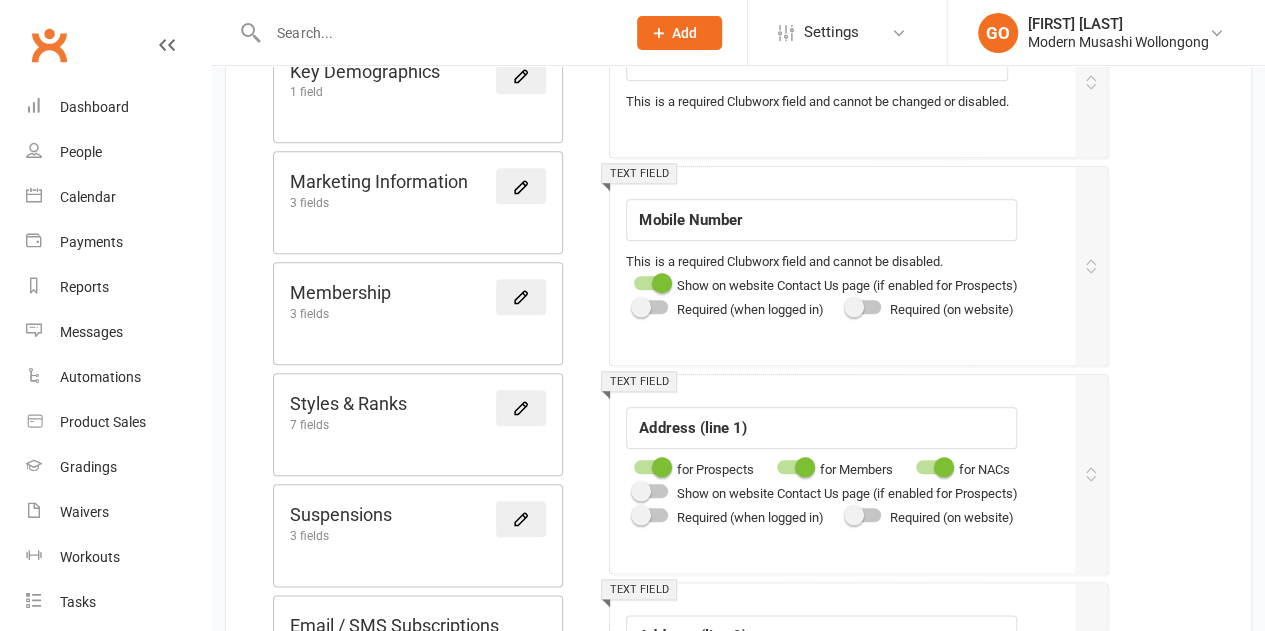 scroll, scrollTop: 866, scrollLeft: 0, axis: vertical 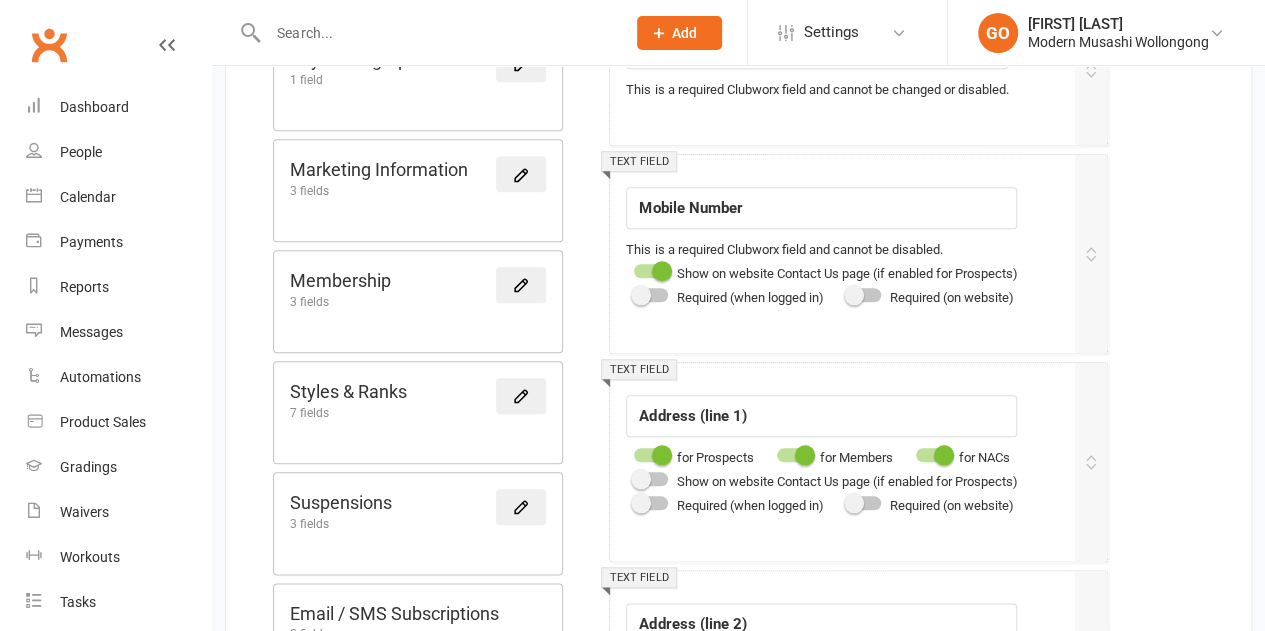 drag, startPoint x: 1096, startPoint y: 321, endPoint x: 1106, endPoint y: 319, distance: 10.198039 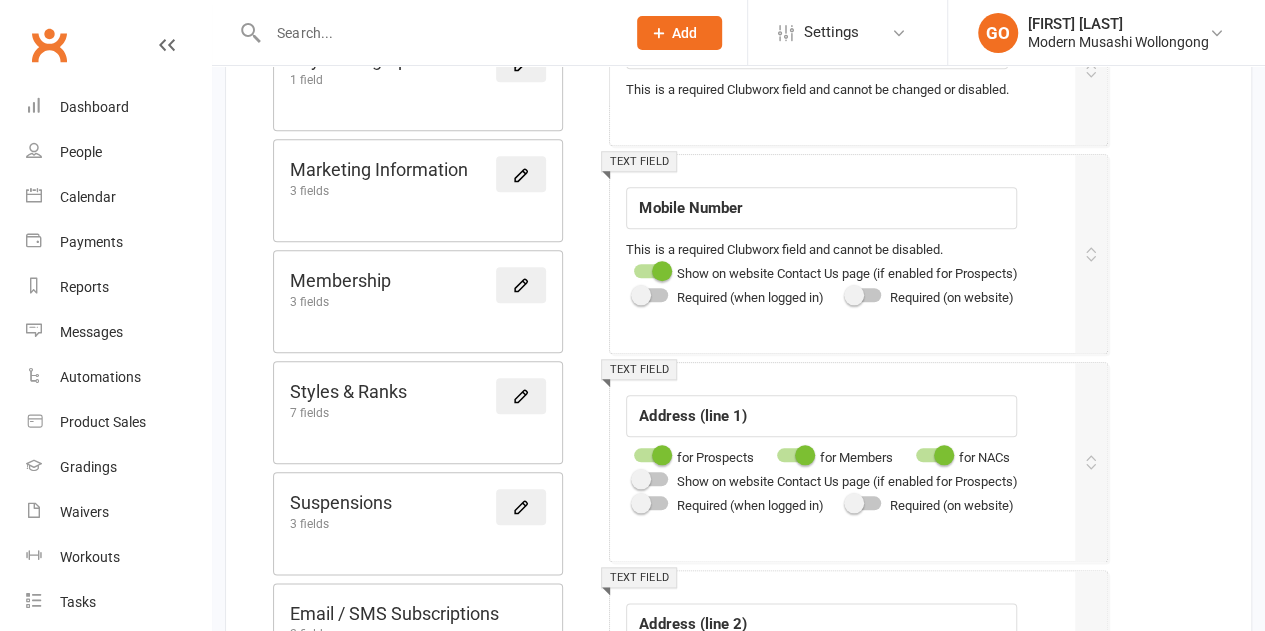click at bounding box center (1091, 254) 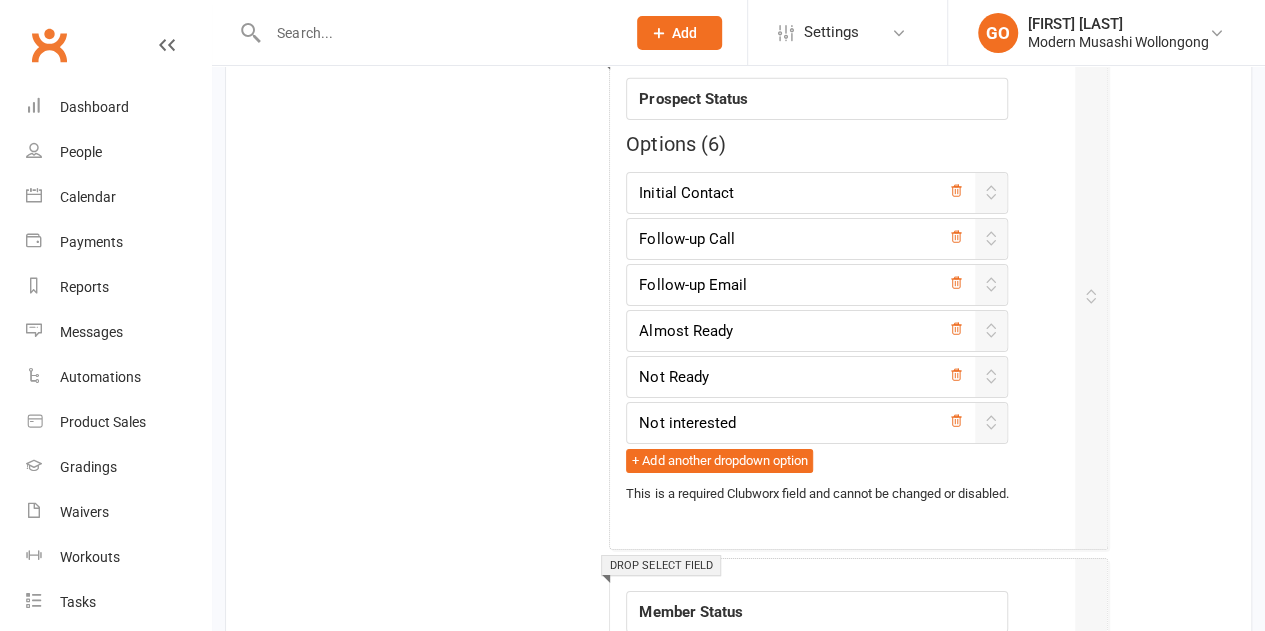 scroll, scrollTop: 3198, scrollLeft: 0, axis: vertical 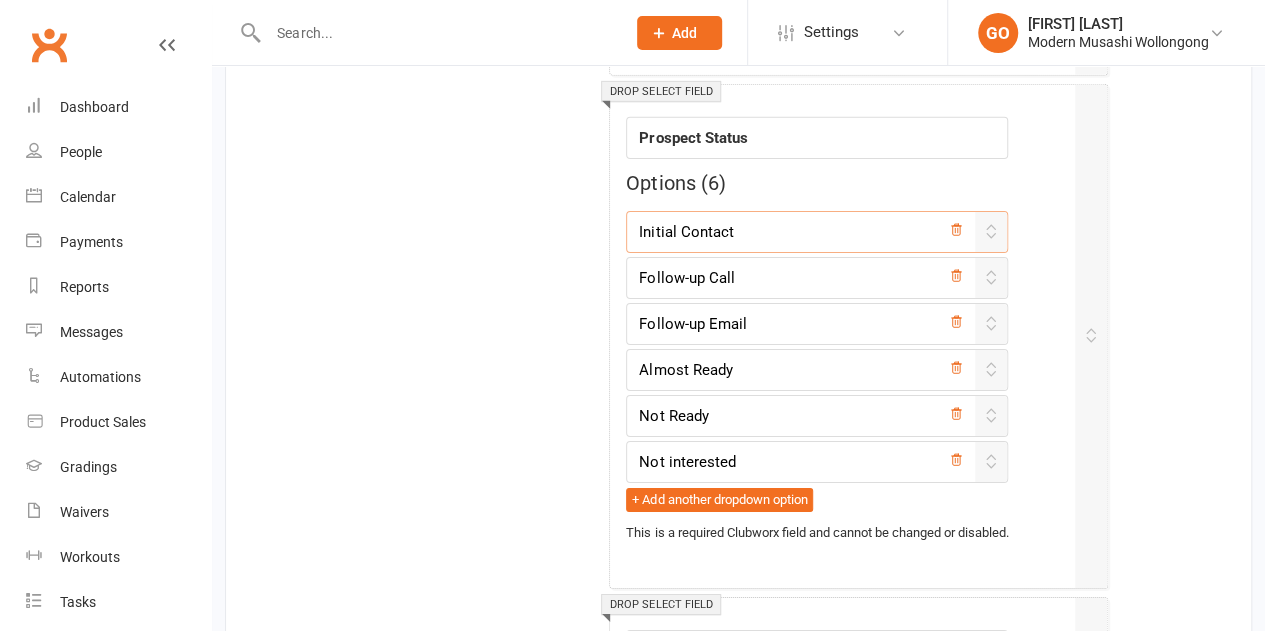 drag, startPoint x: 770, startPoint y: 218, endPoint x: 542, endPoint y: 210, distance: 228.1403 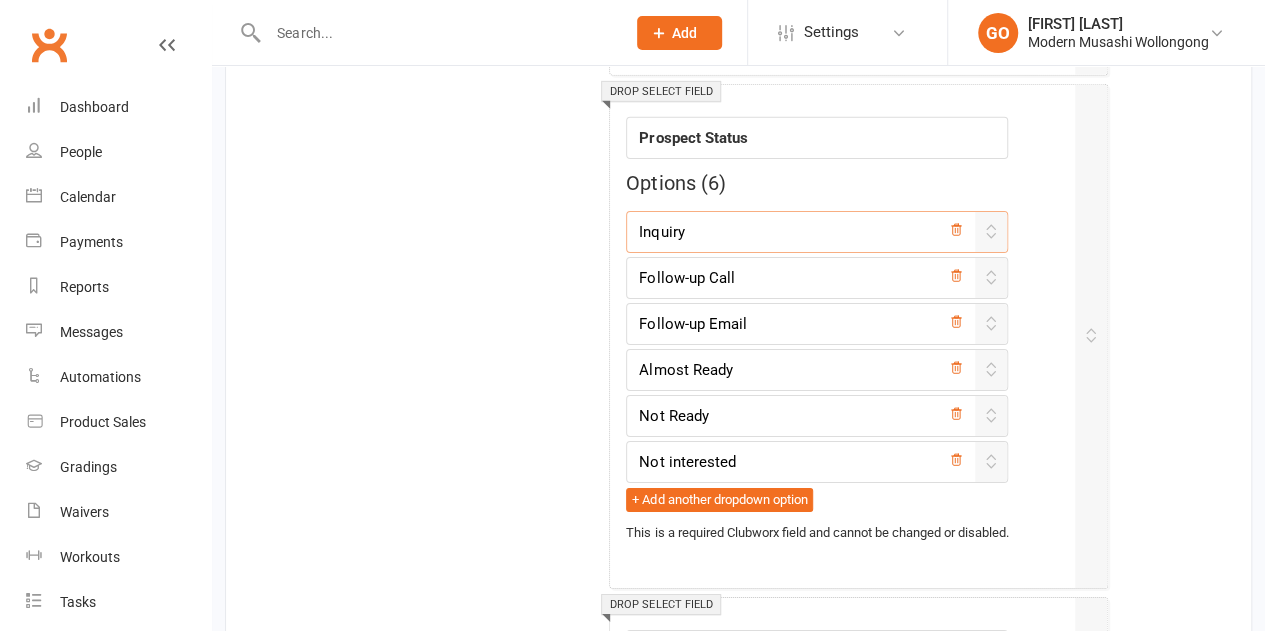 type on "Inquiry" 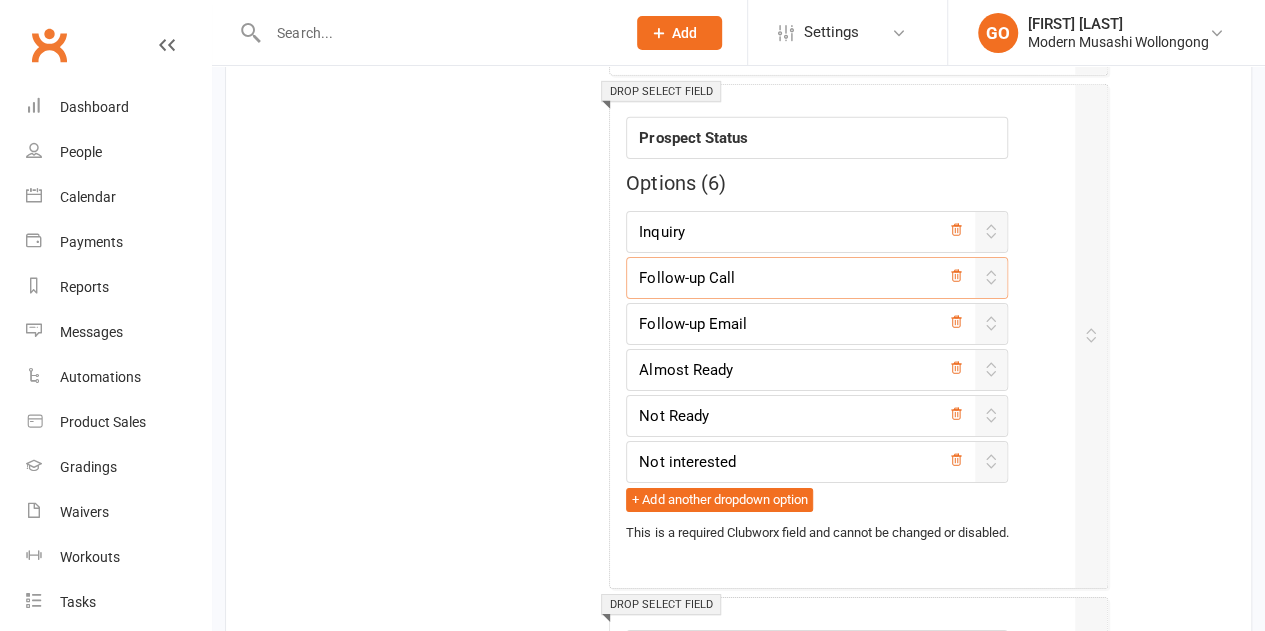 drag, startPoint x: 794, startPoint y: 261, endPoint x: 463, endPoint y: 249, distance: 331.21744 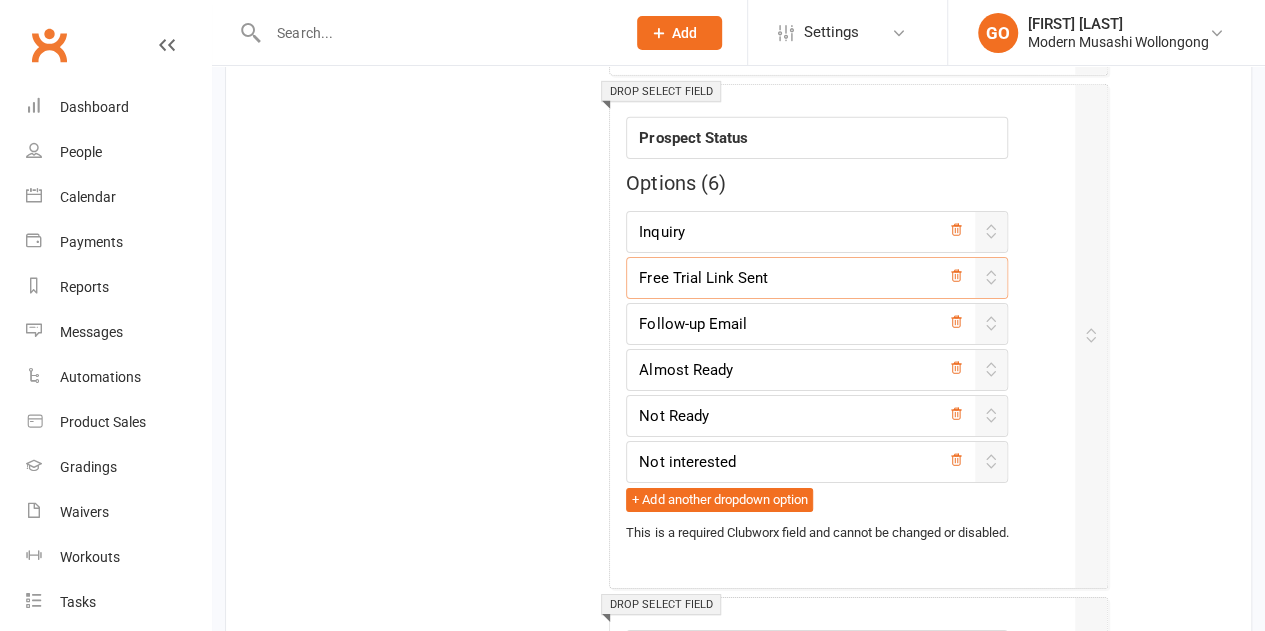type on "Free Trial Link Sent" 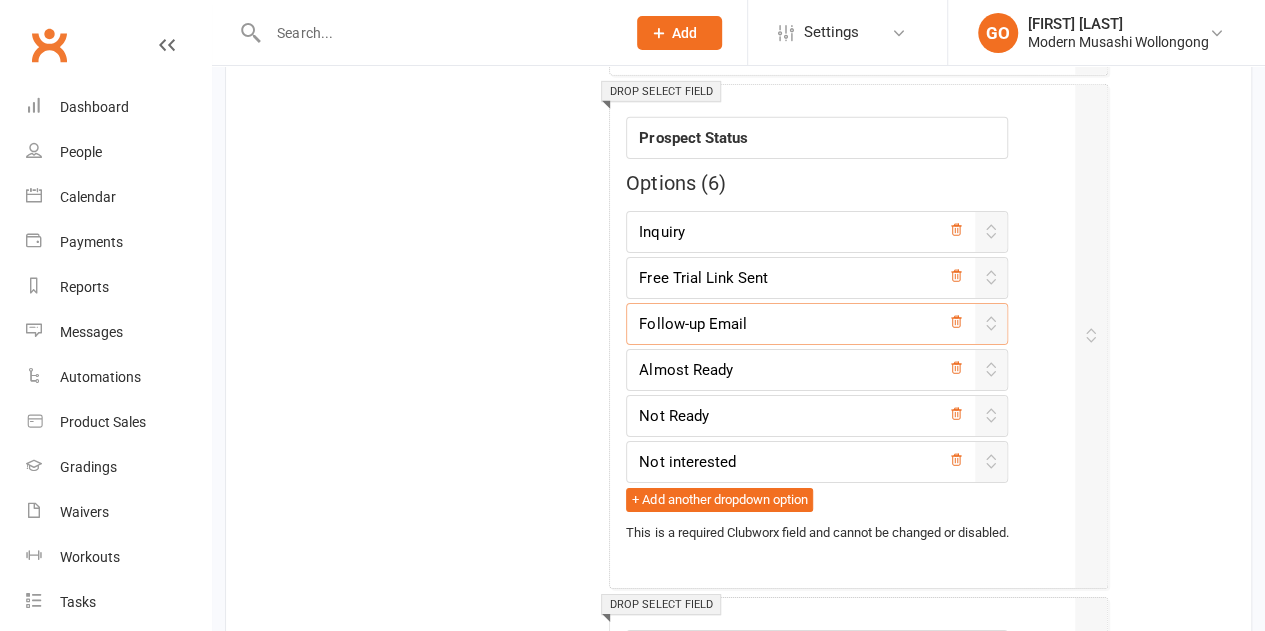 drag, startPoint x: 798, startPoint y: 313, endPoint x: 594, endPoint y: 303, distance: 204.24495 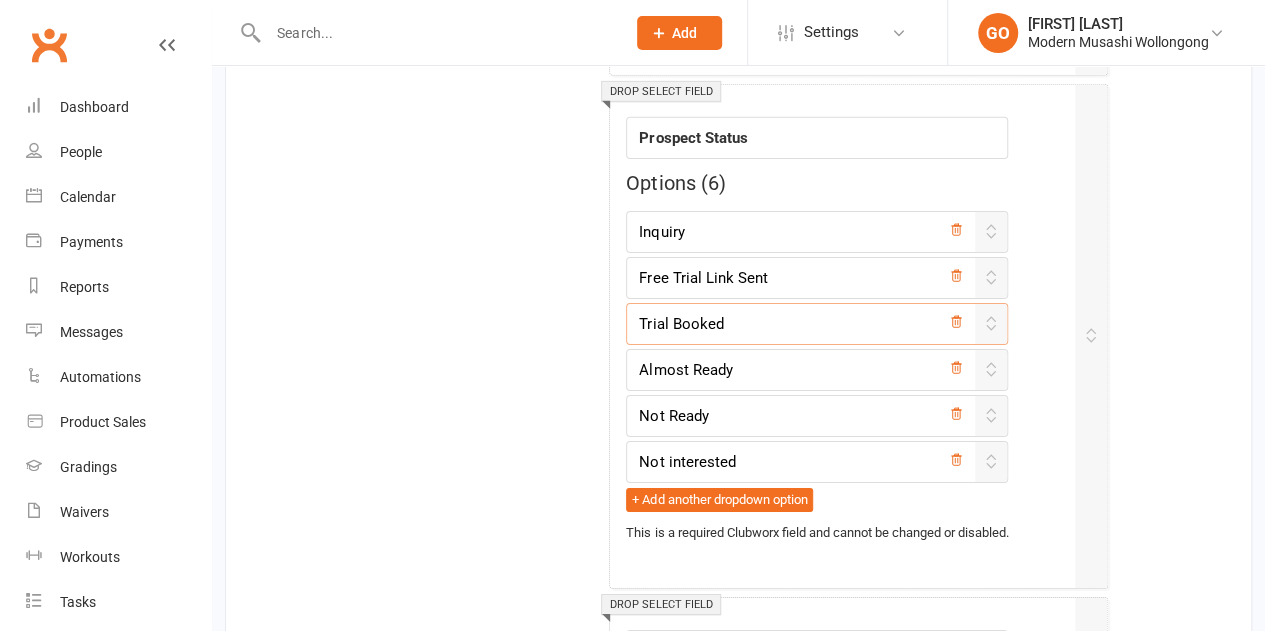 type on "Trial Booked" 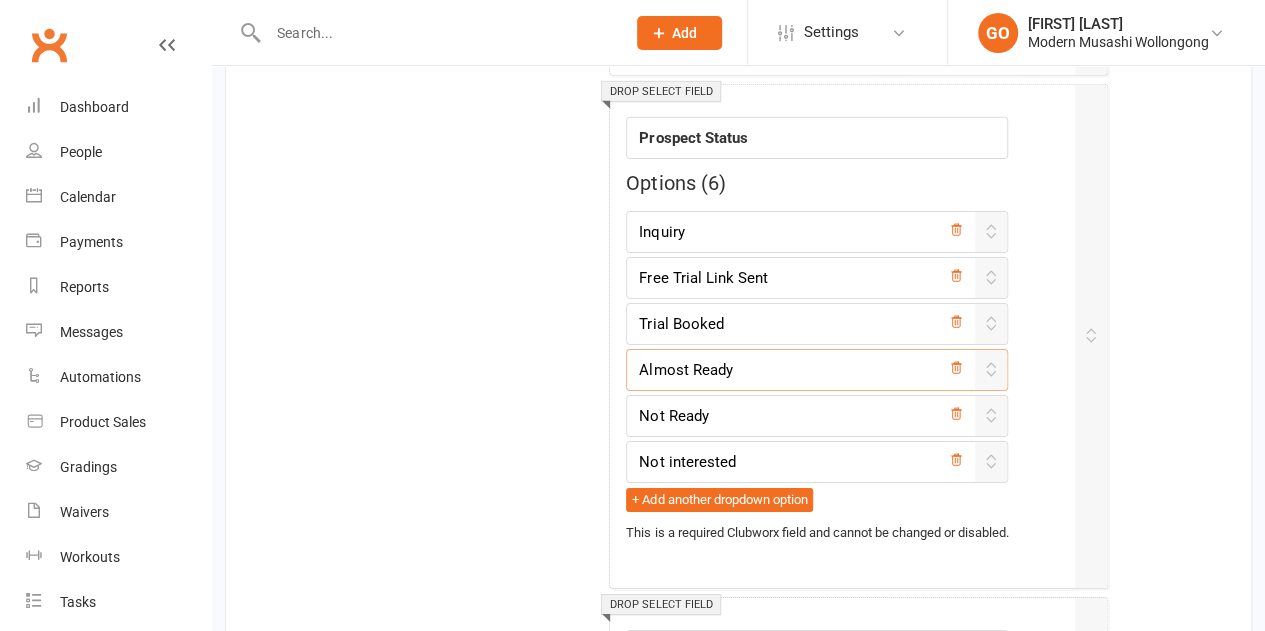 drag, startPoint x: 774, startPoint y: 355, endPoint x: 609, endPoint y: 343, distance: 165.43579 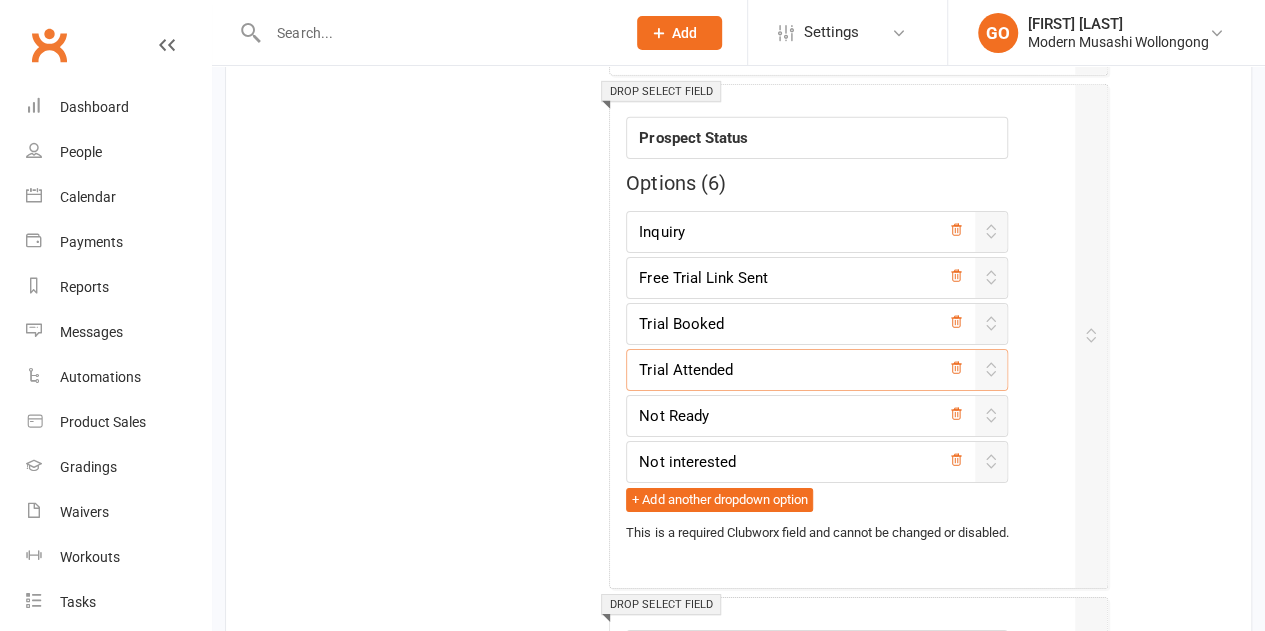 type on "Trial Attended" 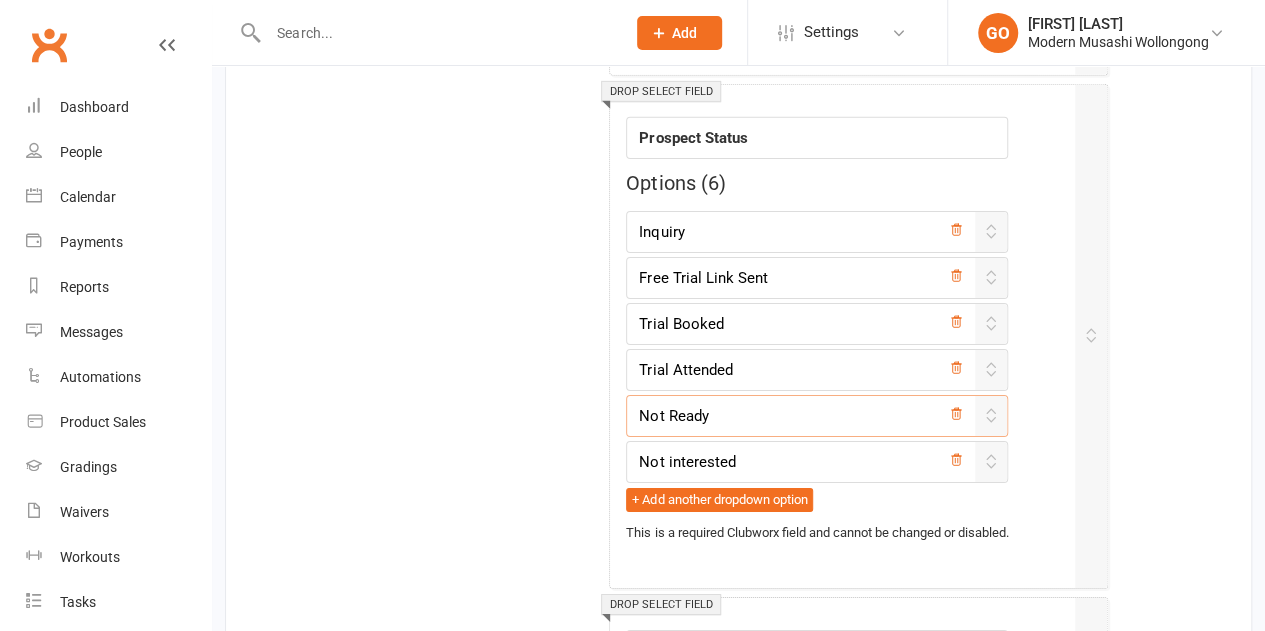 drag, startPoint x: 748, startPoint y: 394, endPoint x: 582, endPoint y: 381, distance: 166.50826 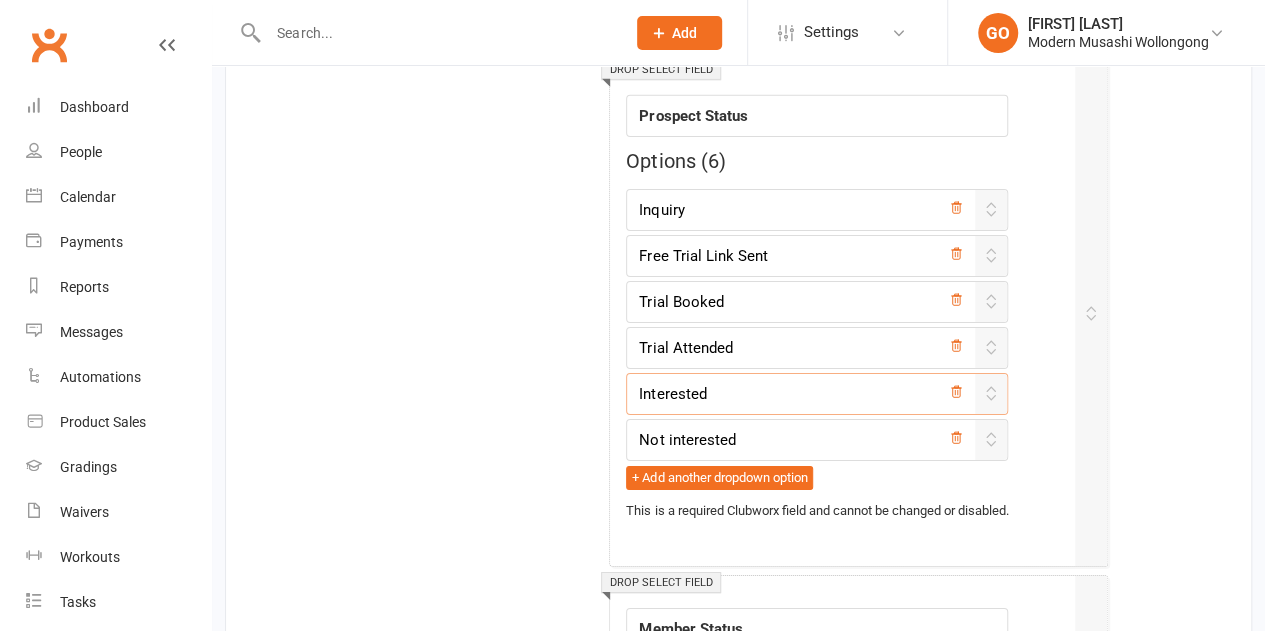 scroll, scrollTop: 3232, scrollLeft: 0, axis: vertical 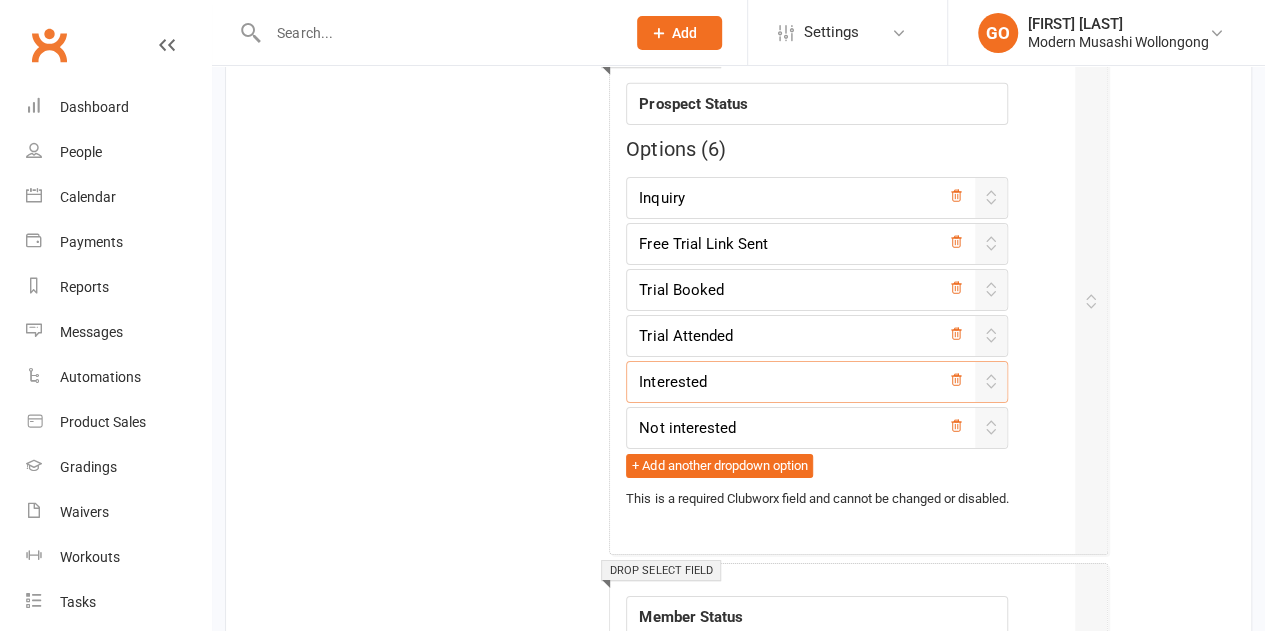type on "Interested" 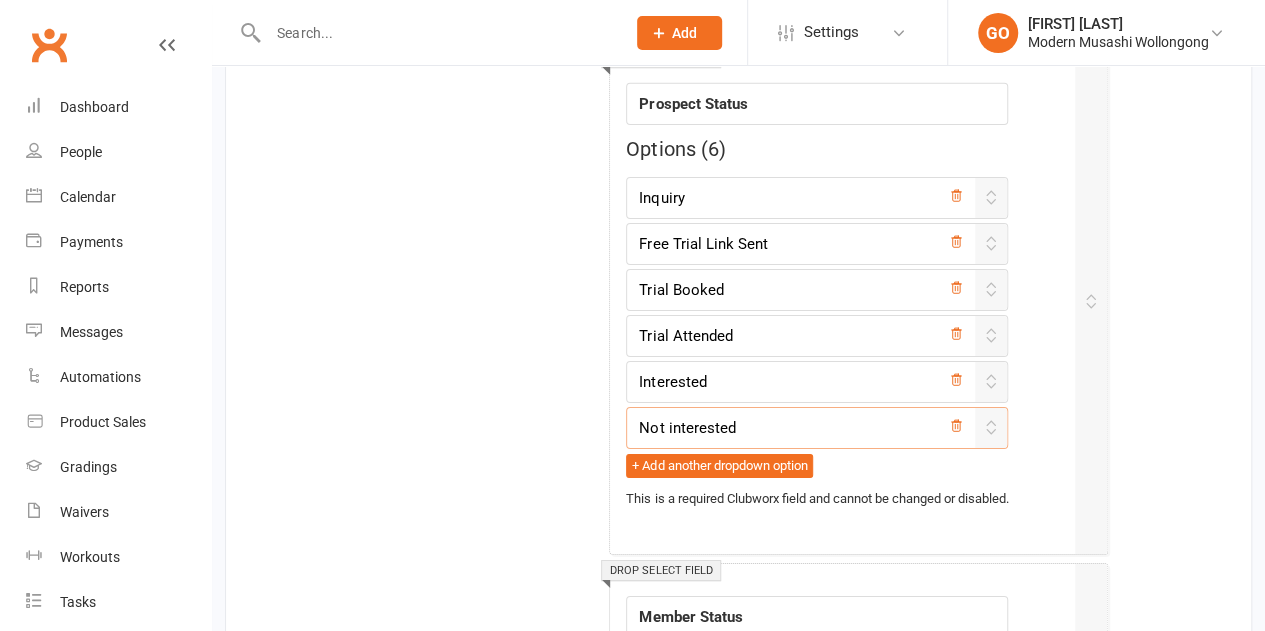 drag, startPoint x: 794, startPoint y: 406, endPoint x: 666, endPoint y: 398, distance: 128.24976 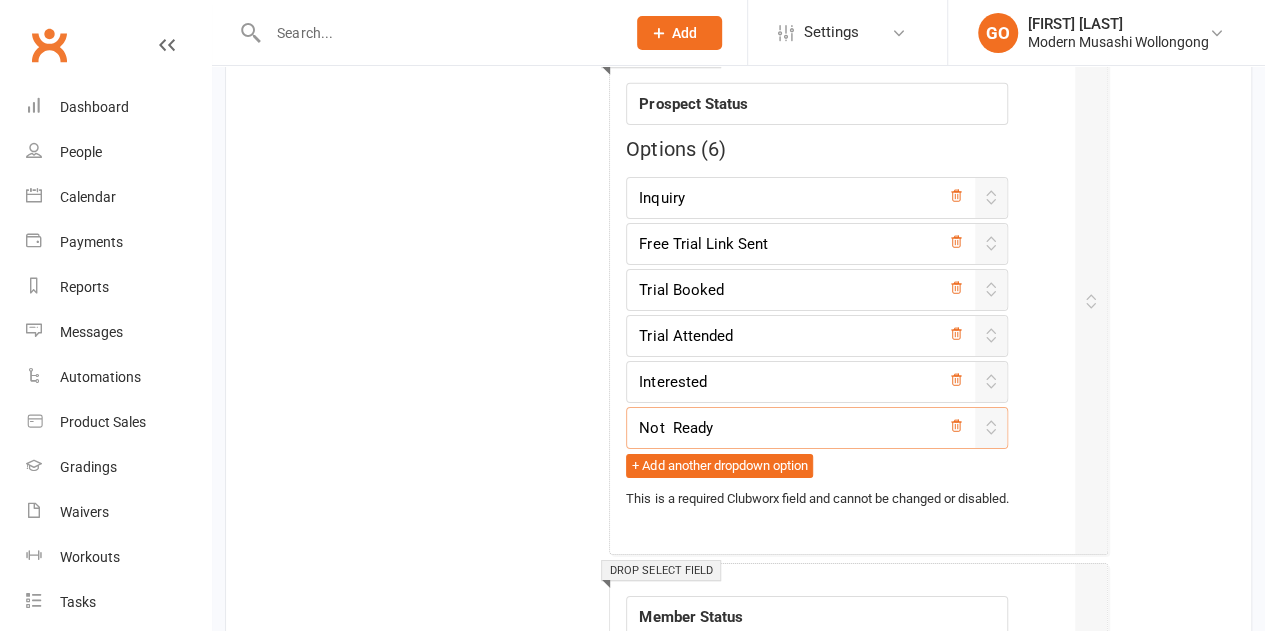 type on "Not  Ready" 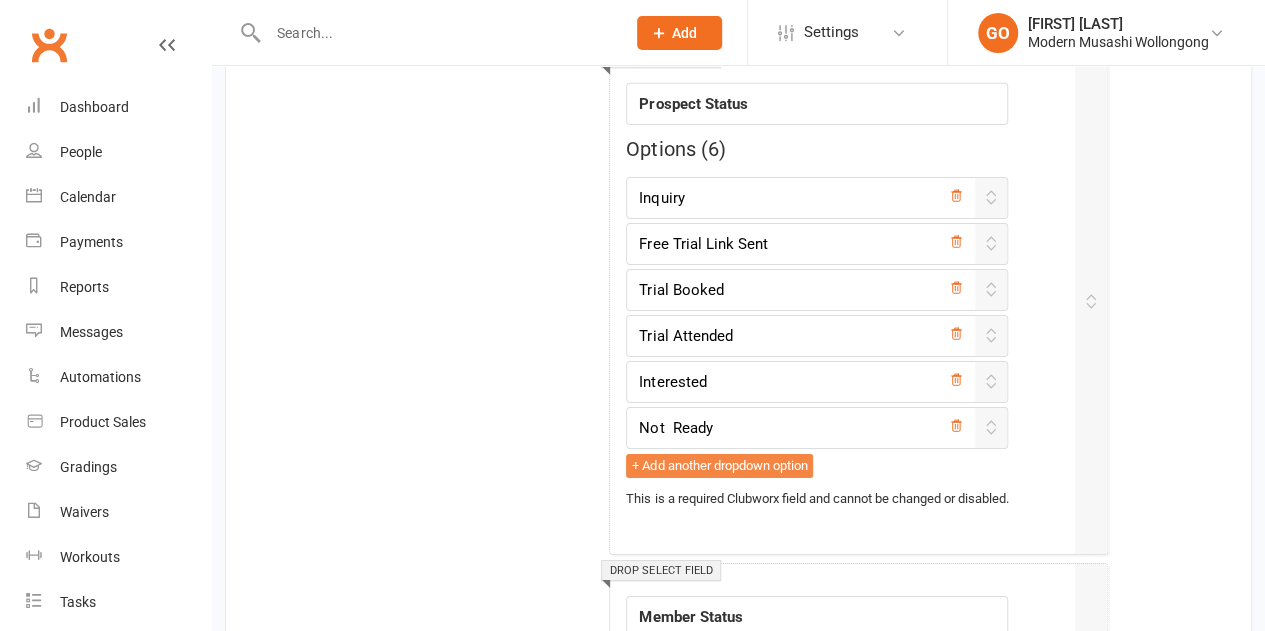 click on "+ Add another dropdown option" at bounding box center [719, 466] 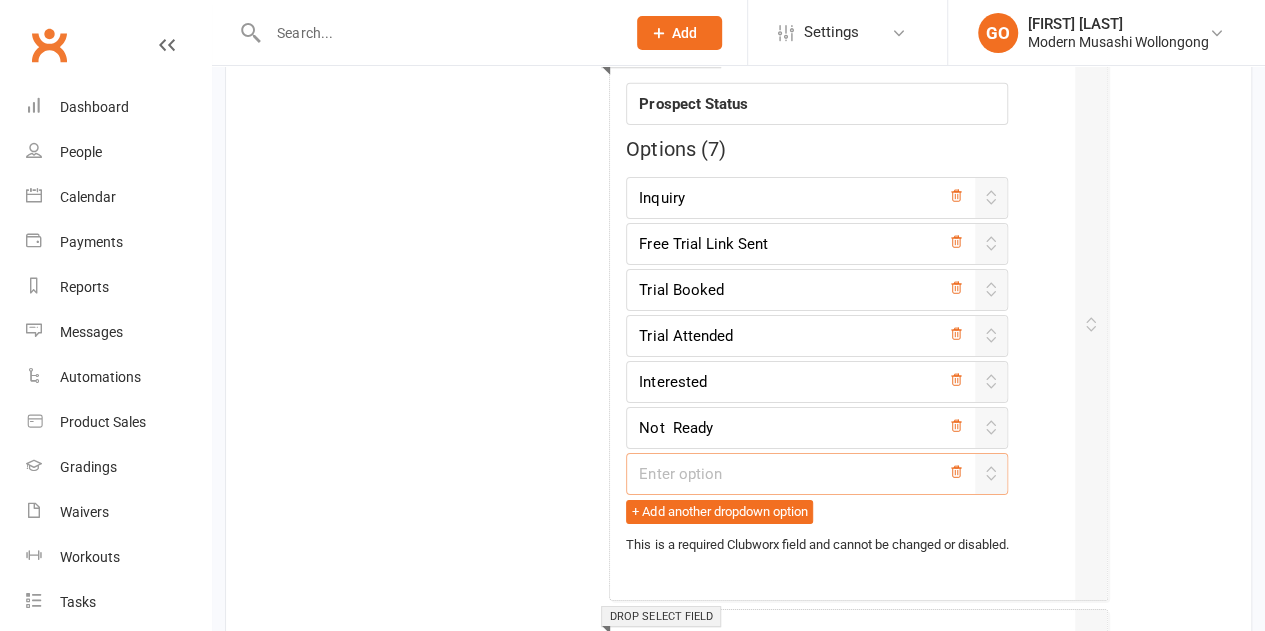 click at bounding box center (817, 474) 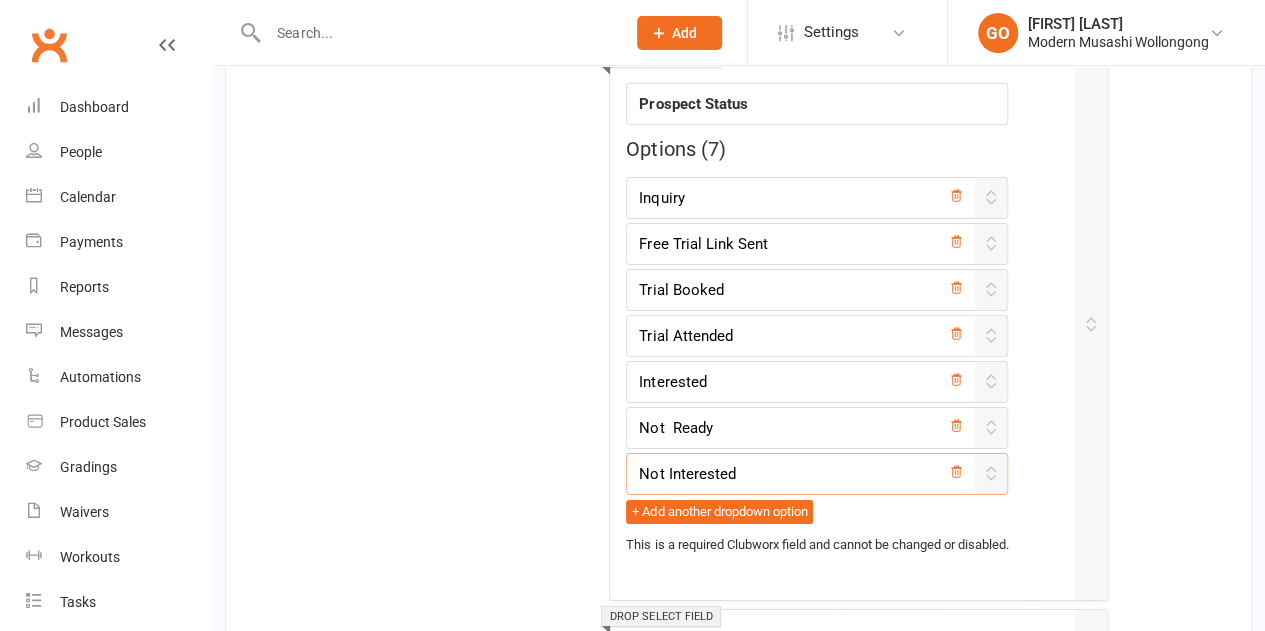 click on "Not Interested" at bounding box center (817, 474) 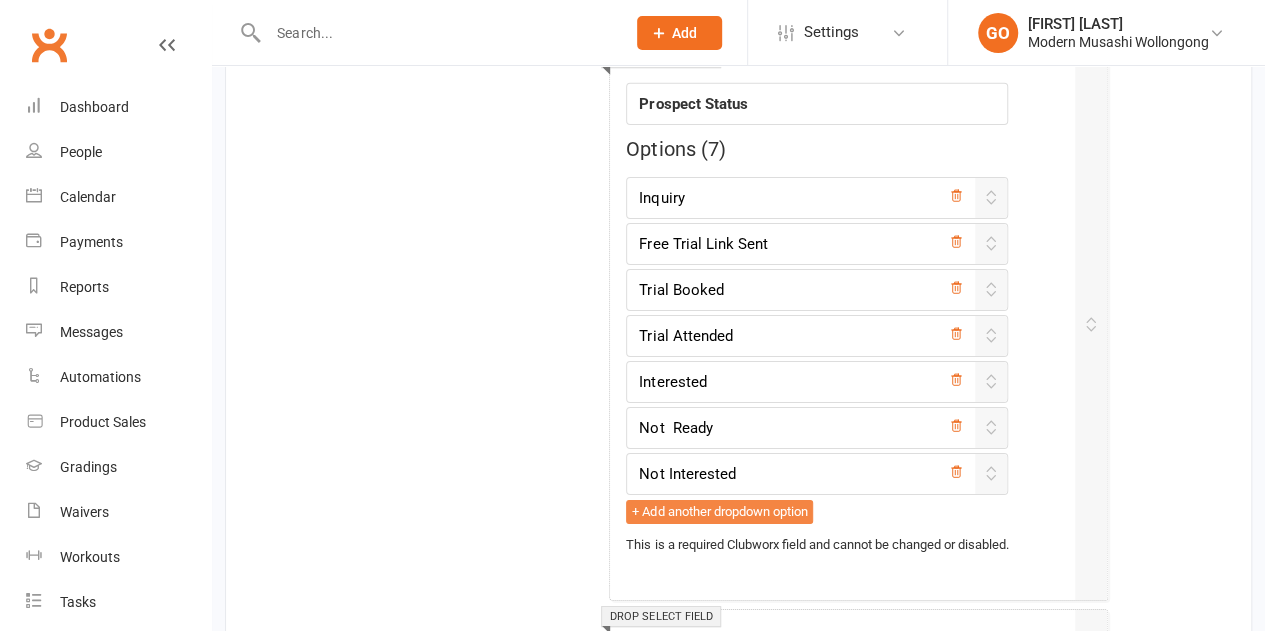 click on "+ Add another dropdown option" at bounding box center [719, 512] 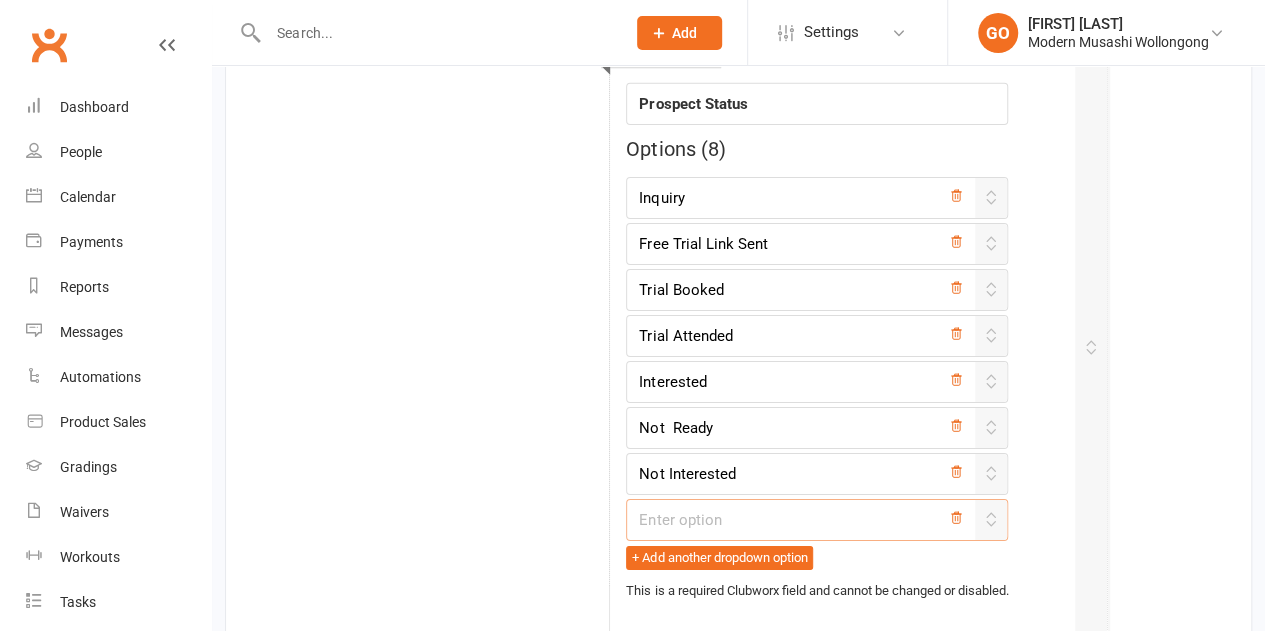 click at bounding box center [817, 520] 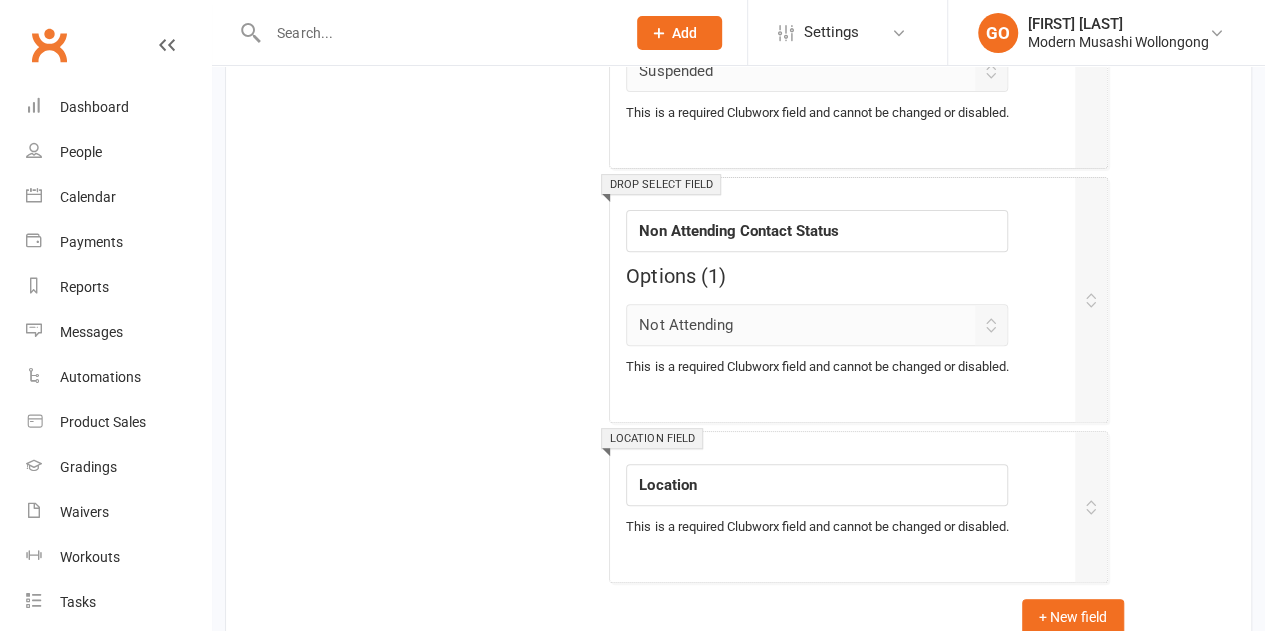 scroll, scrollTop: 4194, scrollLeft: 0, axis: vertical 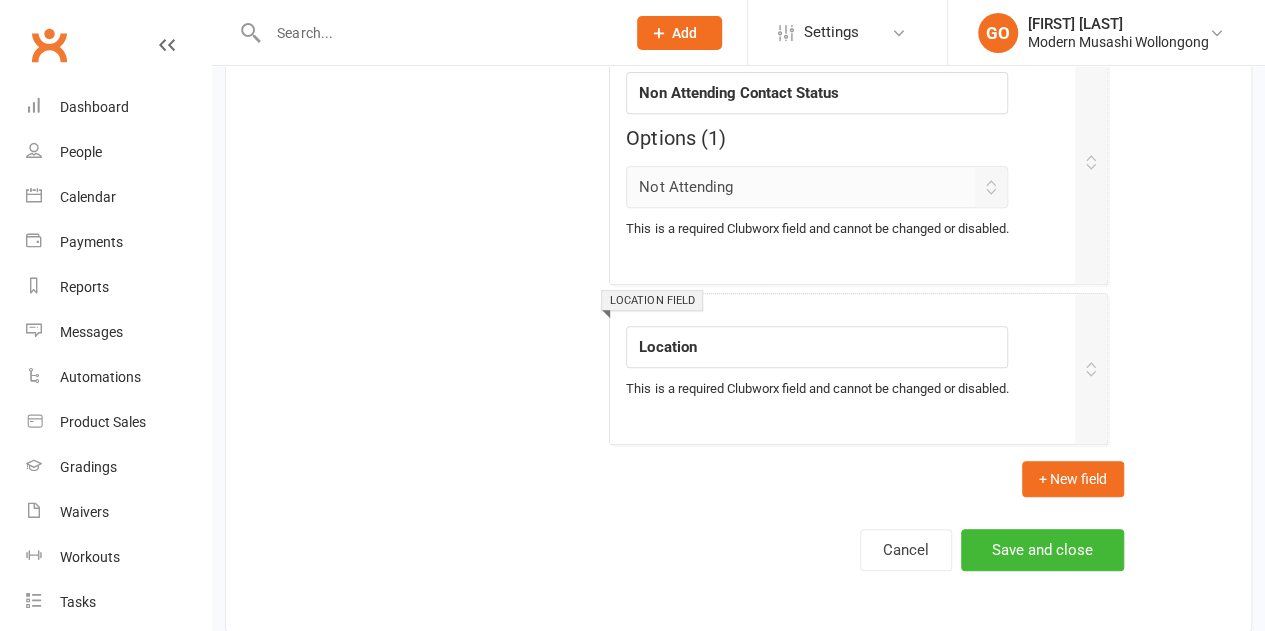 type on "Spam Lead" 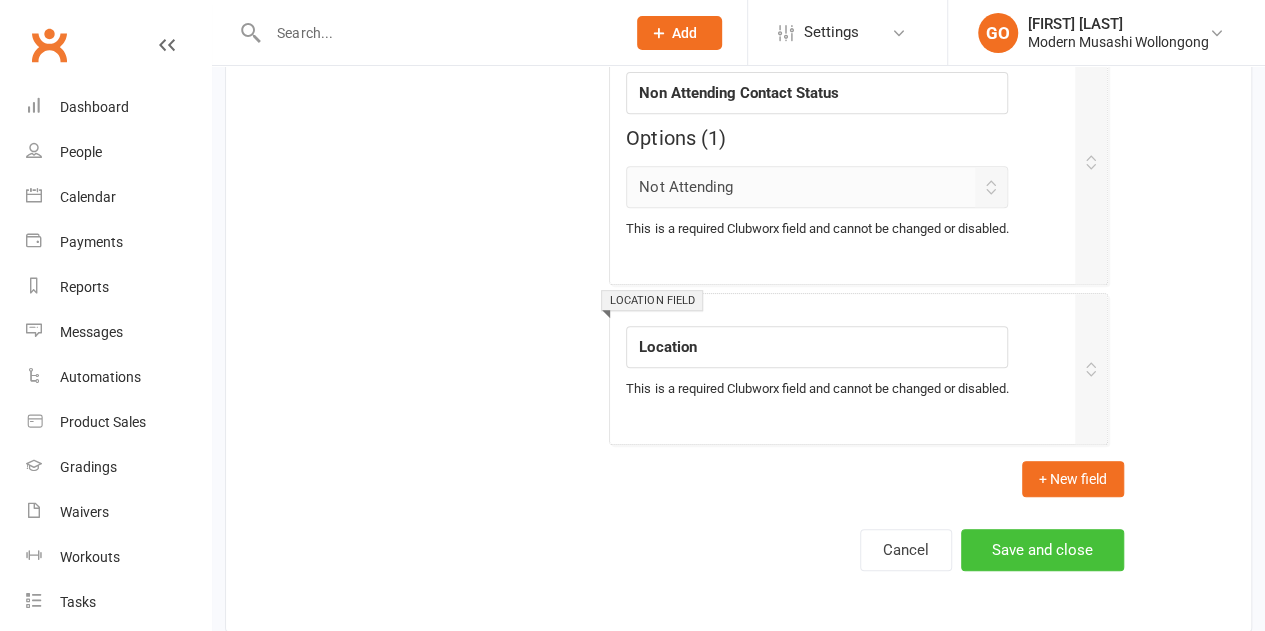 click on "Save and close" at bounding box center (1042, 550) 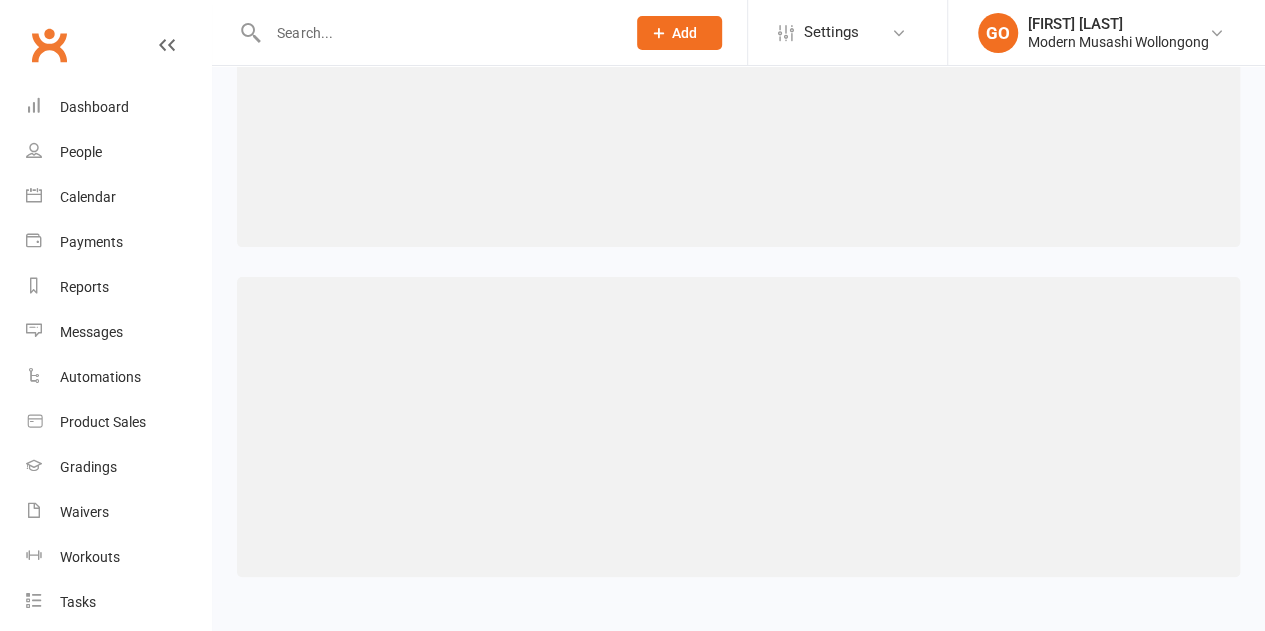 scroll, scrollTop: 0, scrollLeft: 0, axis: both 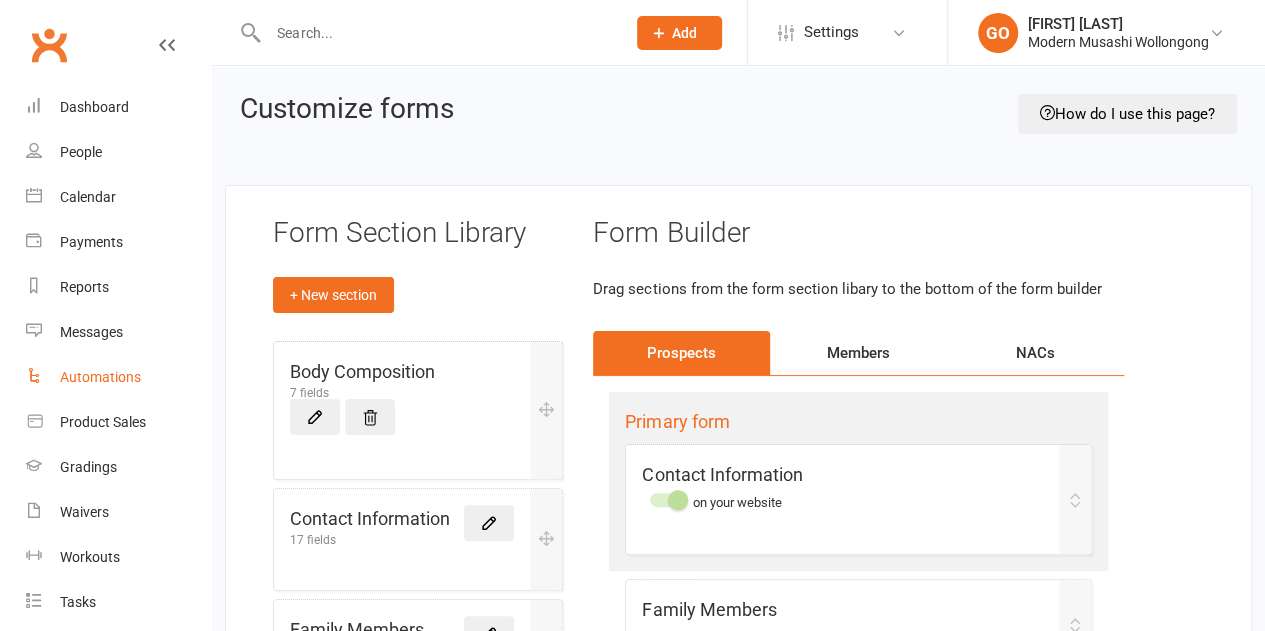 drag, startPoint x: 96, startPoint y: 375, endPoint x: 154, endPoint y: 314, distance: 84.17244 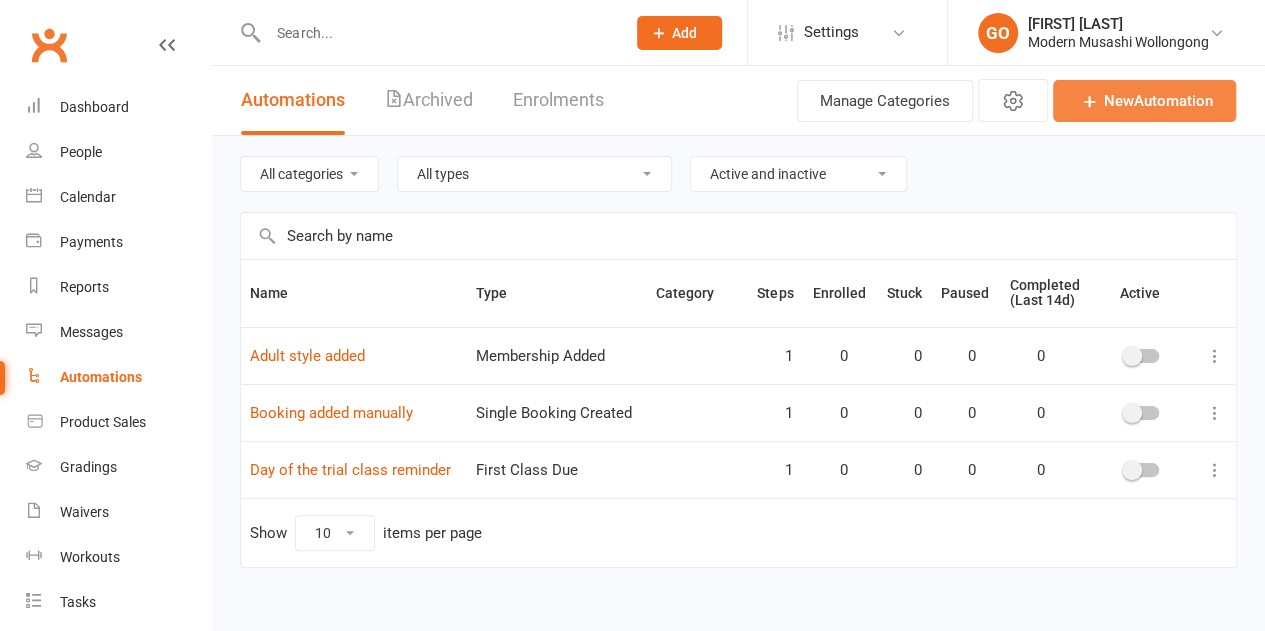 click on "New  Automation" at bounding box center [1144, 101] 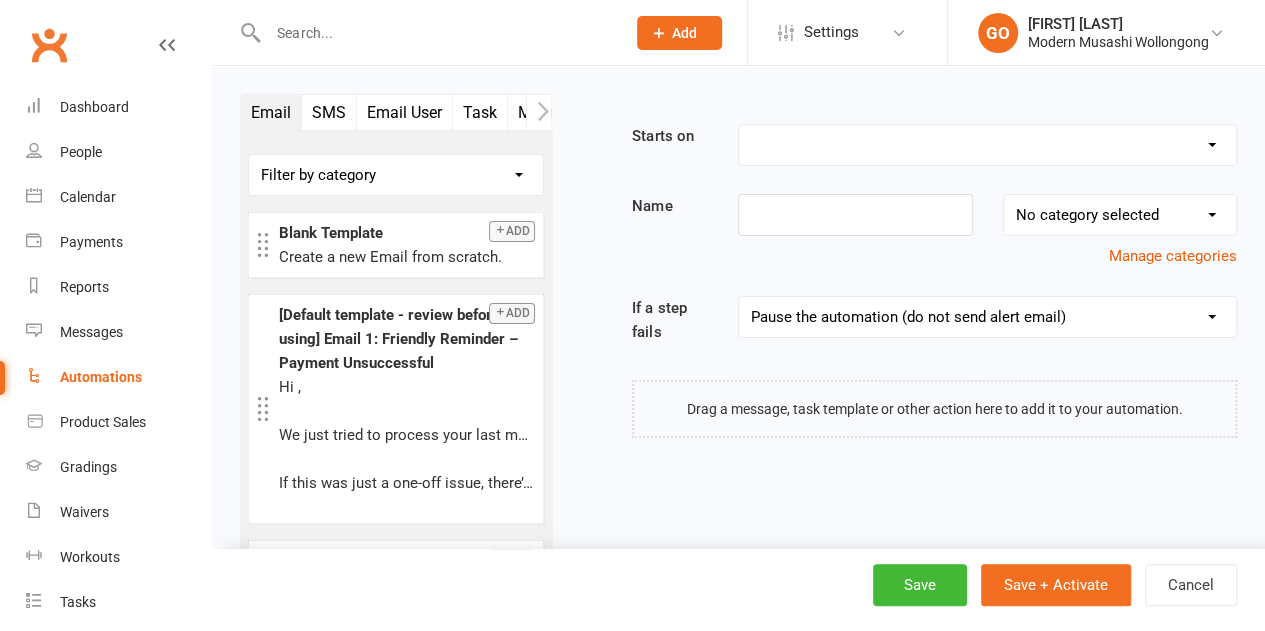 click on "Booking Cancelled Booking Due Booking Late-Cancelled Booking Marked Absent Booking Marked Attended Contact Added to Event Waitlist Contact Birthday Converted to Member Credit Card Expiry Days Since Last Attendance End of Suspension Enrolled in Martial Arts Style First Class Attended First Class Due General Attendance Marked Manual Enrolment Member Added Member First Activated Member Promoted / Graded Membership Added Membership Cancelled Membership Due to Start Membership Expiry Non-attending Contact Added Payment Due Payment Failure Payment Marked Process Manually Payment Paid Prospect Added Prospect Status Changed Recurring Bookings Activated Signed Waiver Approved Single Booking Created Start of Suspension Suspension Added Workout Performed" at bounding box center [987, 145] 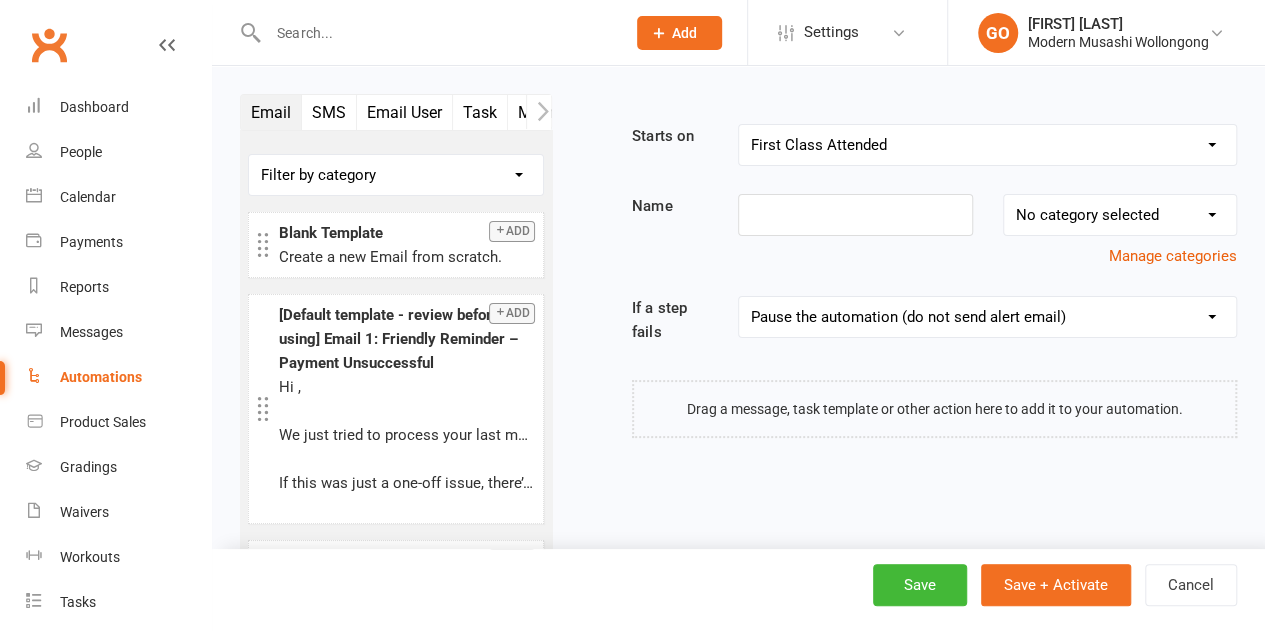 click on "Booking Cancelled Booking Due Booking Late-Cancelled Booking Marked Absent Booking Marked Attended Contact Added to Event Waitlist Contact Birthday Converted to Member Credit Card Expiry Days Since Last Attendance End of Suspension Enrolled in Martial Arts Style First Class Attended First Class Due General Attendance Marked Manual Enrolment Member Added Member First Activated Member Promoted / Graded Membership Added Membership Cancelled Membership Due to Start Membership Expiry Non-attending Contact Added Payment Due Payment Failure Payment Marked Process Manually Payment Paid Prospect Added Prospect Status Changed Recurring Bookings Activated Signed Waiver Approved Single Booking Created Start of Suspension Suspension Added Workout Performed" at bounding box center [987, 145] 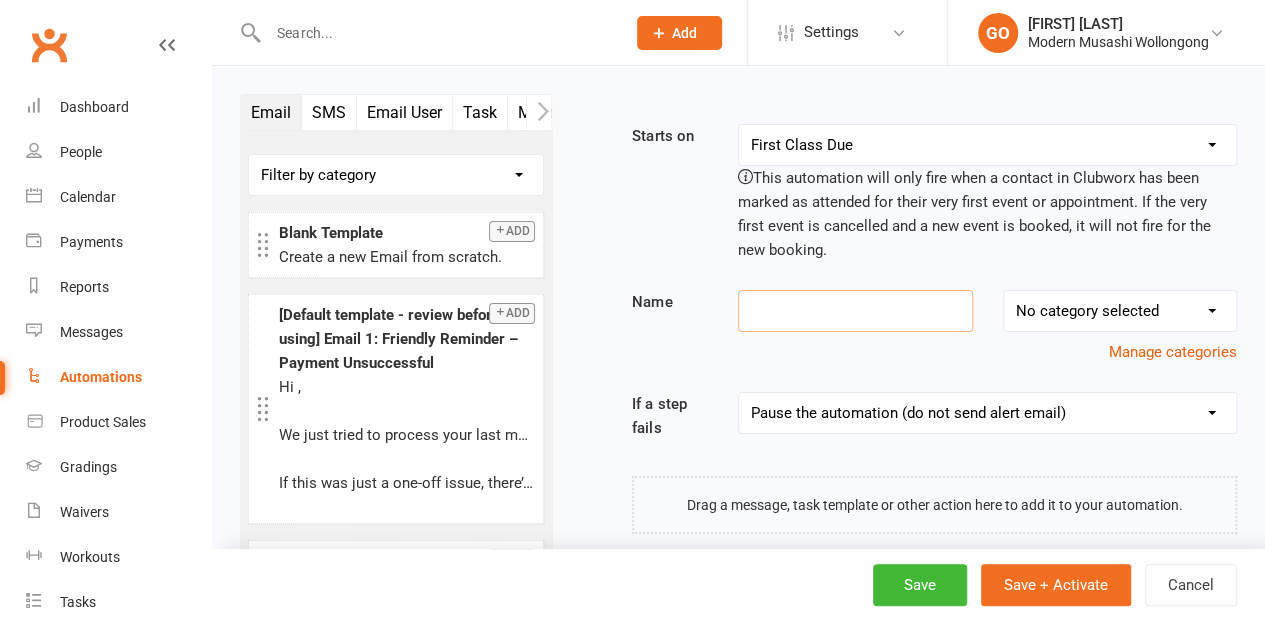 click at bounding box center (855, 311) 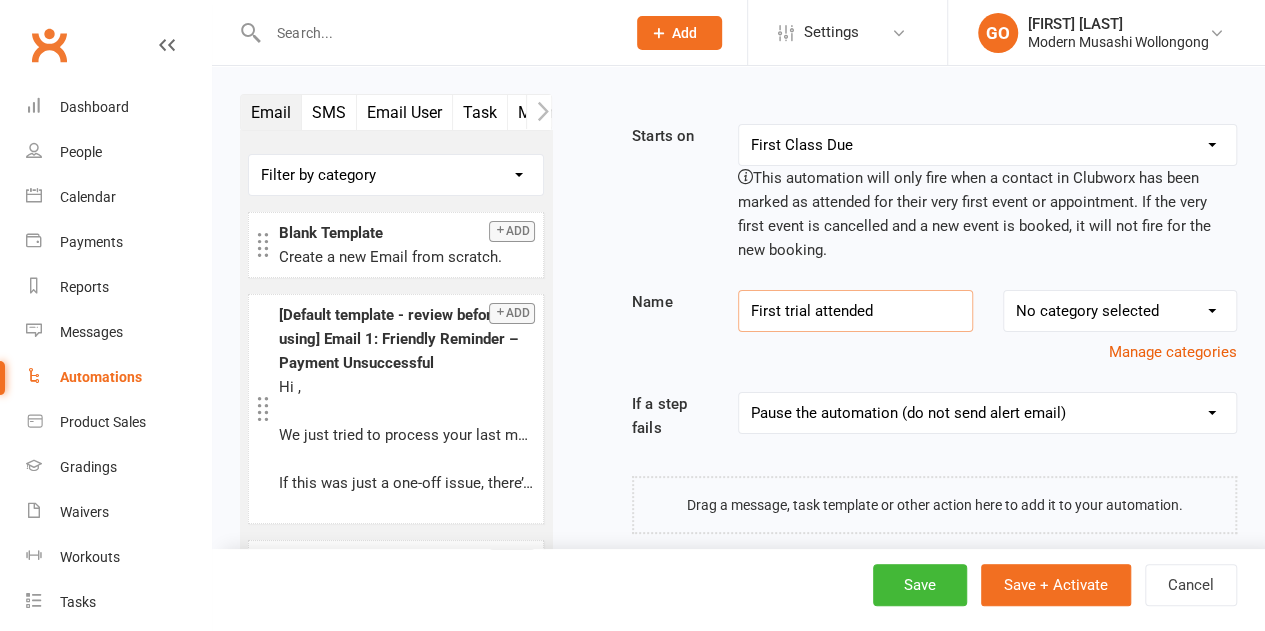 click on "Task" at bounding box center [480, 112] 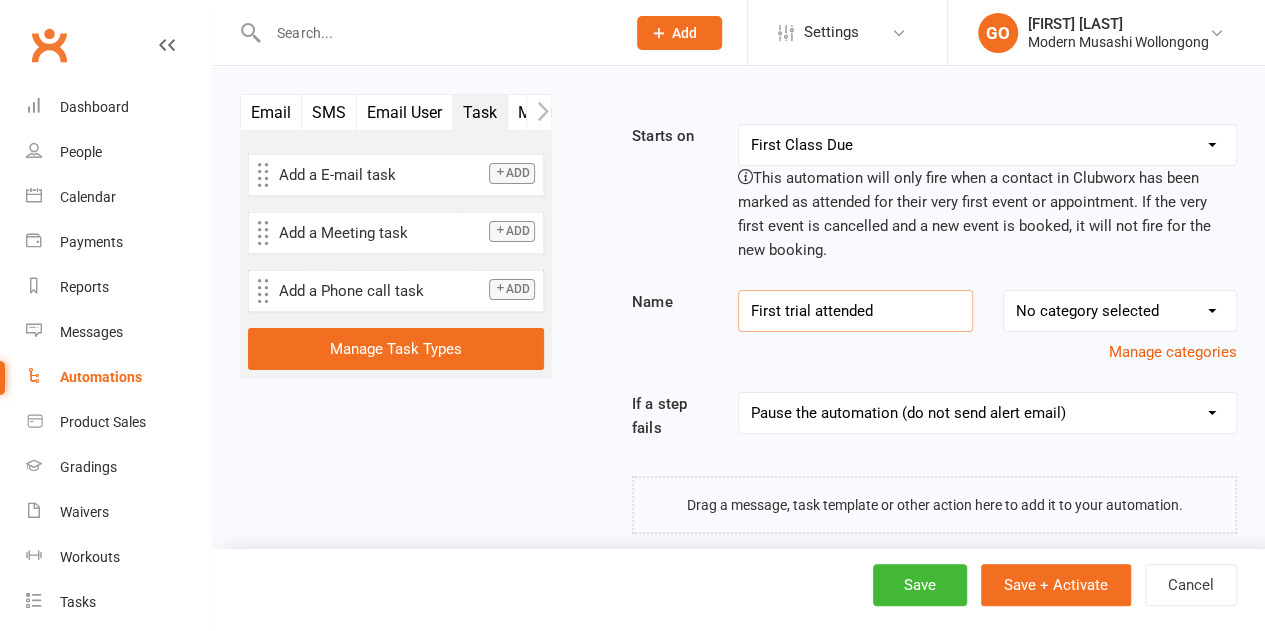 type on "First trial attended" 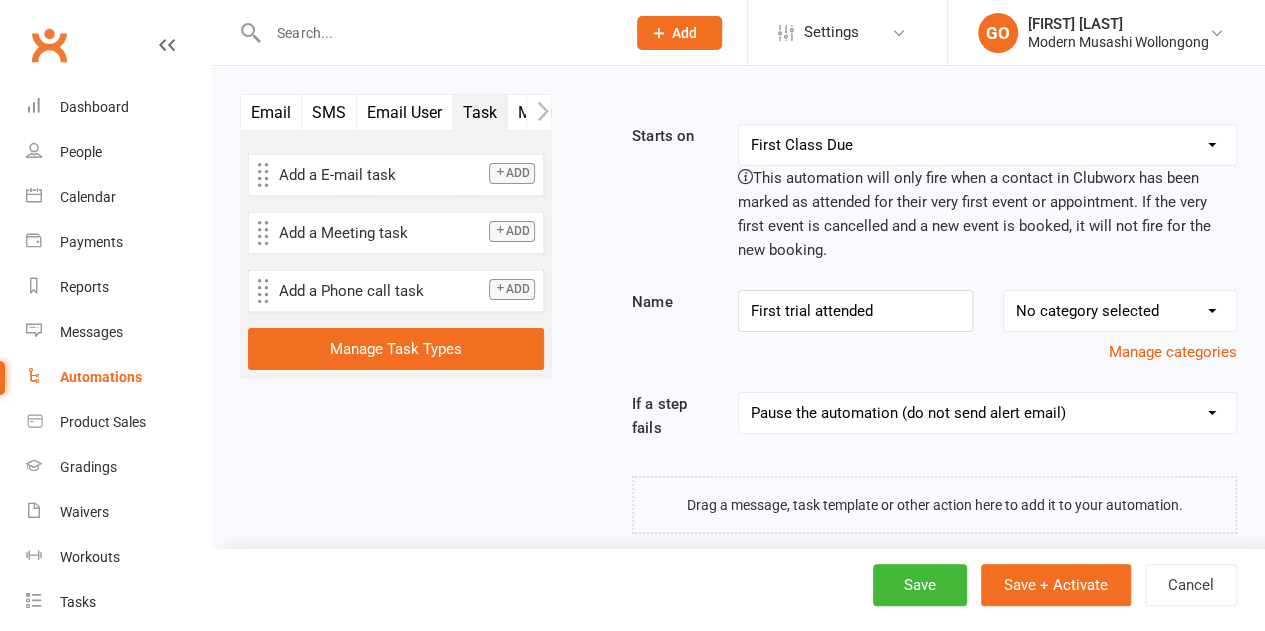 click 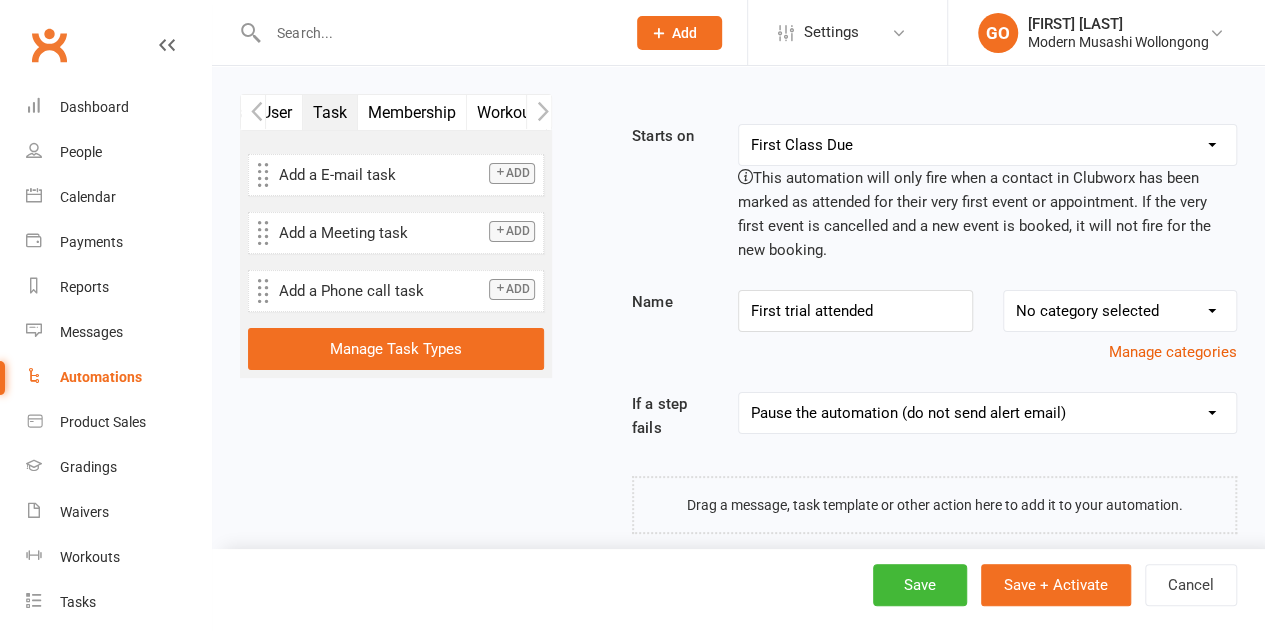 click 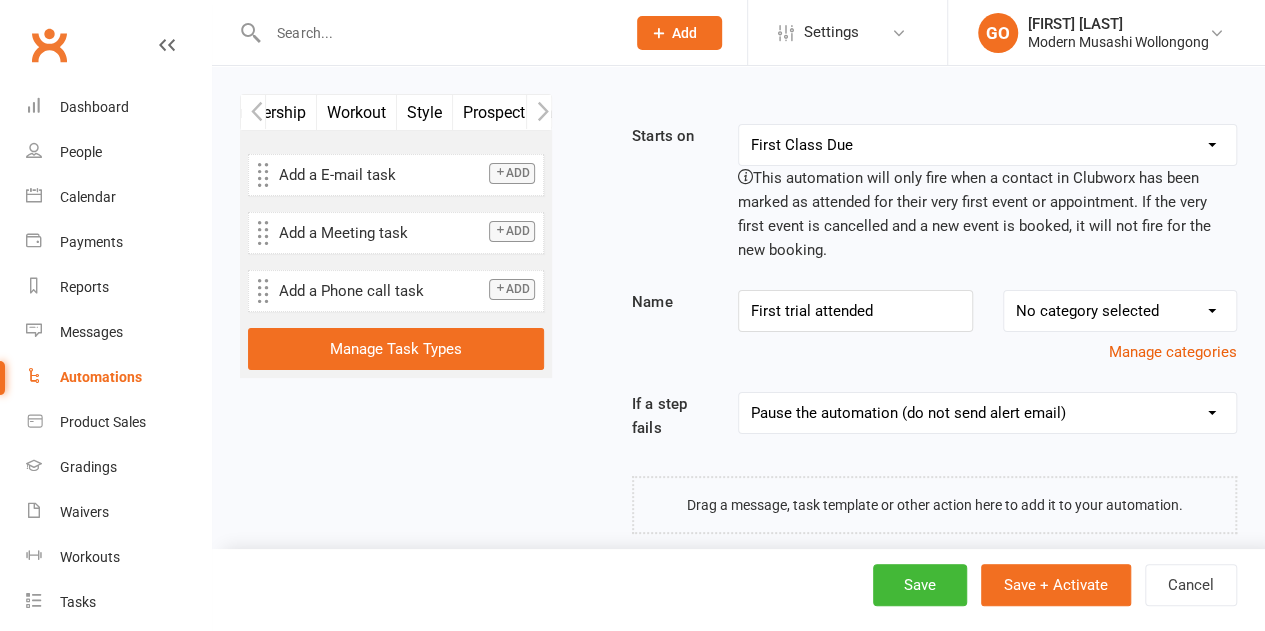 click 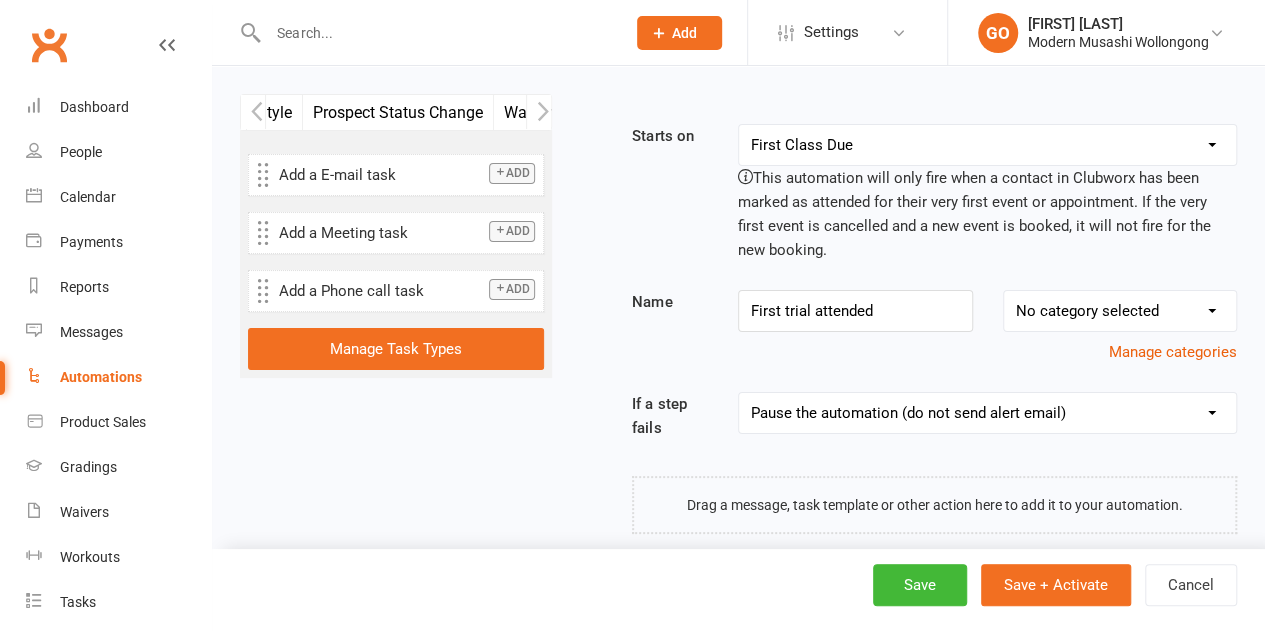 scroll, scrollTop: 0, scrollLeft: 450, axis: horizontal 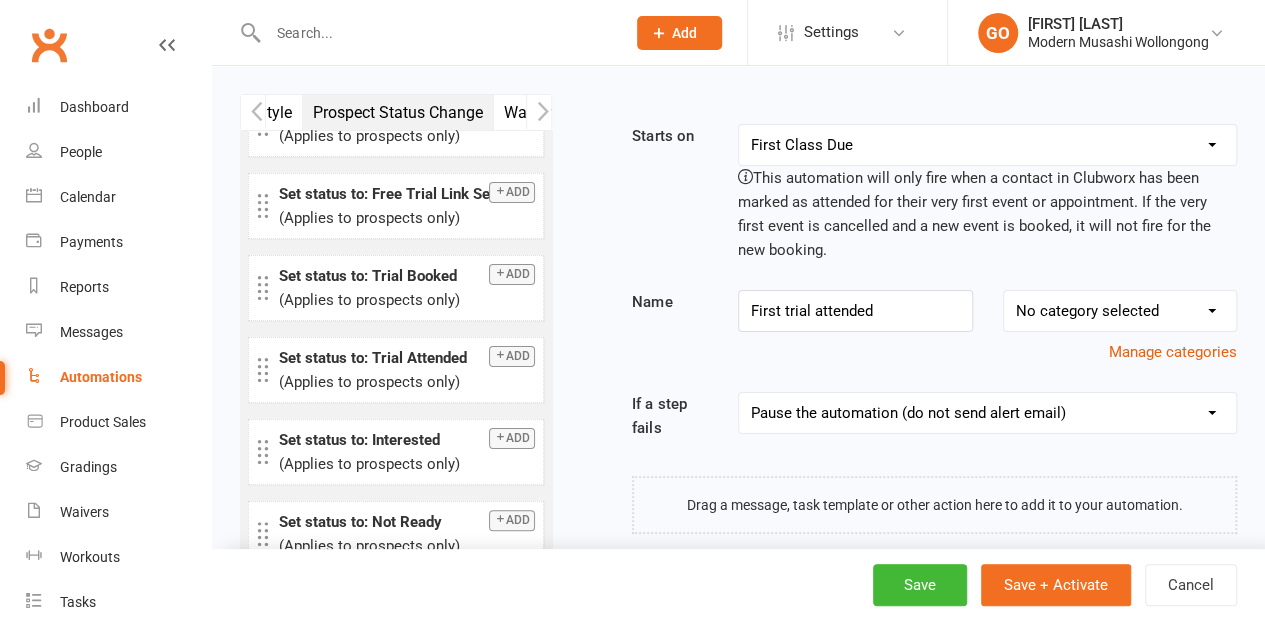 click on "Add Set status to: Trial Attended (Applies to prospects only)" at bounding box center [396, 370] 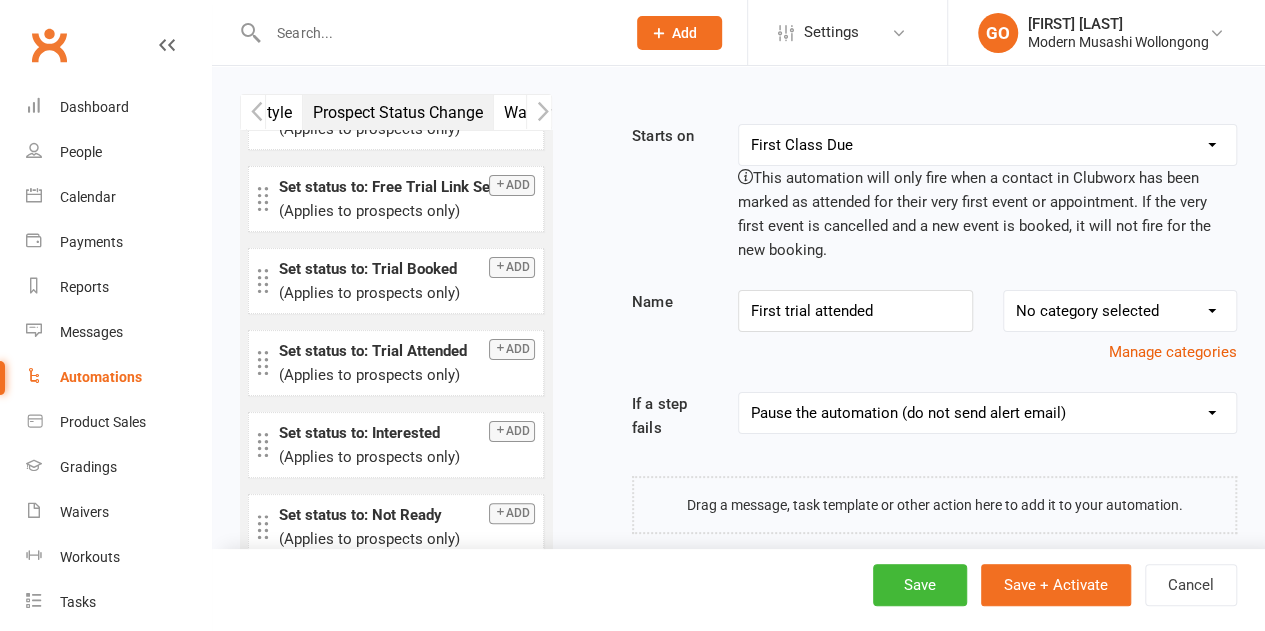 click on "Add" at bounding box center (512, 349) 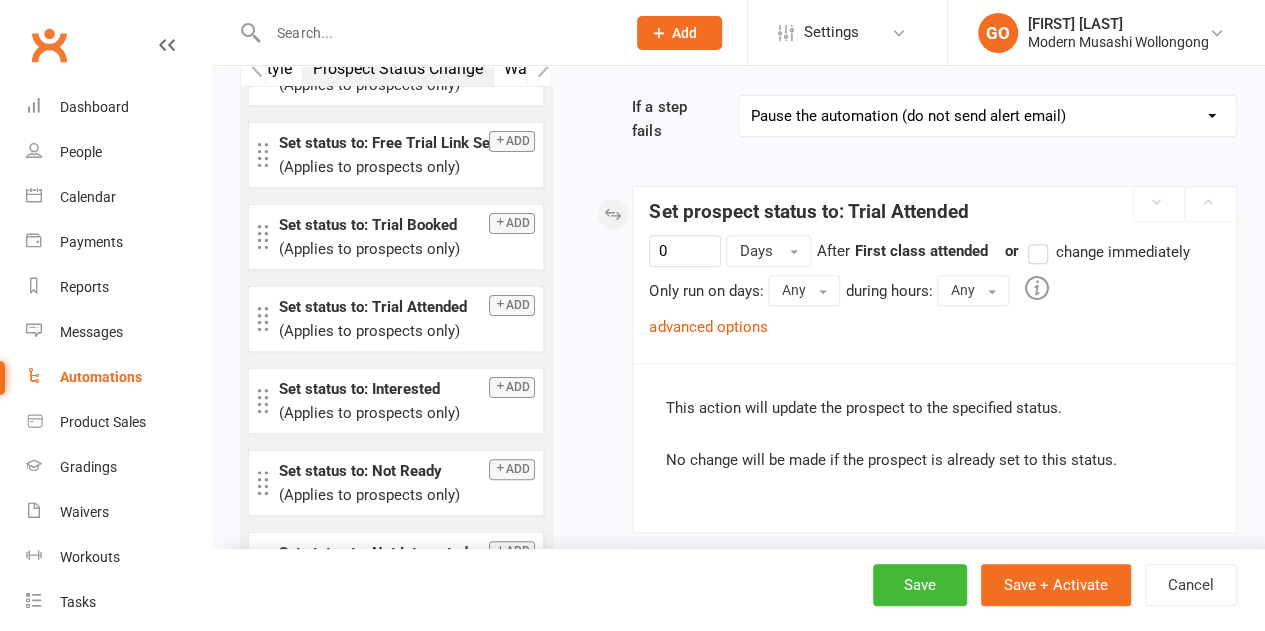 scroll, scrollTop: 382, scrollLeft: 0, axis: vertical 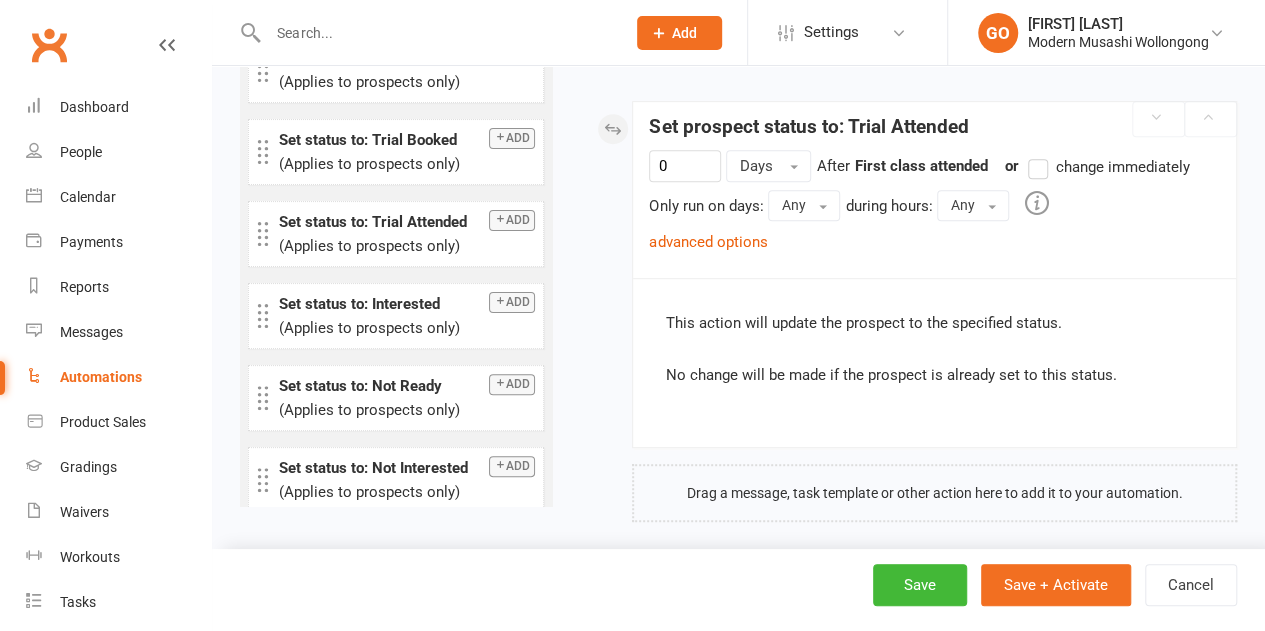 click on "change immediately" at bounding box center (1108, 167) 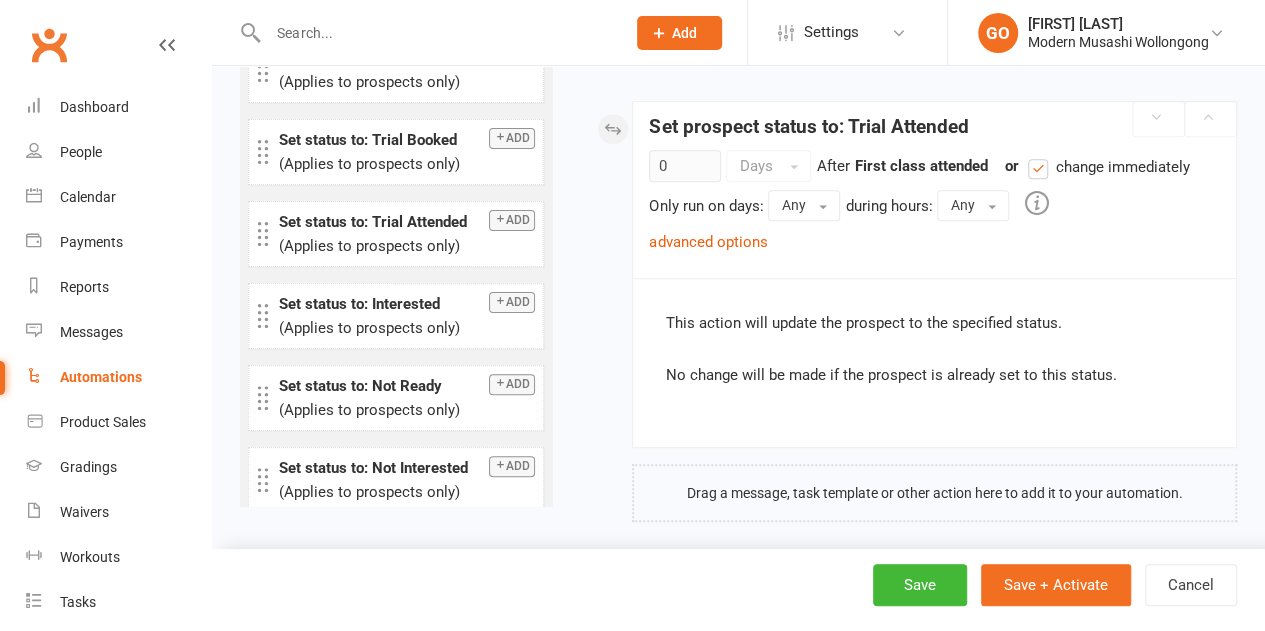 click on "advanced options" at bounding box center (708, 242) 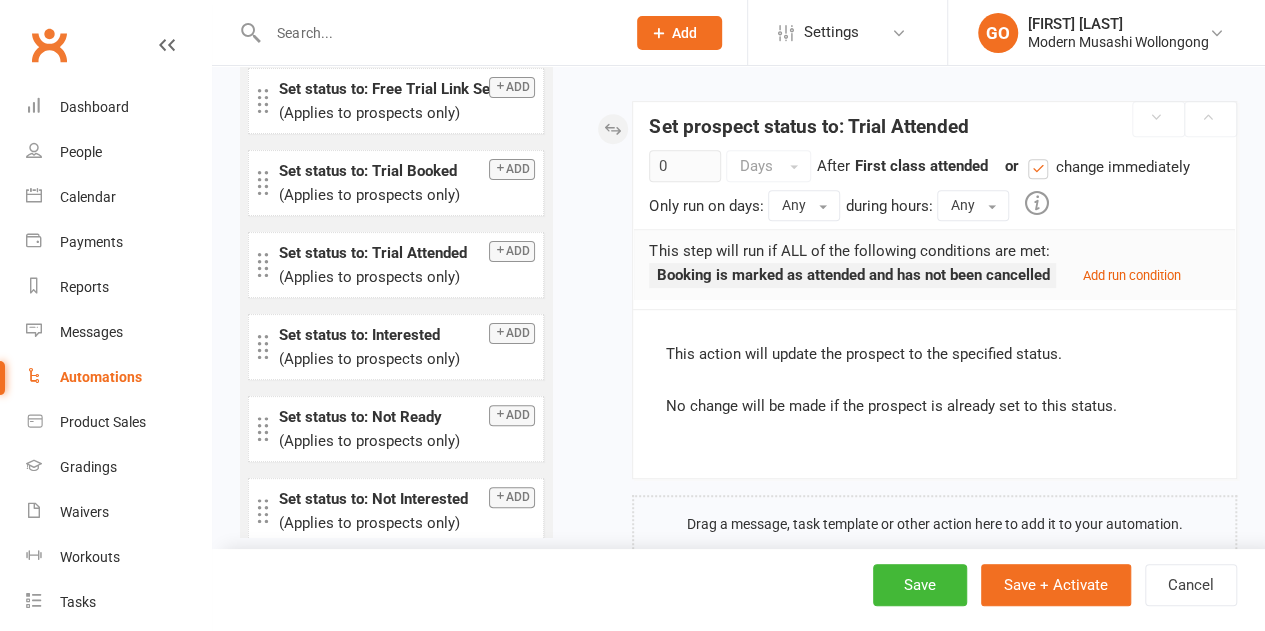 click on "Add run condition" at bounding box center (1131, 275) 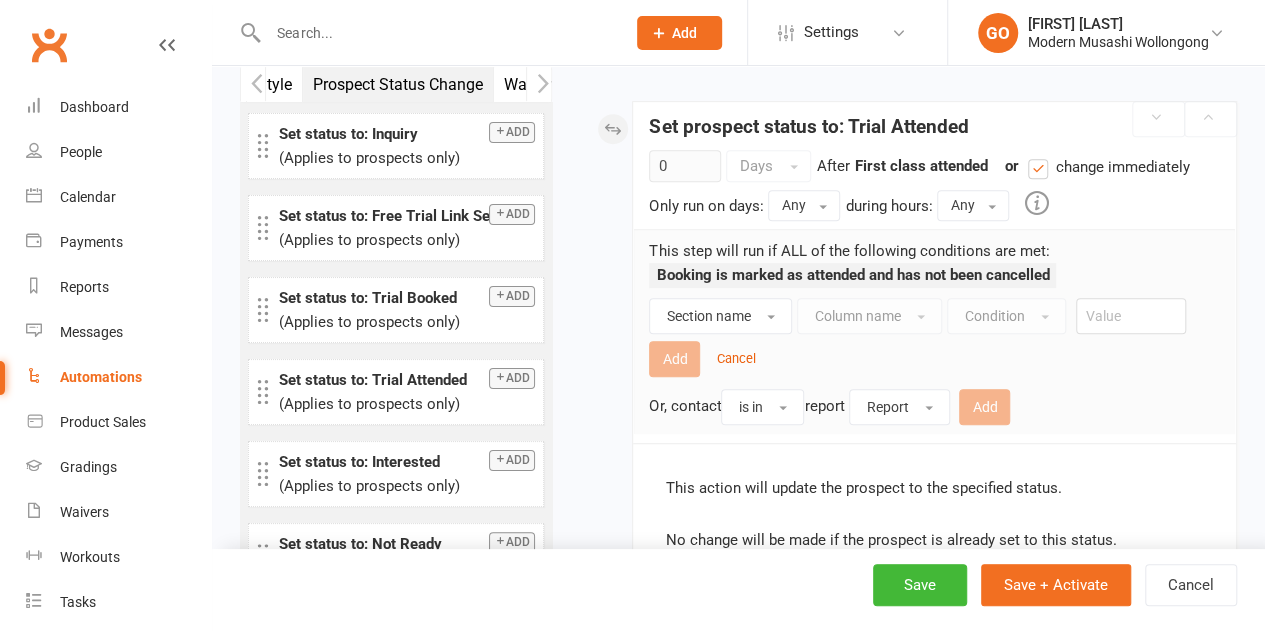 scroll, scrollTop: 0, scrollLeft: 0, axis: both 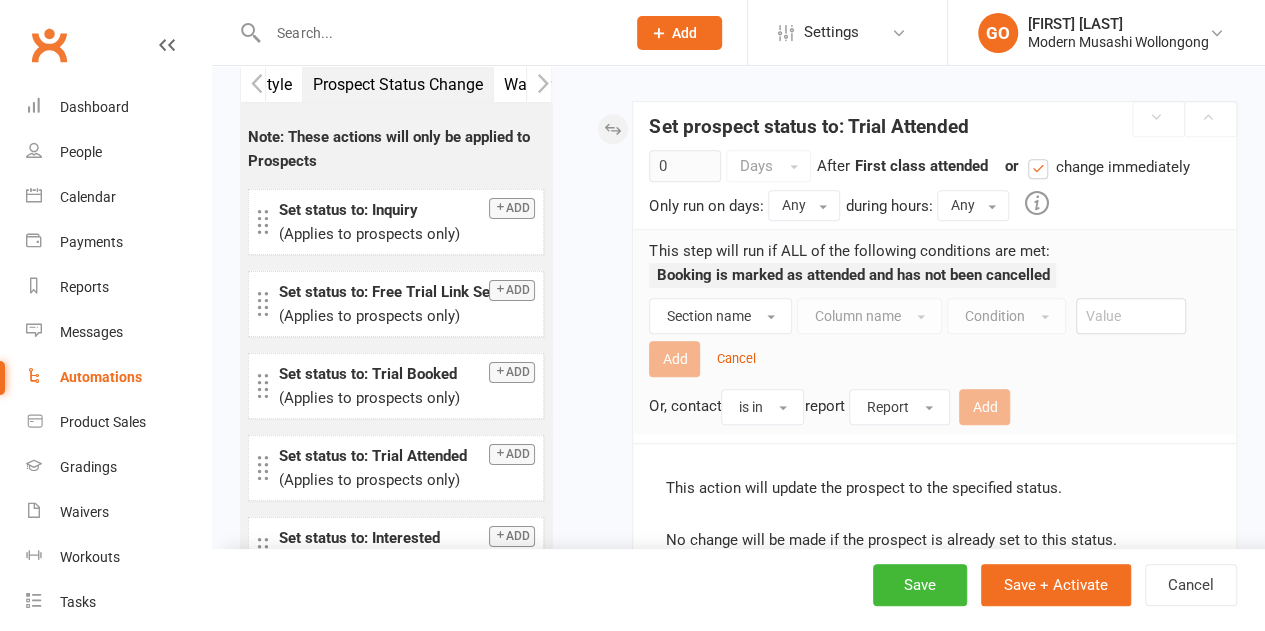 click at bounding box center (253, 84) 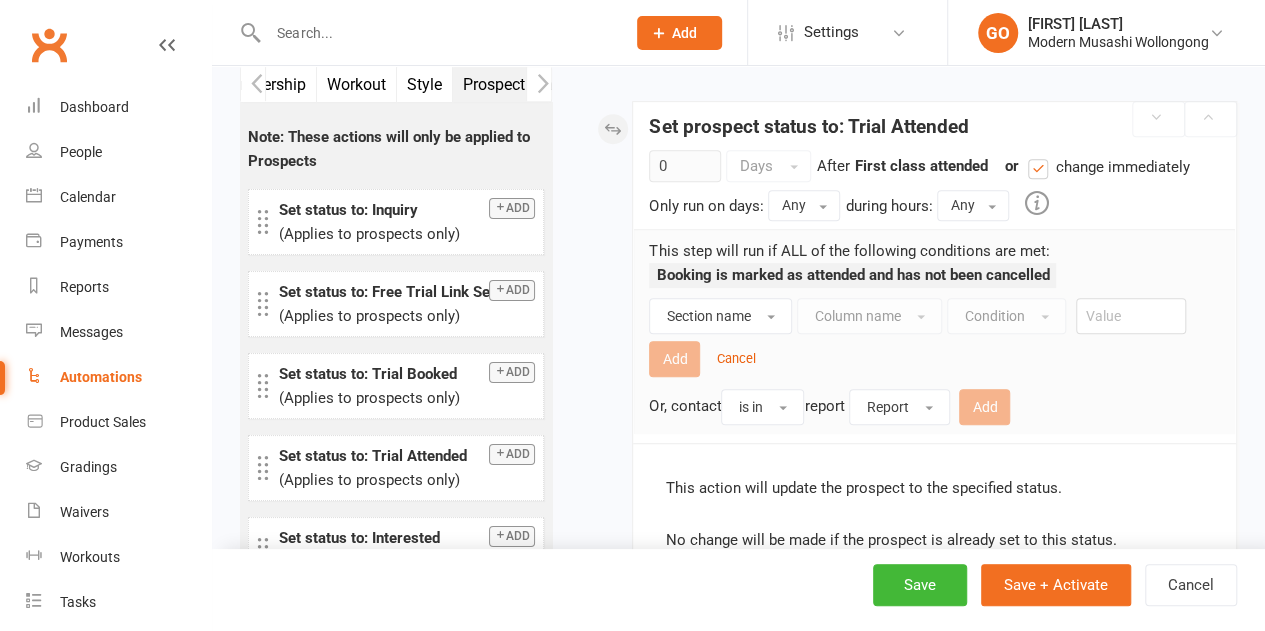click at bounding box center [253, 84] 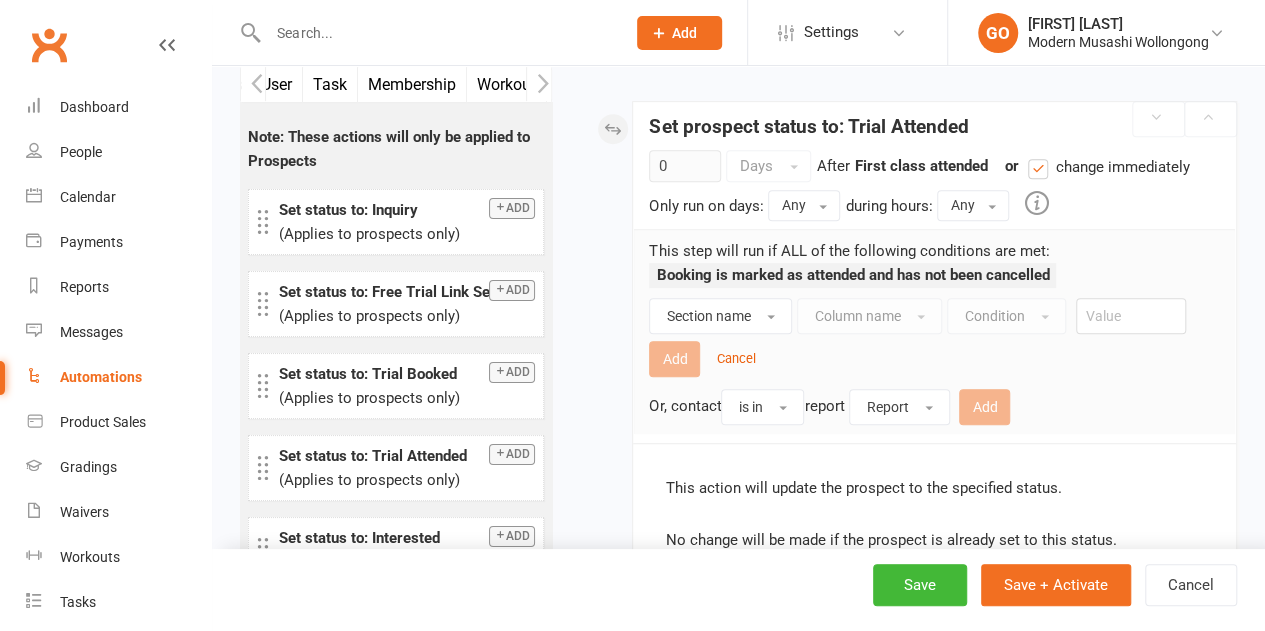 click at bounding box center [253, 84] 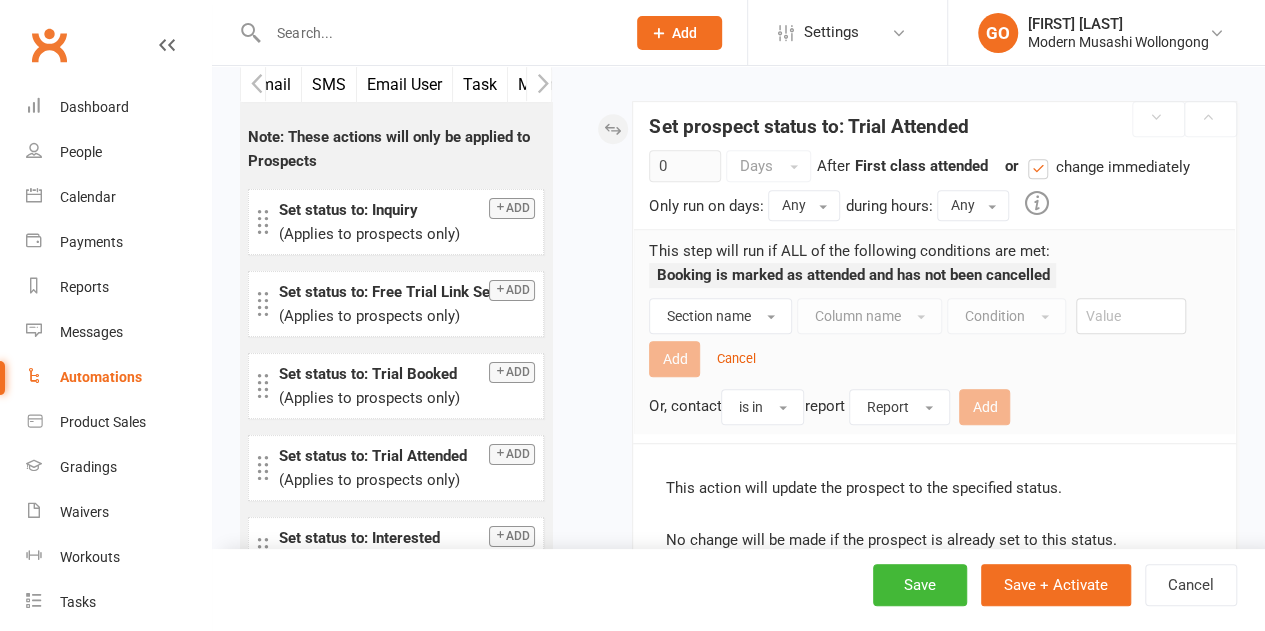 scroll, scrollTop: 0, scrollLeft: 0, axis: both 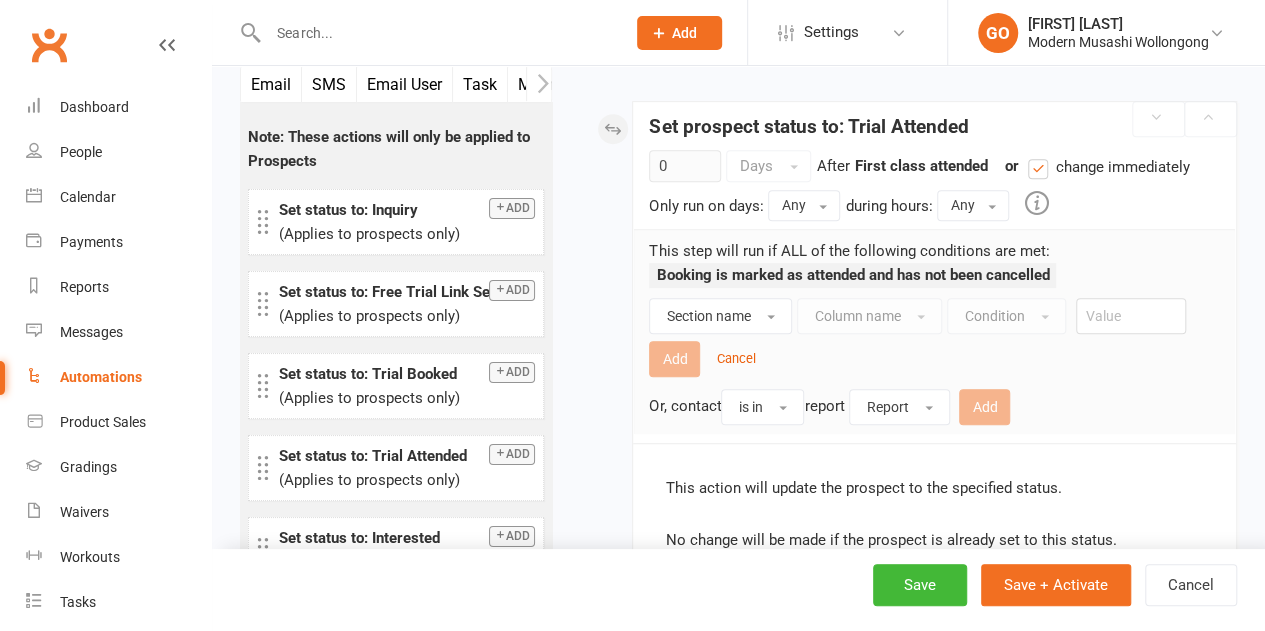 click on "Task" at bounding box center [480, 84] 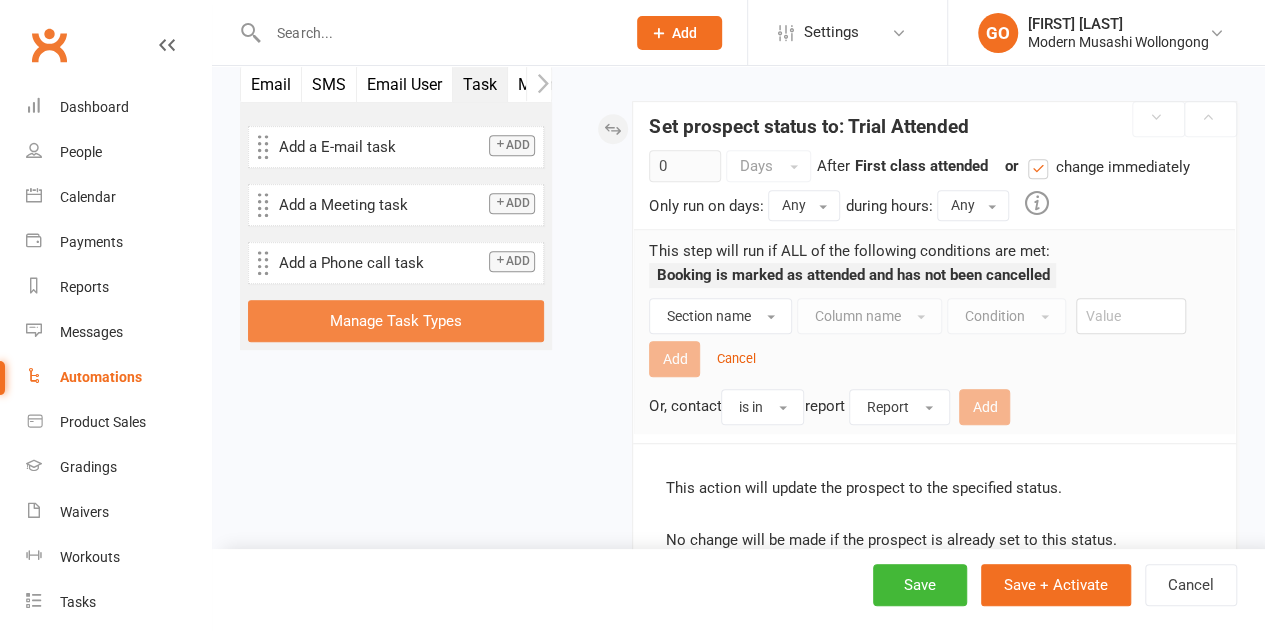 click on "Manage Task Types" at bounding box center [396, 321] 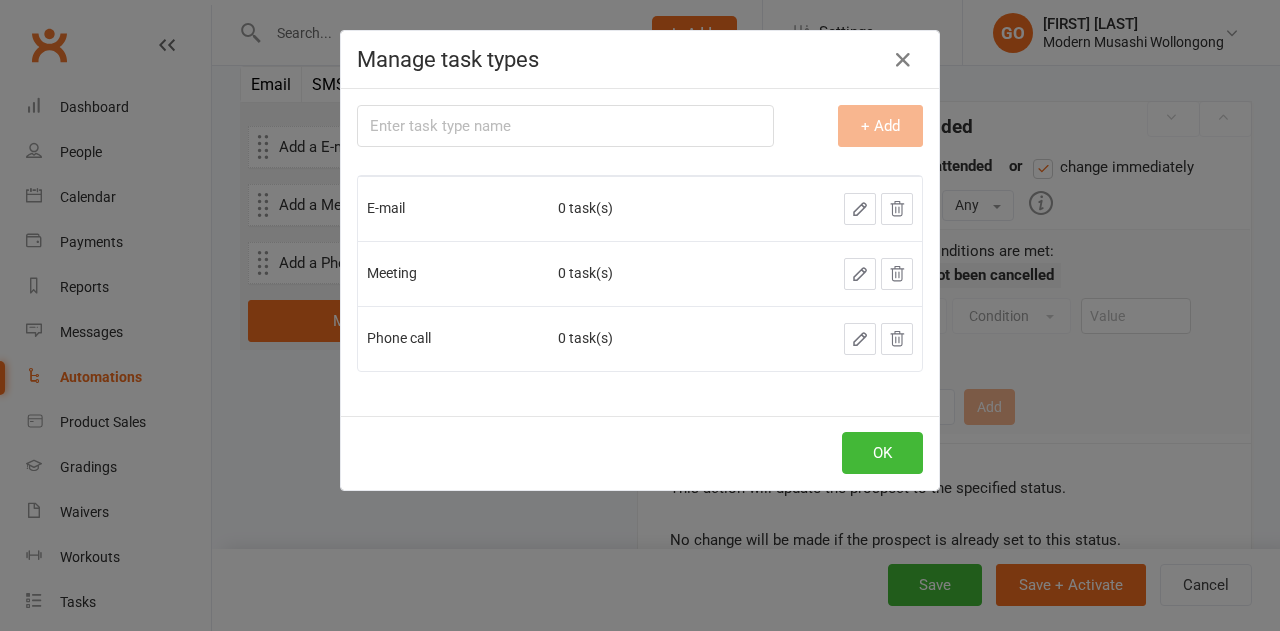 click at bounding box center [565, 126] 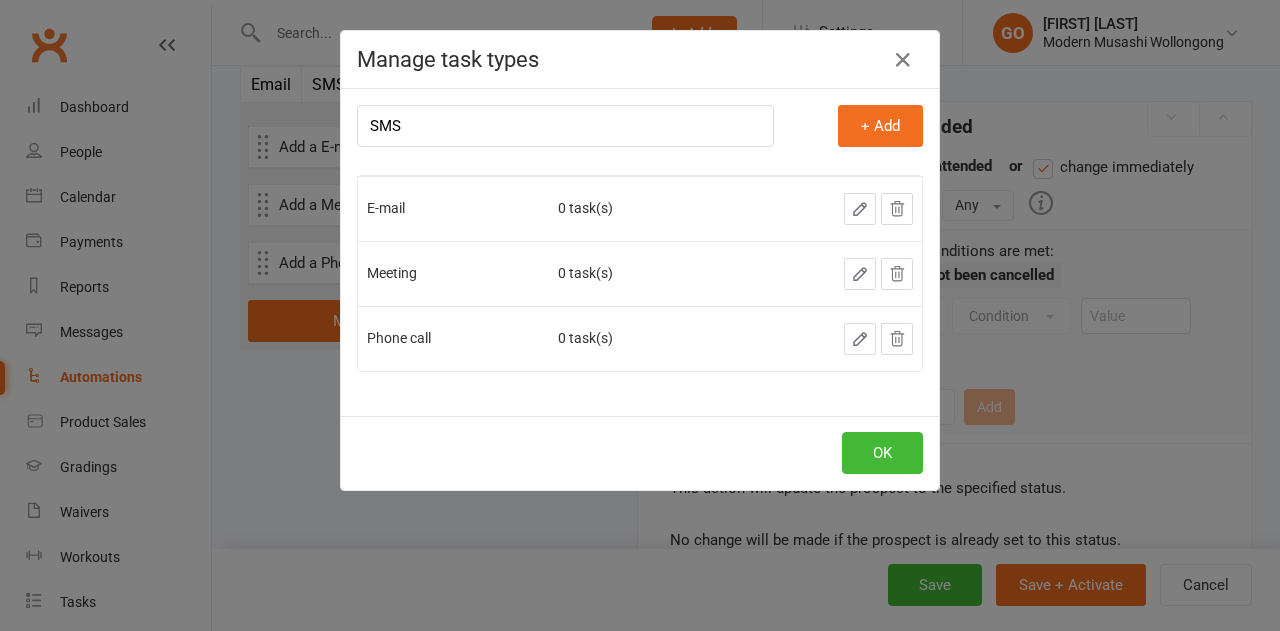 type on "SMS" 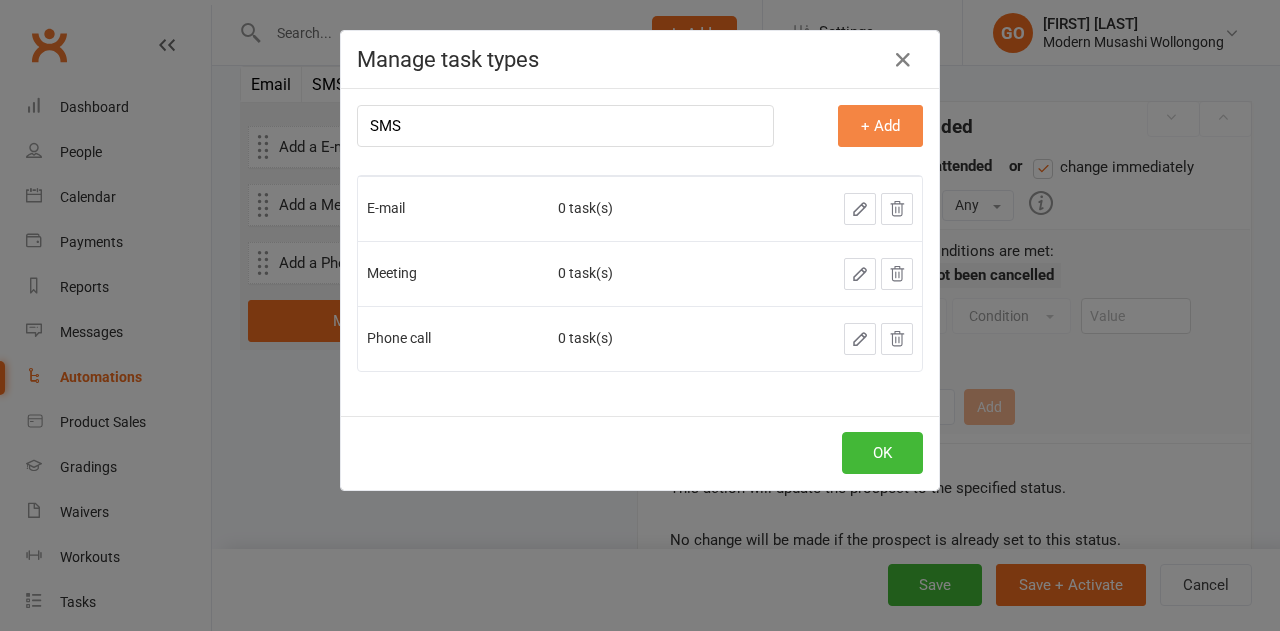click on "+ Add" at bounding box center [880, 126] 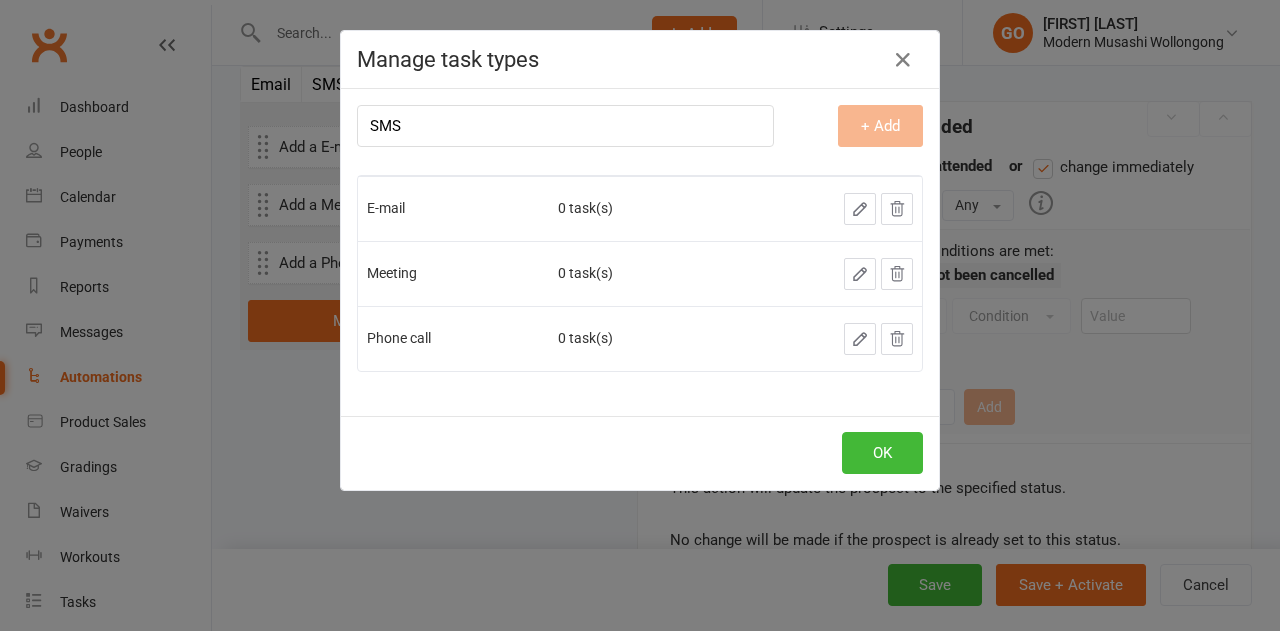 type 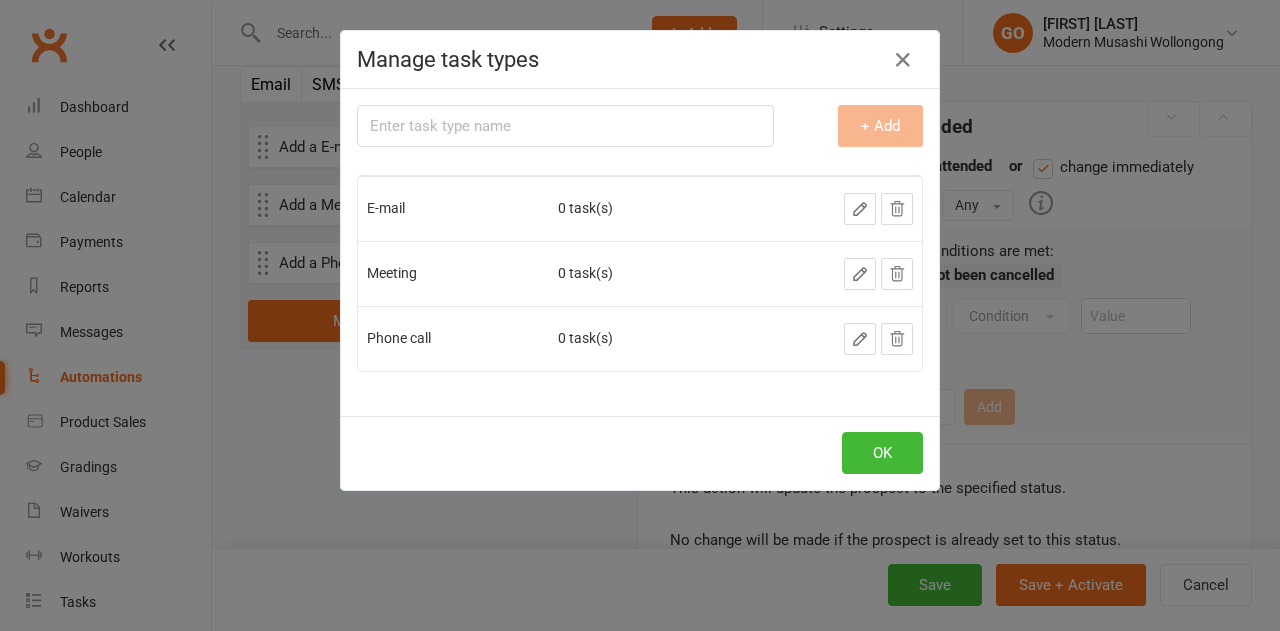 click on "+ Add" at bounding box center (863, 126) 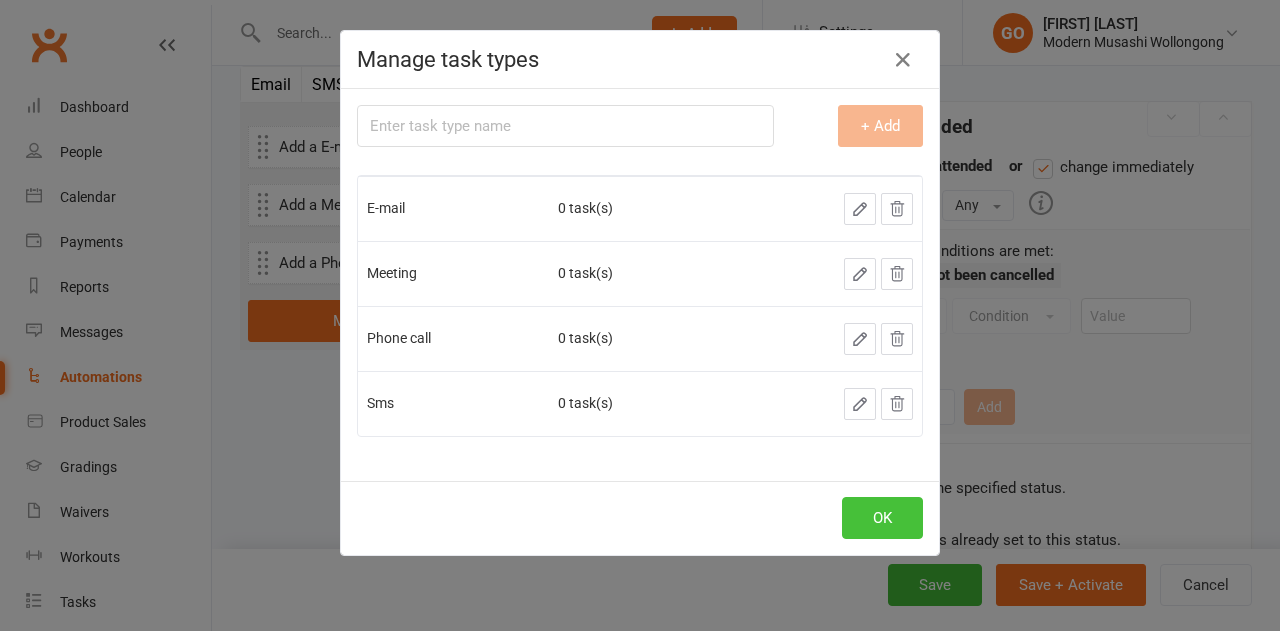 click on "OK" at bounding box center (882, 518) 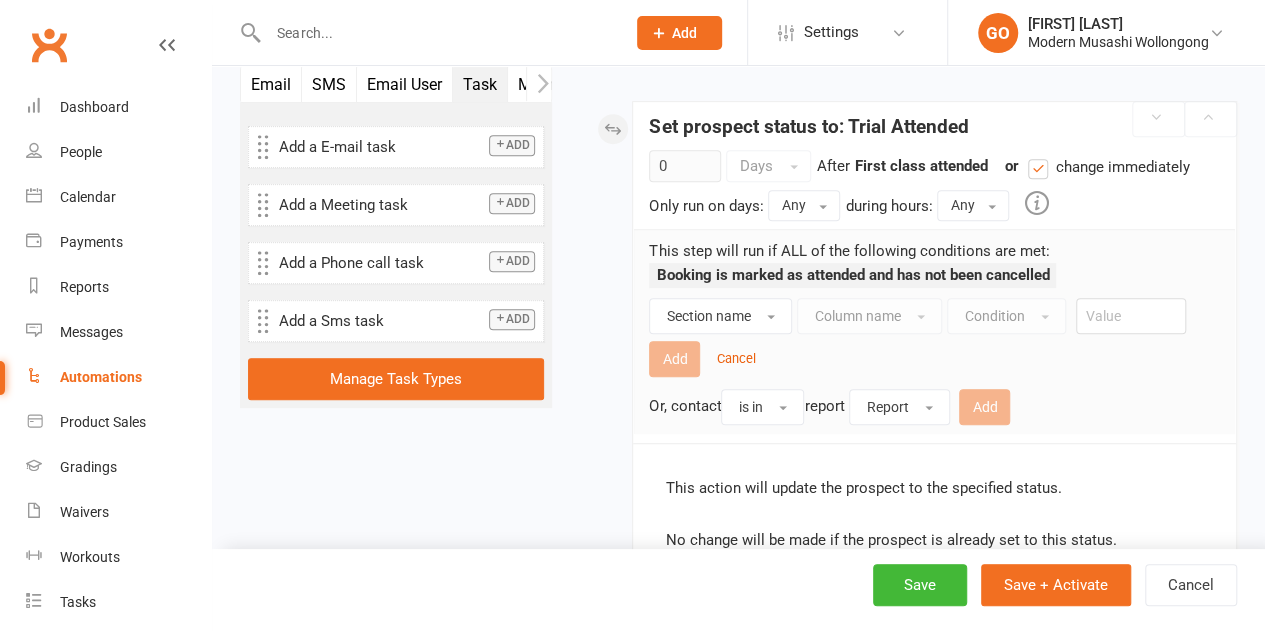 click at bounding box center [500, 318] 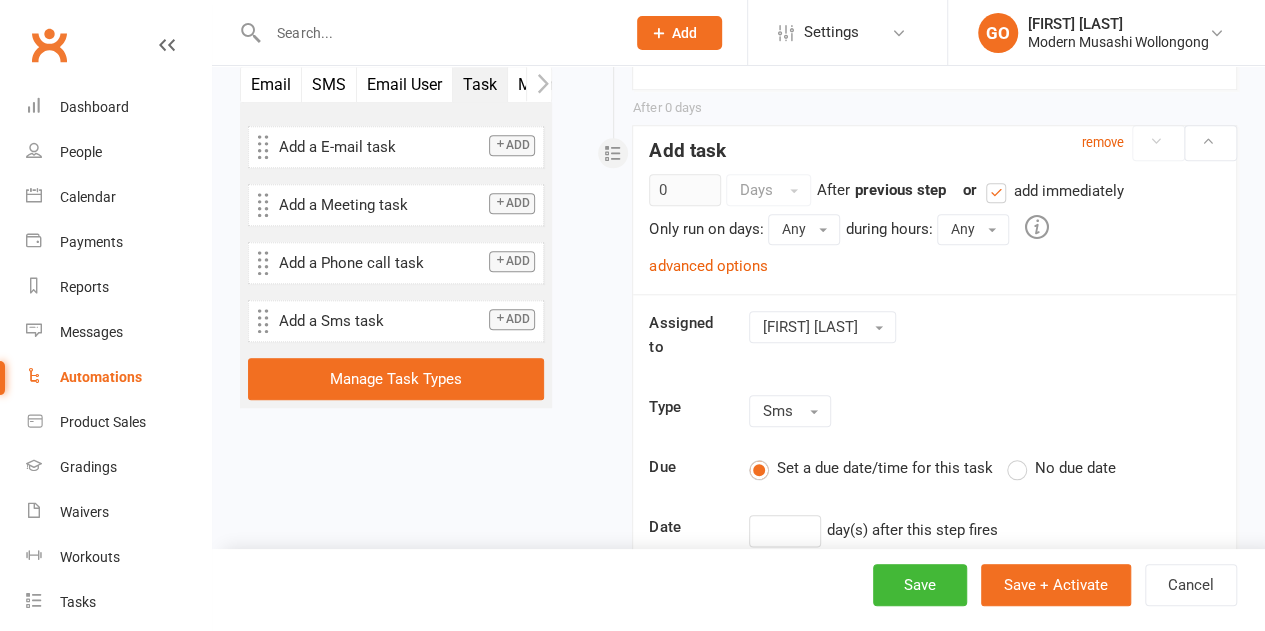 scroll, scrollTop: 894, scrollLeft: 0, axis: vertical 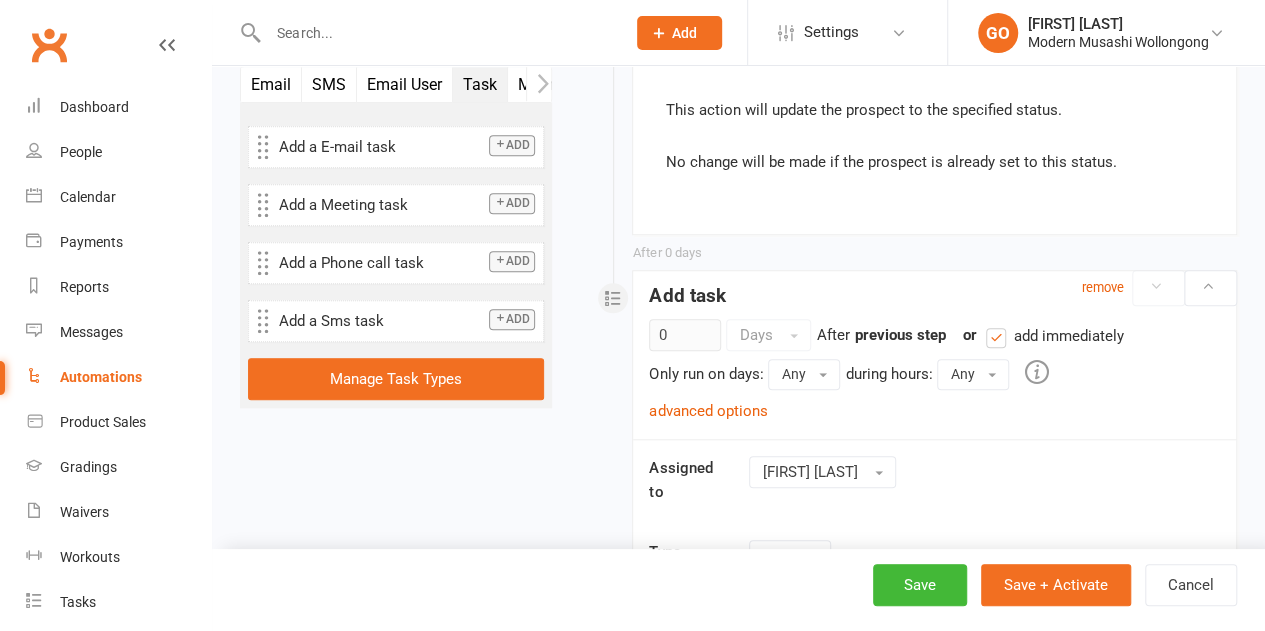 click on "remove" at bounding box center (1103, 287) 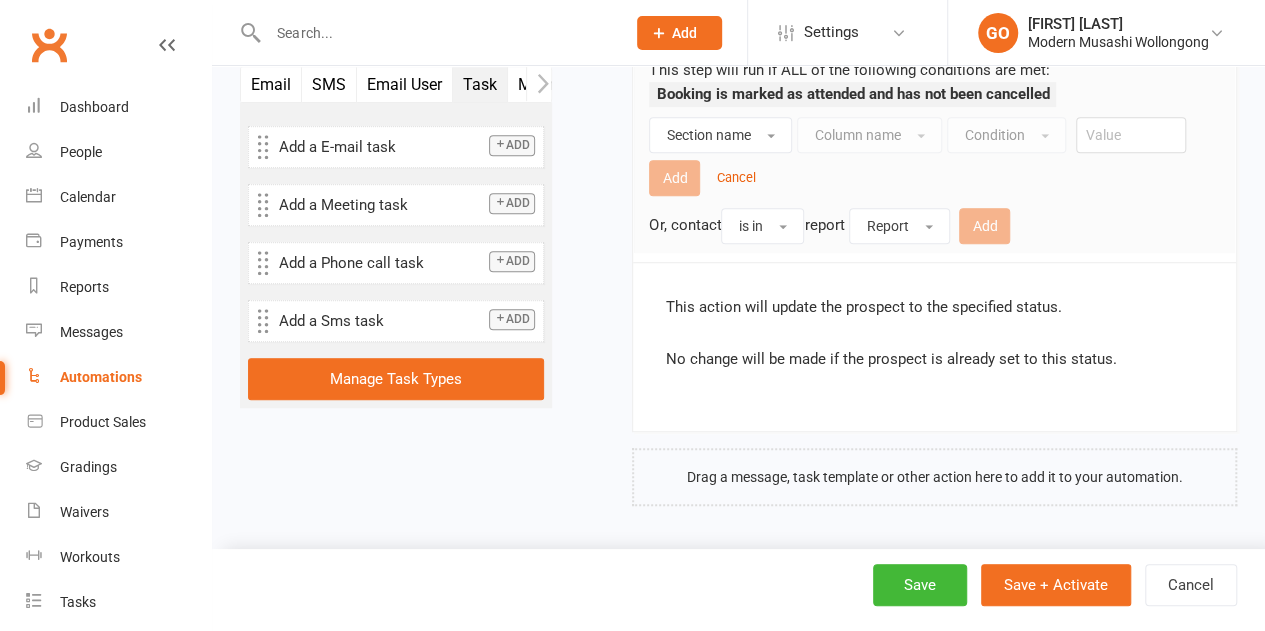 scroll, scrollTop: 560, scrollLeft: 0, axis: vertical 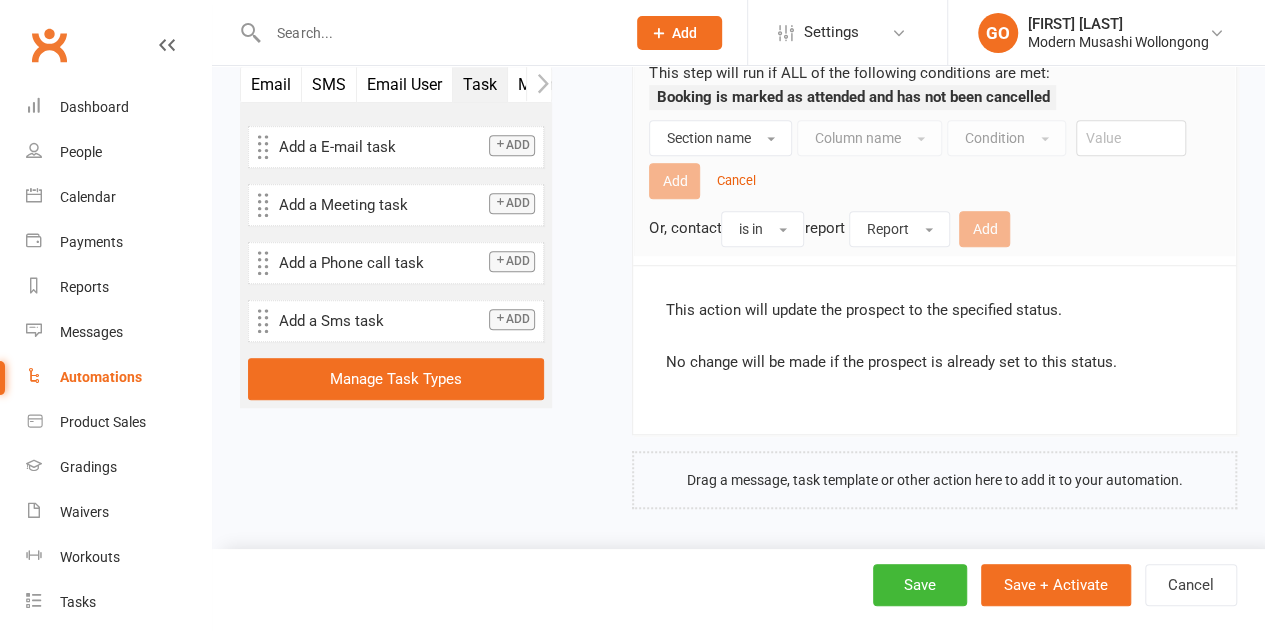 click on "Add" at bounding box center (512, 319) 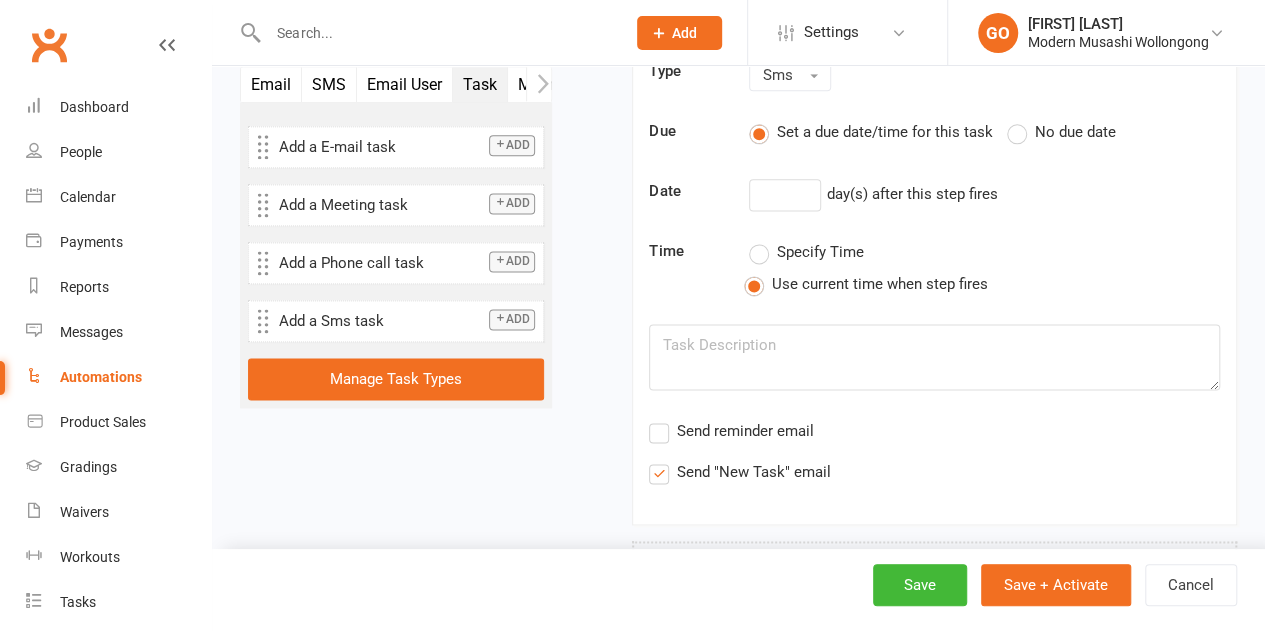 scroll, scrollTop: 1328, scrollLeft: 0, axis: vertical 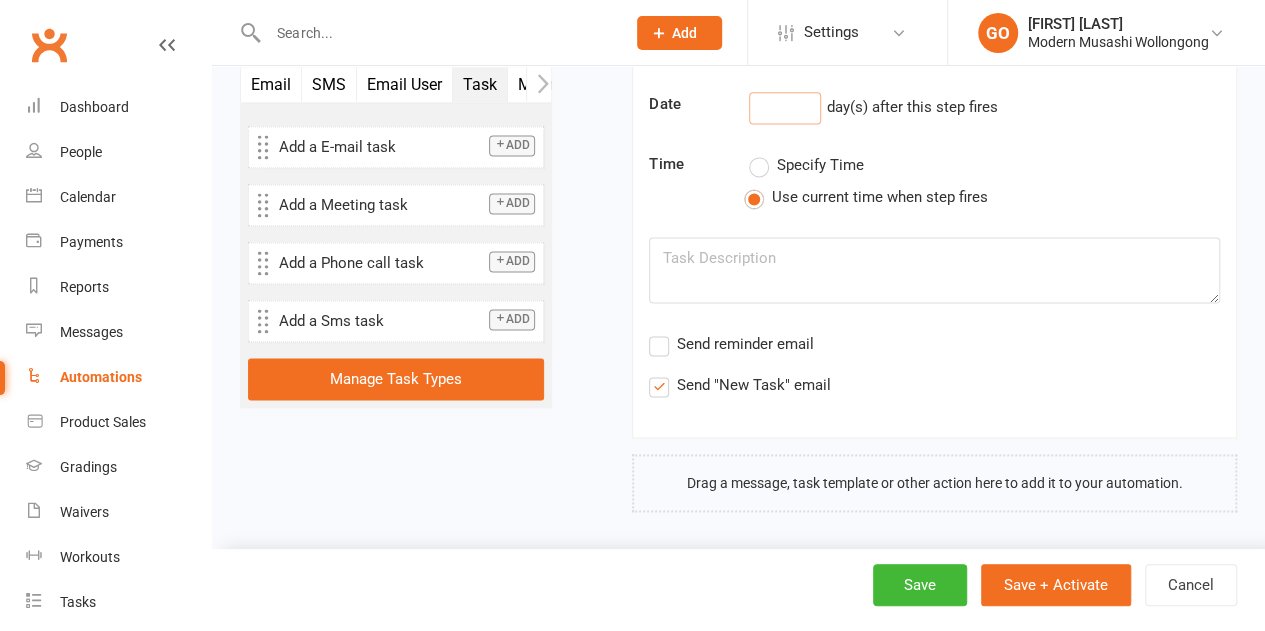 click at bounding box center (785, 108) 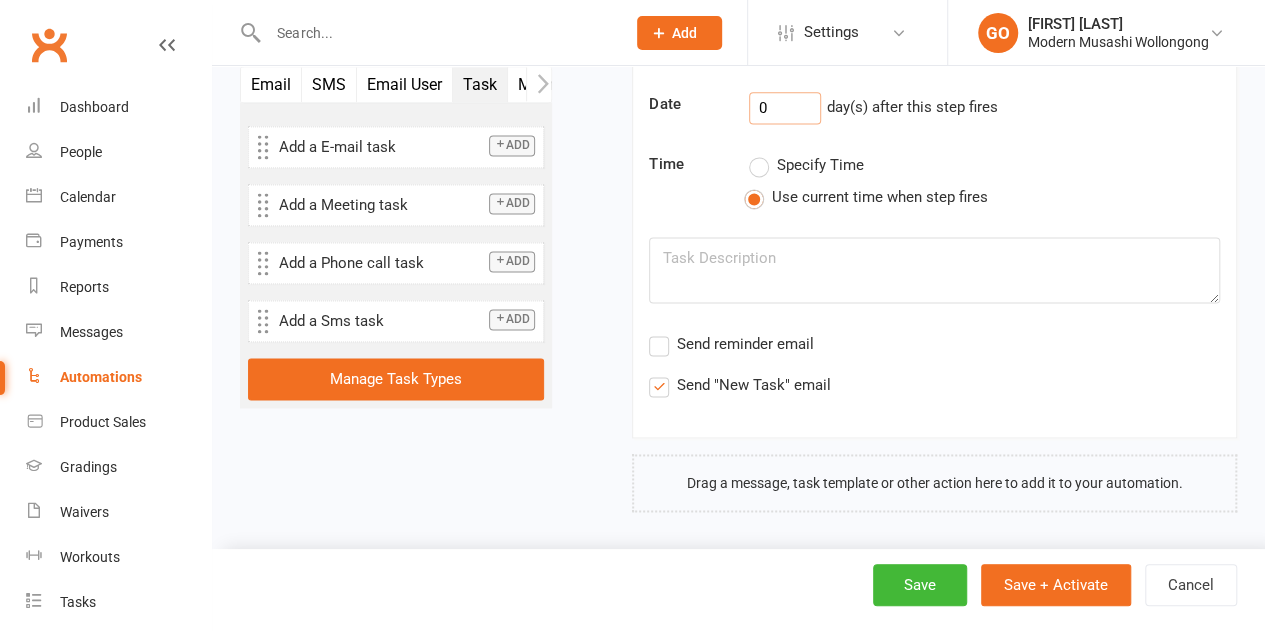 type on "0" 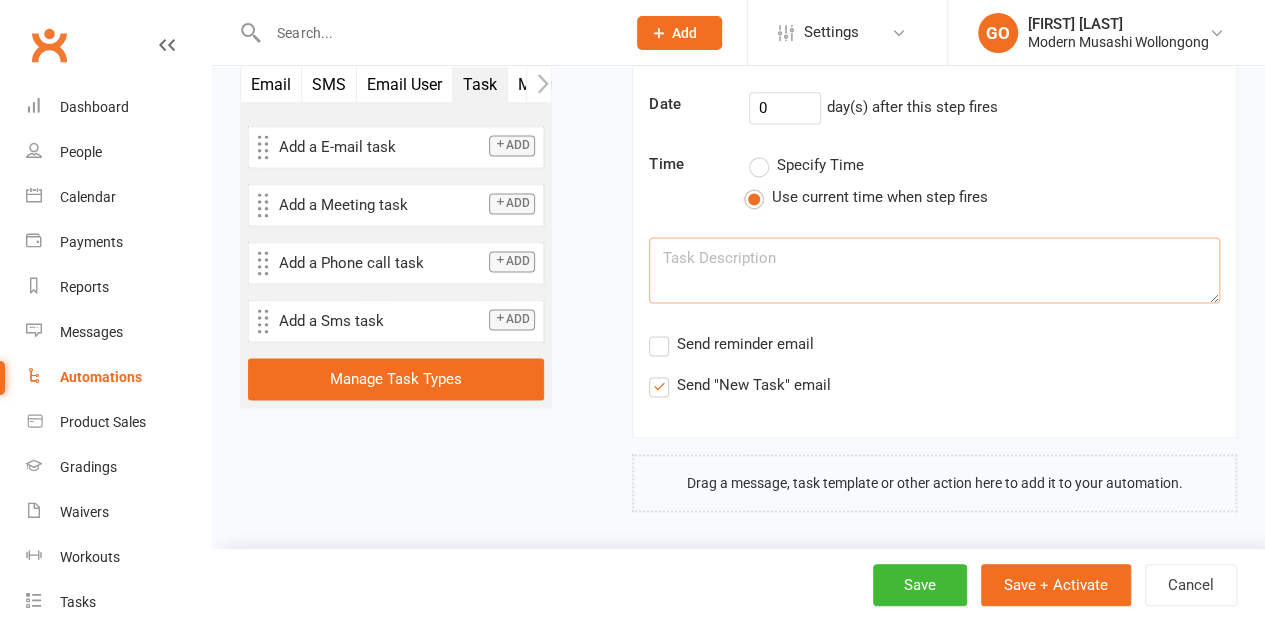 click at bounding box center [934, 270] 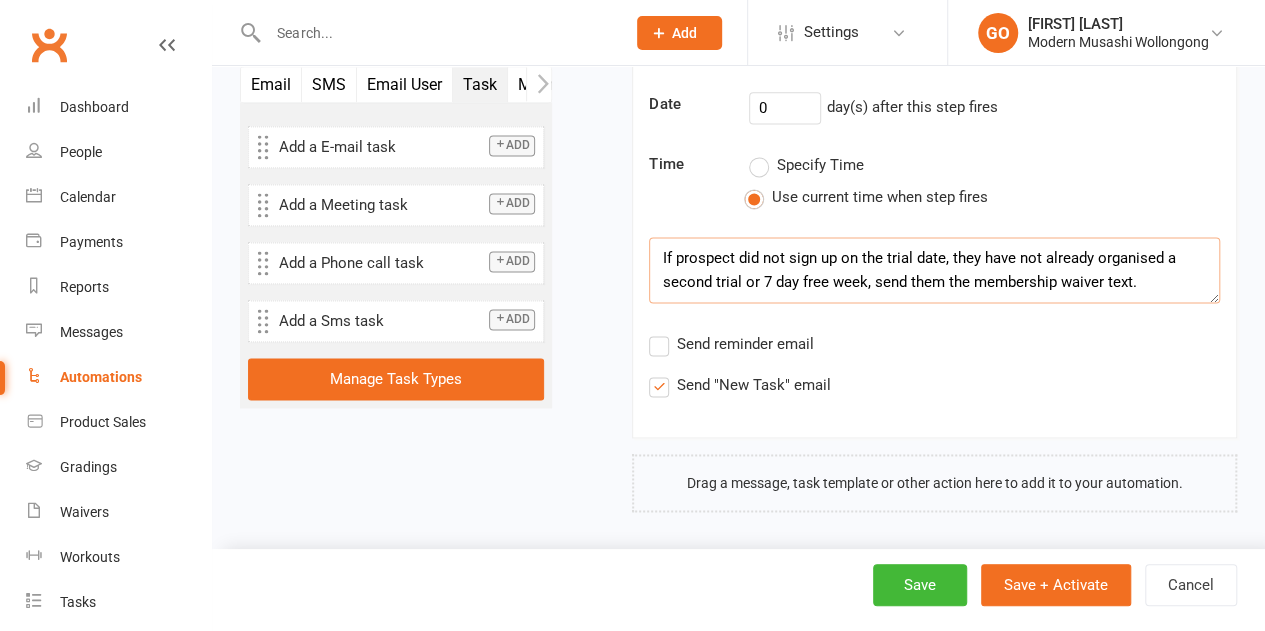 click on "Send "New Task" email" at bounding box center (739, 385) 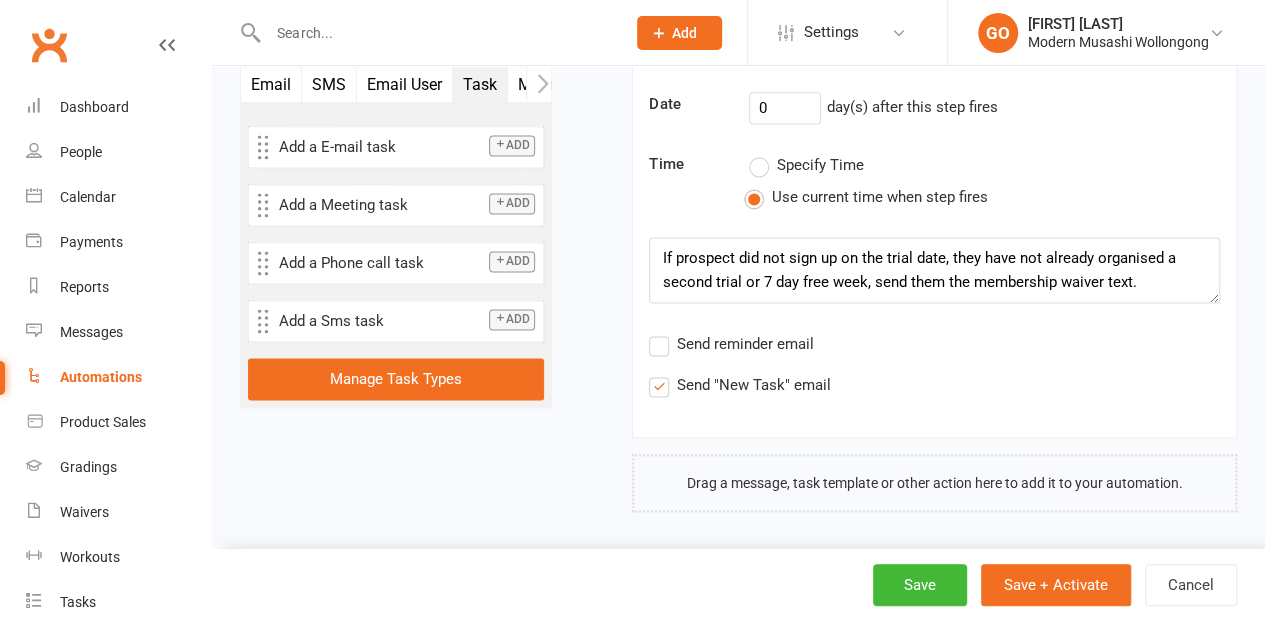 click on "Send "New Task" email" at bounding box center (655, 373) 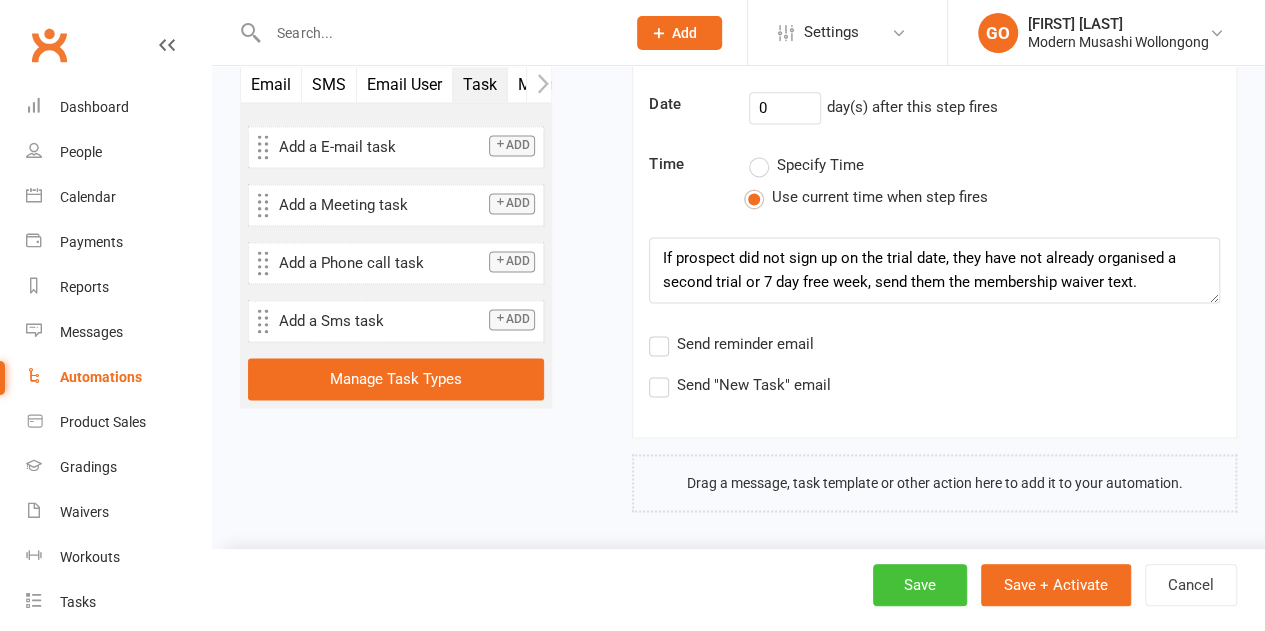 drag, startPoint x: 929, startPoint y: 577, endPoint x: 866, endPoint y: 572, distance: 63.1981 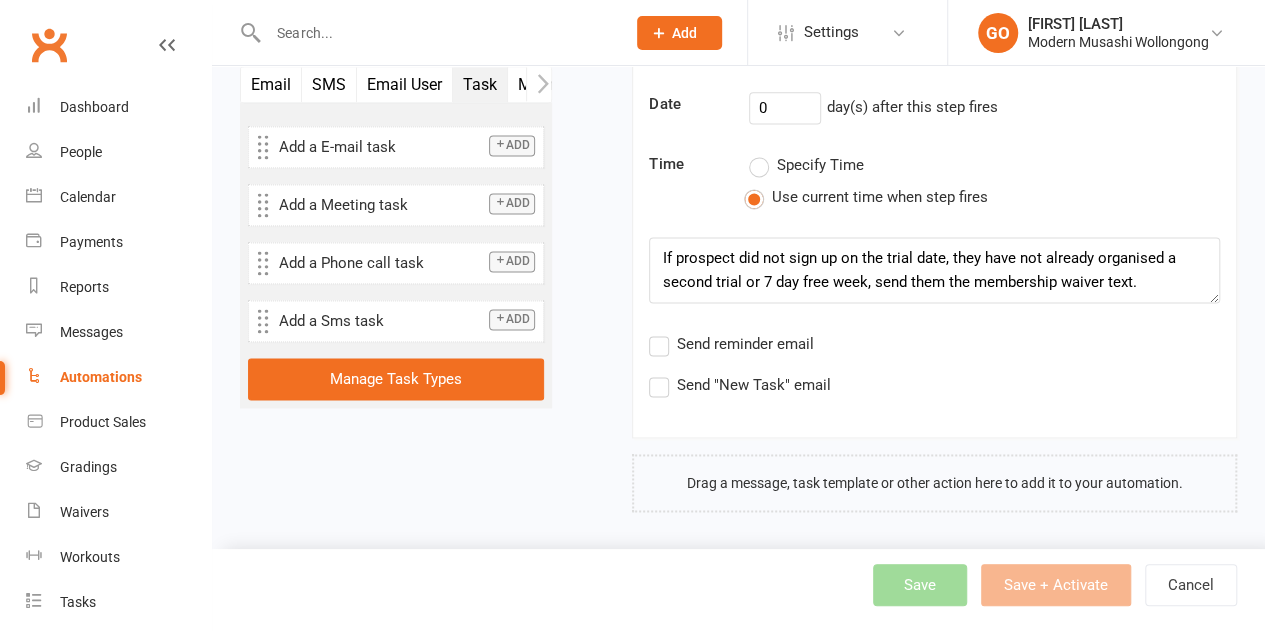 scroll, scrollTop: 0, scrollLeft: 0, axis: both 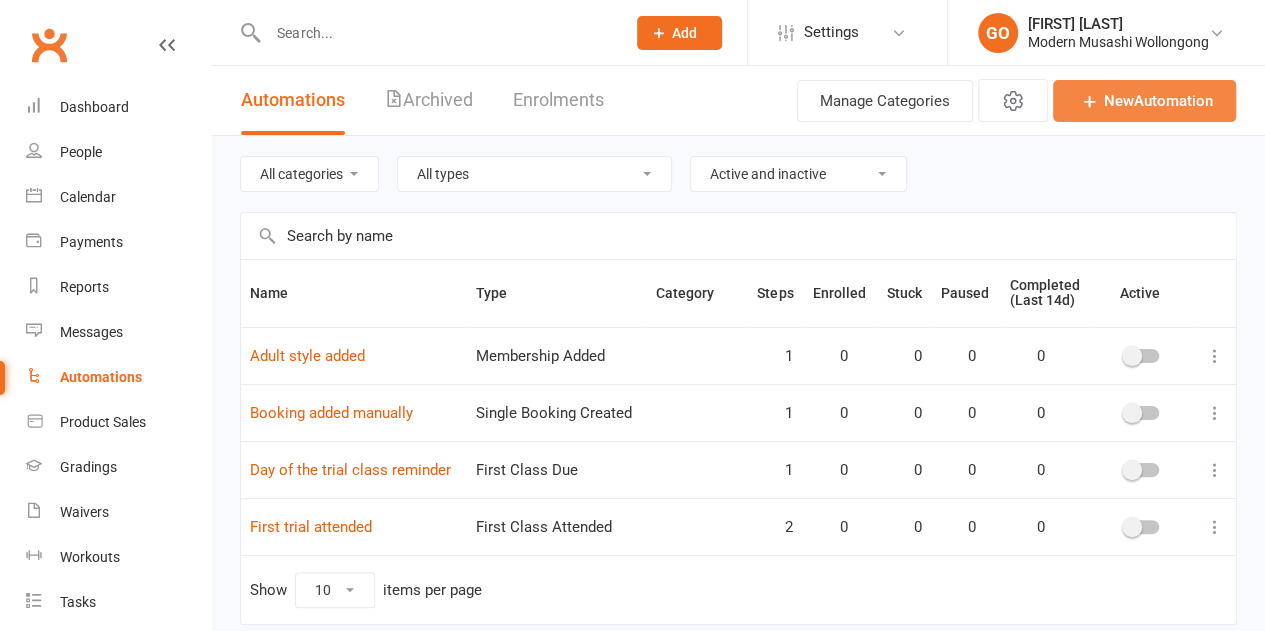 click on "New  Automation" at bounding box center (1144, 101) 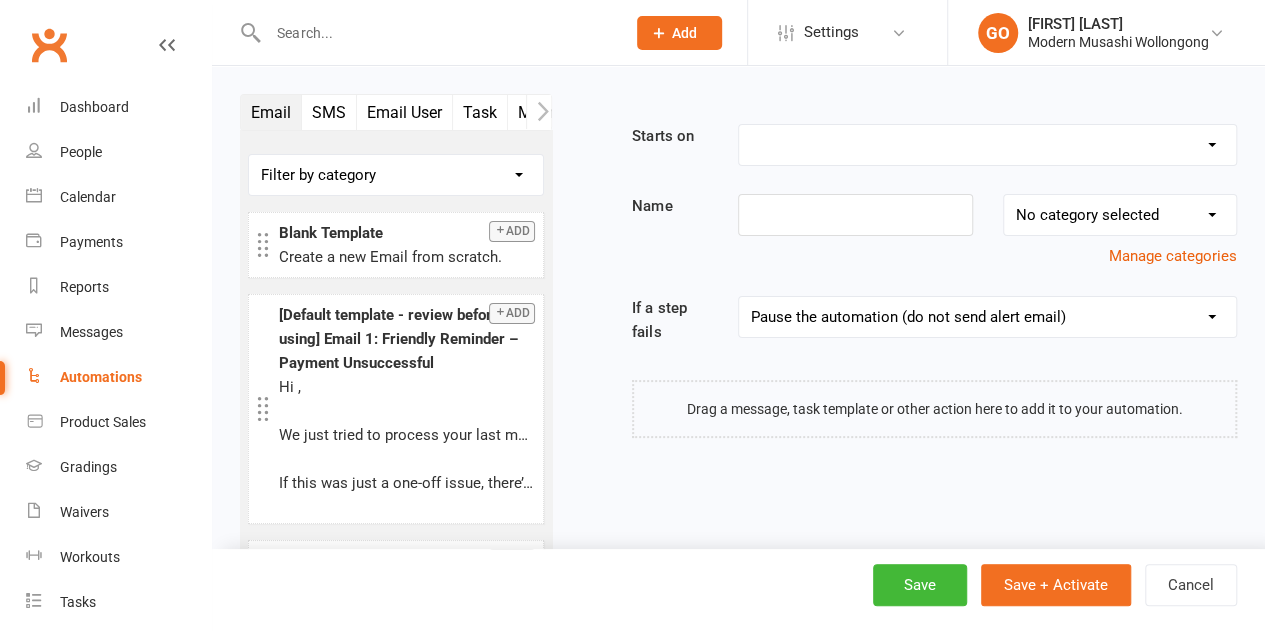 click on "Starts on Booking Cancelled Booking Due Booking Late-Cancelled Booking Marked Absent Booking Marked Attended Contact Added to Event Waitlist Contact Birthday Converted to Member Credit Card Expiry Days Since Last Attendance End of Suspension Enrolled in Martial Arts Style First Class Attended First Class Due General Attendance Marked Manual Enrolment Member Added Member First Activated Member Promoted / Graded Membership Added Membership Cancelled Membership Due to Start Membership Expiry Non-attending Contact Added Payment Due Payment Failure Payment Marked Process Manually Payment Paid Prospect Added Prospect Status Changed Recurring Bookings Activated Signed Waiver Approved Single Booking Created Start of Suspension Suspension Added Workout Performed Name No category selected Manage categories If a step fails Pause the automation (do not send alert email) Pause the automation and send an alert email Stop the automation (do not send alert email) Stop the automation and send an alert email" at bounding box center (909, 274) 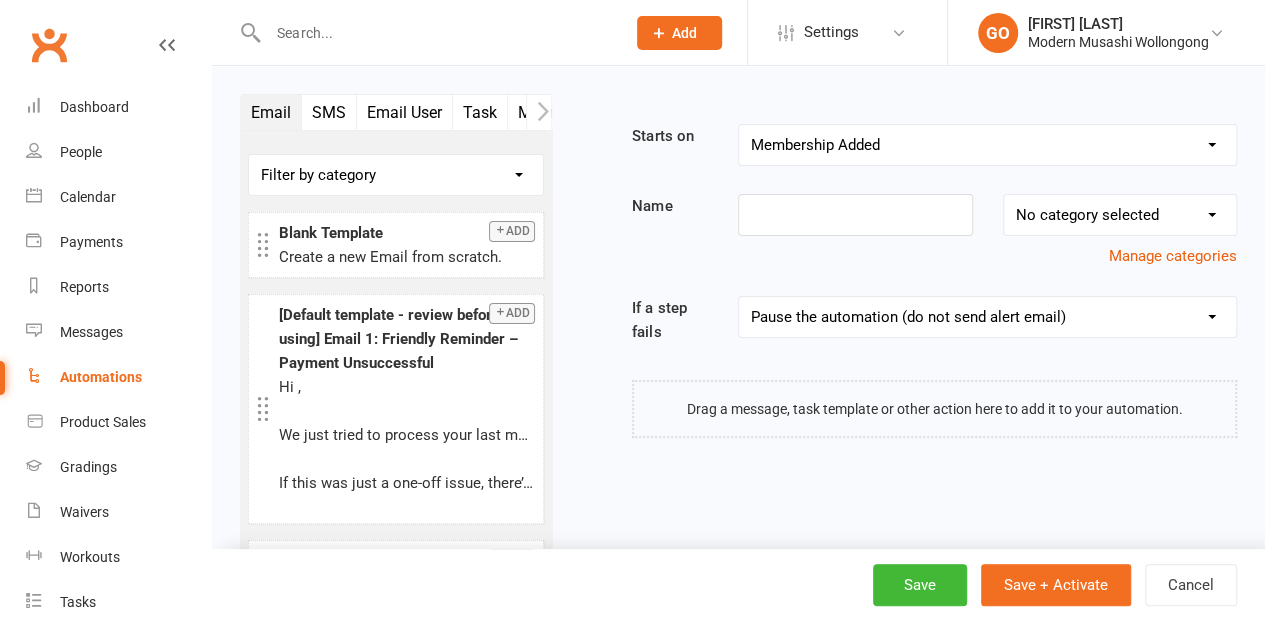 click on "Booking Cancelled Booking Due Booking Late-Cancelled Booking Marked Absent Booking Marked Attended Contact Added to Event Waitlist Contact Birthday Converted to Member Credit Card Expiry Days Since Last Attendance End of Suspension Enrolled in Martial Arts Style First Class Attended First Class Due General Attendance Marked Manual Enrolment Member Added Member First Activated Member Promoted / Graded Membership Added Membership Cancelled Membership Due to Start Membership Expiry Non-attending Contact Added Payment Due Payment Failure Payment Marked Process Manually Payment Paid Prospect Added Prospect Status Changed Recurring Bookings Activated Signed Waiver Approved Single Booking Created Start of Suspension Suspension Added Workout Performed" at bounding box center (987, 145) 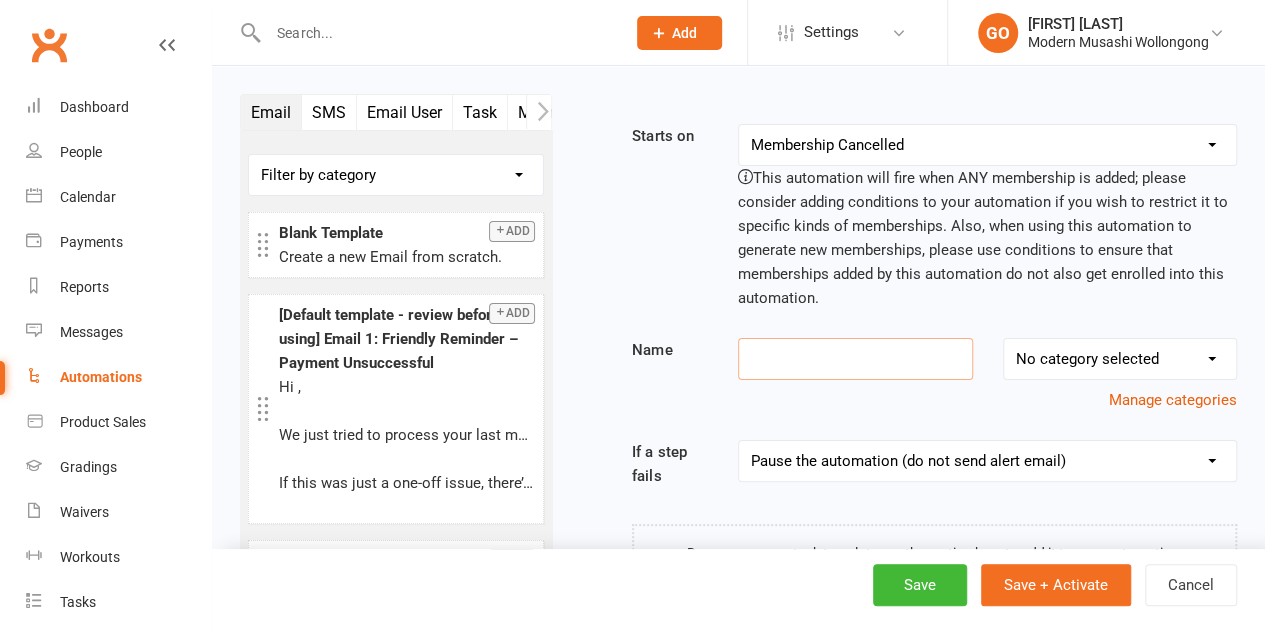 click at bounding box center [855, 359] 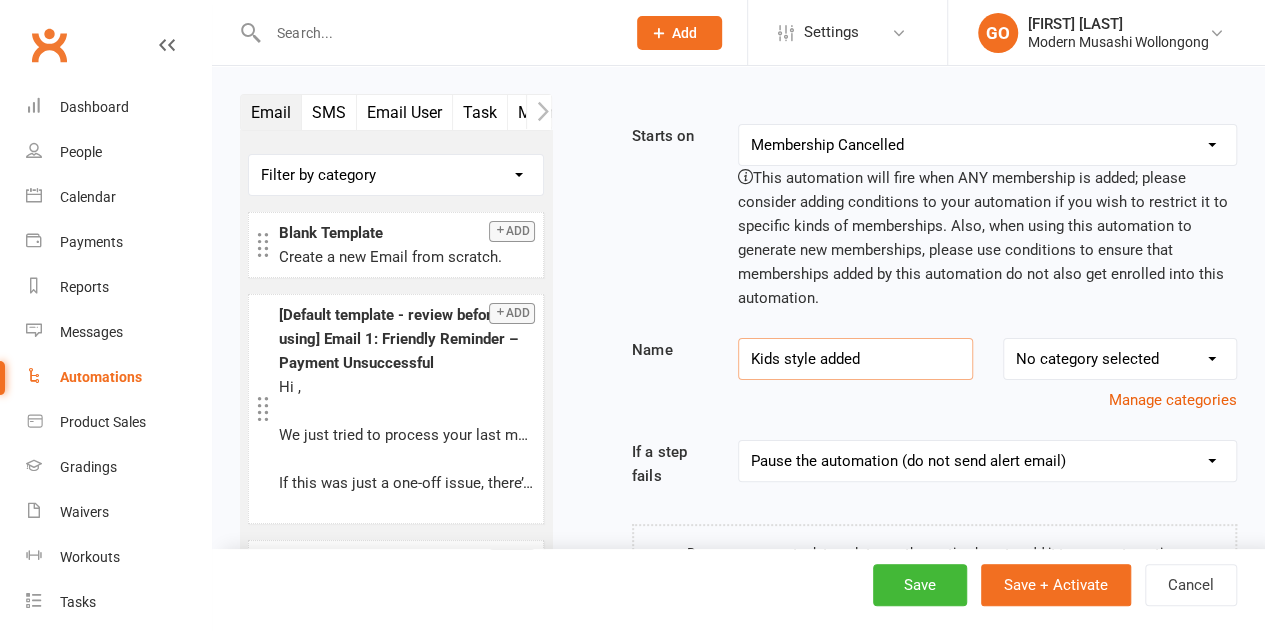 type on "Kids style added" 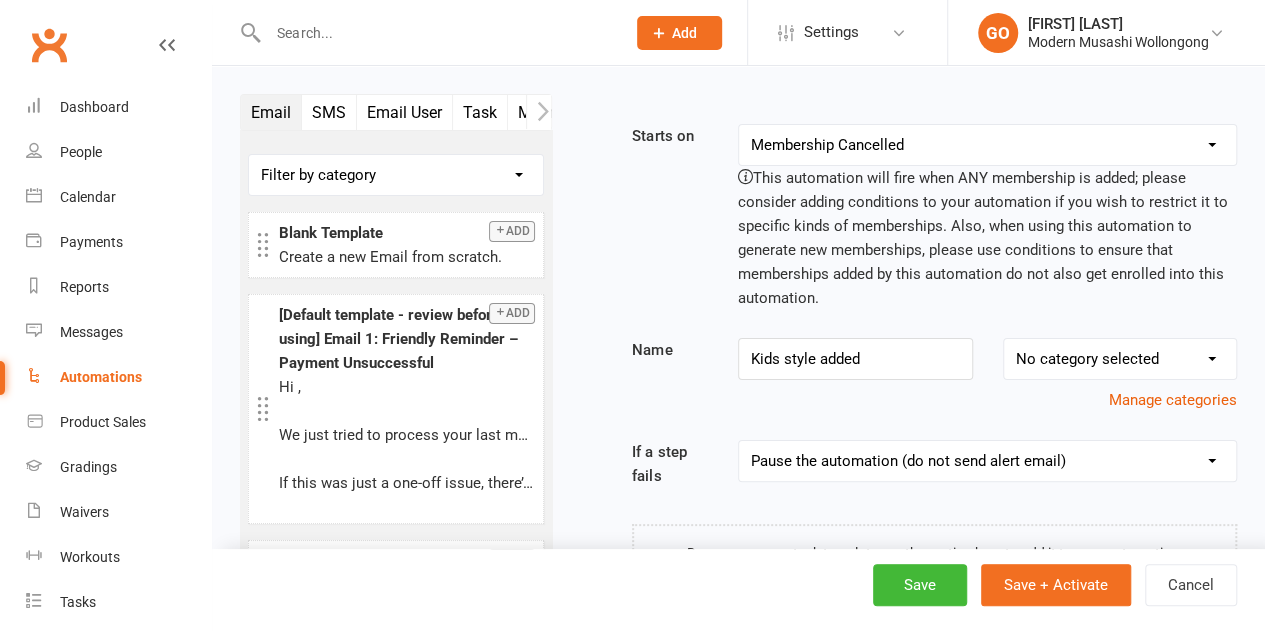 click 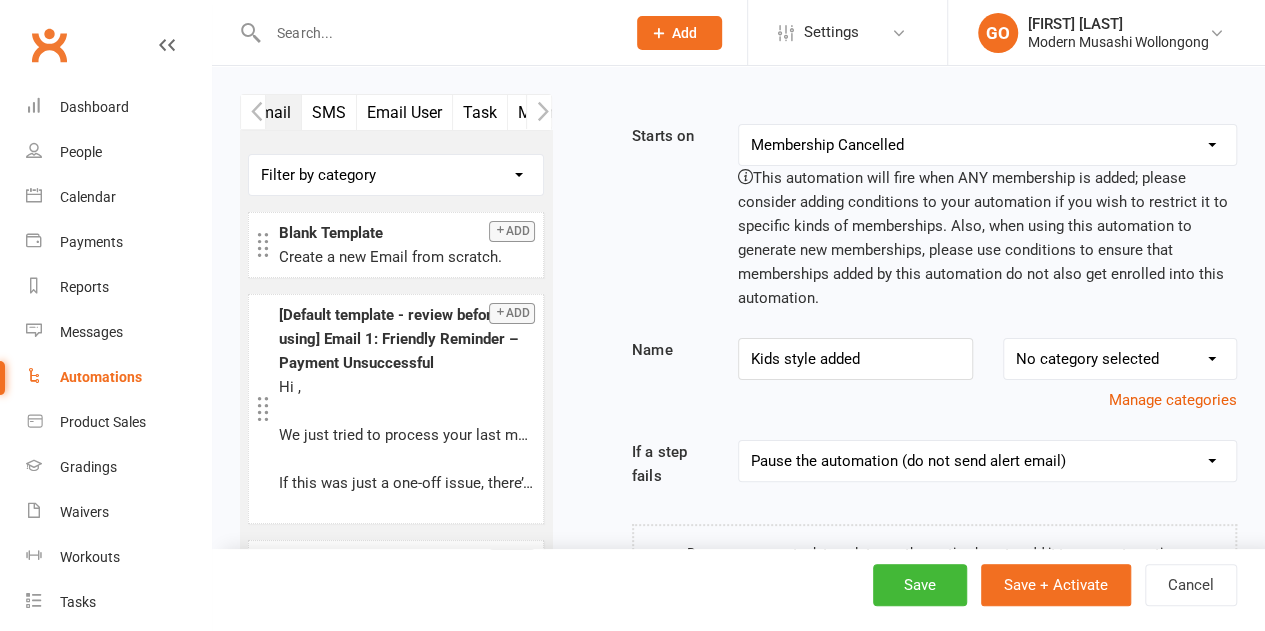 click 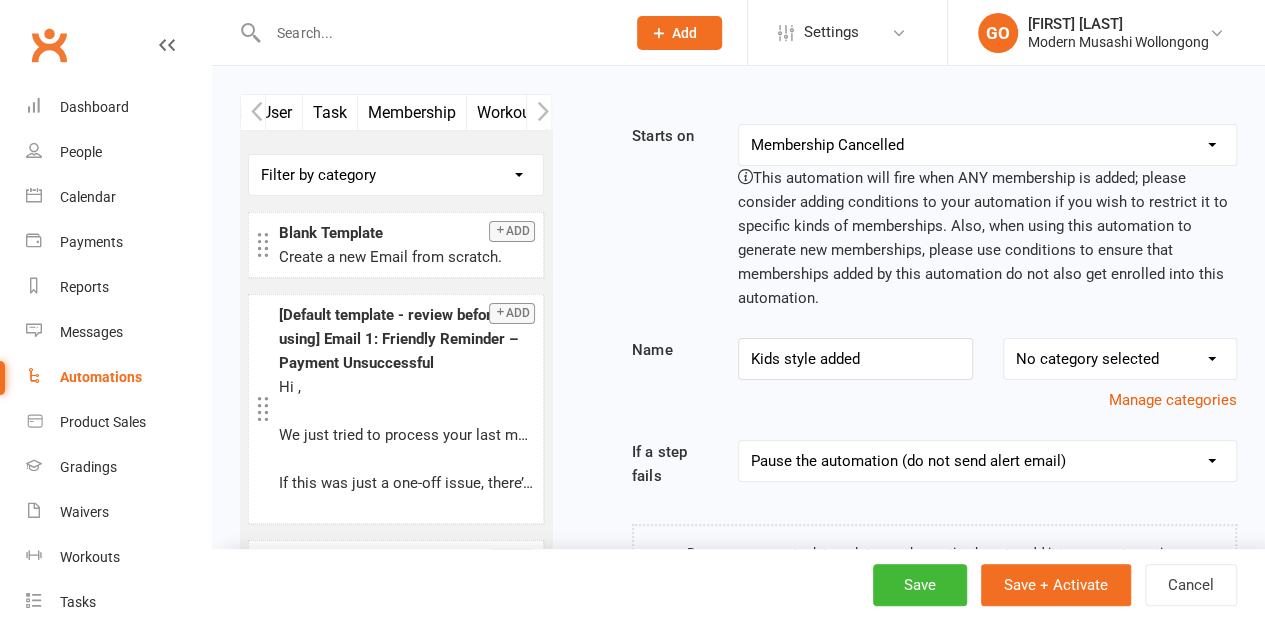 click 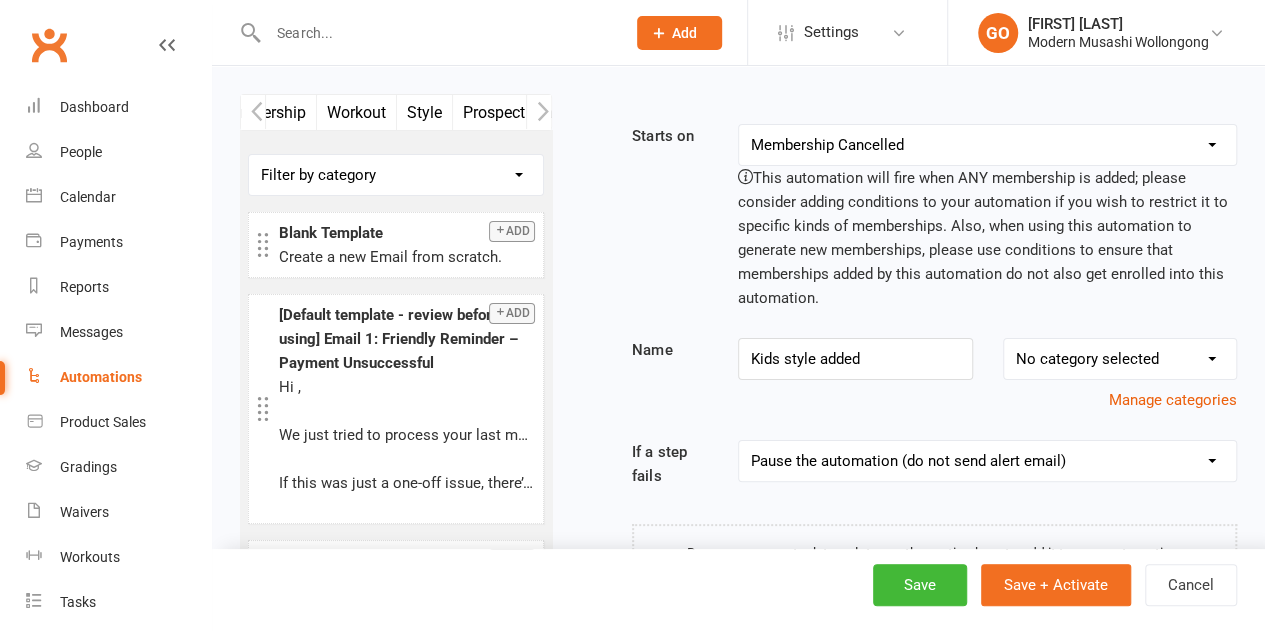 click 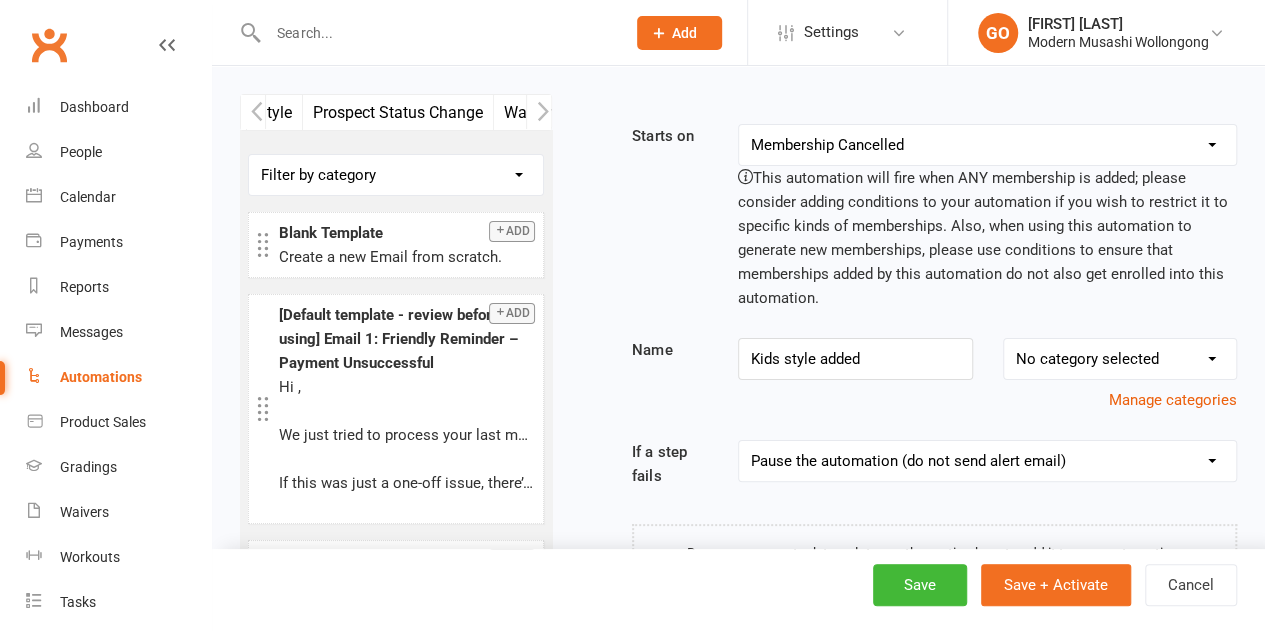 scroll, scrollTop: 0, scrollLeft: 450, axis: horizontal 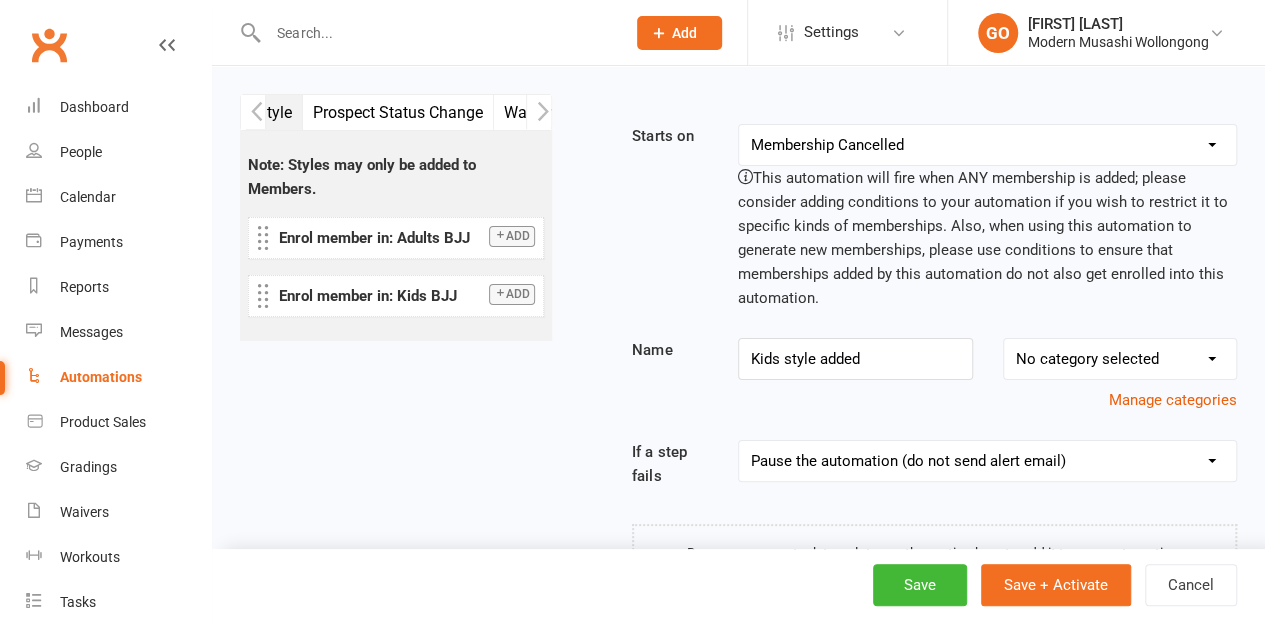 click on "Add" at bounding box center [512, 294] 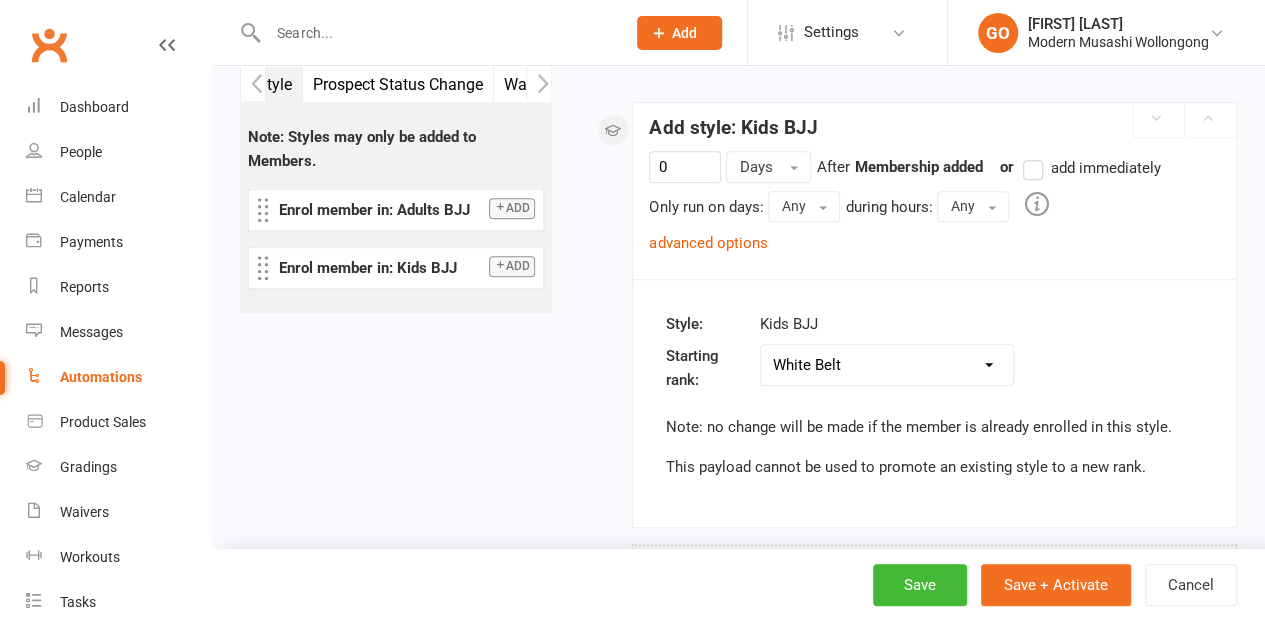 scroll, scrollTop: 430, scrollLeft: 0, axis: vertical 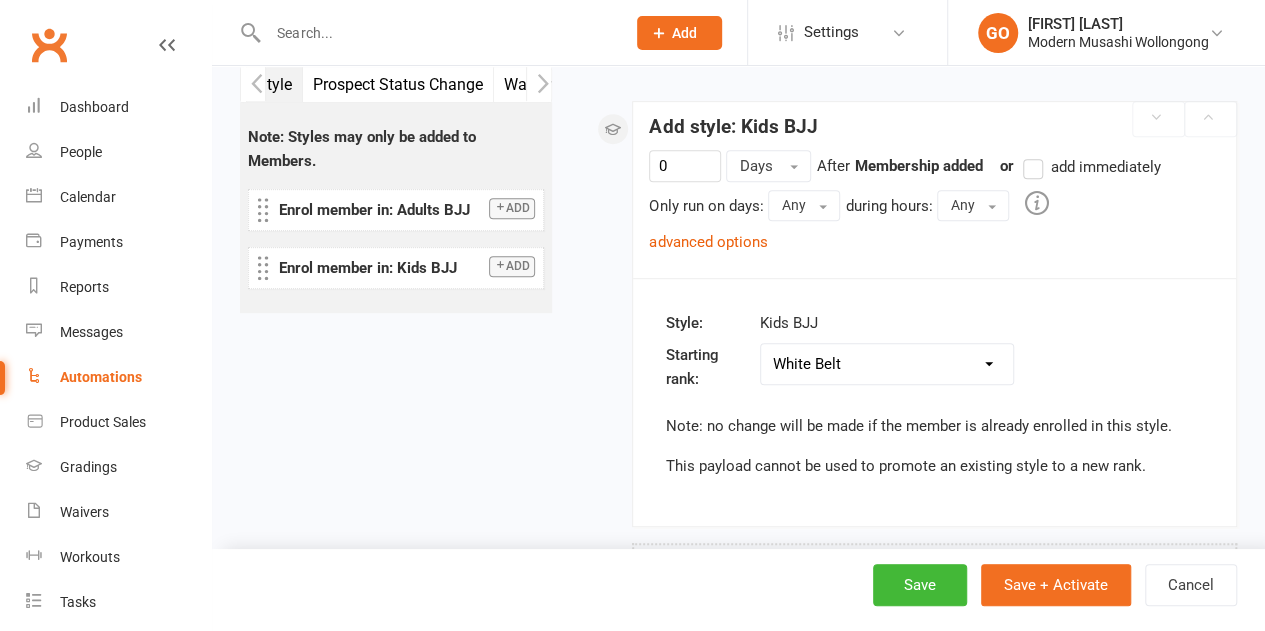 drag, startPoint x: 1045, startPoint y: 164, endPoint x: 1010, endPoint y: 172, distance: 35.902645 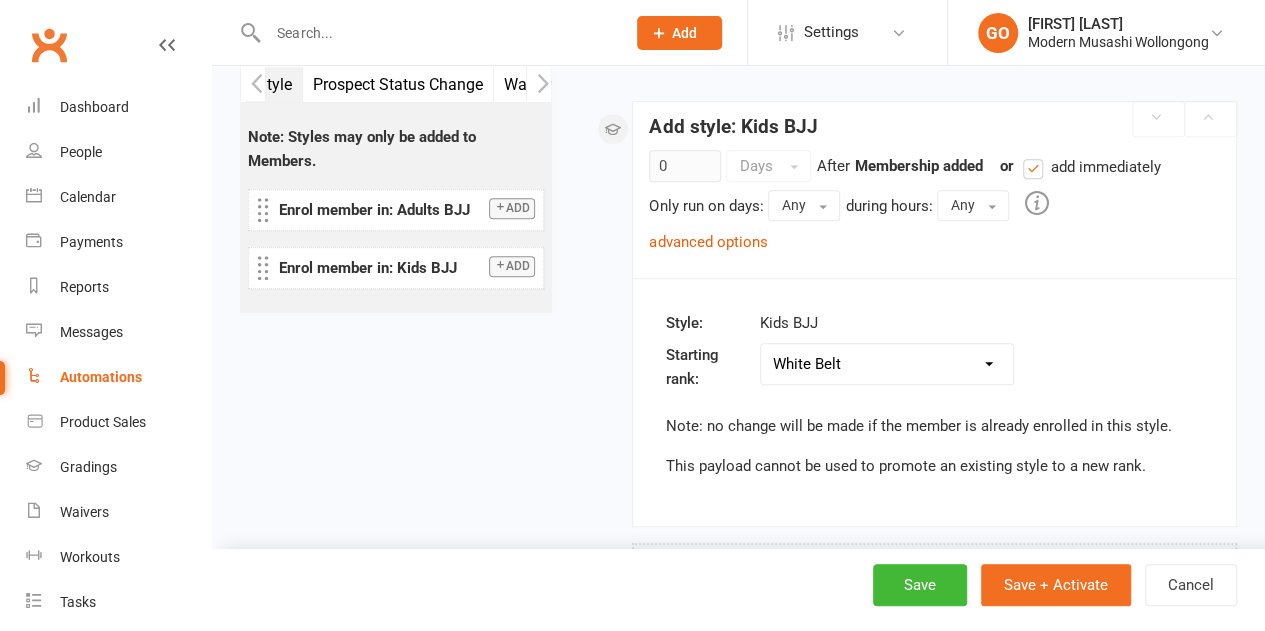 click on "advanced options" at bounding box center [708, 242] 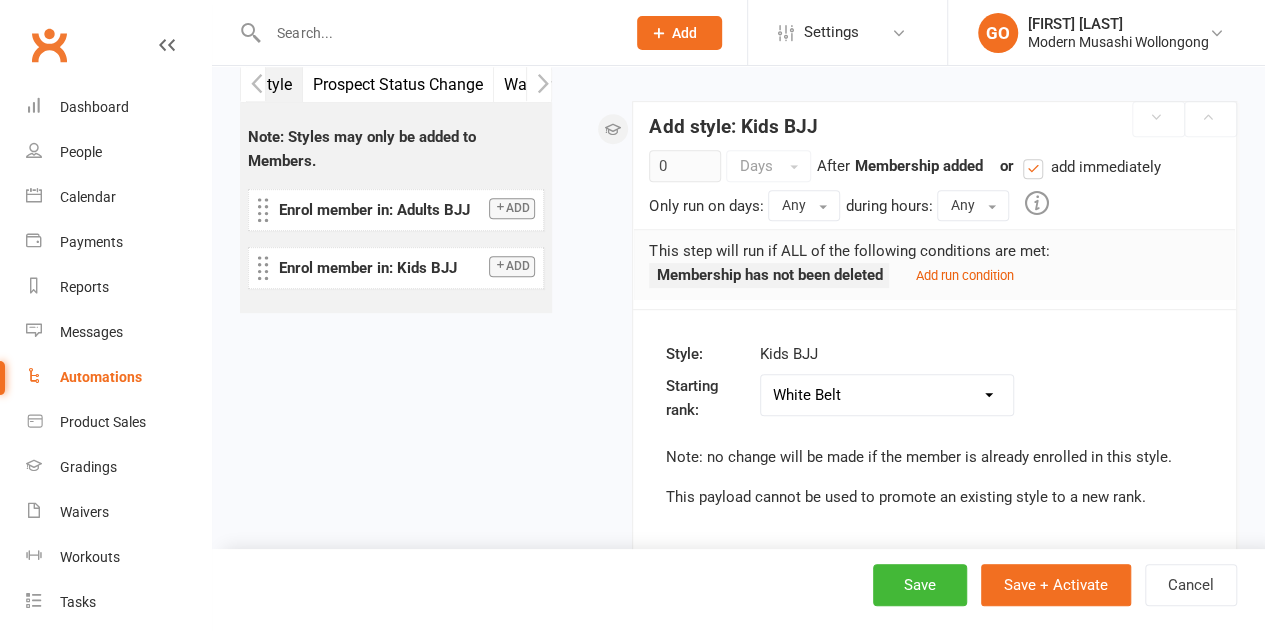 drag, startPoint x: 944, startPoint y: 273, endPoint x: 847, endPoint y: 295, distance: 99.46356 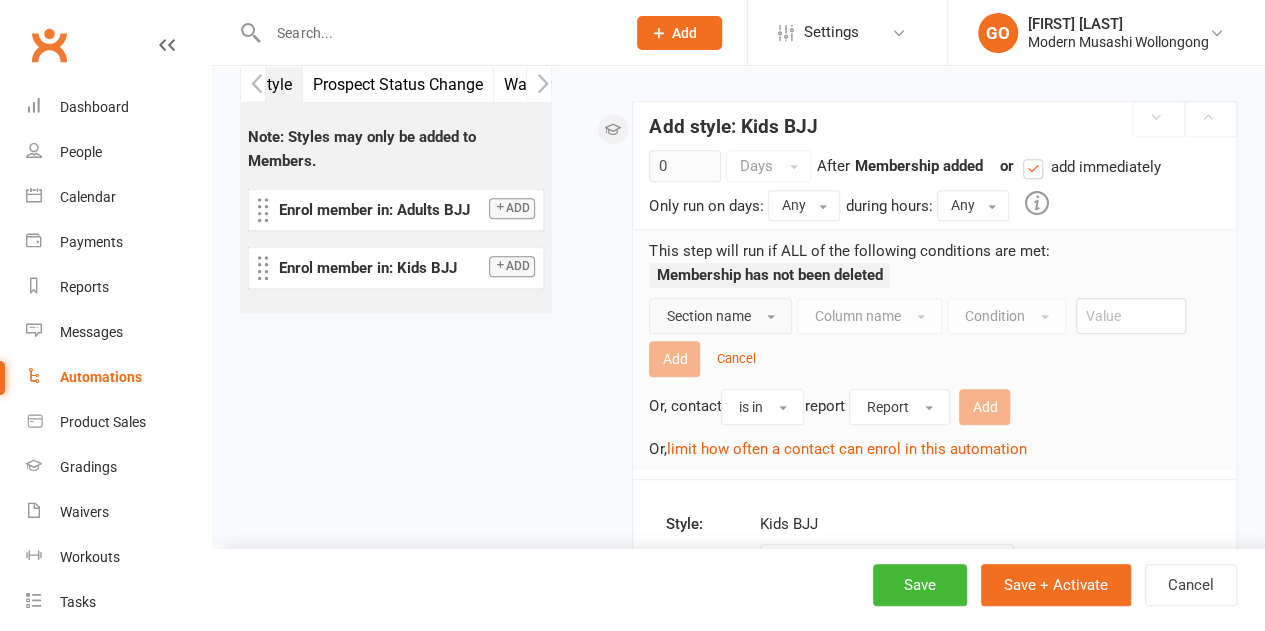 click on "Section name" at bounding box center (720, 316) 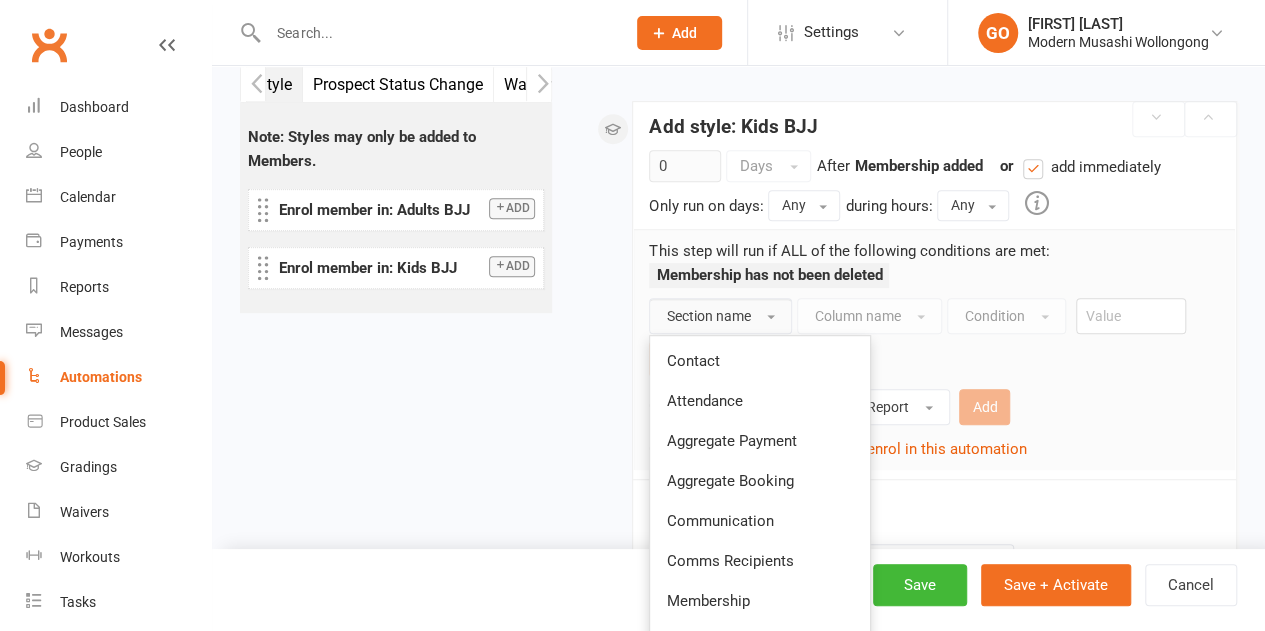 click on "Contact" at bounding box center [760, 361] 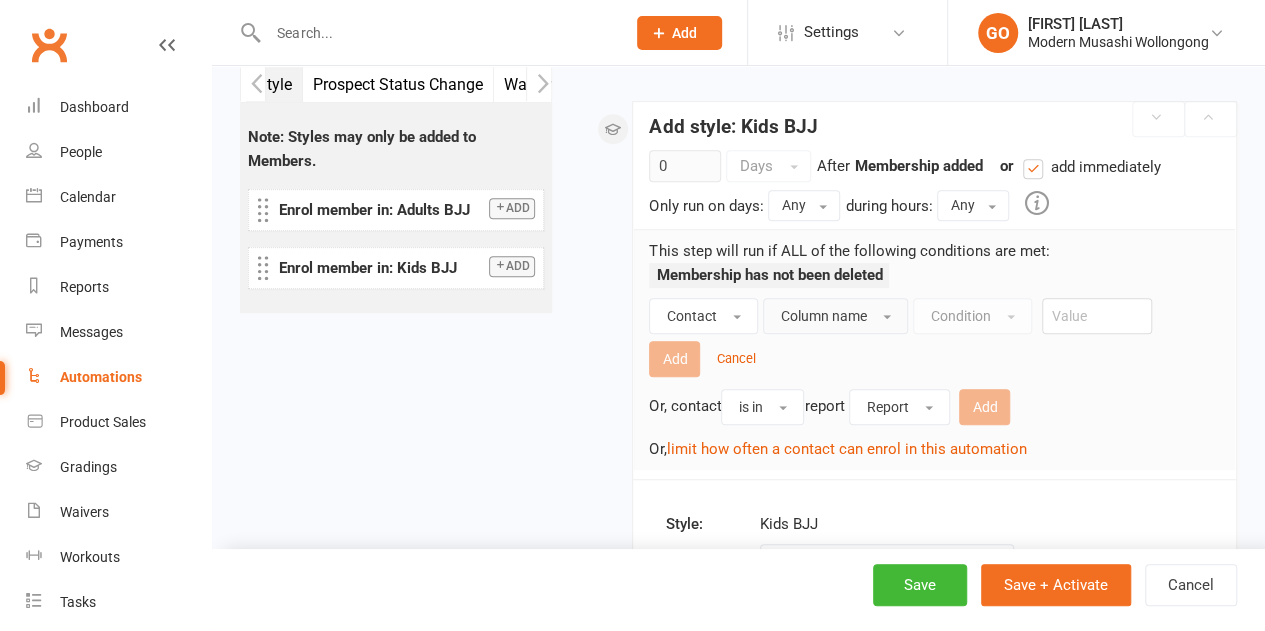 click on "Column name" at bounding box center [823, 316] 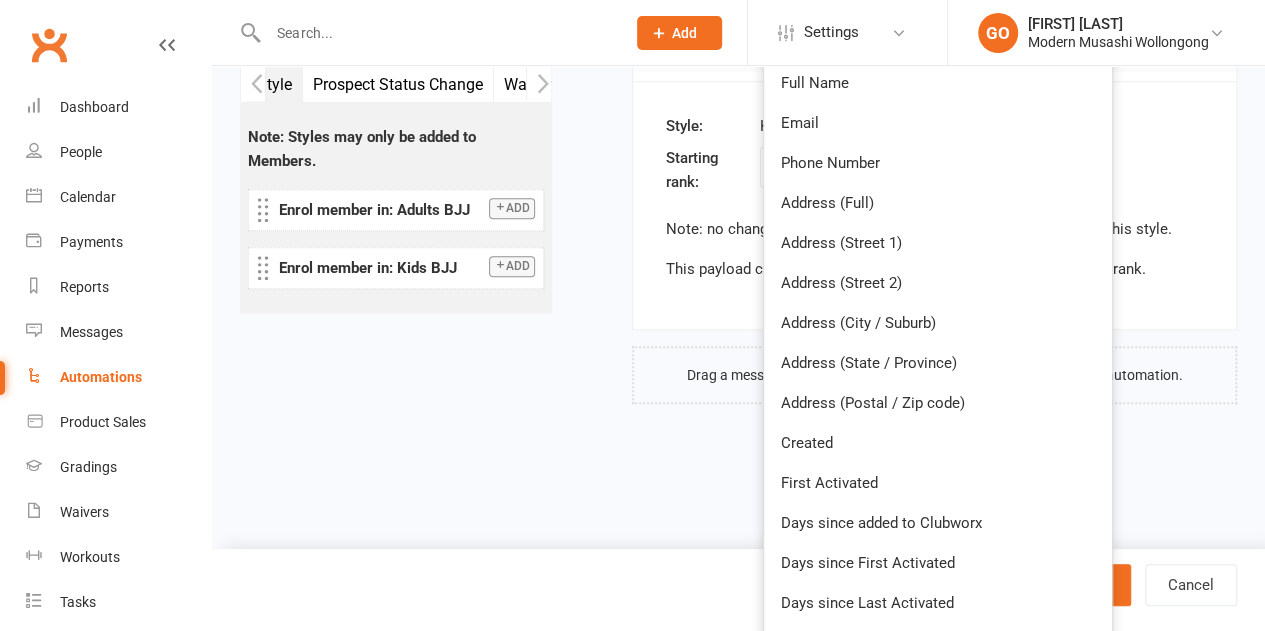 scroll, scrollTop: 930, scrollLeft: 0, axis: vertical 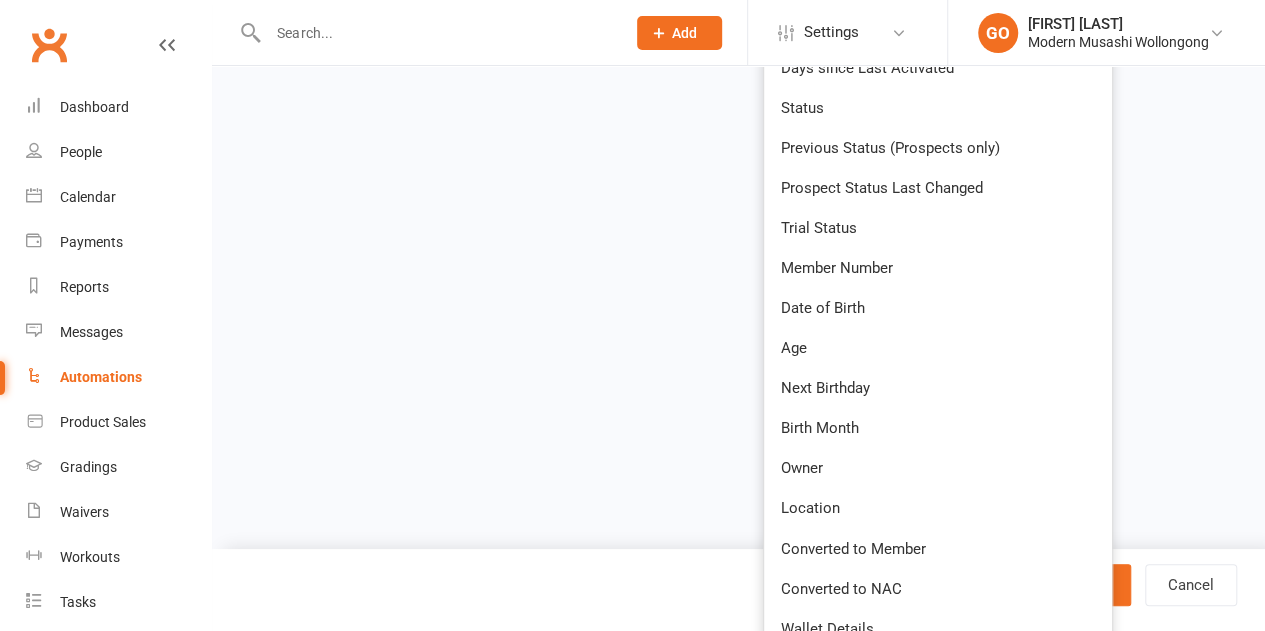 click on "Age" at bounding box center [938, 348] 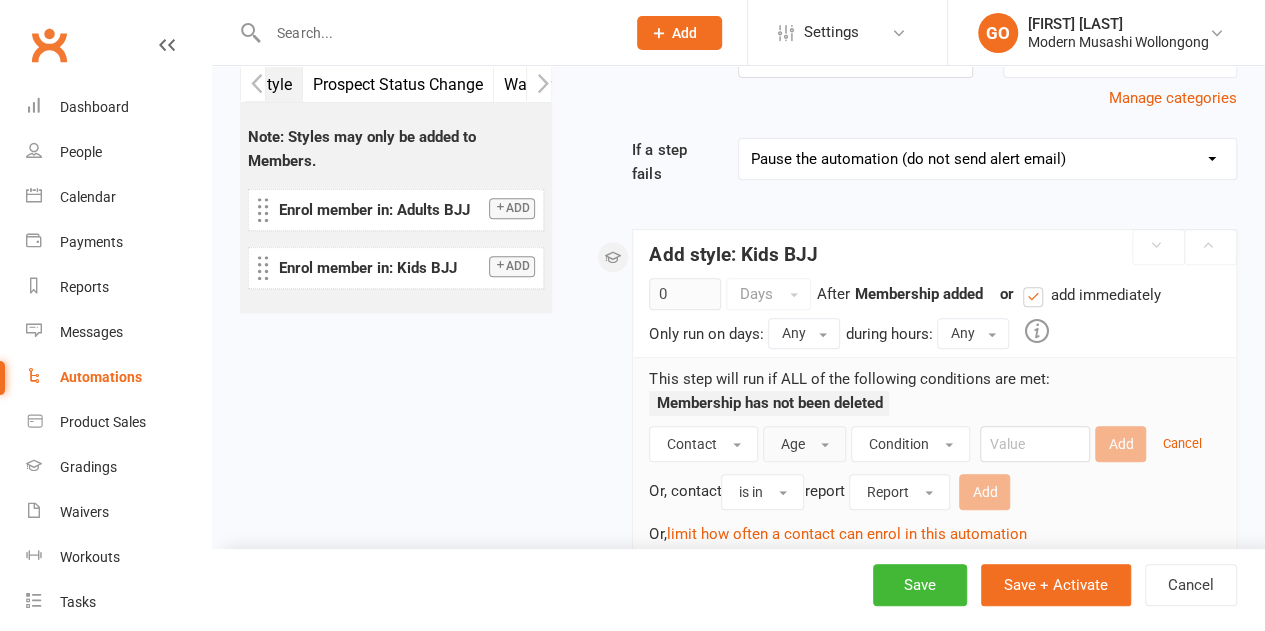 scroll, scrollTop: 313, scrollLeft: 0, axis: vertical 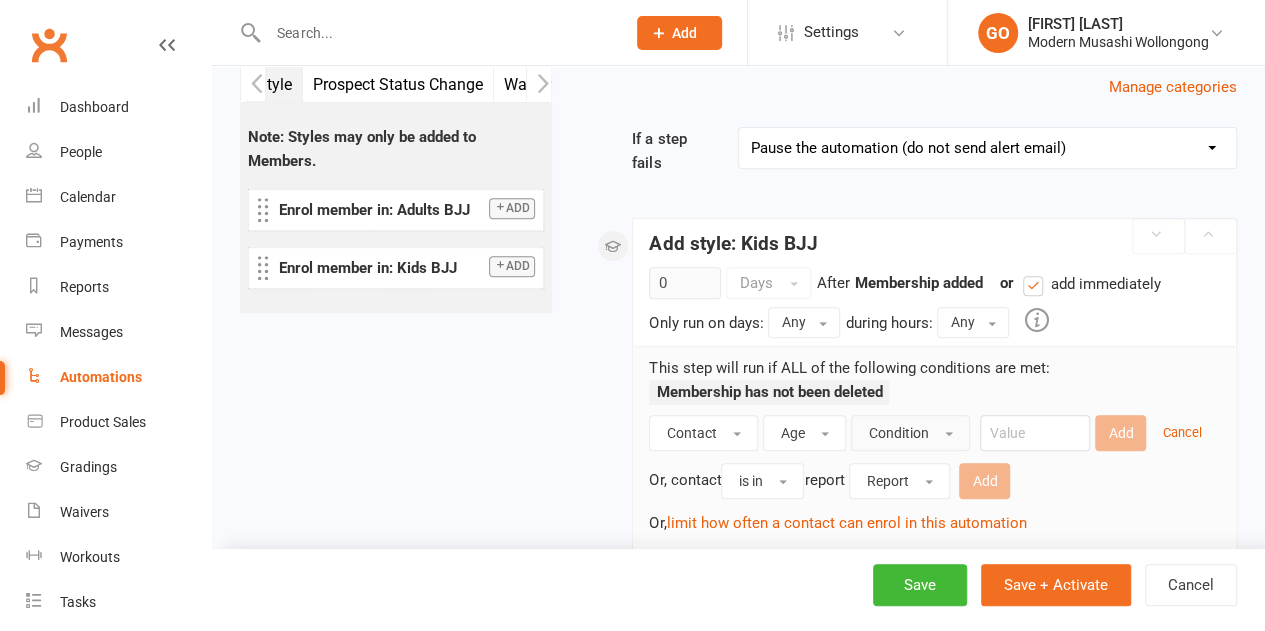 click on "Condition" at bounding box center (910, 433) 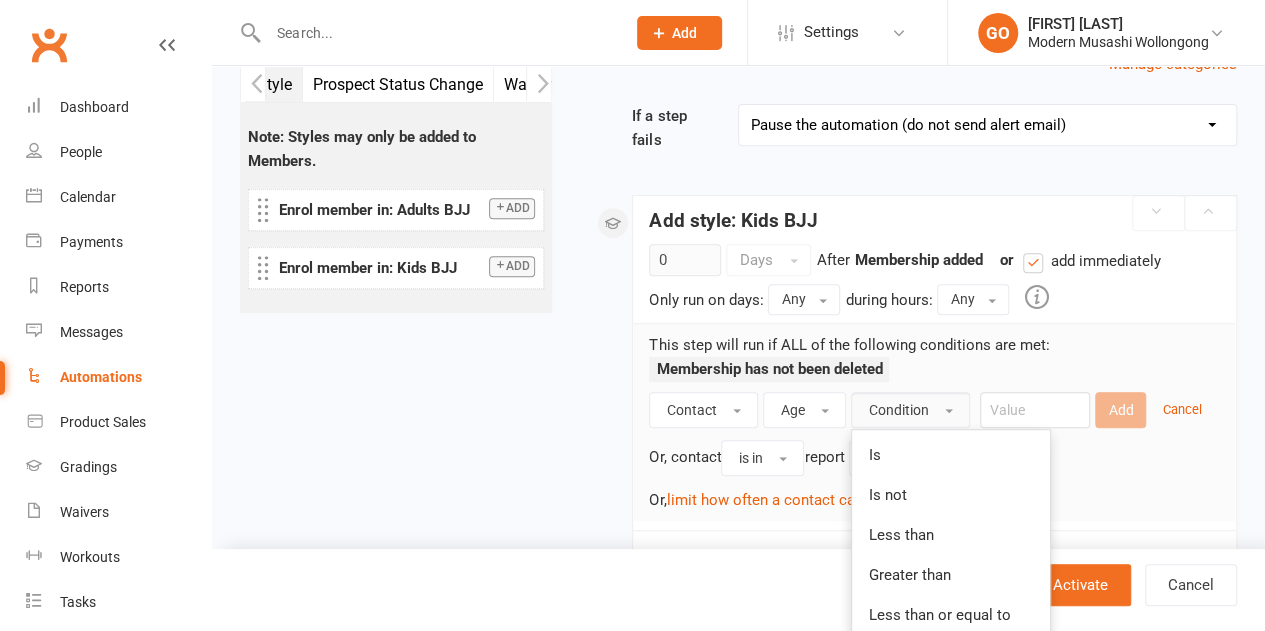 scroll, scrollTop: 346, scrollLeft: 0, axis: vertical 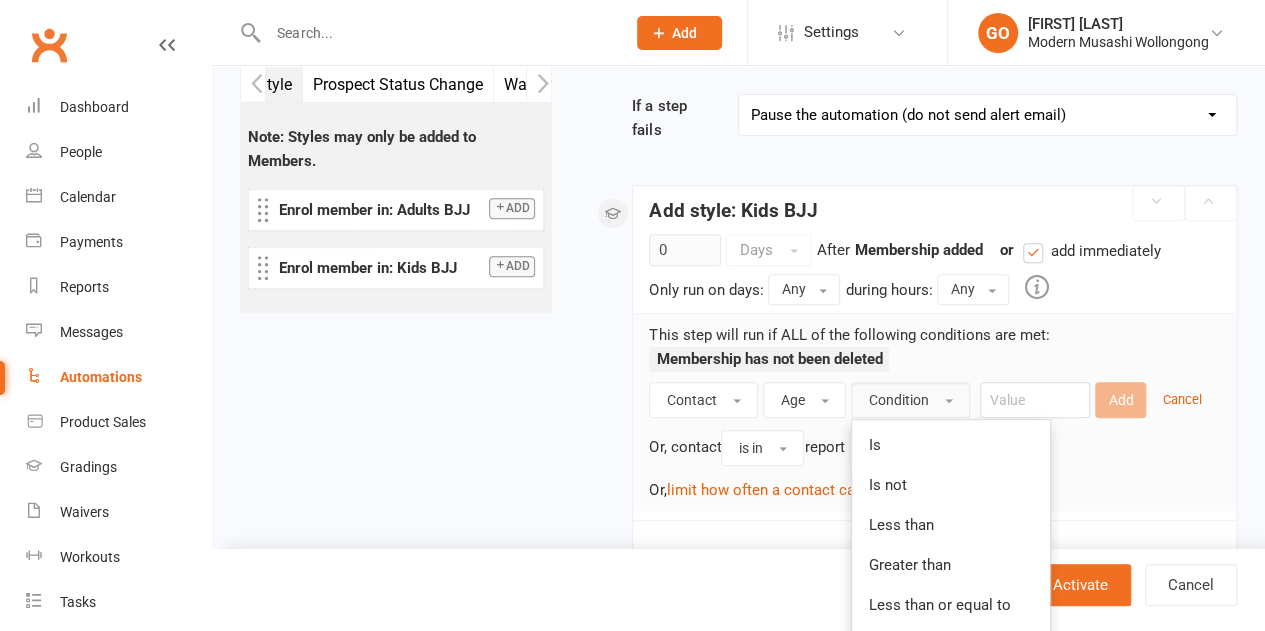 click on "Greater than" at bounding box center (909, 565) 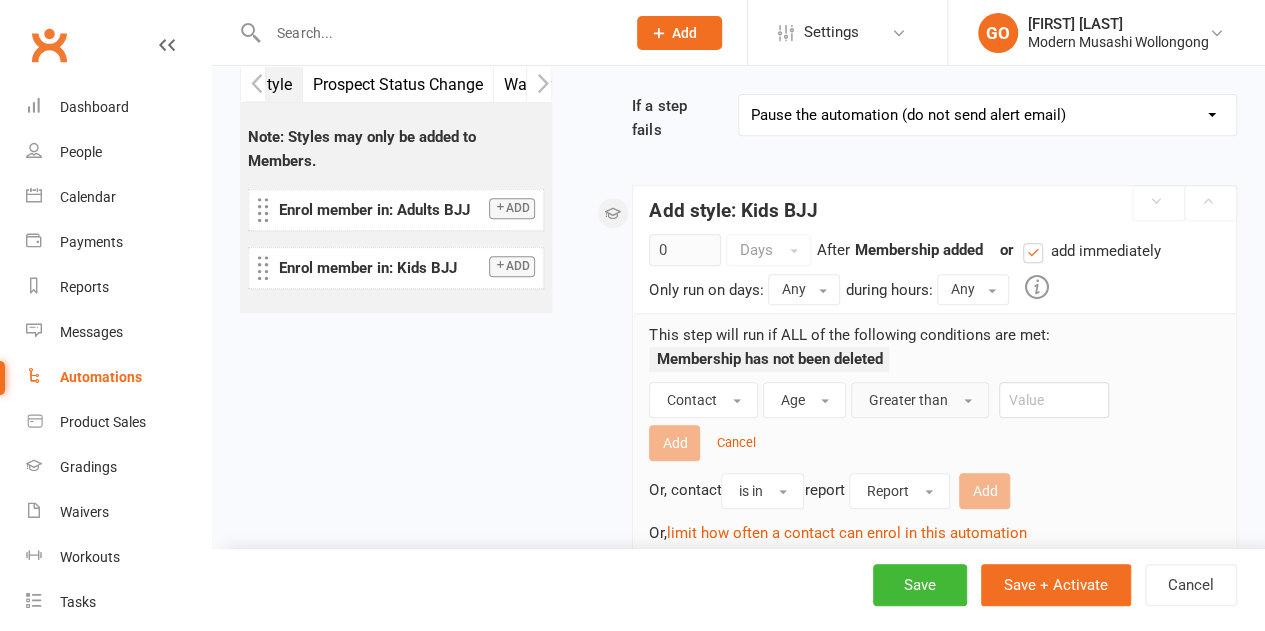 click on "Greater than" at bounding box center (907, 400) 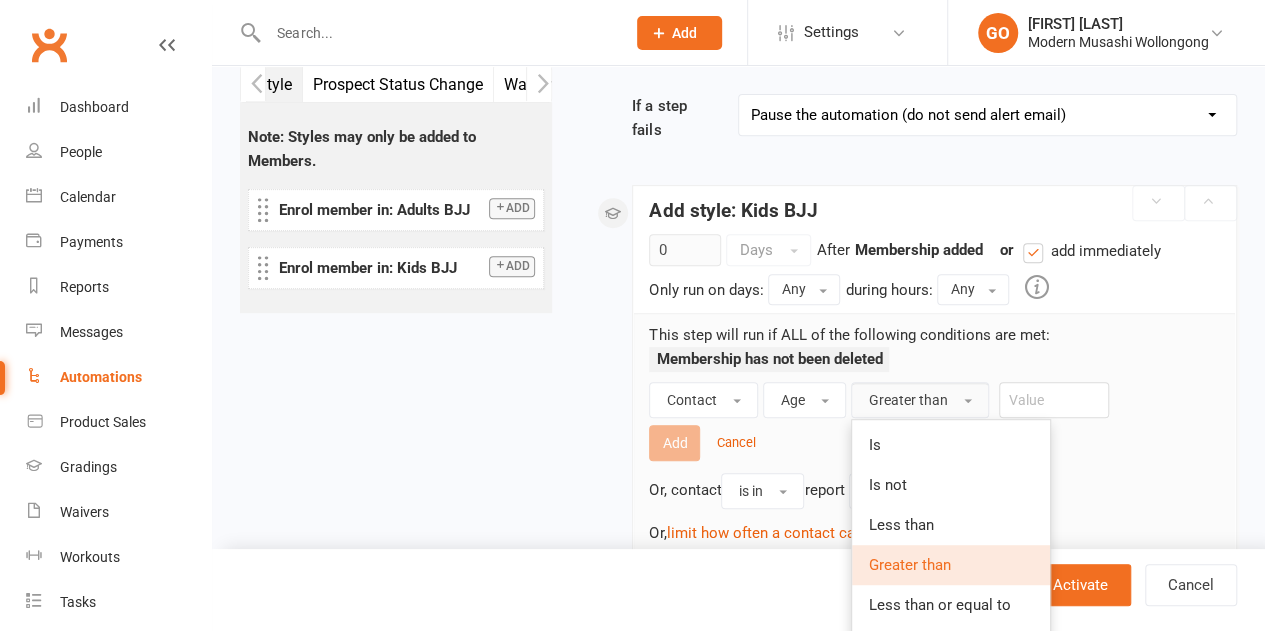drag, startPoint x: 932, startPoint y: 525, endPoint x: 1012, endPoint y: 406, distance: 143.39107 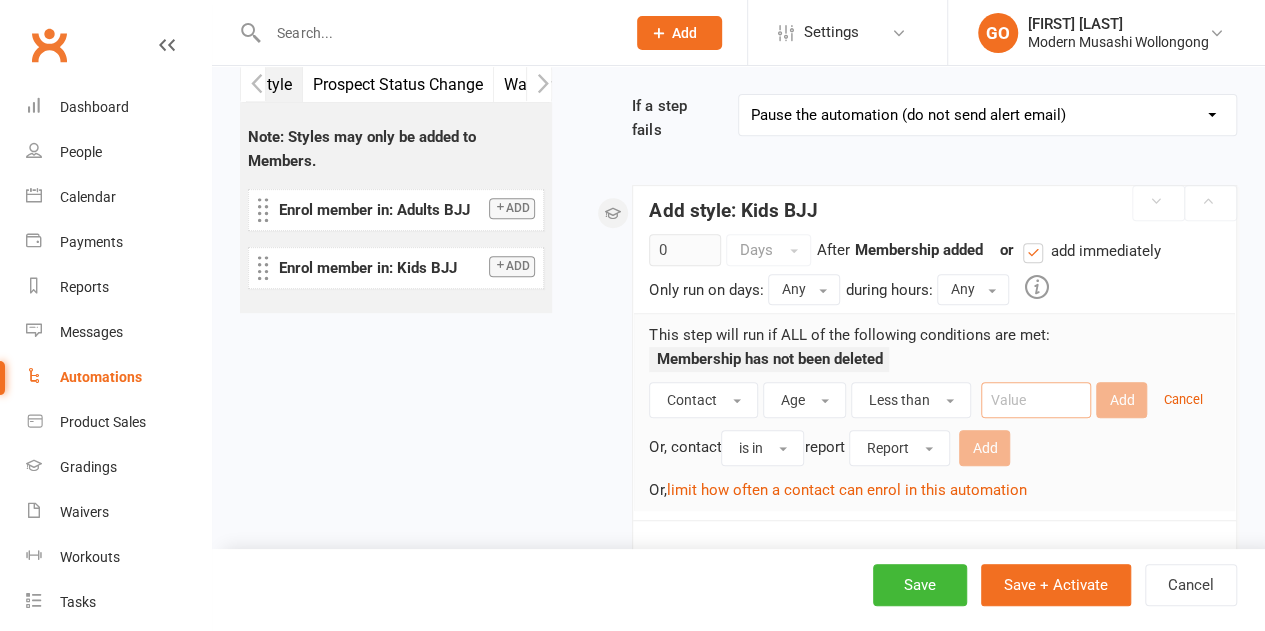 click at bounding box center [1036, 400] 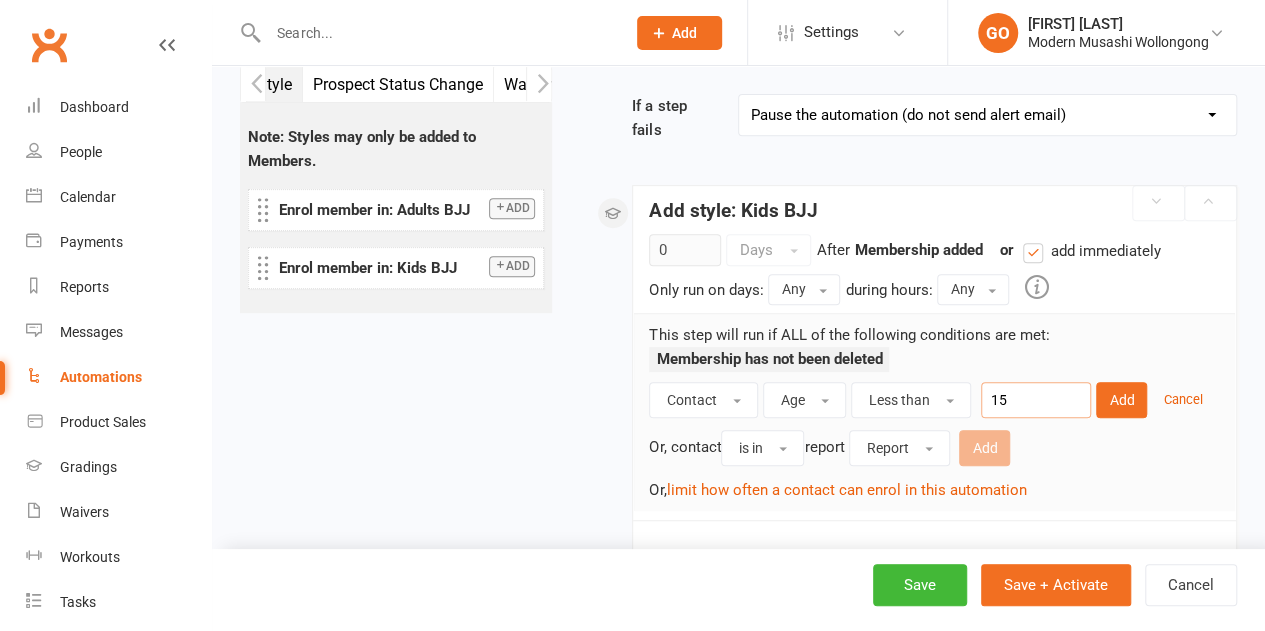 click on "Membership has not been deleted" at bounding box center [934, 364] 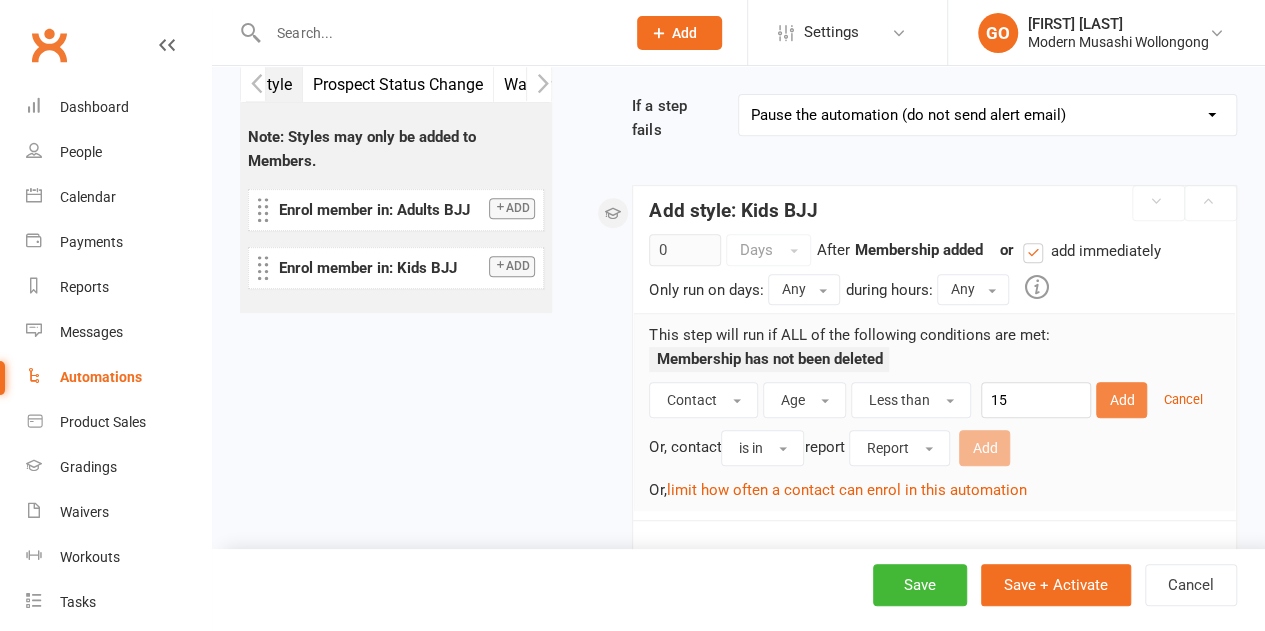 click on "Add" at bounding box center (1121, 400) 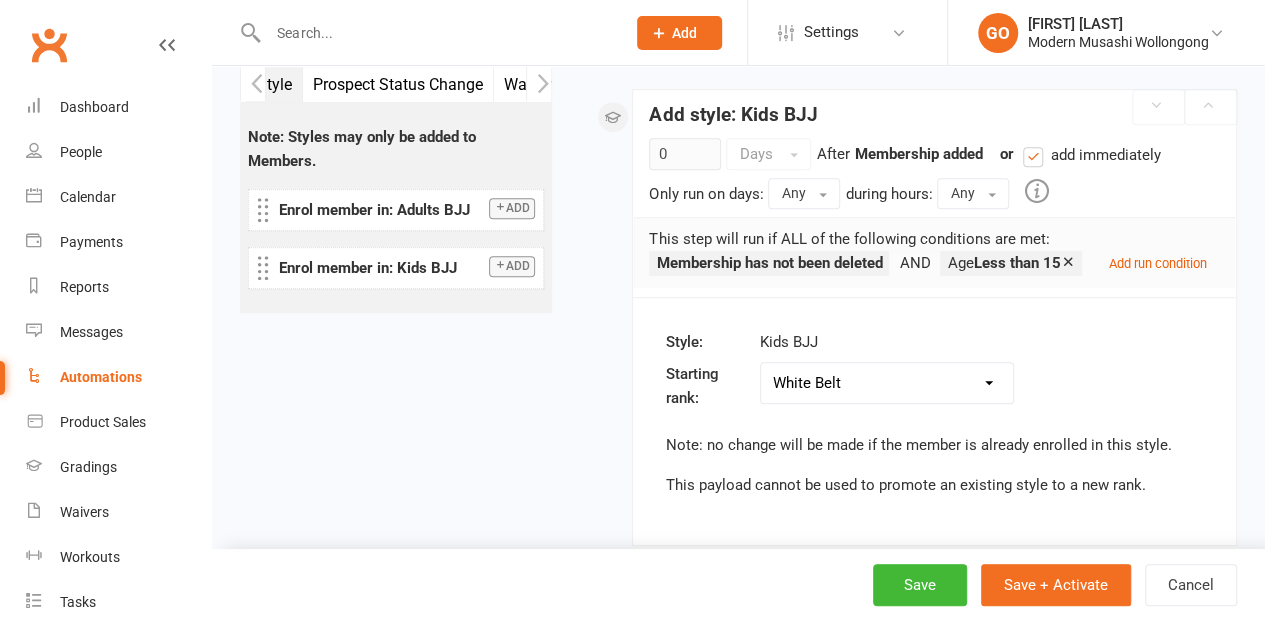 scroll, scrollTop: 577, scrollLeft: 0, axis: vertical 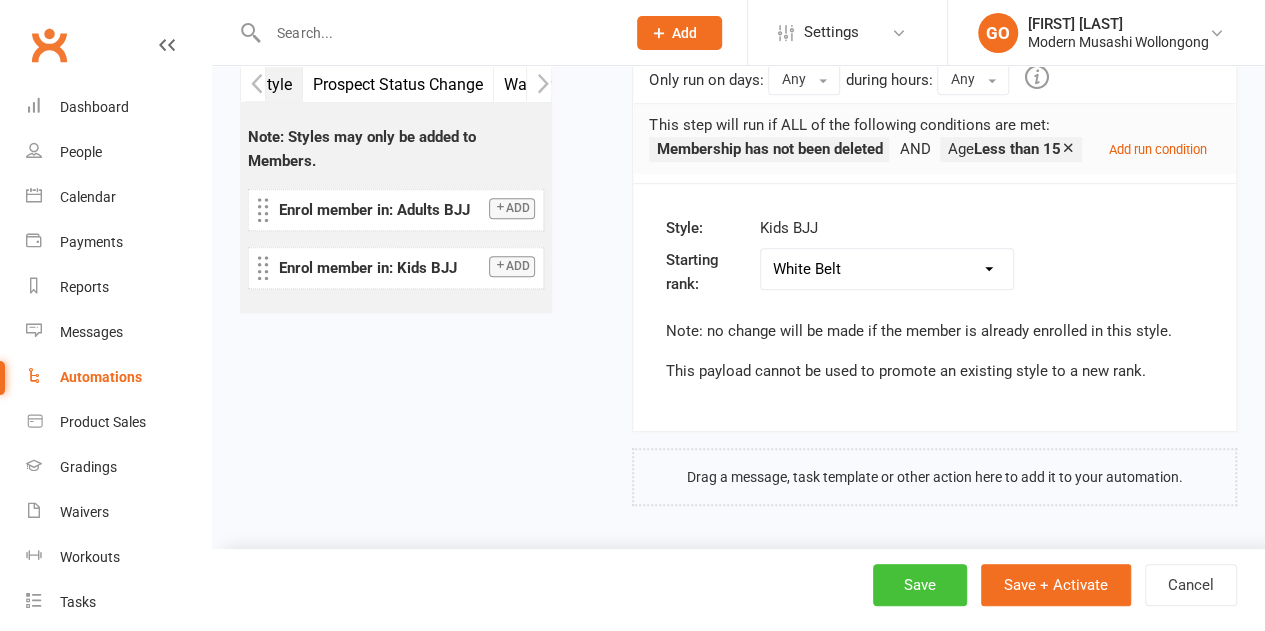 click on "Save" at bounding box center [920, 585] 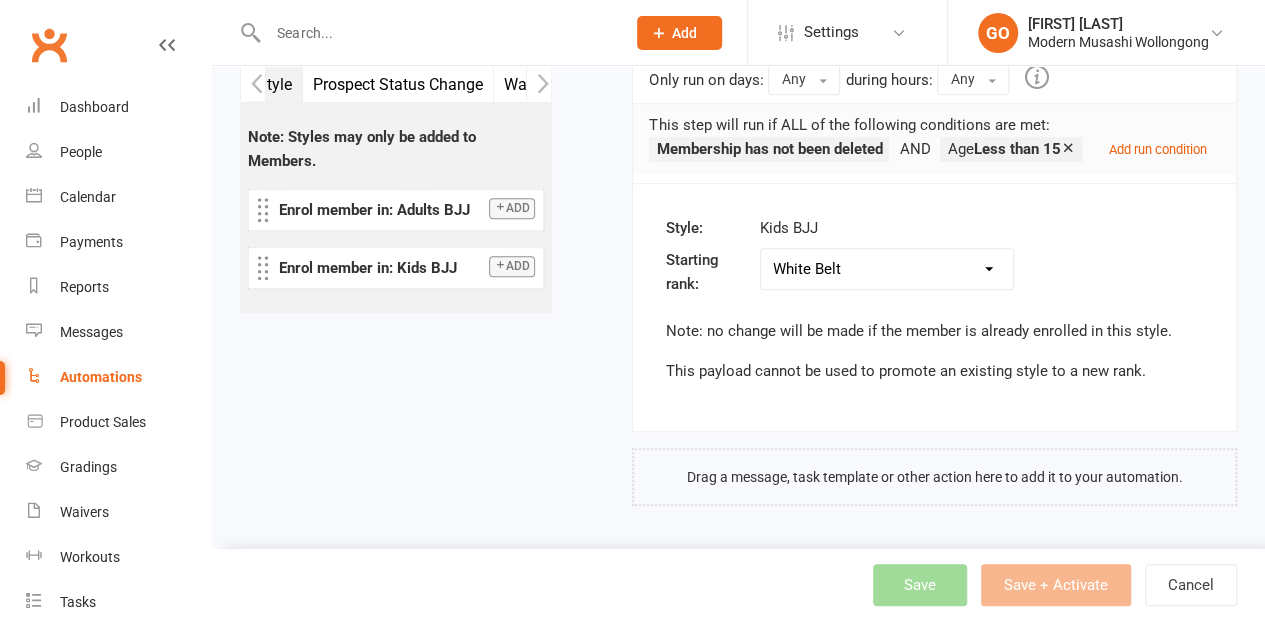 scroll, scrollTop: 0, scrollLeft: 0, axis: both 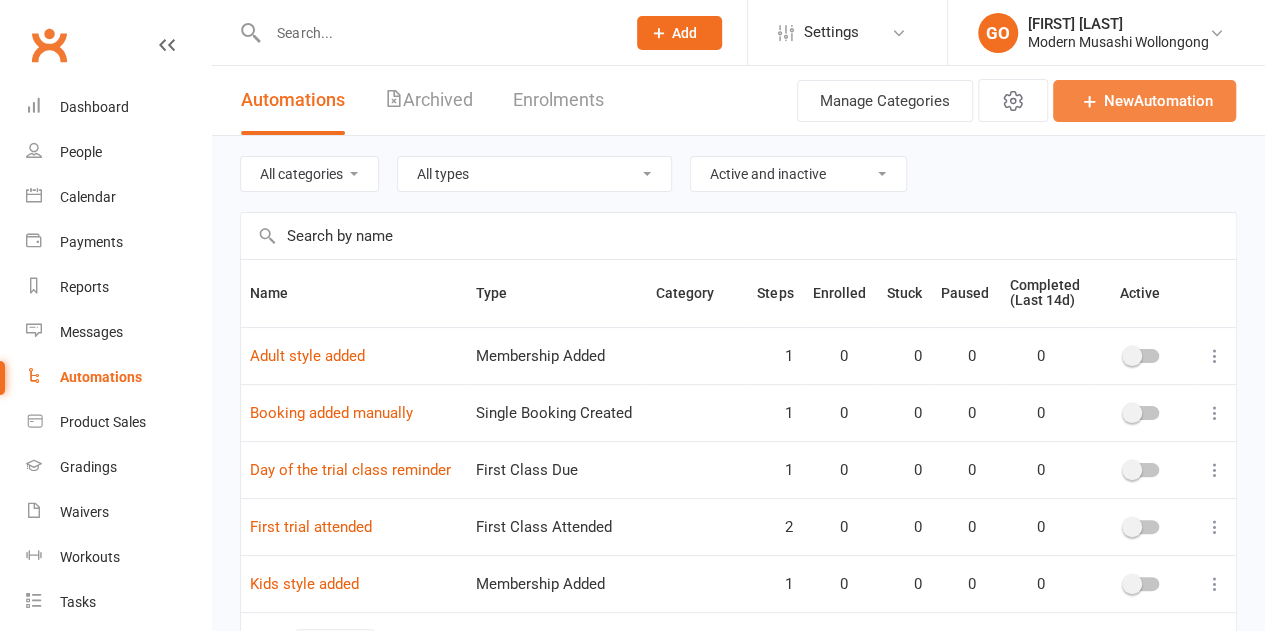 click on "New  Automation" at bounding box center (1144, 101) 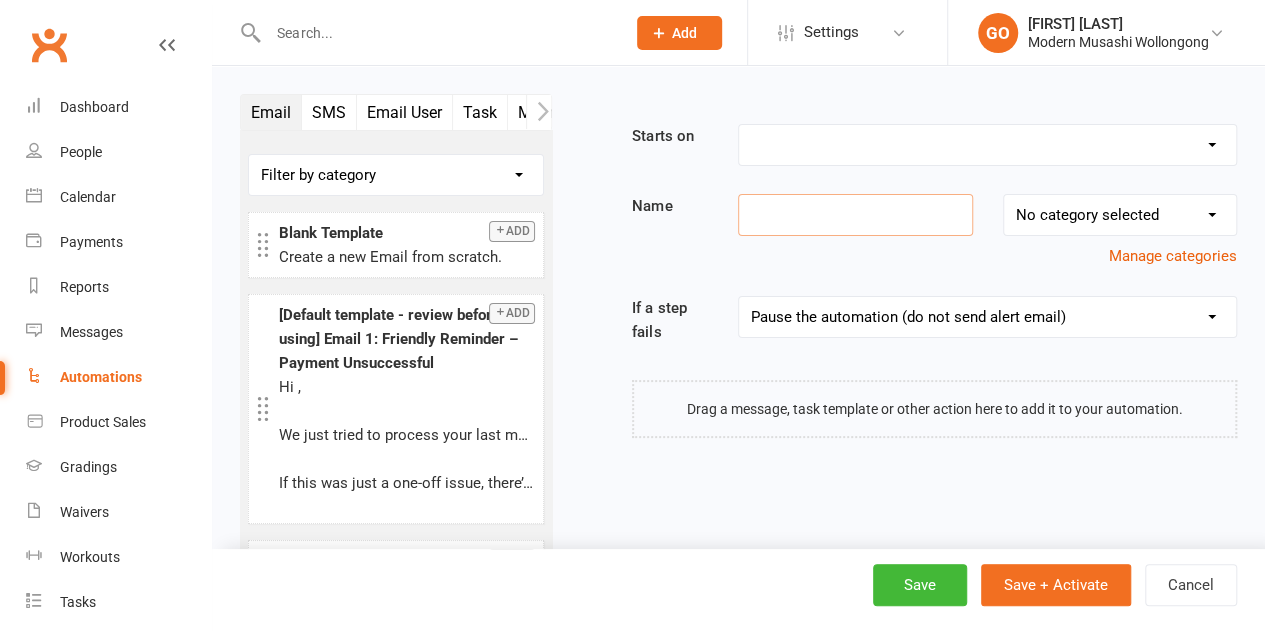 click at bounding box center (855, 215) 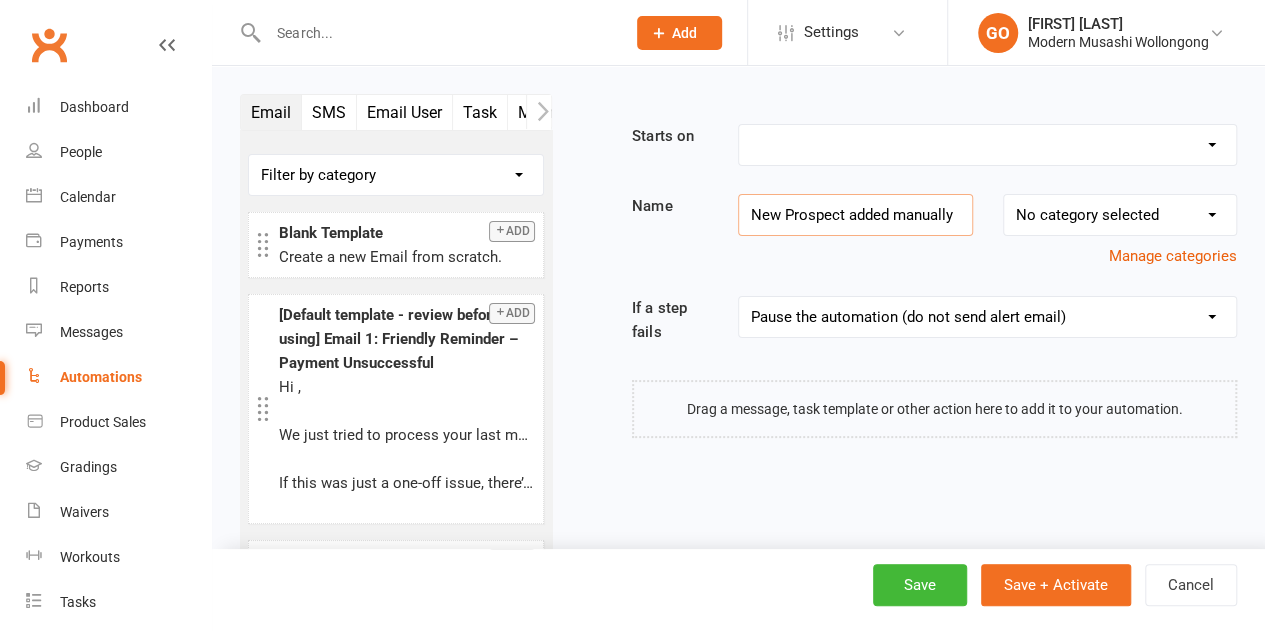 type on "New Prospect added manually" 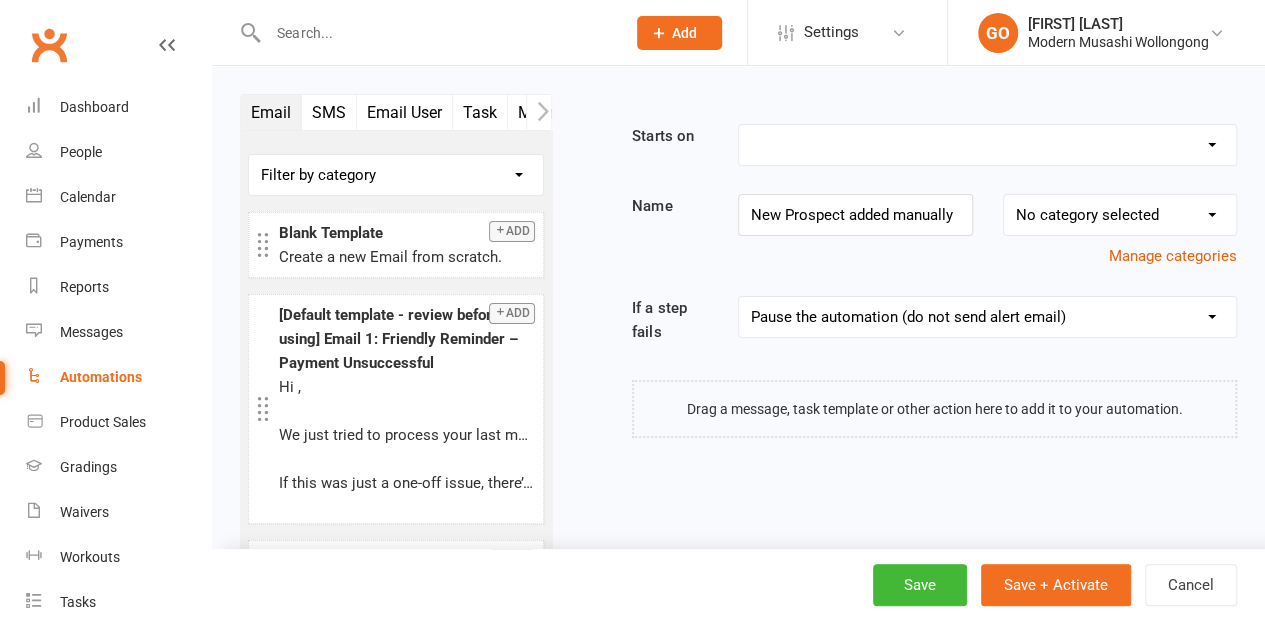 click on "Booking Cancelled Booking Due Booking Late-Cancelled Booking Marked Absent Booking Marked Attended Contact Added to Event Waitlist Contact Birthday Converted to Member Credit Card Expiry Days Since Last Attendance End of Suspension Enrolled in Martial Arts Style First Class Attended First Class Due General Attendance Marked Manual Enrolment Member Added Member First Activated Member Promoted / Graded Membership Added Membership Cancelled Membership Due to Start Membership Expiry Non-attending Contact Added Payment Due Payment Failure Payment Marked Process Manually Payment Paid Prospect Added Prospect Status Changed Recurring Bookings Activated Signed Waiver Approved Single Booking Created Start of Suspension Suspension Added Workout Performed" at bounding box center [987, 145] 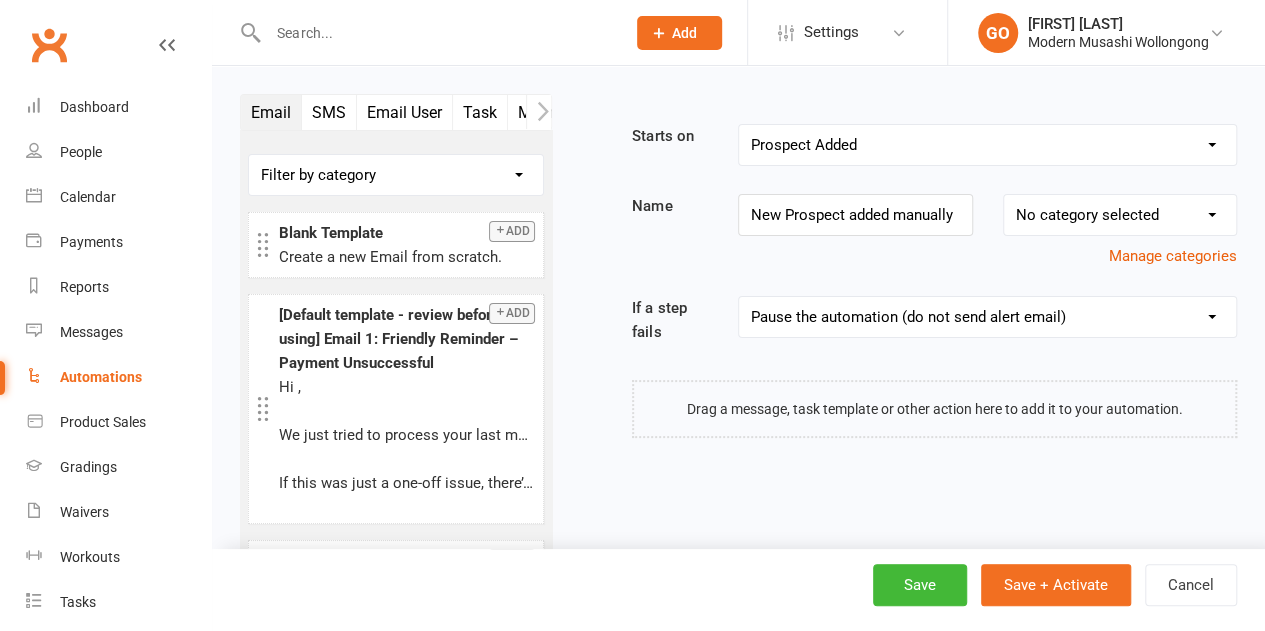 click on "Booking Cancelled Booking Due Booking Late-Cancelled Booking Marked Absent Booking Marked Attended Contact Added to Event Waitlist Contact Birthday Converted to Member Credit Card Expiry Days Since Last Attendance End of Suspension Enrolled in Martial Arts Style First Class Attended First Class Due General Attendance Marked Manual Enrolment Member Added Member First Activated Member Promoted / Graded Membership Added Membership Cancelled Membership Due to Start Membership Expiry Non-attending Contact Added Payment Due Payment Failure Payment Marked Process Manually Payment Paid Prospect Added Prospect Status Changed Recurring Bookings Activated Signed Waiver Approved Single Booking Created Start of Suspension Suspension Added Workout Performed" at bounding box center [987, 145] 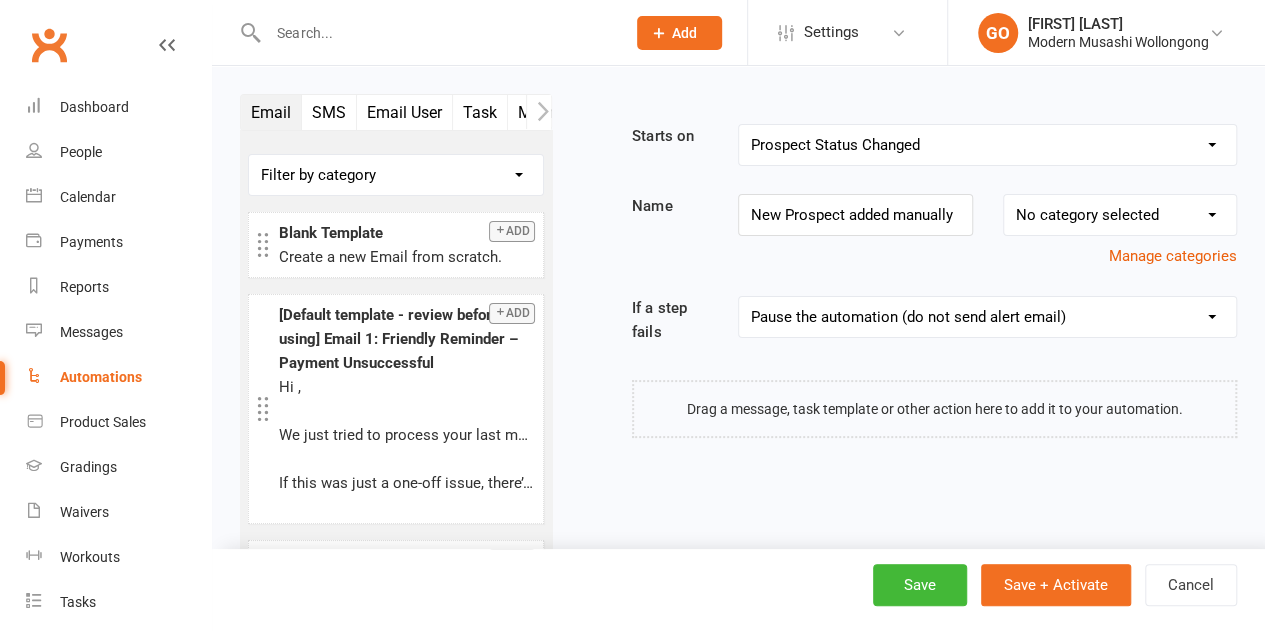 click on "Task" at bounding box center [480, 112] 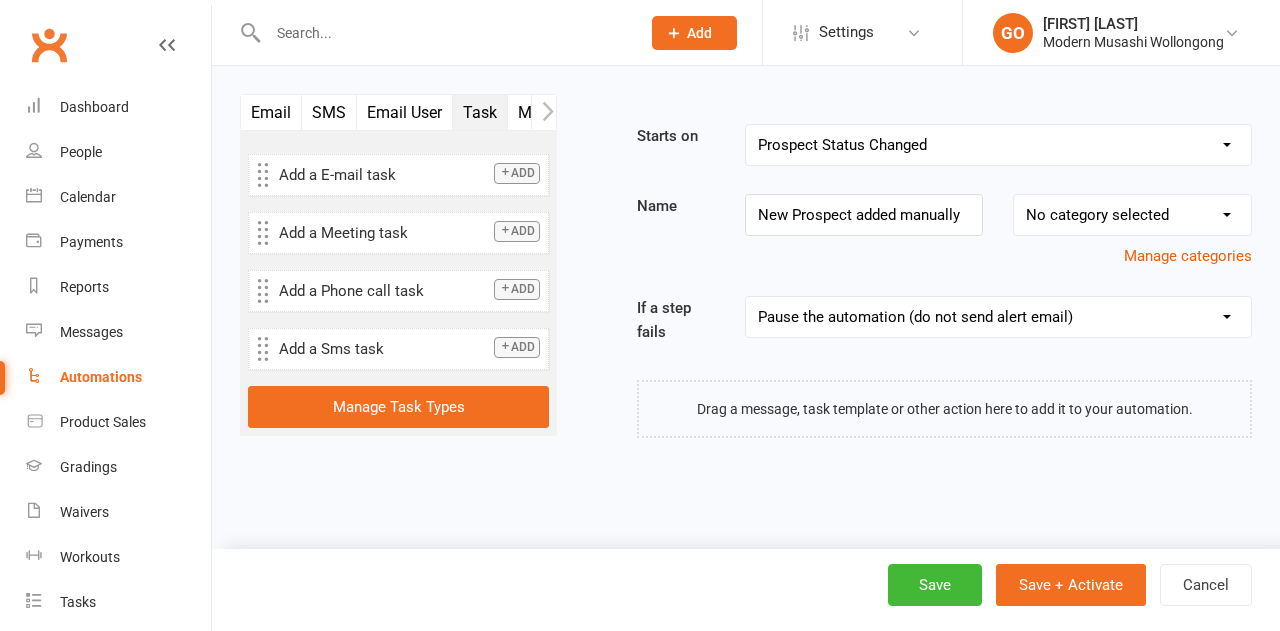 click on "Add" at bounding box center (517, 173) 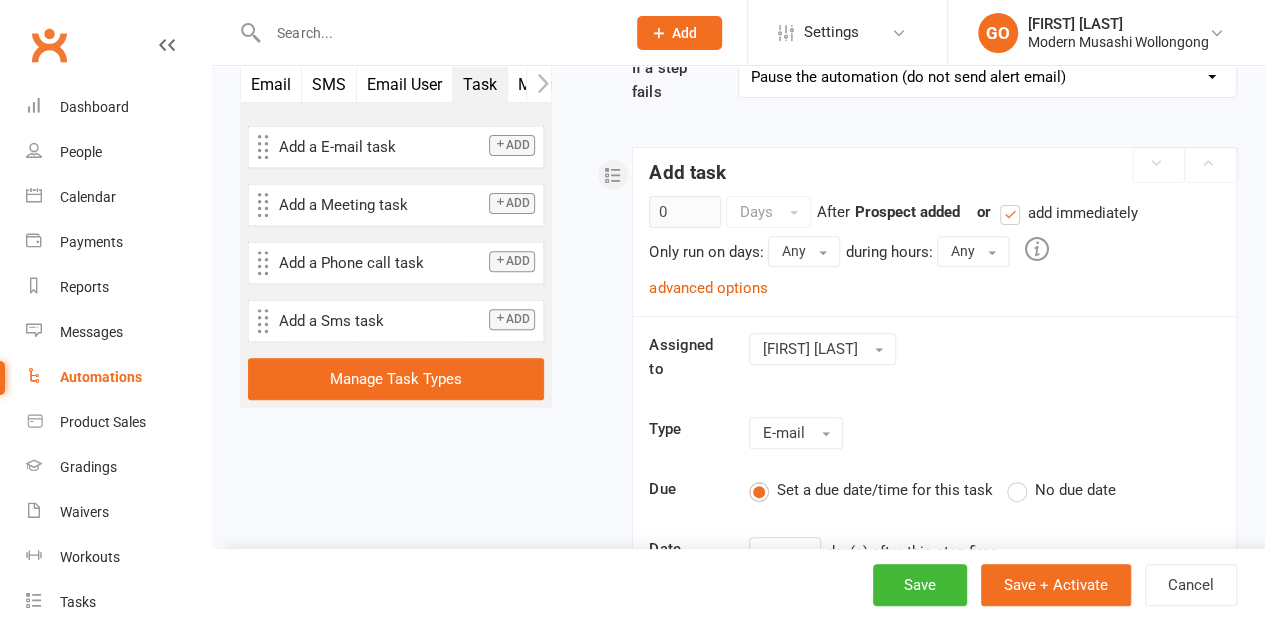 scroll, scrollTop: 286, scrollLeft: 0, axis: vertical 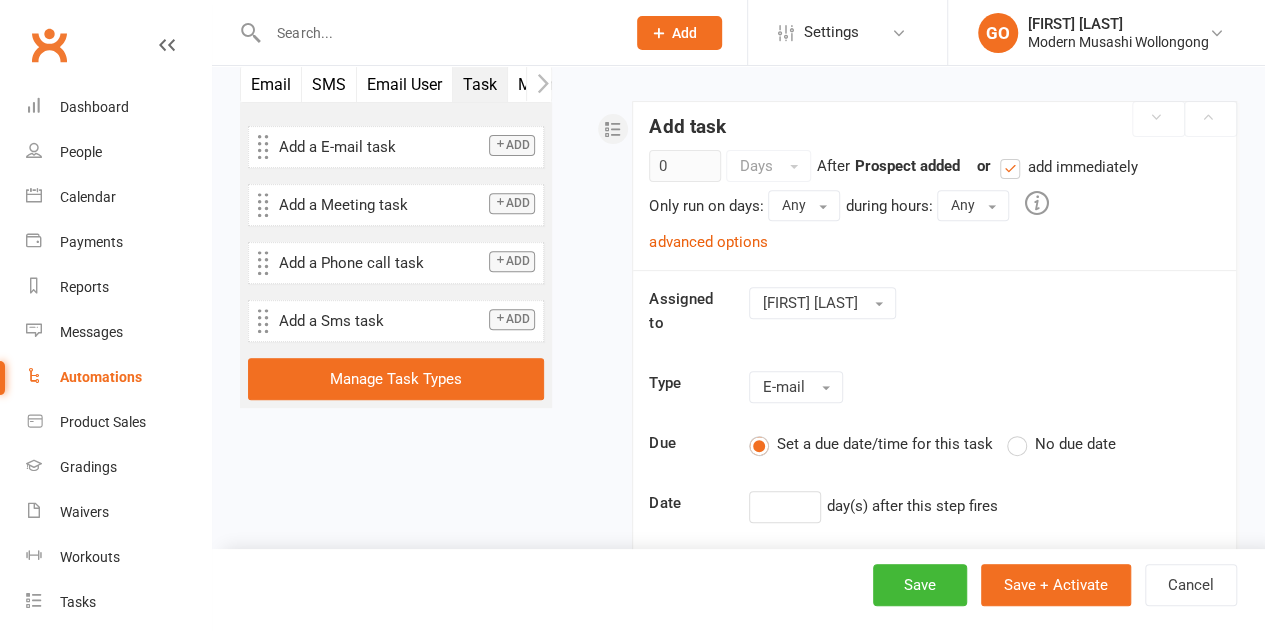 click on "advanced options" at bounding box center [708, 242] 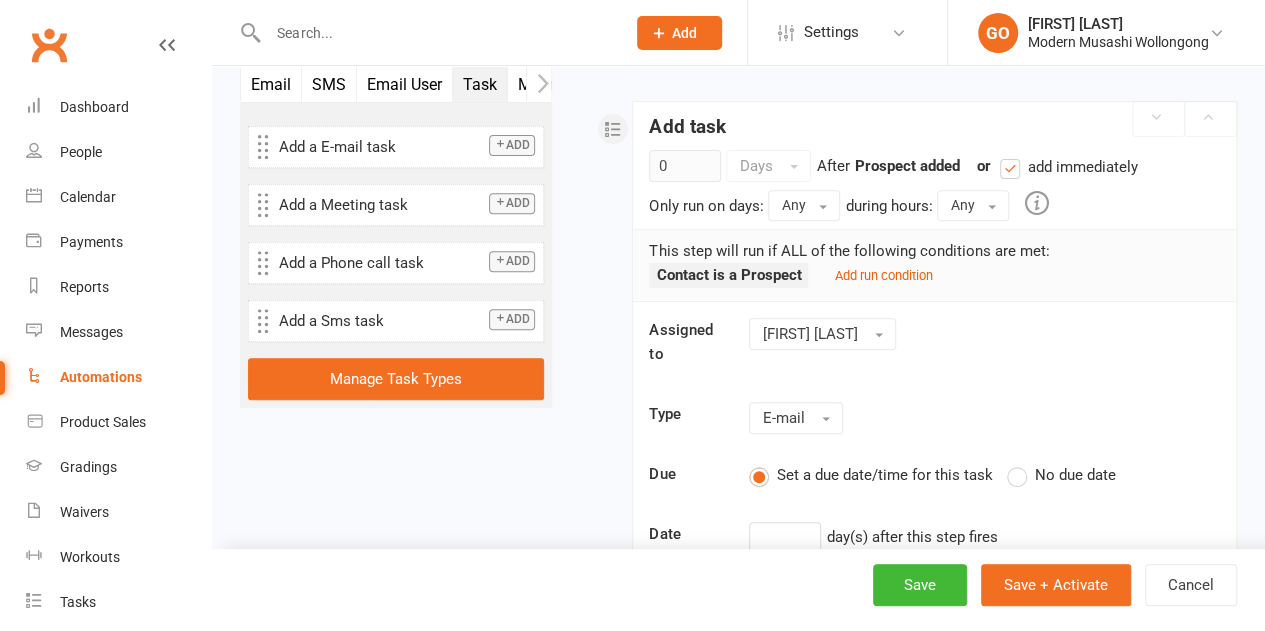 click on "Add run condition" at bounding box center [883, 275] 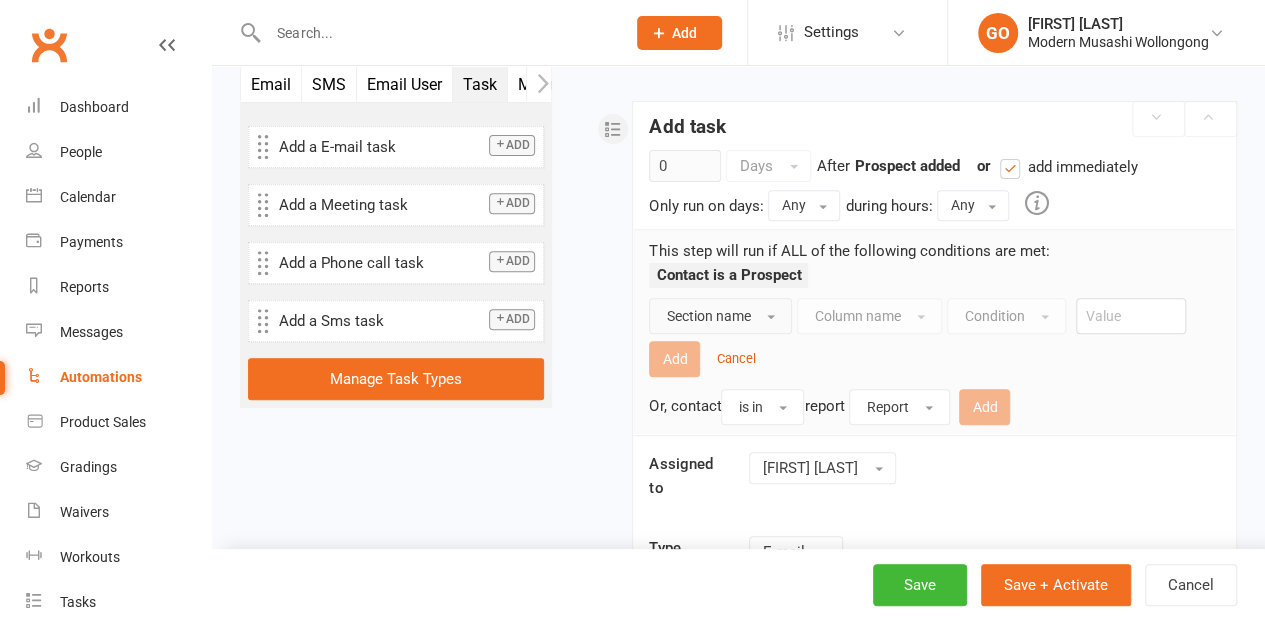 click on "Section name" at bounding box center (708, 316) 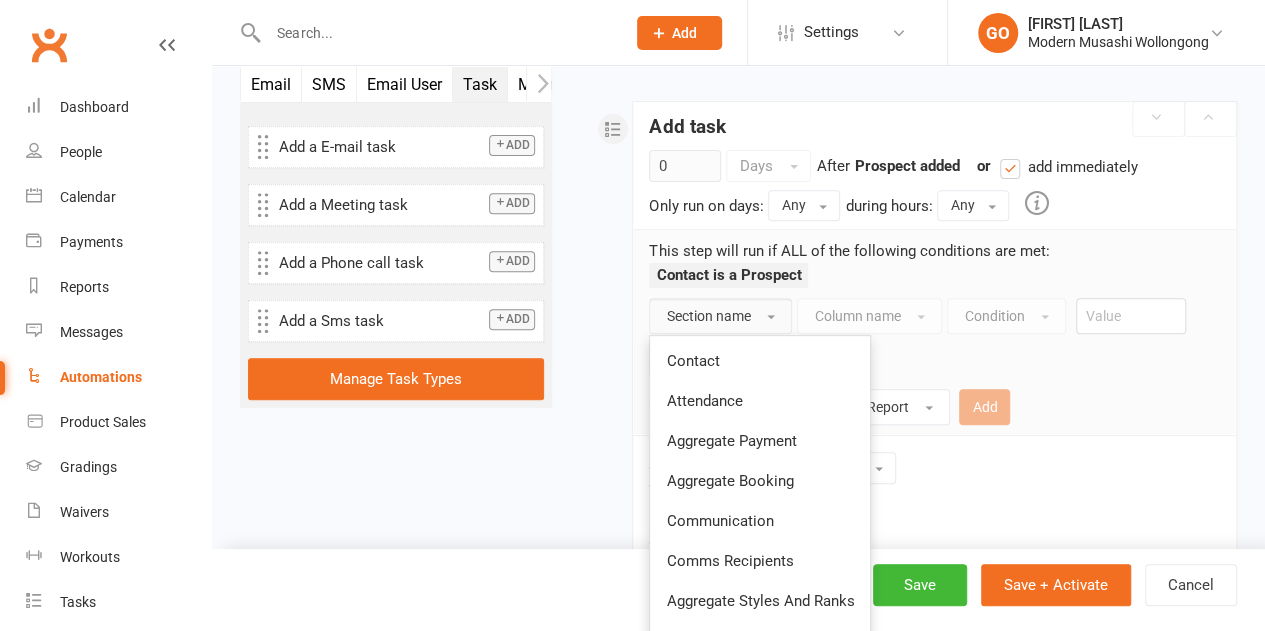 click on "Contact" at bounding box center (760, 361) 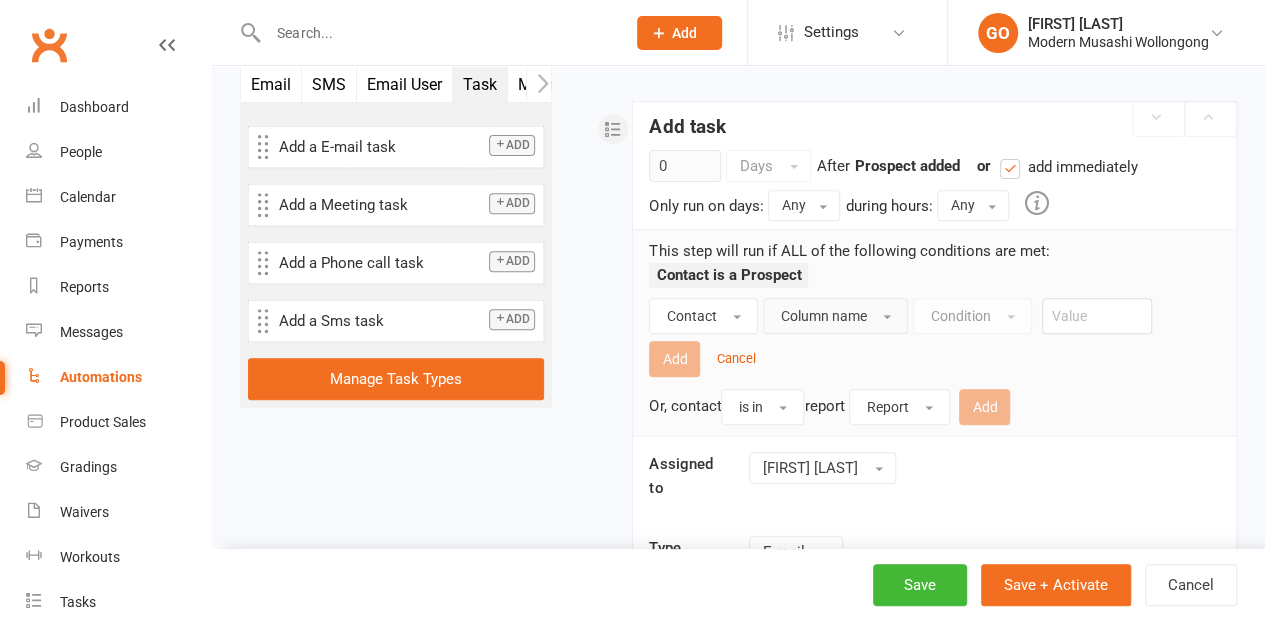click on "Column name" at bounding box center (823, 316) 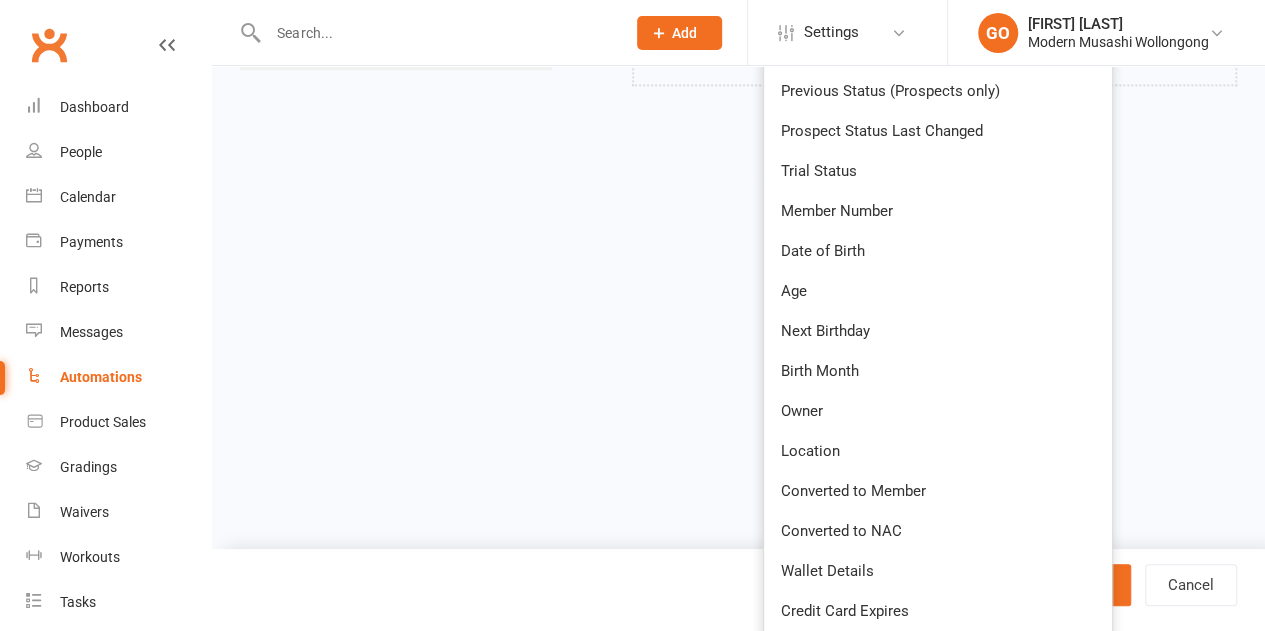 scroll, scrollTop: 1319, scrollLeft: 0, axis: vertical 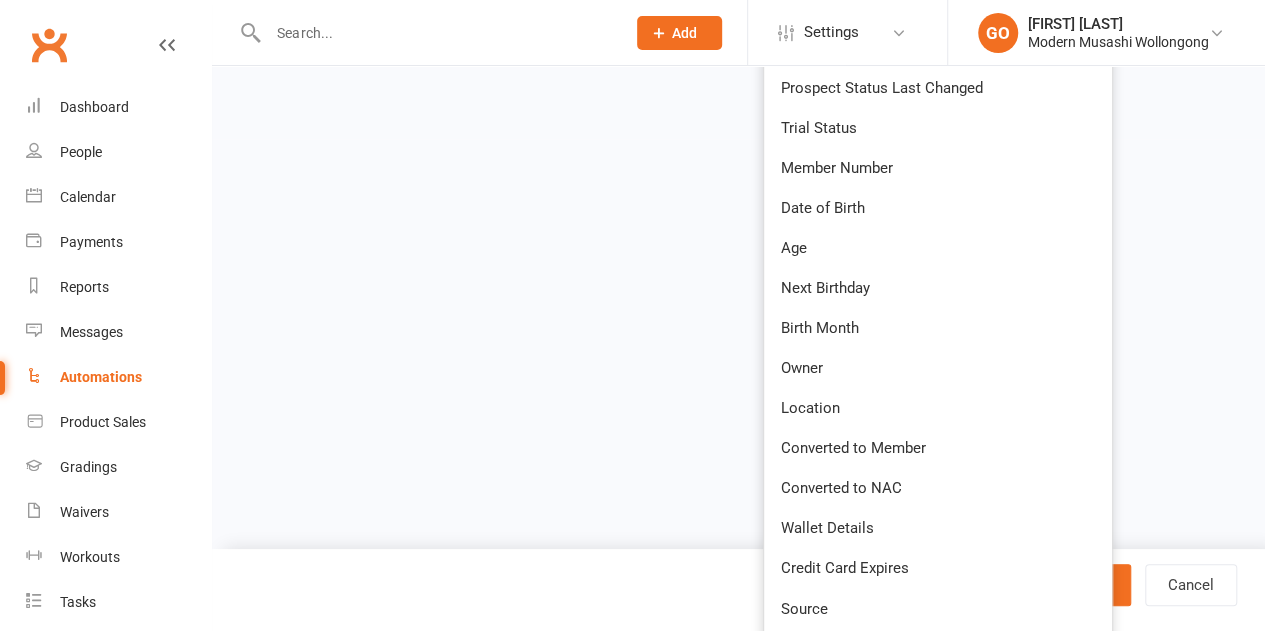 click on "Source" at bounding box center (803, 608) 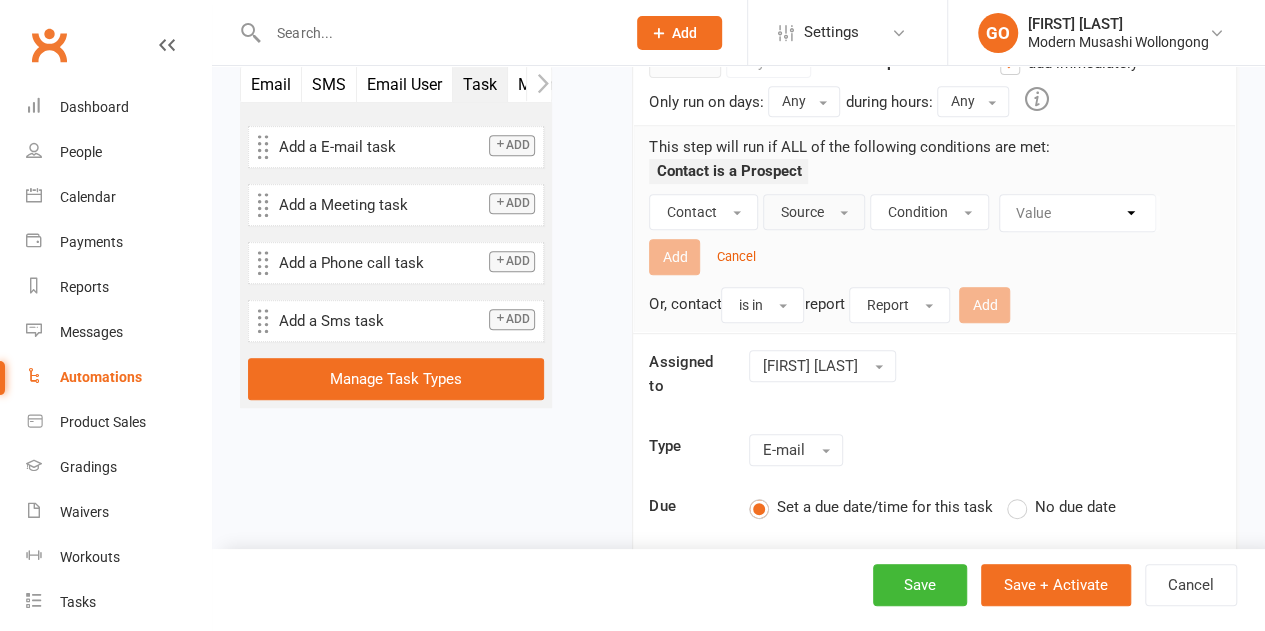 scroll, scrollTop: 386, scrollLeft: 0, axis: vertical 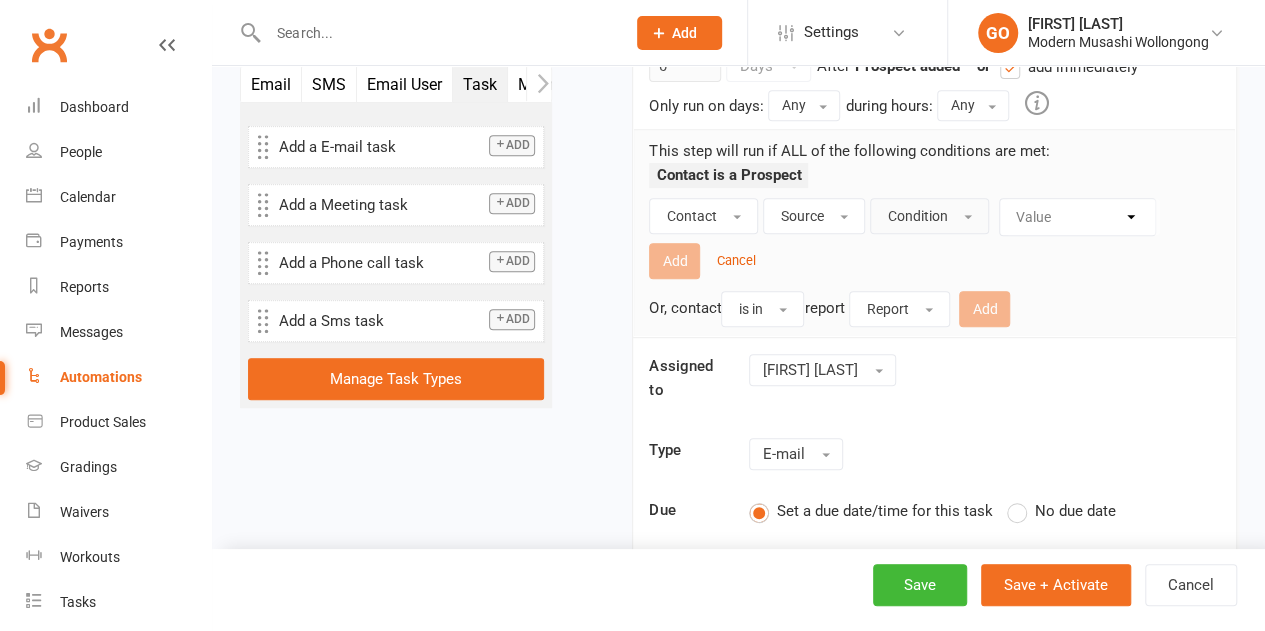 click on "Condition" at bounding box center [917, 216] 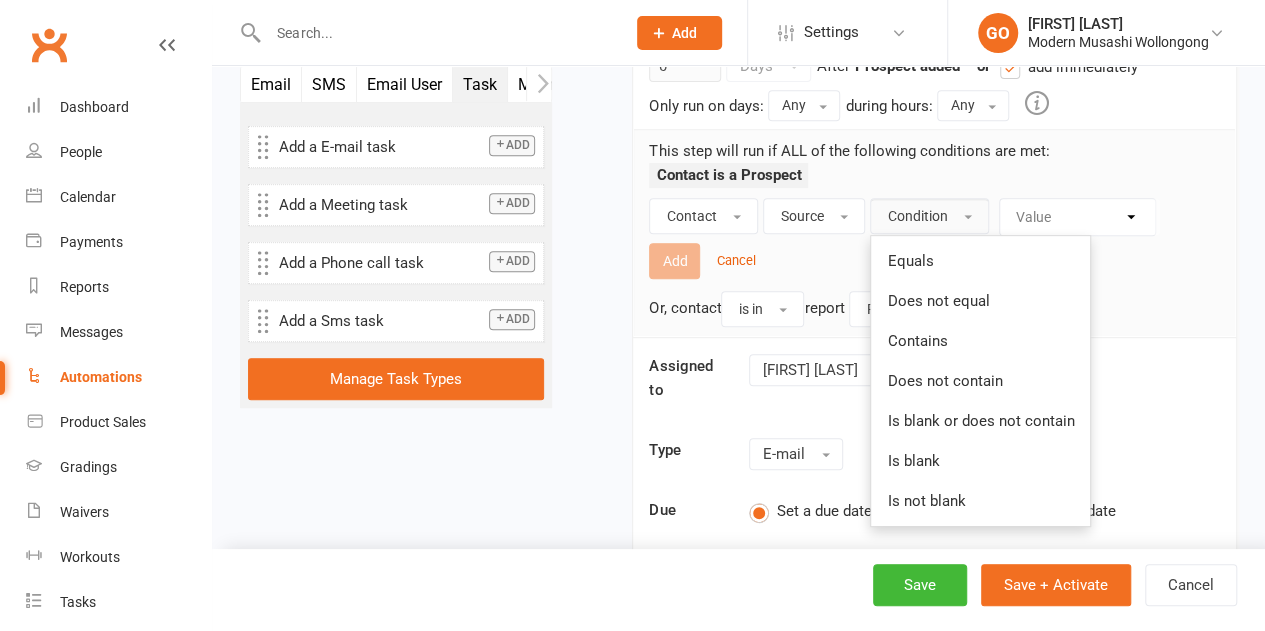 click on "Equals" at bounding box center [910, 261] 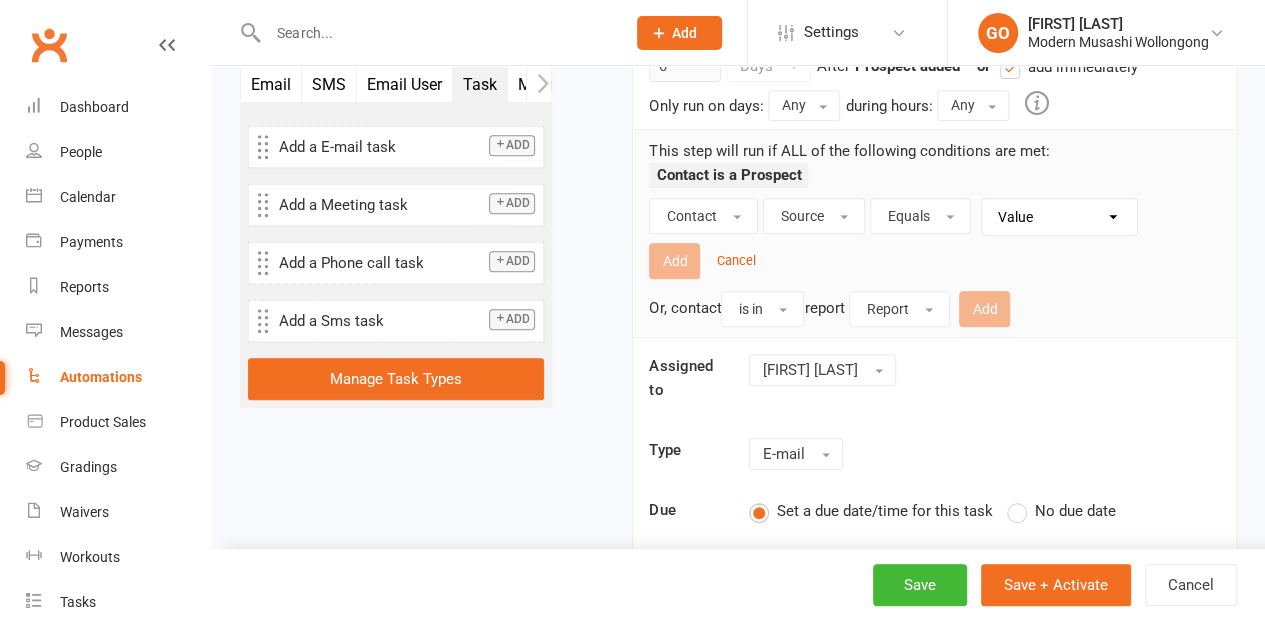 click on "Value Created by Gym Contact Us form Waiver Free Trial class Book & Pay Bulk Import API" at bounding box center (1064, 217) 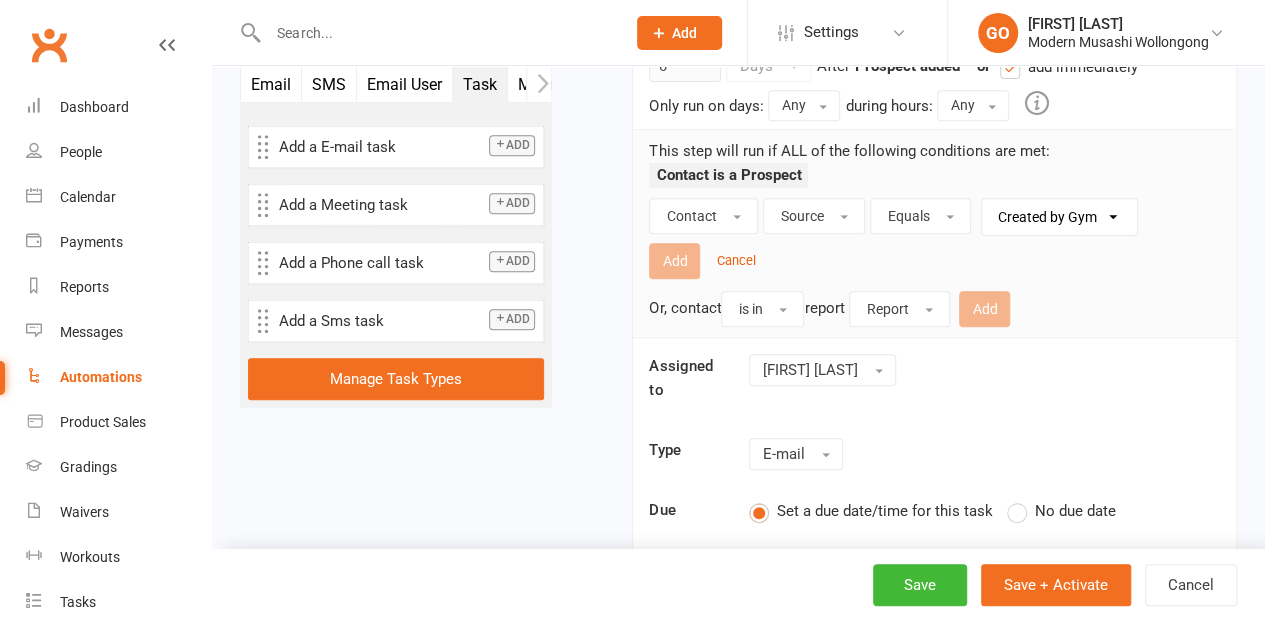 click on "Value Created by Gym Contact Us form Waiver Free Trial class Book & Pay Bulk Import API" at bounding box center [1064, 217] 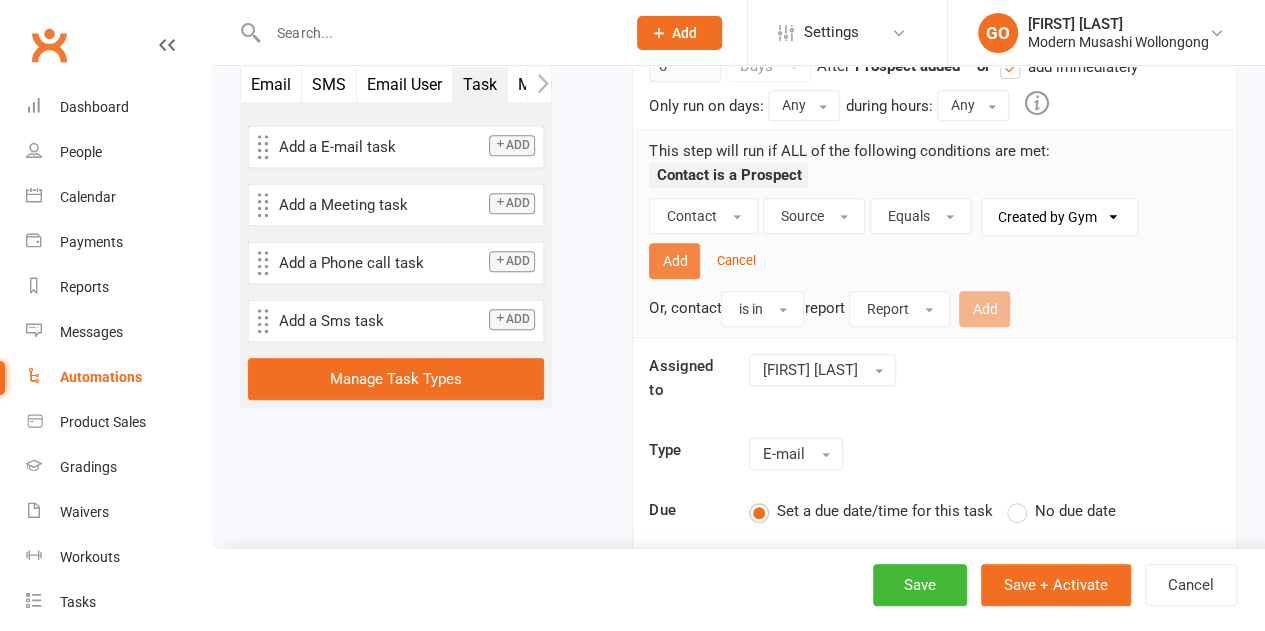 click on "Add" at bounding box center (674, 261) 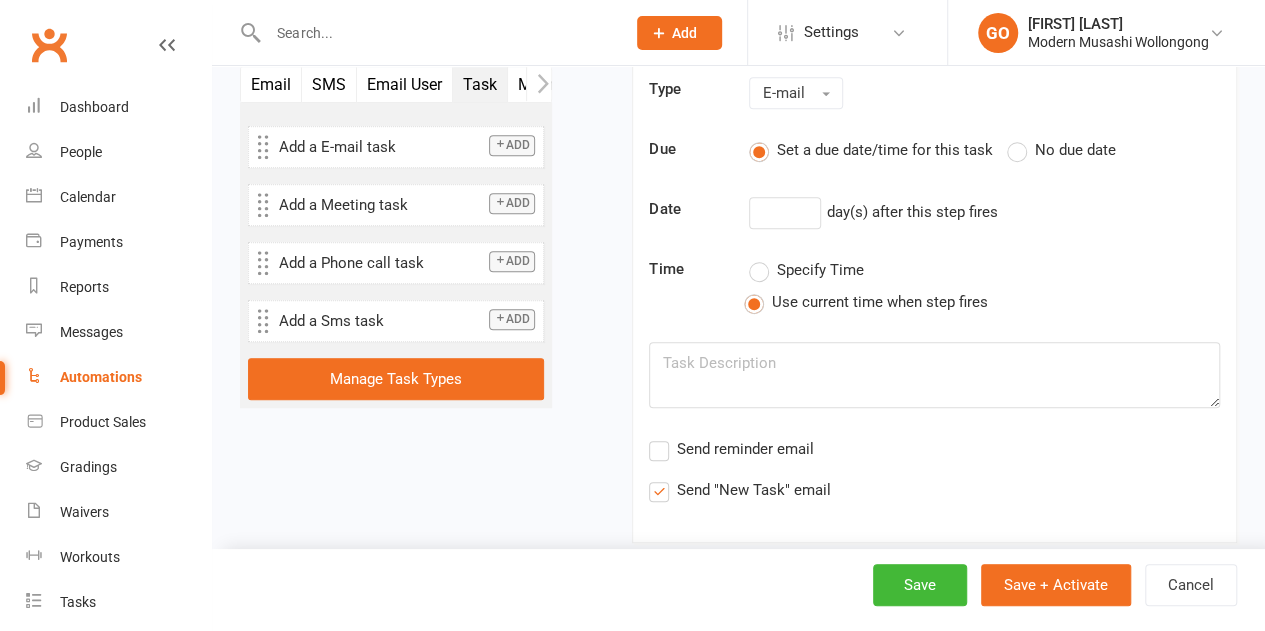 scroll, scrollTop: 686, scrollLeft: 0, axis: vertical 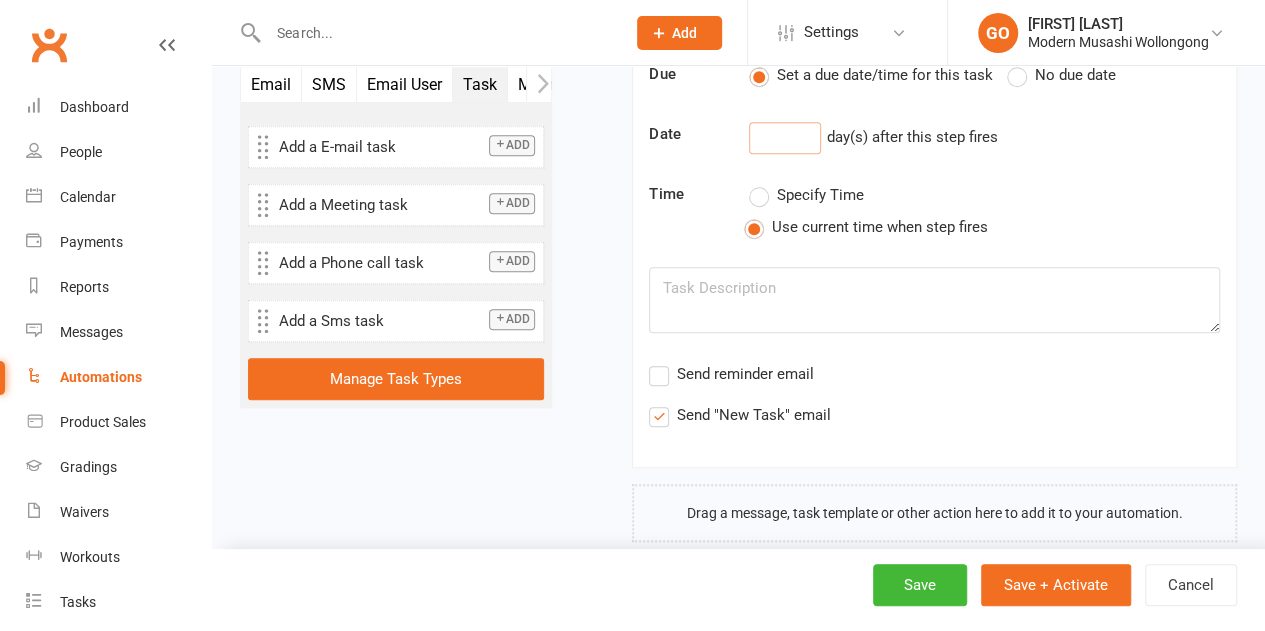 click at bounding box center (785, 138) 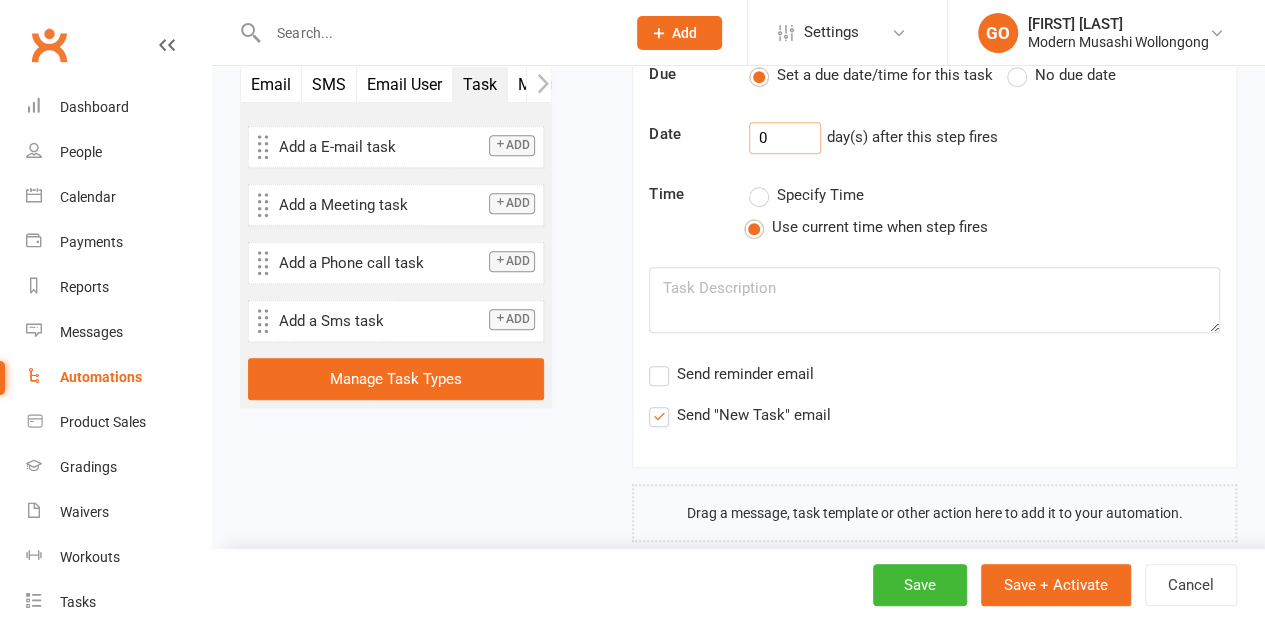 type on "0" 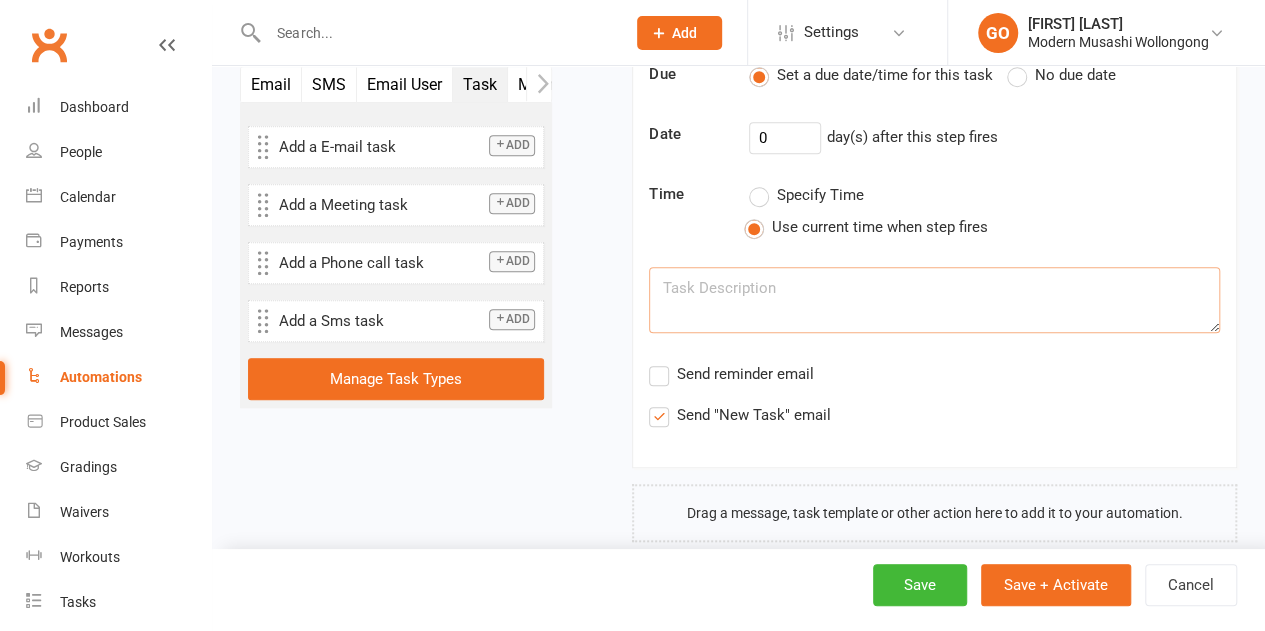 click at bounding box center (934, 300) 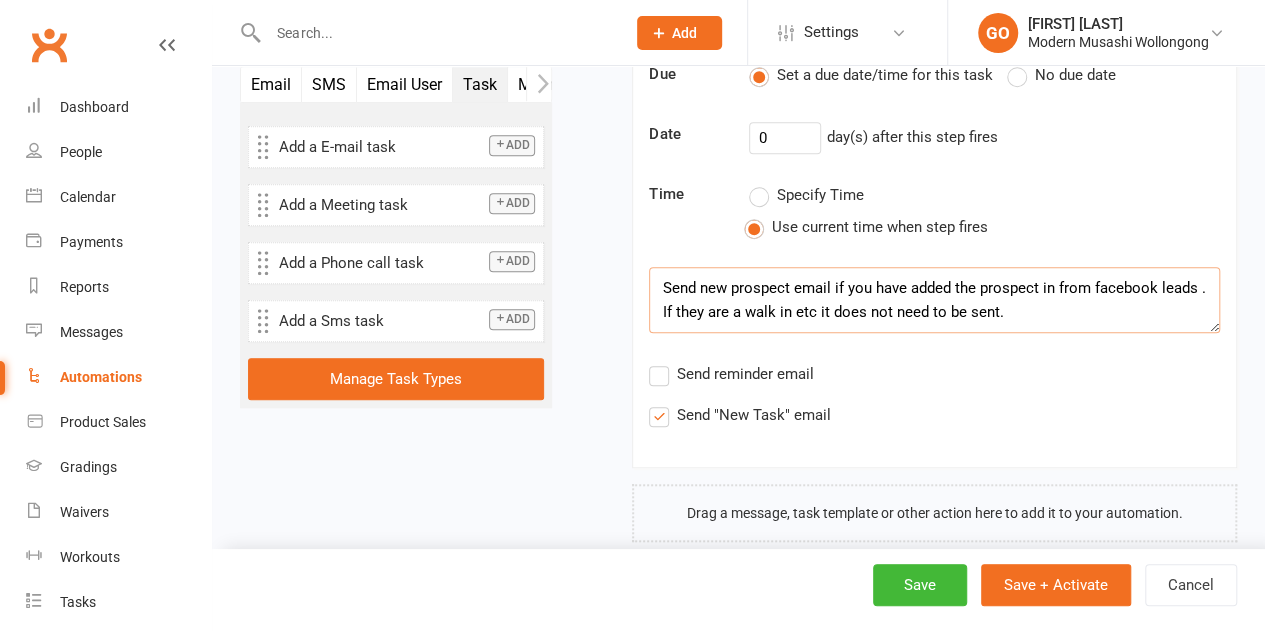 click on "Send "New Task" email" at bounding box center [739, 415] 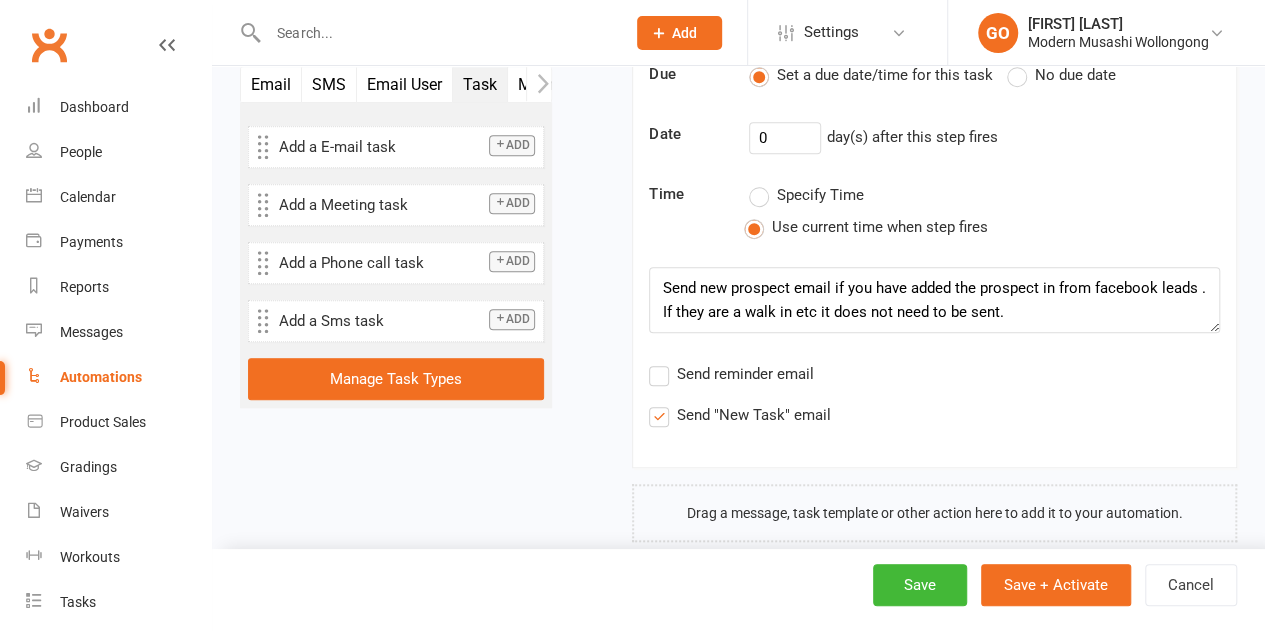 click on "Send "New Task" email" at bounding box center [655, 403] 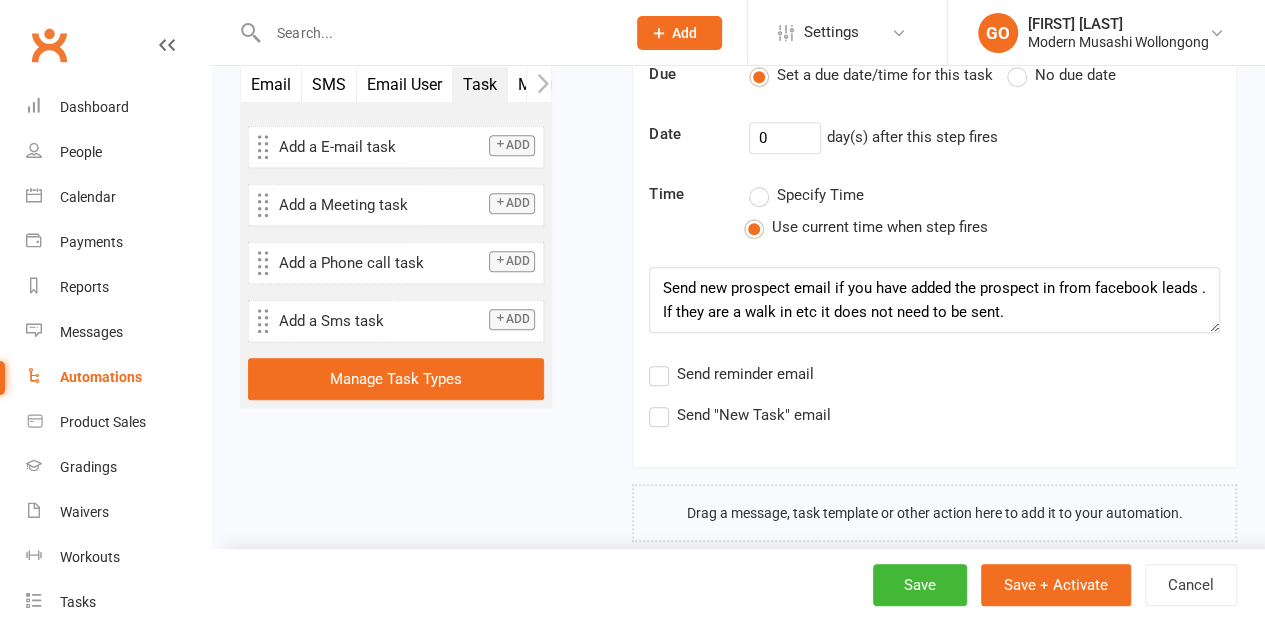 click 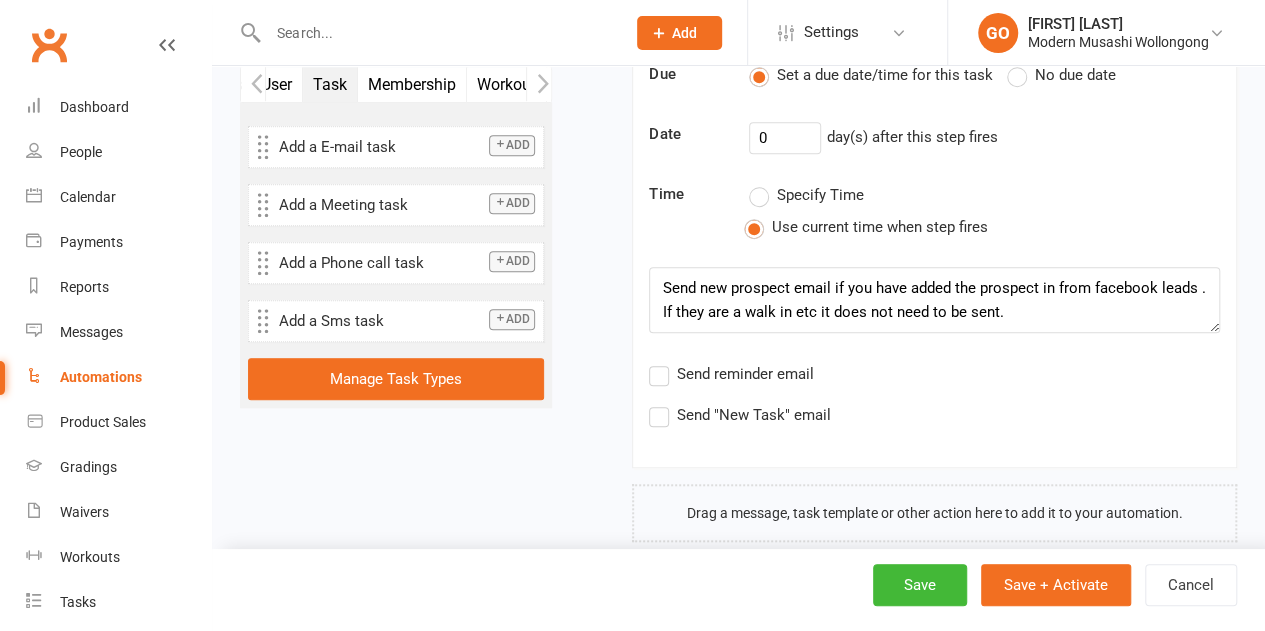 click 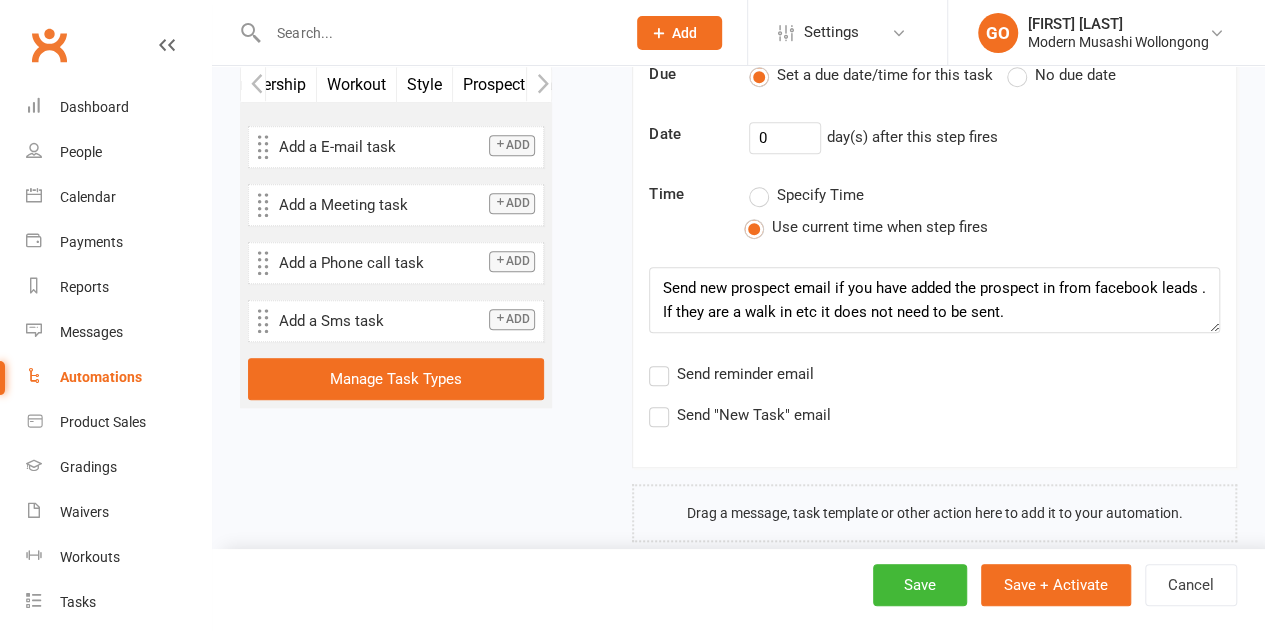 click 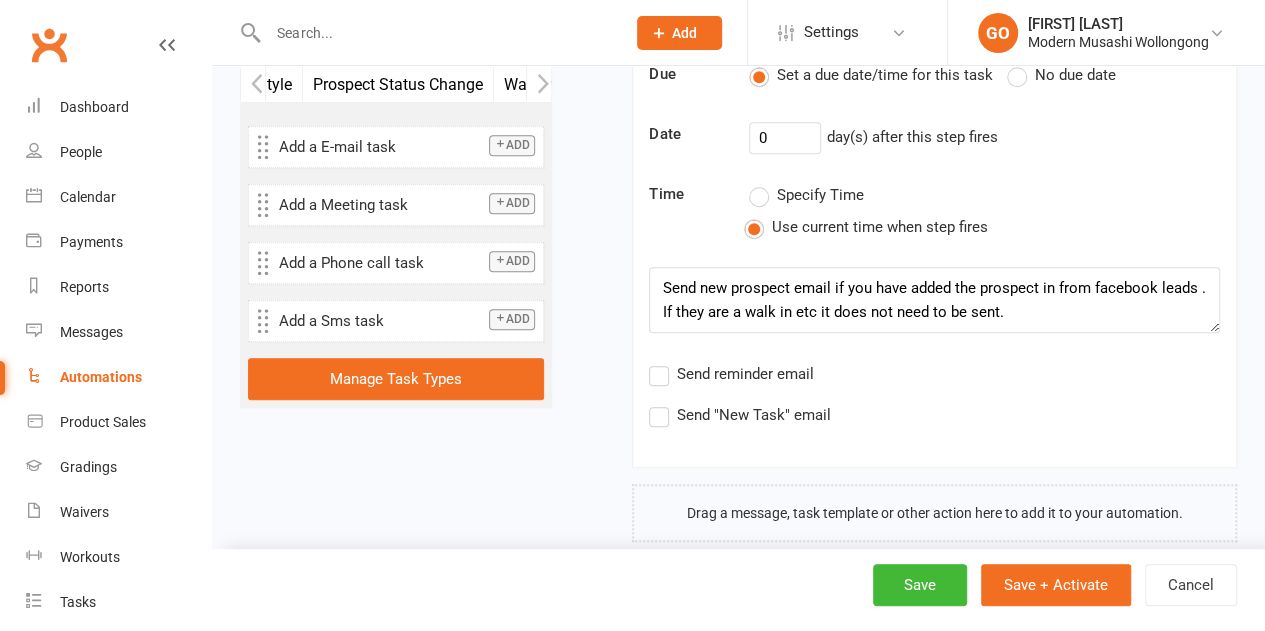 click on "Prospect Status Change" at bounding box center [398, 84] 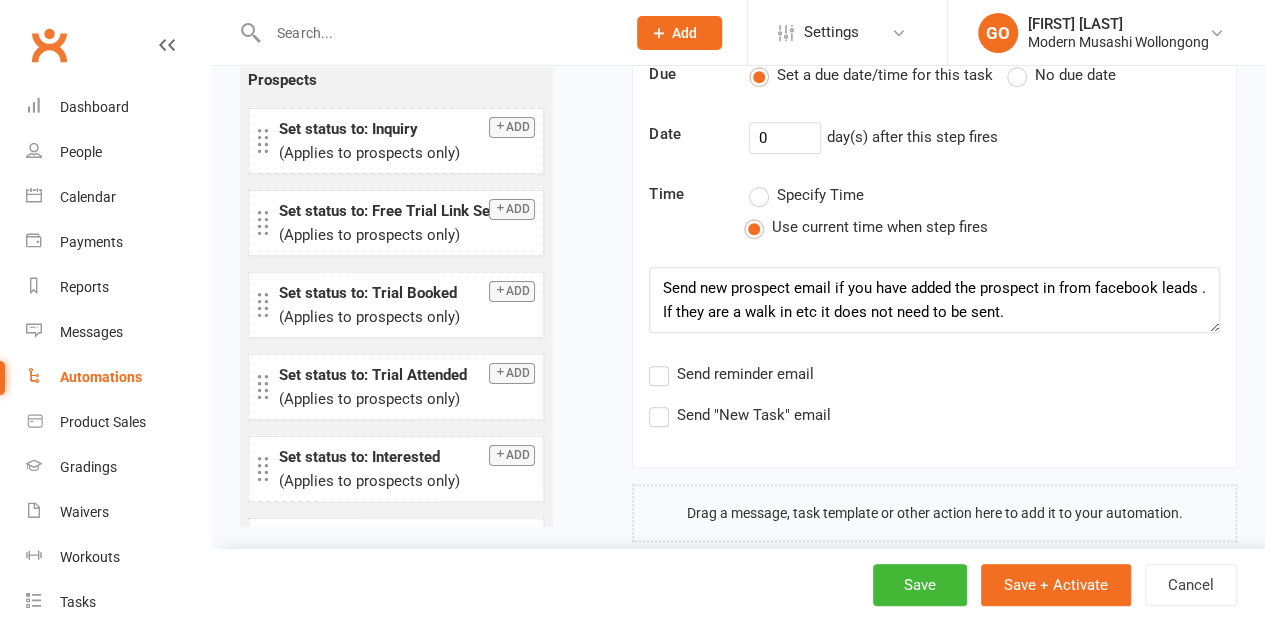 click on "Add" at bounding box center (512, 127) 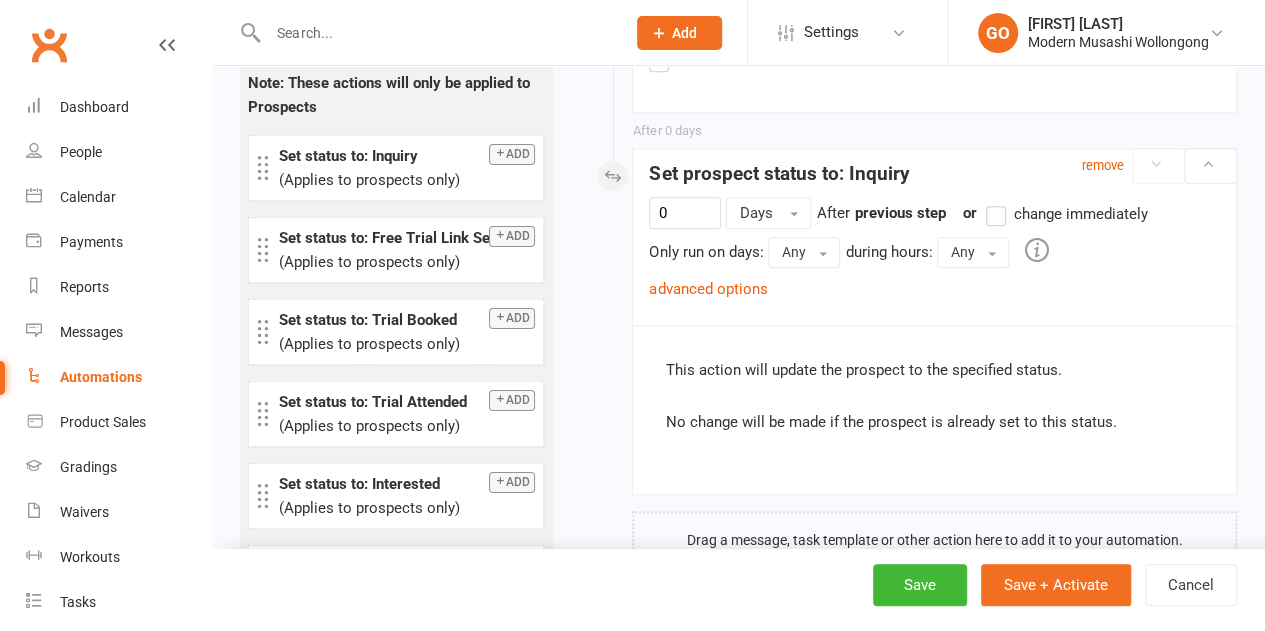 scroll, scrollTop: 1109, scrollLeft: 0, axis: vertical 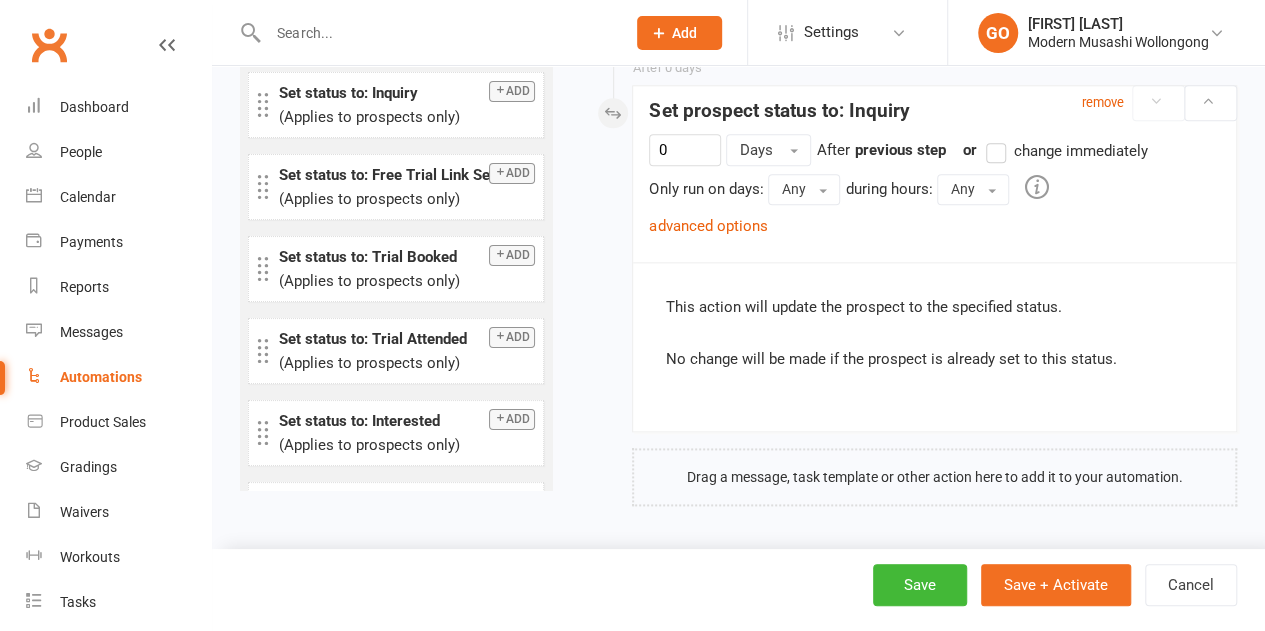 click on "change immediately" at bounding box center [1066, 151] 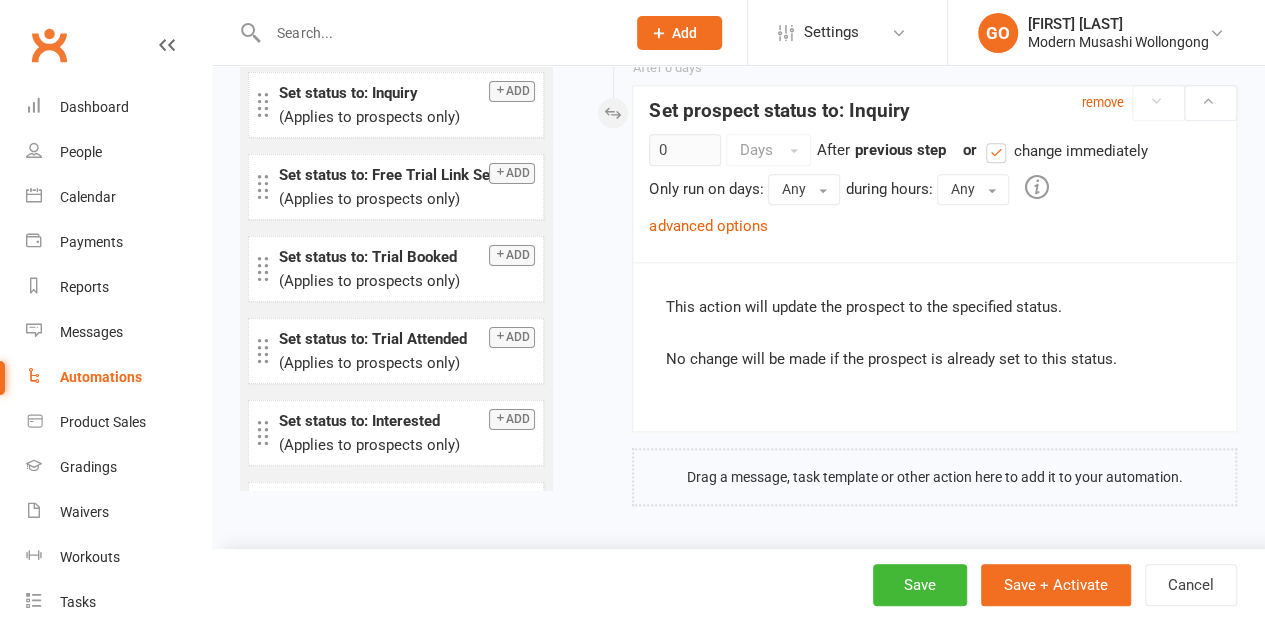 click on "advanced options" at bounding box center [708, 226] 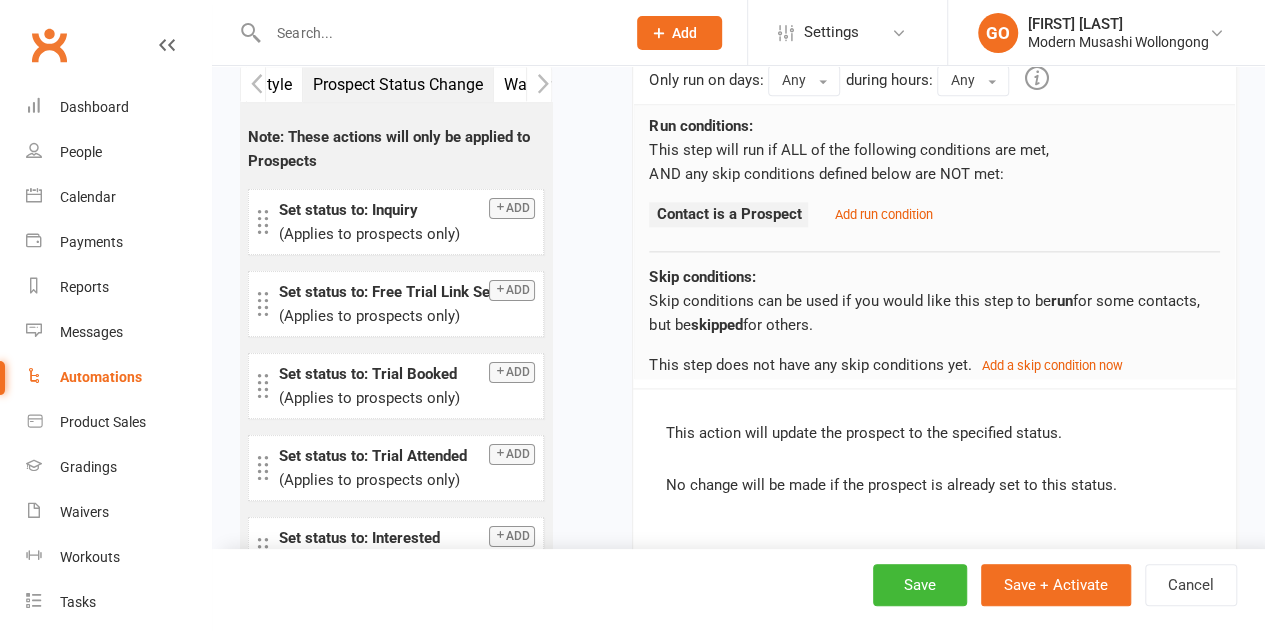 scroll, scrollTop: 1190, scrollLeft: 0, axis: vertical 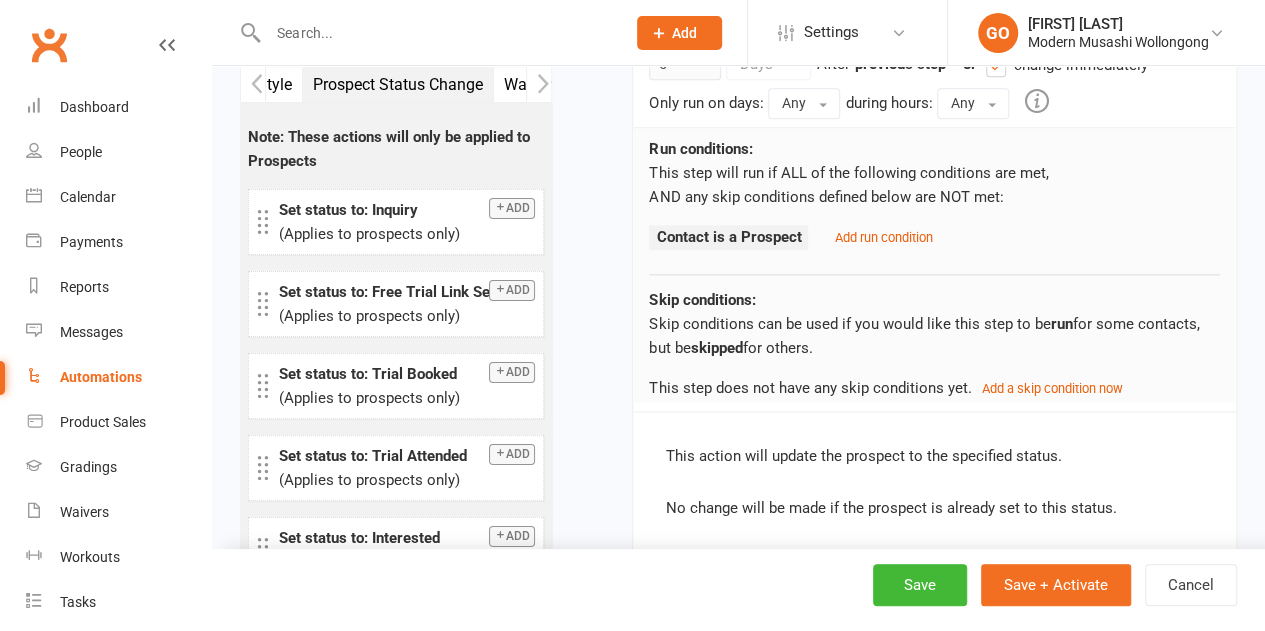 click at bounding box center [253, 84] 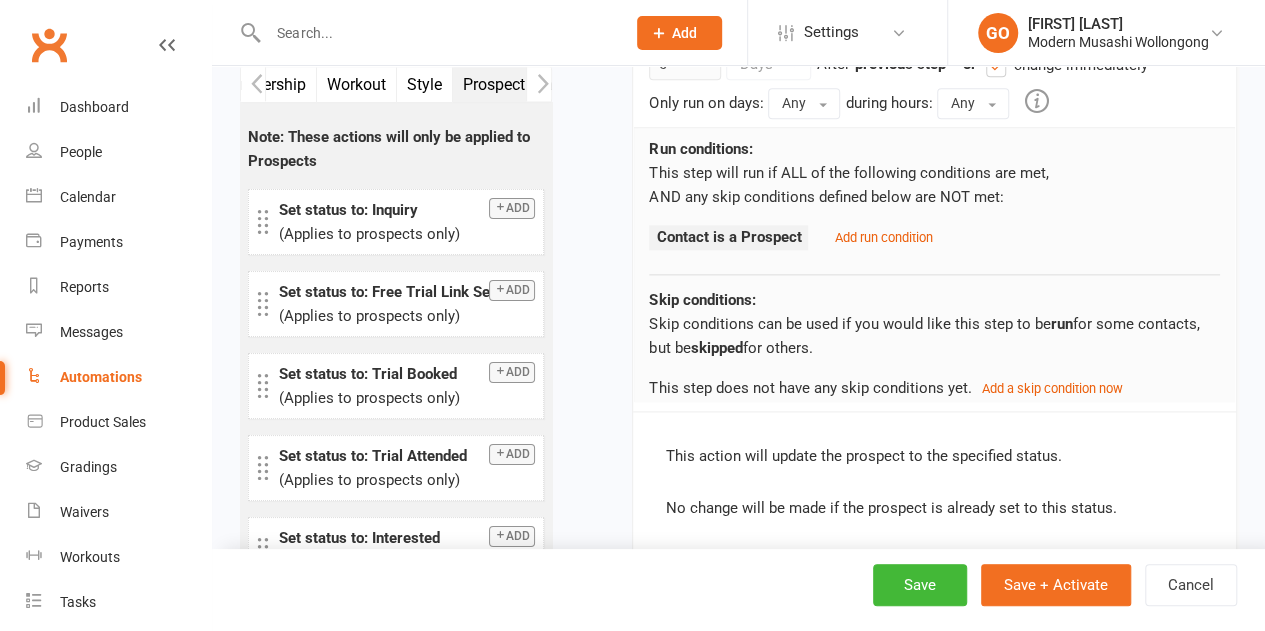 click at bounding box center [253, 84] 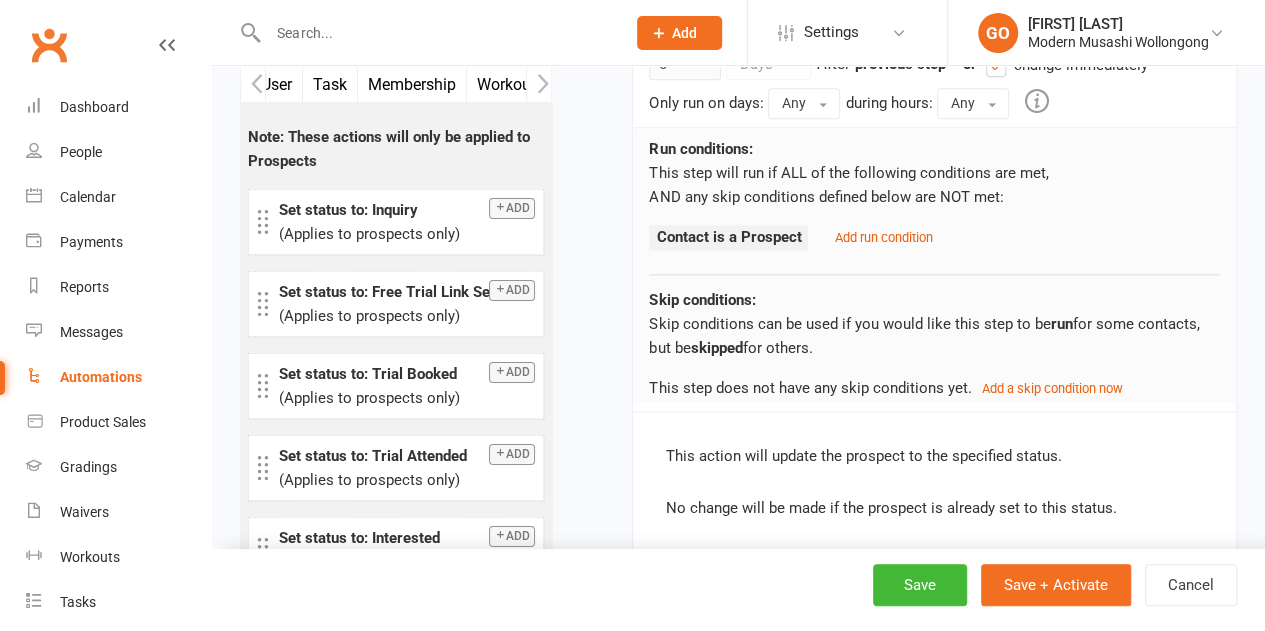 click at bounding box center [253, 84] 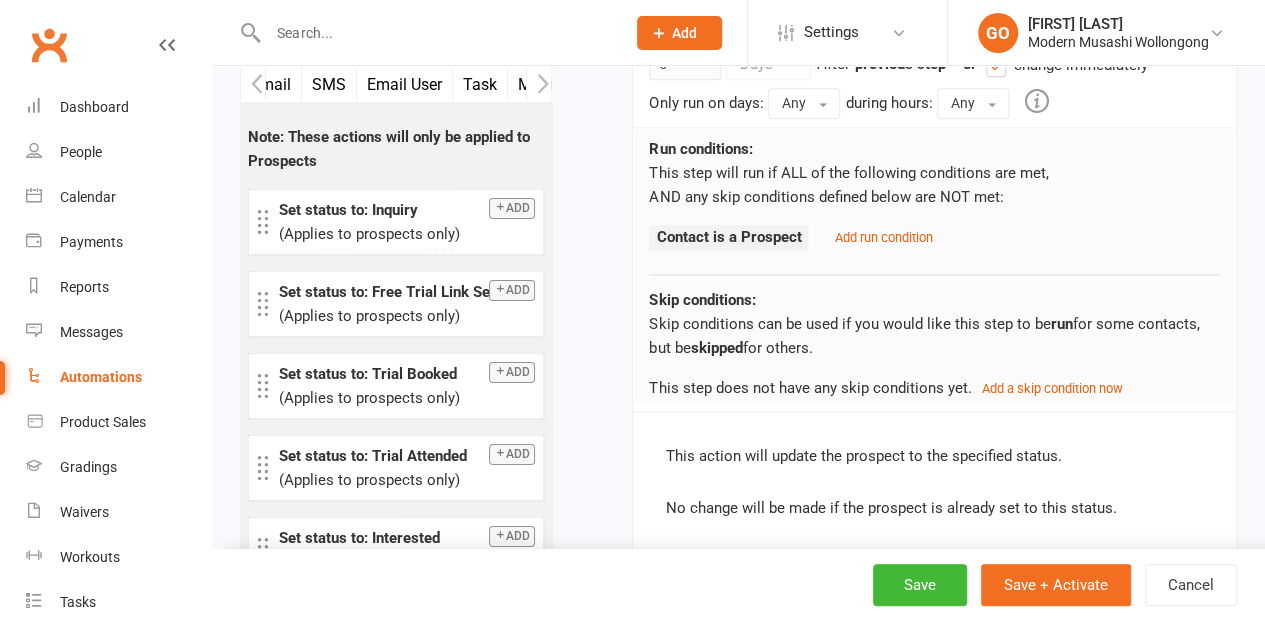 scroll, scrollTop: 0, scrollLeft: 0, axis: both 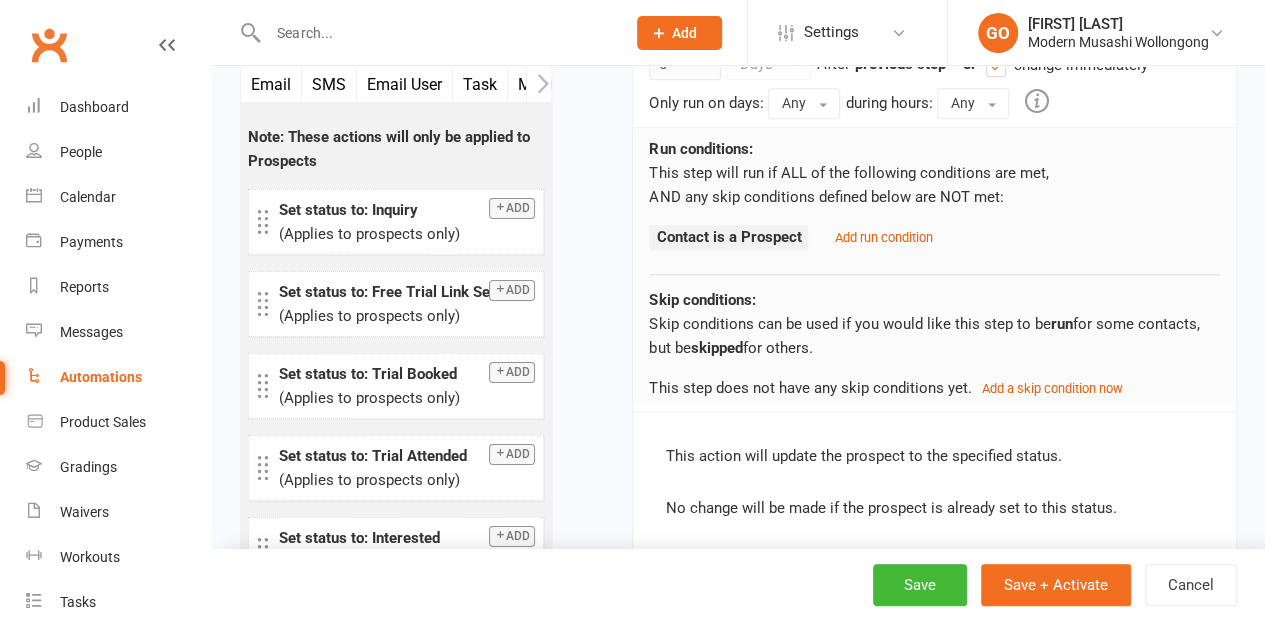click on "Task" at bounding box center [480, 84] 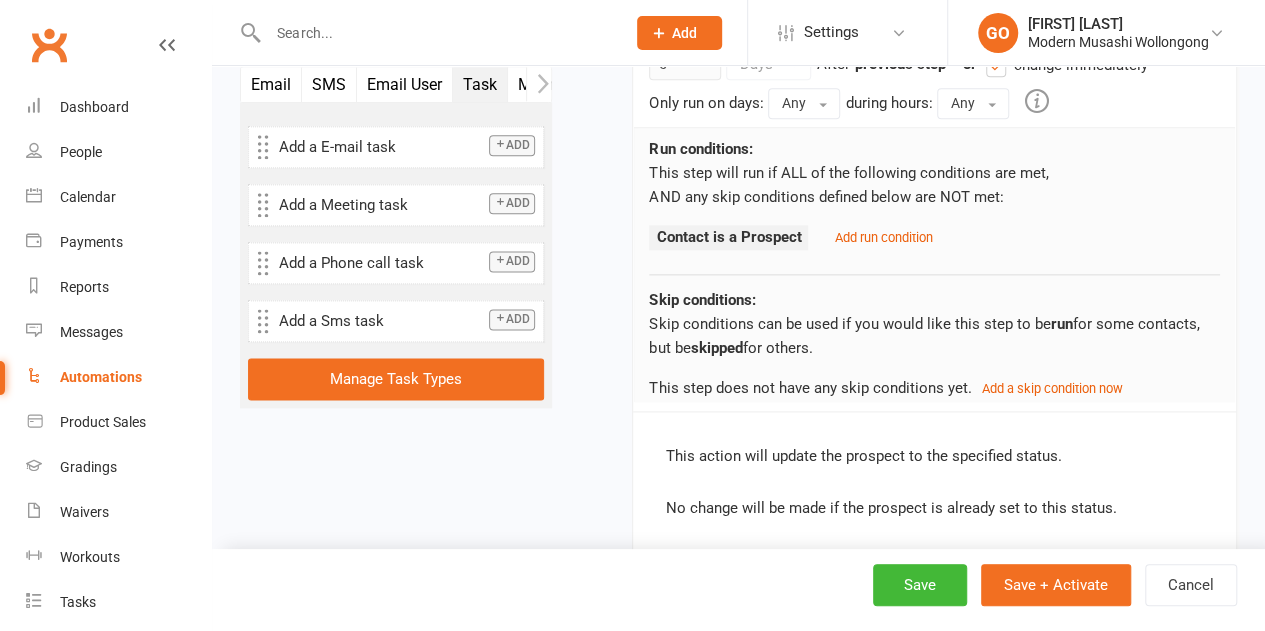click on "Add" at bounding box center (512, 261) 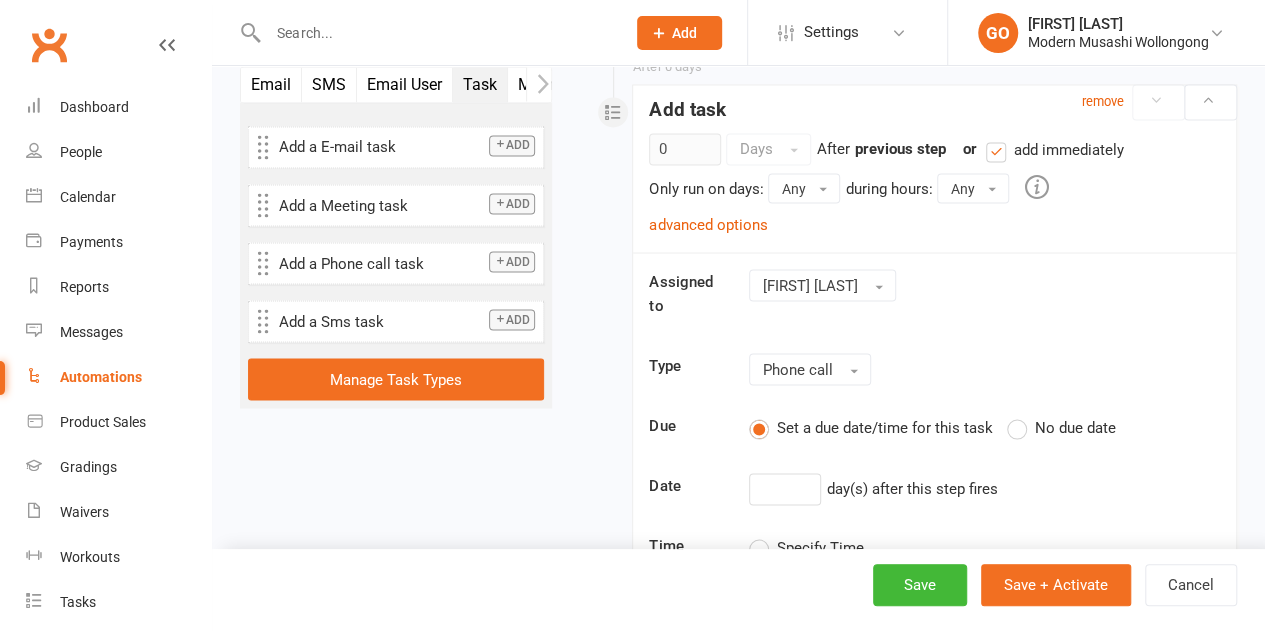 scroll, scrollTop: 1724, scrollLeft: 0, axis: vertical 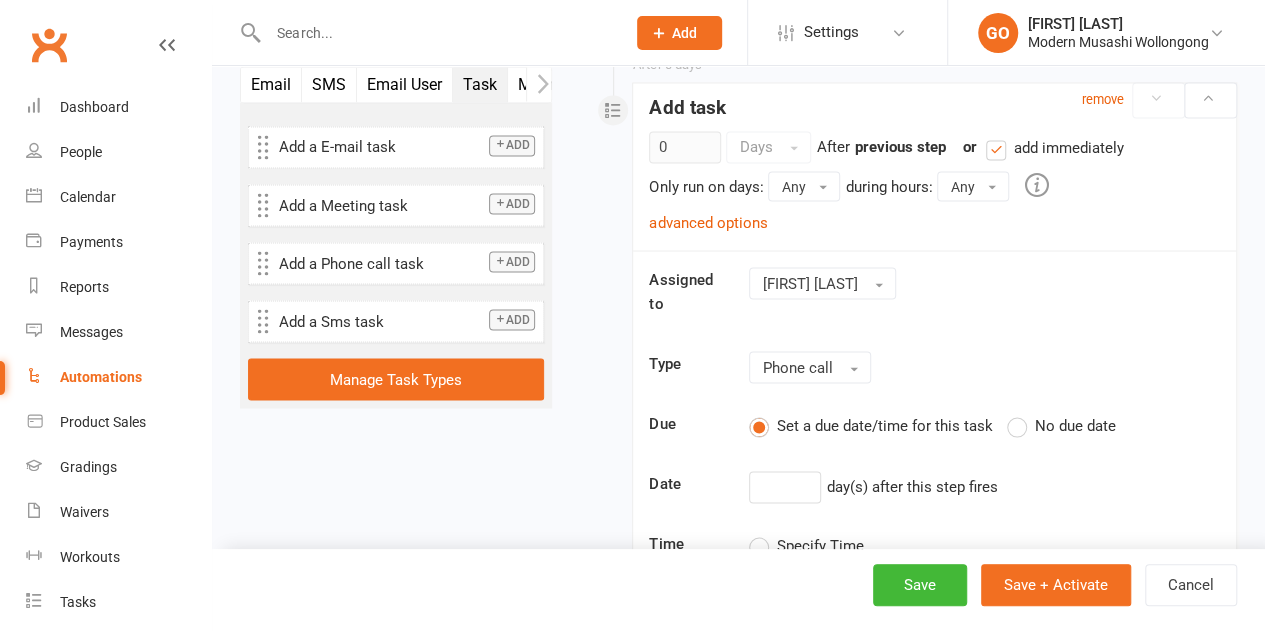 click on "advanced options" at bounding box center [708, 222] 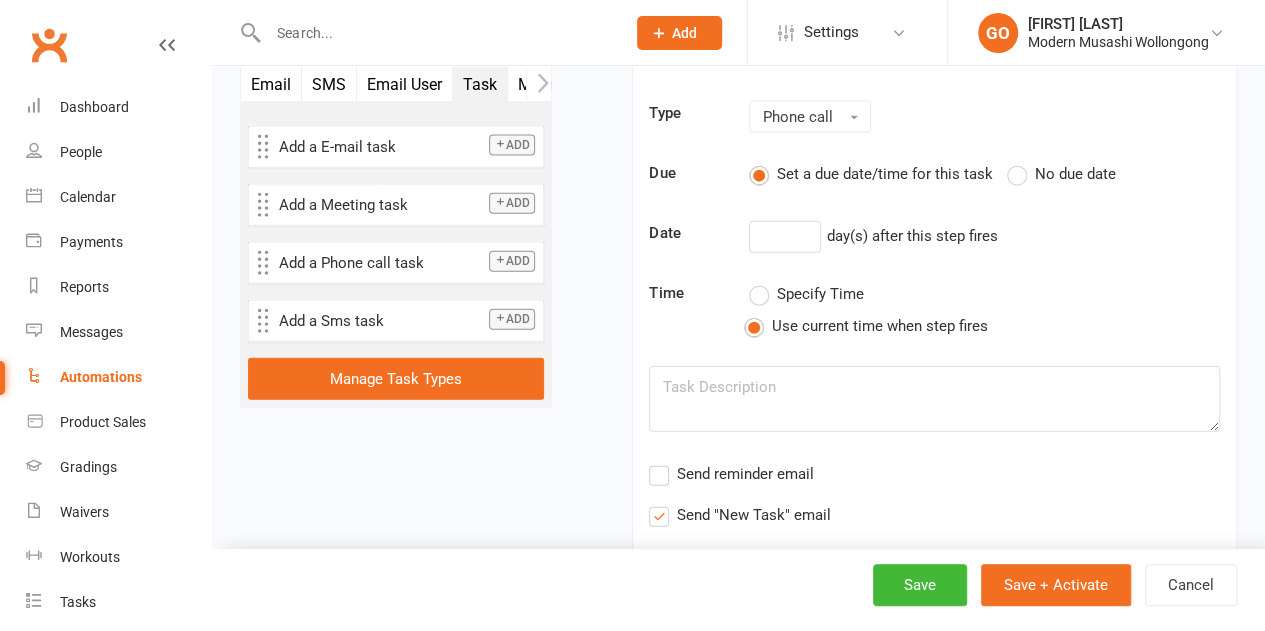 scroll, scrollTop: 2224, scrollLeft: 0, axis: vertical 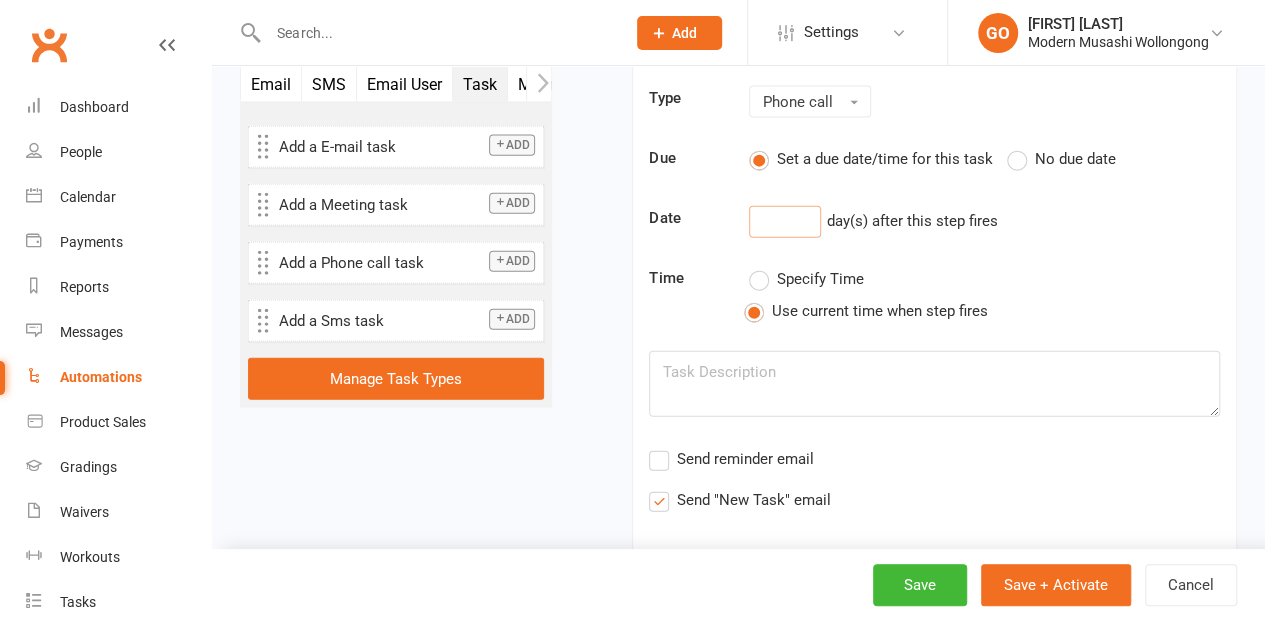click at bounding box center (785, 222) 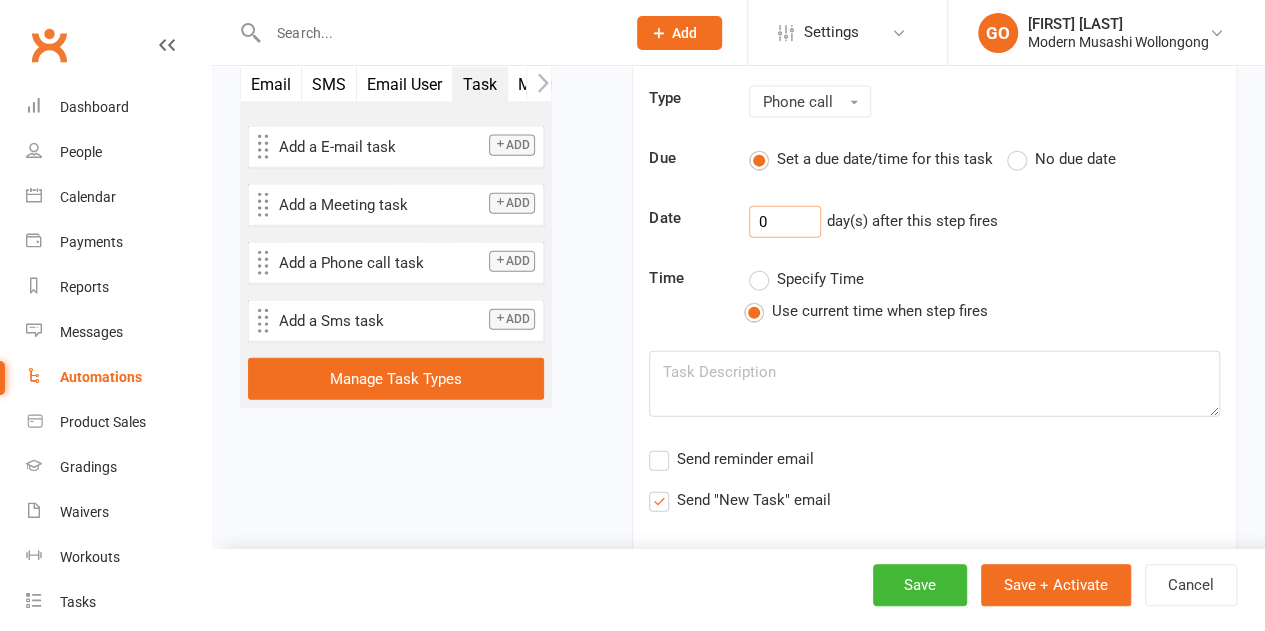 type on "0" 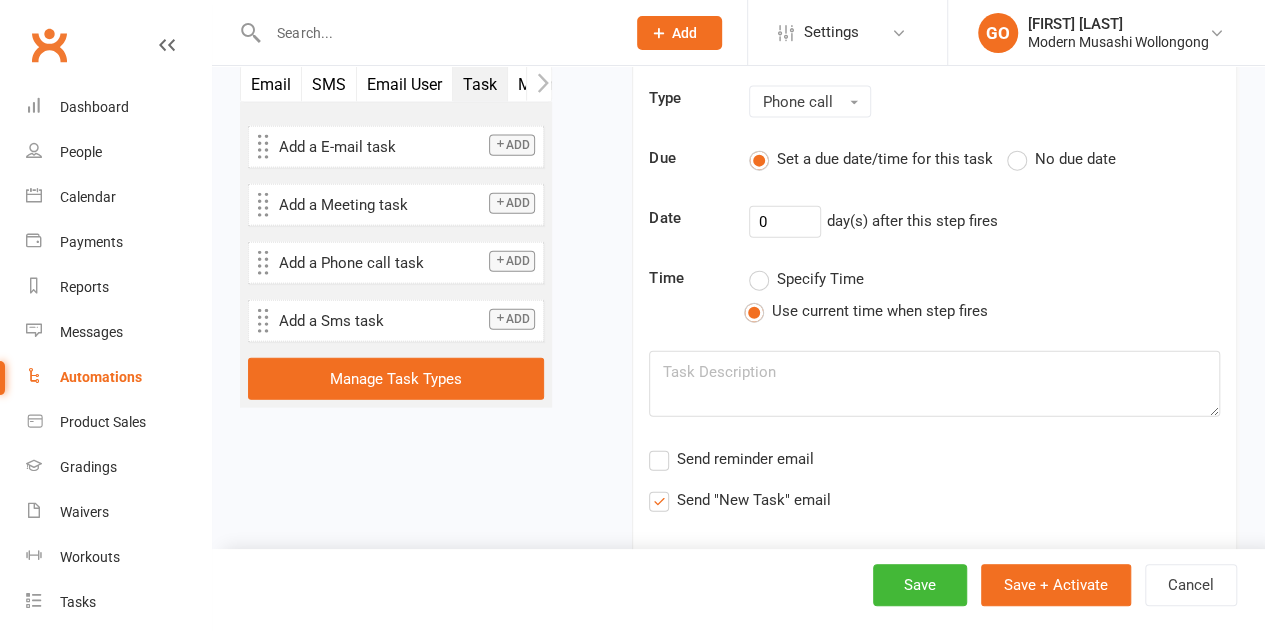 click on "Send "New Task" email" at bounding box center [655, 488] 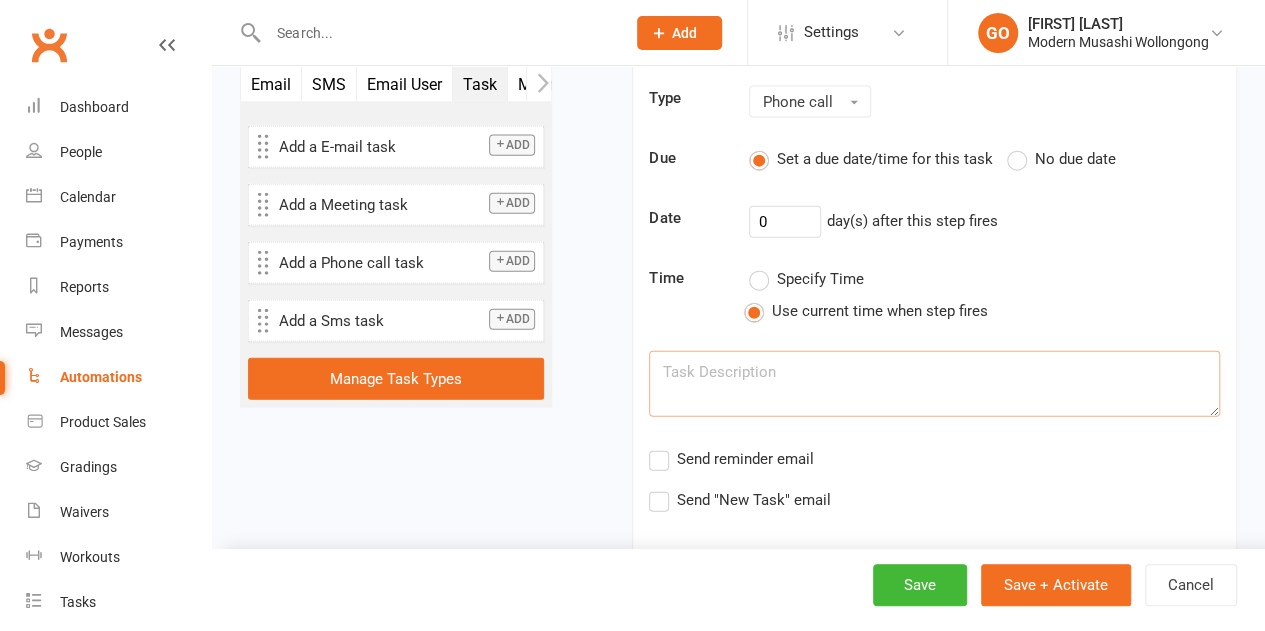 click at bounding box center [934, 384] 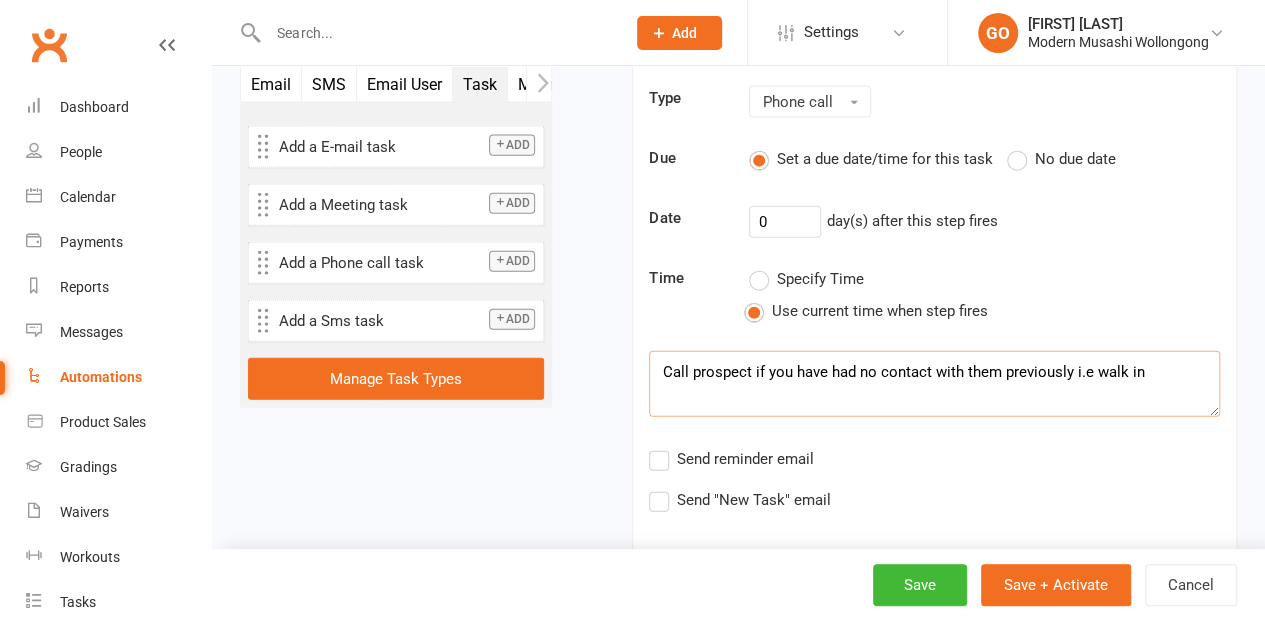 type on "Call prospect if you have had no contact with them previously i.e walk in" 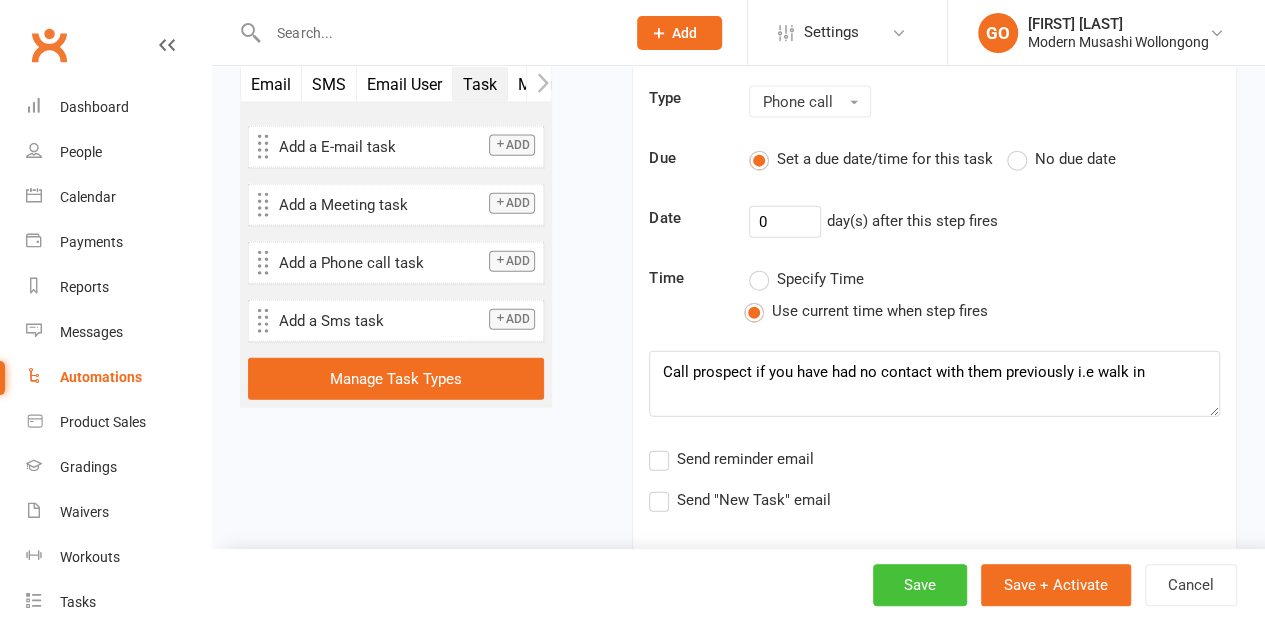 click on "Save" at bounding box center [920, 585] 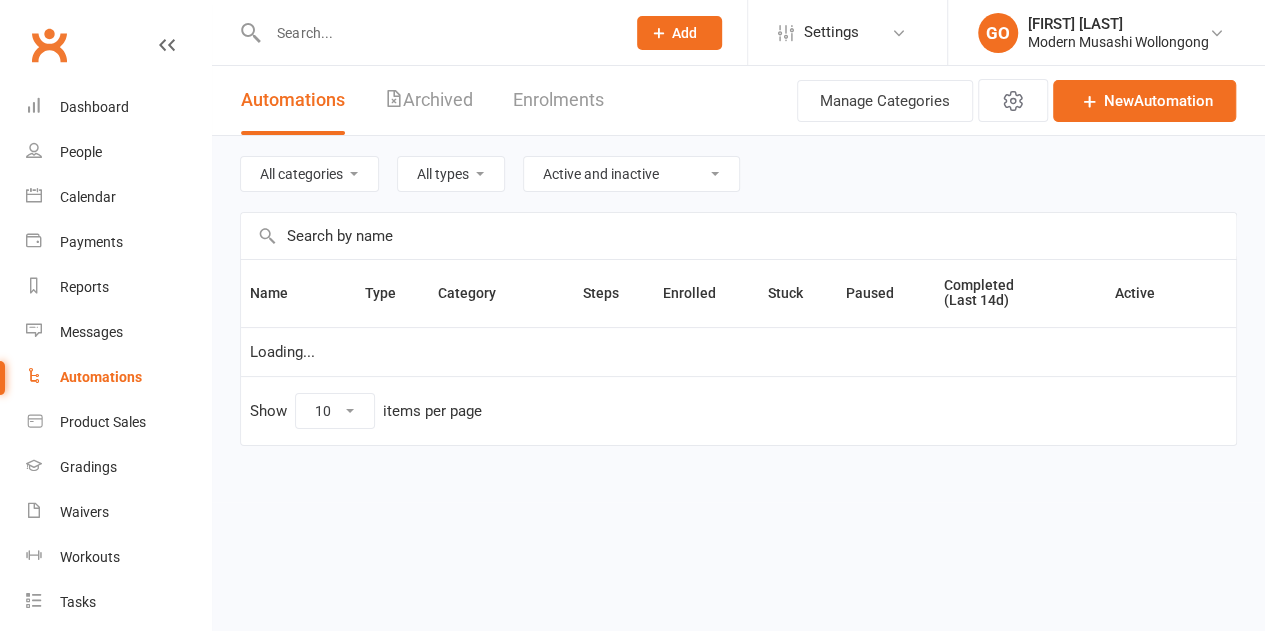 scroll, scrollTop: 0, scrollLeft: 0, axis: both 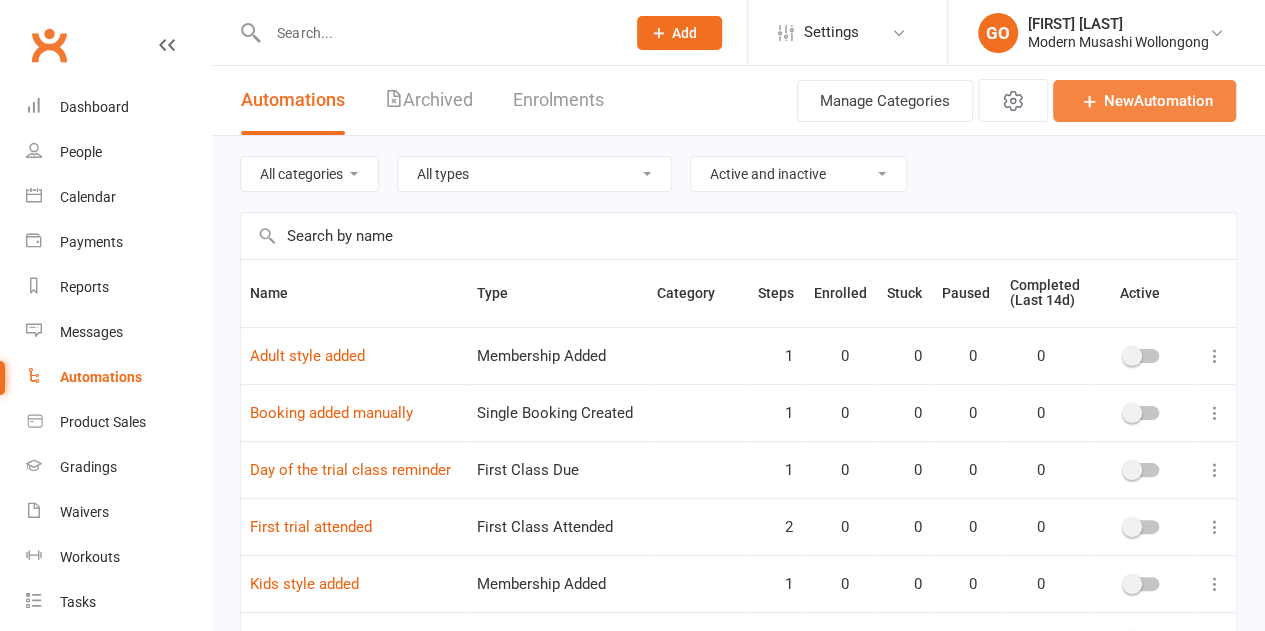 click on "New  Automation" at bounding box center (1144, 101) 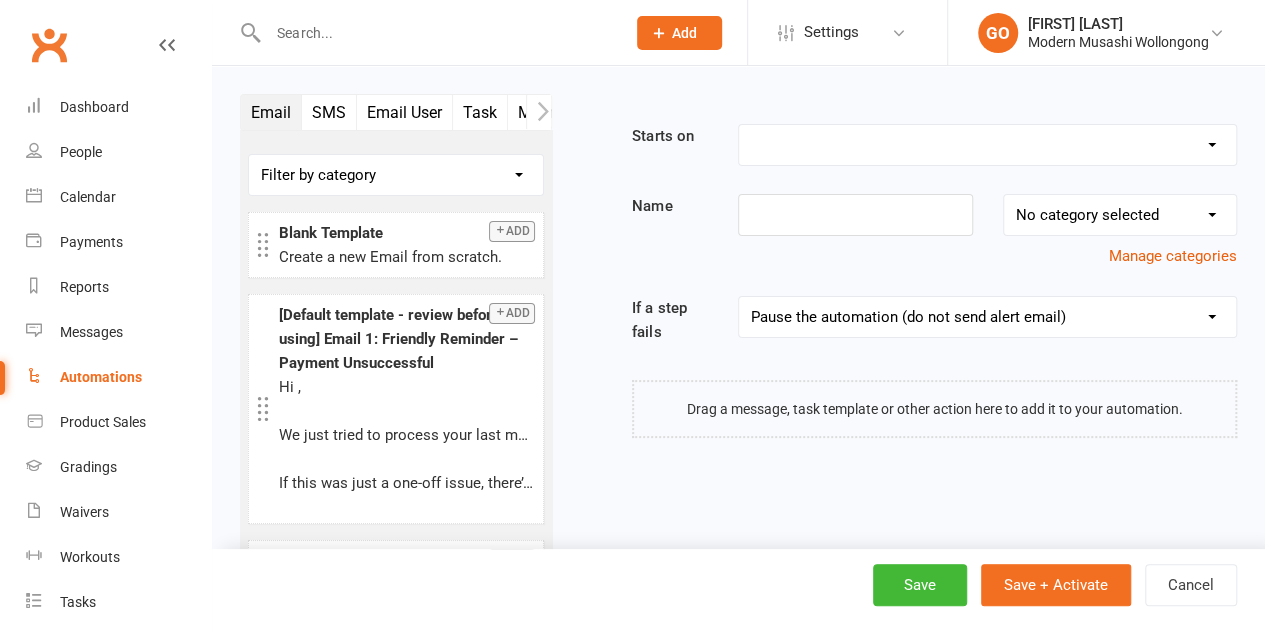 click on "Booking Cancelled Booking Due Booking Late-Cancelled Booking Marked Absent Booking Marked Attended Contact Added to Event Waitlist Contact Birthday Converted to Member Credit Card Expiry Days Since Last Attendance End of Suspension Enrolled in Martial Arts Style First Class Attended First Class Due General Attendance Marked Manual Enrolment Member Added Member First Activated Member Promoted / Graded Membership Added Membership Cancelled Membership Due to Start Membership Expiry Non-attending Contact Added Payment Due Payment Failure Payment Marked Process Manually Payment Paid Prospect Added Prospect Status Changed Recurring Bookings Activated Signed Waiver Approved Single Booking Created Start of Suspension Suspension Added Workout Performed" at bounding box center (987, 145) 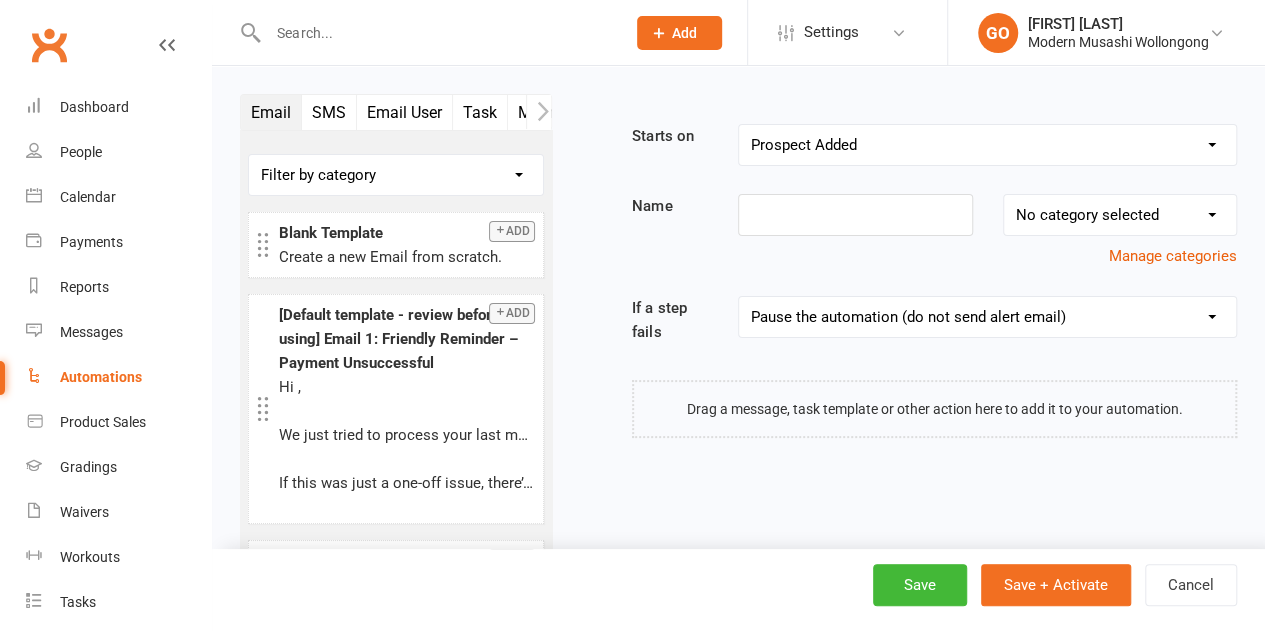 click on "Booking Cancelled Booking Due Booking Late-Cancelled Booking Marked Absent Booking Marked Attended Contact Added to Event Waitlist Contact Birthday Converted to Member Credit Card Expiry Days Since Last Attendance End of Suspension Enrolled in Martial Arts Style First Class Attended First Class Due General Attendance Marked Manual Enrolment Member Added Member First Activated Member Promoted / Graded Membership Added Membership Cancelled Membership Due to Start Membership Expiry Non-attending Contact Added Payment Due Payment Failure Payment Marked Process Manually Payment Paid Prospect Added Prospect Status Changed Recurring Bookings Activated Signed Waiver Approved Single Booking Created Start of Suspension Suspension Added Workout Performed" at bounding box center (987, 145) 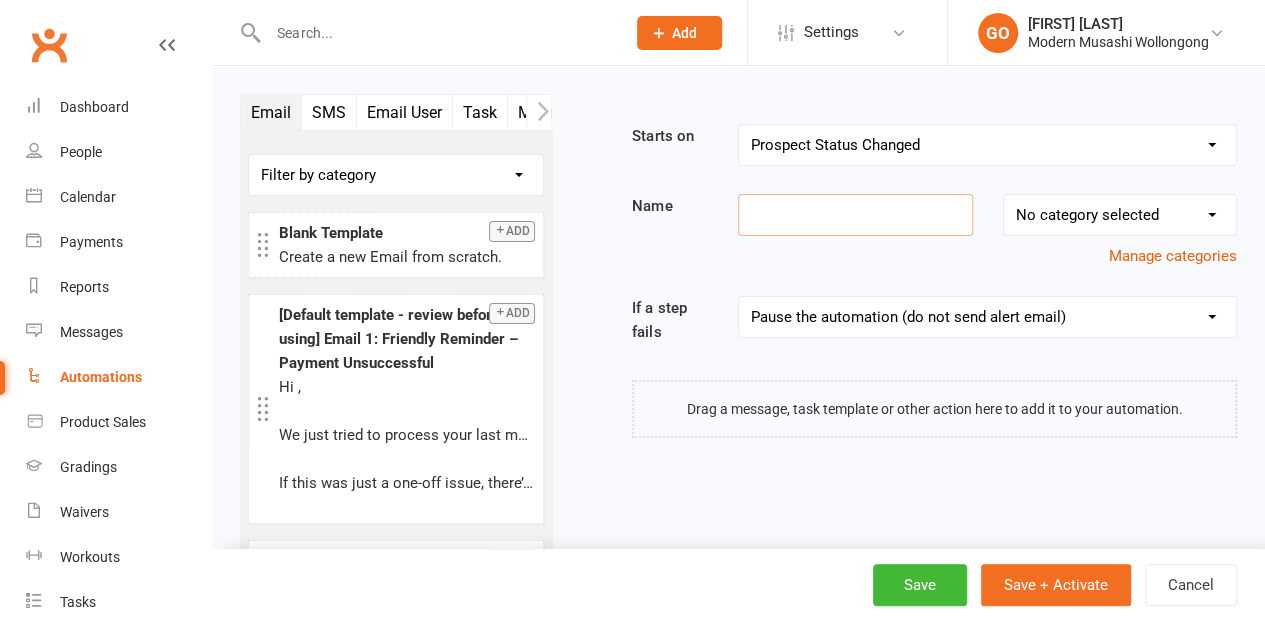 click at bounding box center (855, 215) 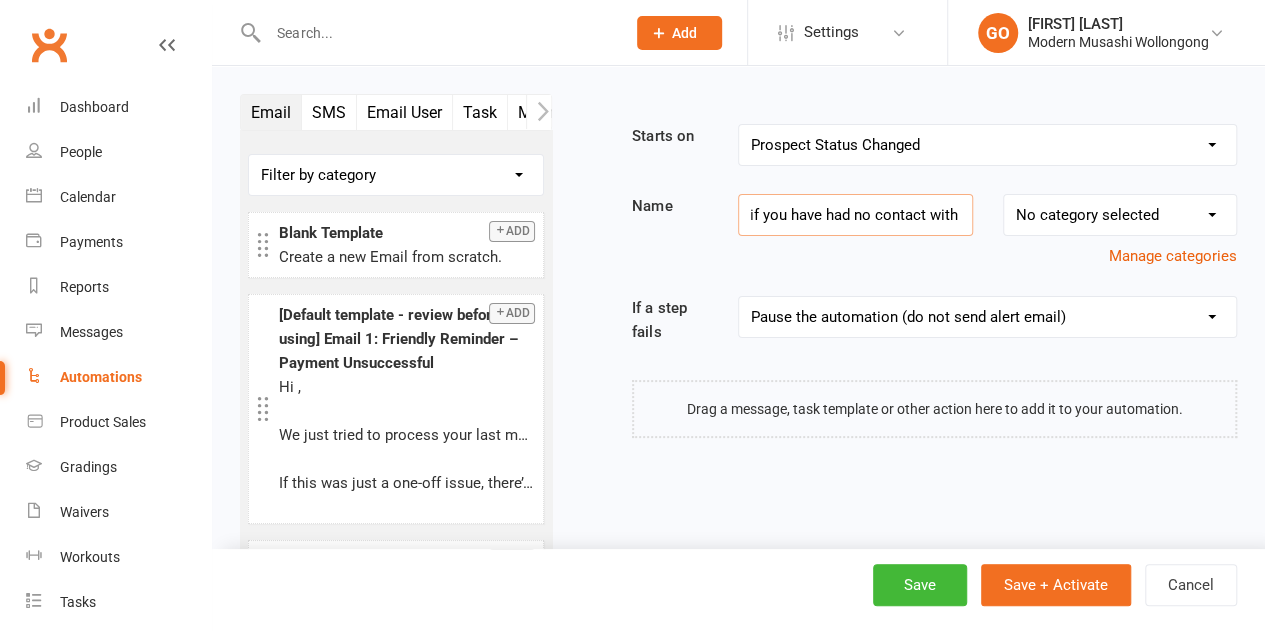 scroll, scrollTop: 0, scrollLeft: 0, axis: both 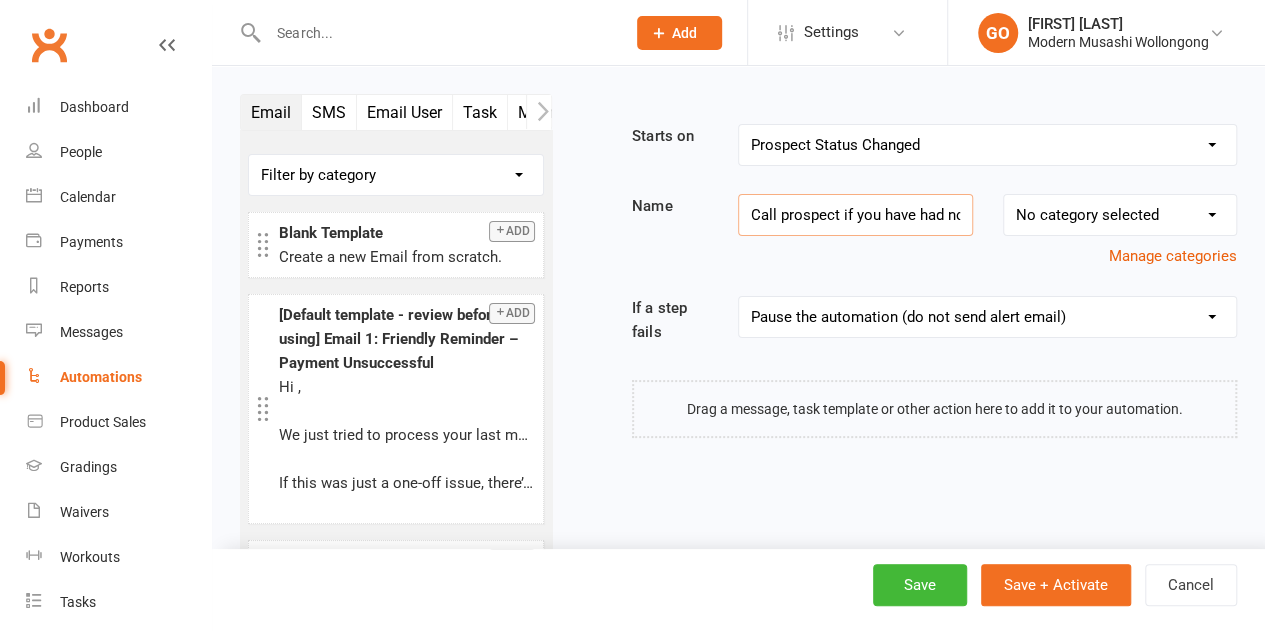 drag, startPoint x: 971, startPoint y: 214, endPoint x: 694, endPoint y: 195, distance: 277.65085 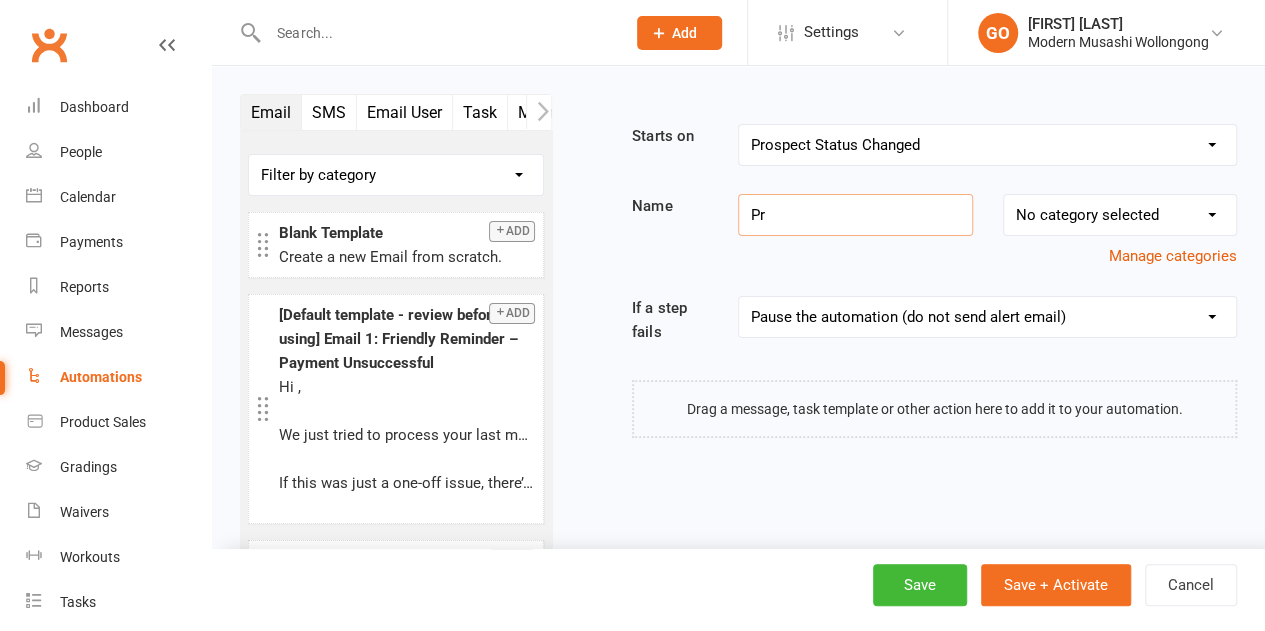 type on "P" 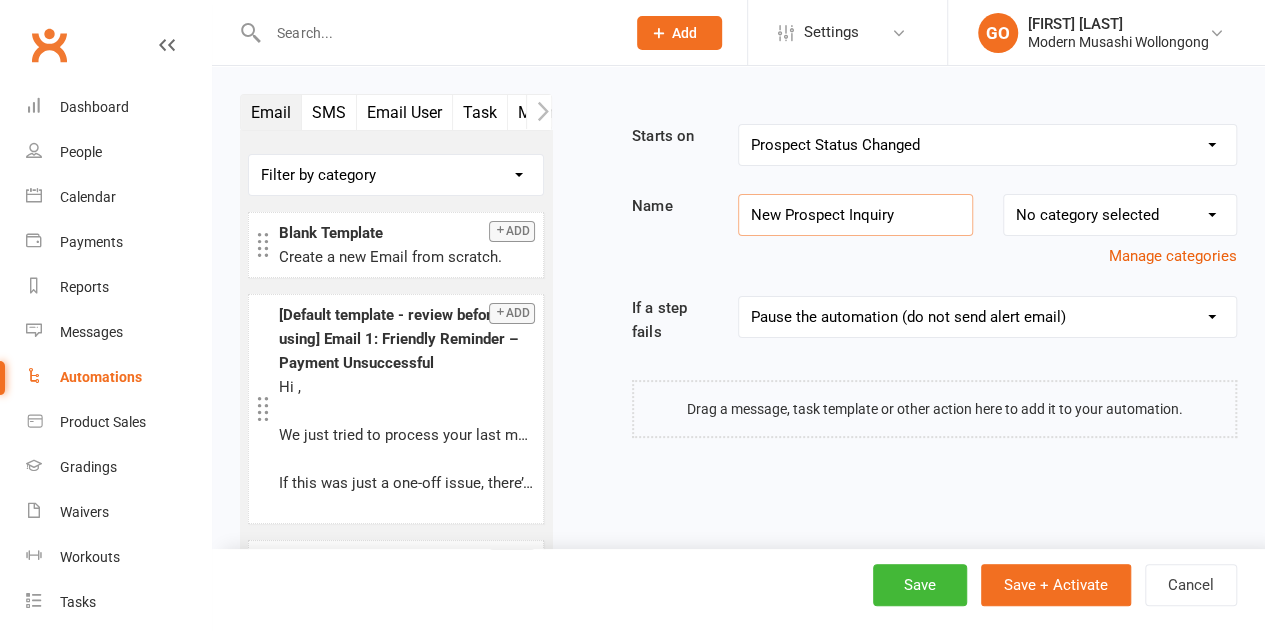 type on "New Prospect Inquiry" 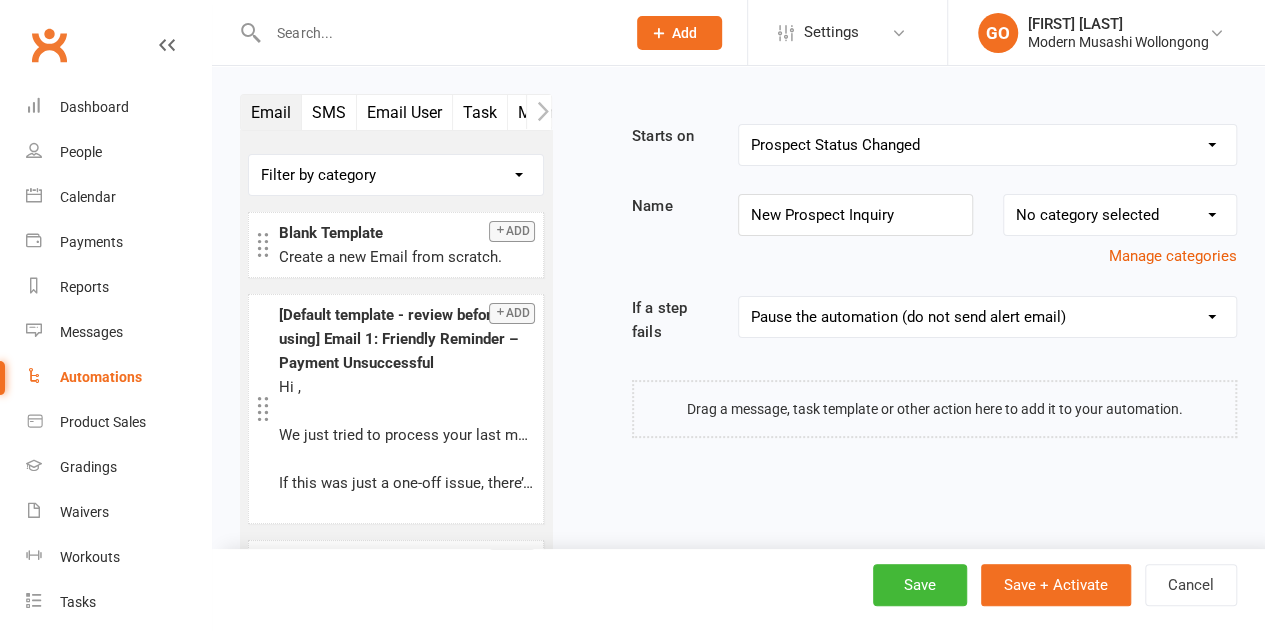 click on "Pause the automation (do not send alert email) Pause the automation and send an alert email Stop the automation (do not send alert email) Stop the automation and send an alert email Skip to next step (do not send alert email) Skip to next step and send an alert email" at bounding box center (987, 317) 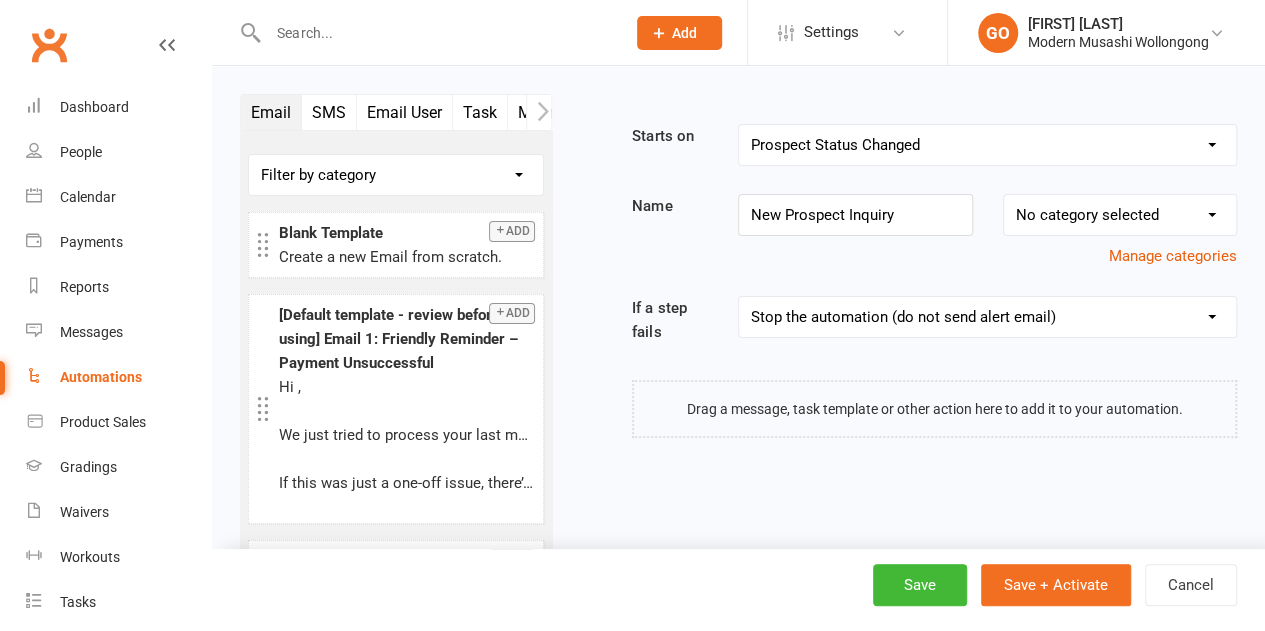click on "Pause the automation (do not send alert email) Pause the automation and send an alert email Stop the automation (do not send alert email) Stop the automation and send an alert email Skip to next step (do not send alert email) Skip to next step and send an alert email" at bounding box center [987, 317] 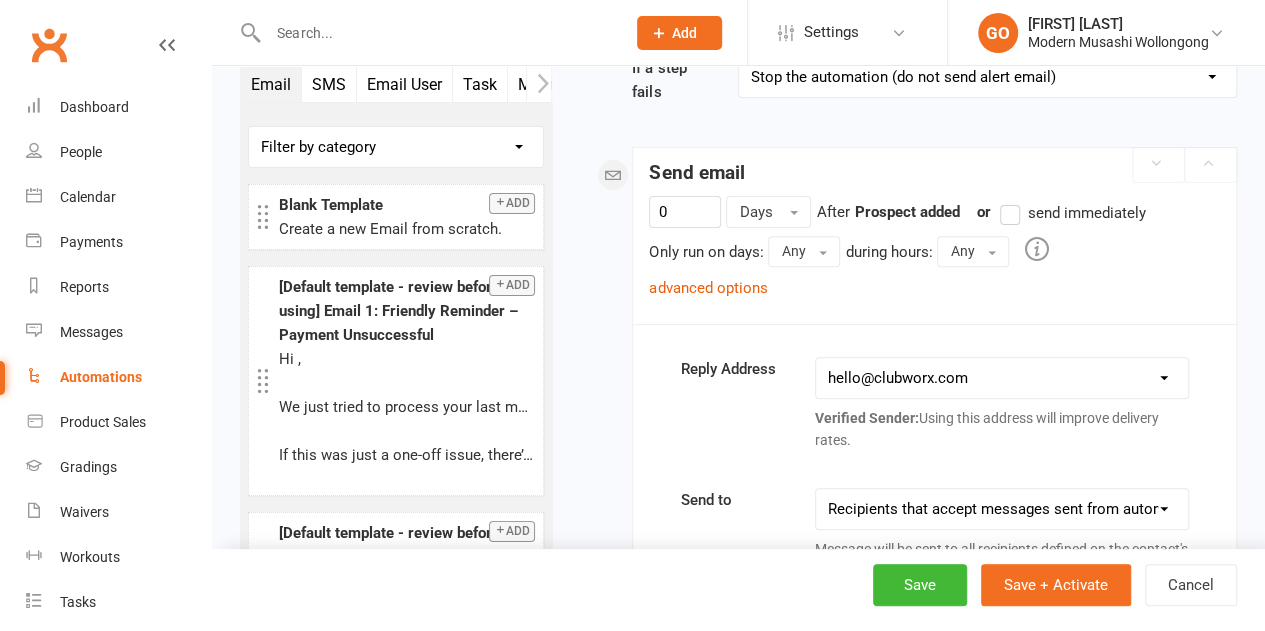 scroll, scrollTop: 286, scrollLeft: 0, axis: vertical 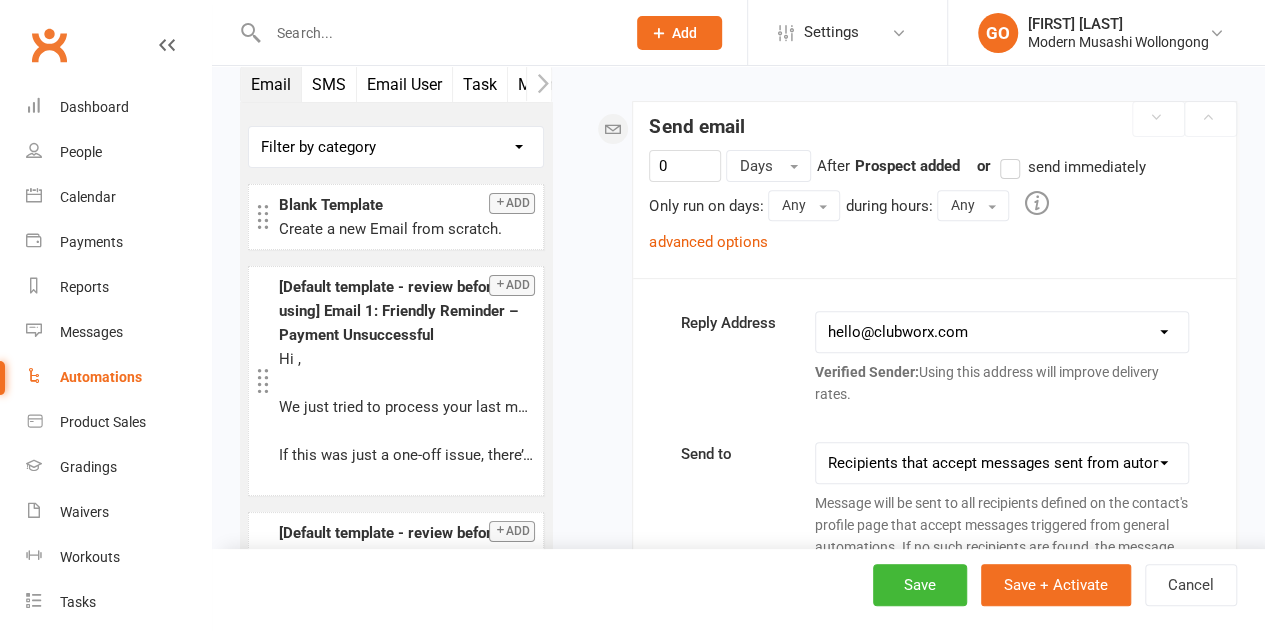 click on "send immediately" at bounding box center (1072, 167) 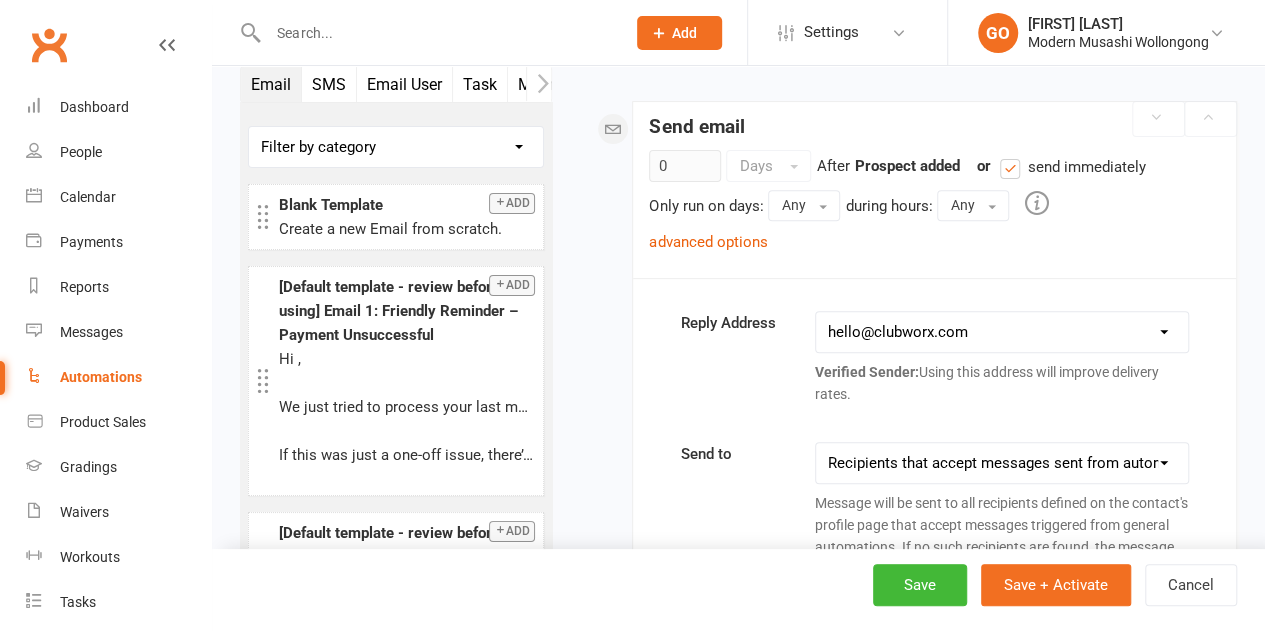 click on "advanced options" at bounding box center [708, 242] 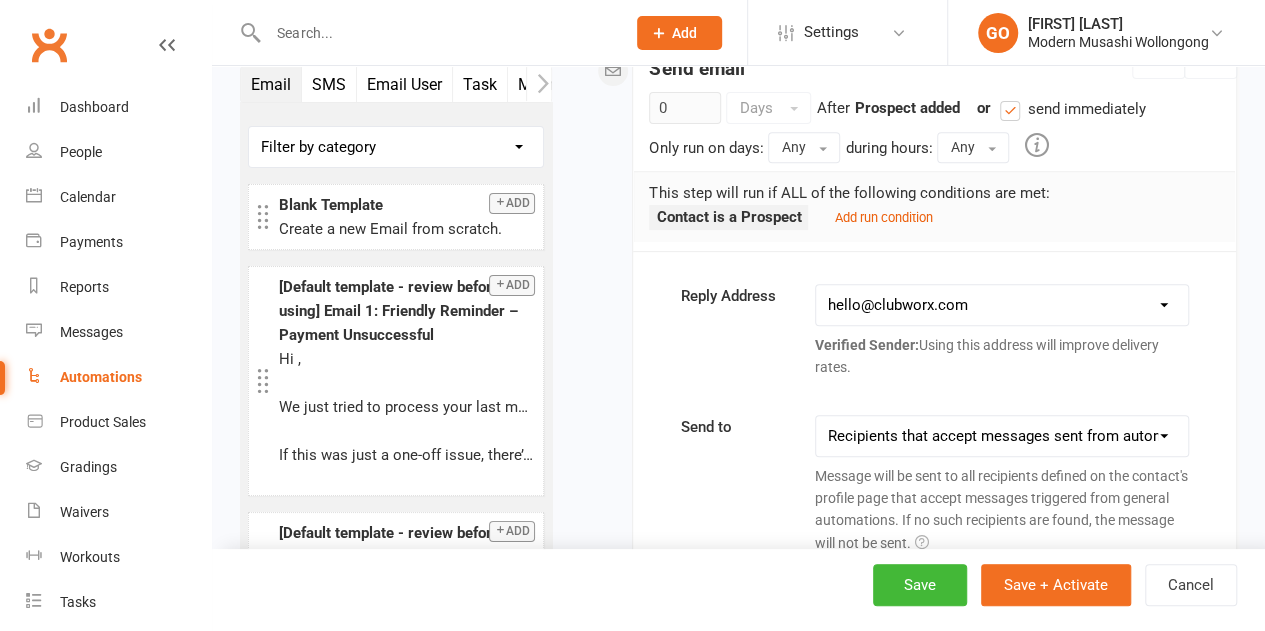 scroll, scrollTop: 352, scrollLeft: 0, axis: vertical 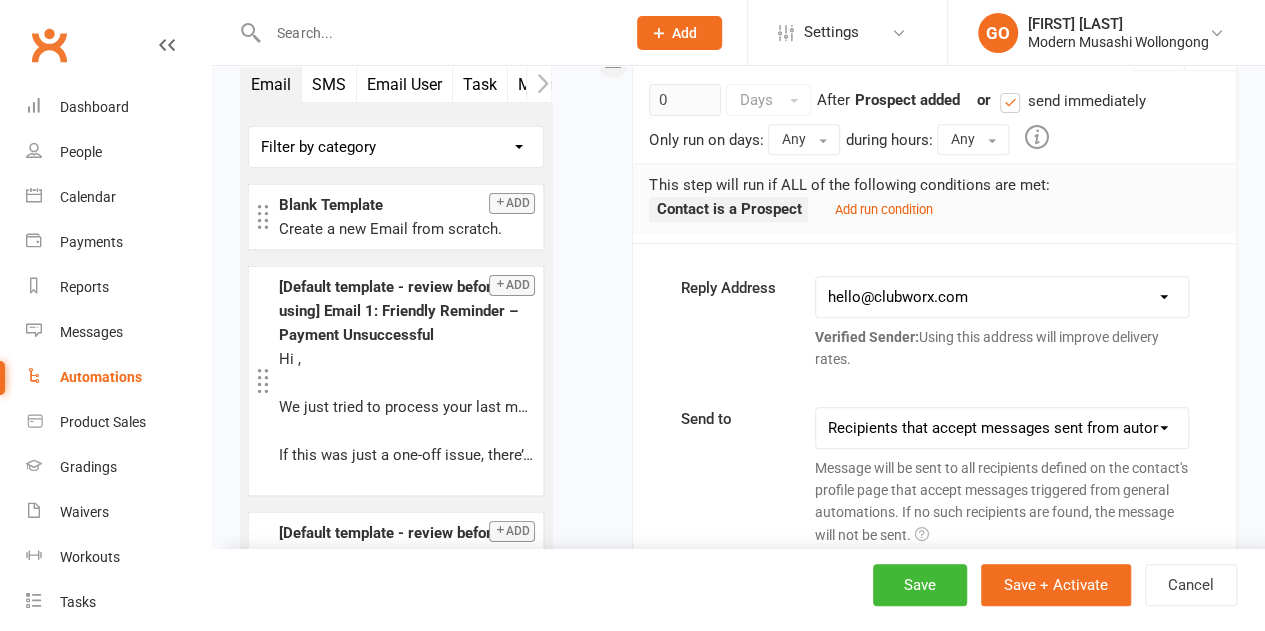 click on "Add run condition" at bounding box center [883, 209] 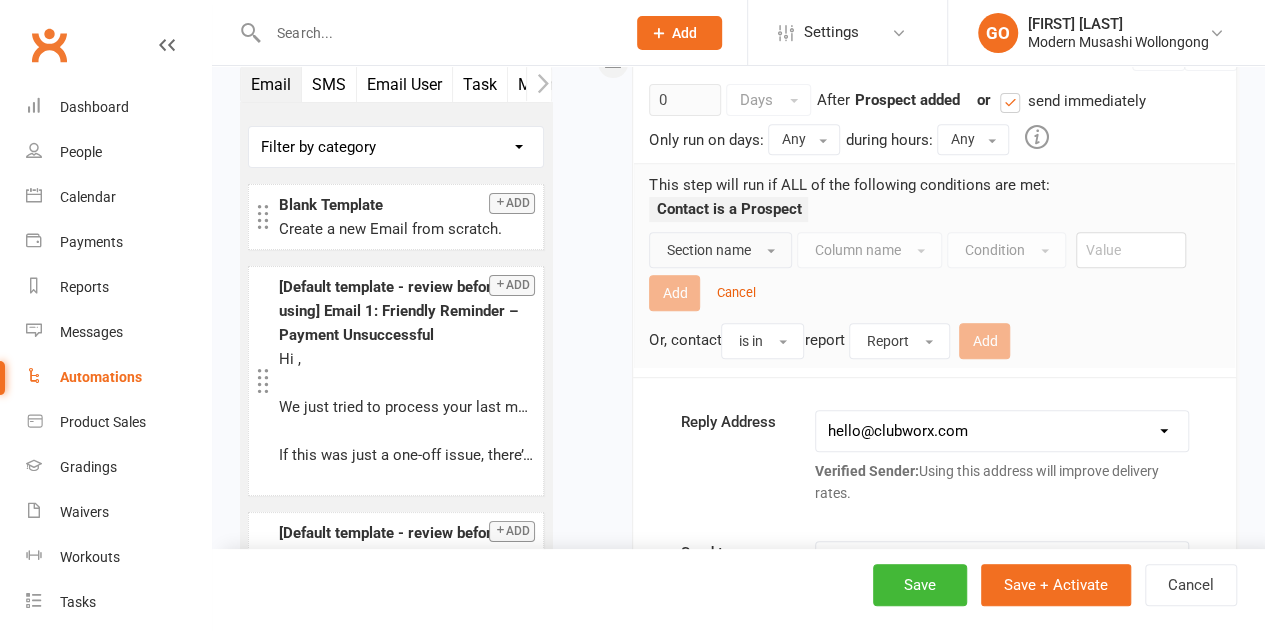 click on "Section name" at bounding box center (708, 250) 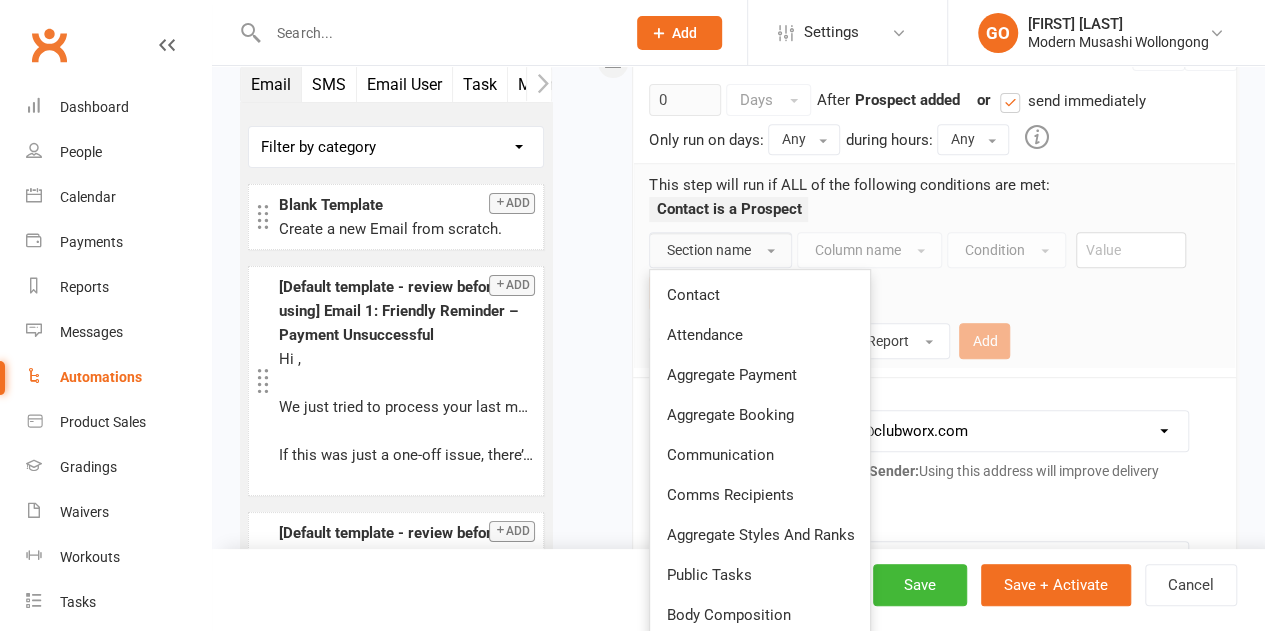 drag, startPoint x: 704, startPoint y: 285, endPoint x: 835, endPoint y: 254, distance: 134.61798 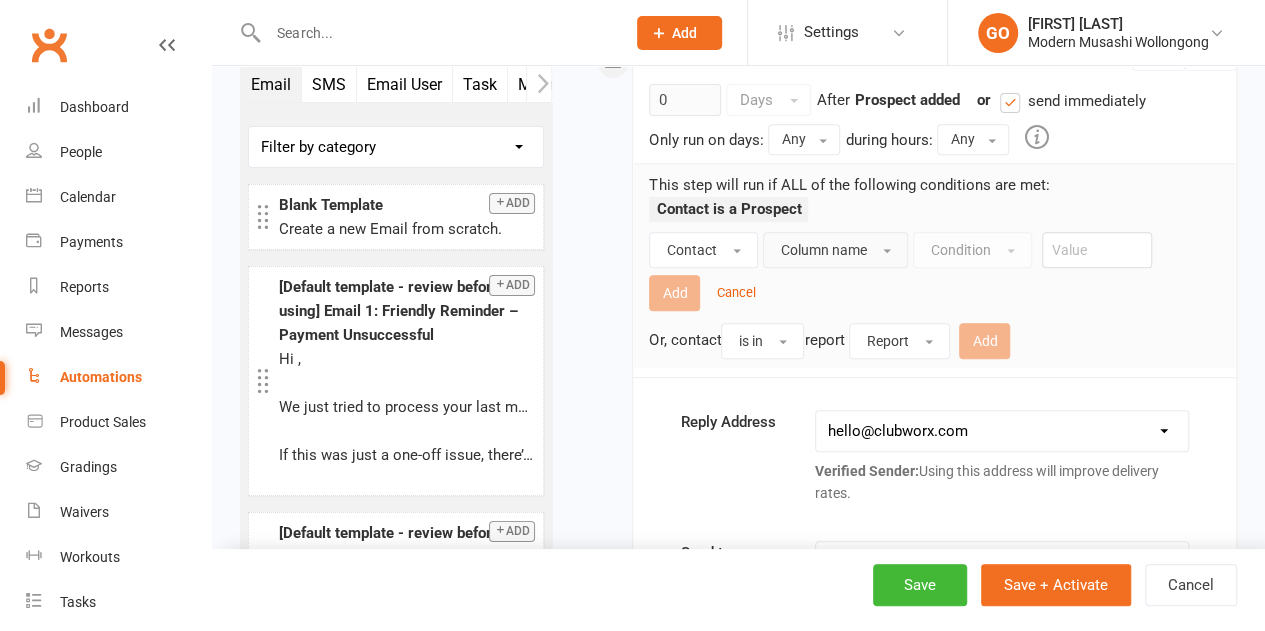click on "Column name" at bounding box center [823, 250] 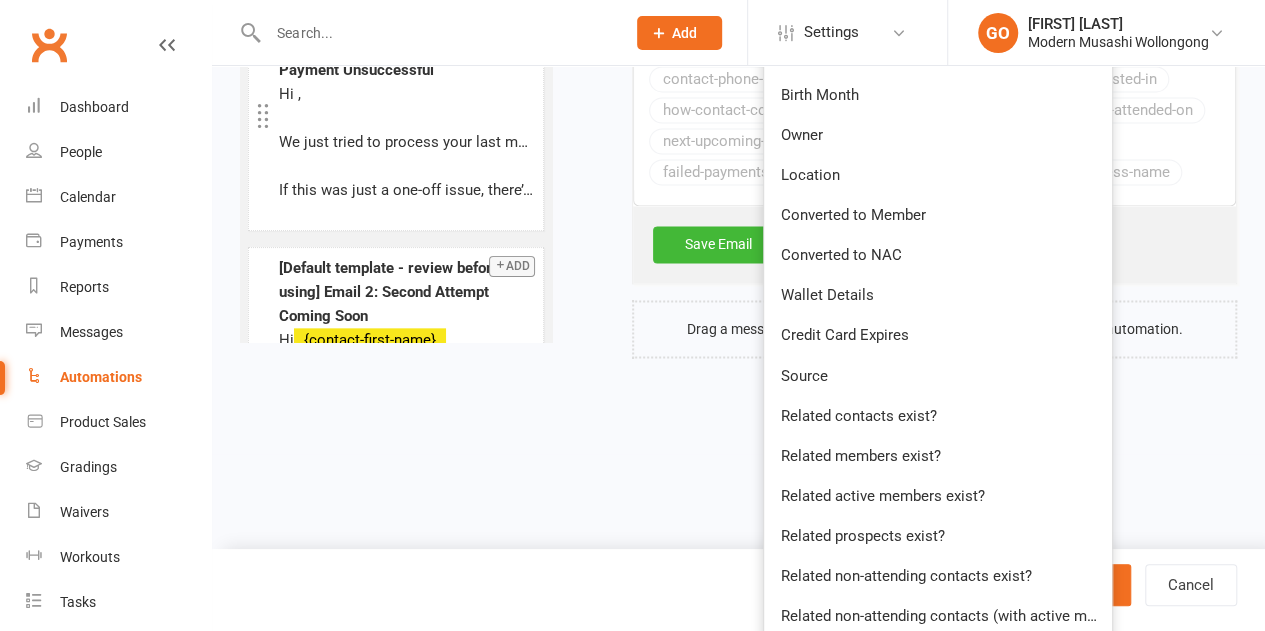 click on "Source" at bounding box center (938, 375) 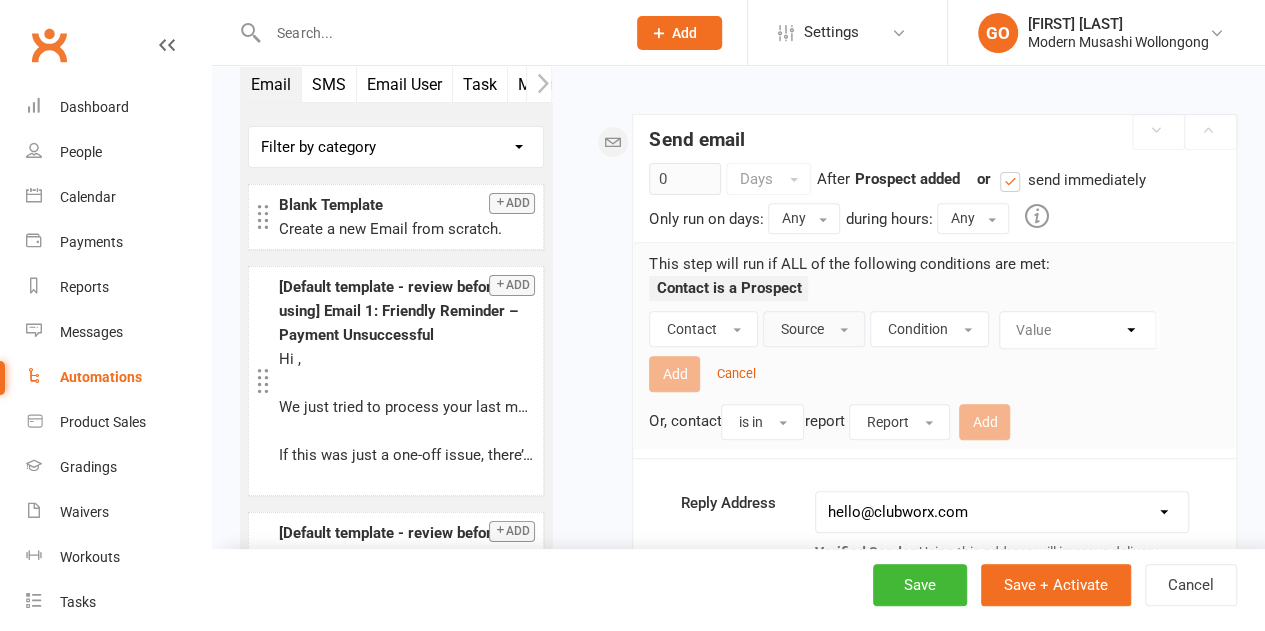scroll, scrollTop: 262, scrollLeft: 0, axis: vertical 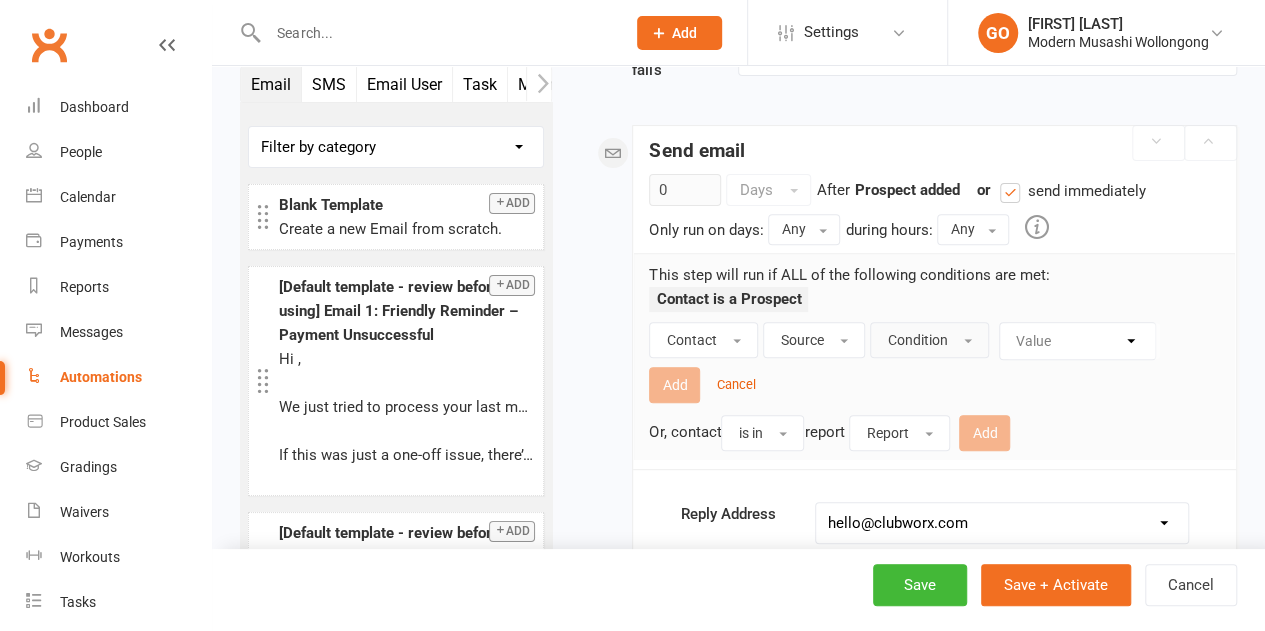 click on "Condition" at bounding box center [917, 340] 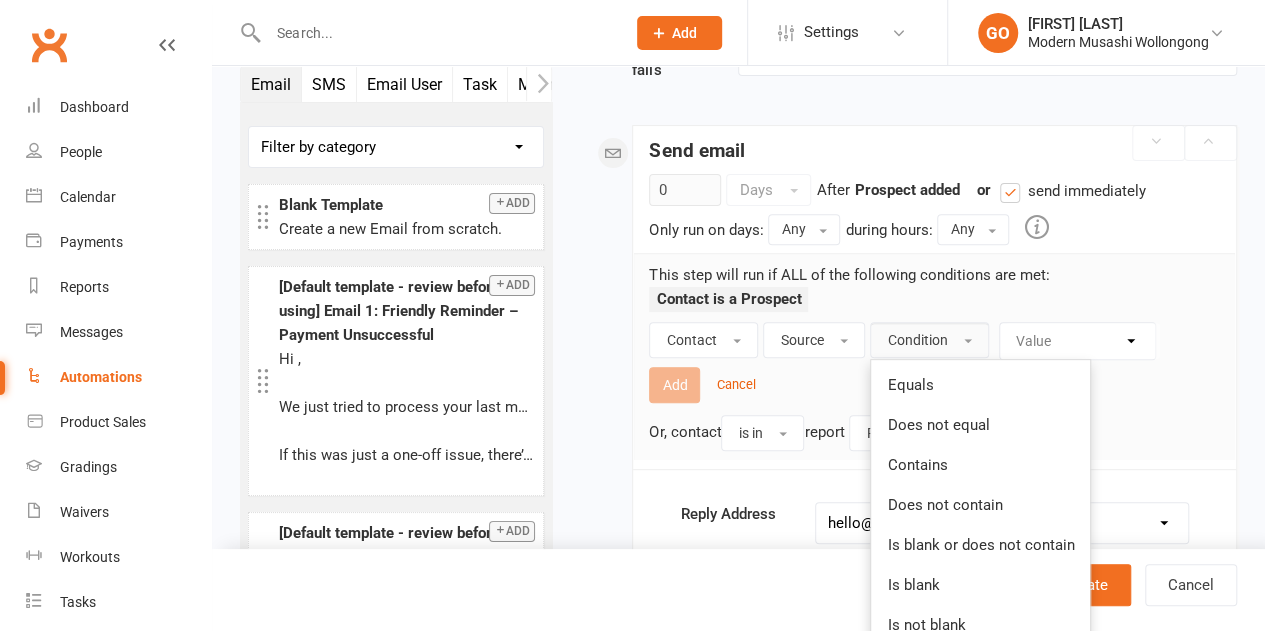click on "Does not equal" at bounding box center [938, 425] 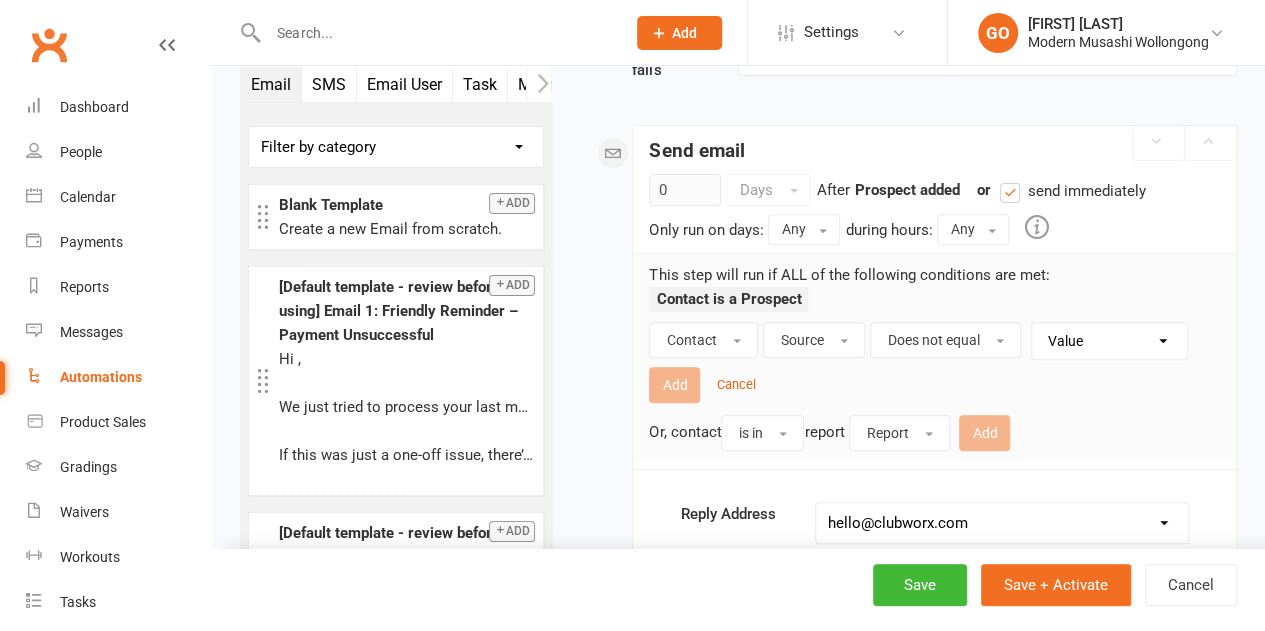 click on "Value Created by Gym Contact Us form Waiver Free Trial class Book & Pay Bulk Import API" at bounding box center [1114, 341] 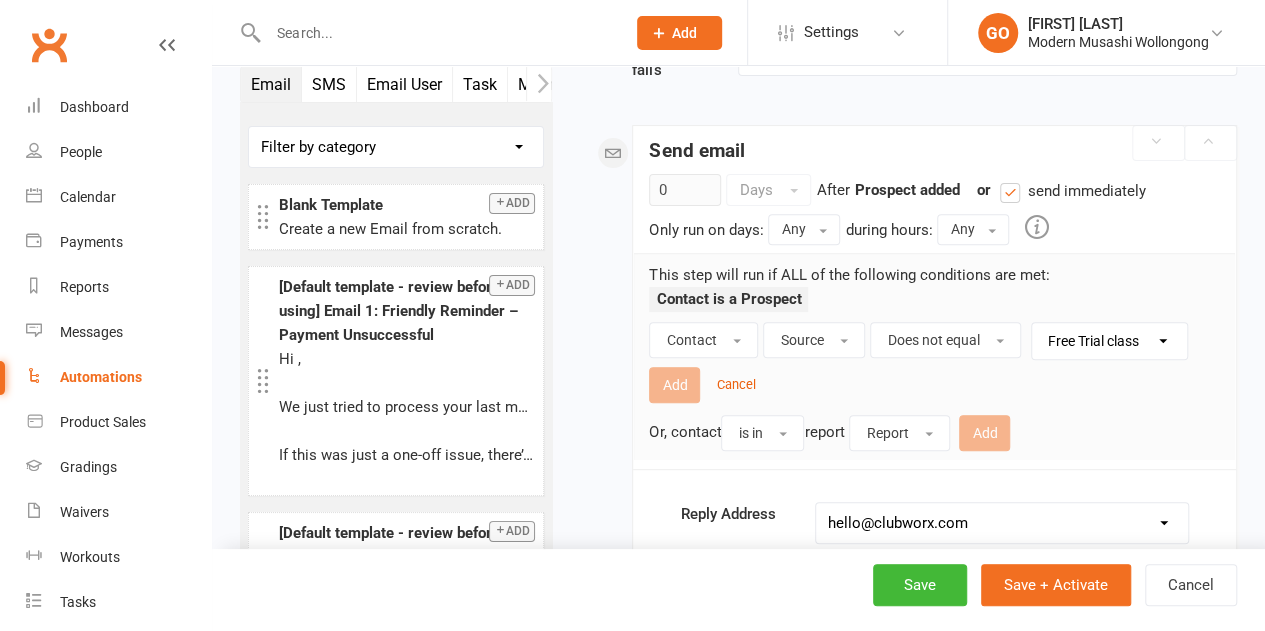 click on "Value Created by Gym Contact Us form Waiver Free Trial class Book & Pay Bulk Import API" at bounding box center (1114, 341) 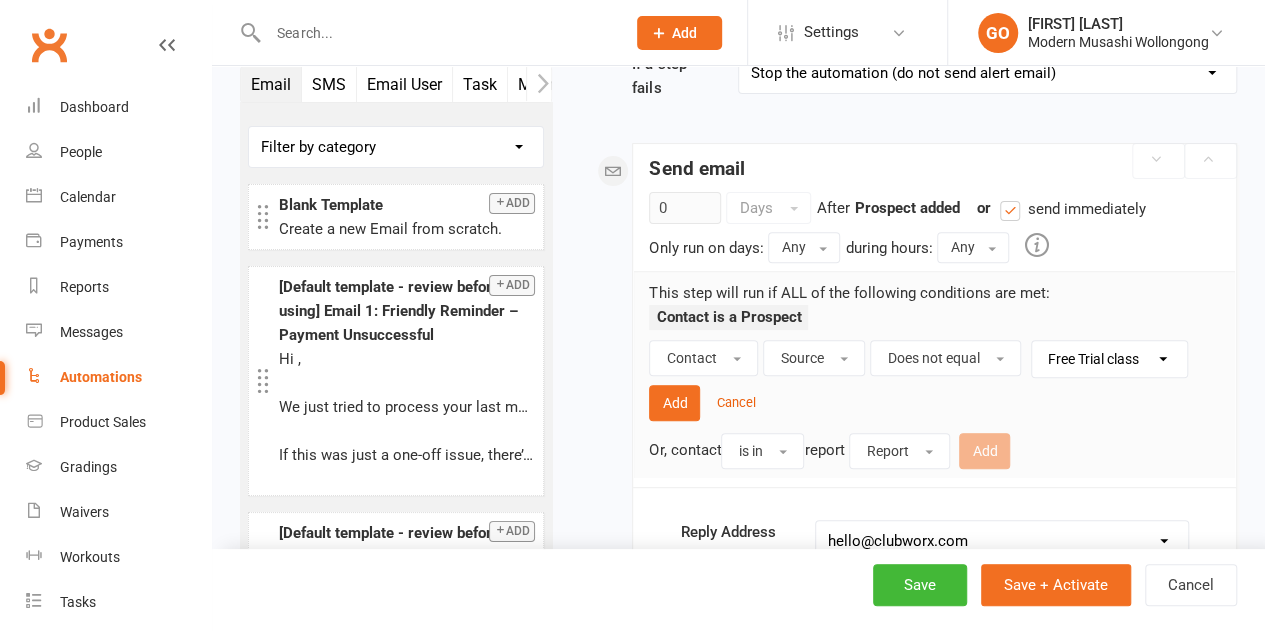 scroll, scrollTop: 228, scrollLeft: 0, axis: vertical 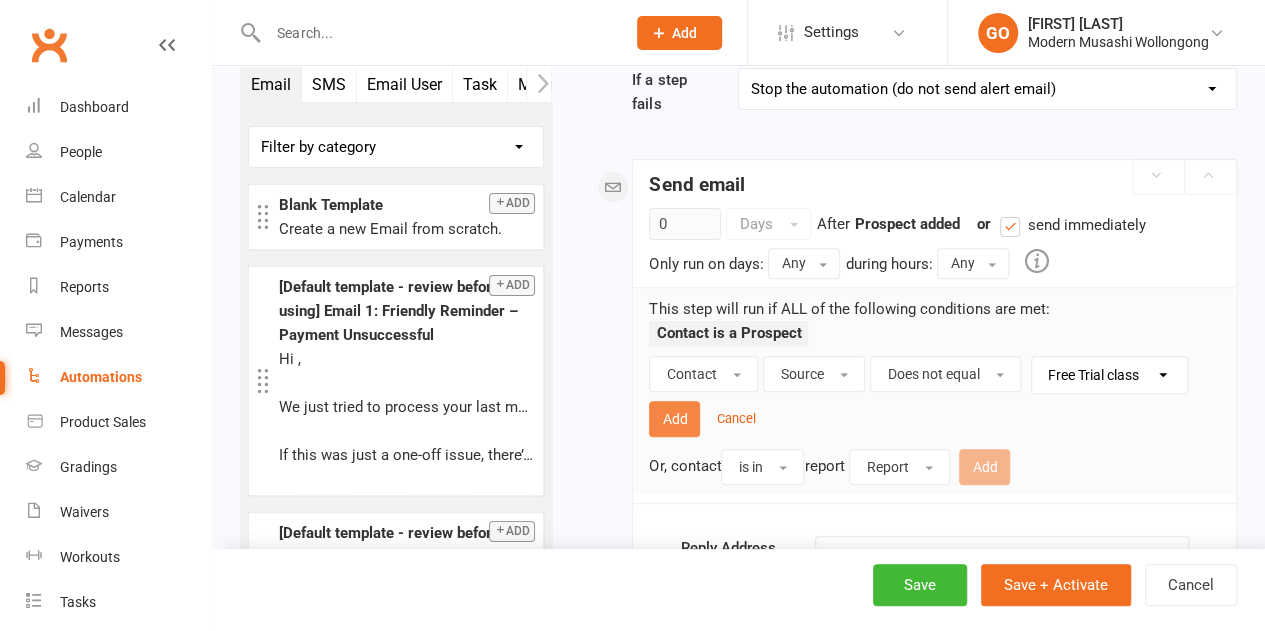 click on "Add" at bounding box center (674, 419) 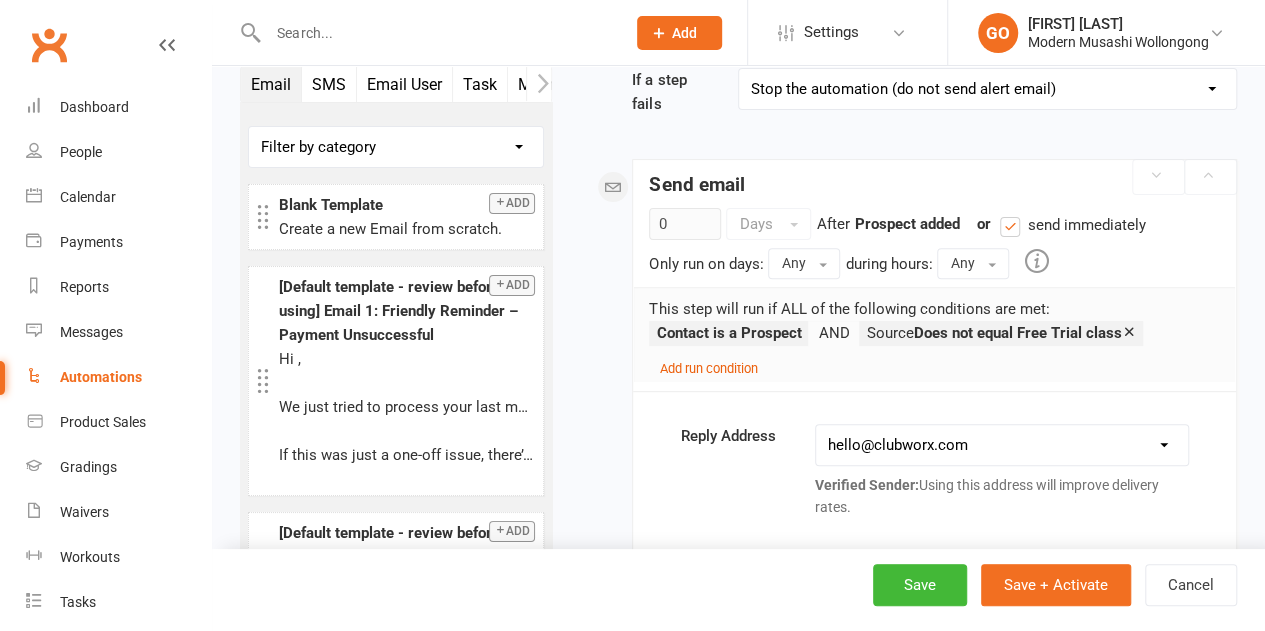 click on "Add run condition" at bounding box center (708, 368) 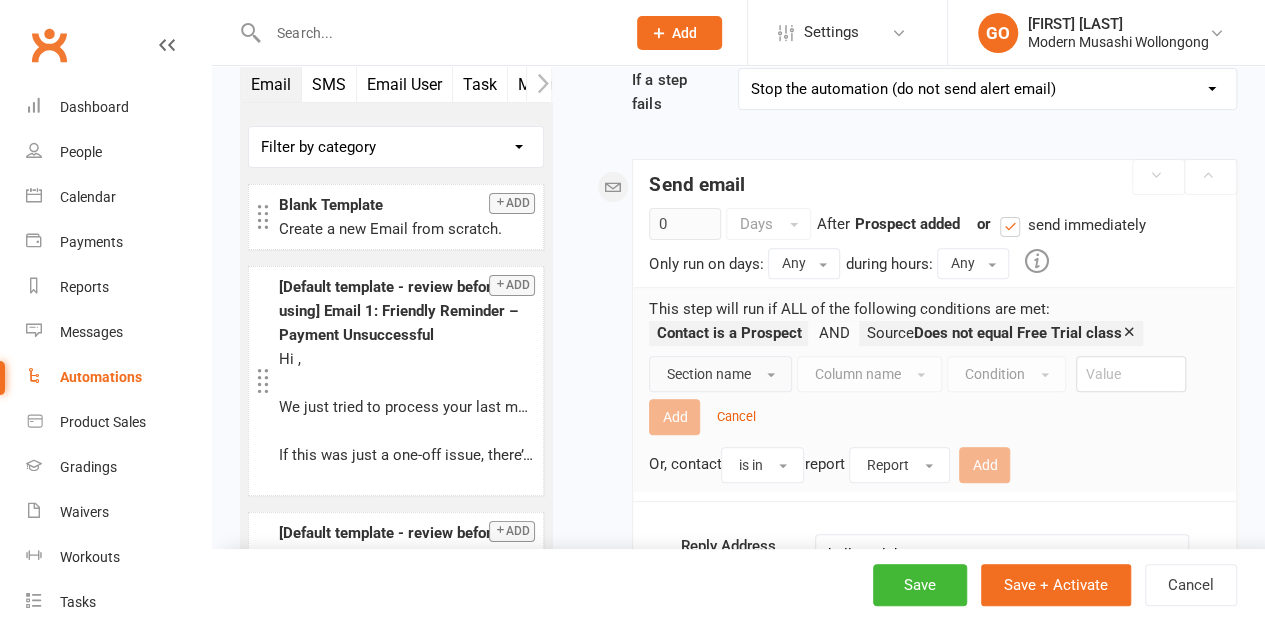 click on "Section name" at bounding box center [720, 374] 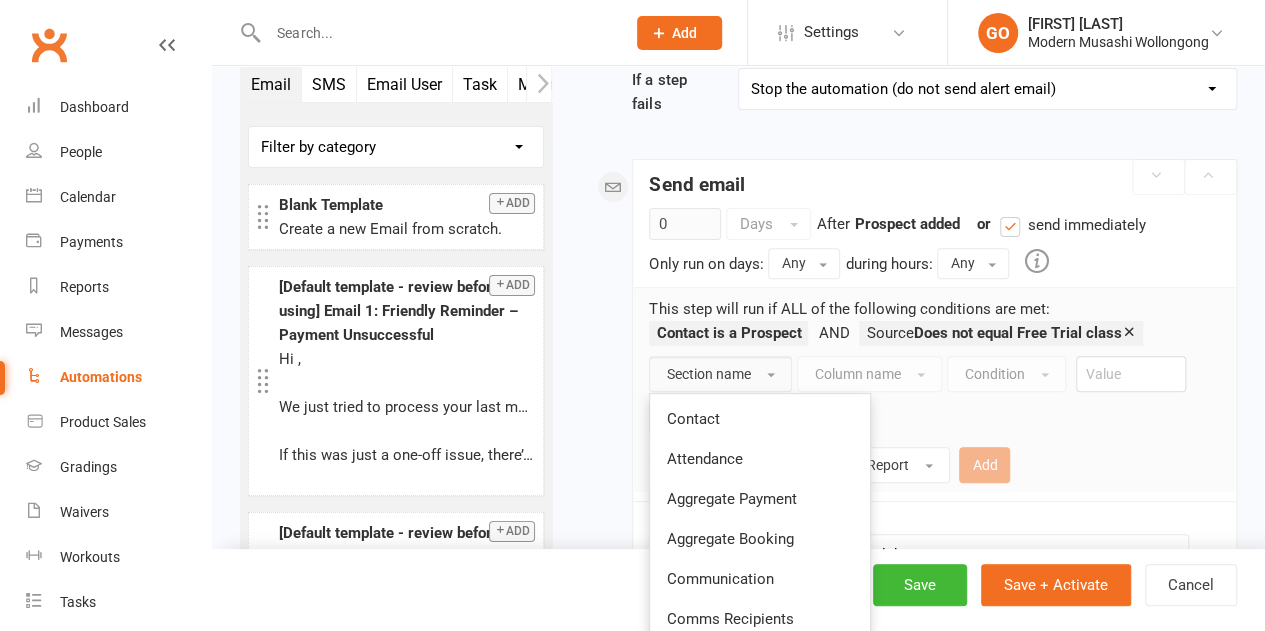 drag, startPoint x: 709, startPoint y: 404, endPoint x: 778, endPoint y: 387, distance: 71.063354 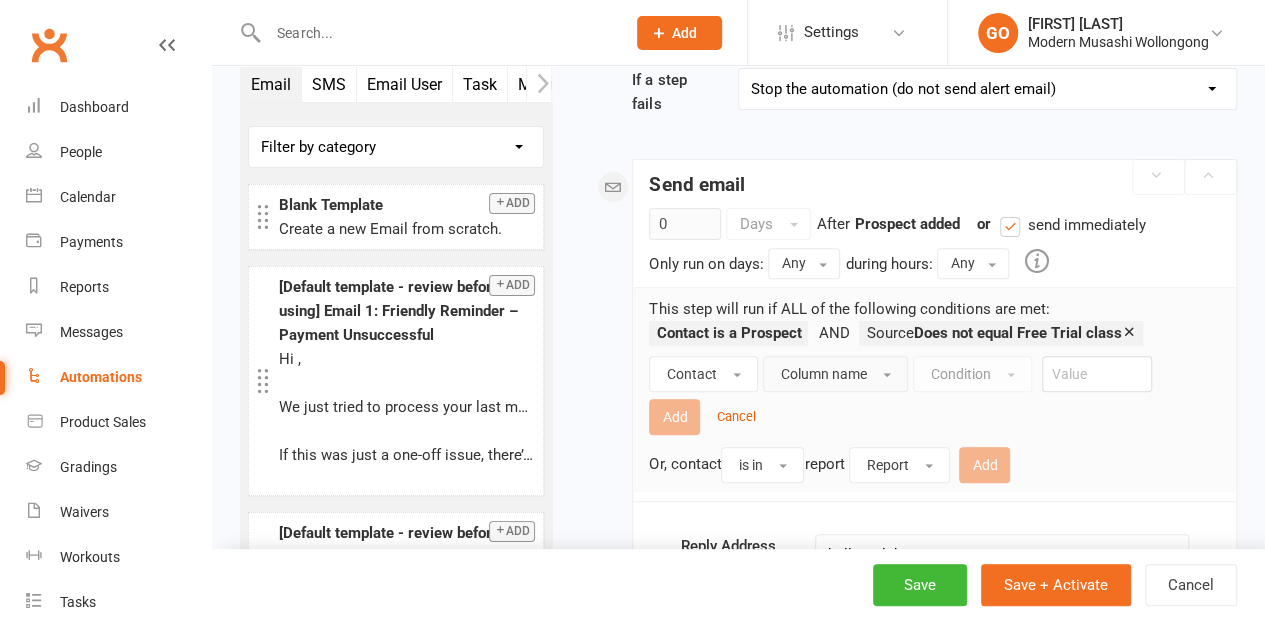 click on "Column name" at bounding box center [823, 374] 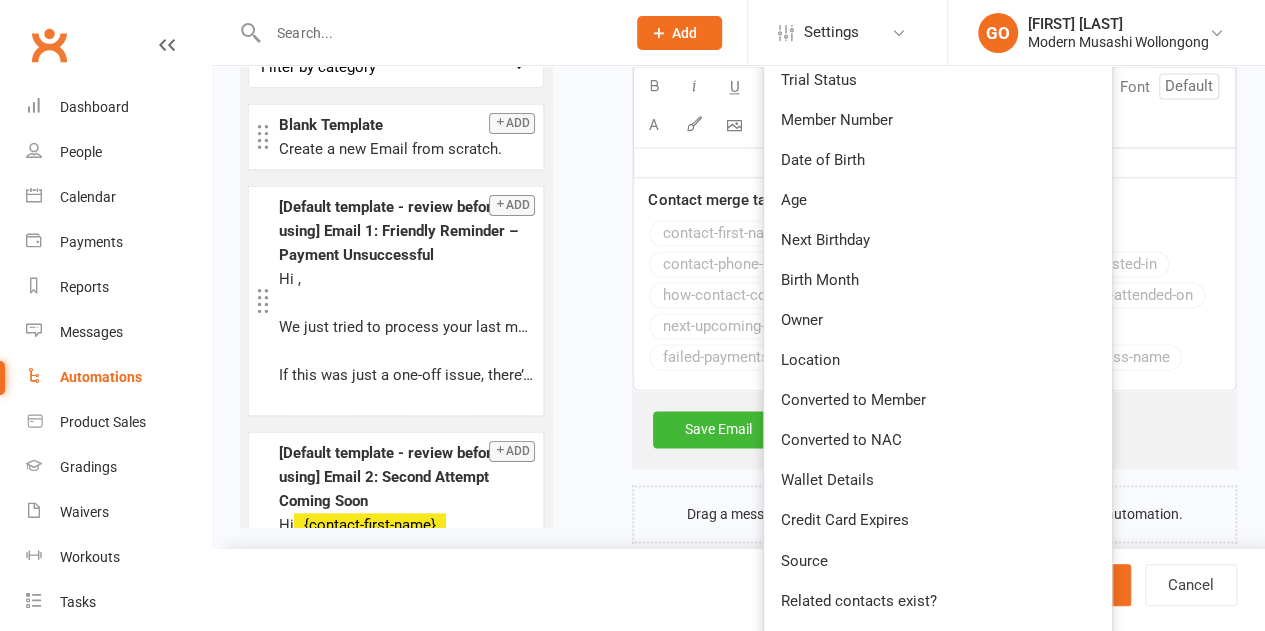 scroll, scrollTop: 1595, scrollLeft: 0, axis: vertical 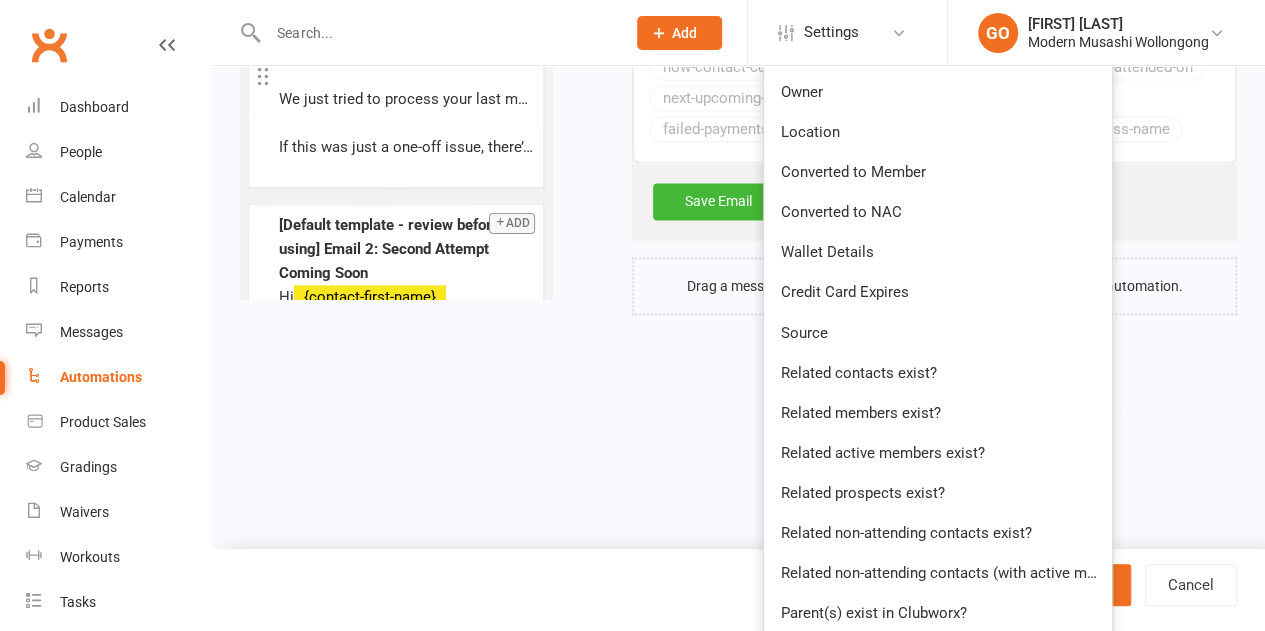 click on "Source" at bounding box center [938, 332] 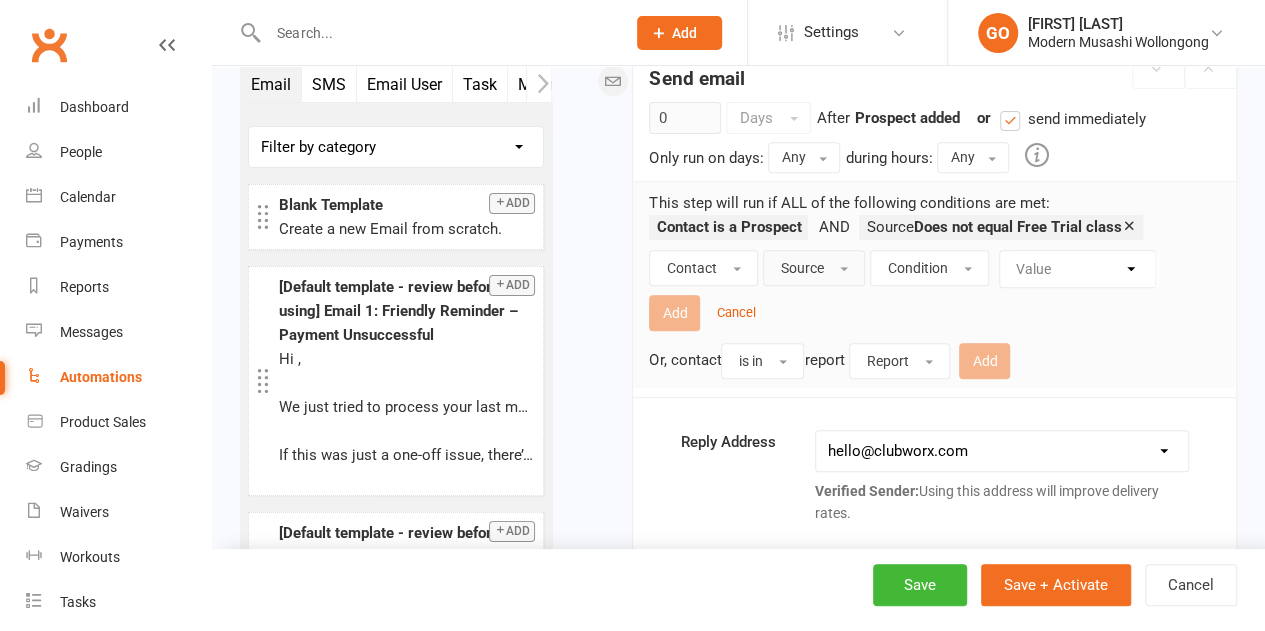 scroll, scrollTop: 262, scrollLeft: 0, axis: vertical 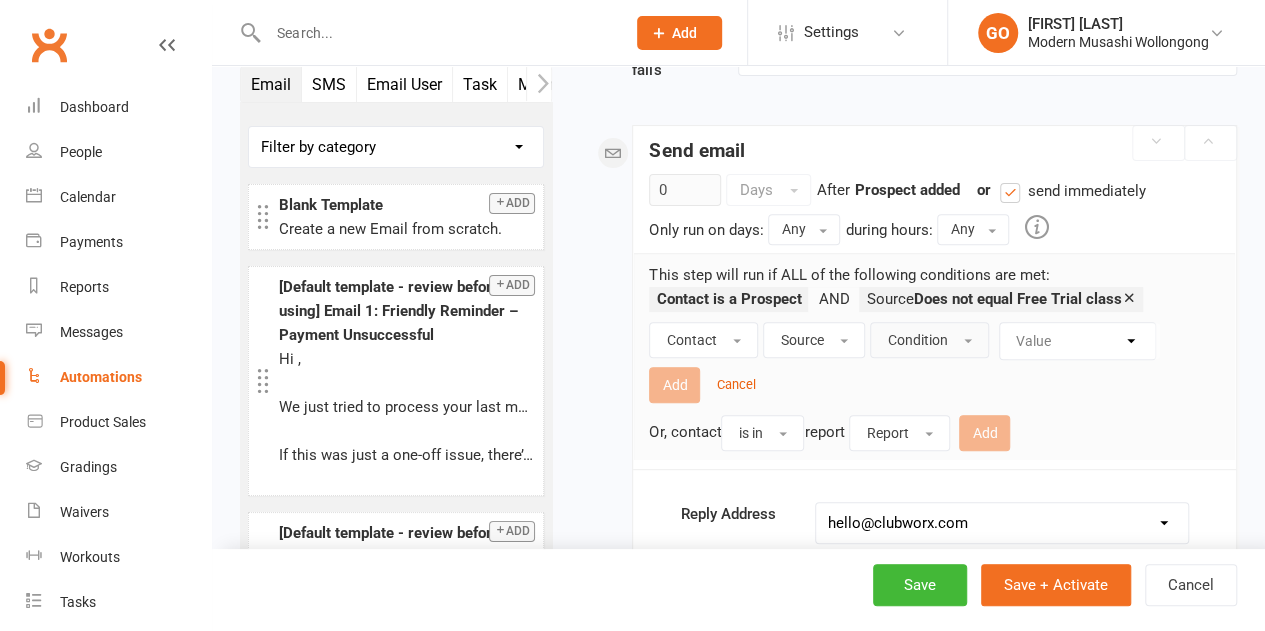 click on "Condition" at bounding box center (917, 340) 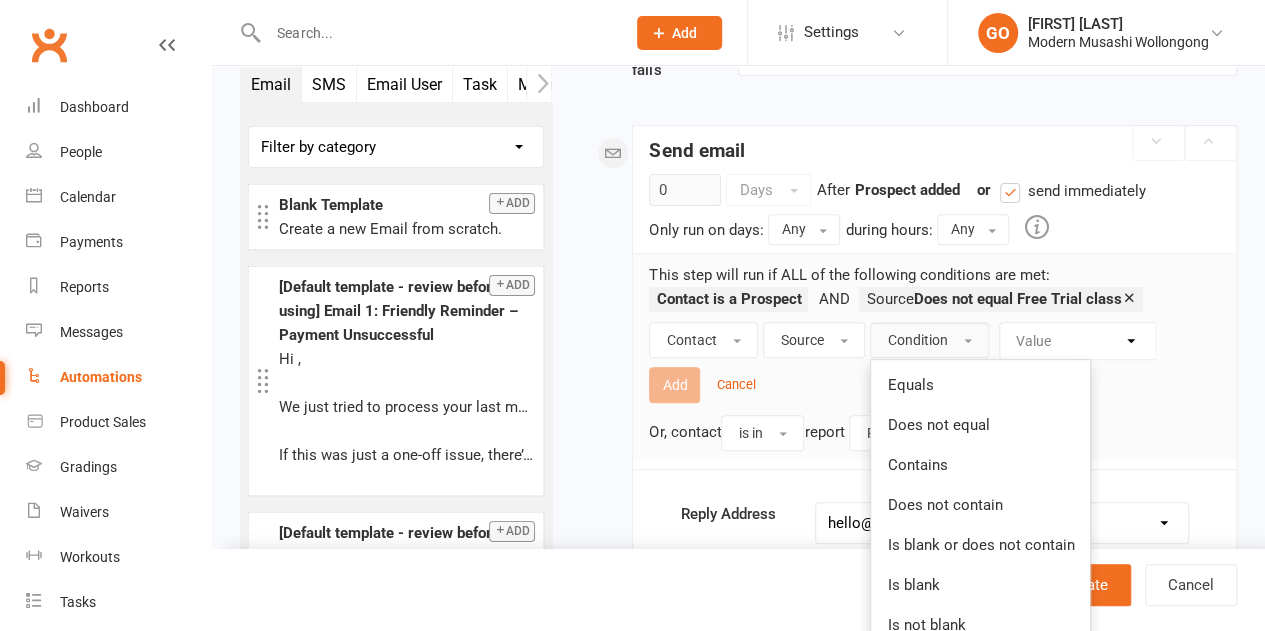click on "Does not equal" at bounding box center (980, 425) 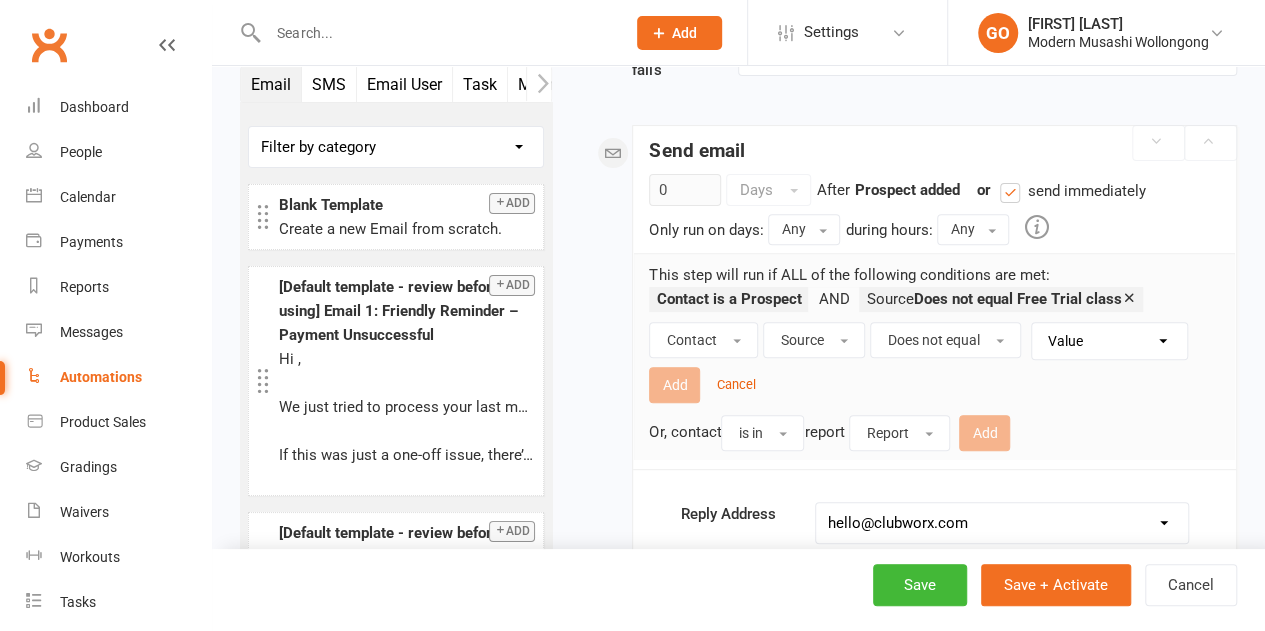 click on "Value Created by Gym Contact Us form Waiver Free Trial class Book & Pay Bulk Import API" at bounding box center (1114, 341) 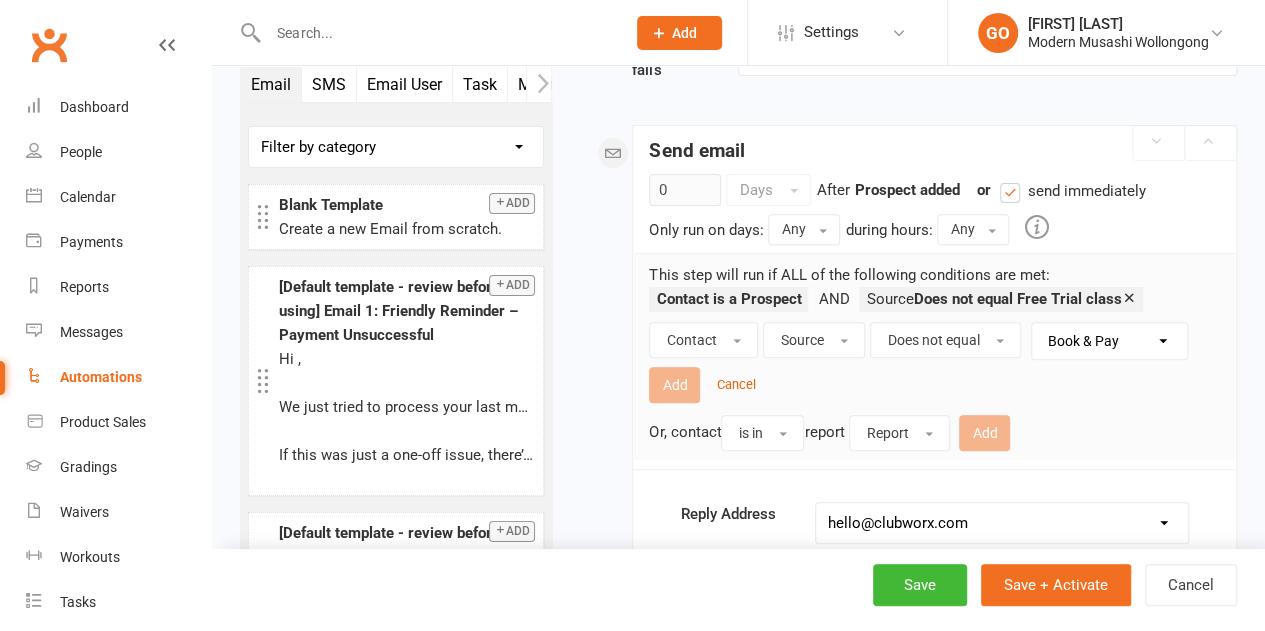 click on "Value Created by Gym Contact Us form Waiver Free Trial class Book & Pay Bulk Import API" at bounding box center (1114, 341) 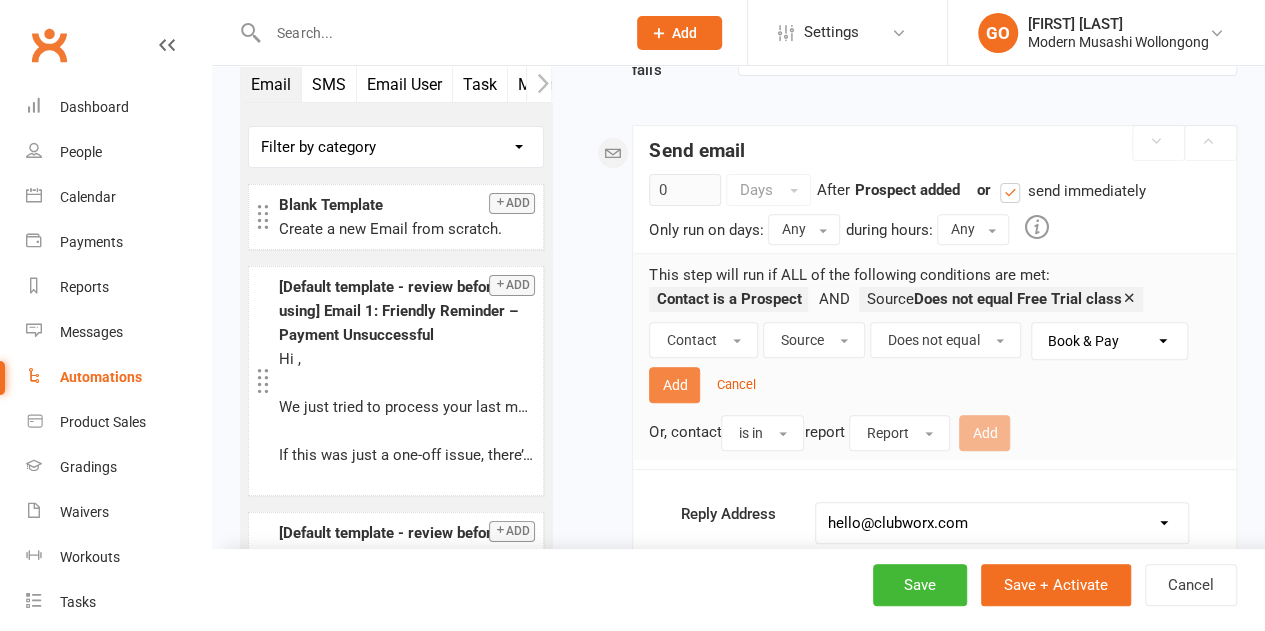 click on "Add" at bounding box center [674, 385] 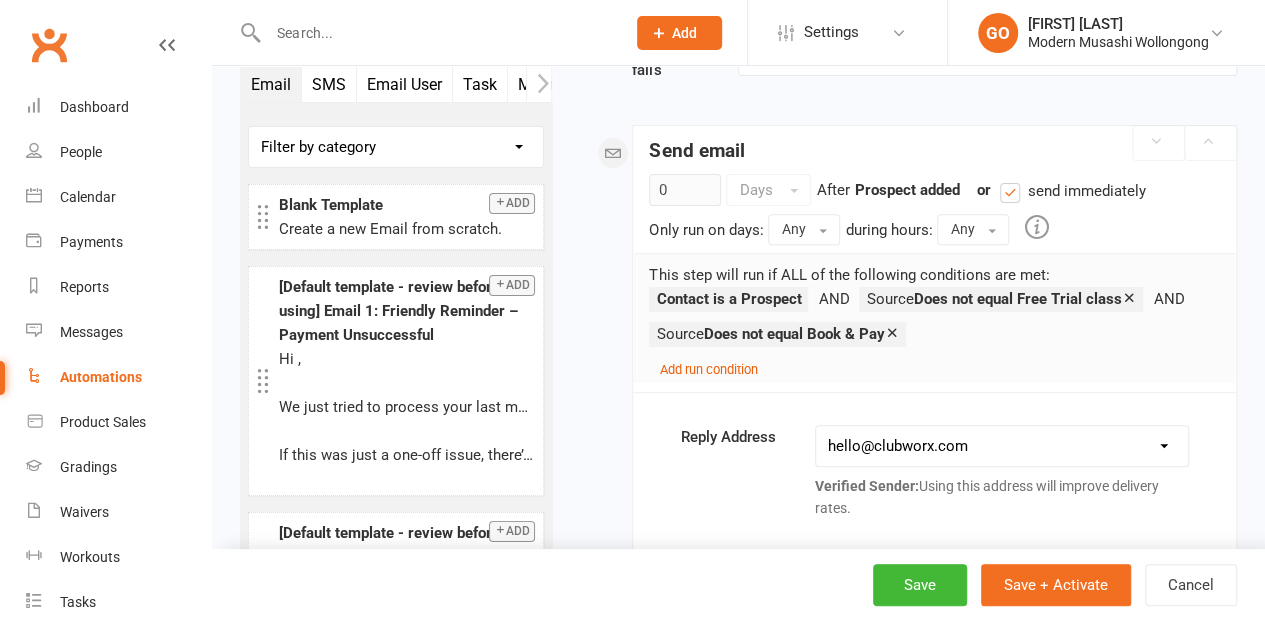 click on "Add run condition" at bounding box center (708, 369) 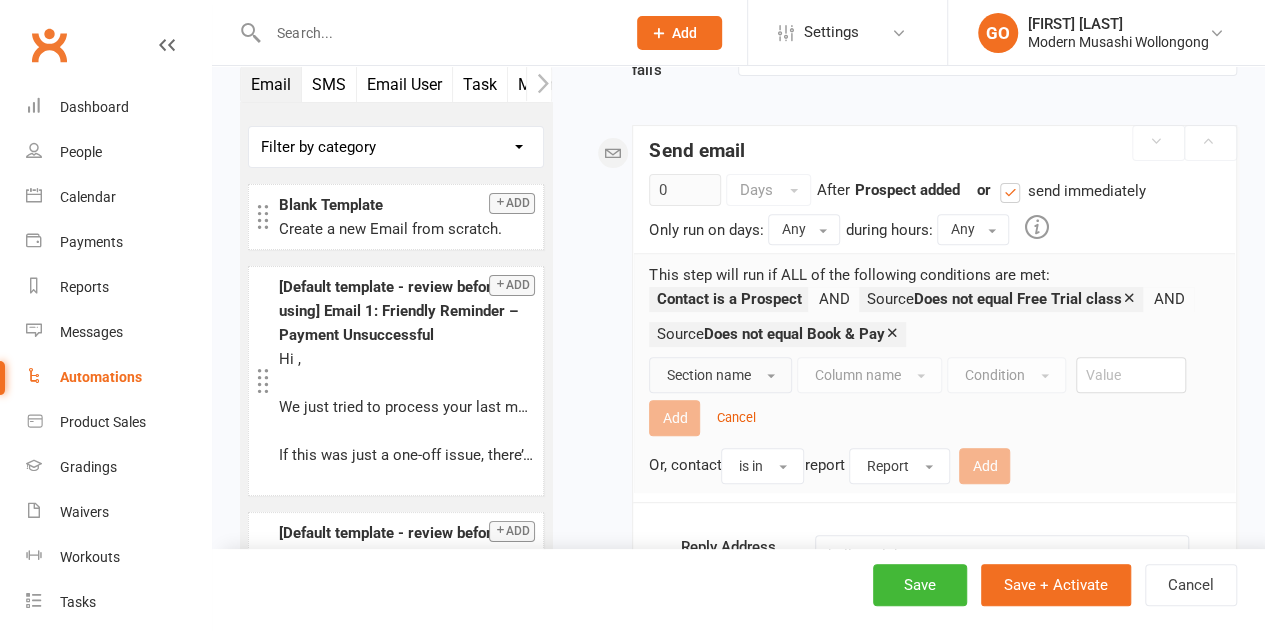 click on "Section name" at bounding box center (708, 375) 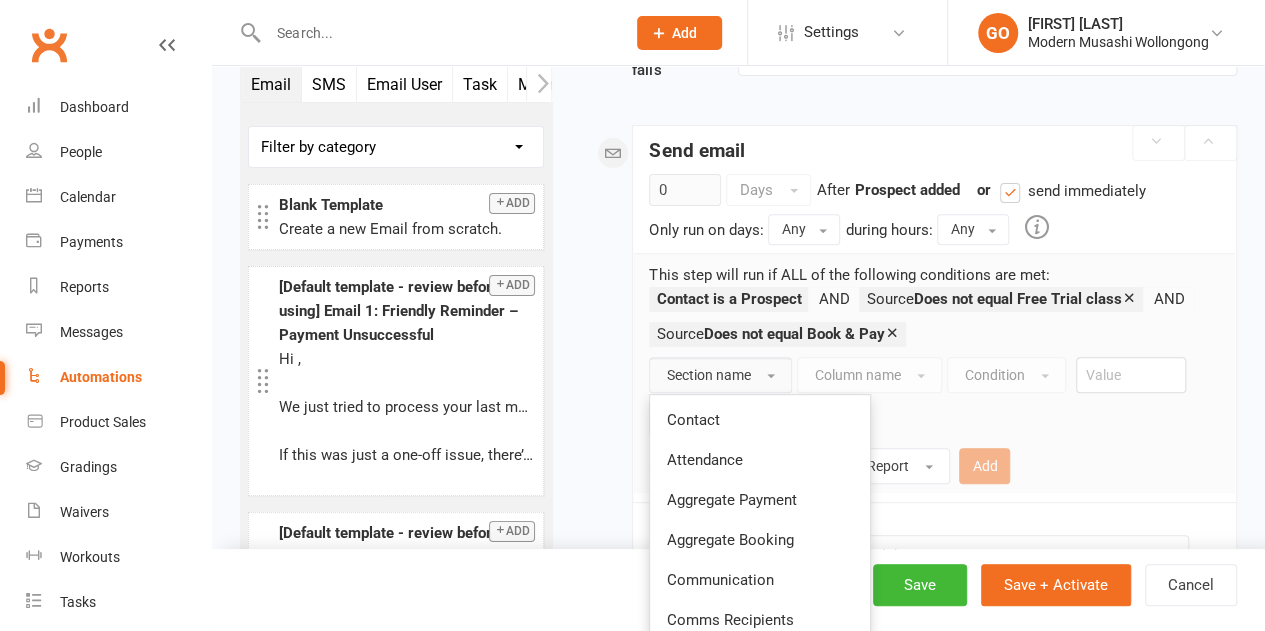click on "Contact" at bounding box center (760, 420) 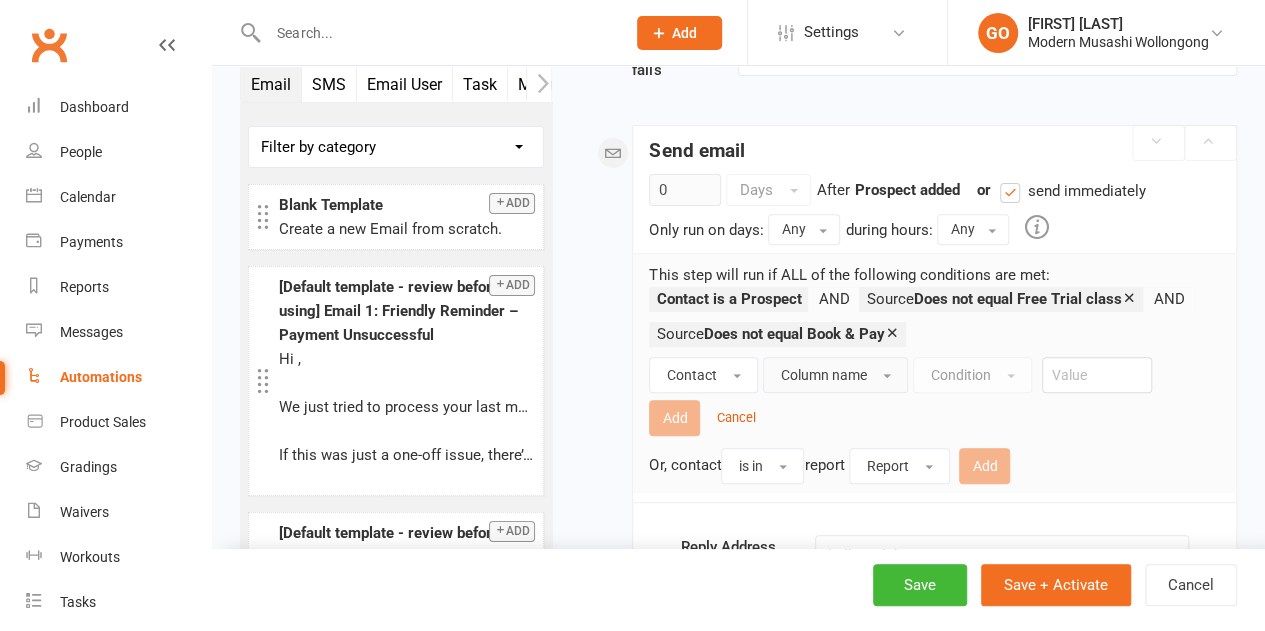 click on "Column name" at bounding box center (823, 375) 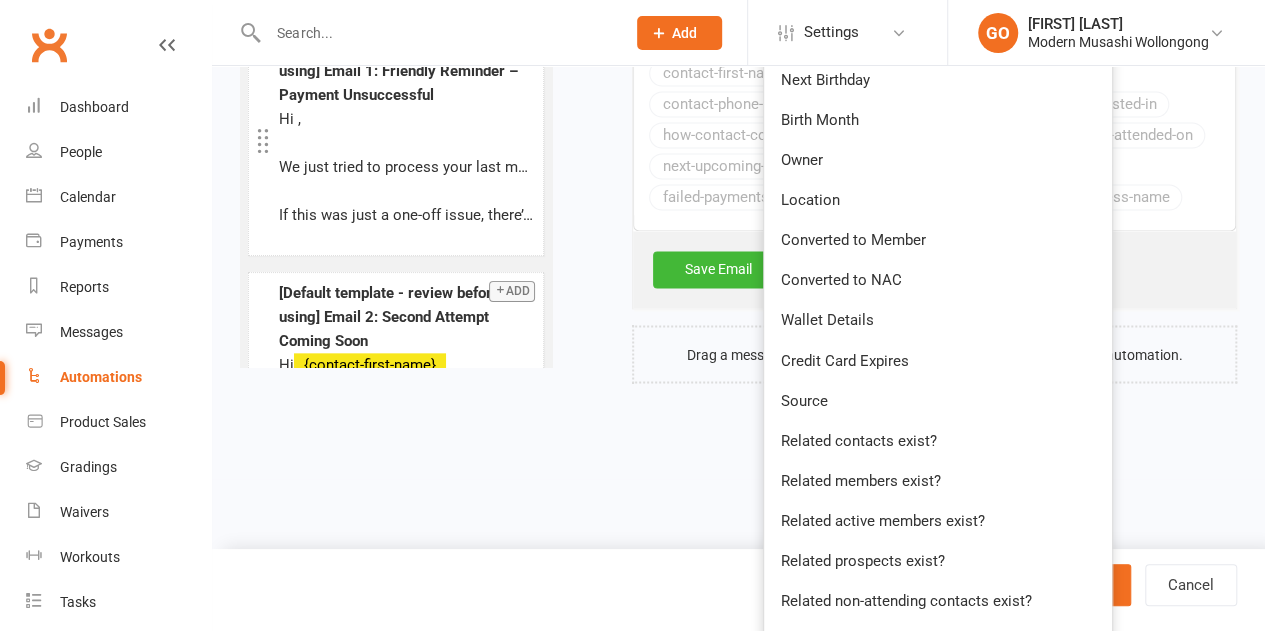 click on "Source" at bounding box center [803, 400] 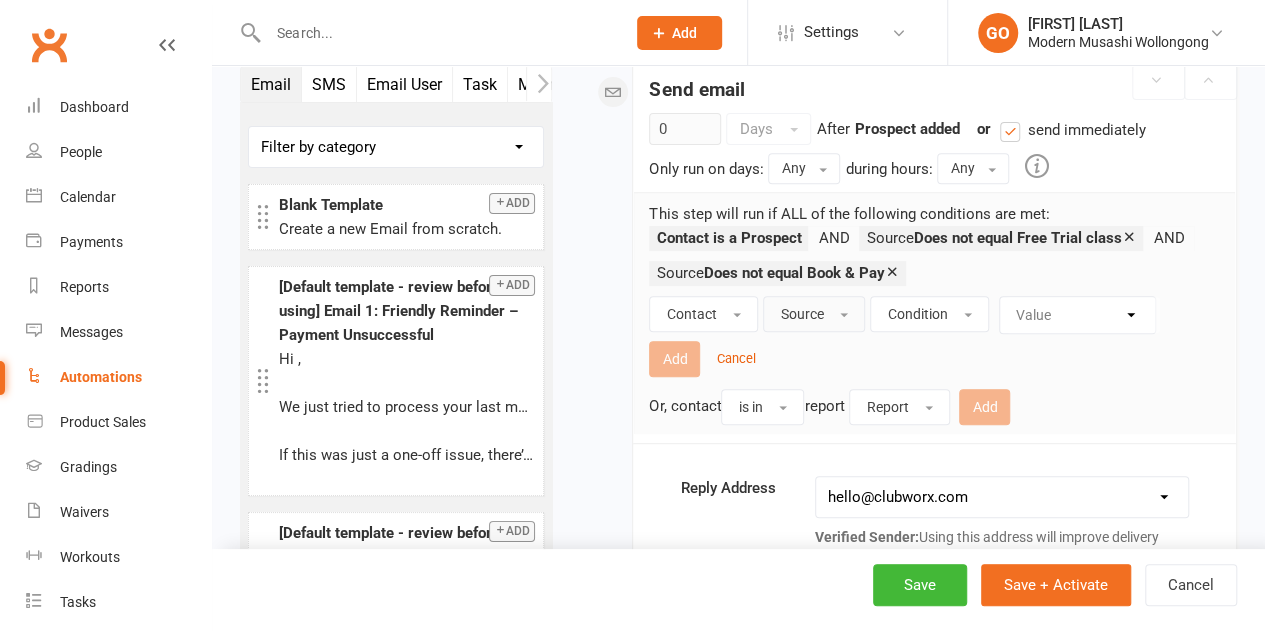 scroll, scrollTop: 296, scrollLeft: 0, axis: vertical 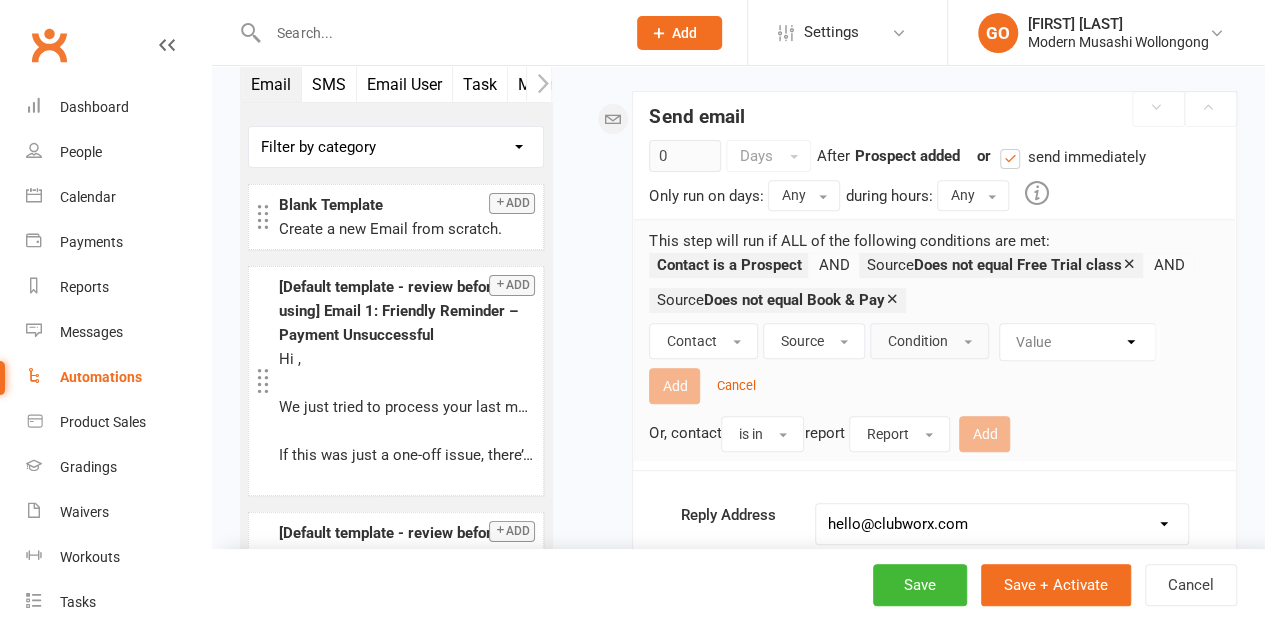 click at bounding box center [968, 342] 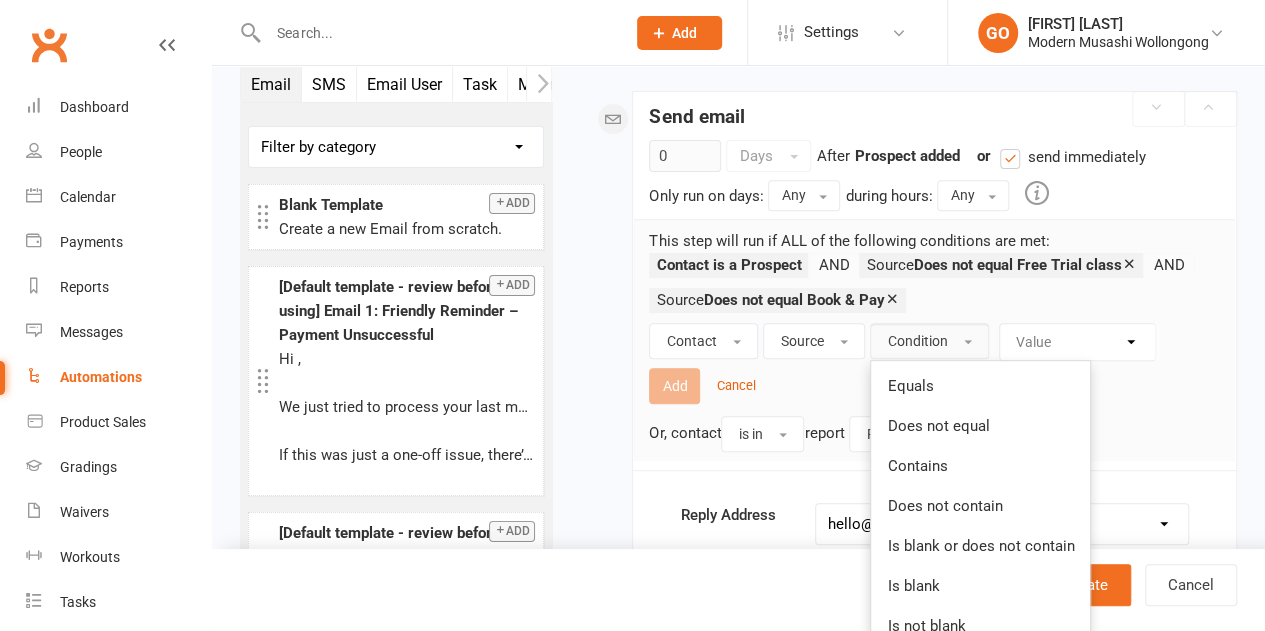 click on "Does not equal" at bounding box center (938, 426) 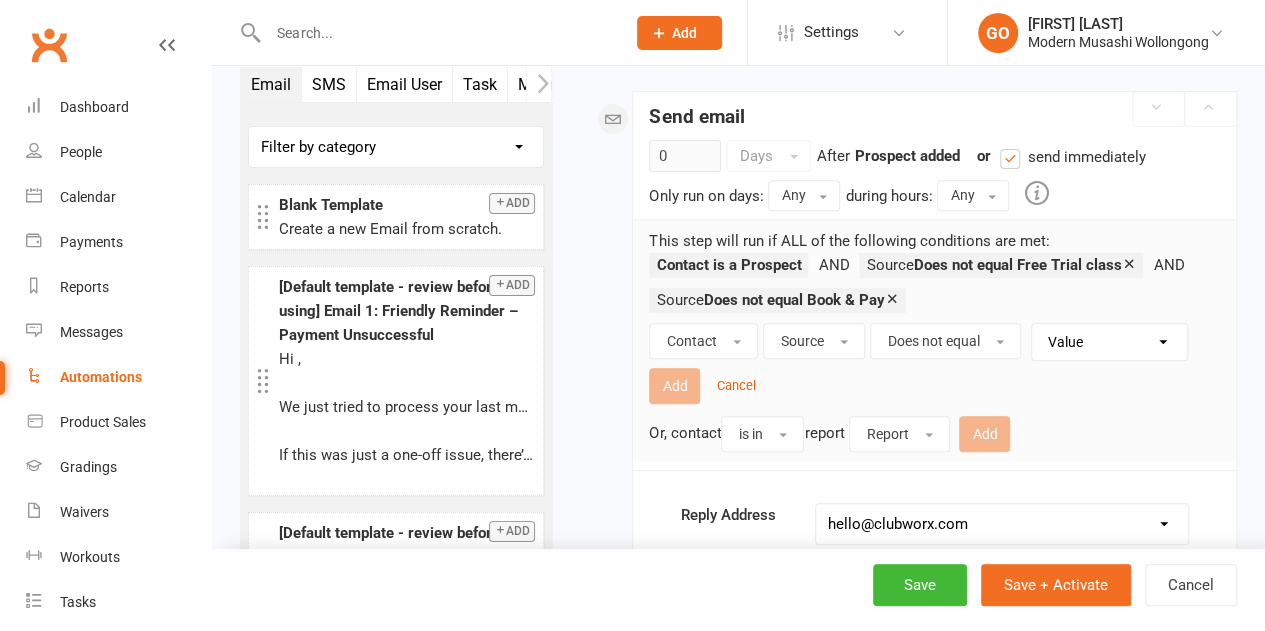 click on "Value Created by Gym Contact Us form Waiver Free Trial class Book & Pay Bulk Import API" at bounding box center [1114, 342] 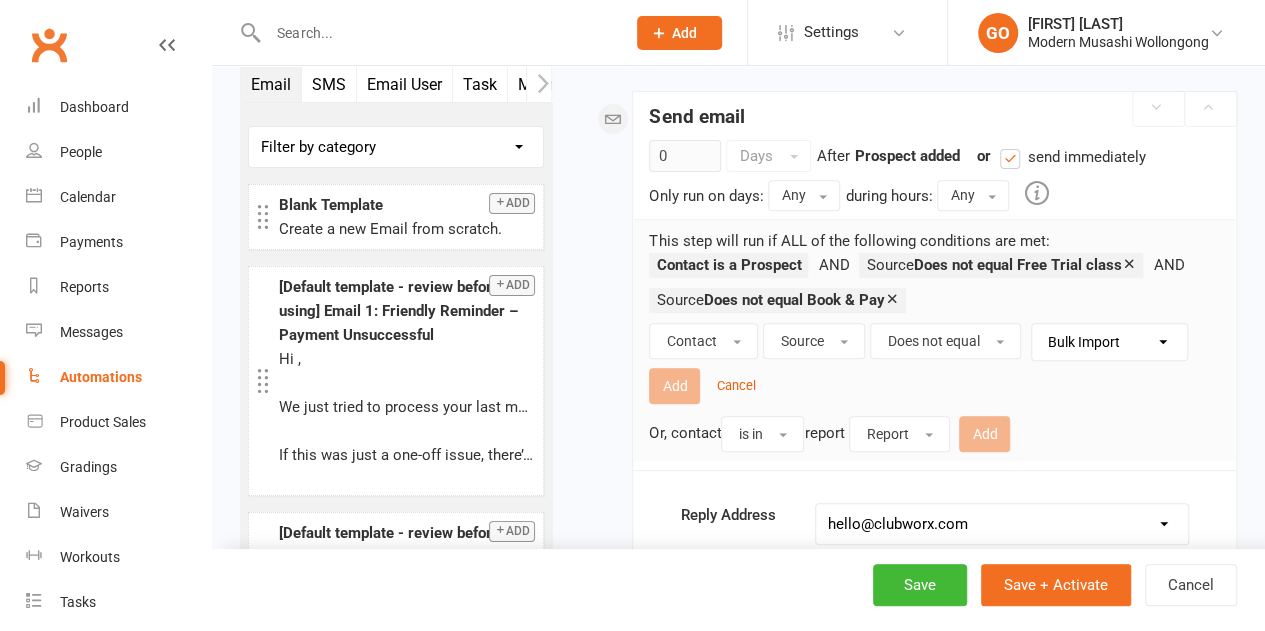 click on "Value Created by Gym Contact Us form Waiver Free Trial class Book & Pay Bulk Import API" at bounding box center [1114, 342] 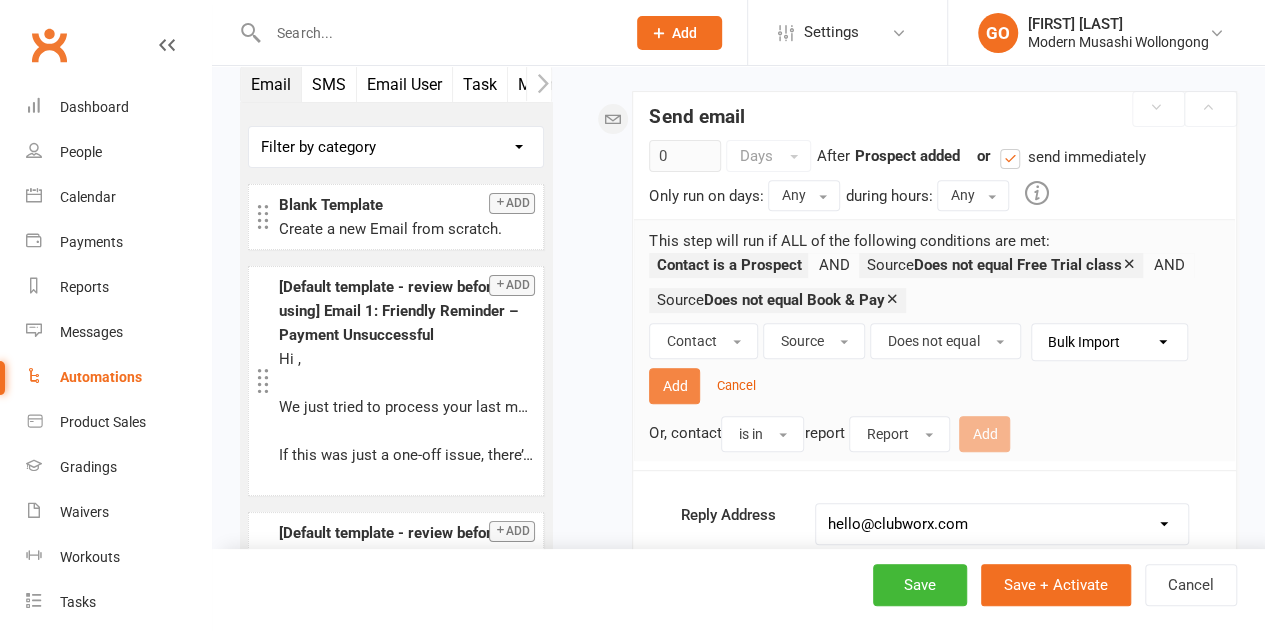 click on "Add" at bounding box center (674, 386) 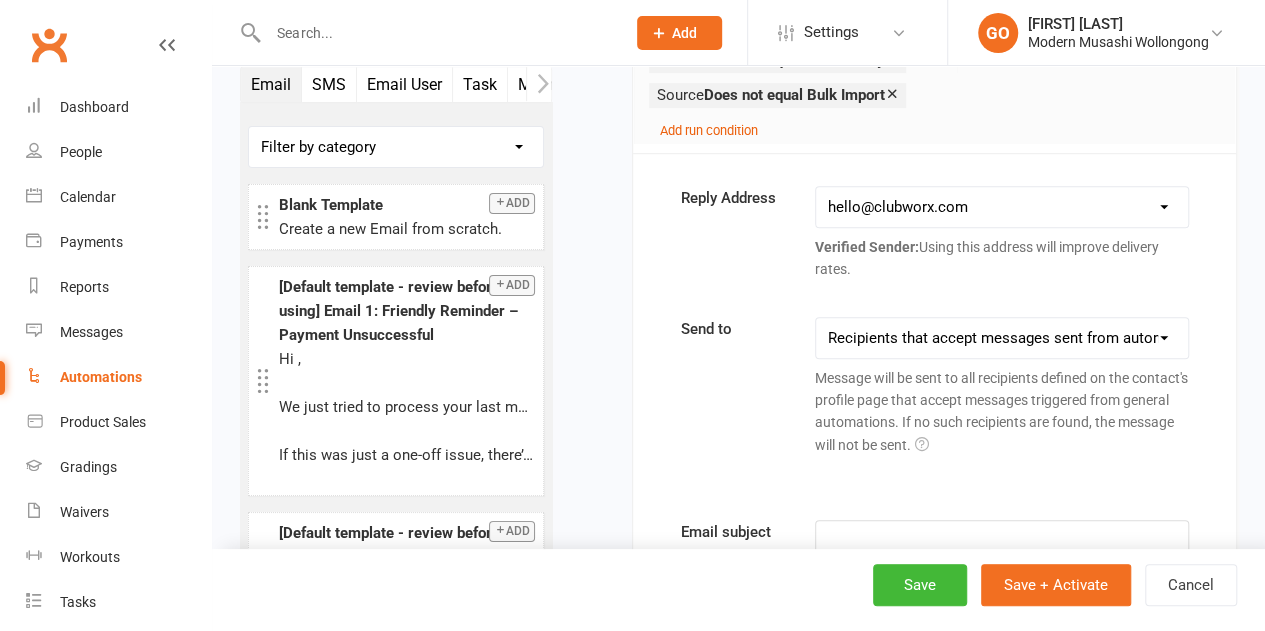 scroll, scrollTop: 563, scrollLeft: 0, axis: vertical 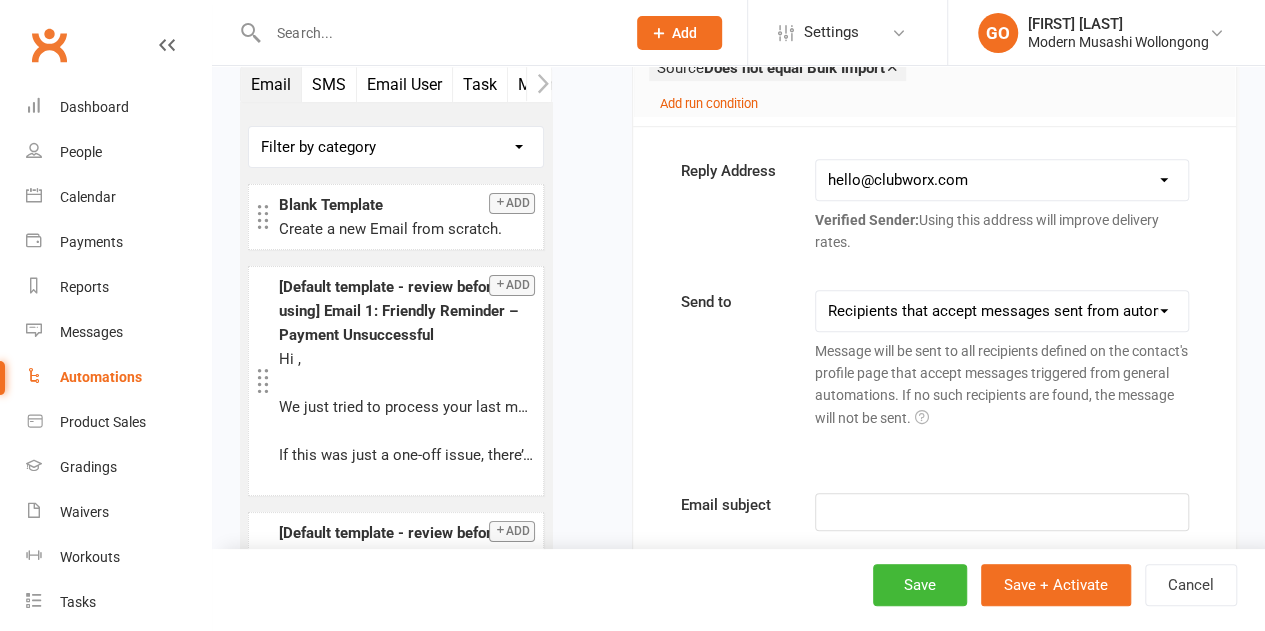 click on "This contact only Recipients that accept messages sent from automations Recipients that accept messages sent from automations (or: send to contact if no other recipients available)" at bounding box center (1002, 311) 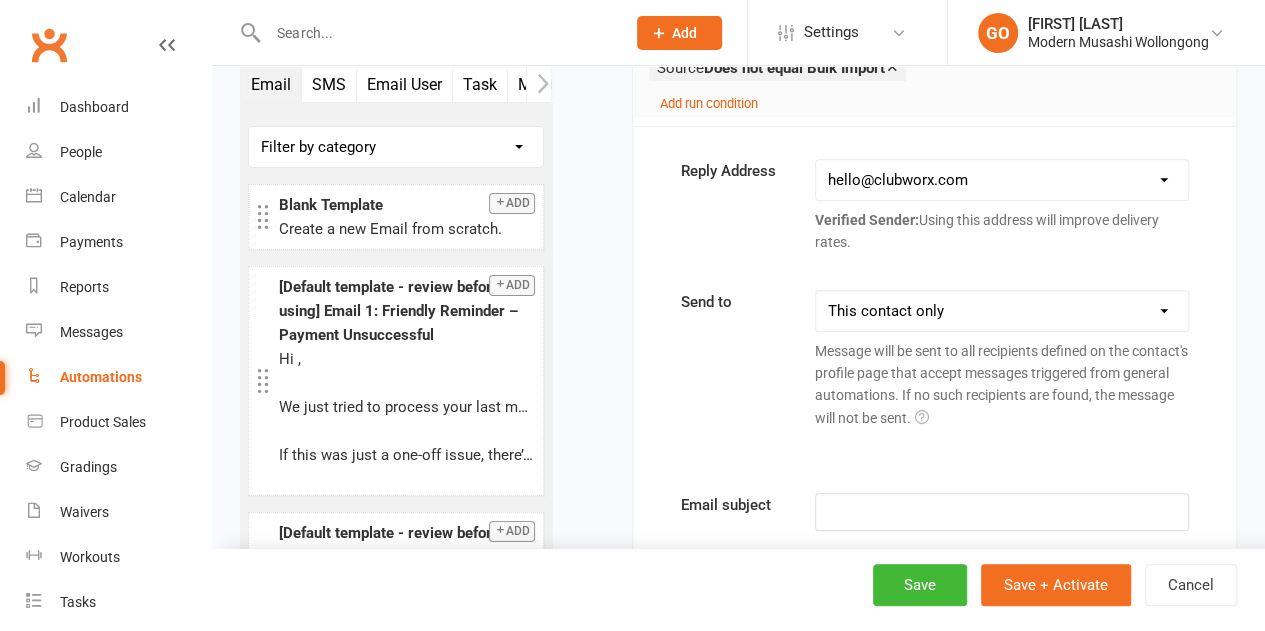 click on "This contact only Recipients that accept messages sent from automations Recipients that accept messages sent from automations (or: send to contact if no other recipients available)" at bounding box center [1002, 311] 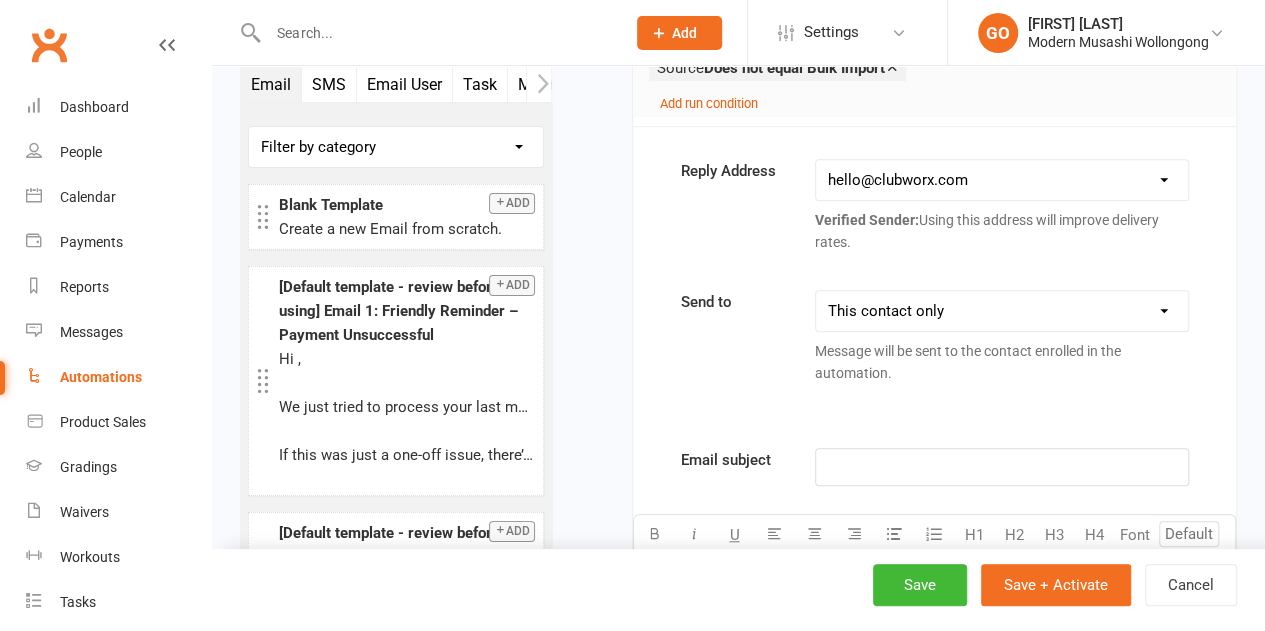 drag, startPoint x: 962, startPoint y: 471, endPoint x: 926, endPoint y: 457, distance: 38.626415 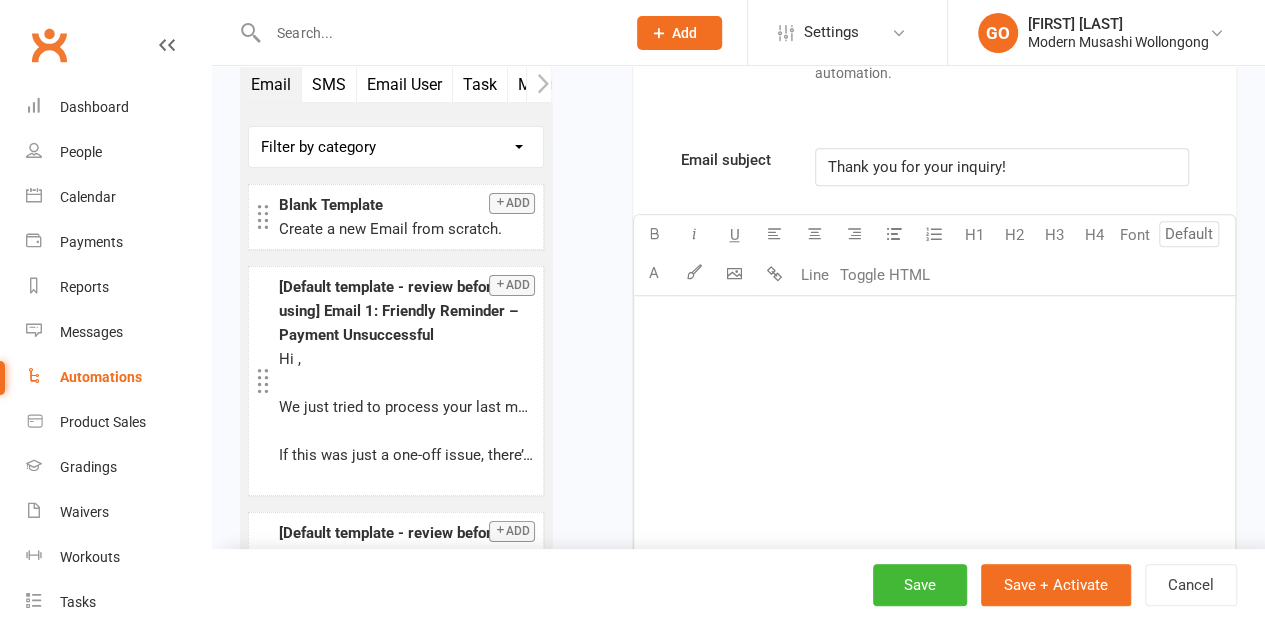 click on "﻿" at bounding box center (934, 446) 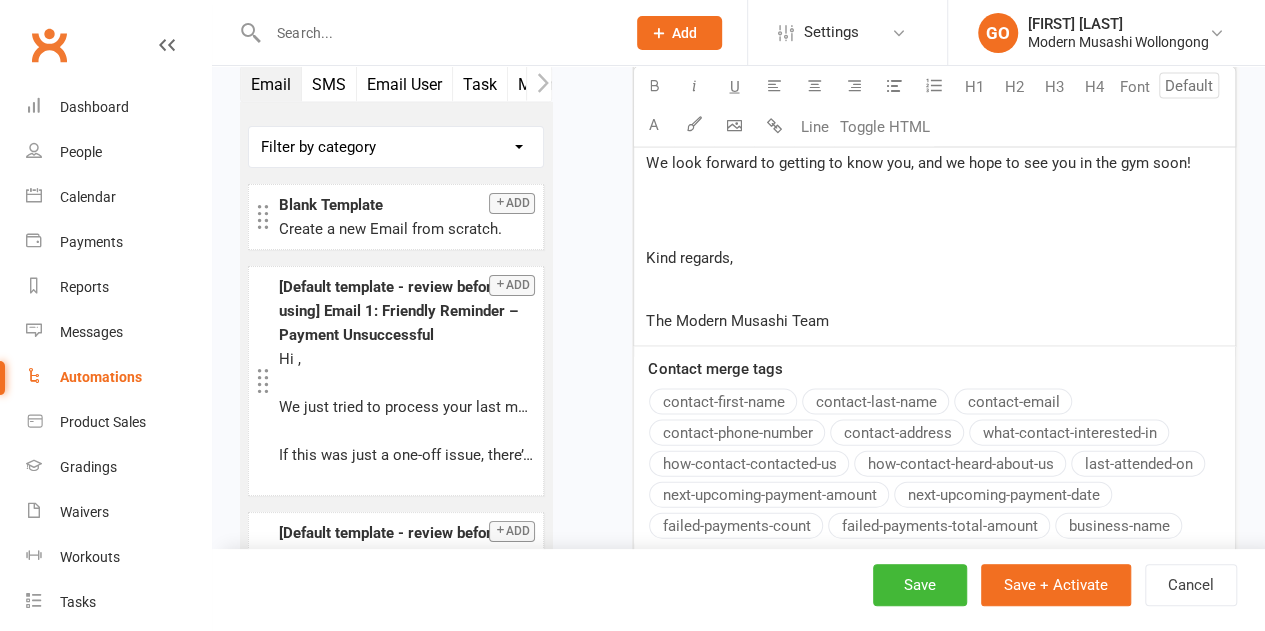 click on "Hi  ﻿ {contact-first-name}  ,   Thank you for getting in touch with us and checking out Modern Musashi Brazilian Jiu Jitsu. Whether you’re looking to get fitter, learn some self-defence, or just want to try something new and meet great people, you’re in the right place. We welcome all levels from complete beginners to experienced grapplers!    Some of the services we offer here are: Adults Gi Jiu Jitsu Adults No Gi Jiu Jitsu Kids Jiu Jitsu Women’s classes Competition training Private lessons   Why Modern Musashi? Inspired by the legendary samurai Miyamoto Musashi, our academy blends the timeless philosophy of the warrior with the modern science of Brazilian Jiu-Jitsu. "Modern Musashi" represents clarity in chaos, discipline in training, and honour in combat. Whether you're a beginner or an experienced martial artist, you'll find a place here to grow, push your limits, and find your way.   Be brave and take the first step! ﻿ $   $   ﻿     Kind regards,   The Modern Musashi Team" at bounding box center [934, -211] 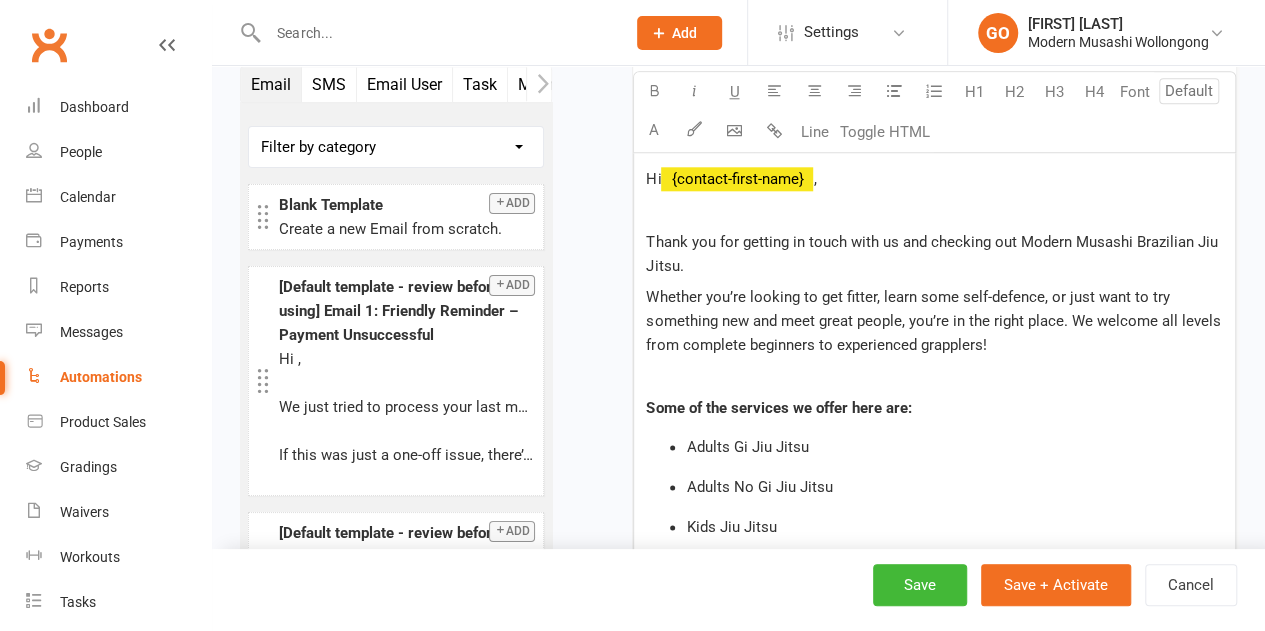 scroll, scrollTop: 926, scrollLeft: 0, axis: vertical 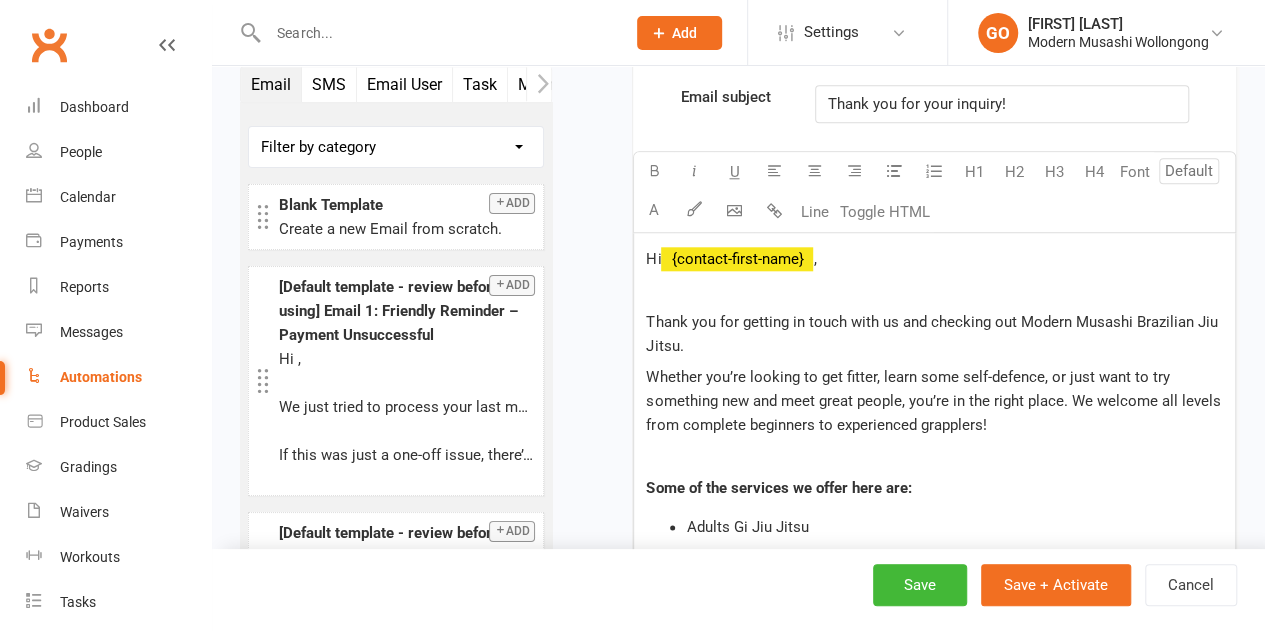 click on "Hi  ﻿ {contact-first-name}  ,   Thank you for getting in touch with us and checking out Modern Musashi Brazilian Jiu Jitsu. Whether you’re looking to get fitter, learn some self-defence, or just want to try something new and meet great people, you’re in the right place. We welcome all levels from complete beginners to experienced grapplers!    Some of the services we offer here are: Adults Gi Jiu Jitsu Adults No Gi Jiu Jitsu Kids Jiu Jitsu Women’s classes Competition training Private lessons   Why Modern Musashi? Inspired by the legendary samurai Miyamoto Musashi, our academy blends the timeless philosophy of the warrior with the modern science of Brazilian Jiu-Jitsu. "Modern Musashi" represents clarity in chaos, discipline in training, and honour in combat. Whether you're a beginner or an experienced martial artist, you'll find a place here to grow, push your limits, and find your way.   Be brave and take the first step! ﻿ $   $   ﻿     Kind regards,   The Modern Musashi Team" at bounding box center (934, 789) 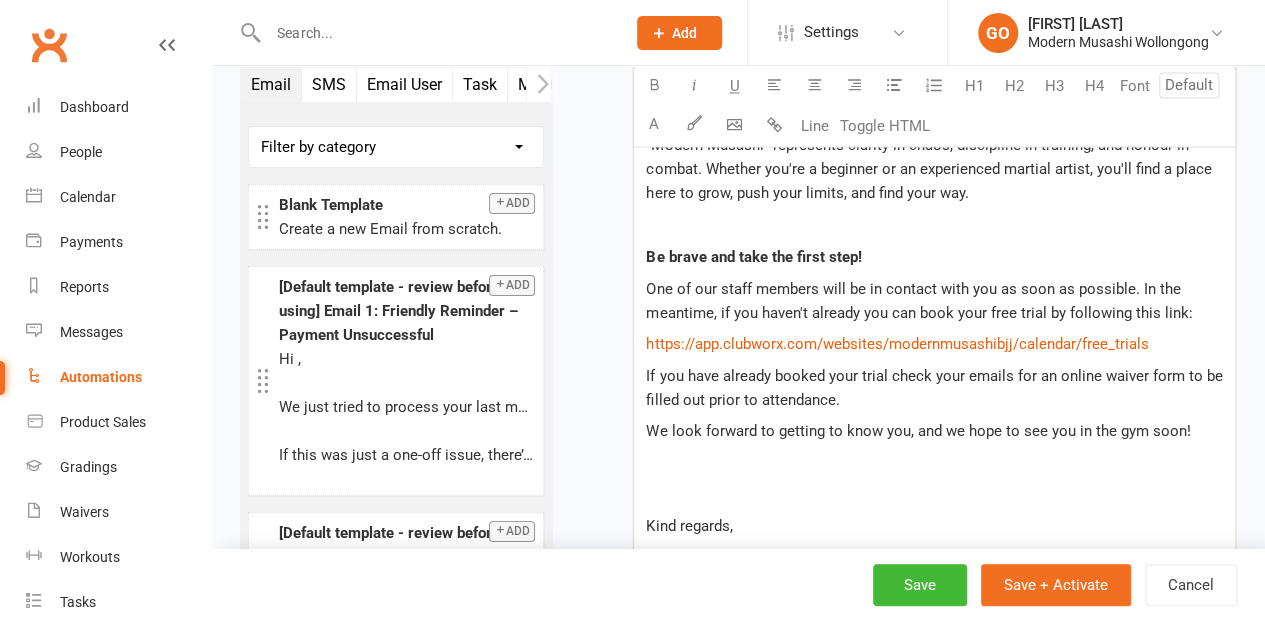 scroll, scrollTop: 1692, scrollLeft: 0, axis: vertical 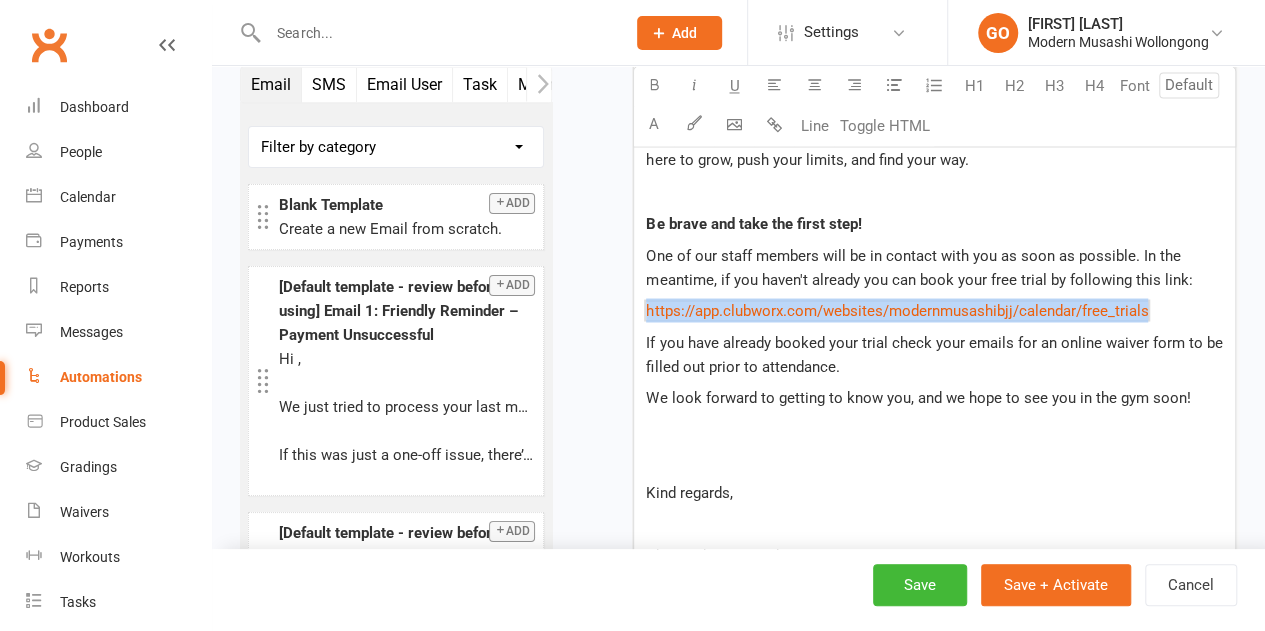 drag, startPoint x: 1188, startPoint y: 300, endPoint x: 612, endPoint y: 299, distance: 576.00085 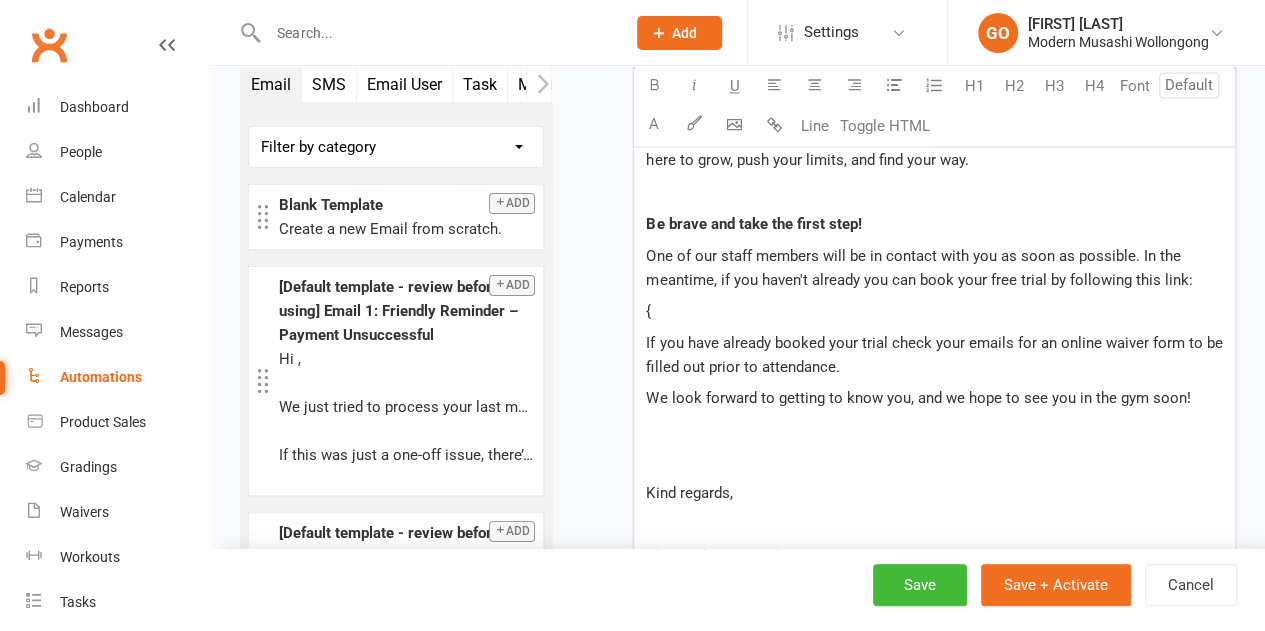 type 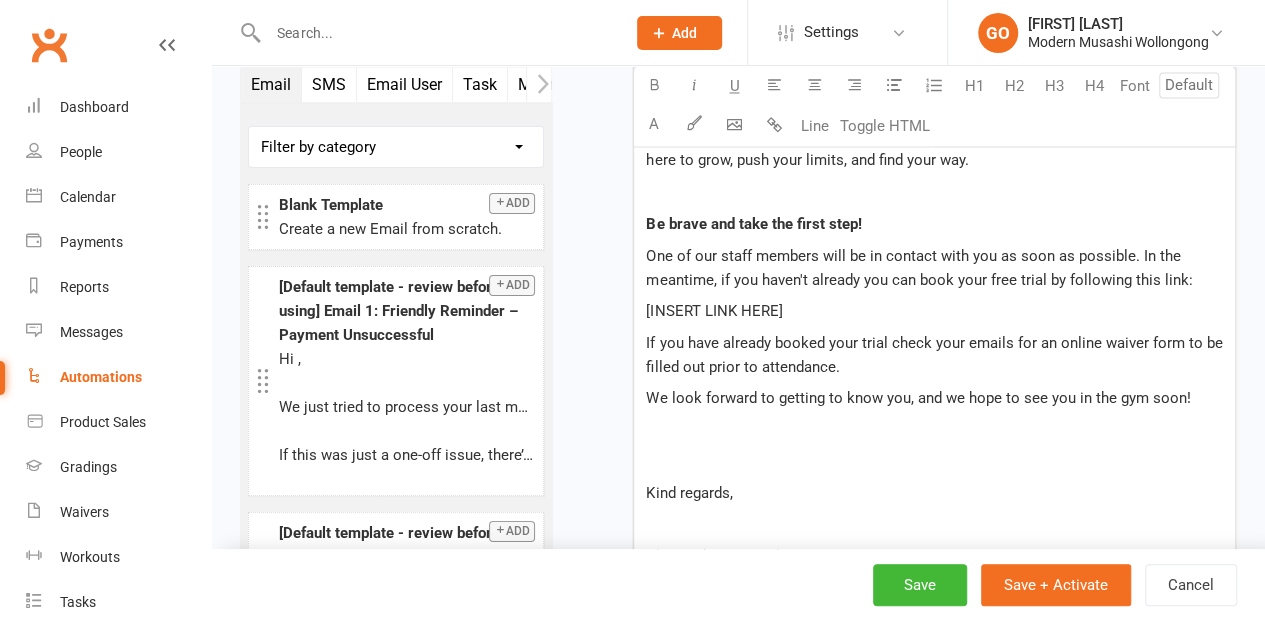 click at bounding box center [934, 460] 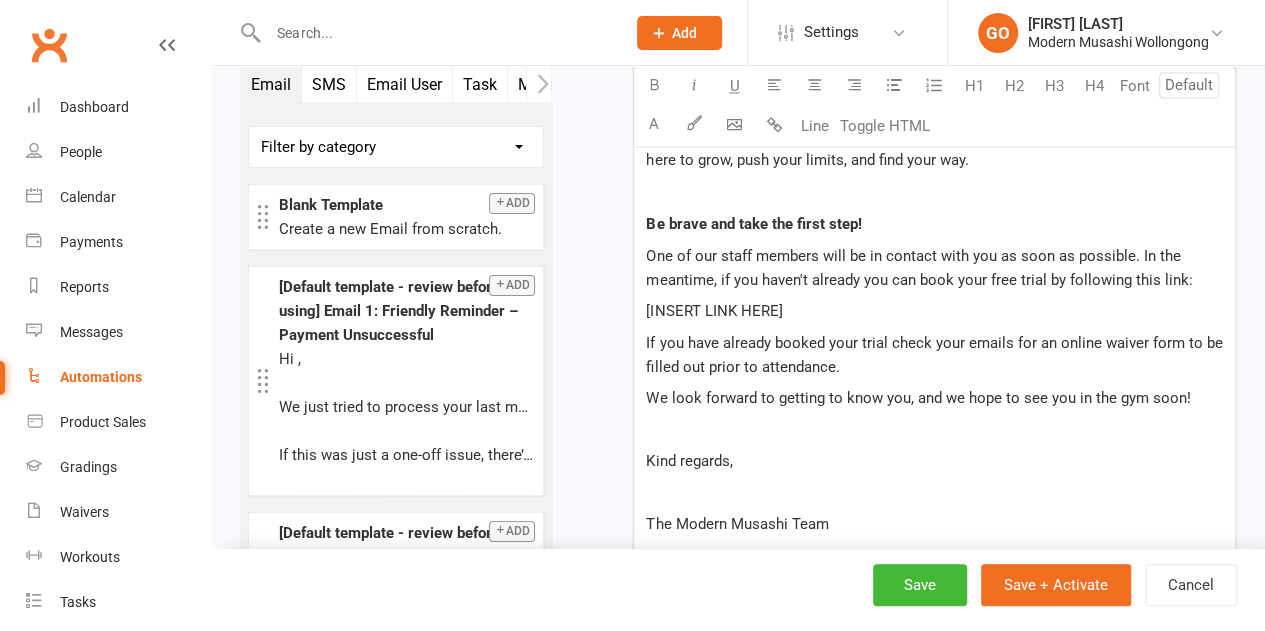 click at bounding box center (934, 492) 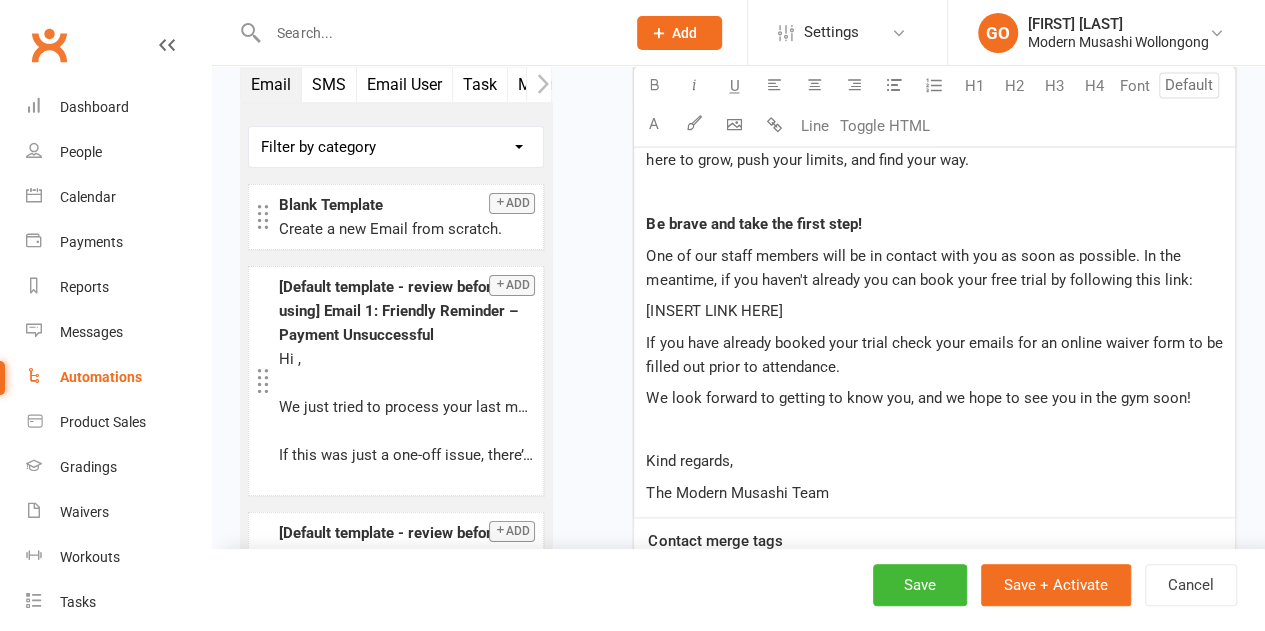 click at bounding box center (934, 429) 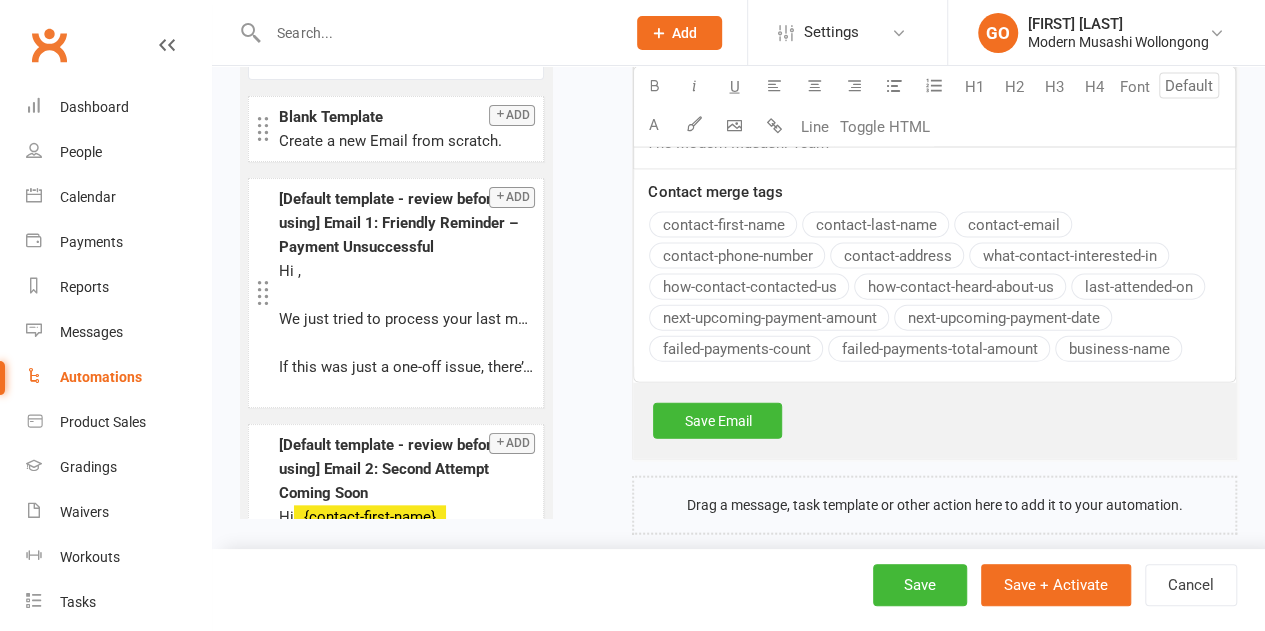 scroll, scrollTop: 2090, scrollLeft: 0, axis: vertical 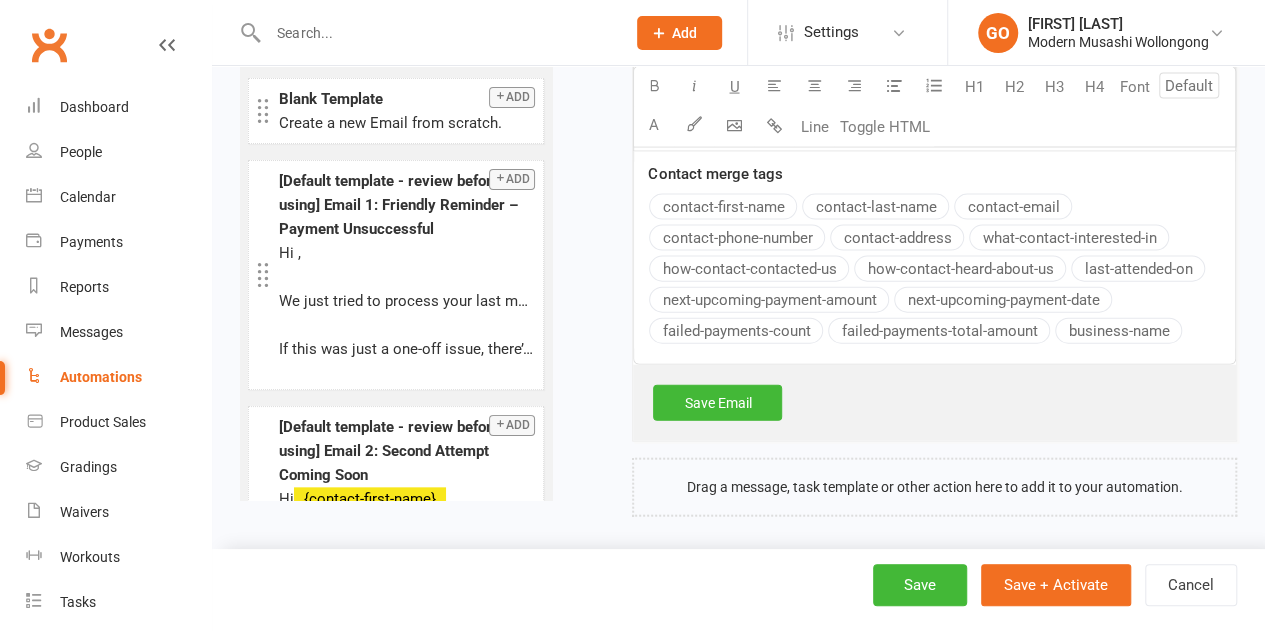 click on "Save Email" at bounding box center [717, 403] 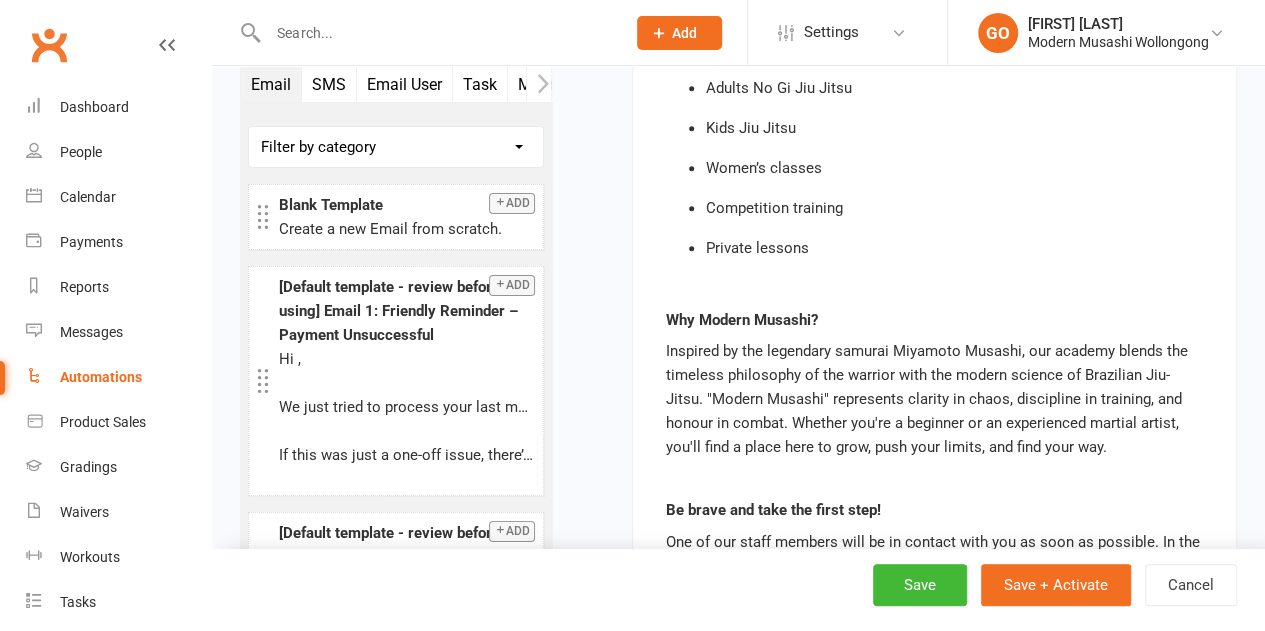 scroll, scrollTop: 1085, scrollLeft: 0, axis: vertical 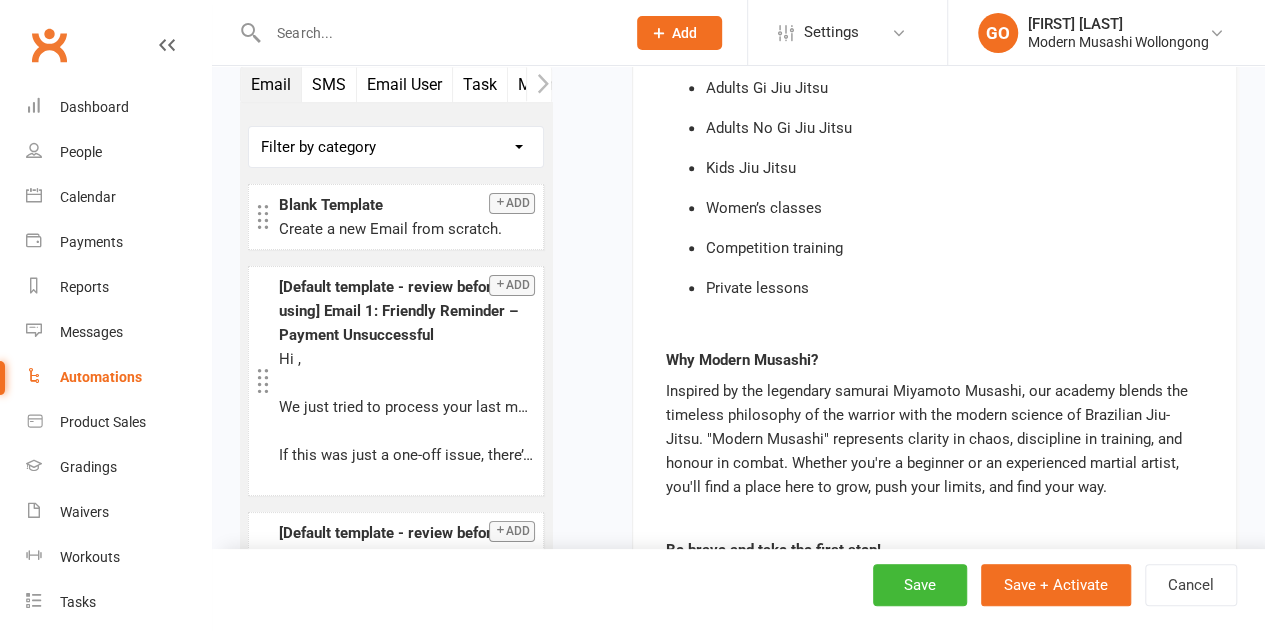 click on "SMS" at bounding box center (329, 84) 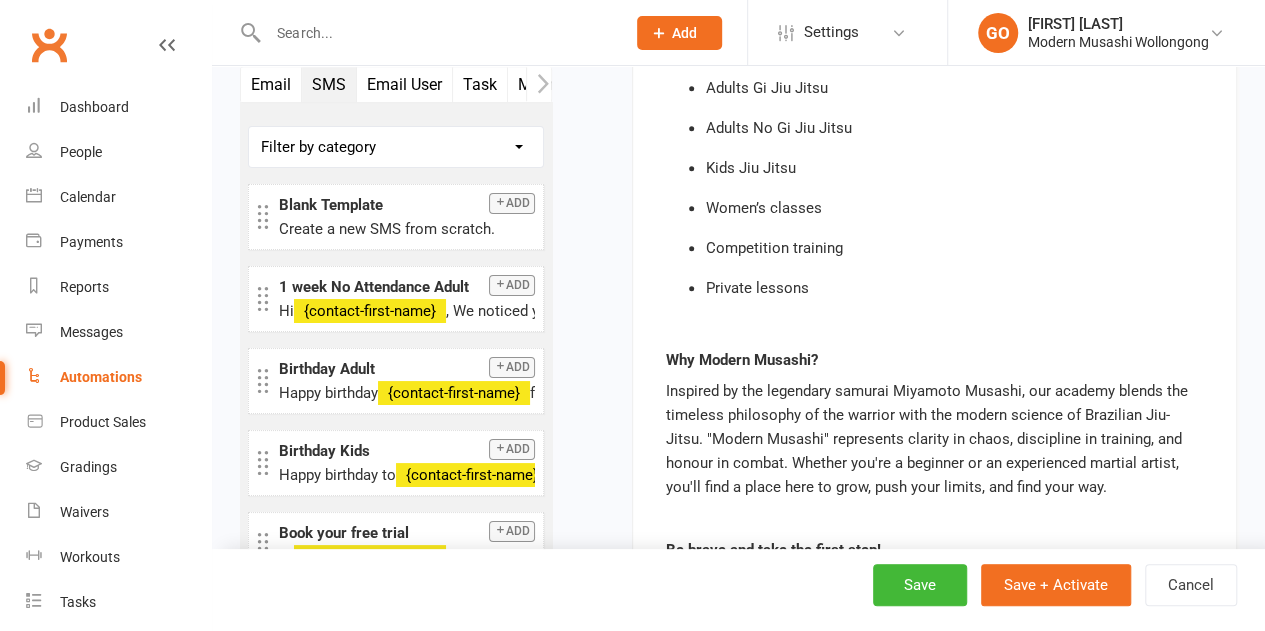click on "Add" at bounding box center [512, 203] 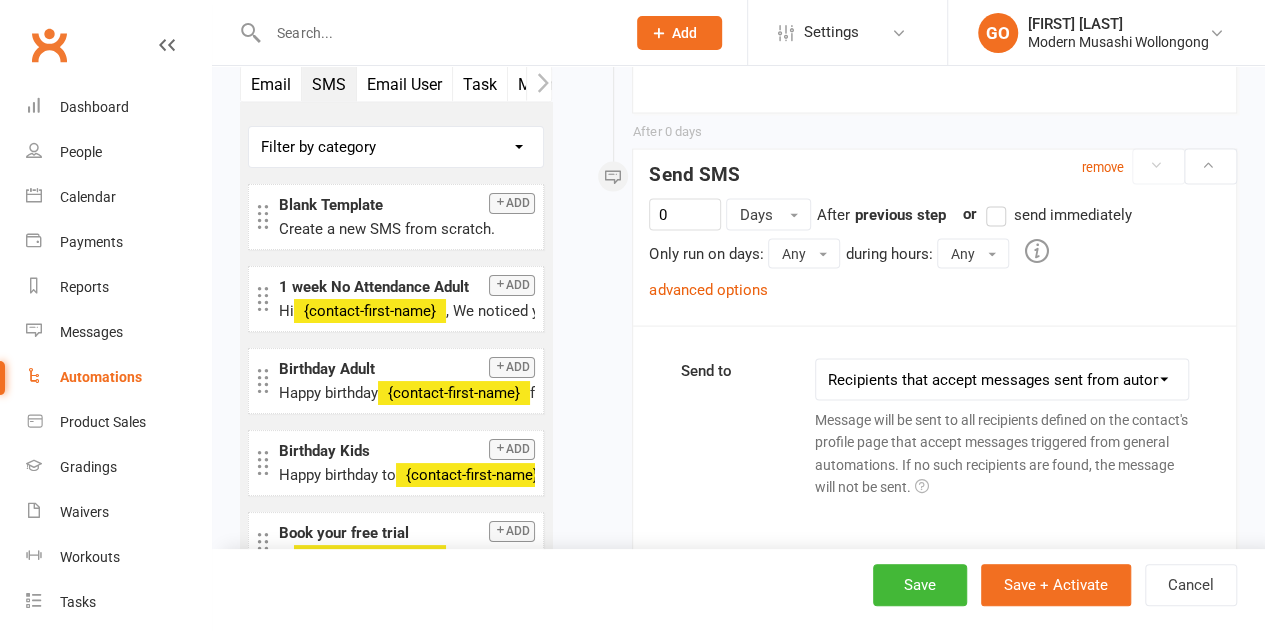 scroll, scrollTop: 1919, scrollLeft: 0, axis: vertical 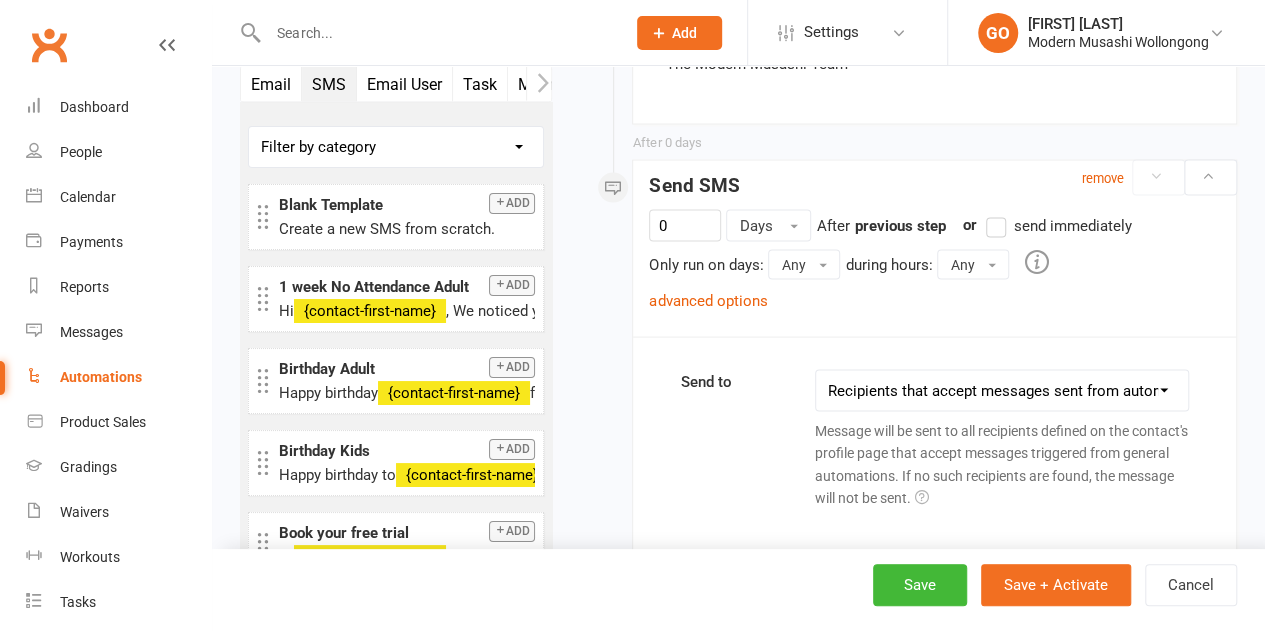click on "send immediately" at bounding box center [1058, 226] 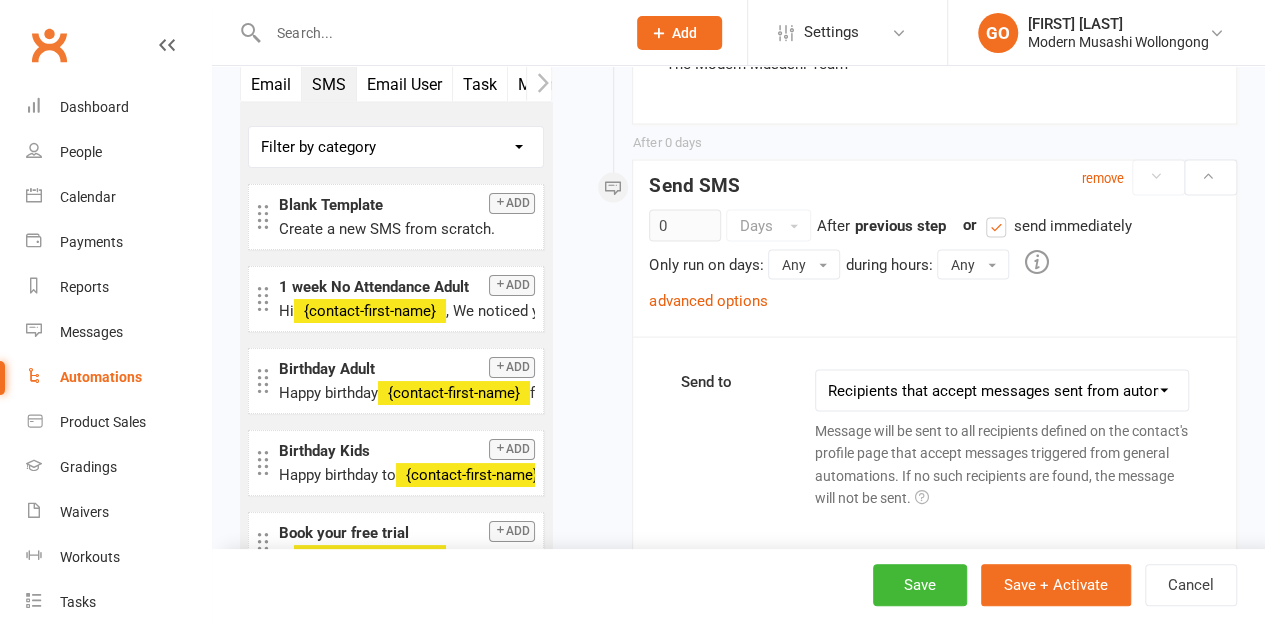click on "advanced options" at bounding box center (708, 301) 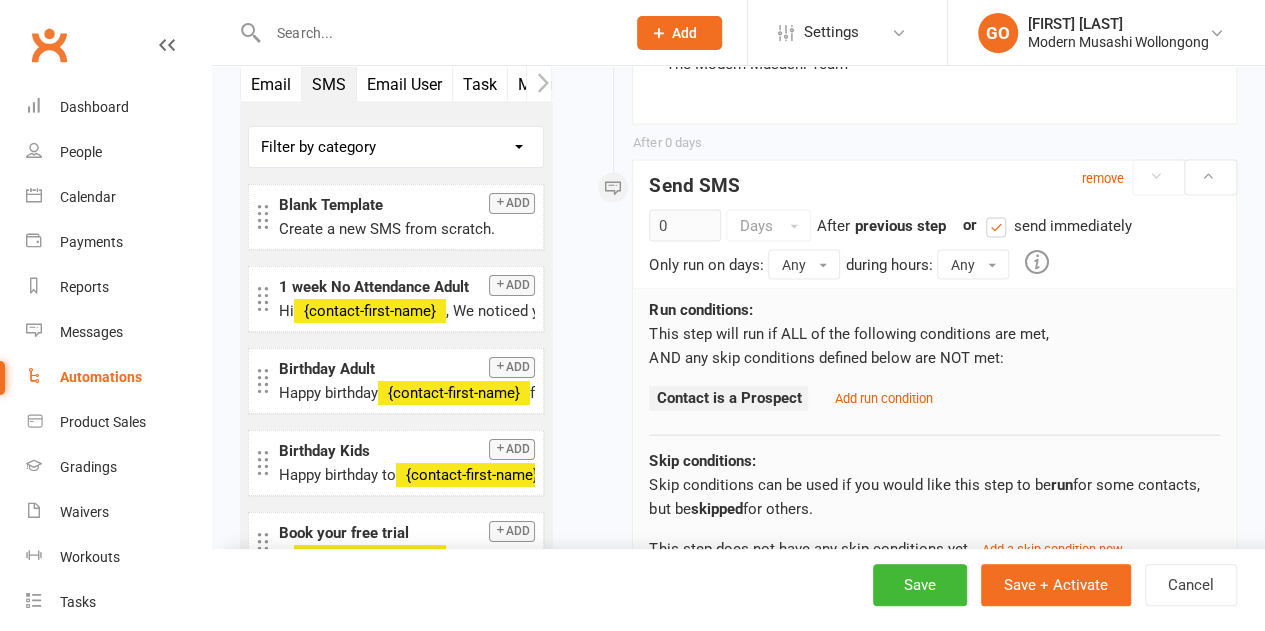 click on "Add run condition" at bounding box center (883, 398) 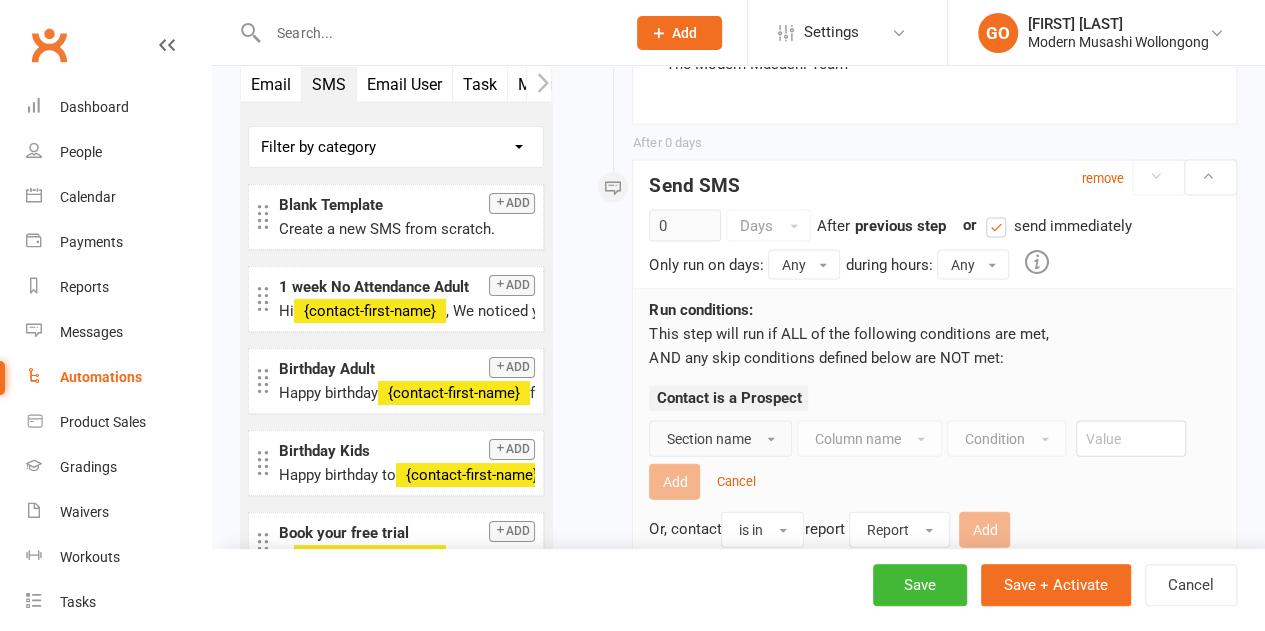 click on "Section name" at bounding box center [708, 439] 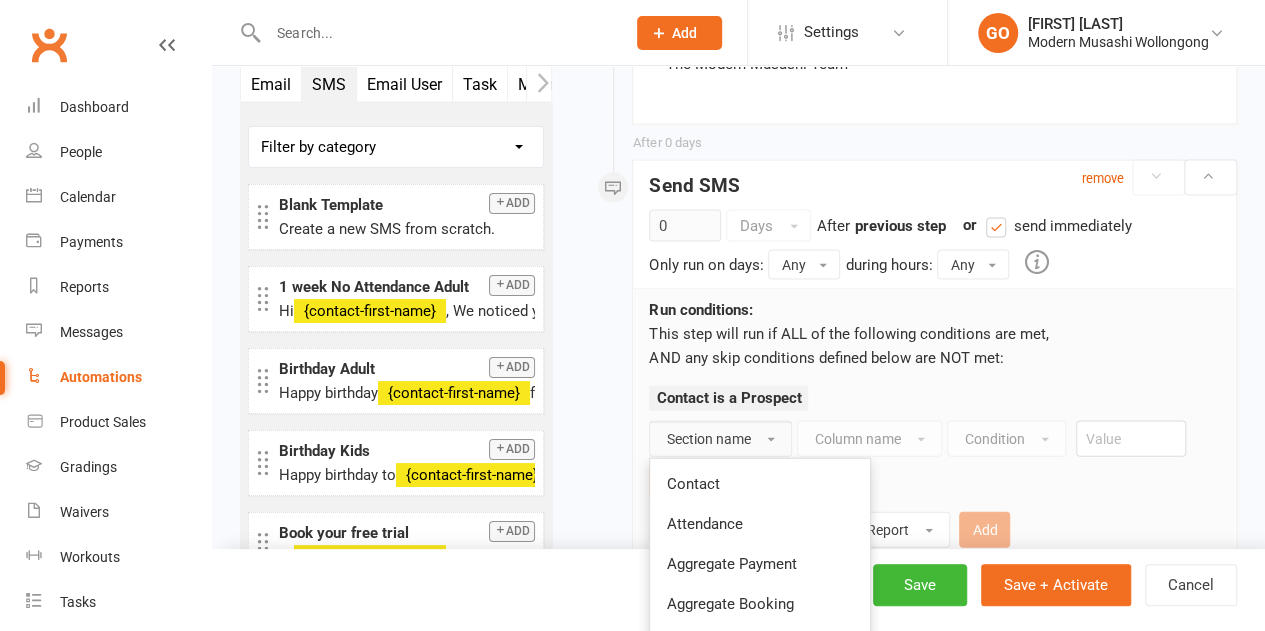 click on "Contact" at bounding box center (760, 484) 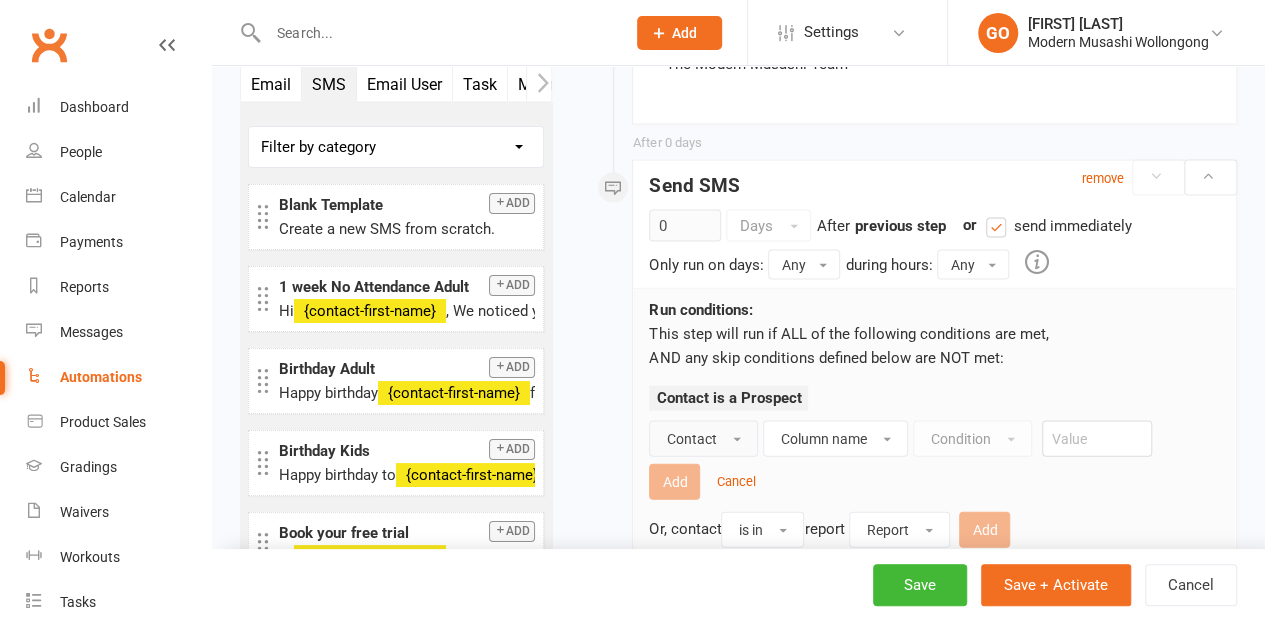 click on "Contact" at bounding box center [703, 439] 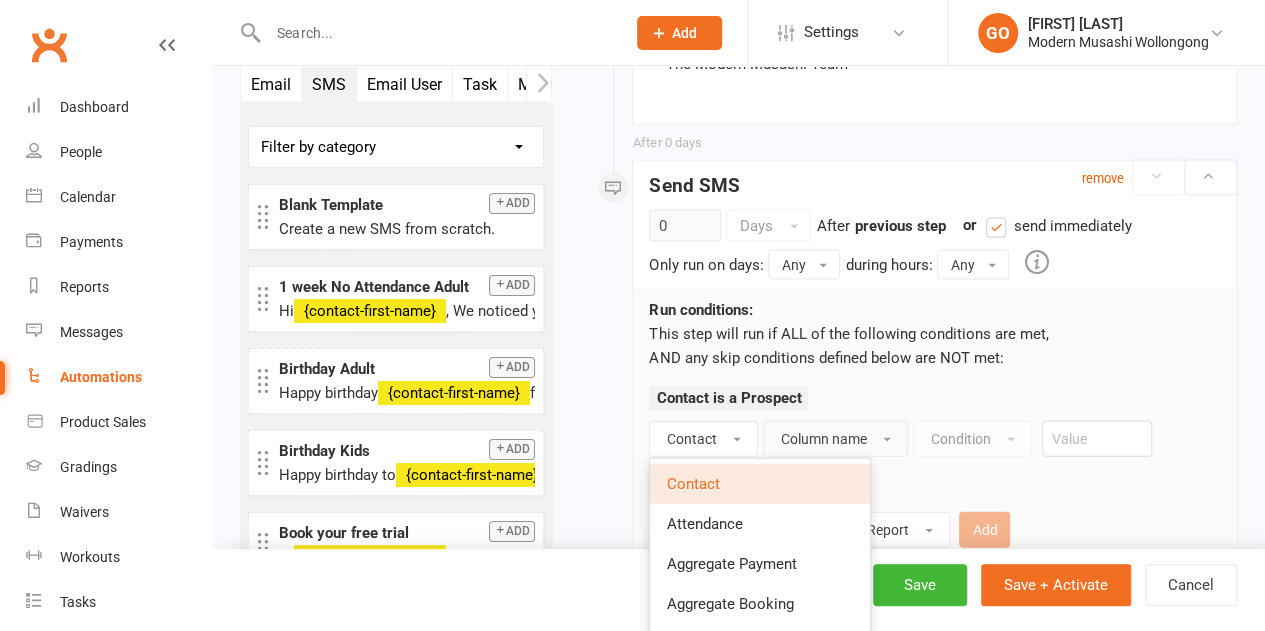 click on "Column name" at bounding box center (823, 439) 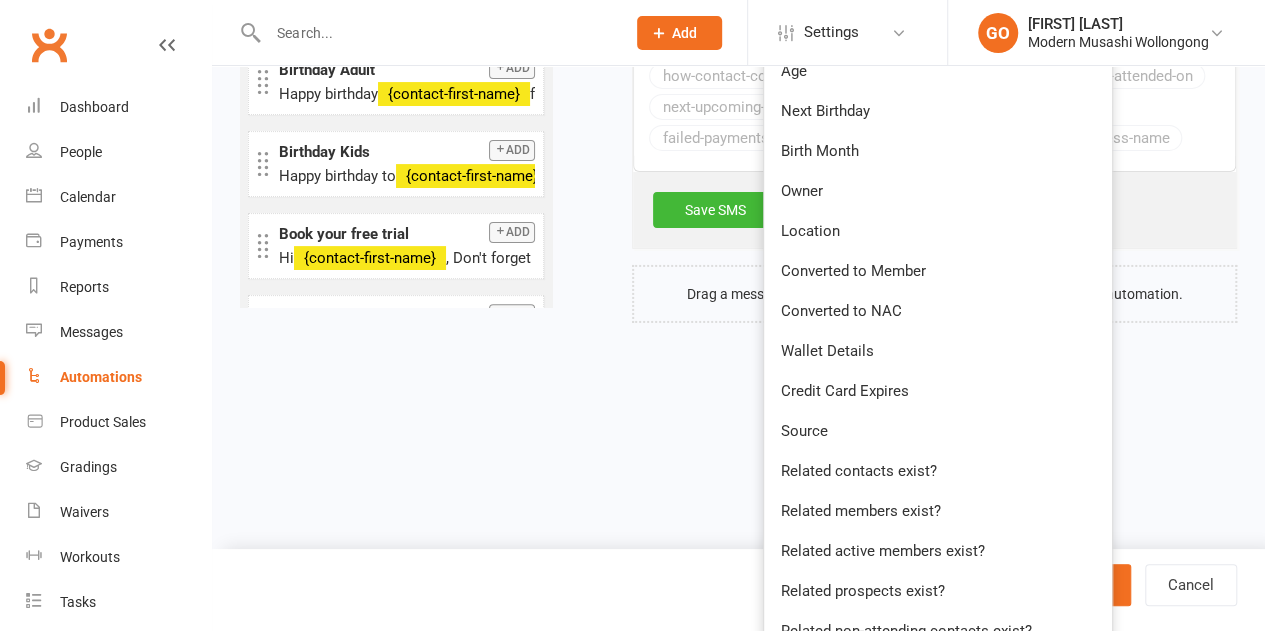 click on "Source" at bounding box center (938, 431) 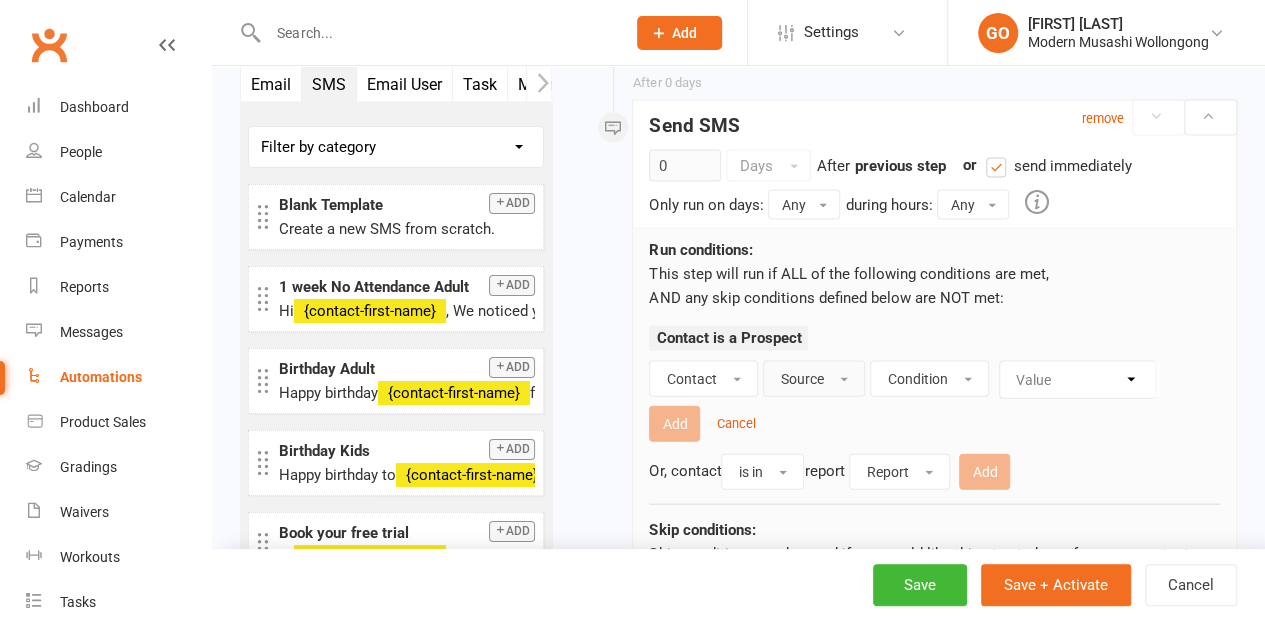 scroll, scrollTop: 2048, scrollLeft: 0, axis: vertical 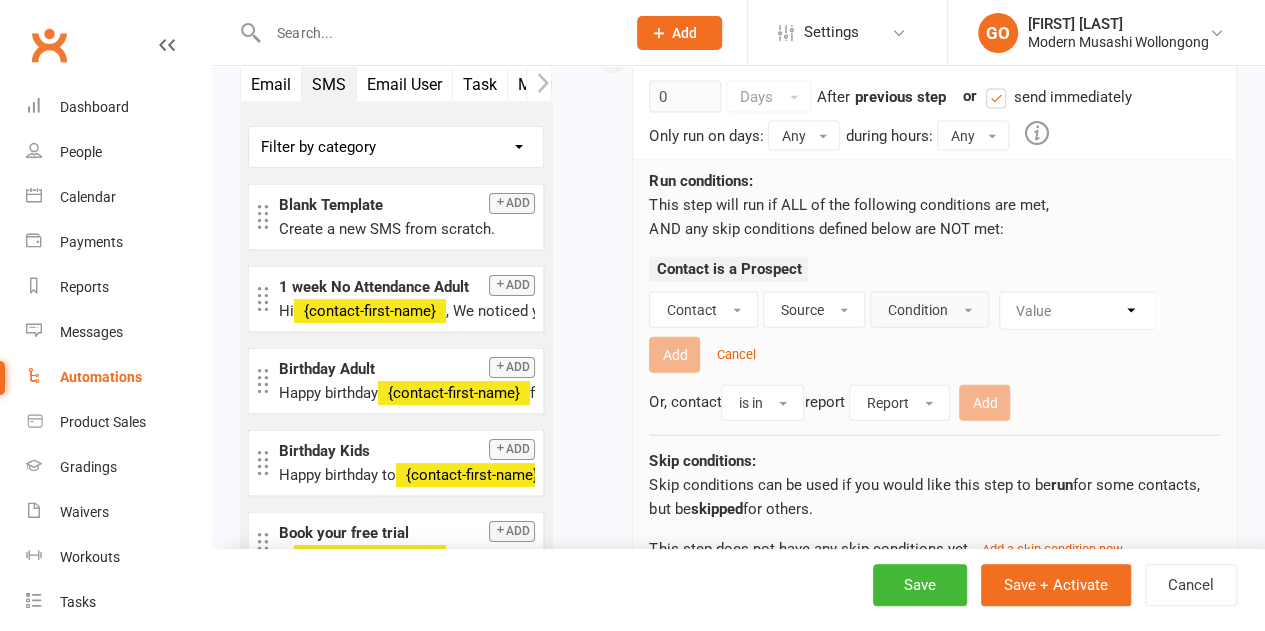click on "Condition" at bounding box center [917, 310] 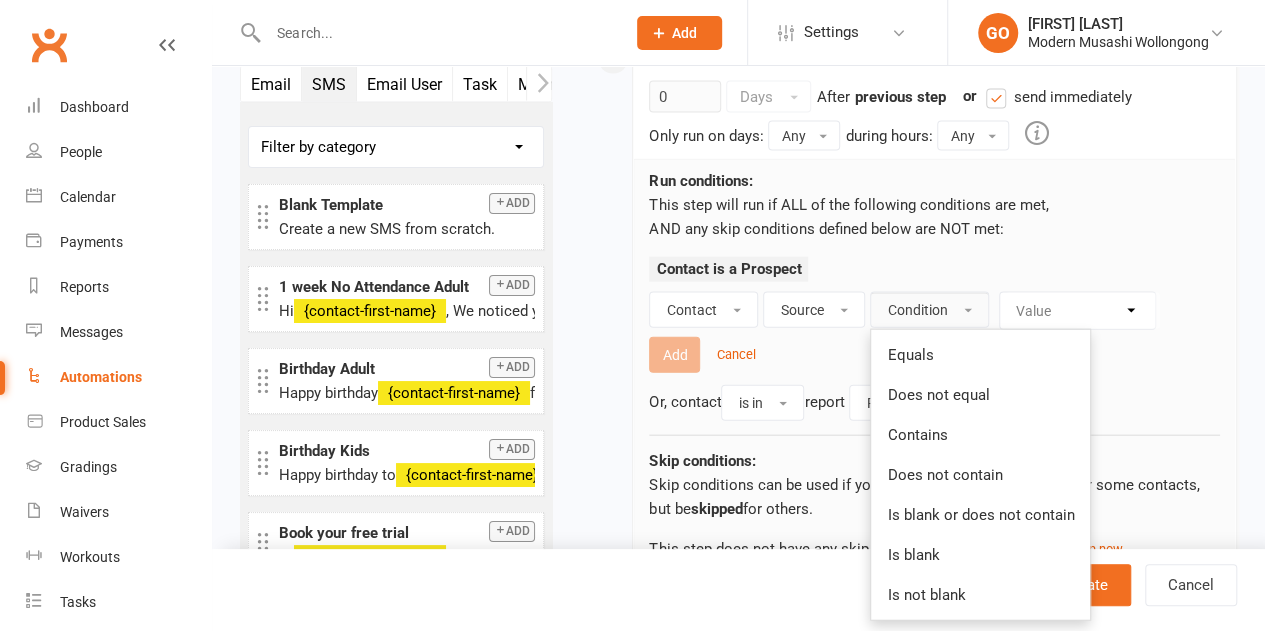 click on "Does not equal" at bounding box center [938, 395] 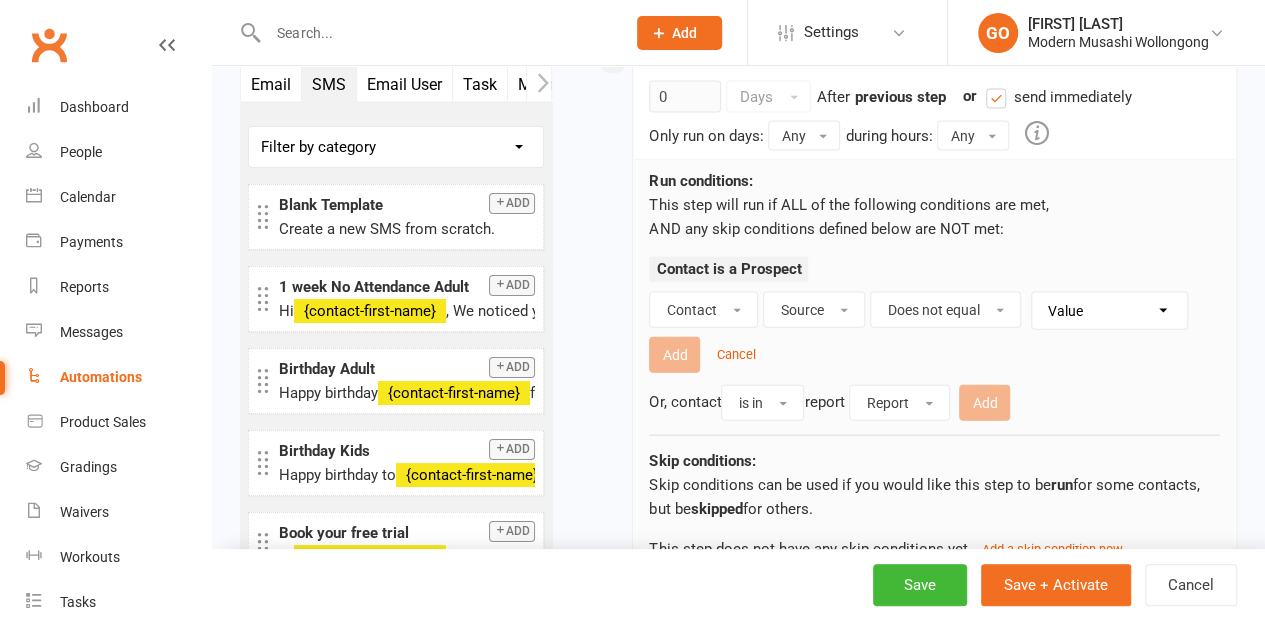 click on "Value Created by Gym Contact Us form Waiver Free Trial class Book & Pay Bulk Import API" at bounding box center (1114, 311) 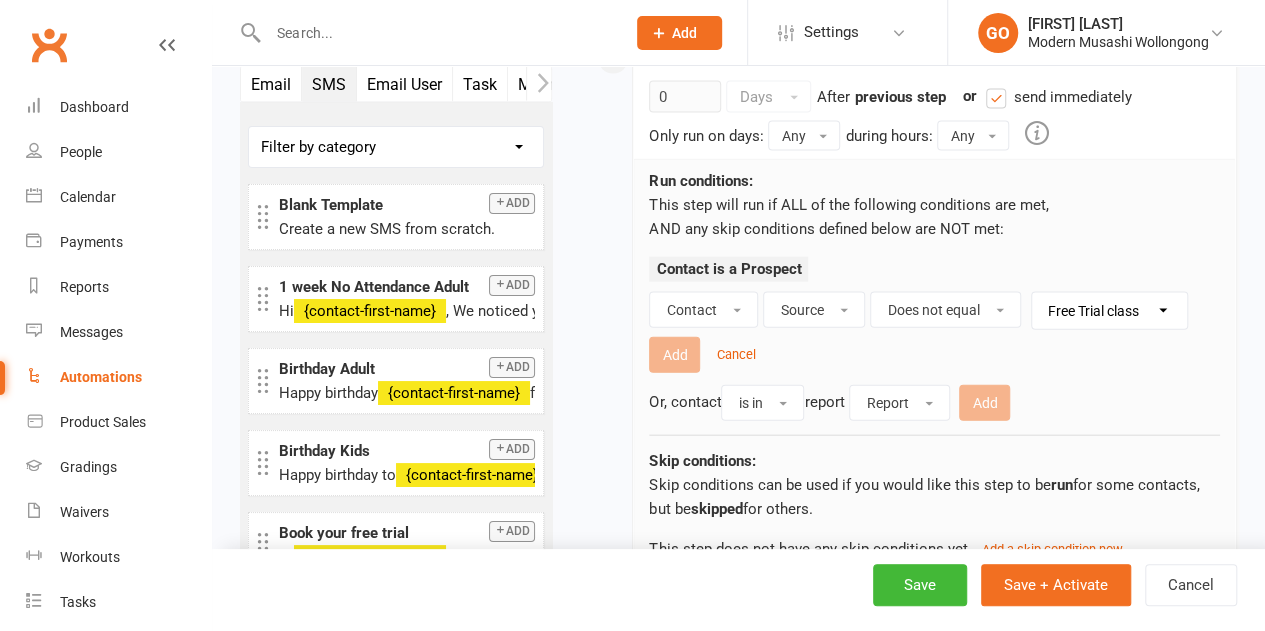 click on "Value Created by Gym Contact Us form Waiver Free Trial class Book & Pay Bulk Import API" at bounding box center (1114, 311) 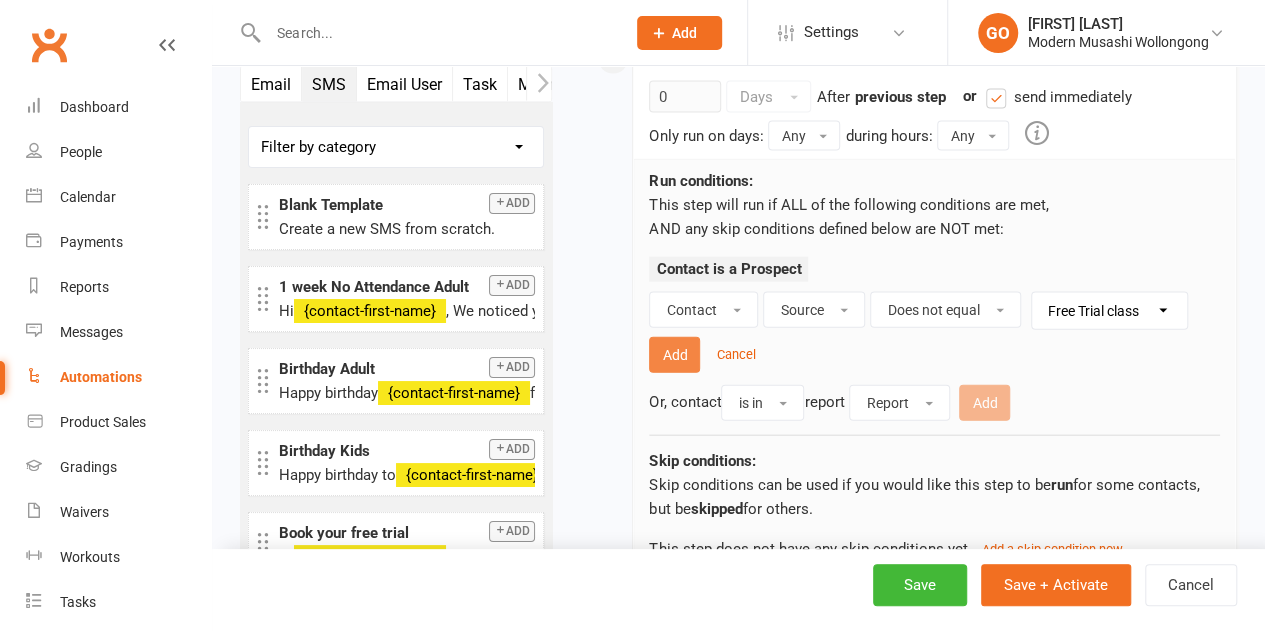 click on "Add" at bounding box center (674, 355) 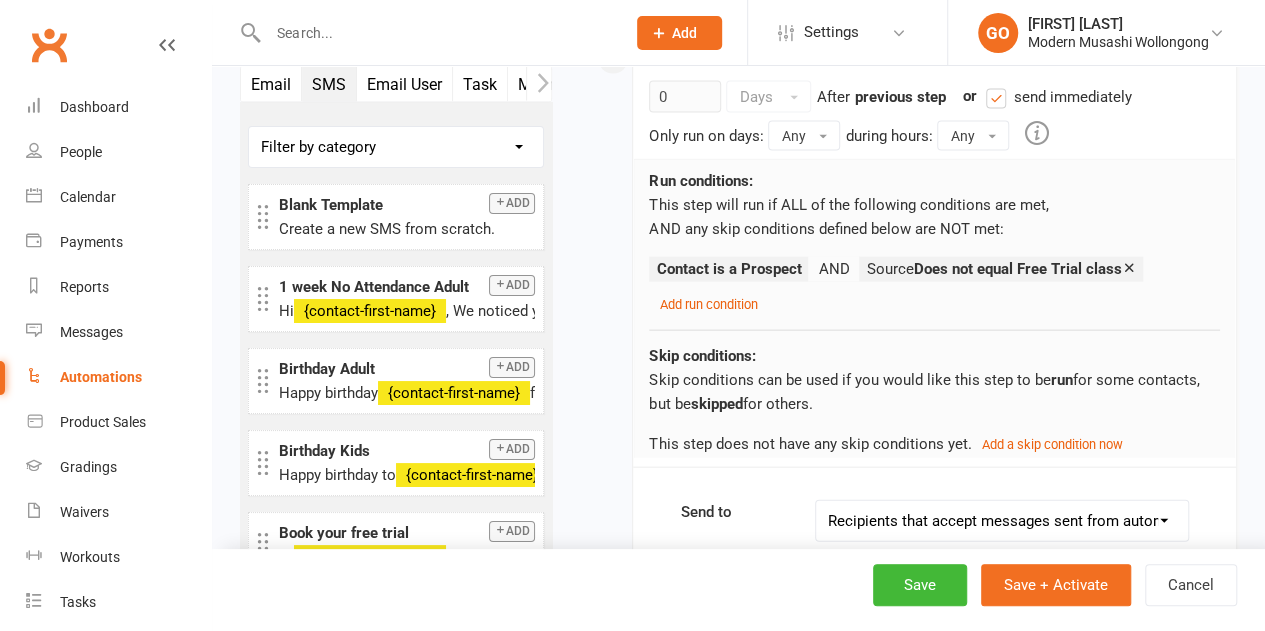 click on "Add run condition" at bounding box center [708, 304] 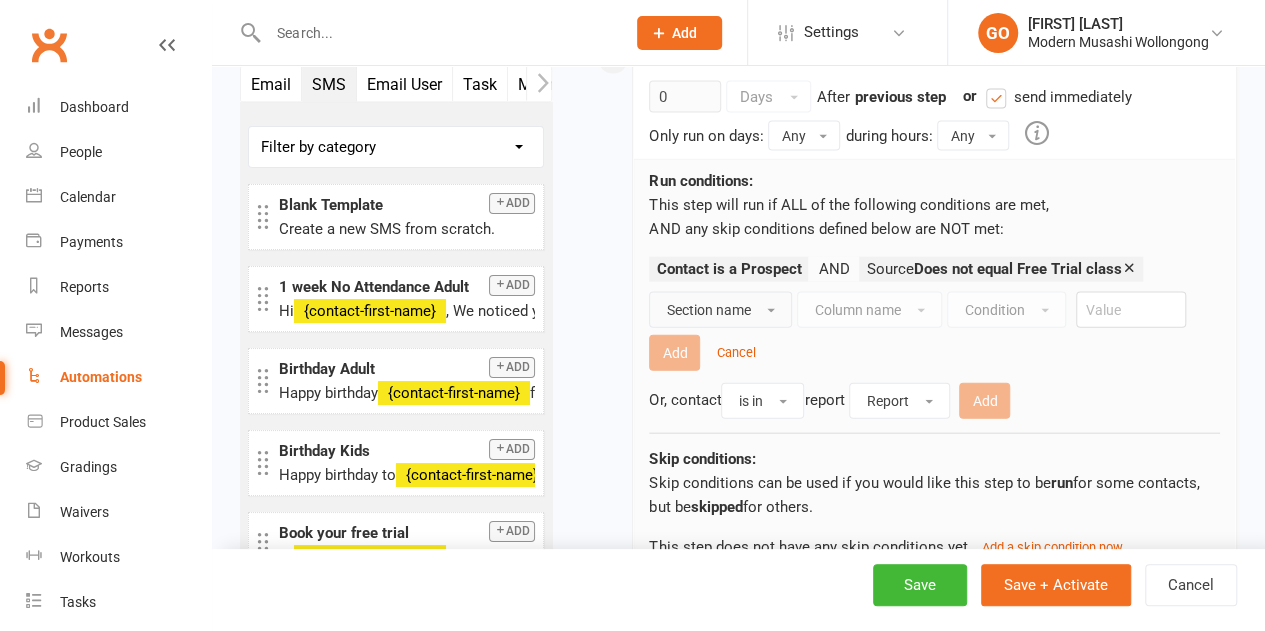 click on "Section name" at bounding box center (720, 310) 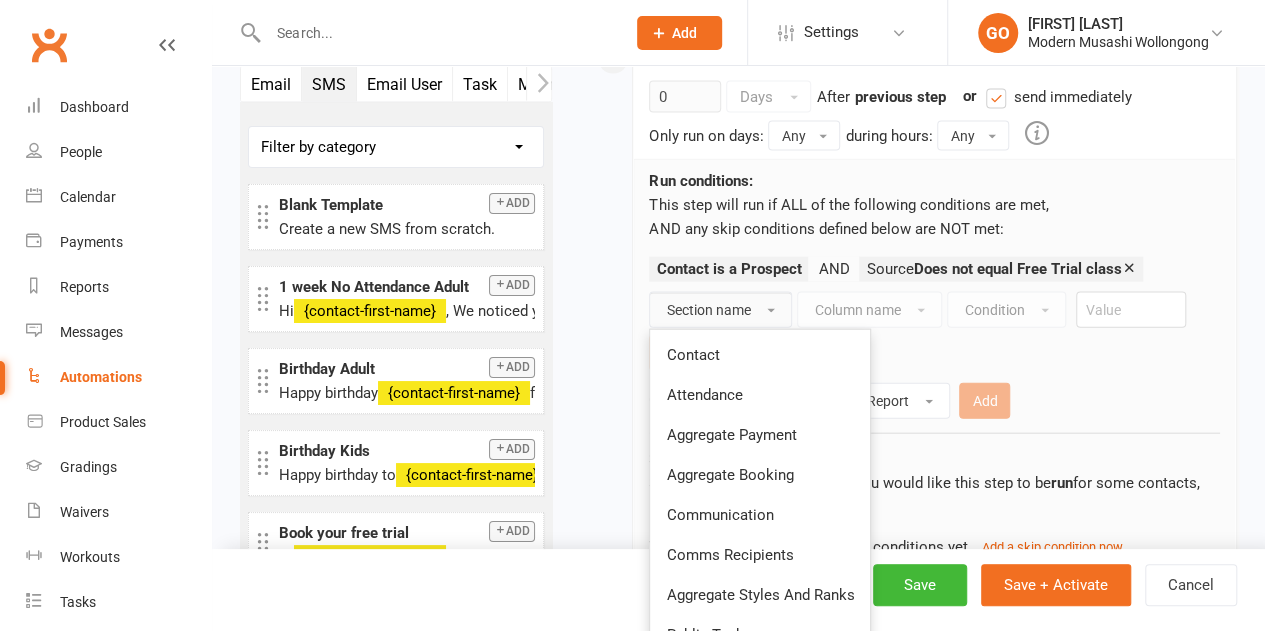 drag, startPoint x: 710, startPoint y: 323, endPoint x: 808, endPoint y: 279, distance: 107.42439 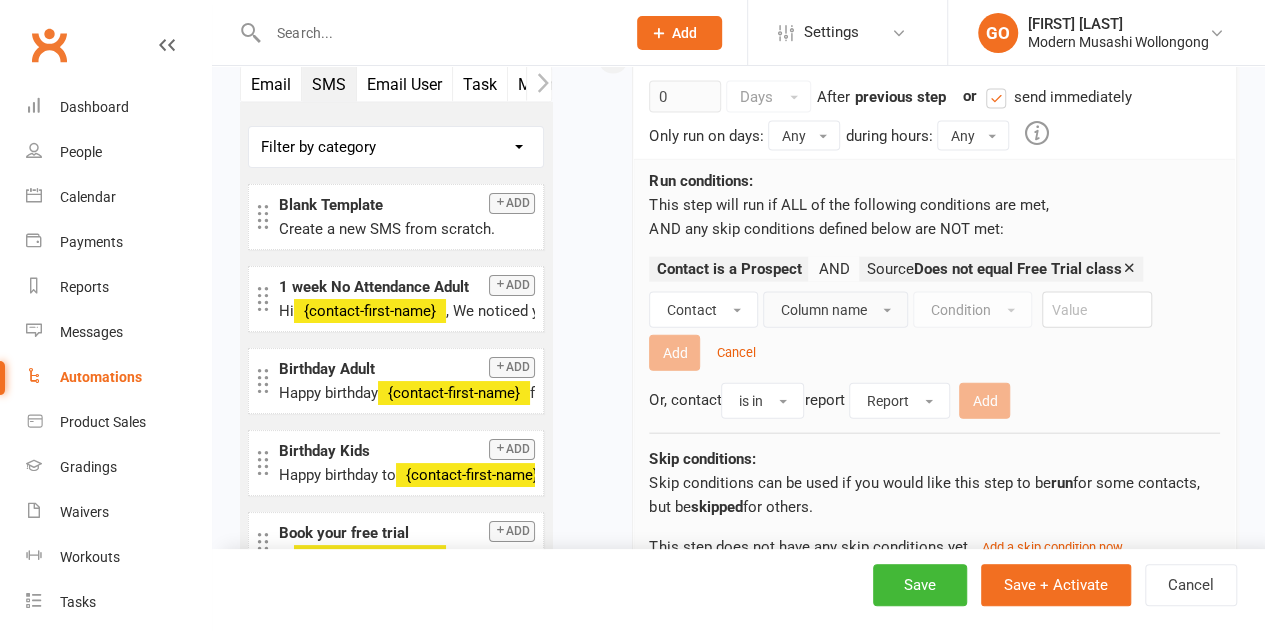 click on "Column name" at bounding box center (823, 310) 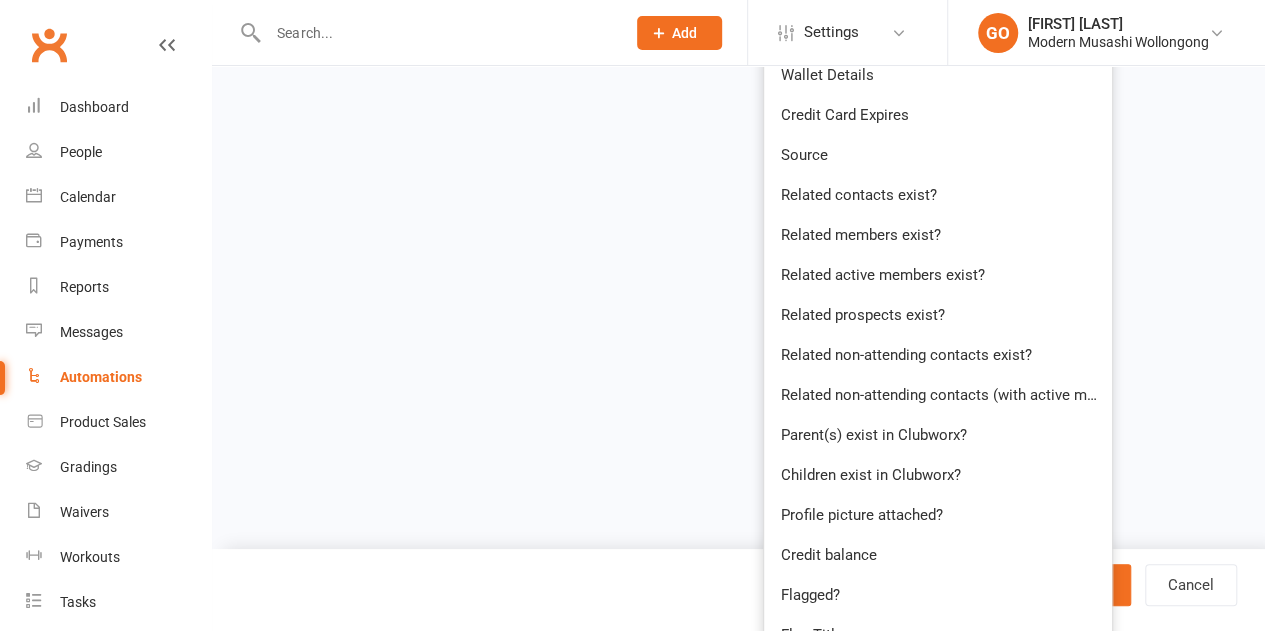 scroll, scrollTop: 3529, scrollLeft: 0, axis: vertical 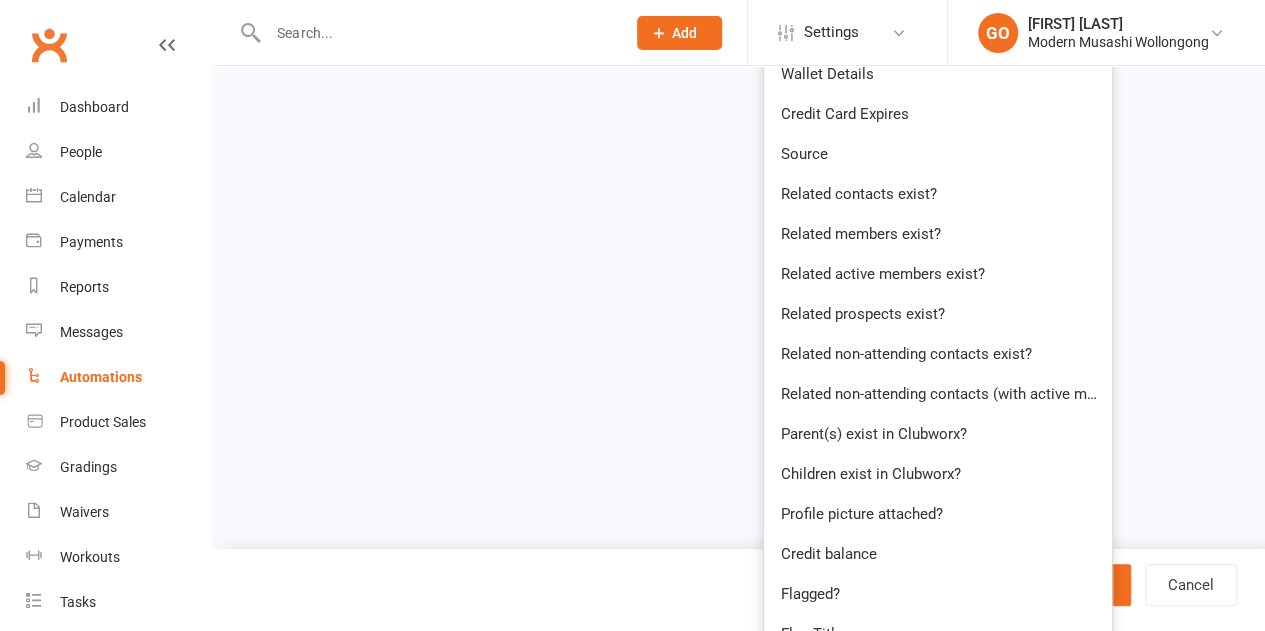 click on "Source" at bounding box center [803, 154] 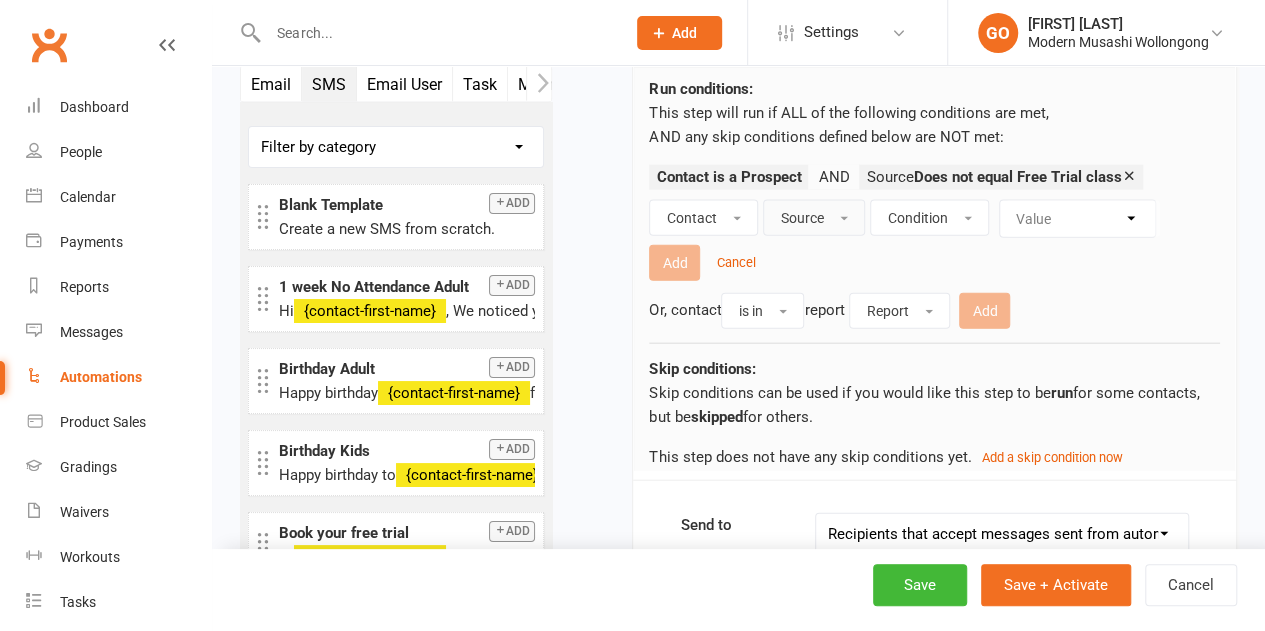 scroll, scrollTop: 2103, scrollLeft: 0, axis: vertical 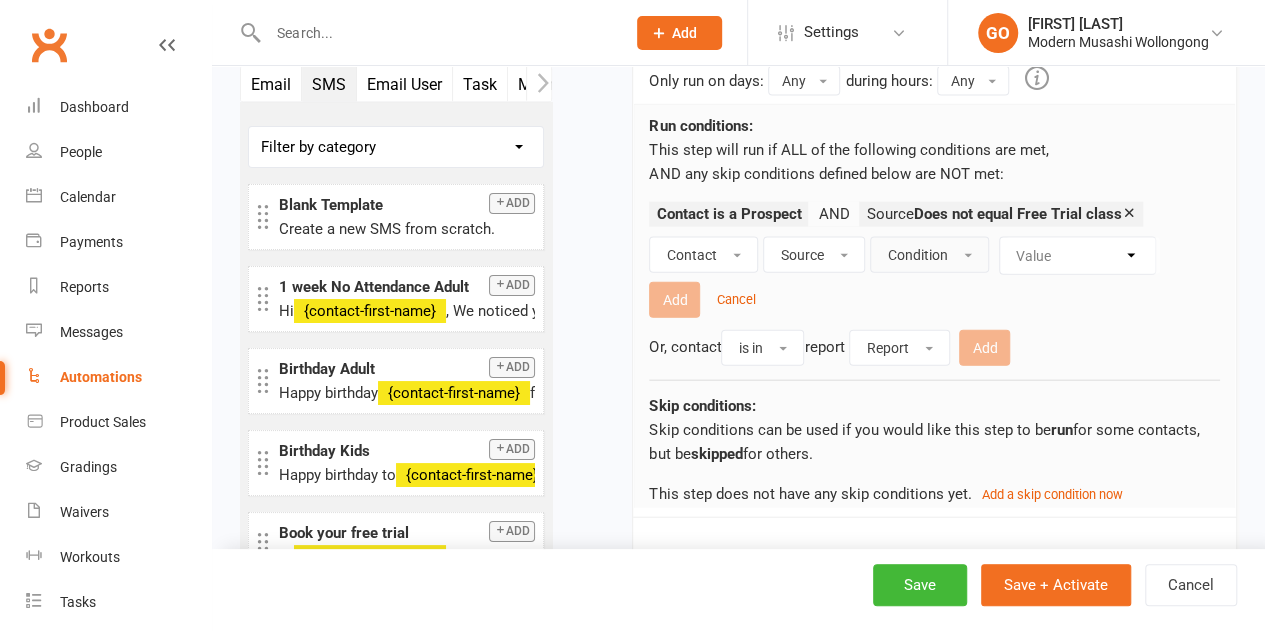 click on "Condition" at bounding box center (917, 255) 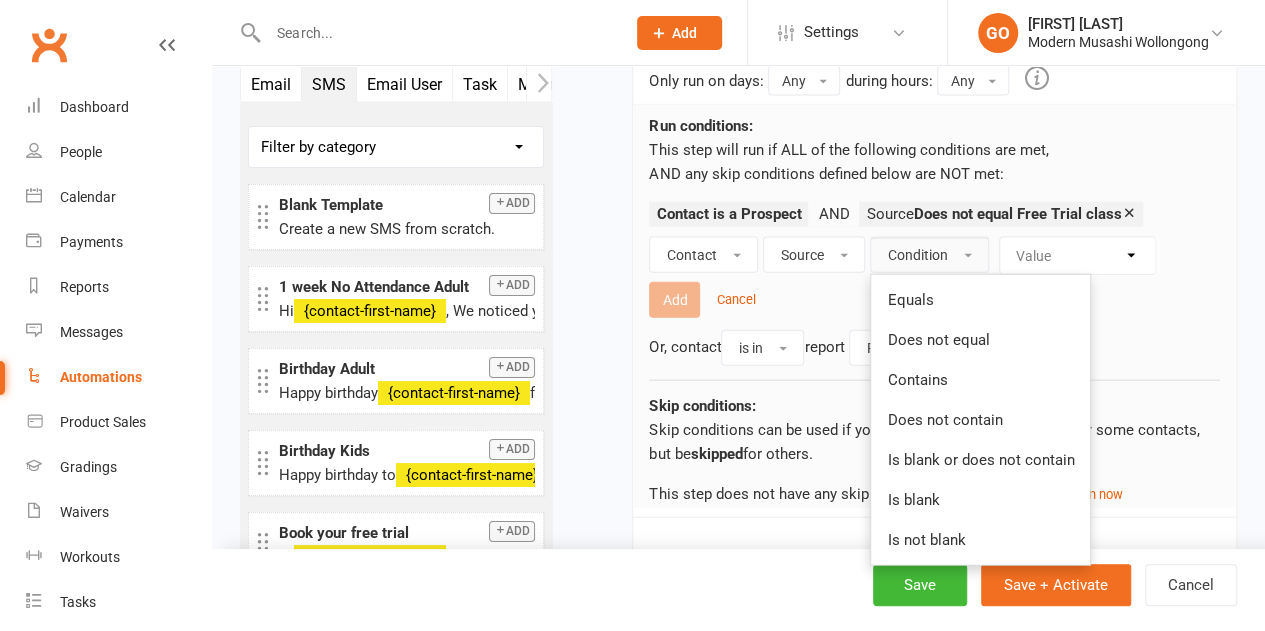 click on "Does not equal" at bounding box center [938, 340] 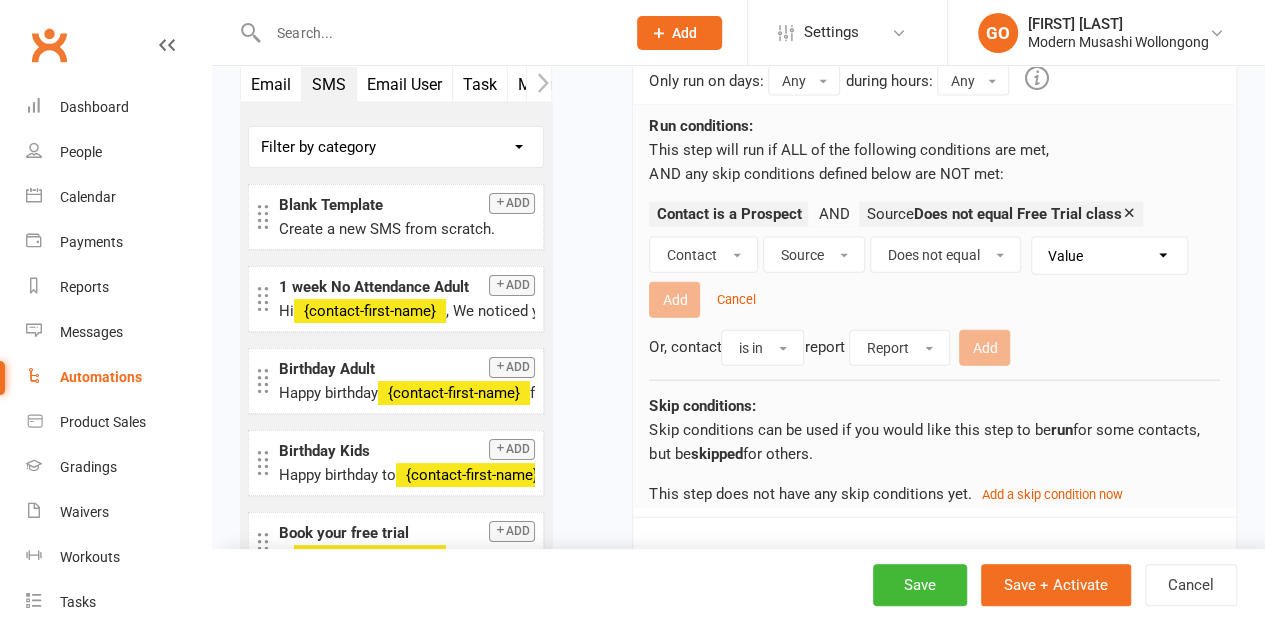 click on "Value Created by Gym Contact Us form Waiver Free Trial class Book & Pay Bulk Import API" at bounding box center (1114, 256) 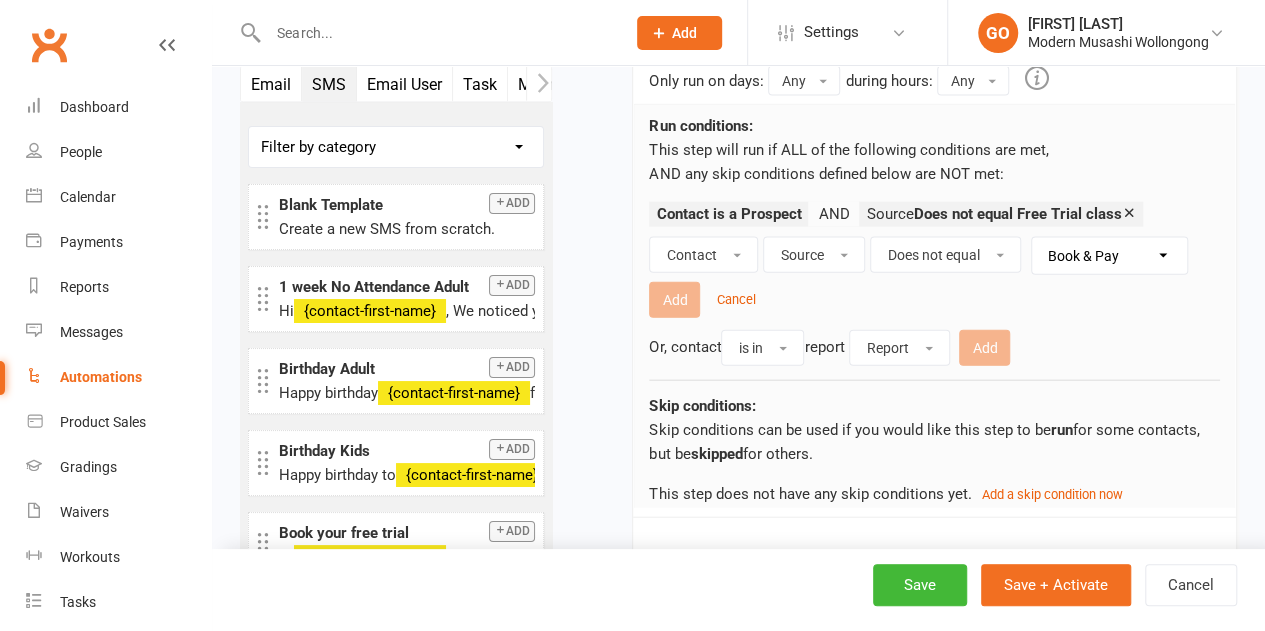 click on "Value Created by Gym Contact Us form Waiver Free Trial class Book & Pay Bulk Import API" at bounding box center [1114, 256] 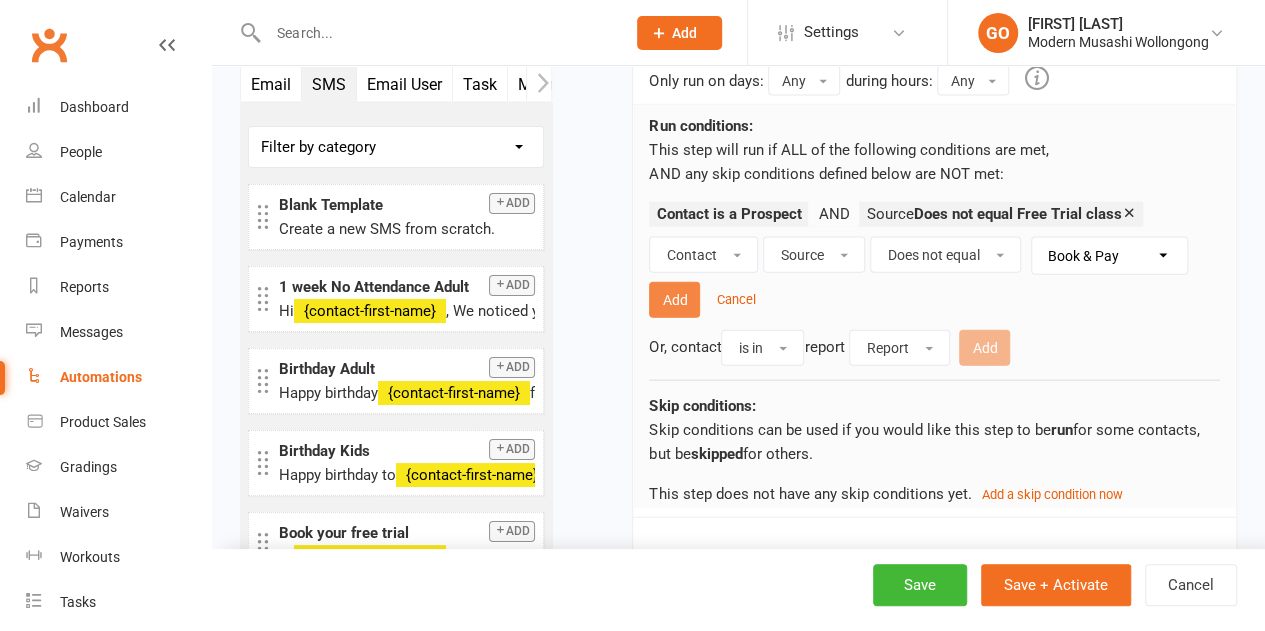 click on "Add" at bounding box center (674, 300) 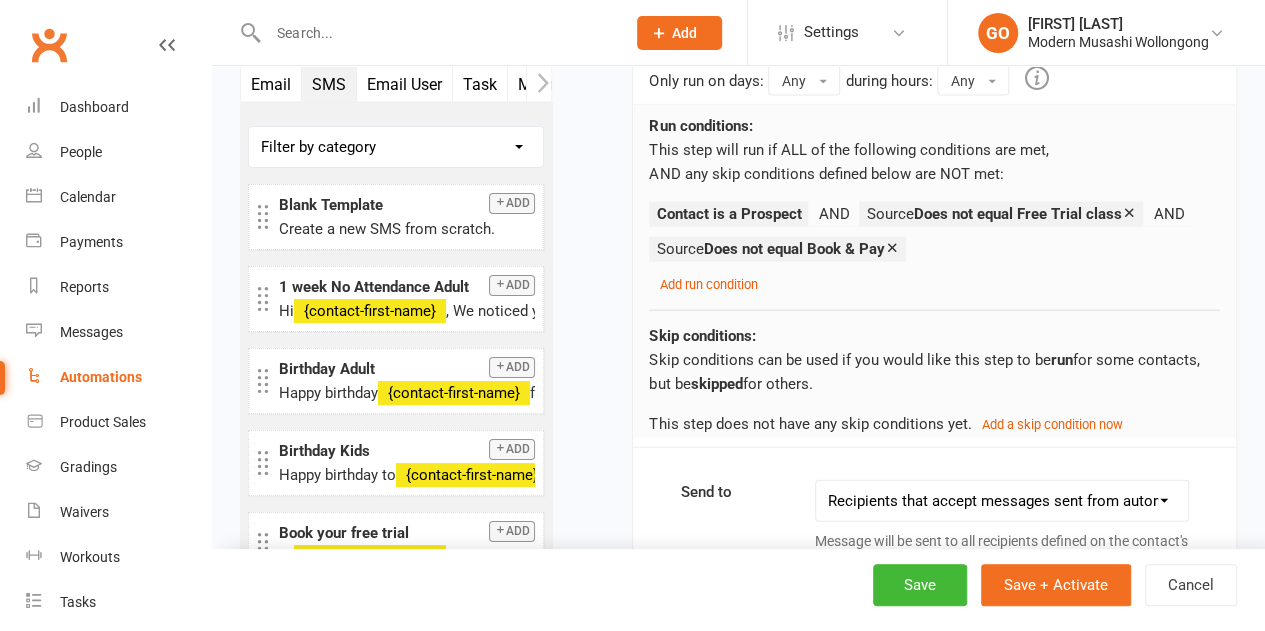 click on "Add run condition" at bounding box center [708, 284] 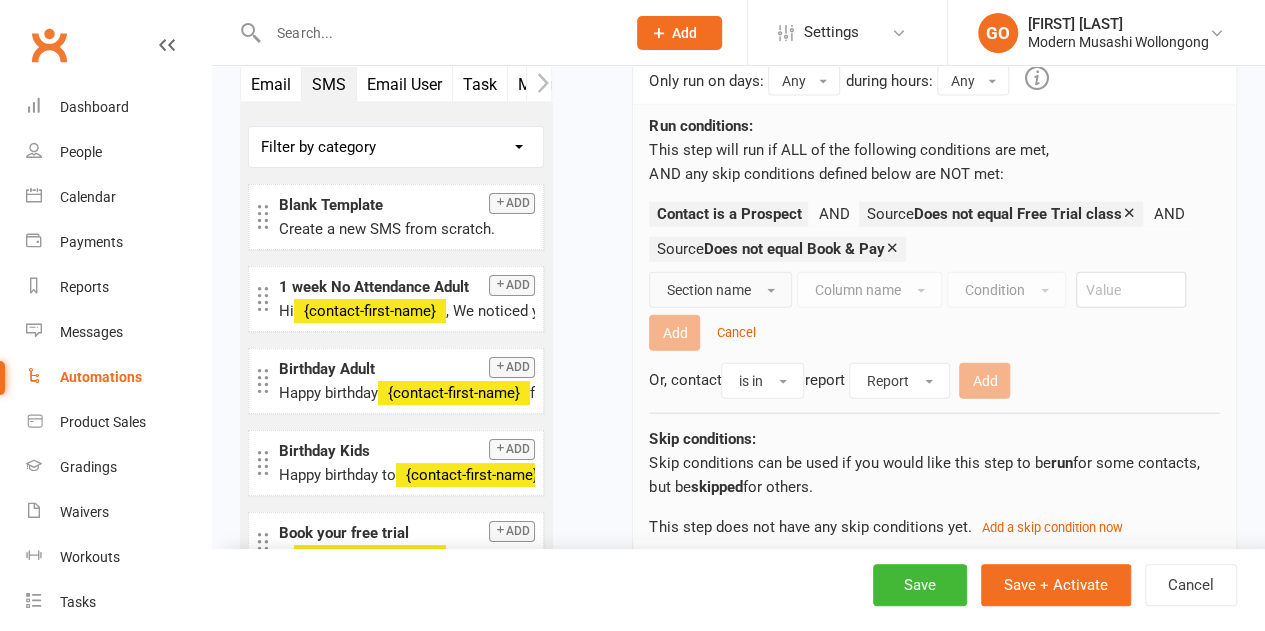 click on "Section name" at bounding box center [708, 290] 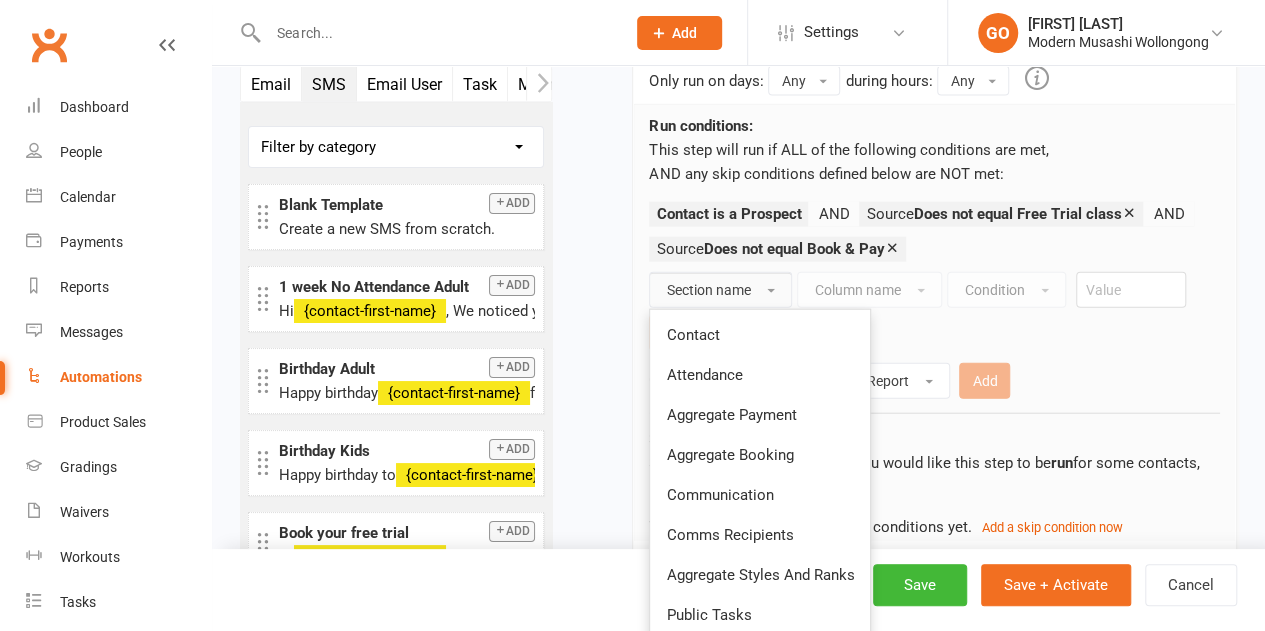 click on "Contact" at bounding box center [760, 335] 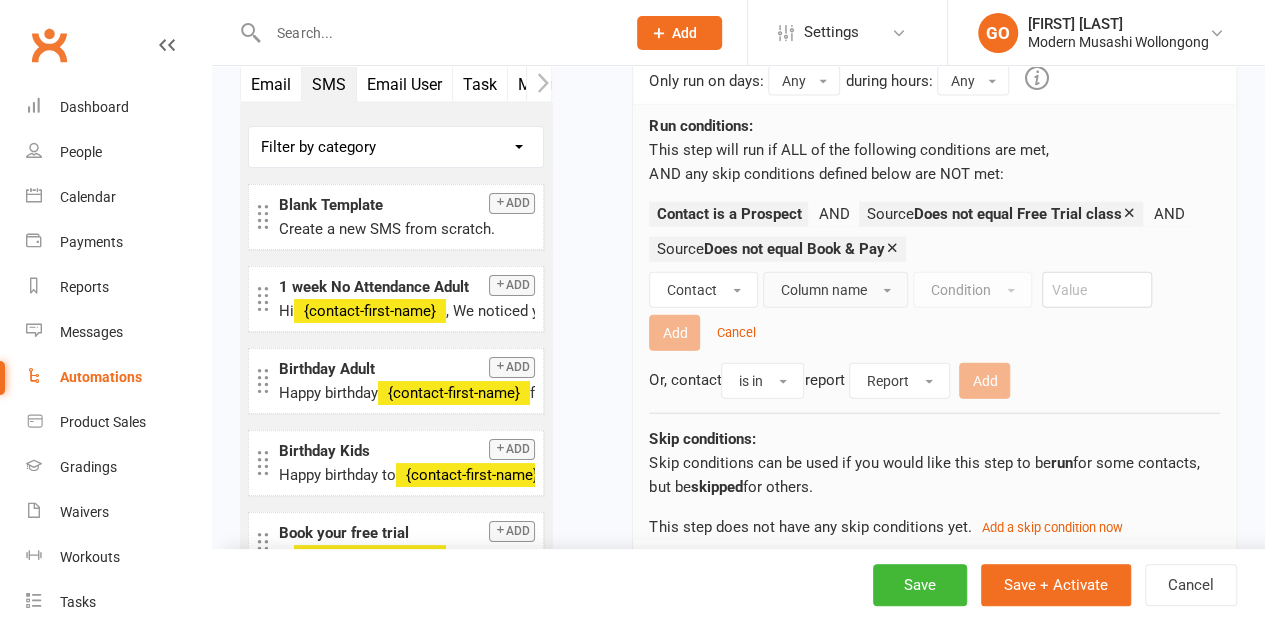click on "Column name" at bounding box center (823, 290) 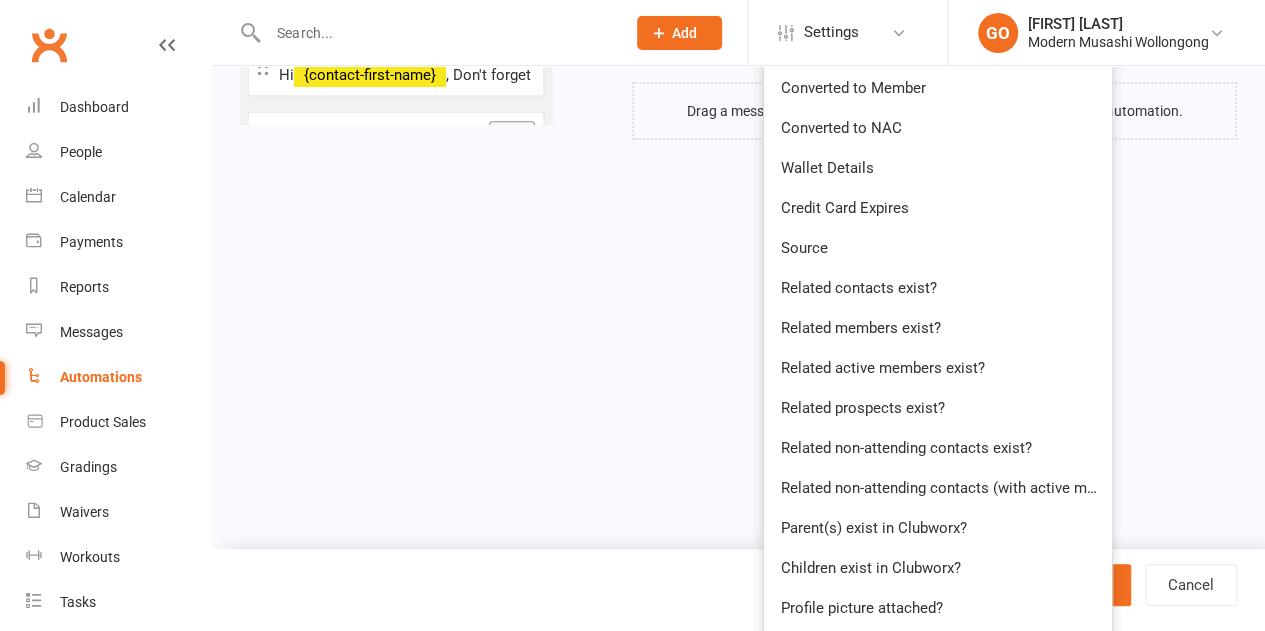 scroll, scrollTop: 3564, scrollLeft: 0, axis: vertical 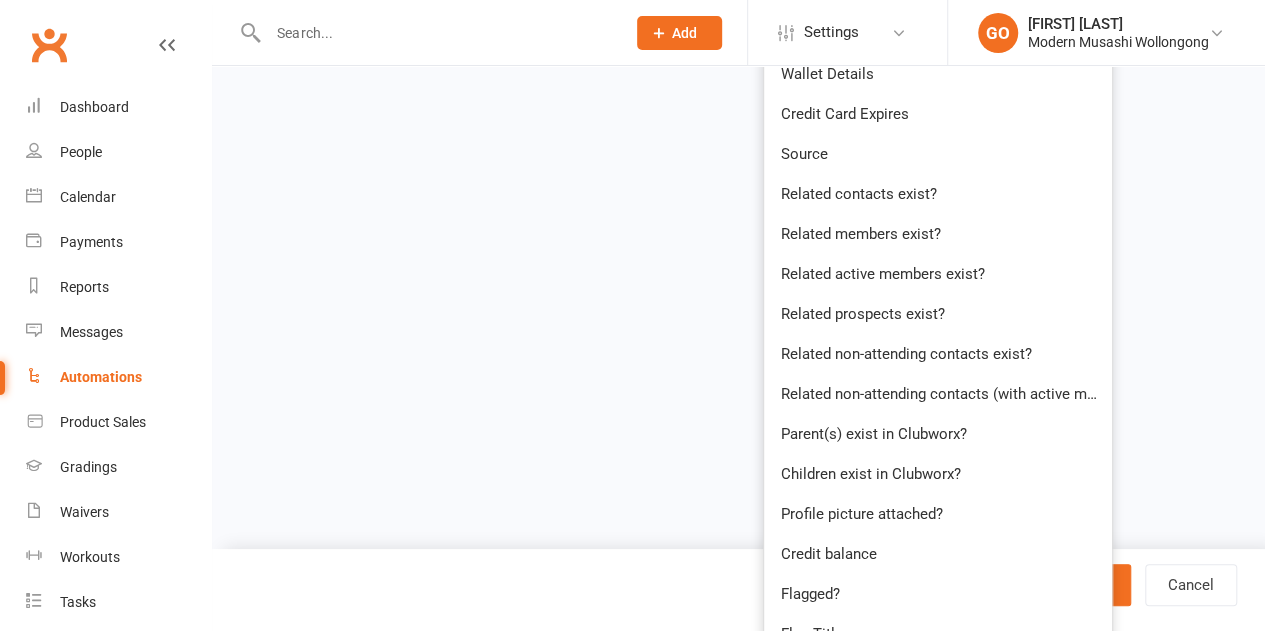 click on "Source" at bounding box center [938, 154] 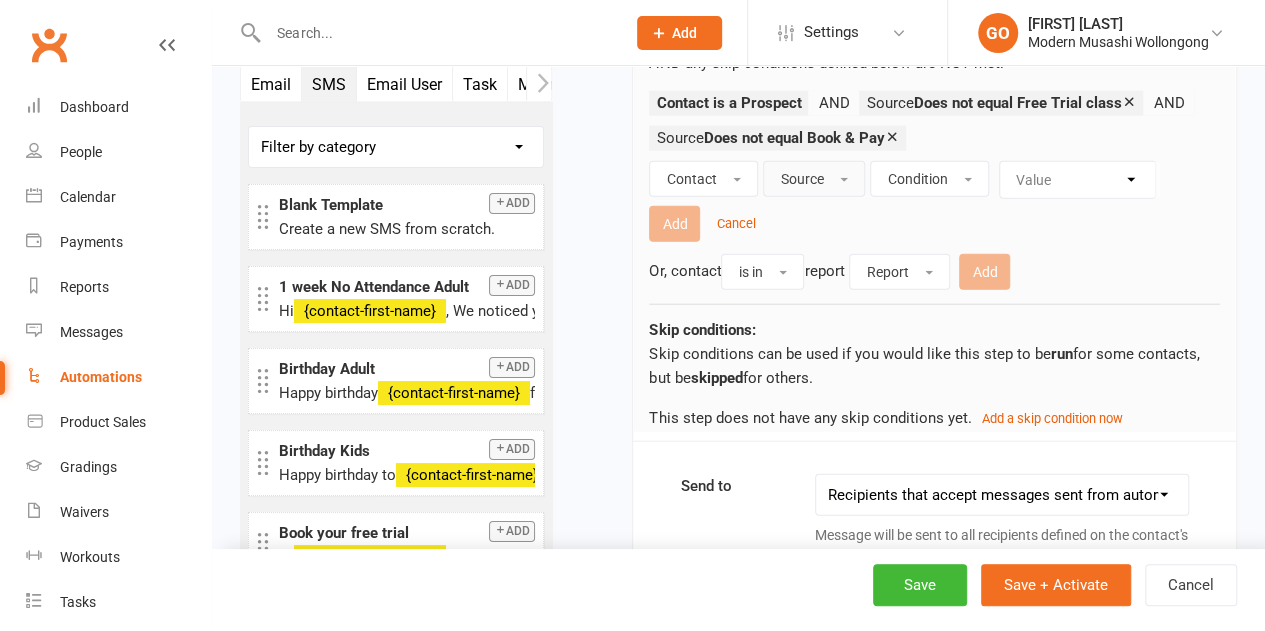 scroll, scrollTop: 2205, scrollLeft: 0, axis: vertical 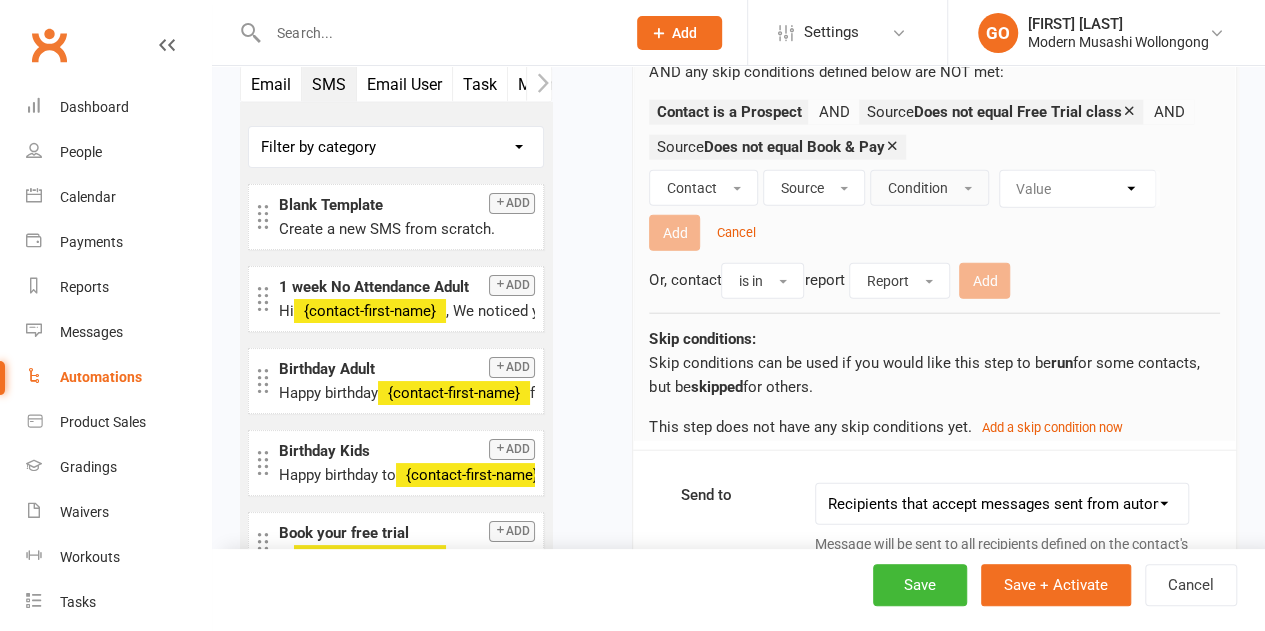 click on "Condition" at bounding box center [917, 188] 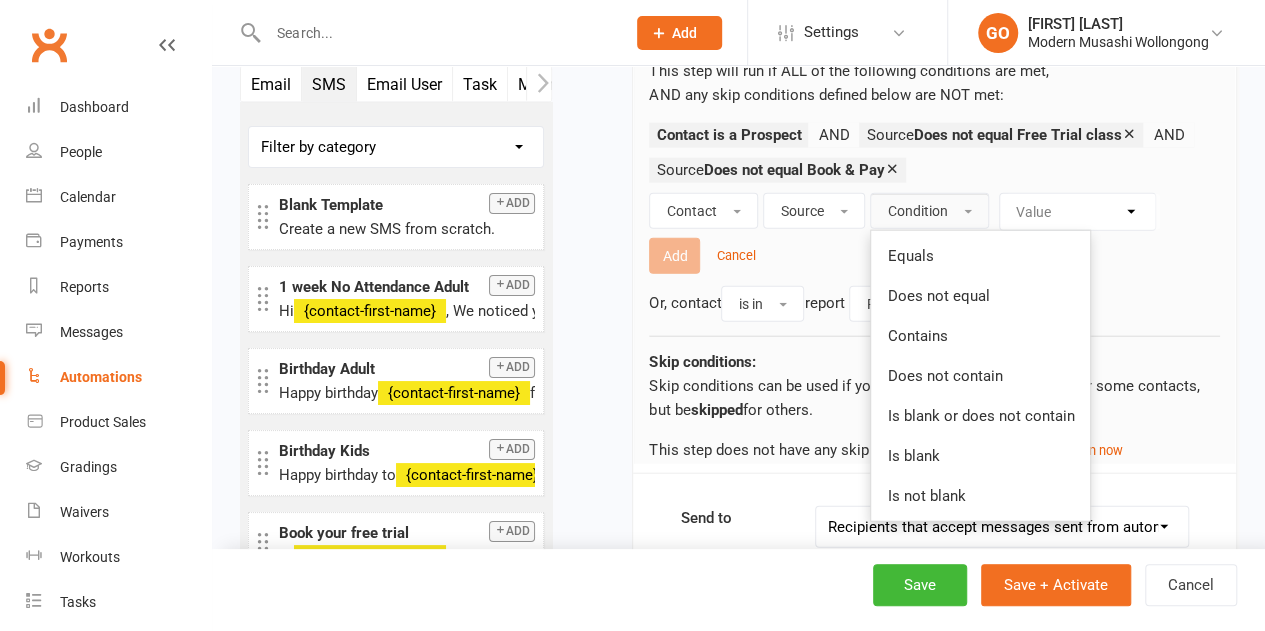 scroll, scrollTop: 2172, scrollLeft: 0, axis: vertical 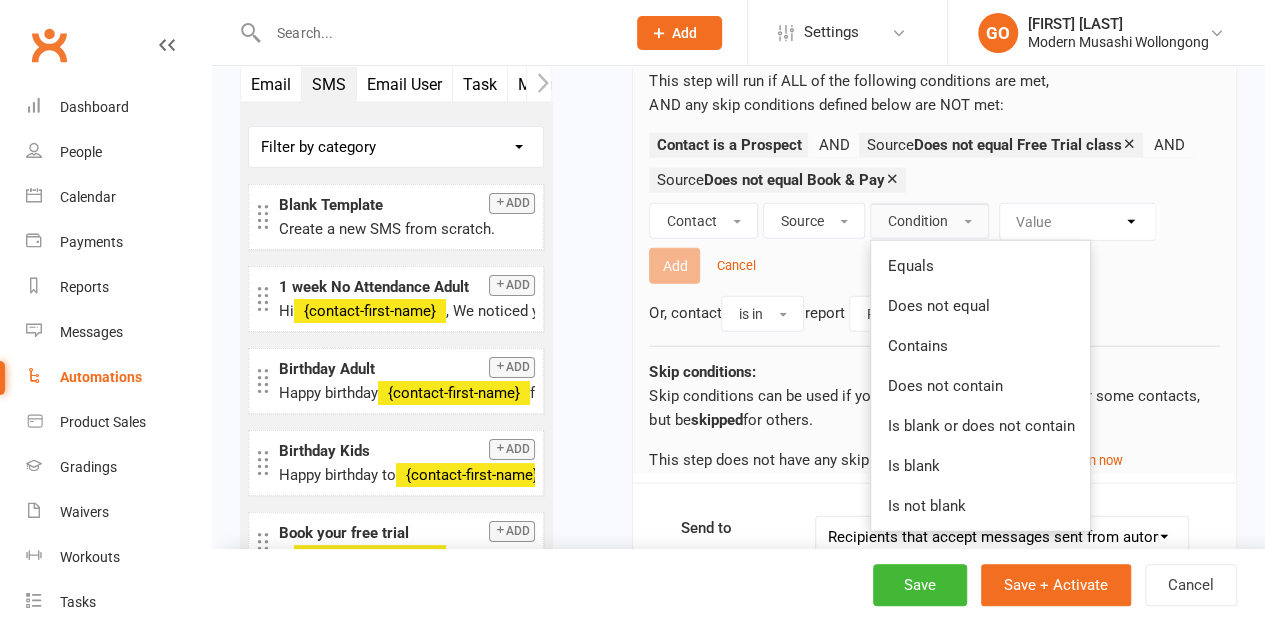 click on "Does not equal" at bounding box center (938, 306) 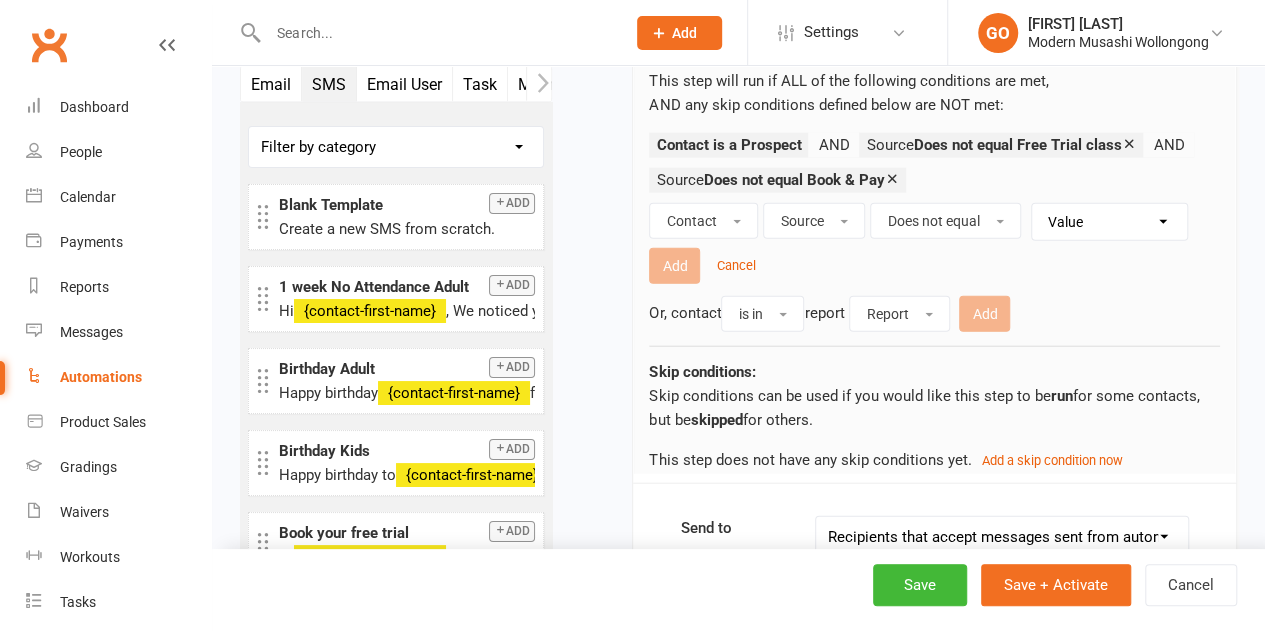 click on "Value Created by Gym Contact Us form Waiver Free Trial class Book & Pay Bulk Import API" at bounding box center [1114, 222] 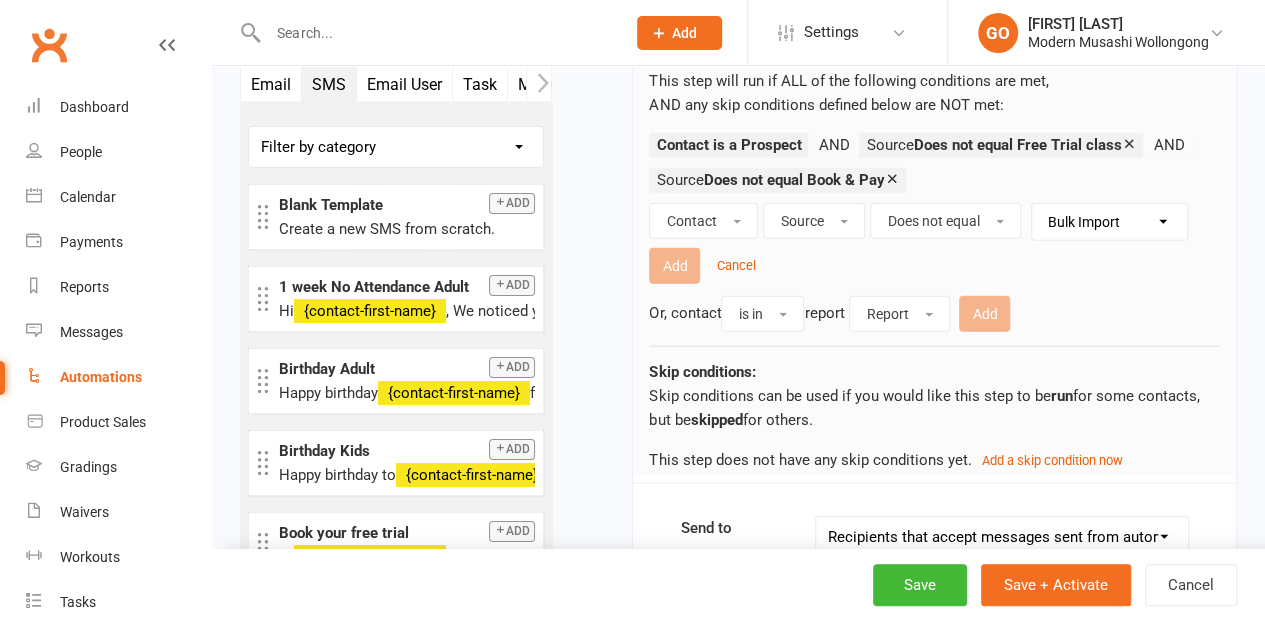 click on "Value Created by Gym Contact Us form Waiver Free Trial class Book & Pay Bulk Import API" at bounding box center [1114, 222] 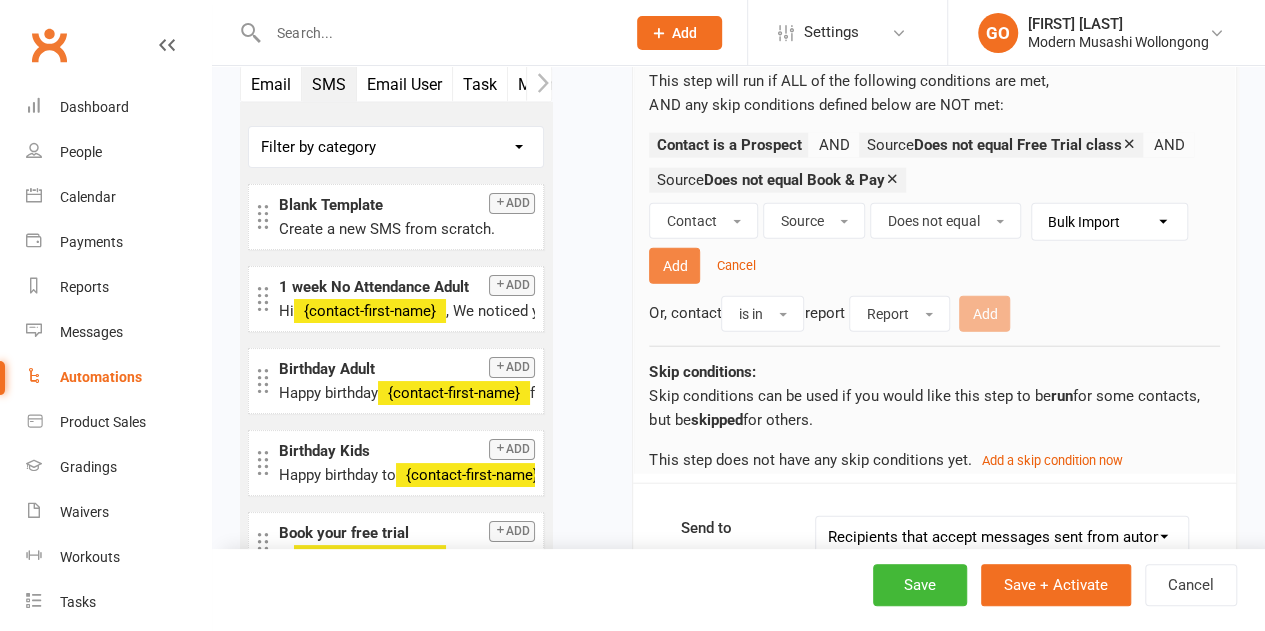 click on "Add" at bounding box center [674, 266] 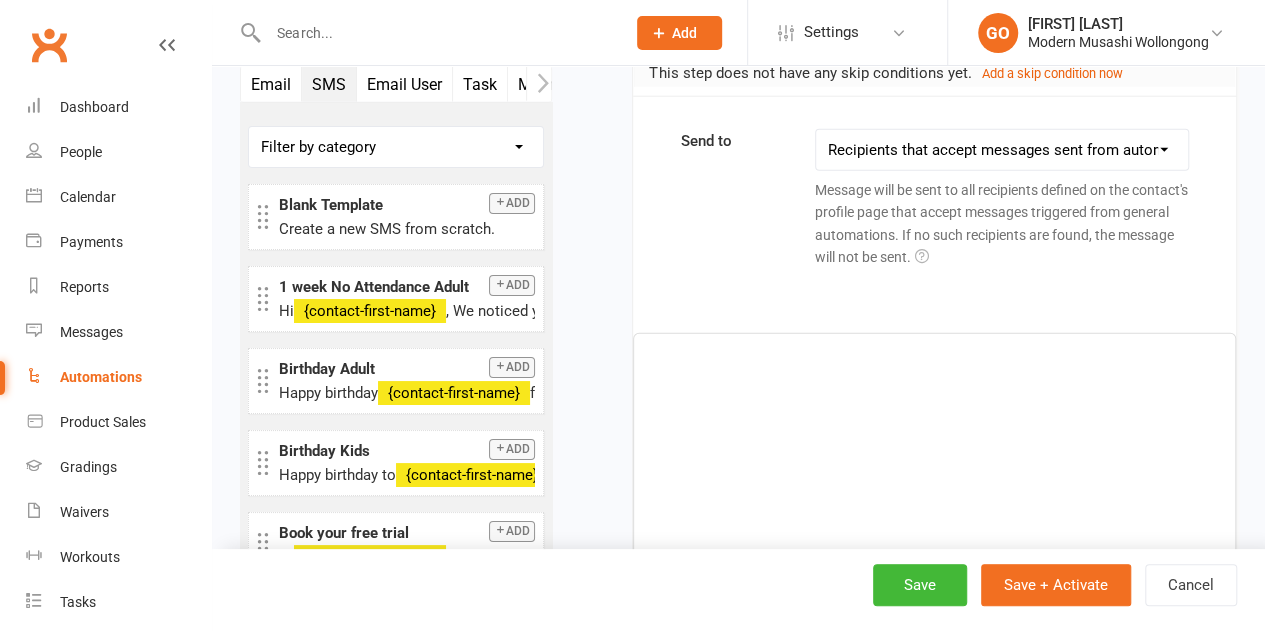 scroll, scrollTop: 2505, scrollLeft: 0, axis: vertical 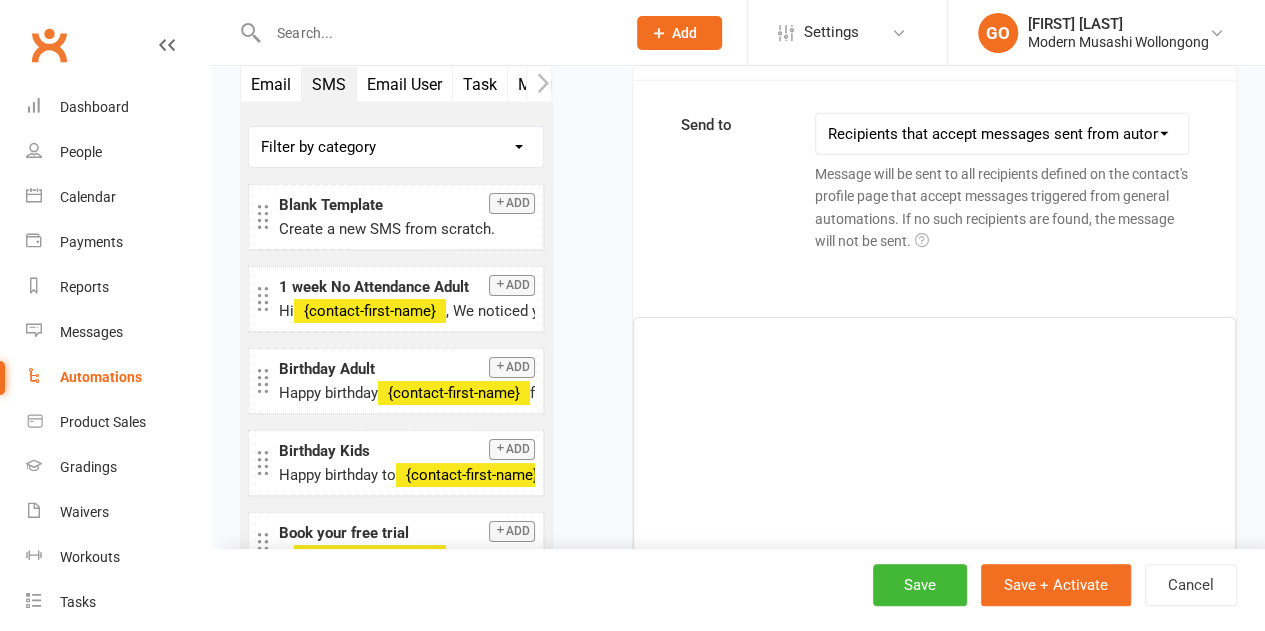 click on "﻿" at bounding box center [934, 468] 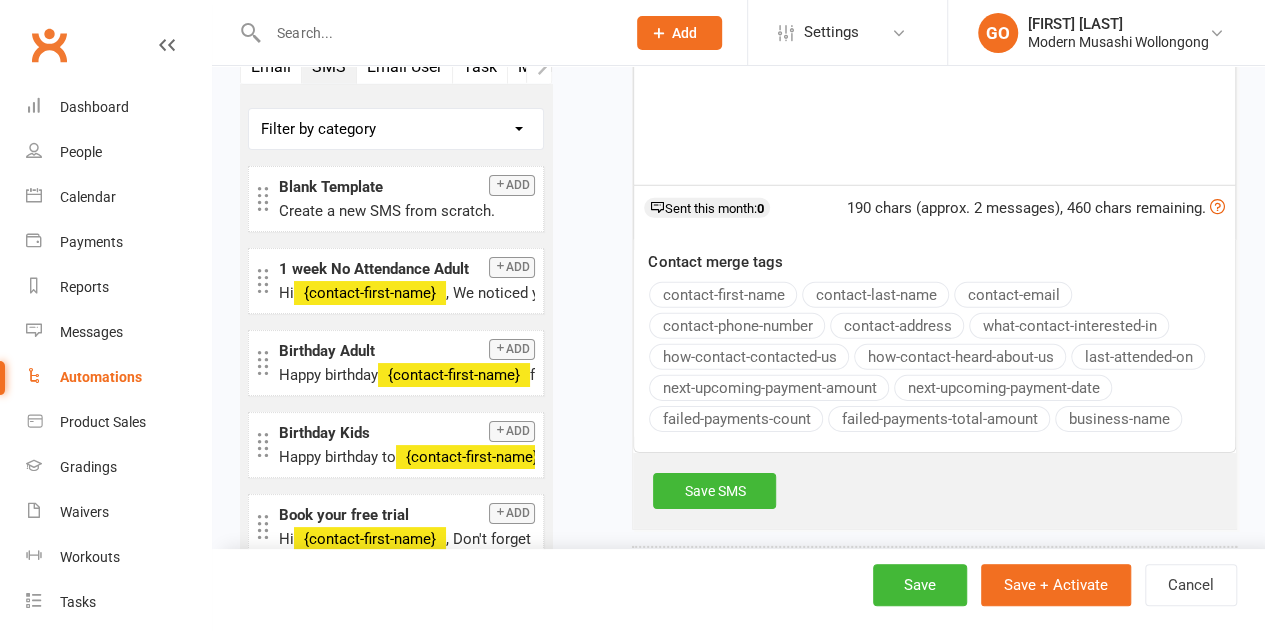click on "Save SMS" at bounding box center (714, 491) 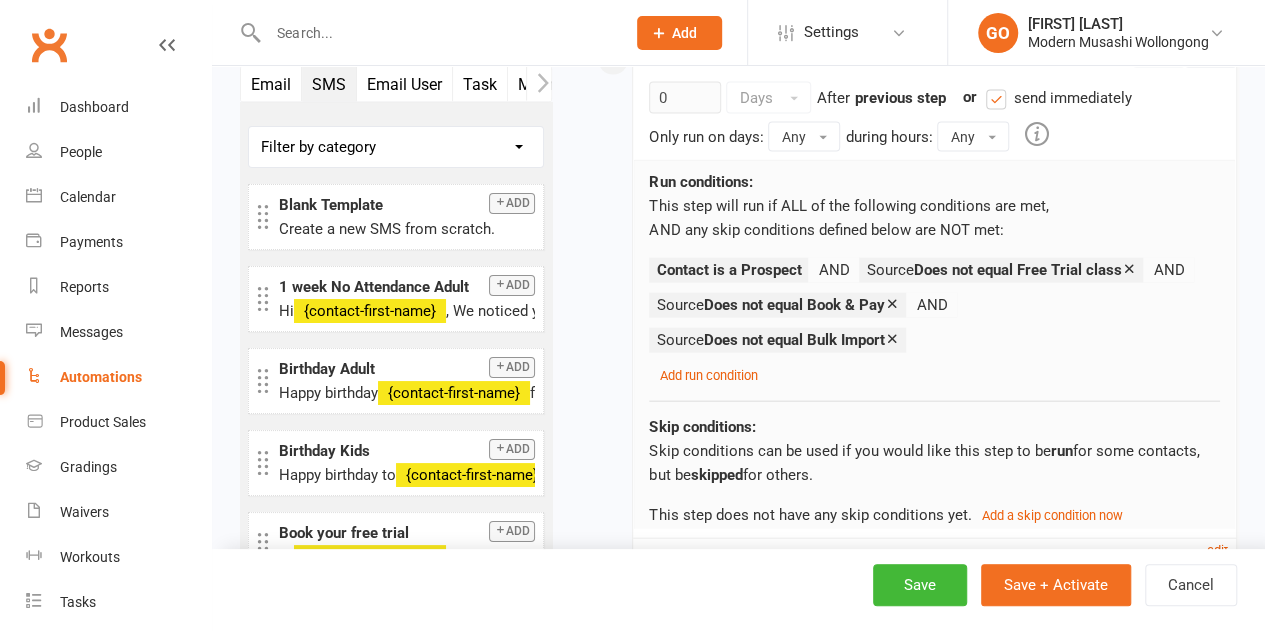 scroll, scrollTop: 2022, scrollLeft: 0, axis: vertical 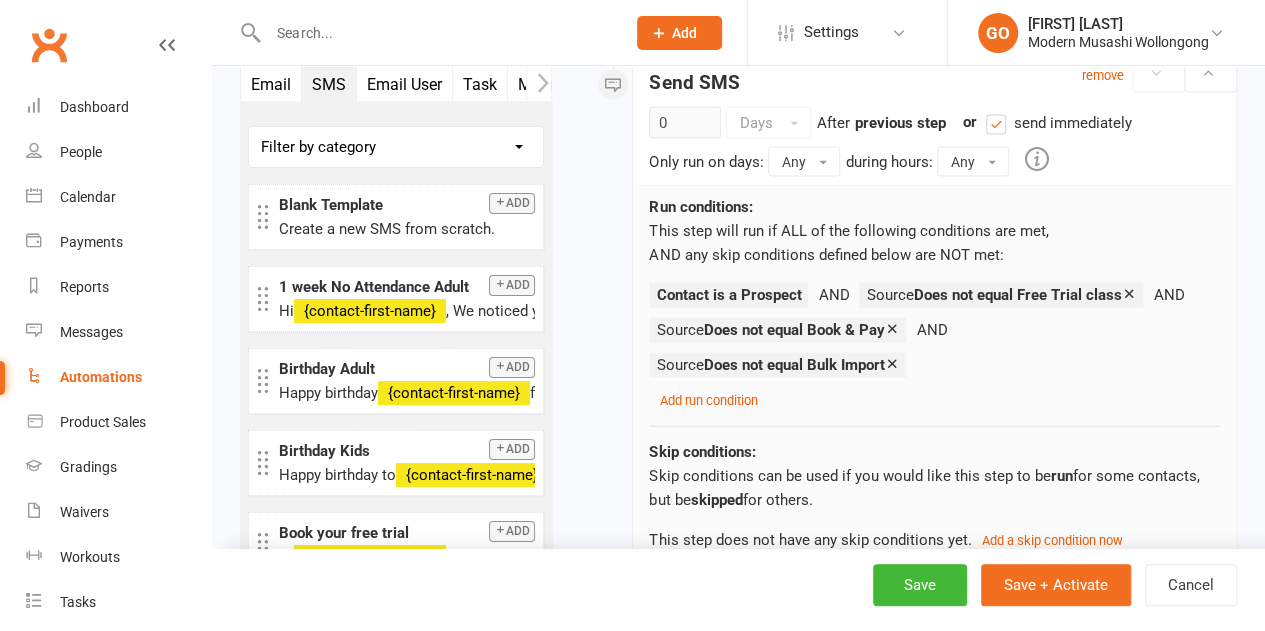 click at bounding box center [538, 84] 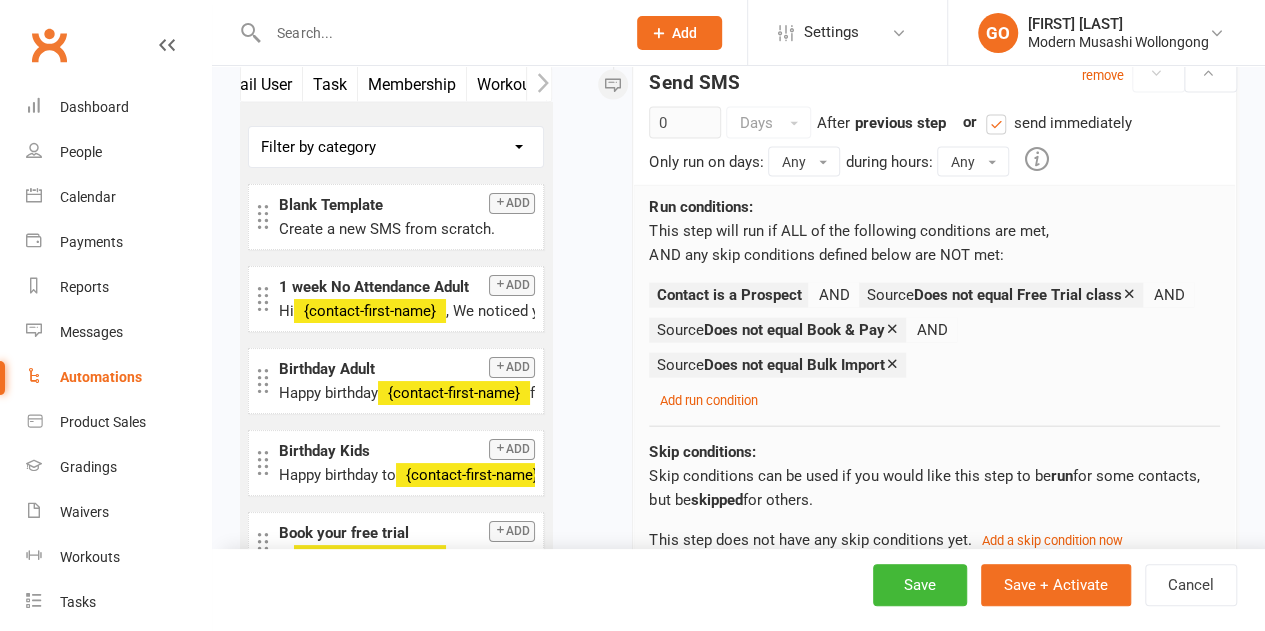 click at bounding box center (538, 84) 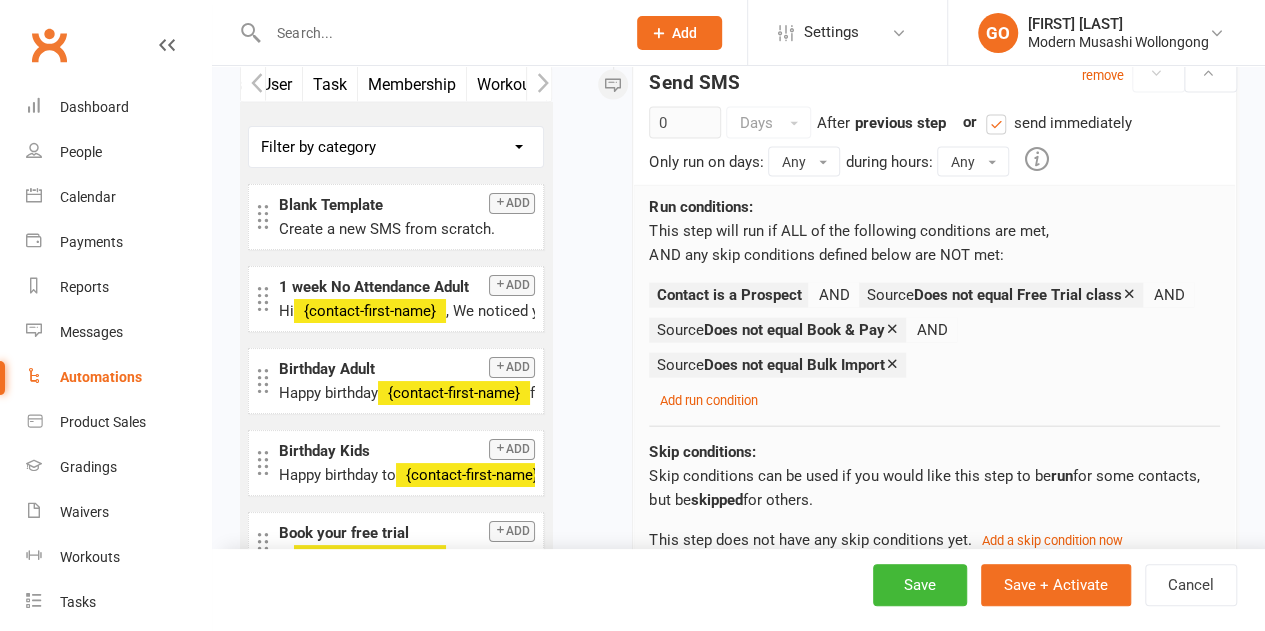 click at bounding box center (538, 84) 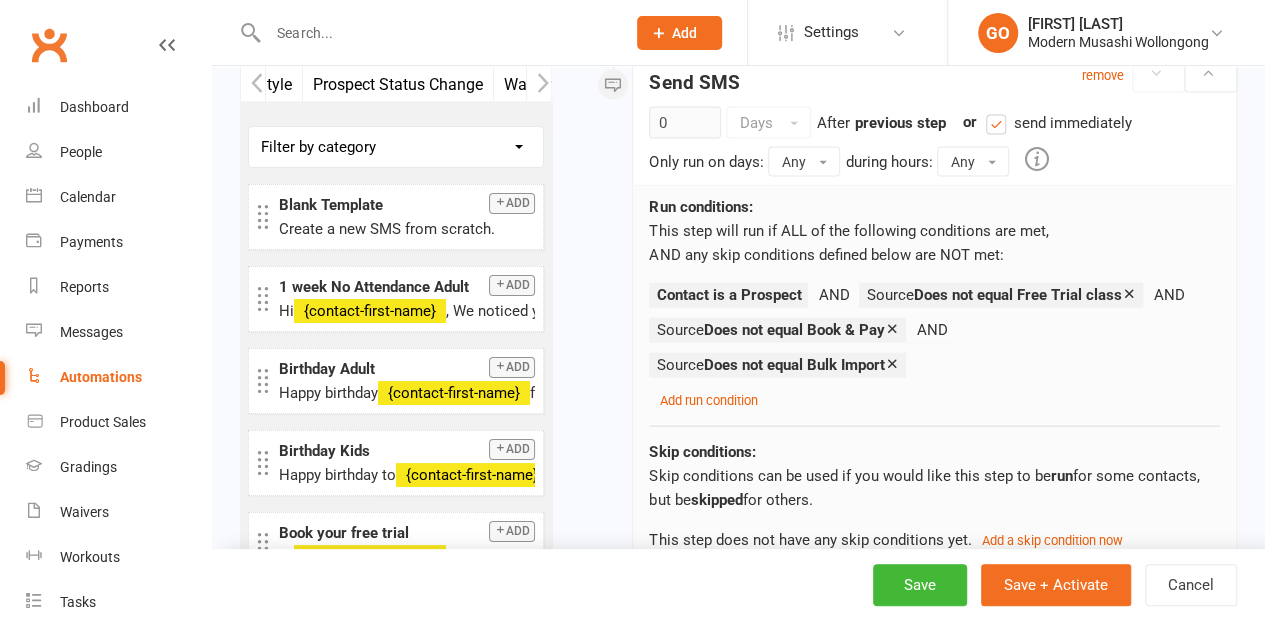 click at bounding box center [538, 84] 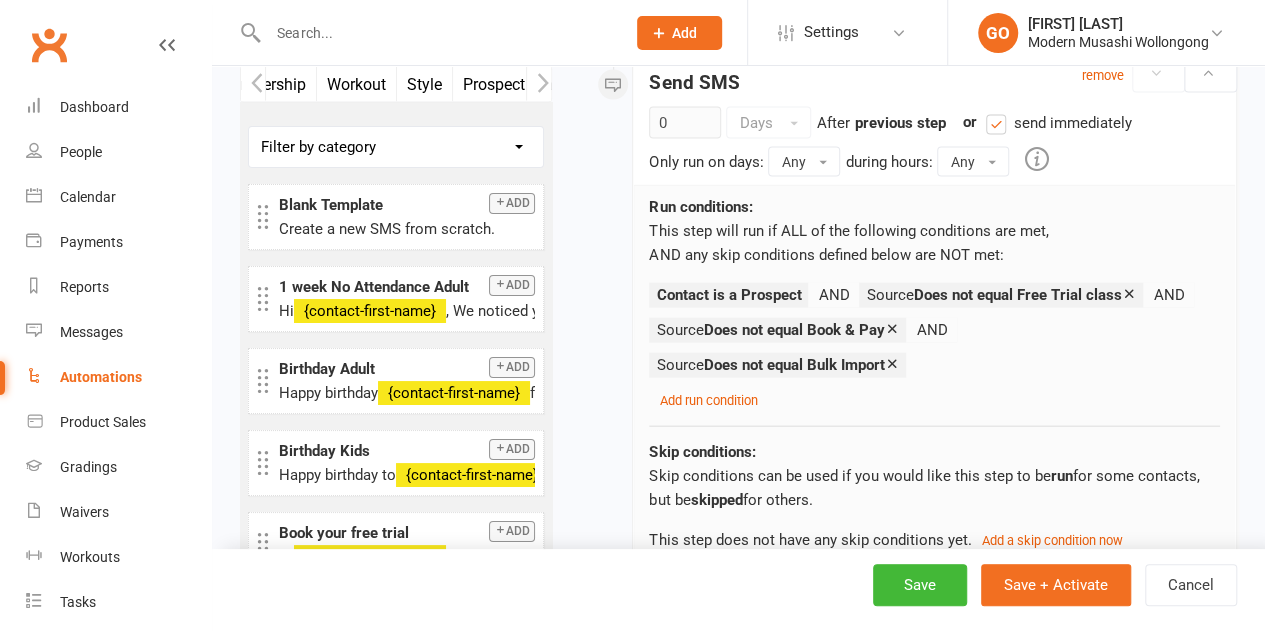 scroll, scrollTop: 0, scrollLeft: 450, axis: horizontal 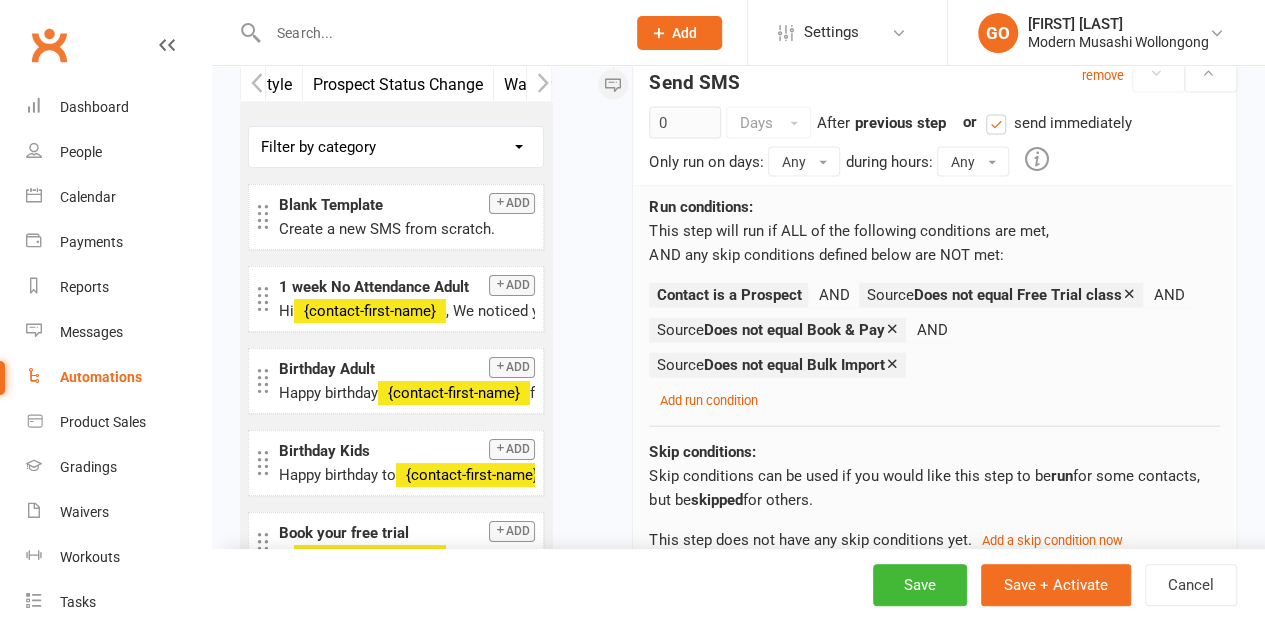 click on "Prospect Status Change" at bounding box center (398, 84) 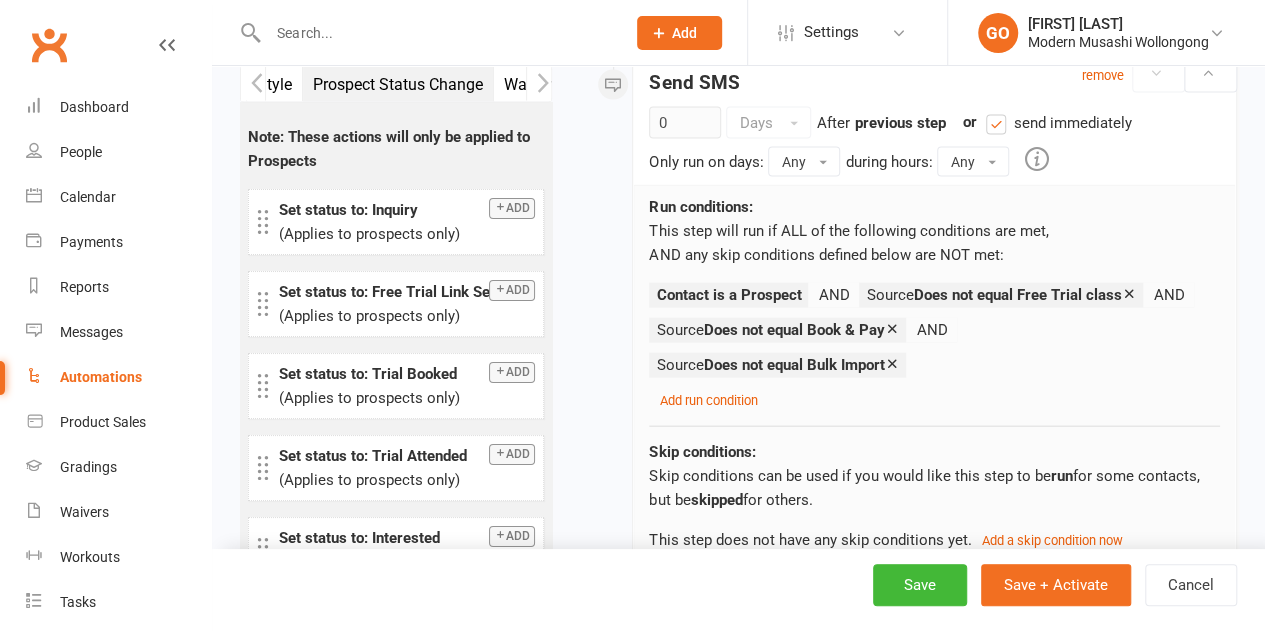 click on "Add" at bounding box center [512, 208] 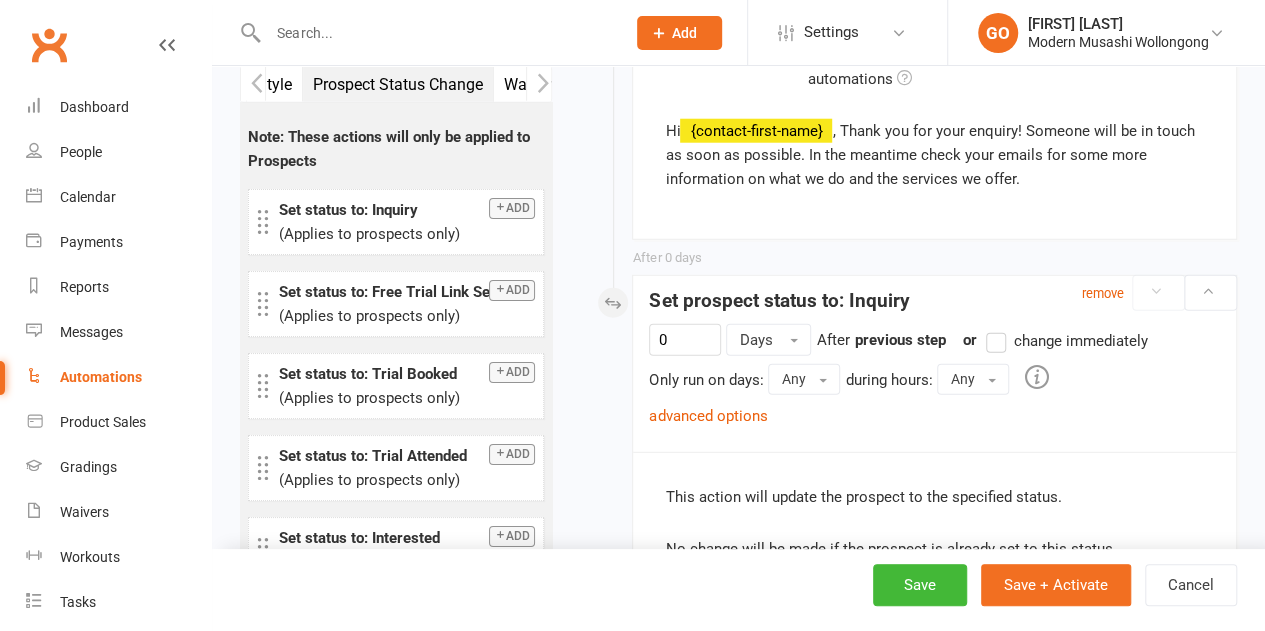 scroll, scrollTop: 2488, scrollLeft: 0, axis: vertical 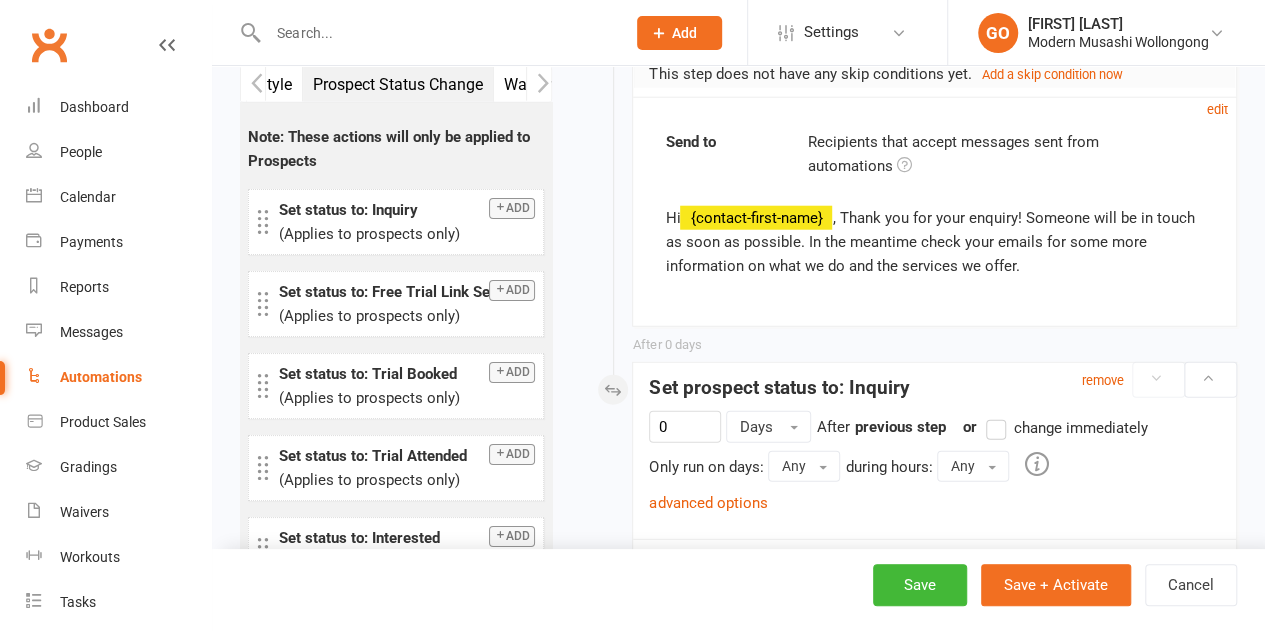 click 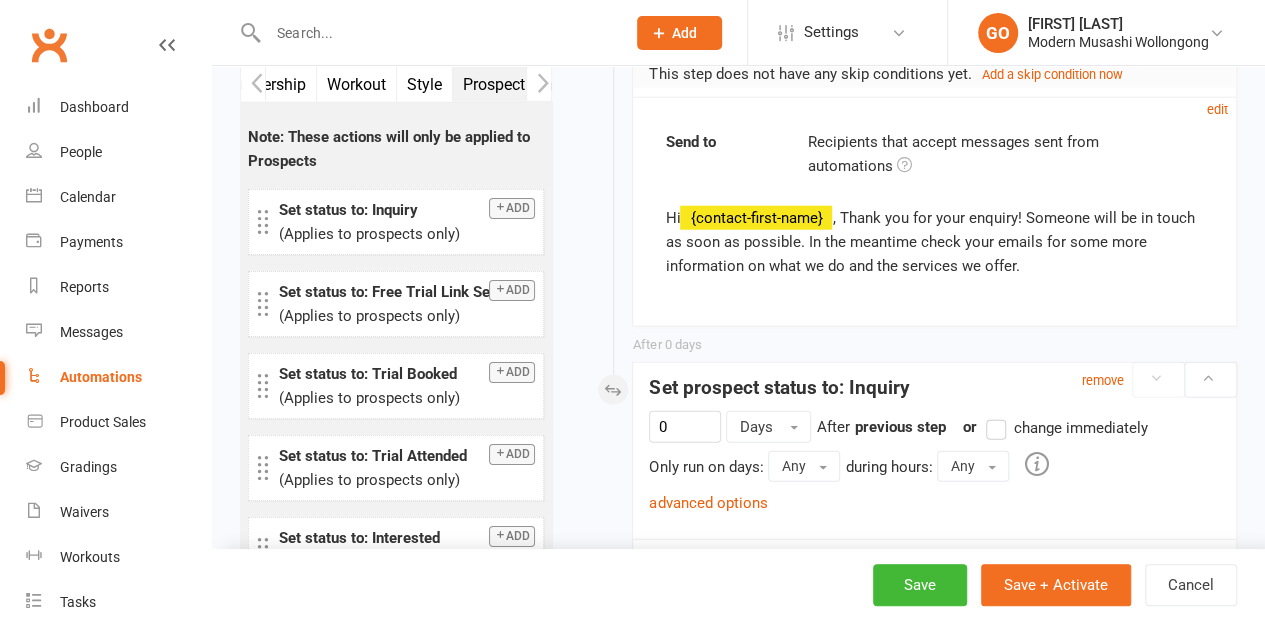 click 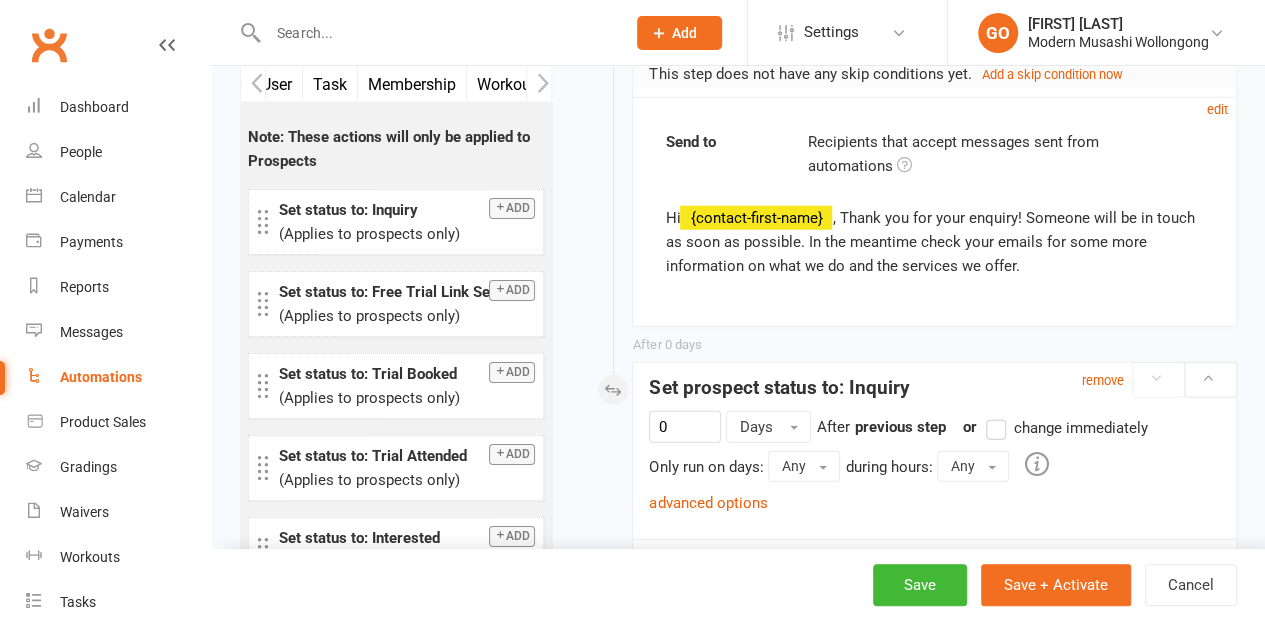 click 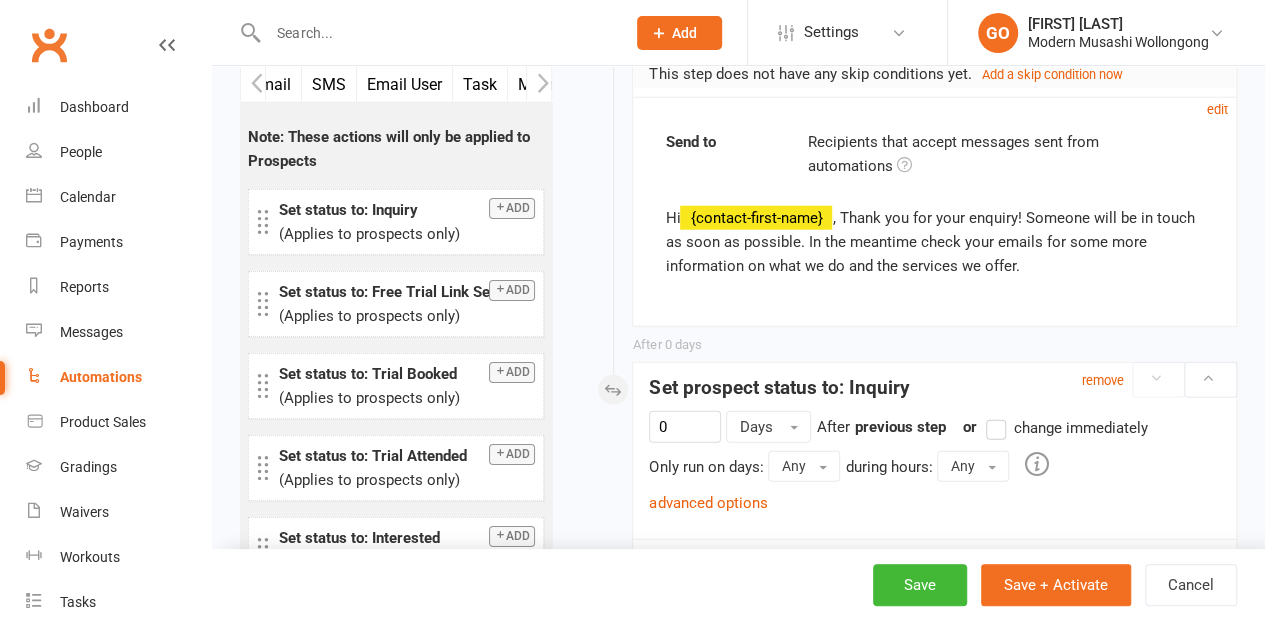 scroll, scrollTop: 0, scrollLeft: 0, axis: both 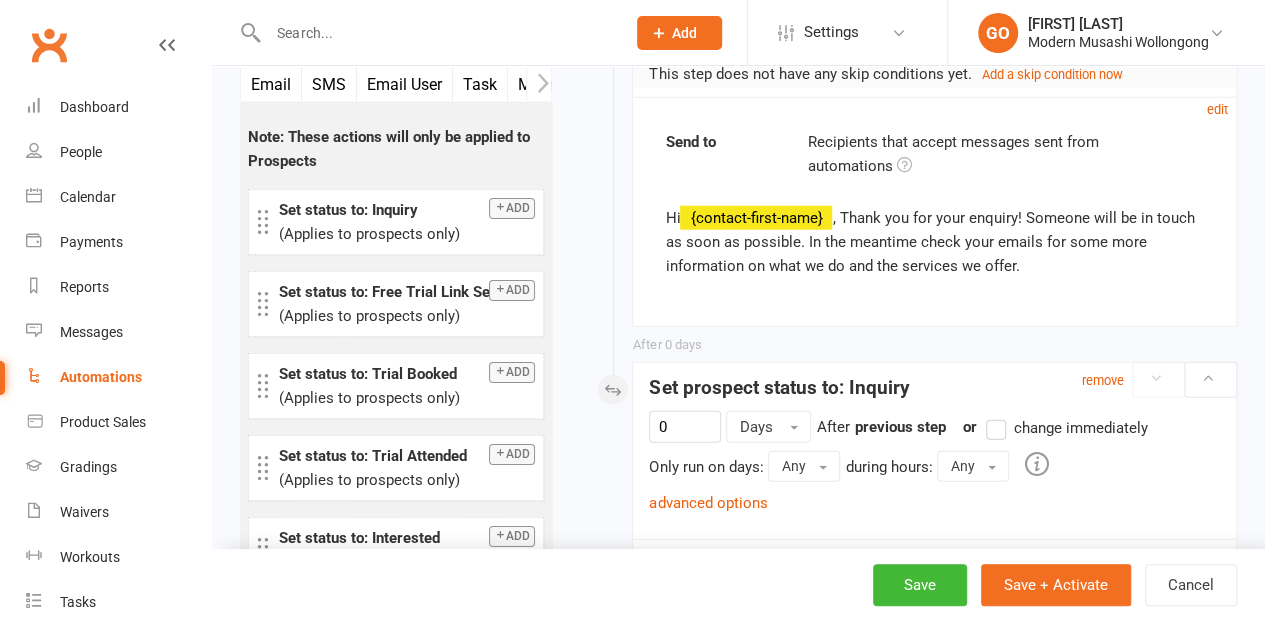 click on "Task" at bounding box center (480, 84) 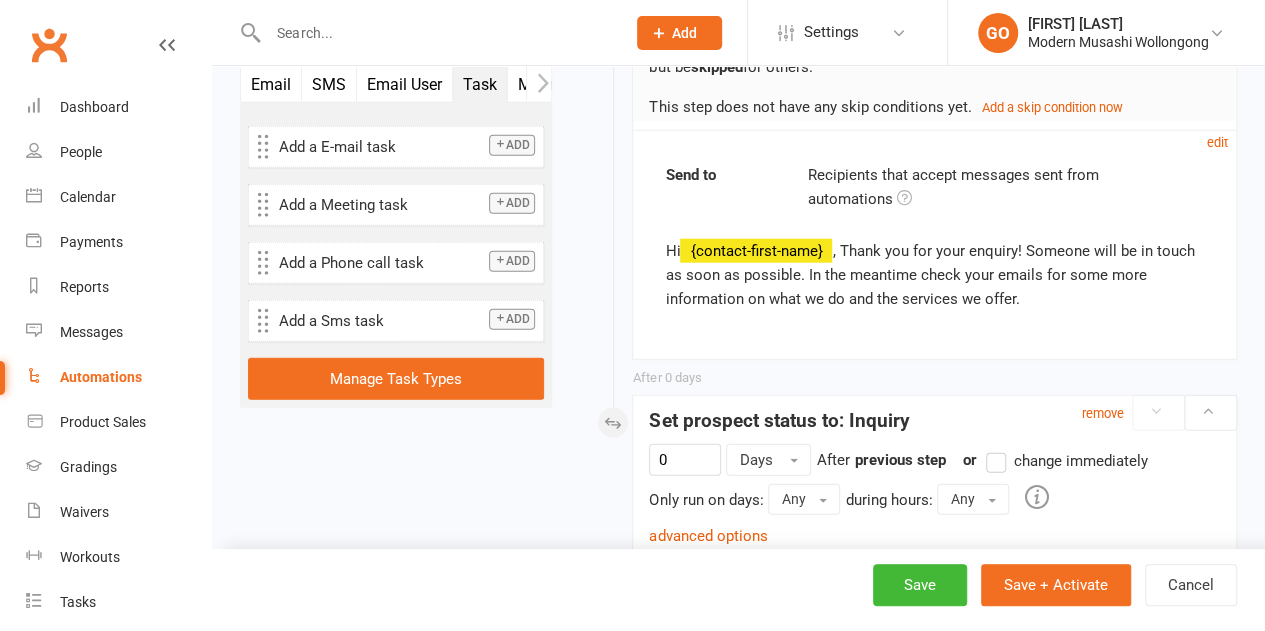 click on "Add" at bounding box center (512, 261) 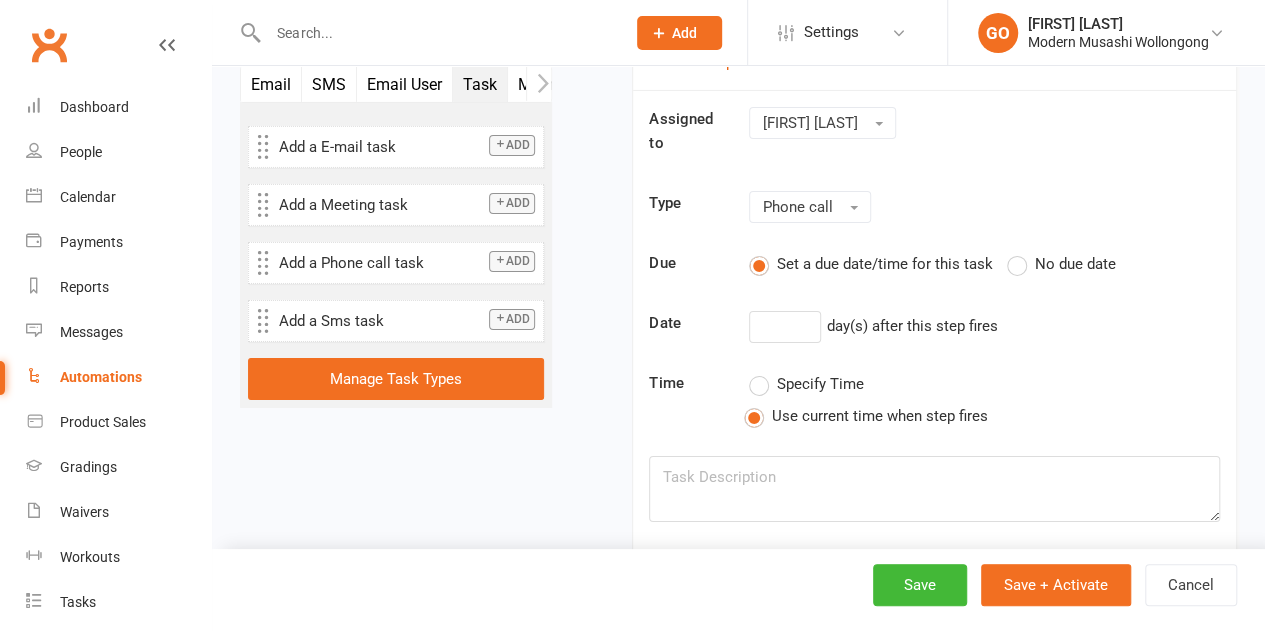 scroll, scrollTop: 3402, scrollLeft: 0, axis: vertical 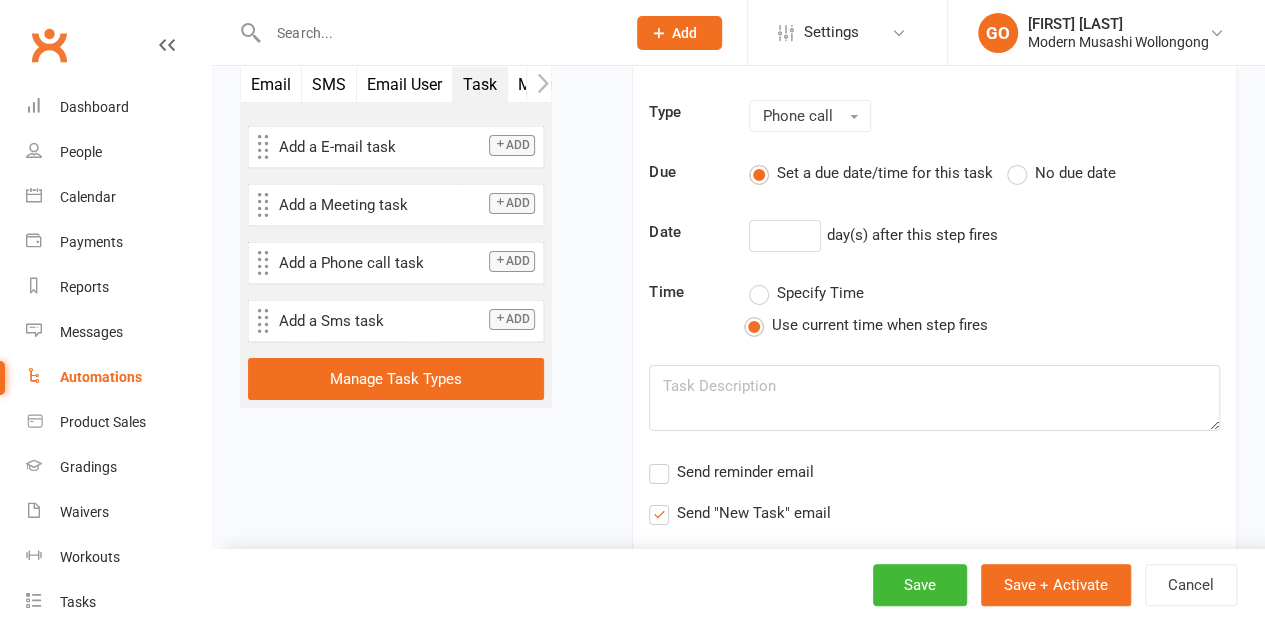 click on "No due date" at bounding box center (1061, 173) 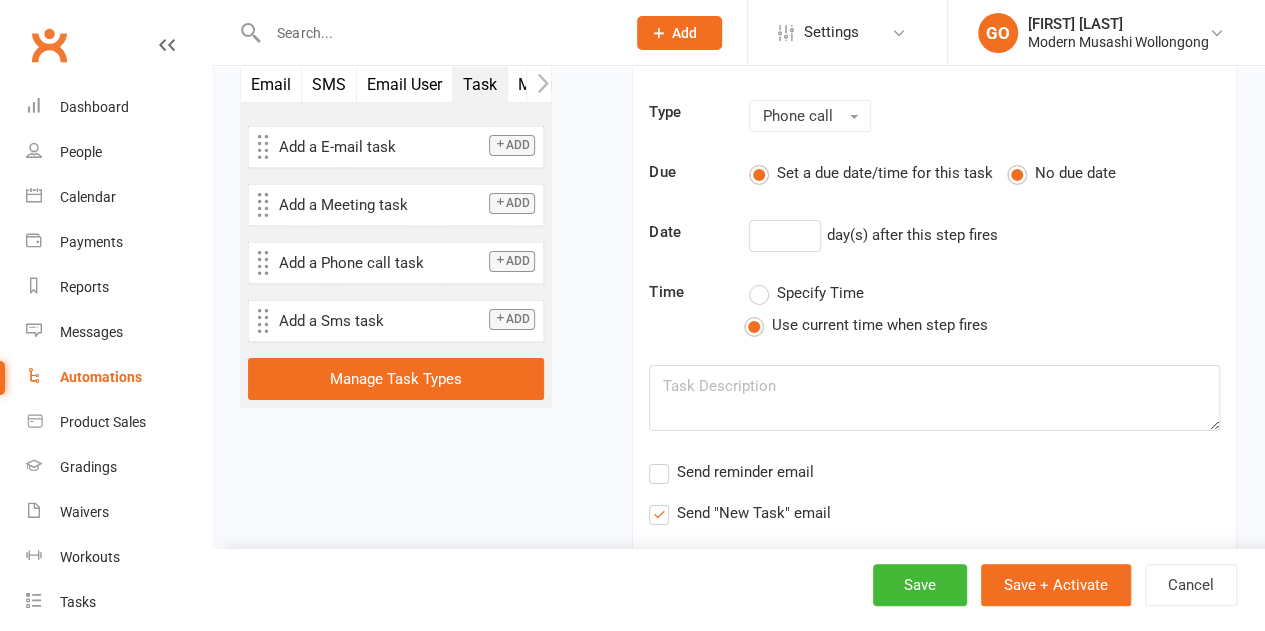 click on "No due date" at bounding box center (1013, 161) 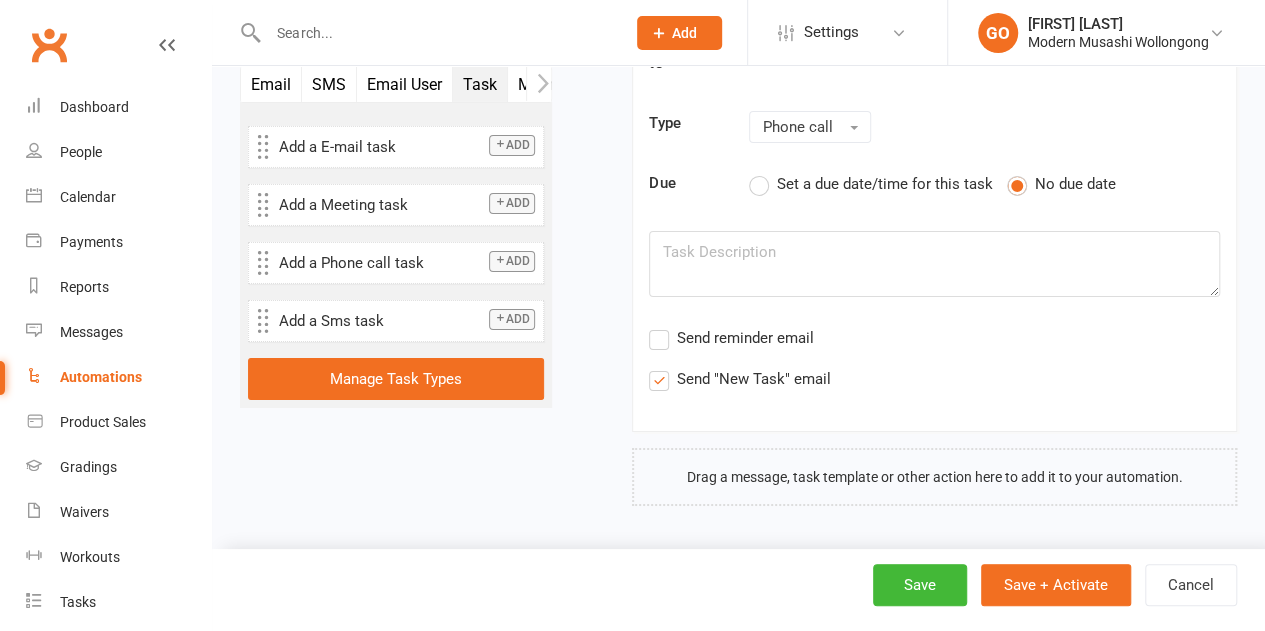 scroll, scrollTop: 3358, scrollLeft: 0, axis: vertical 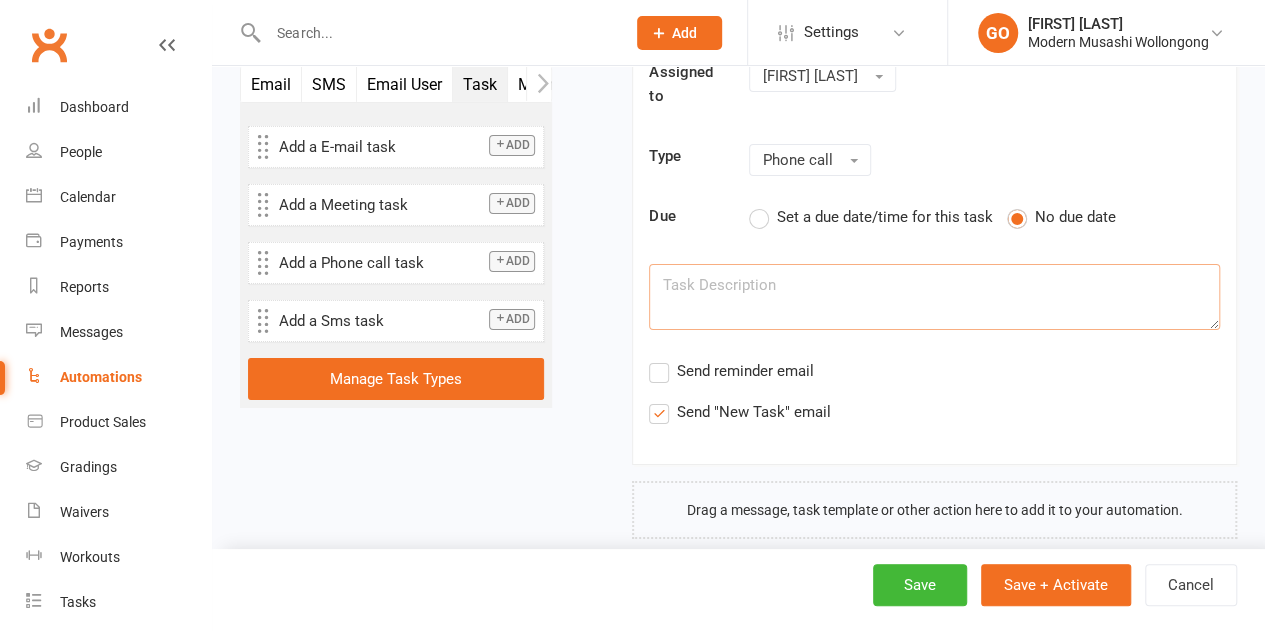 click at bounding box center [934, 297] 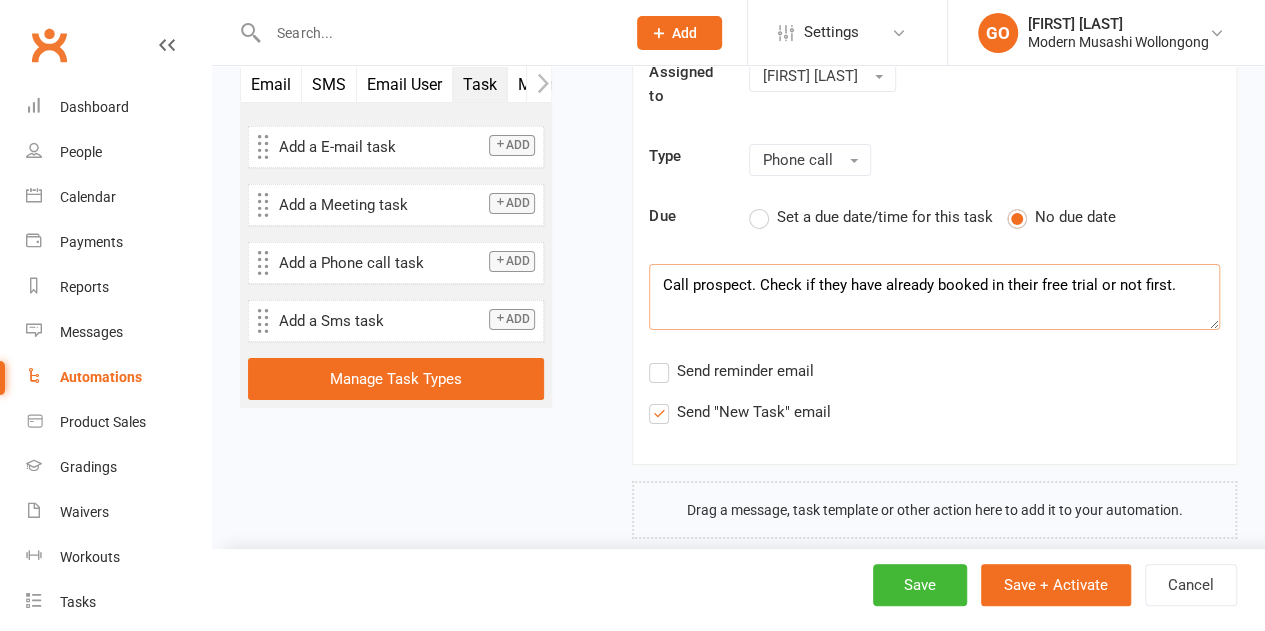 click on "Send "New Task" email" at bounding box center (739, 412) 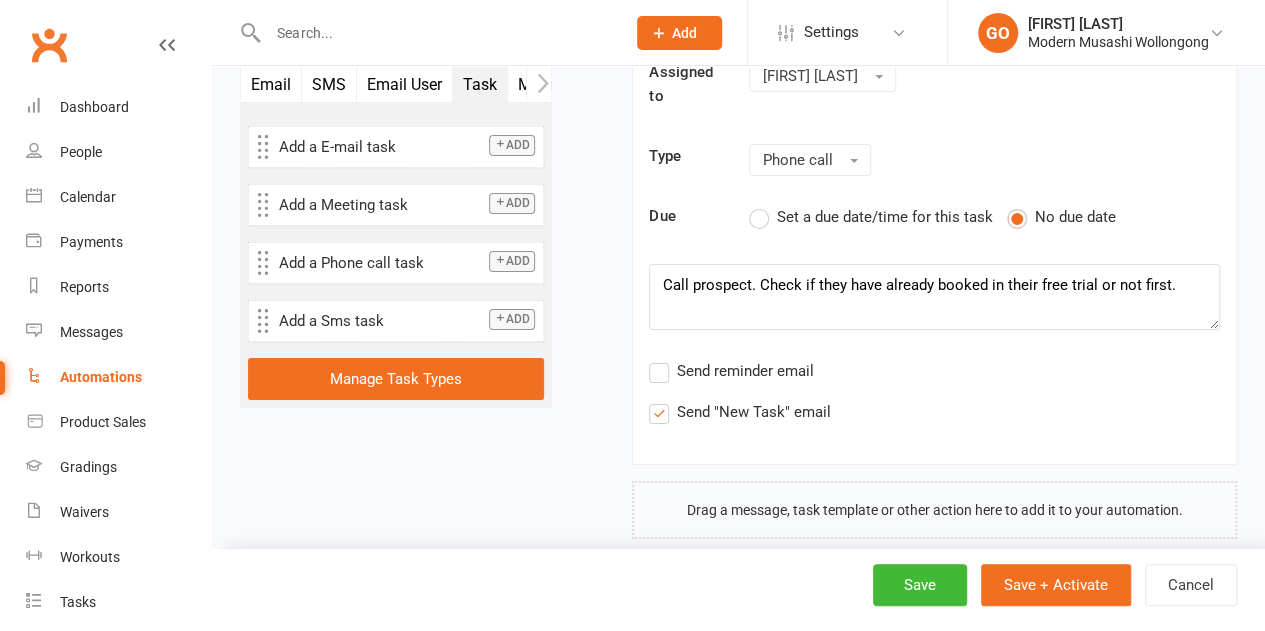 click on "Send "New Task" email" at bounding box center [655, 400] 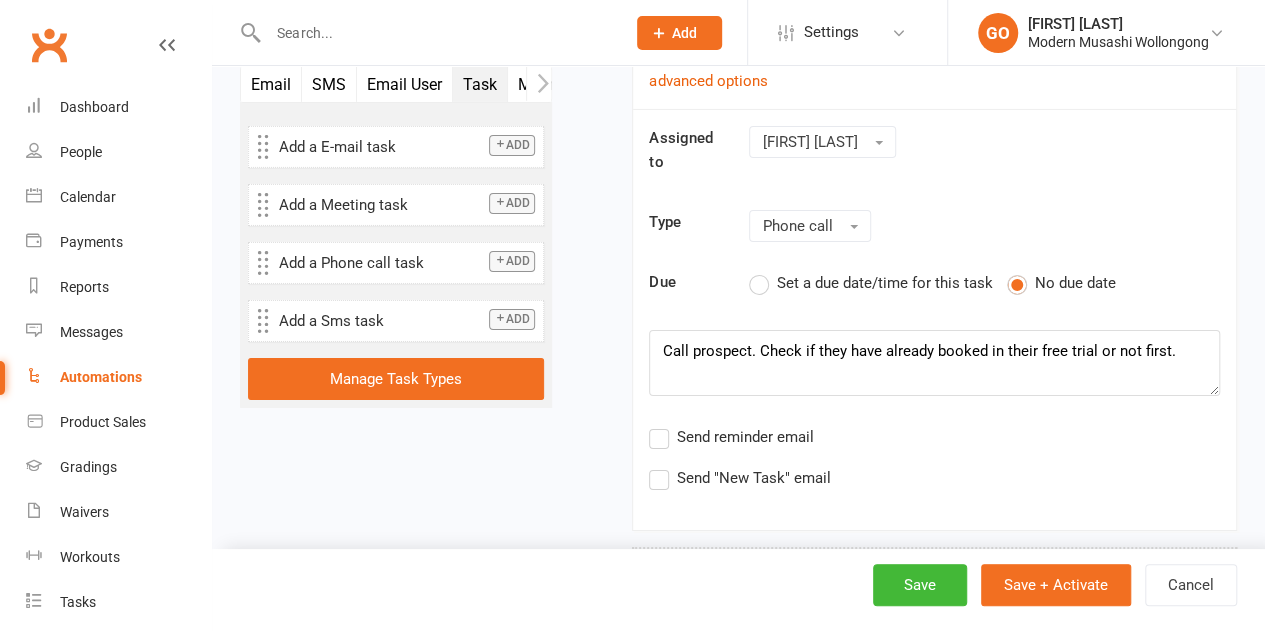scroll, scrollTop: 3158, scrollLeft: 0, axis: vertical 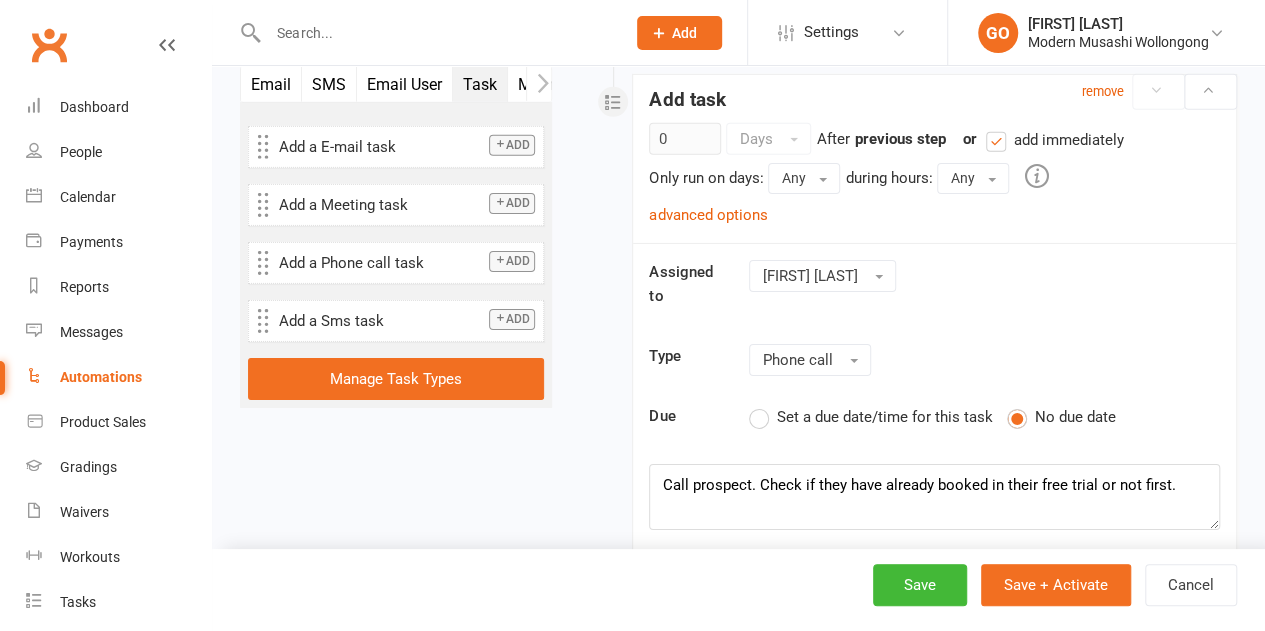 click on "SMS" at bounding box center [329, 84] 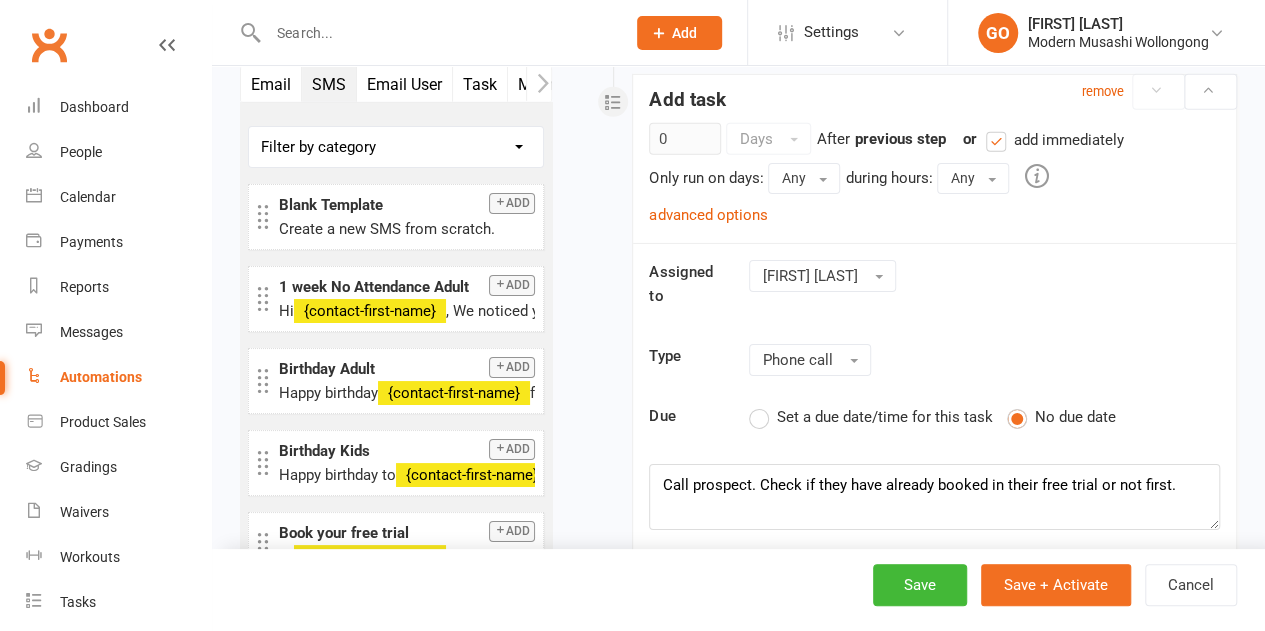 click on "Add" at bounding box center (512, 203) 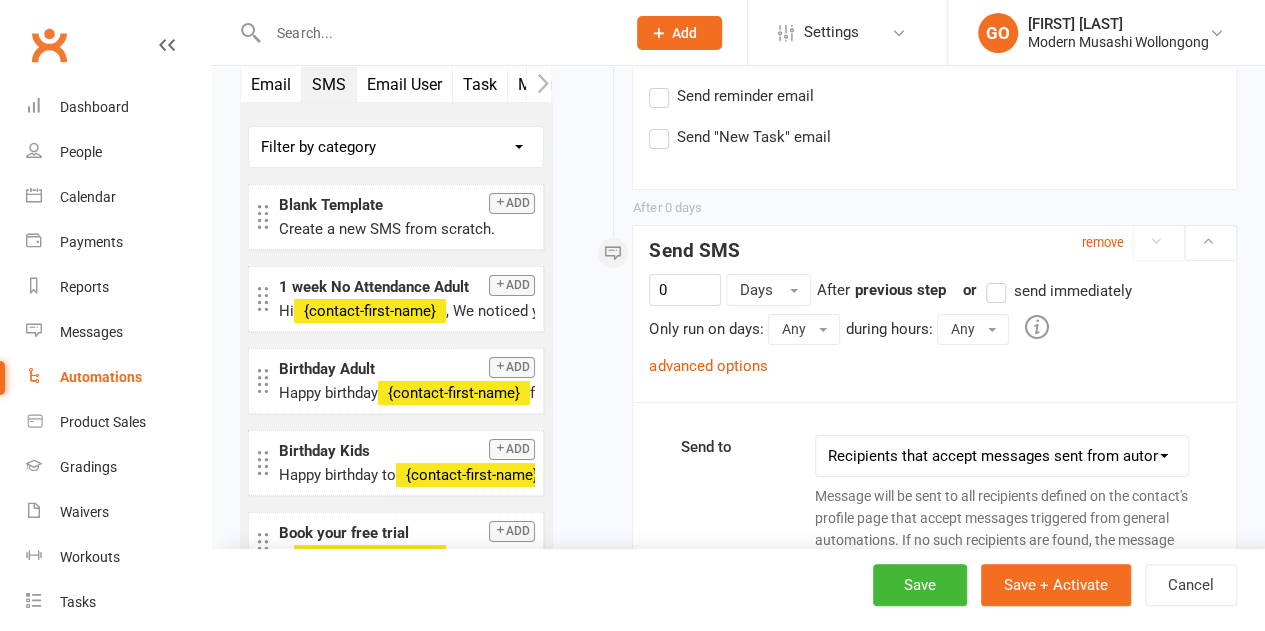 scroll, scrollTop: 3725, scrollLeft: 0, axis: vertical 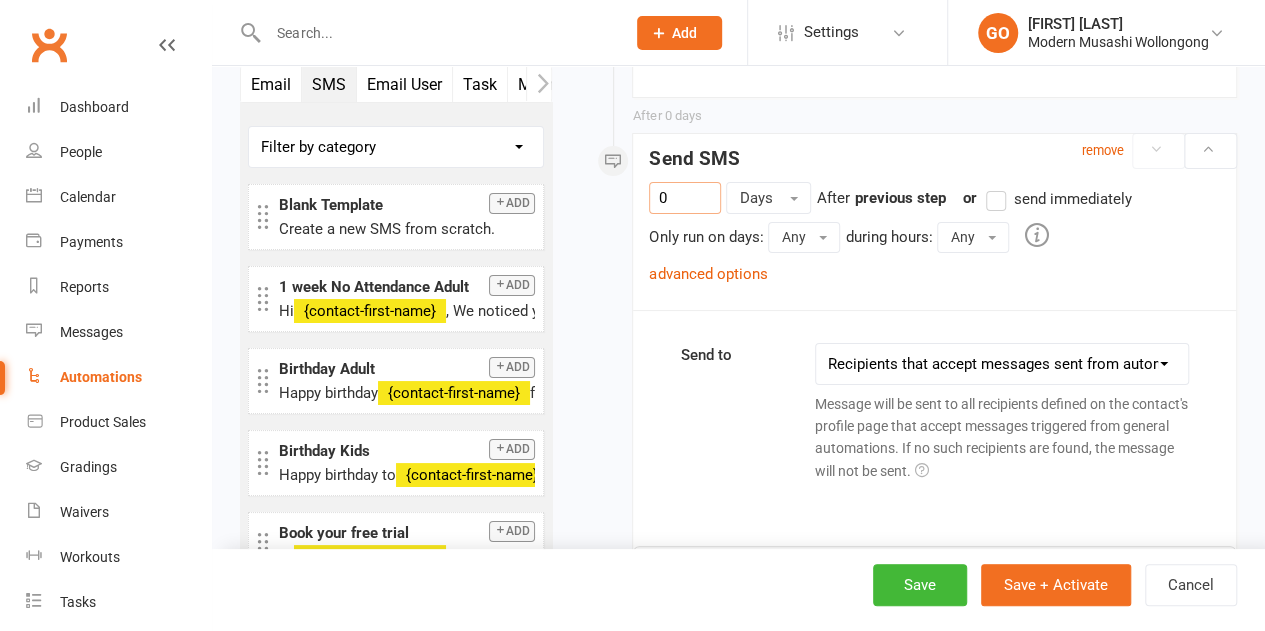 drag, startPoint x: 698, startPoint y: 170, endPoint x: 558, endPoint y: 157, distance: 140.60228 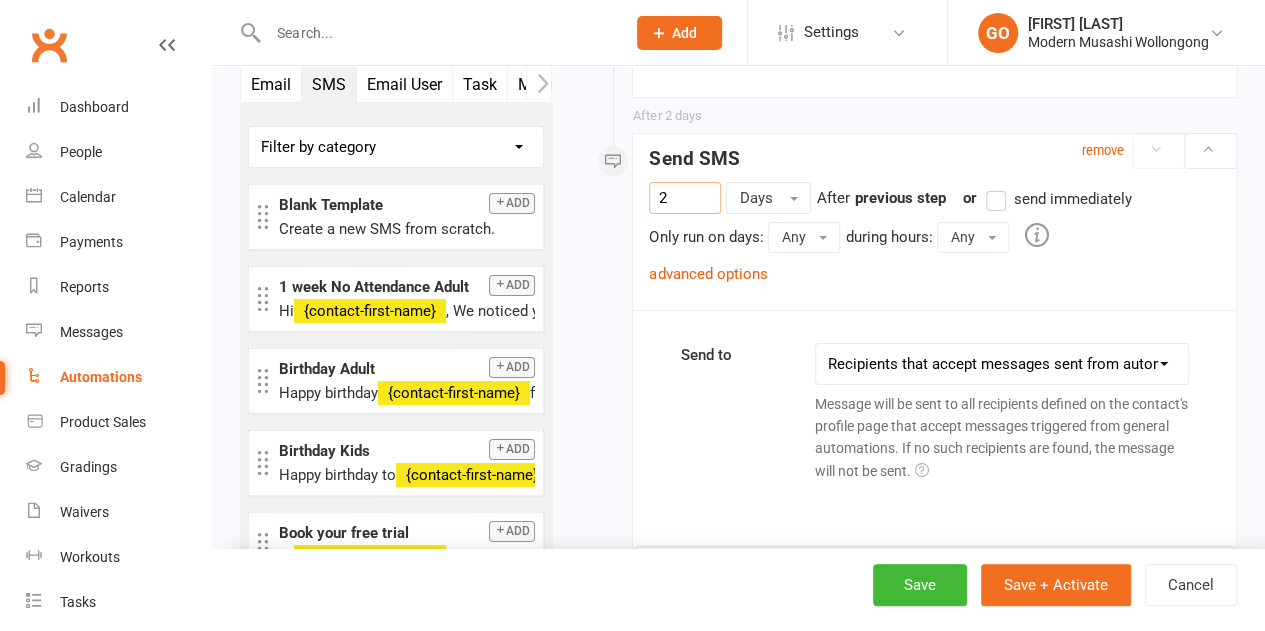 click on "advanced options" at bounding box center [708, 274] 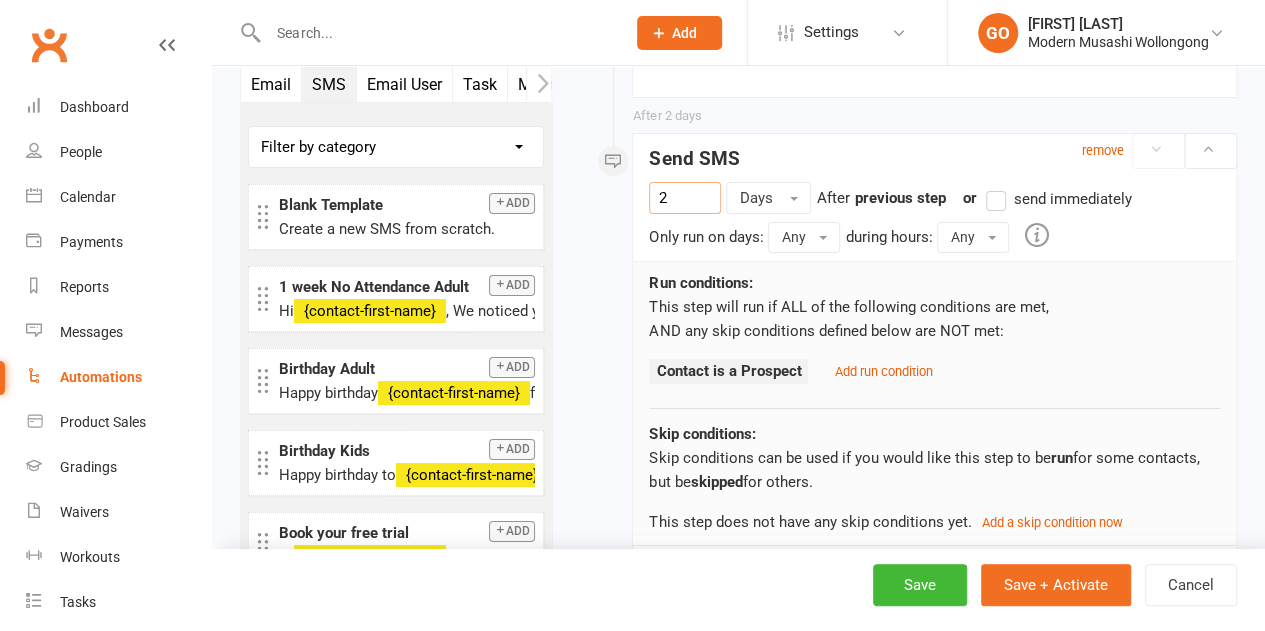 click on "Add run condition" at bounding box center (883, 371) 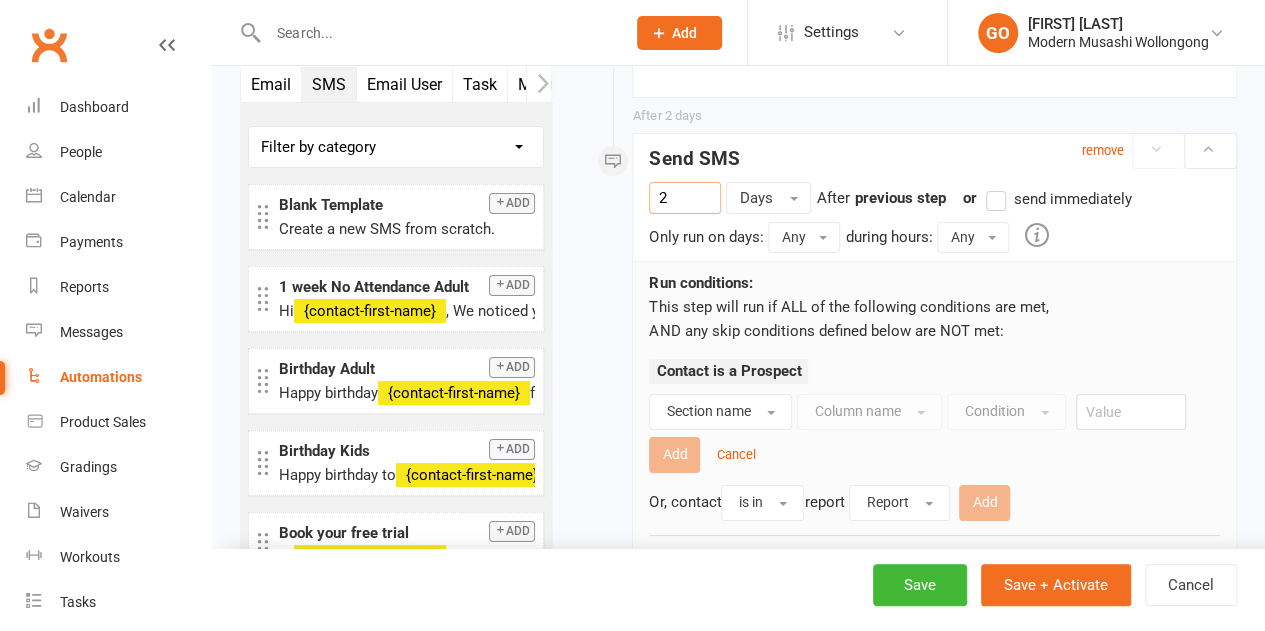 type on "2" 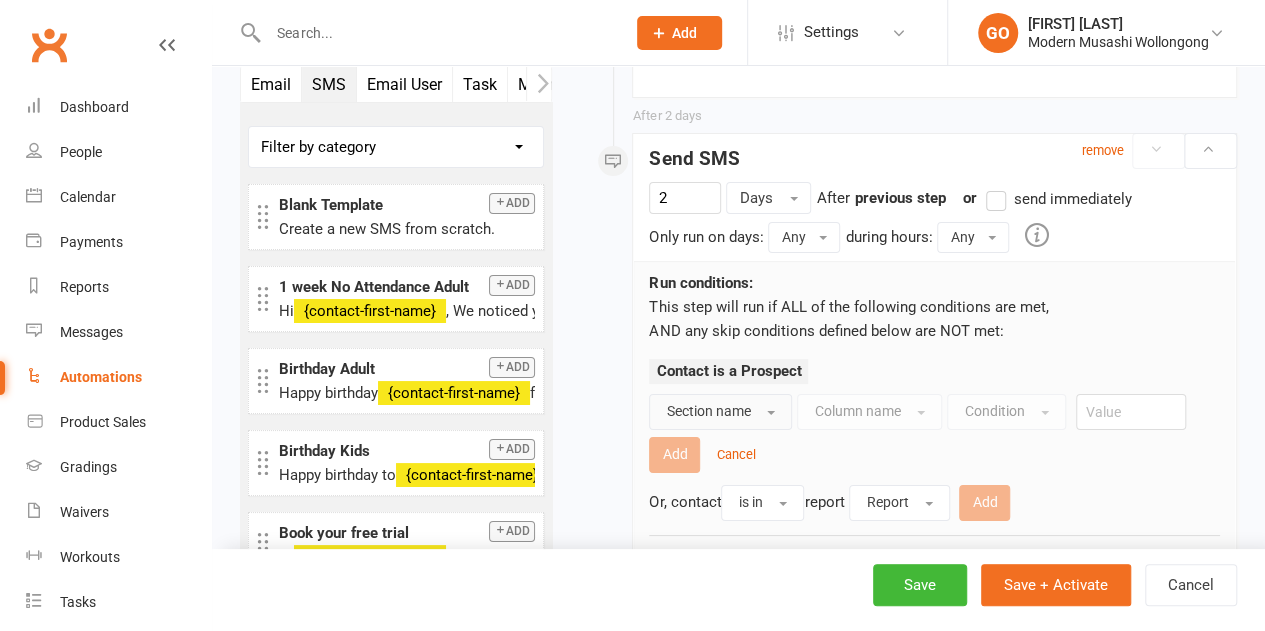 click on "Section name" at bounding box center (708, 411) 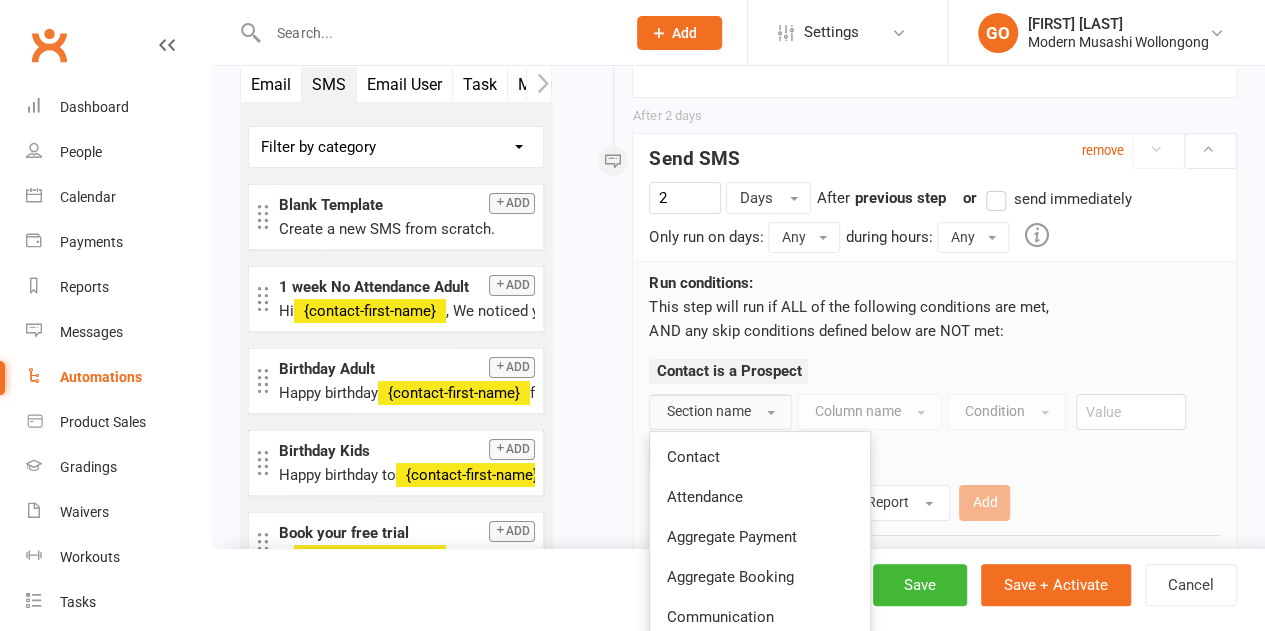 click on "Attendance" at bounding box center [704, 497] 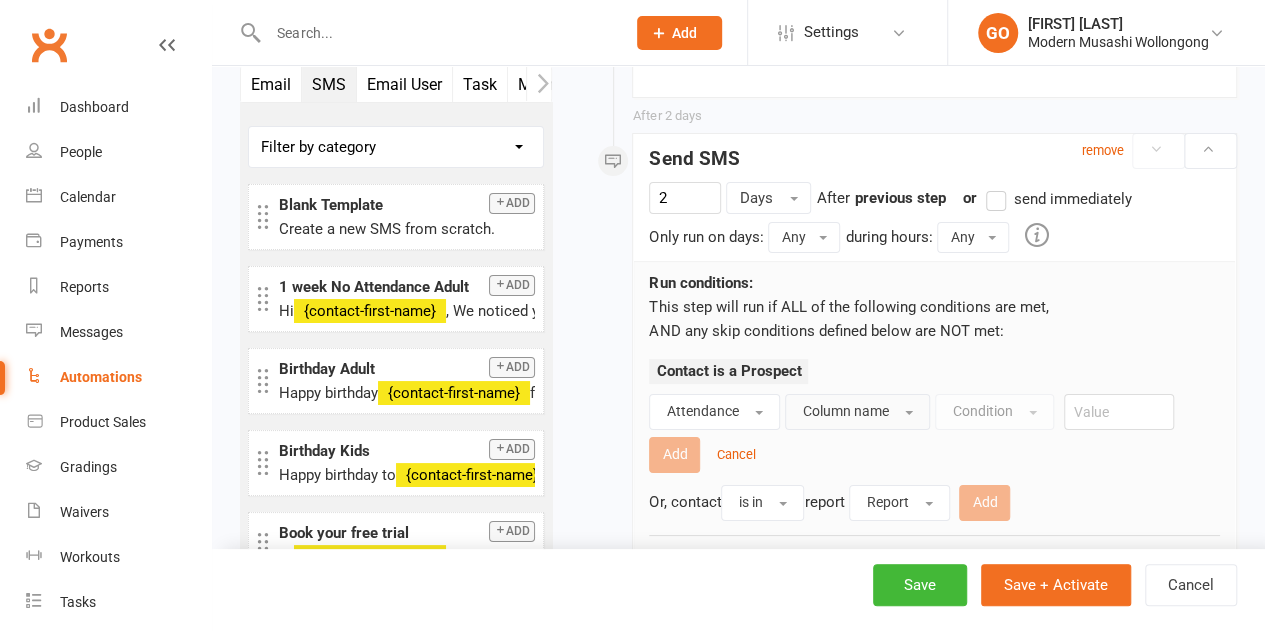 click on "Column name" at bounding box center (845, 411) 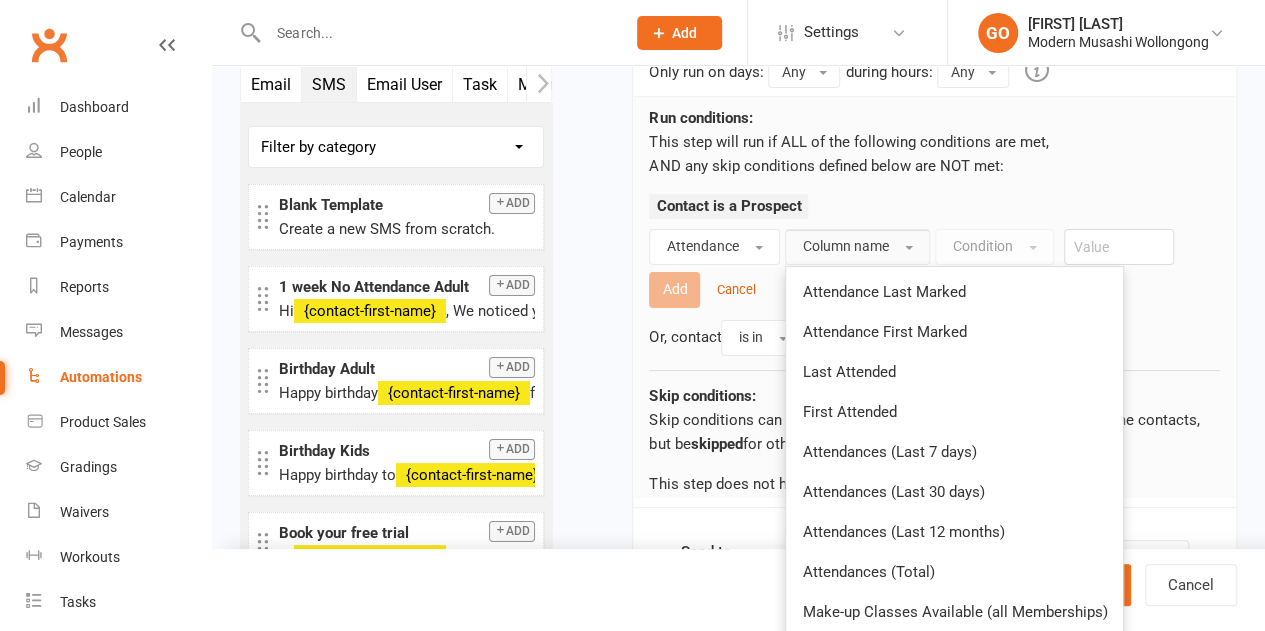 scroll, scrollTop: 3892, scrollLeft: 0, axis: vertical 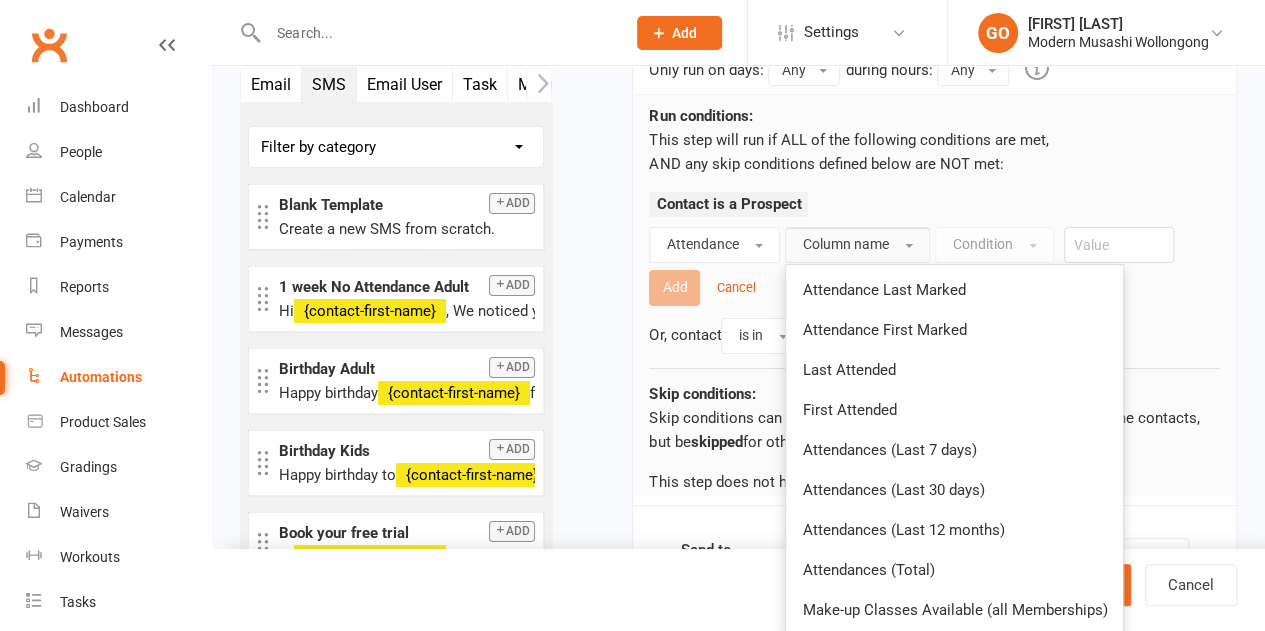 click on "Attendances (Total)" at bounding box center [868, 570] 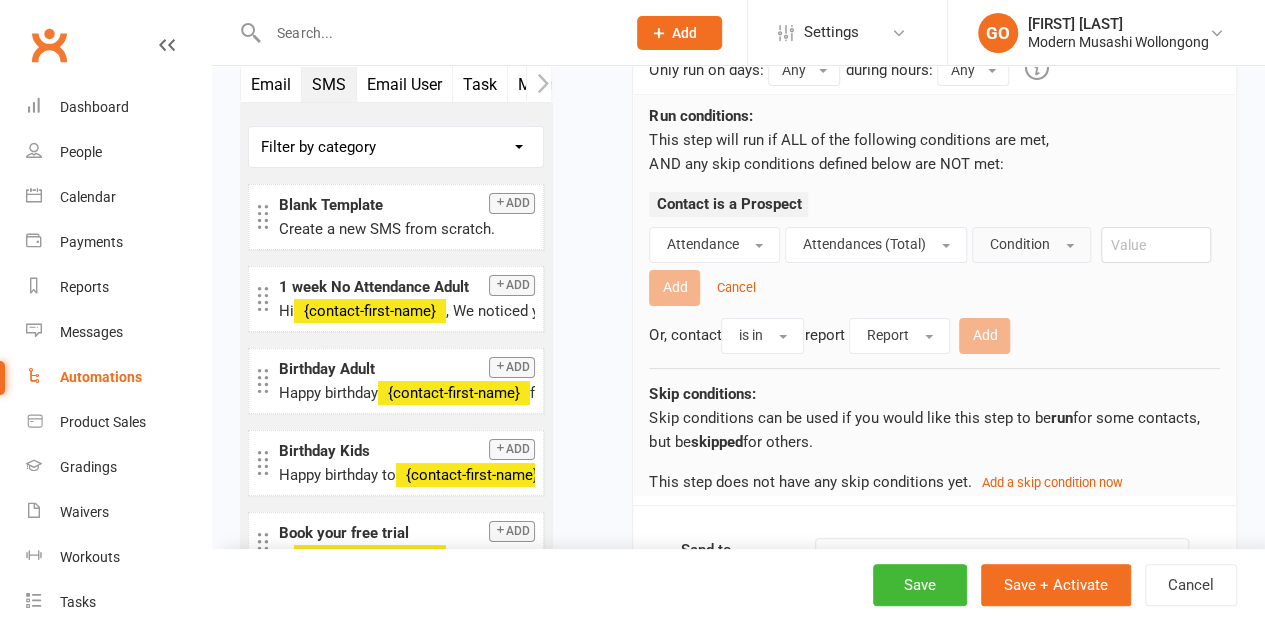 click on "Condition" at bounding box center (1019, 244) 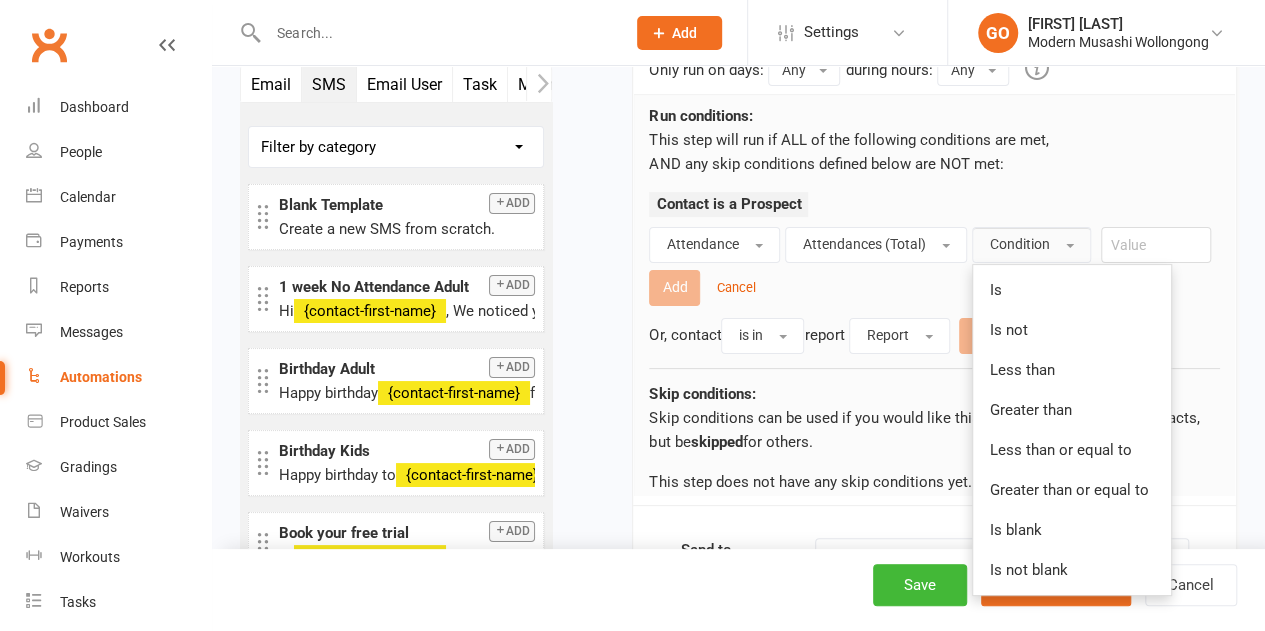 click on "Is" at bounding box center (995, 290) 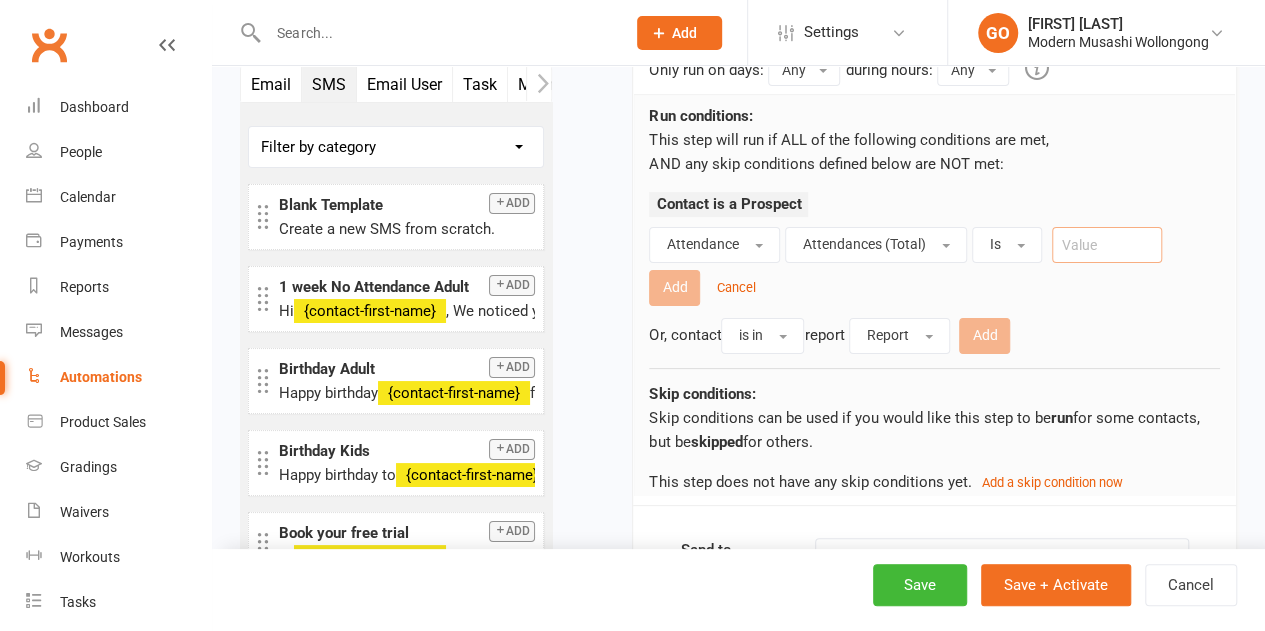 click at bounding box center [1107, 245] 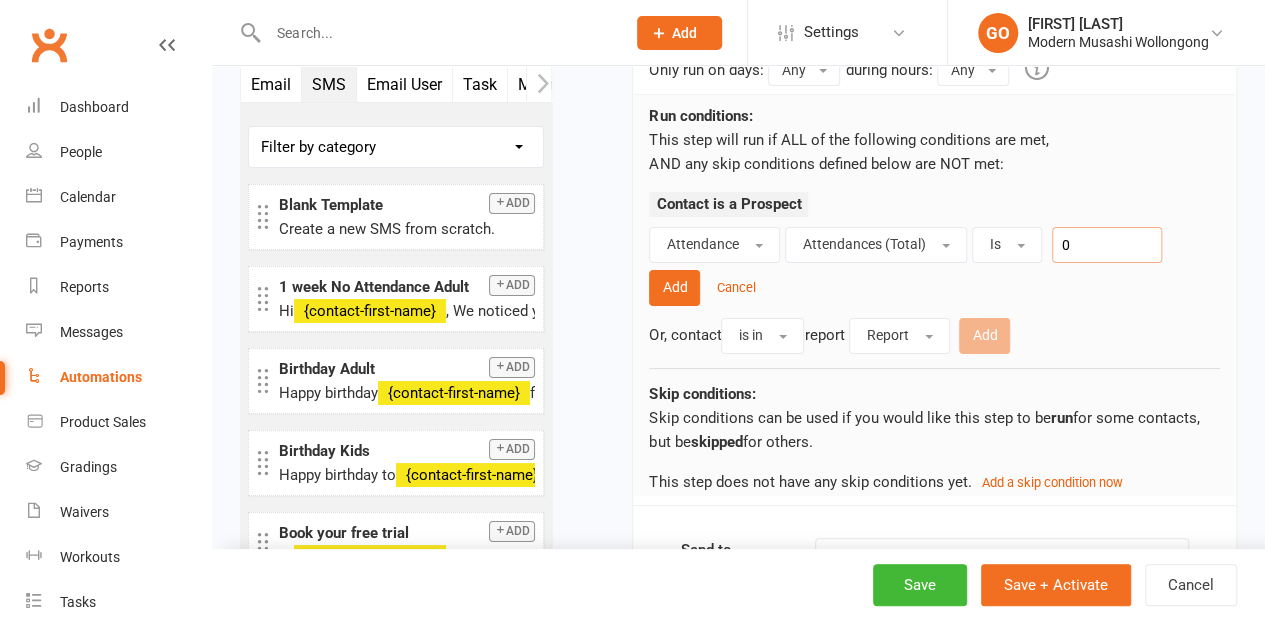 type on "0" 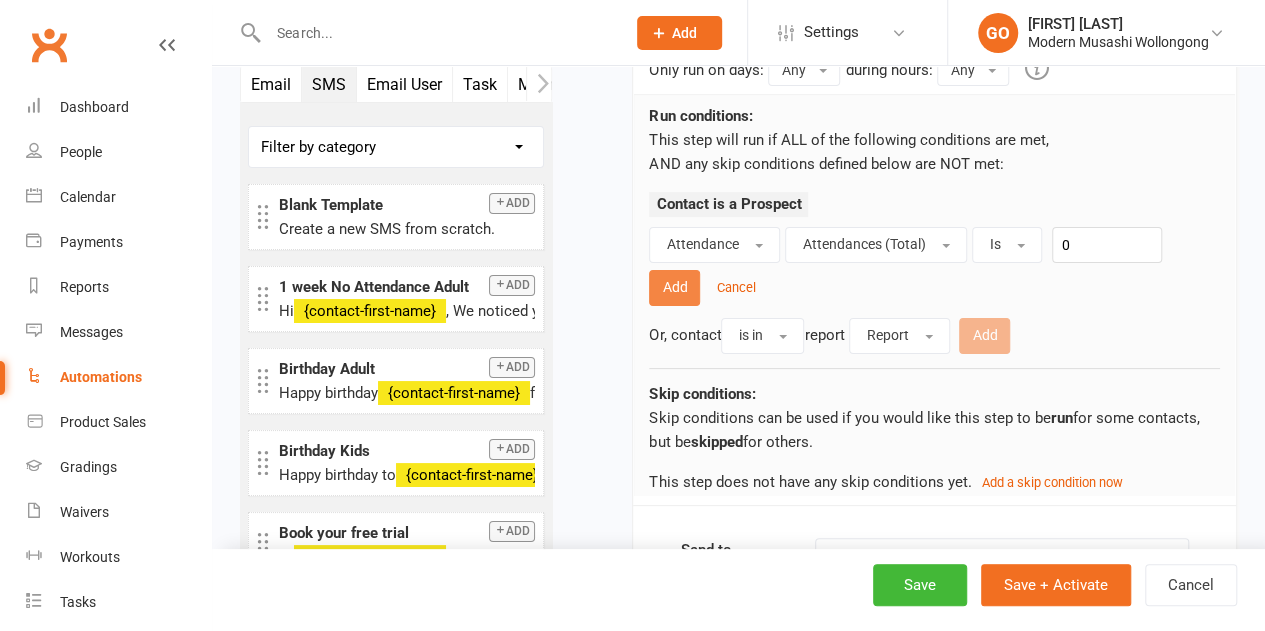 click on "Add" at bounding box center (674, 288) 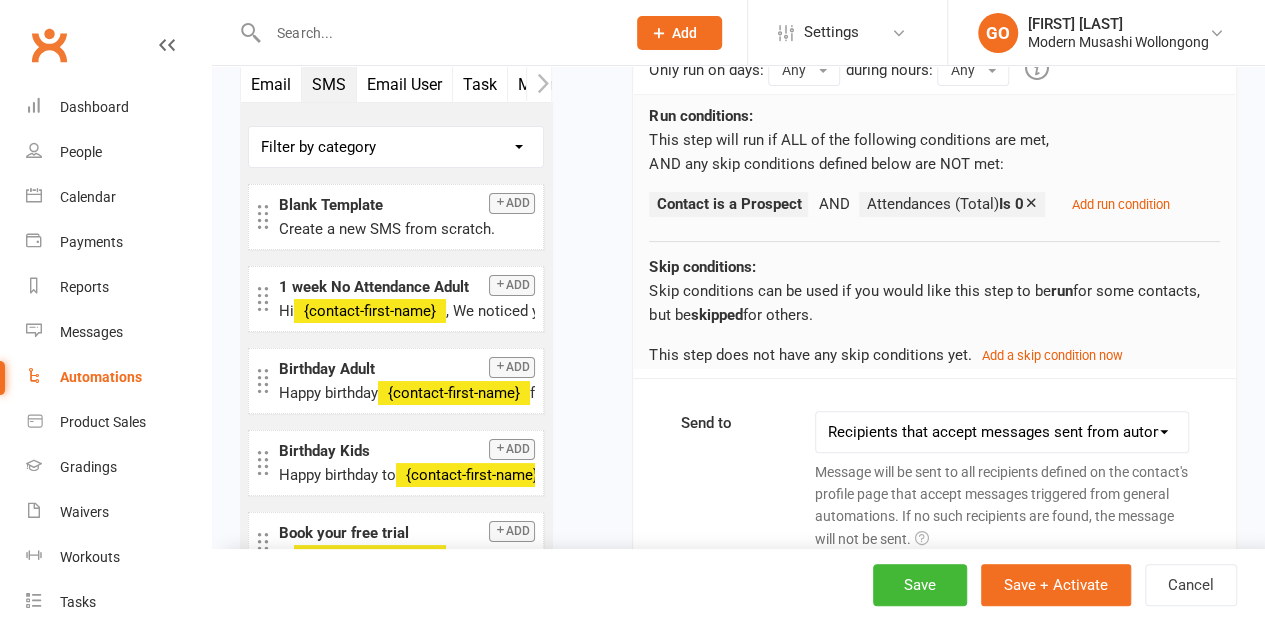 click on "Add run condition" at bounding box center (1120, 204) 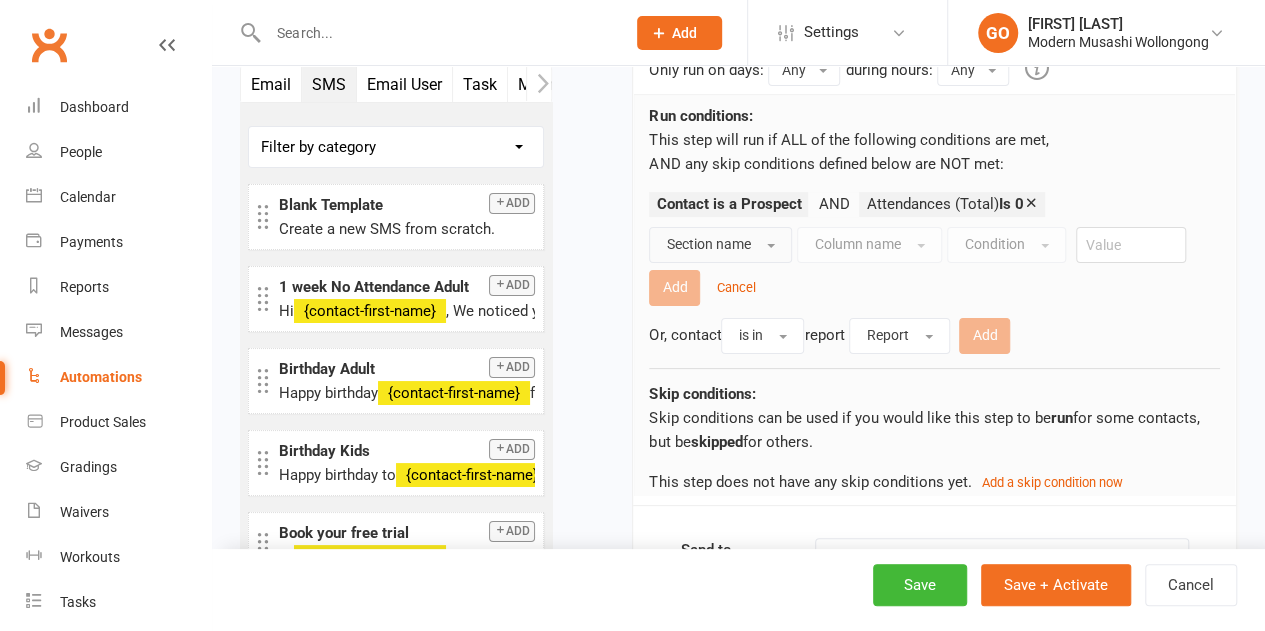 click on "Section name" at bounding box center [720, 245] 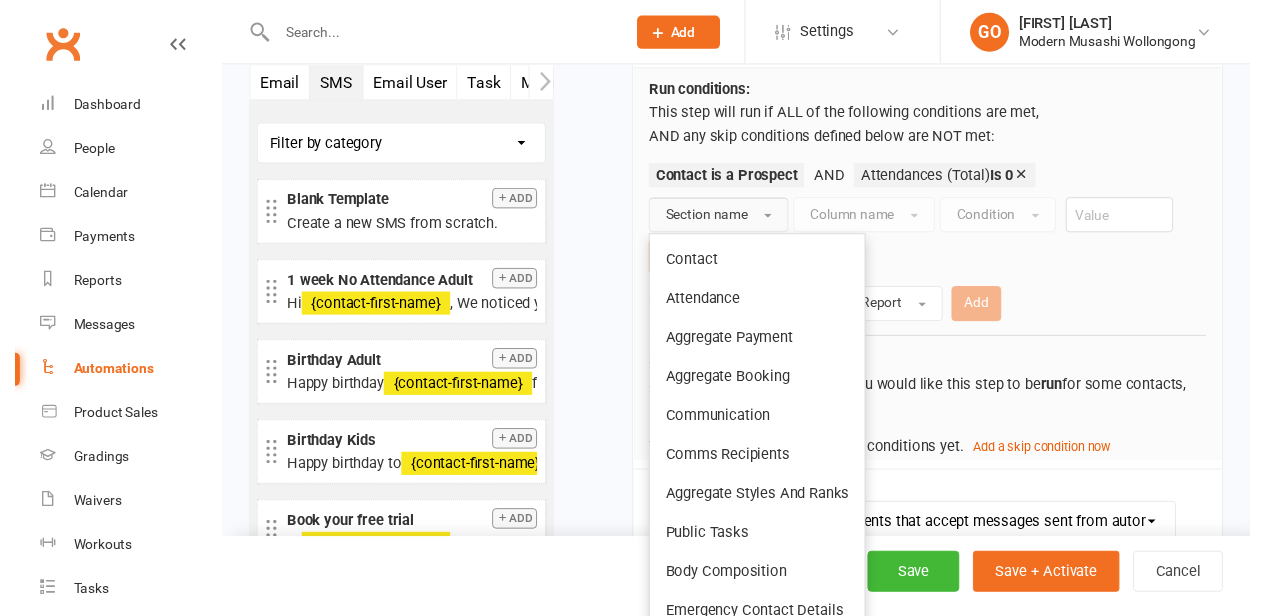 scroll, scrollTop: 3958, scrollLeft: 0, axis: vertical 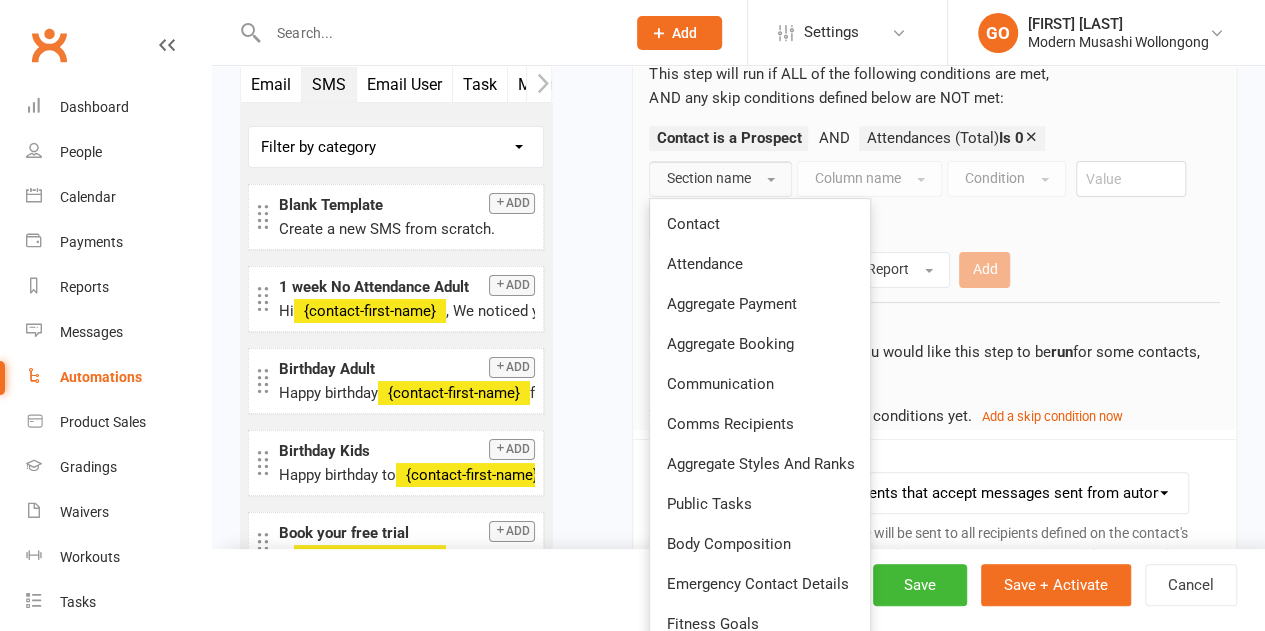 drag, startPoint x: 767, startPoint y: 318, endPoint x: 786, endPoint y: 244, distance: 76.40026 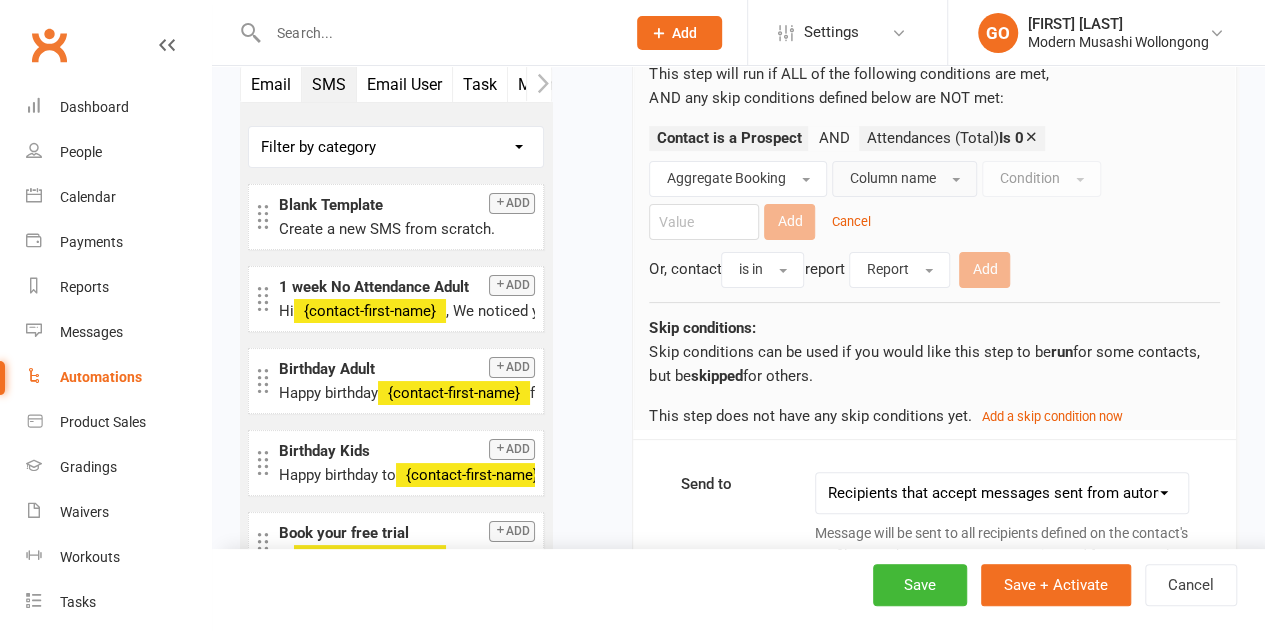 click on "Column name" at bounding box center [892, 178] 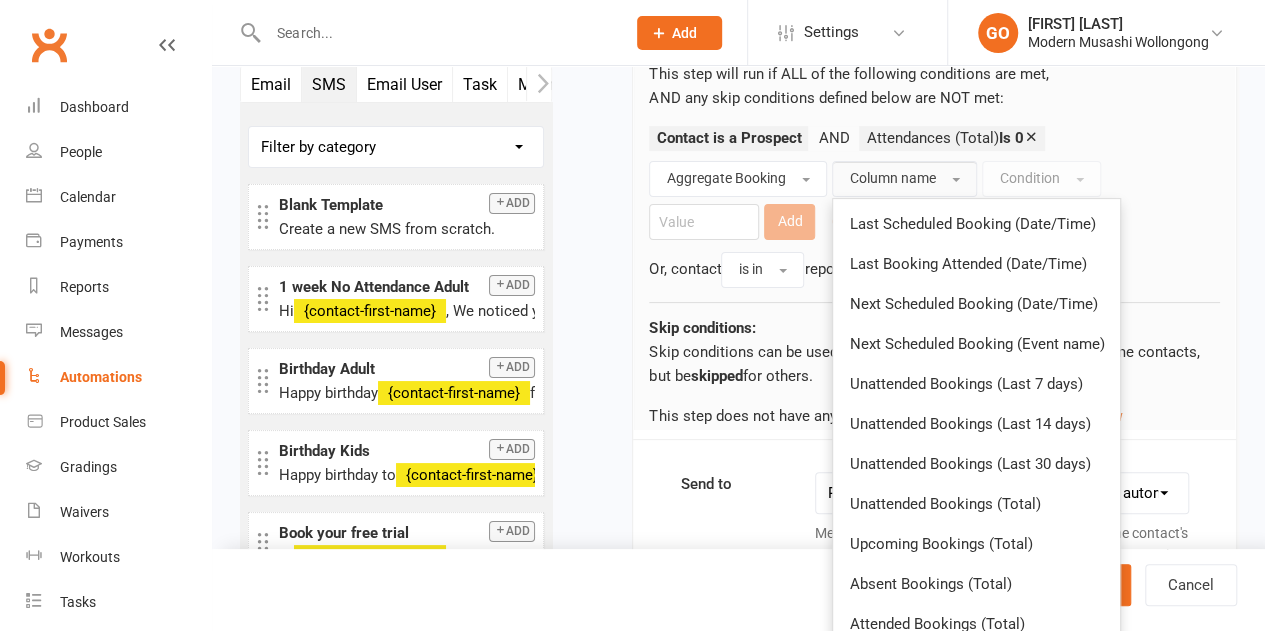 click on "Next Scheduled Booking (Date/Time)" at bounding box center (973, 304) 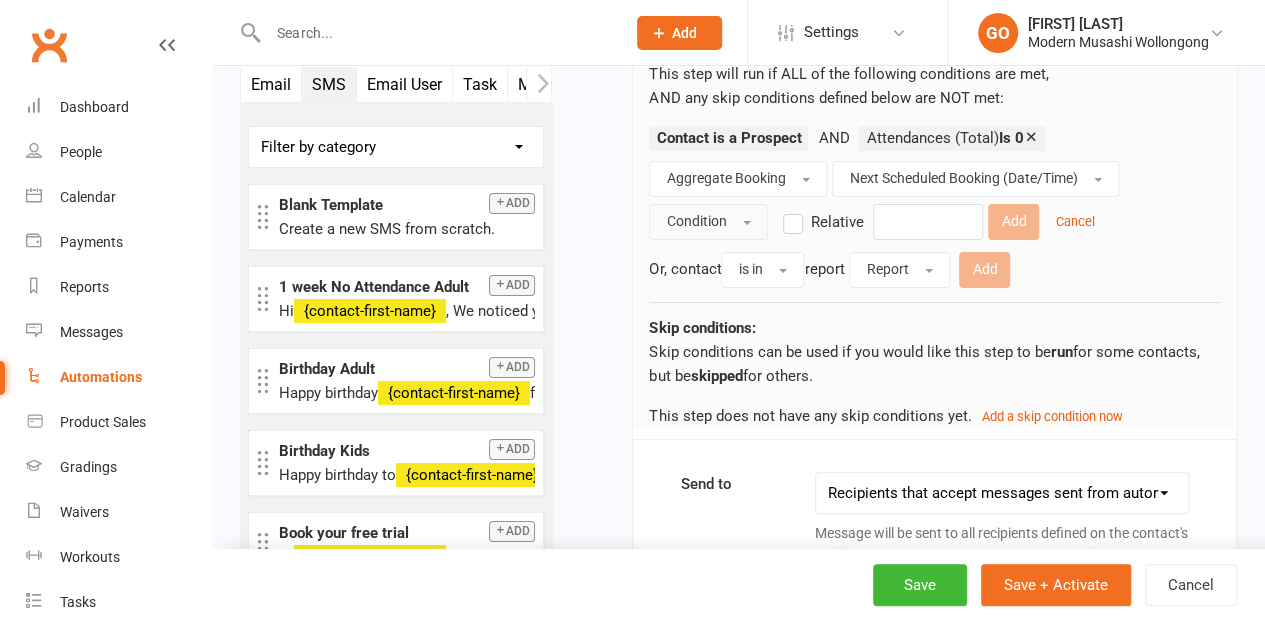 click on "Condition" at bounding box center (708, 222) 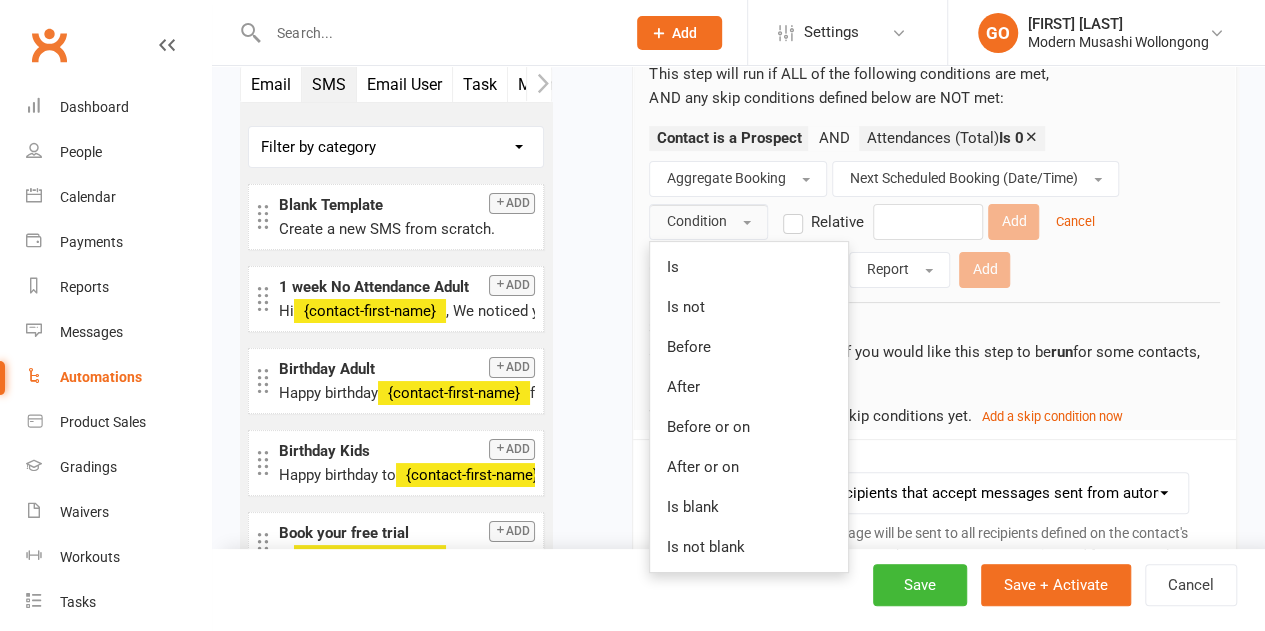 click on "Is" at bounding box center [749, 267] 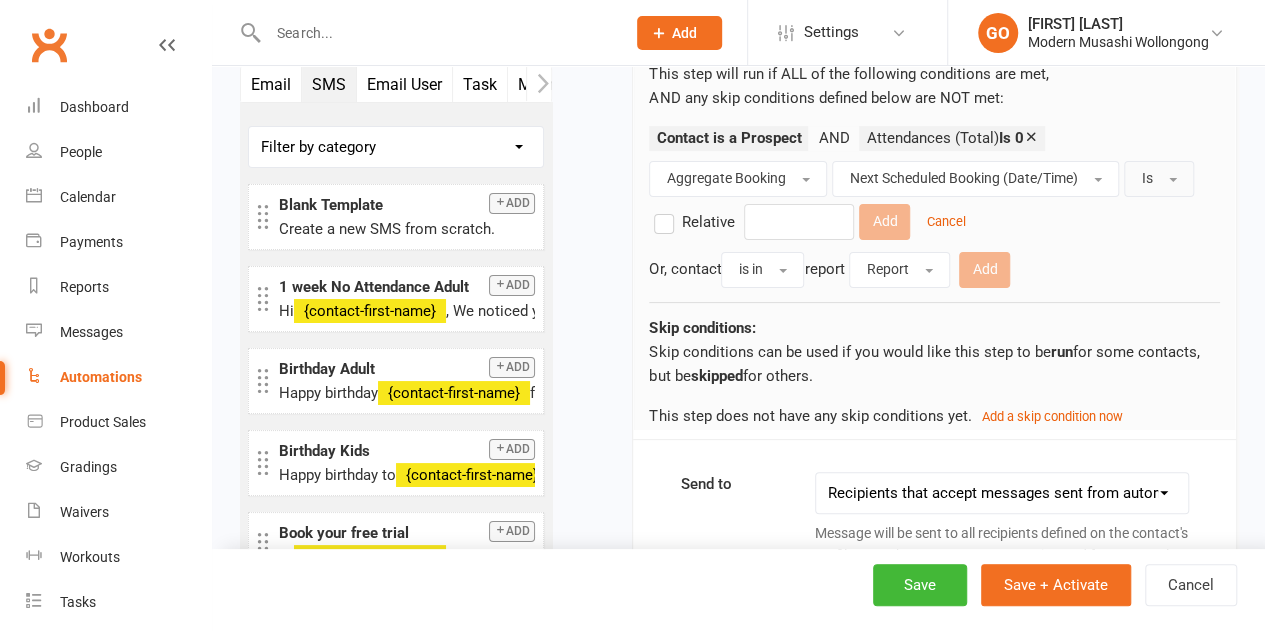click on "Relative" at bounding box center (707, 220) 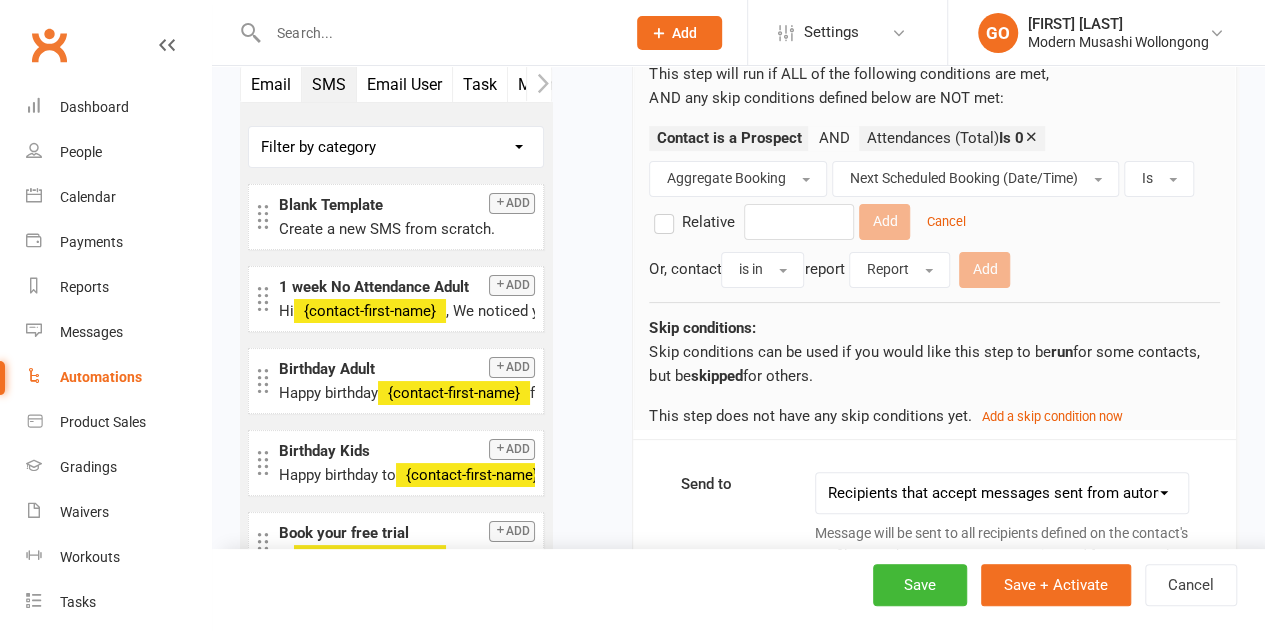 click on "Relative" at bounding box center [660, 210] 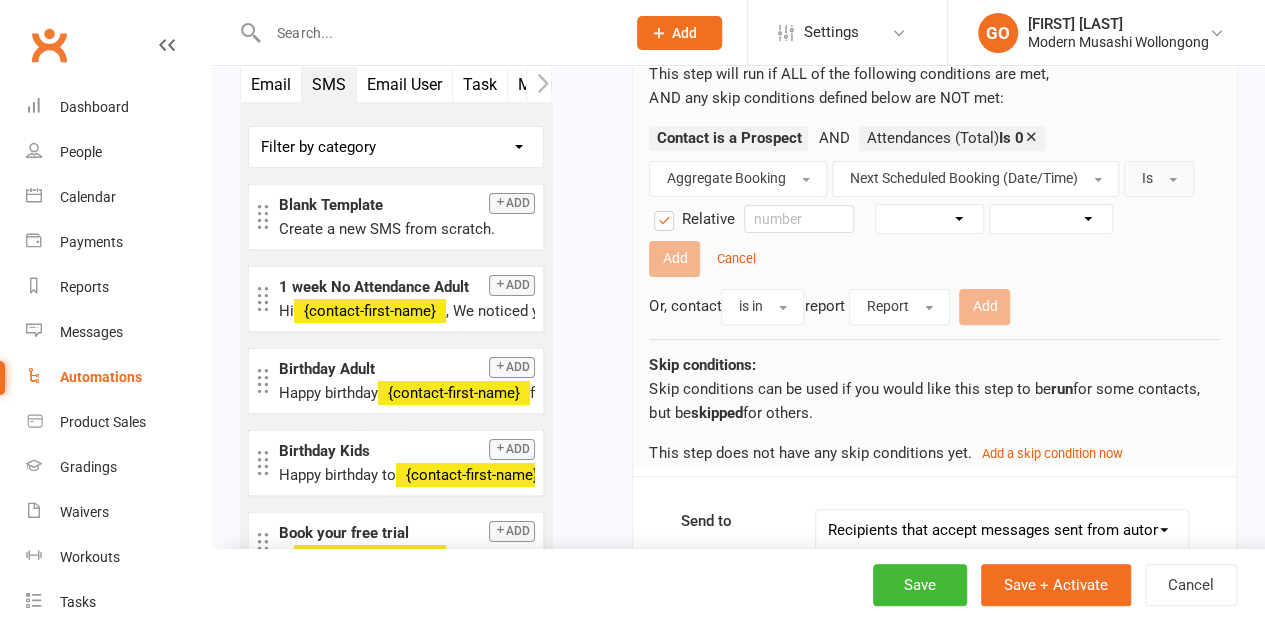 click on "Is" at bounding box center (1159, 179) 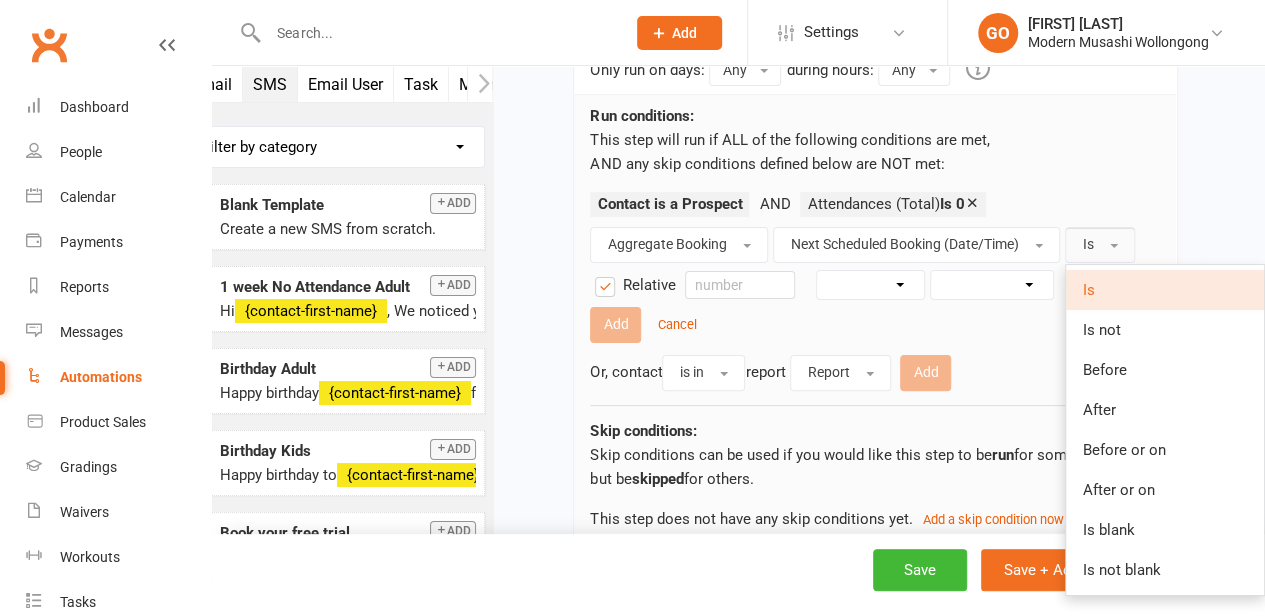scroll, scrollTop: 3892, scrollLeft: 61, axis: both 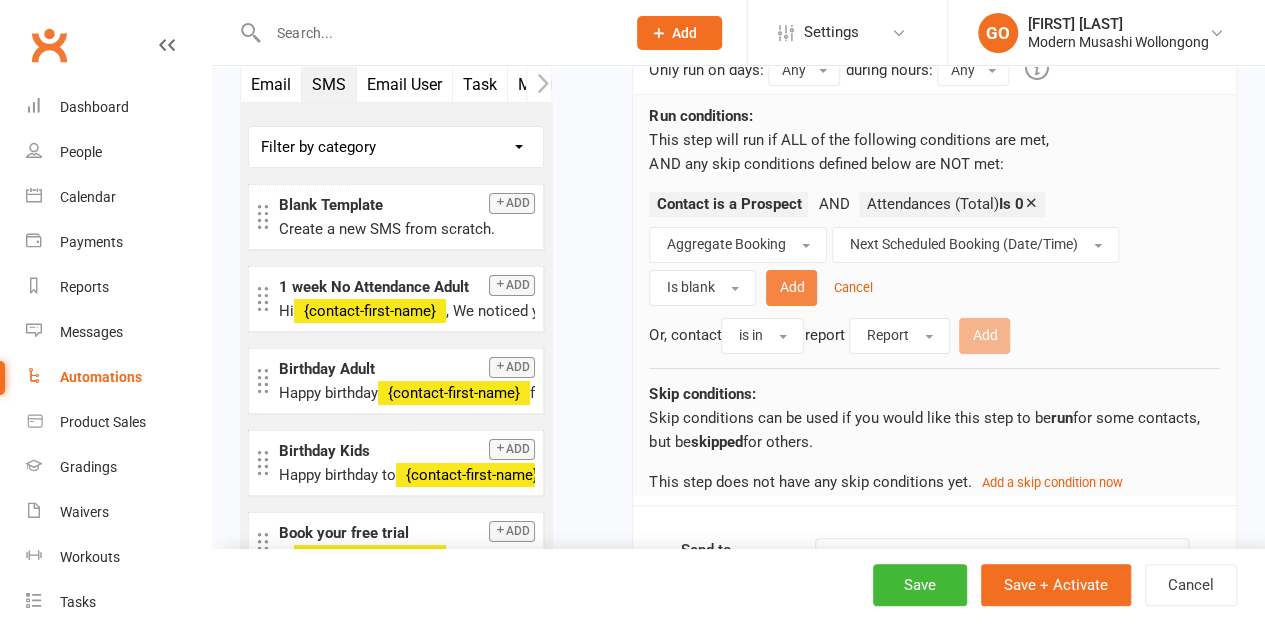 click on "Add" at bounding box center [791, 288] 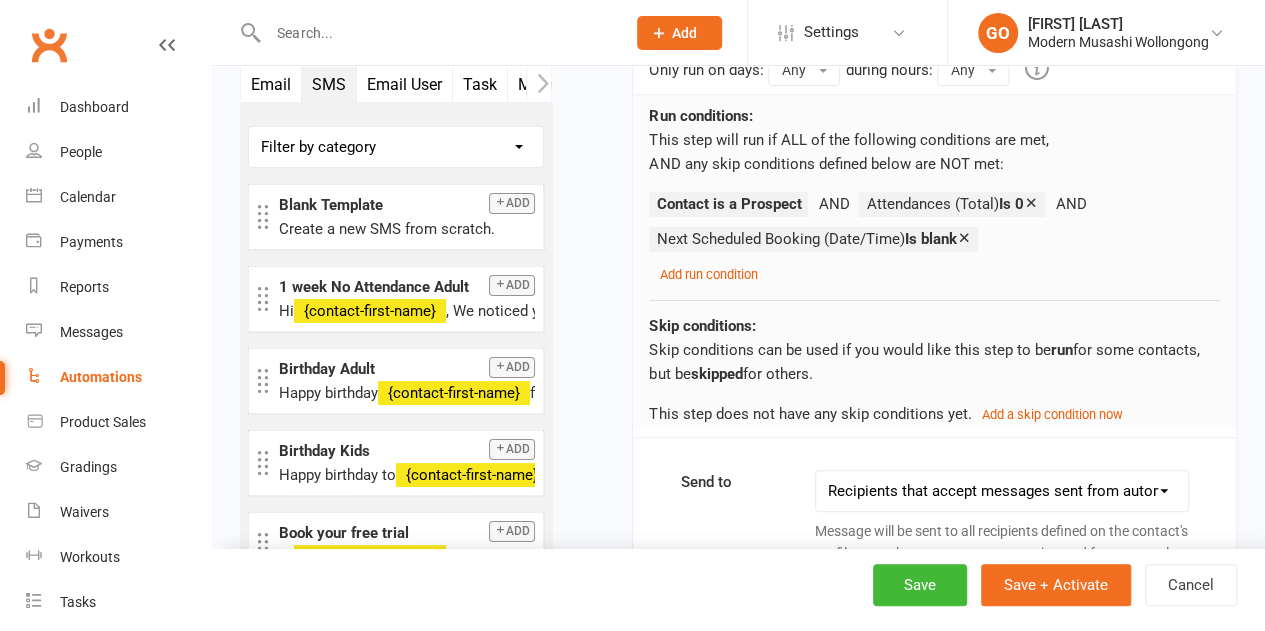 click on "Add run condition" at bounding box center (708, 274) 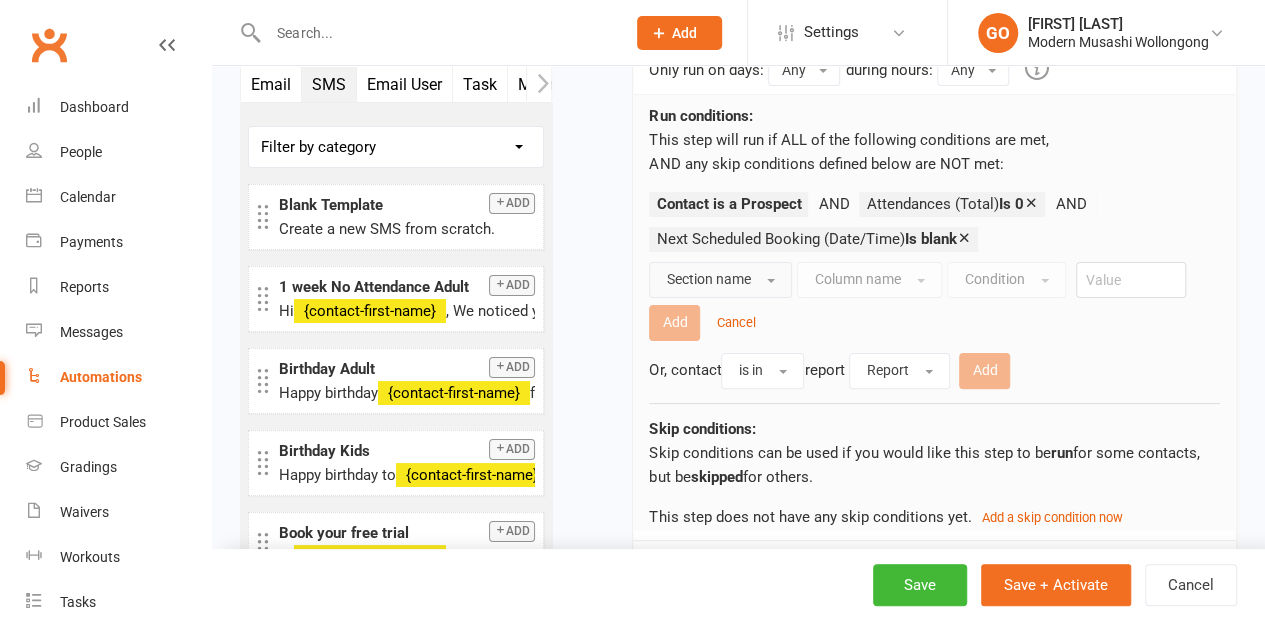 click on "Section name" at bounding box center (708, 279) 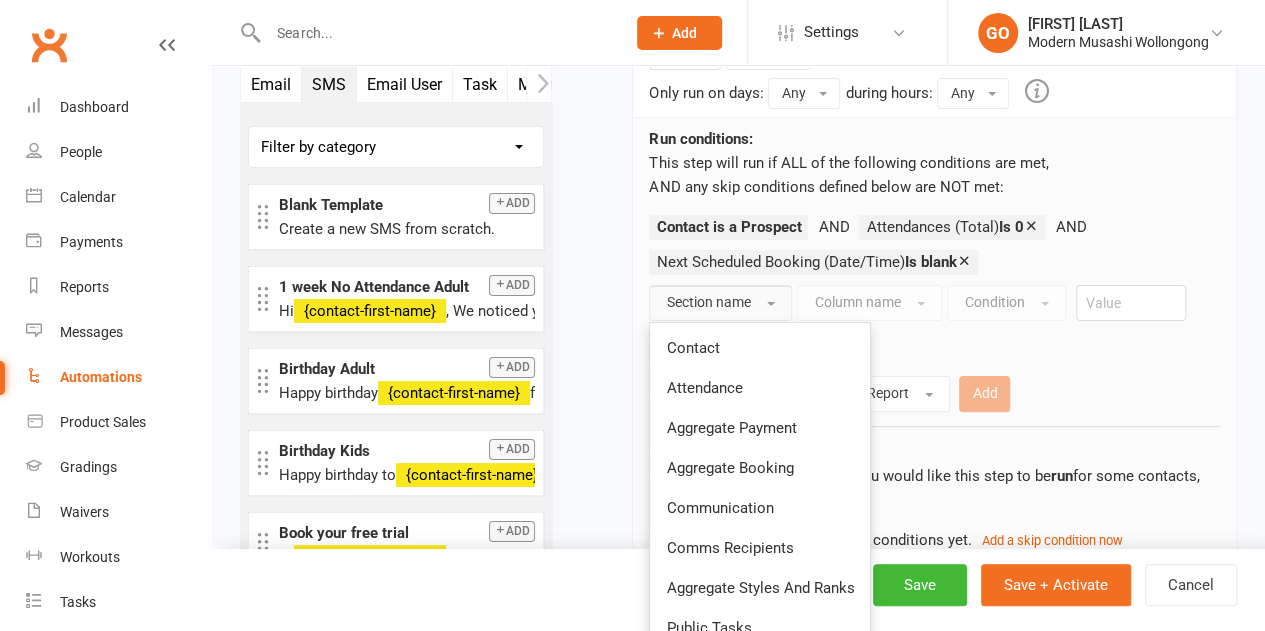 scroll, scrollTop: 3858, scrollLeft: 0, axis: vertical 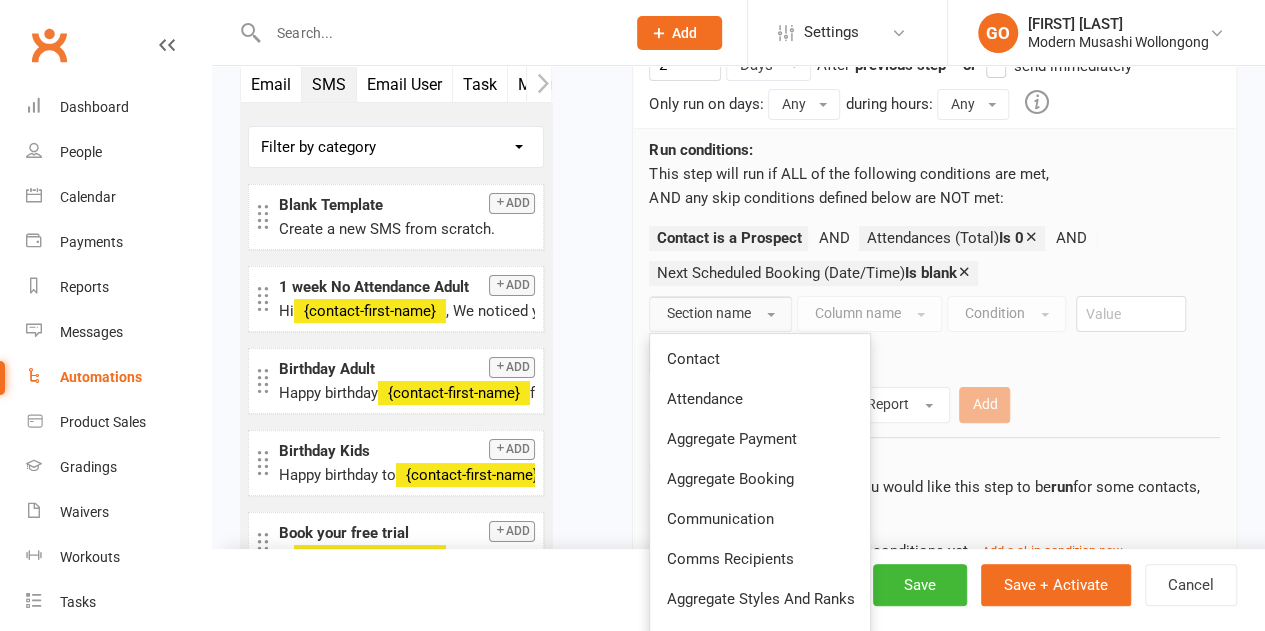 click on "Section name" at bounding box center (720, 314) 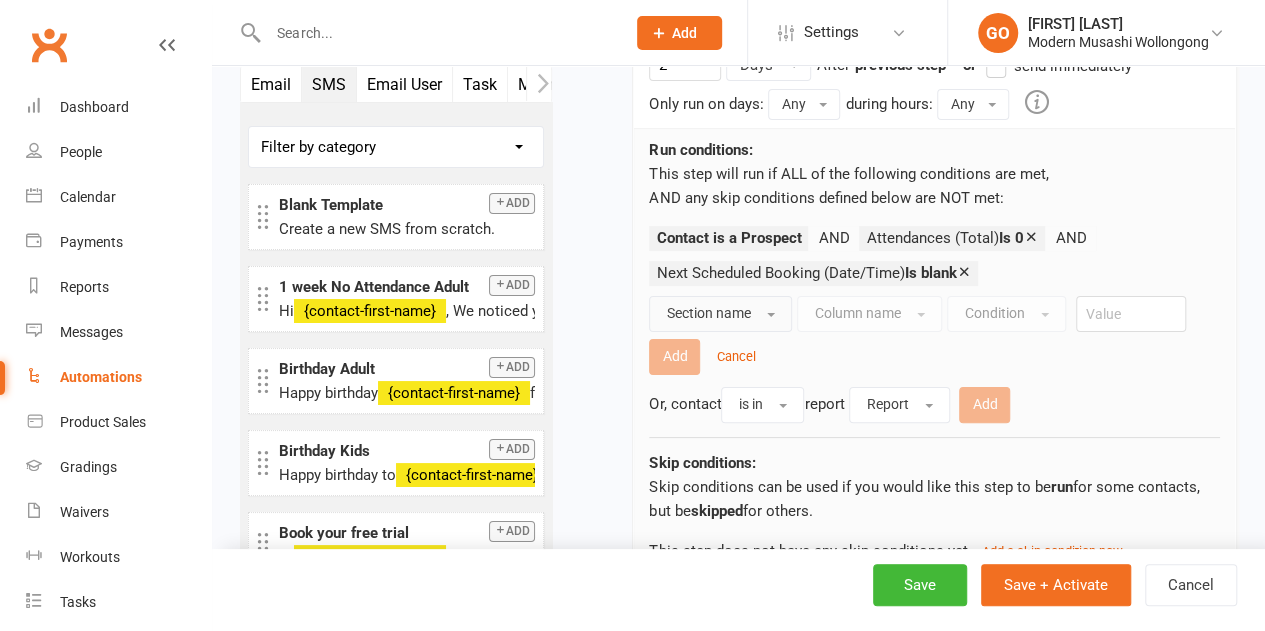 click on "Section name" at bounding box center (708, 313) 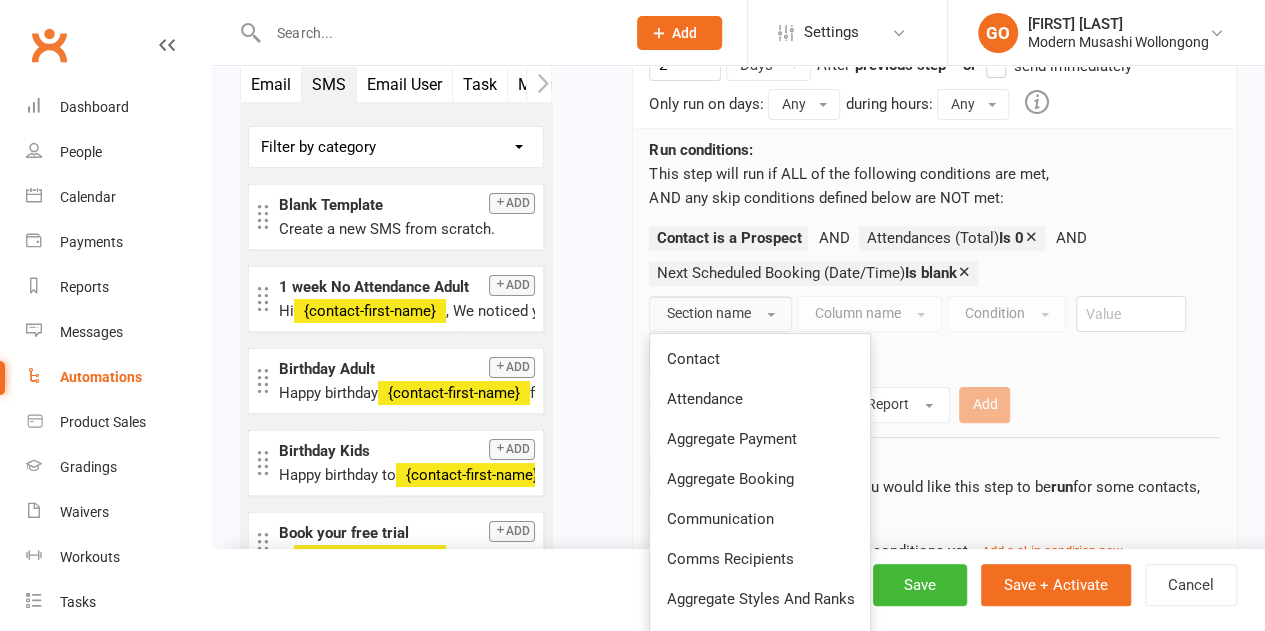 drag, startPoint x: 712, startPoint y: 313, endPoint x: 738, endPoint y: 307, distance: 26.683329 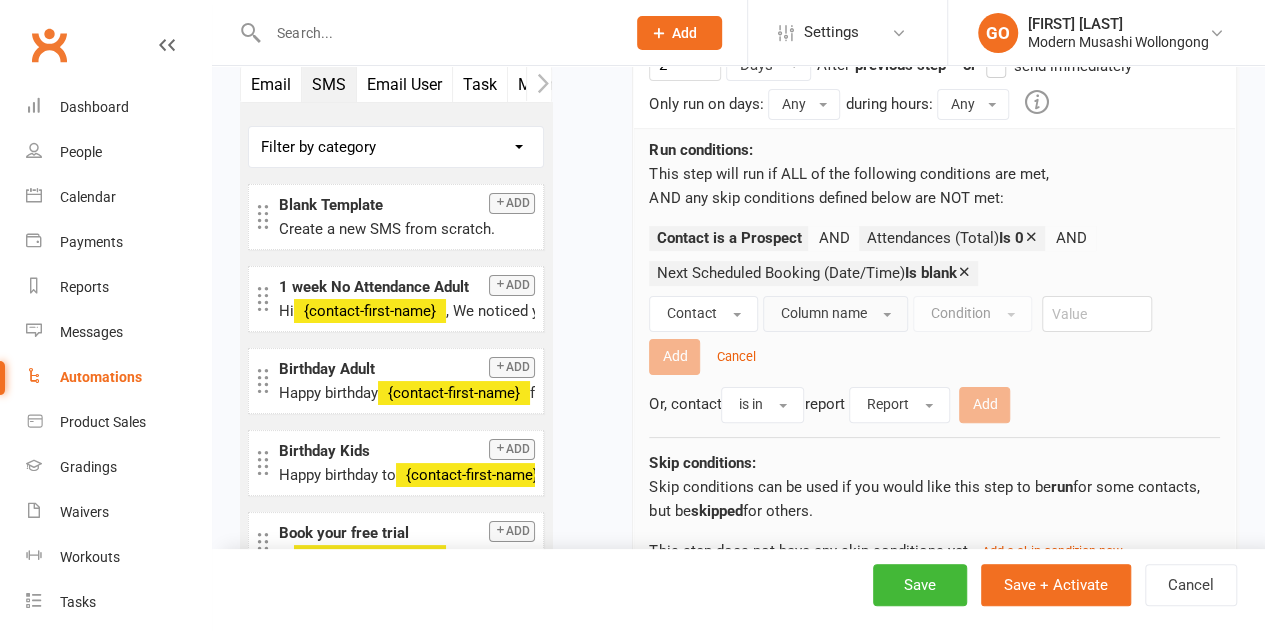 click on "Column name" at bounding box center [823, 313] 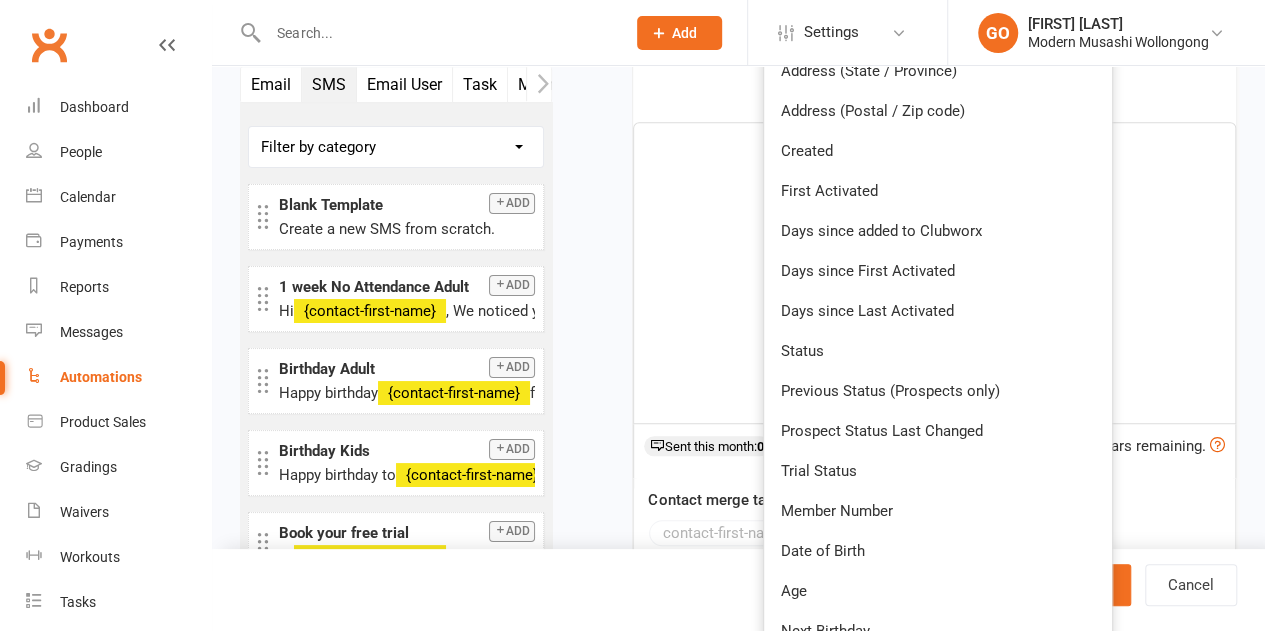 scroll, scrollTop: 4625, scrollLeft: 0, axis: vertical 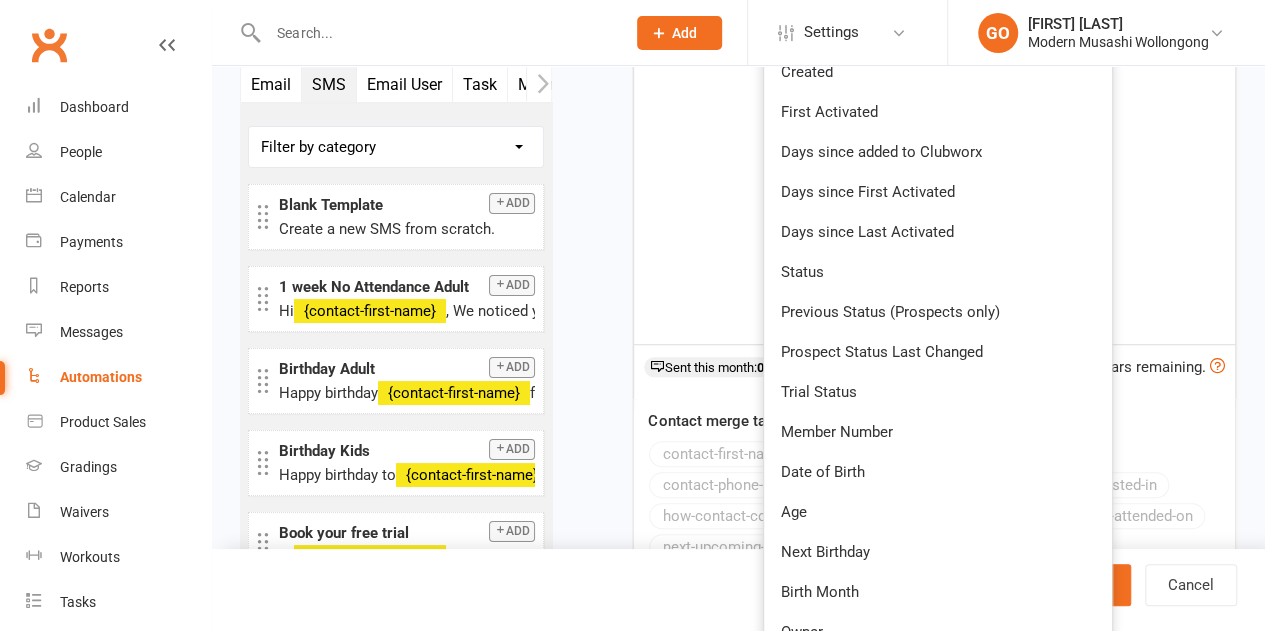 click on "Status" at bounding box center [801, 272] 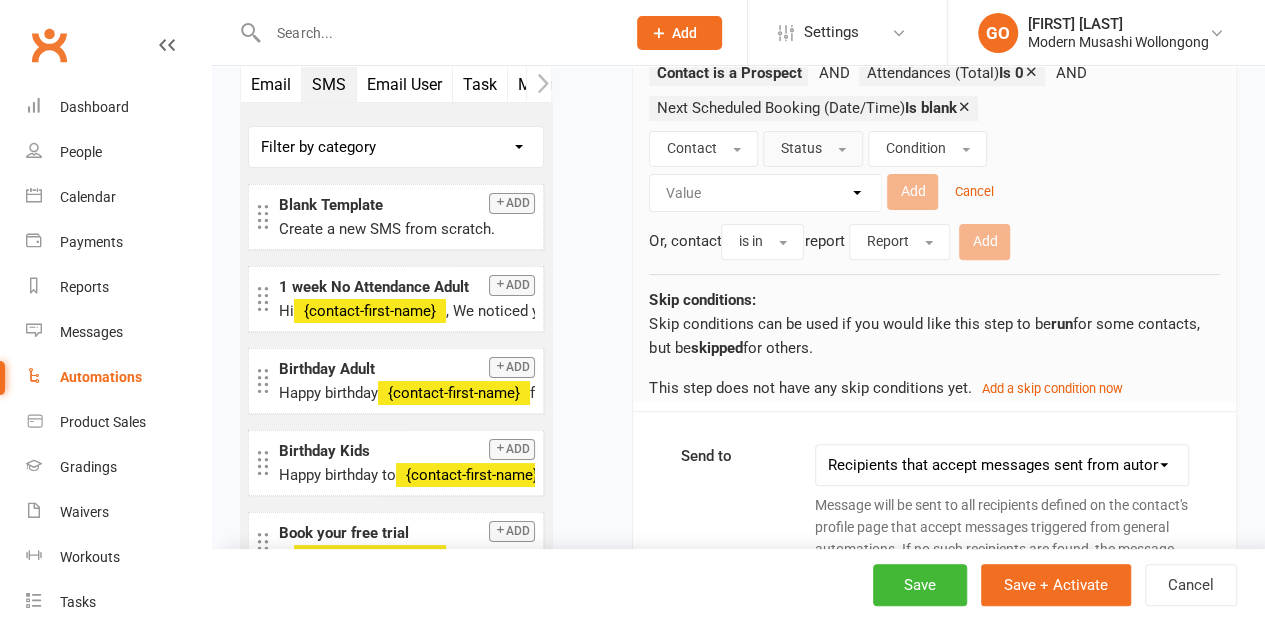 scroll, scrollTop: 3925, scrollLeft: 0, axis: vertical 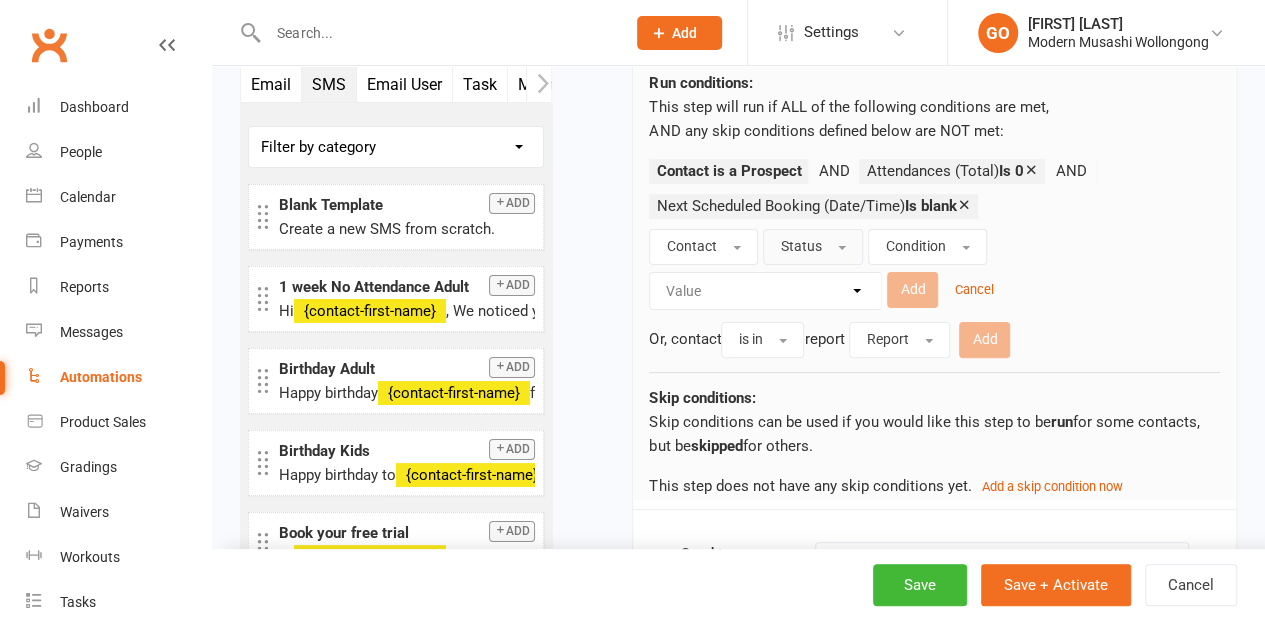 click on "Status" at bounding box center (800, 246) 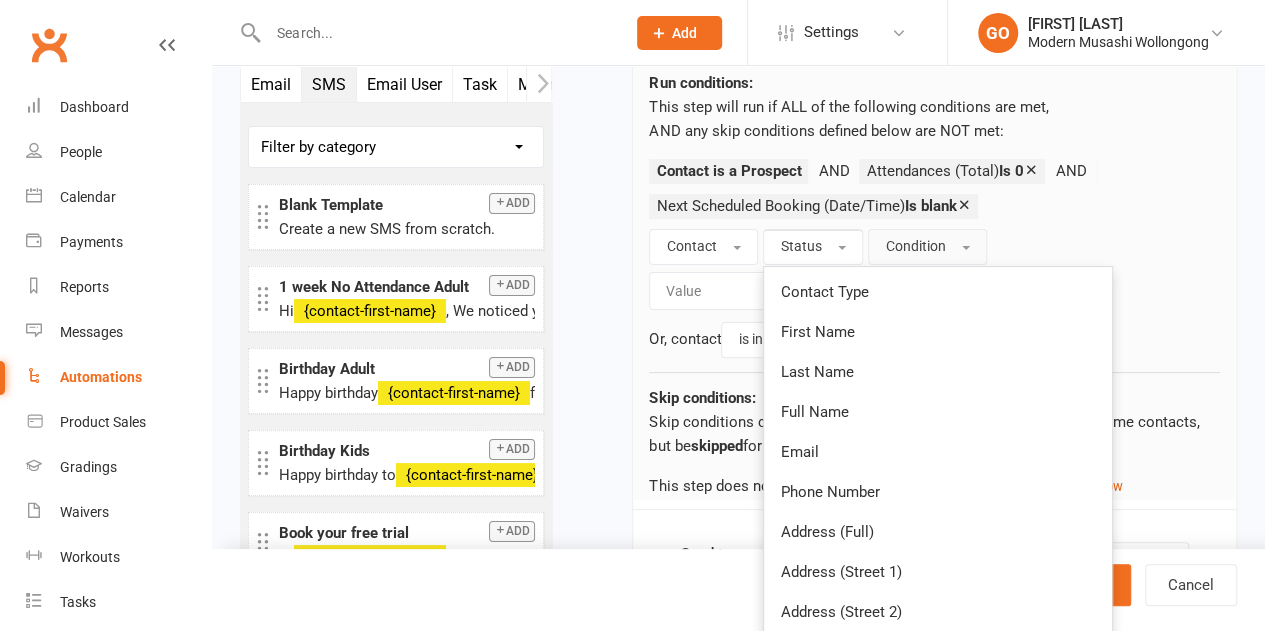 click on "Condition" at bounding box center (915, 246) 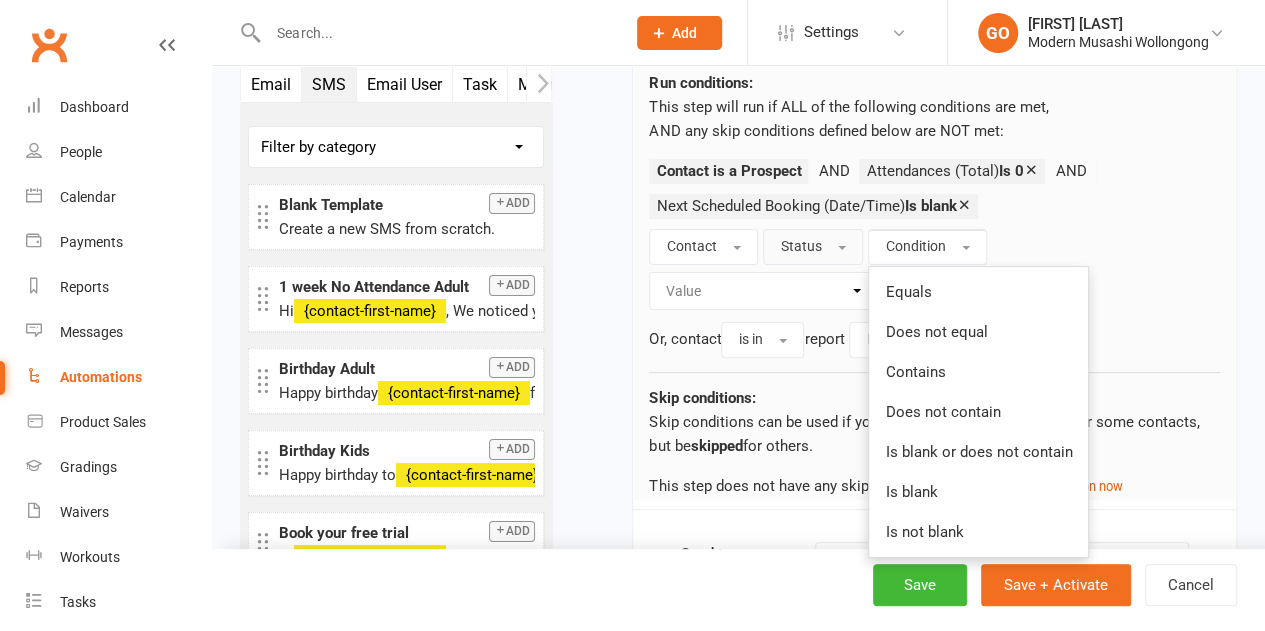 click on "Equals" at bounding box center (908, 292) 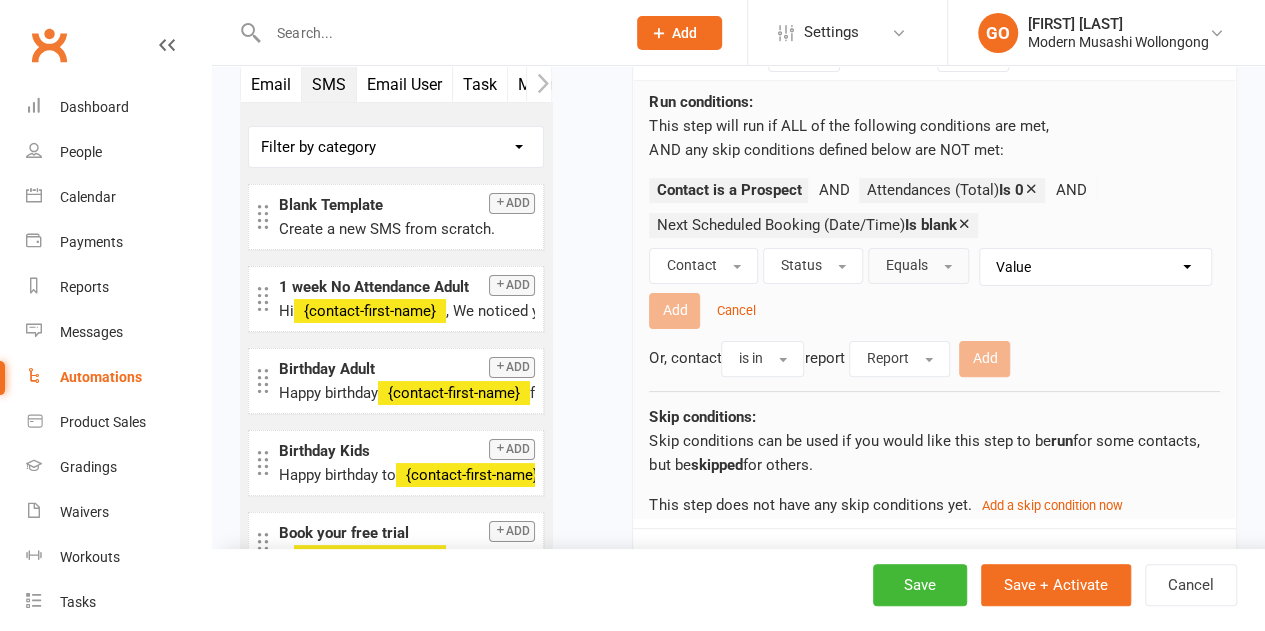 scroll, scrollTop: 3892, scrollLeft: 0, axis: vertical 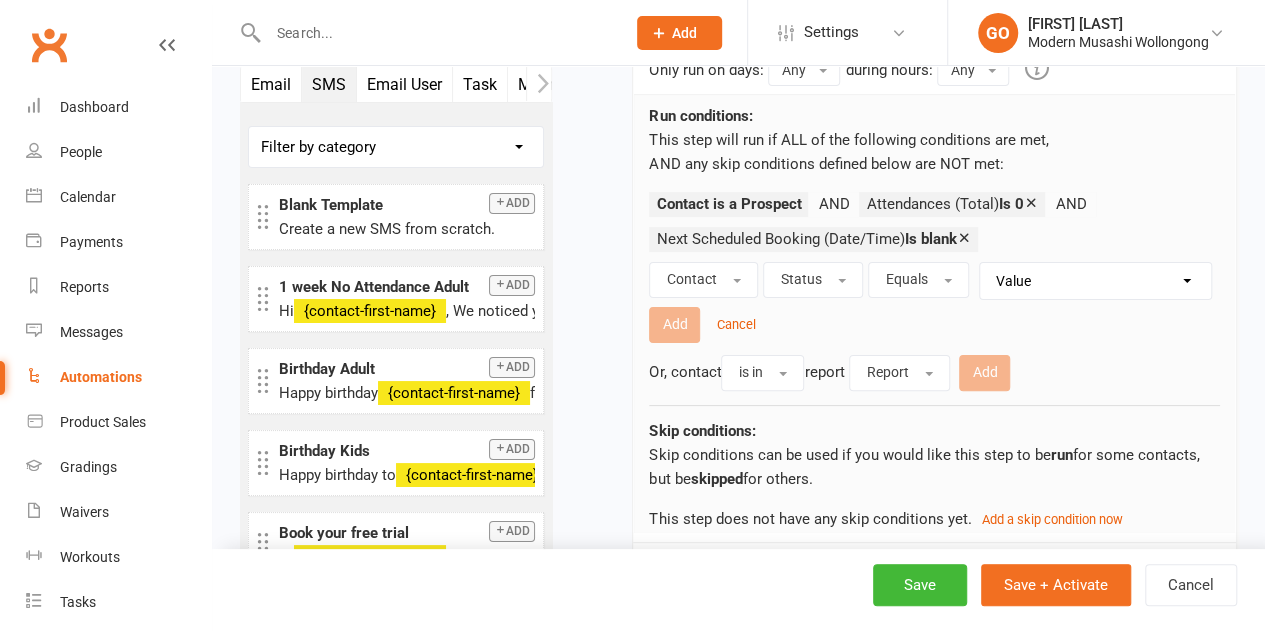 click on "Value Prospect: Inquiry Prospect: Free Trial Link Sent Prospect: Trial Booked Prospect: Trial Attended Prospect: Interested Prospect: Not  Ready Prospect: Not Interested Prospect: Spam Lead Member: Active Member: Cancelled Member: Suspended Not attending" at bounding box center [1100, 281] 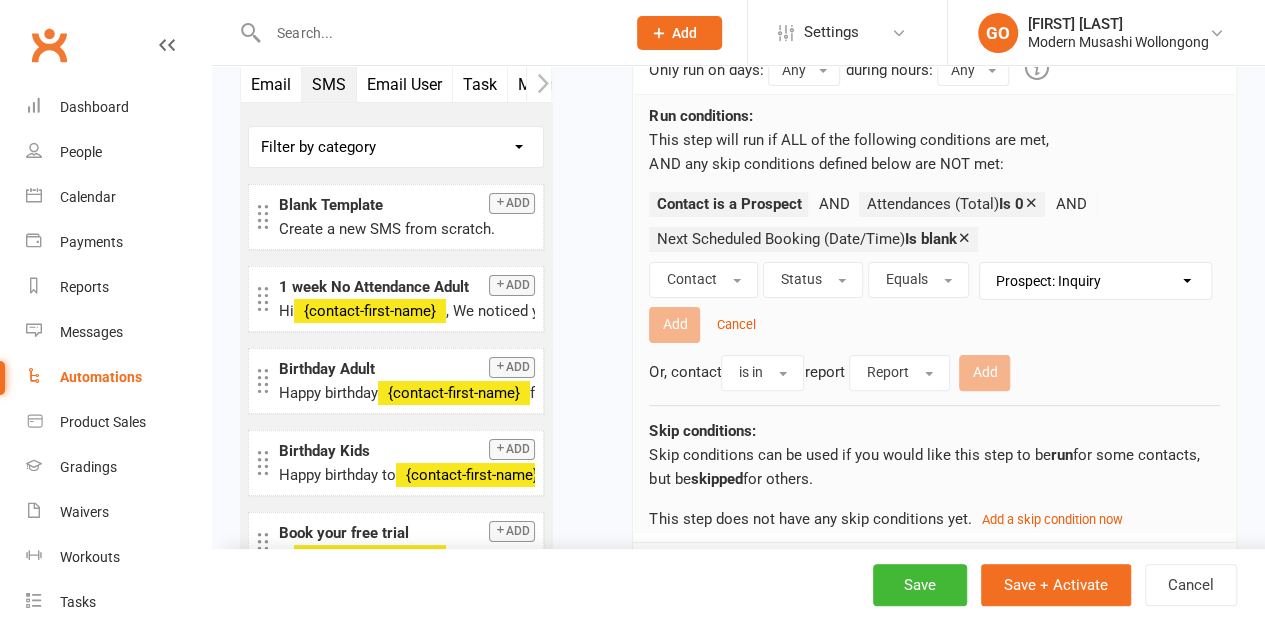 click on "Value Prospect: Inquiry Prospect: Free Trial Link Sent Prospect: Trial Booked Prospect: Trial Attended Prospect: Interested Prospect: Not  Ready Prospect: Not Interested Prospect: Spam Lead Member: Active Member: Cancelled Member: Suspended Not attending" at bounding box center (1100, 281) 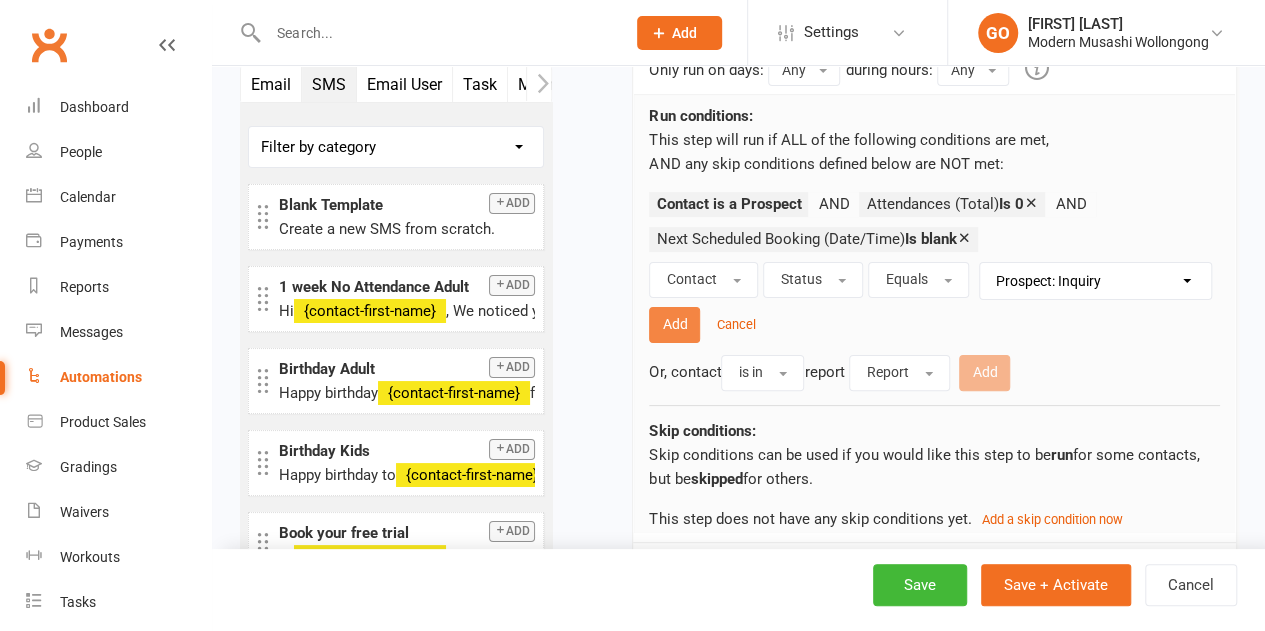 click on "Add" at bounding box center (674, 325) 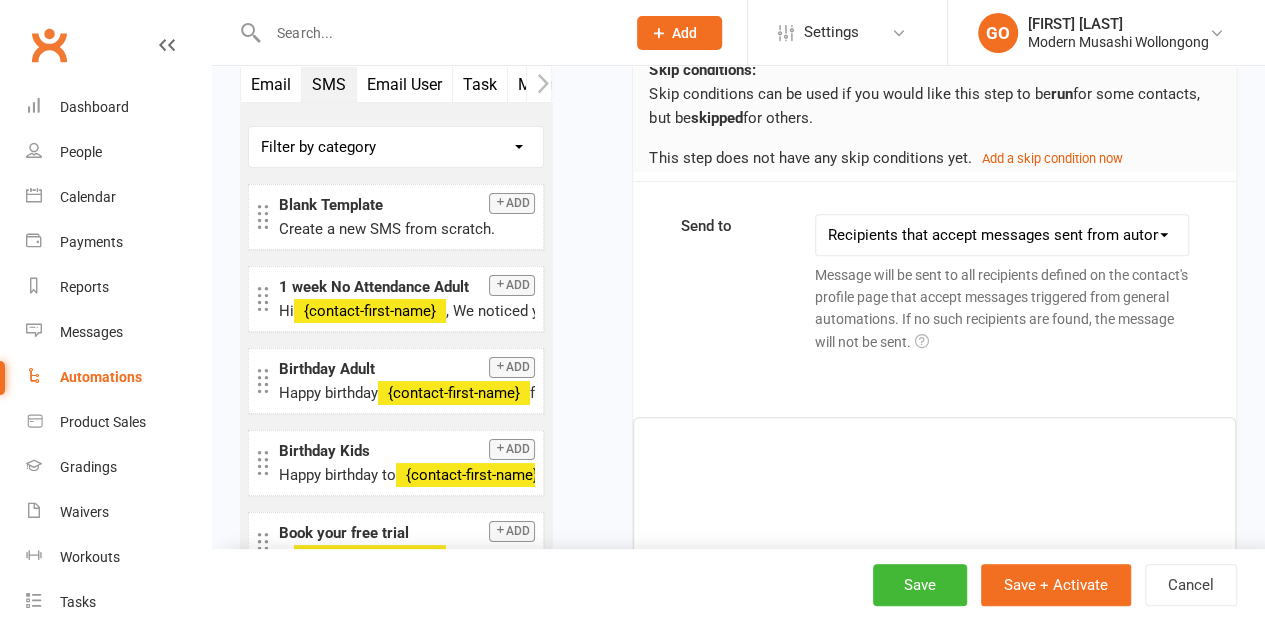 scroll, scrollTop: 4158, scrollLeft: 0, axis: vertical 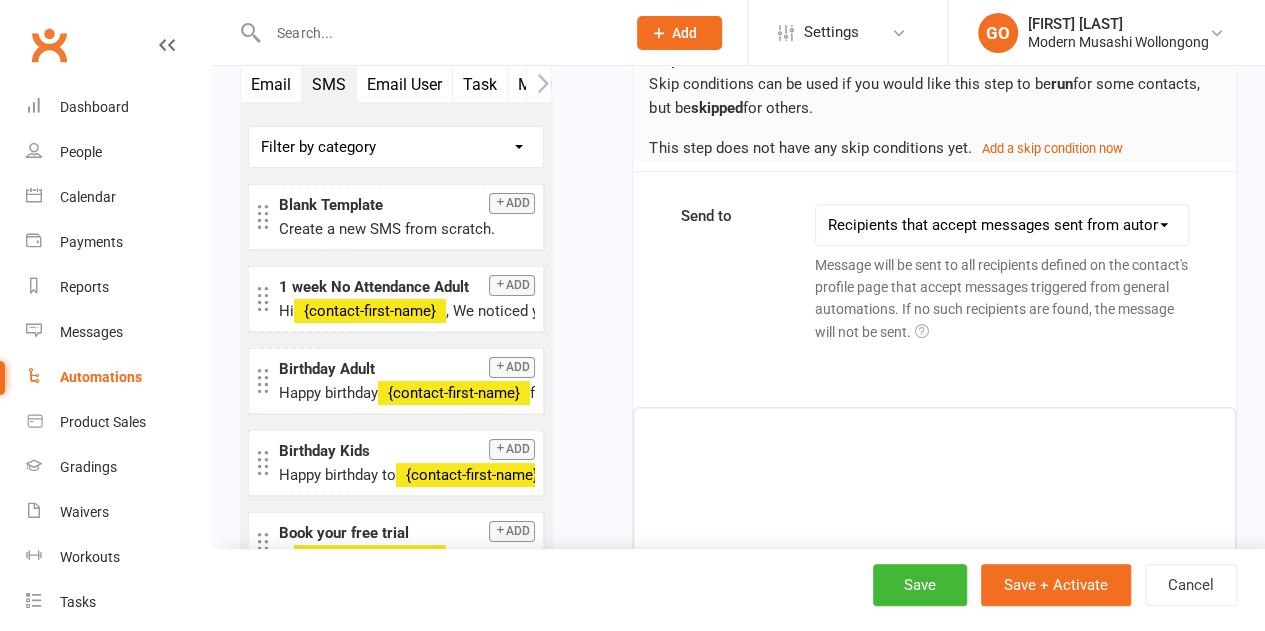 click on "﻿" at bounding box center (934, 558) 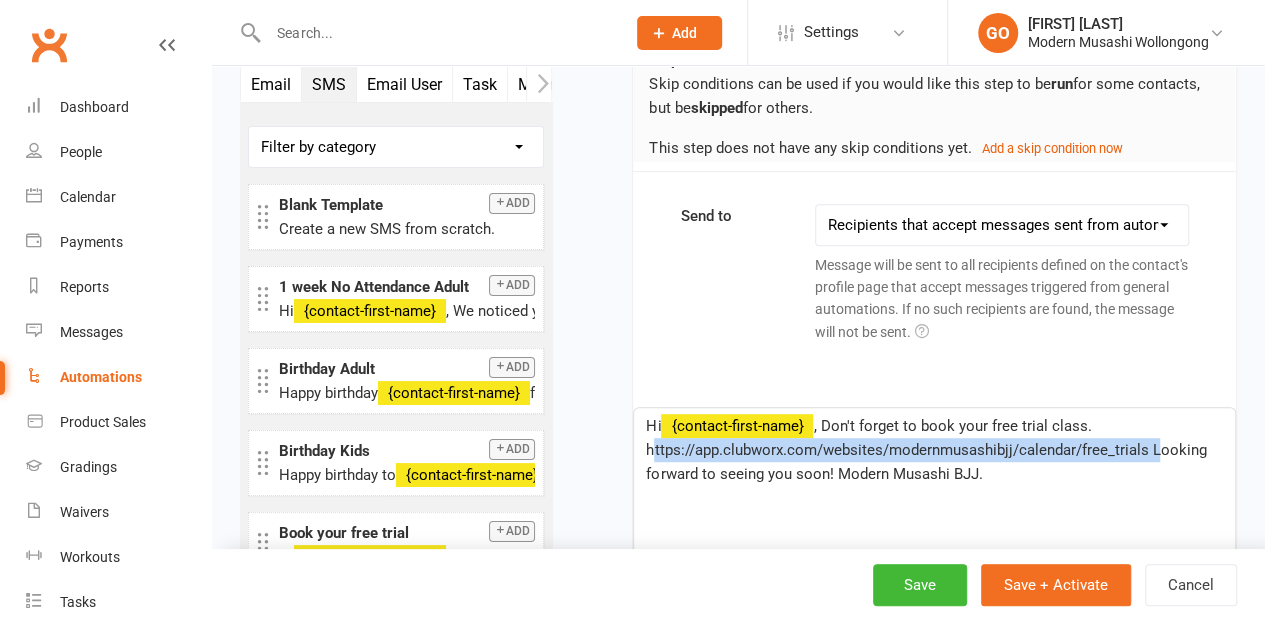 drag, startPoint x: 1147, startPoint y: 447, endPoint x: 632, endPoint y: 460, distance: 515.16406 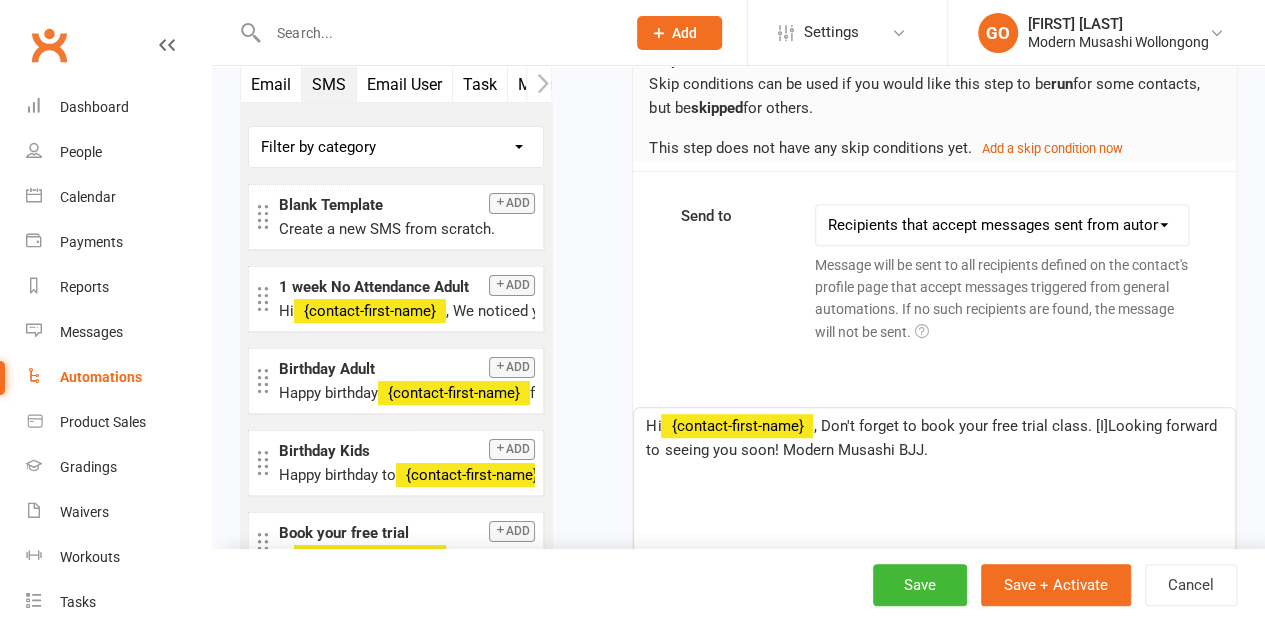 type 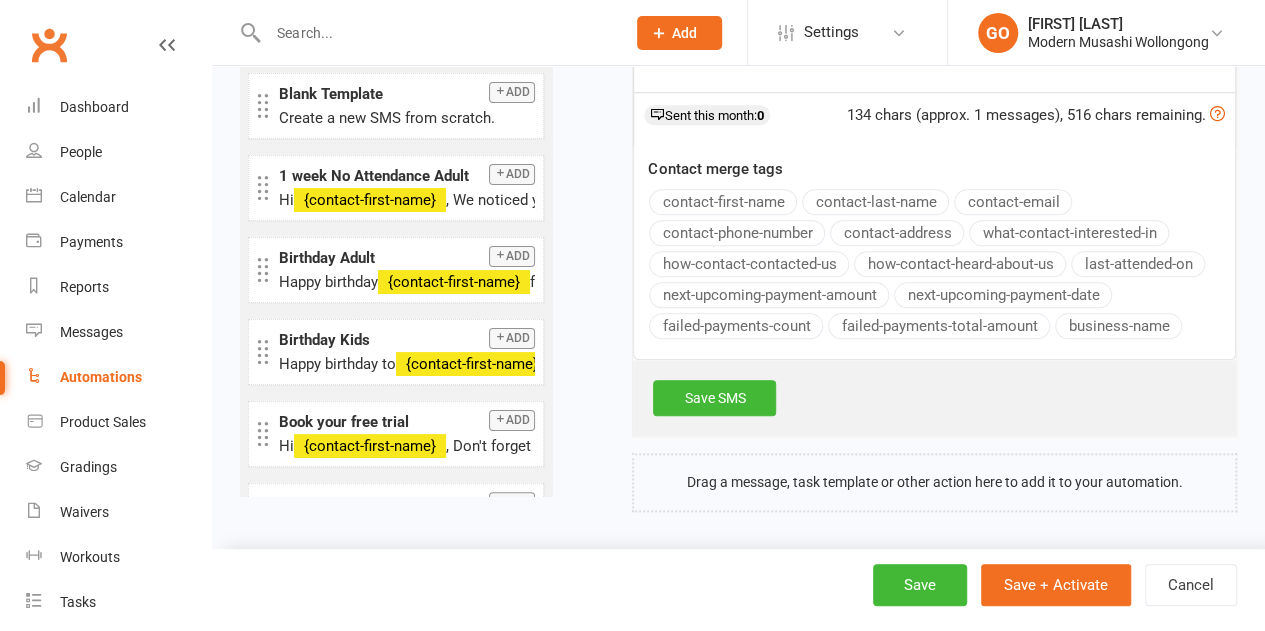 click on "Save SMS" at bounding box center [714, 398] 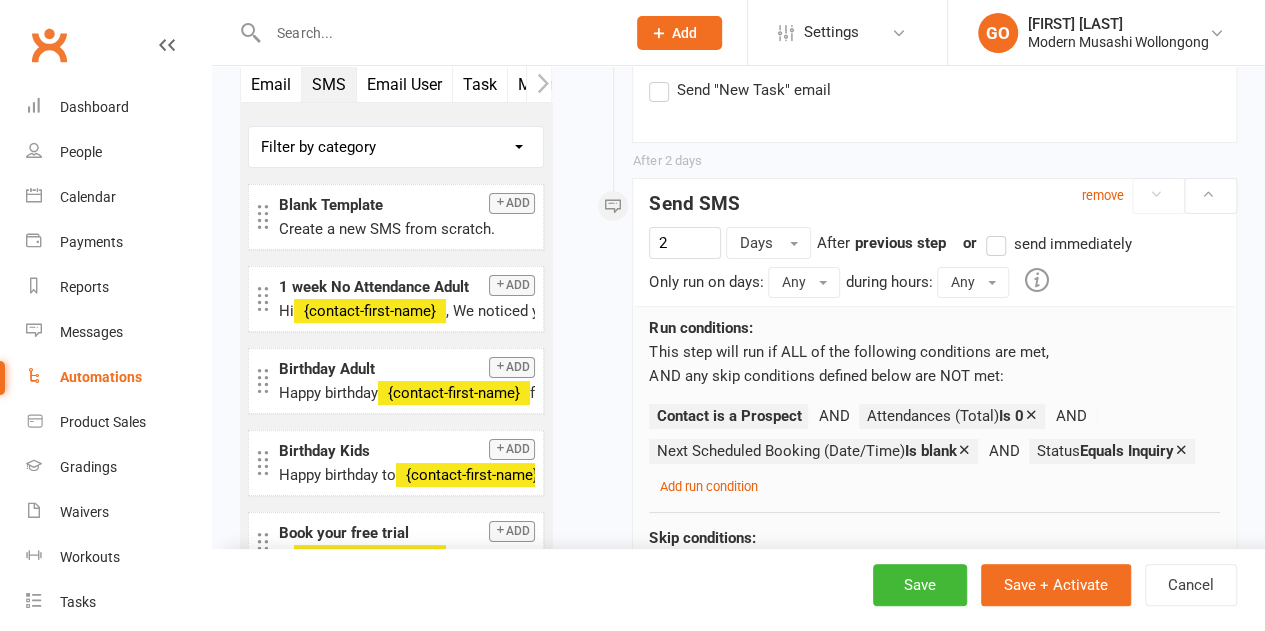 click 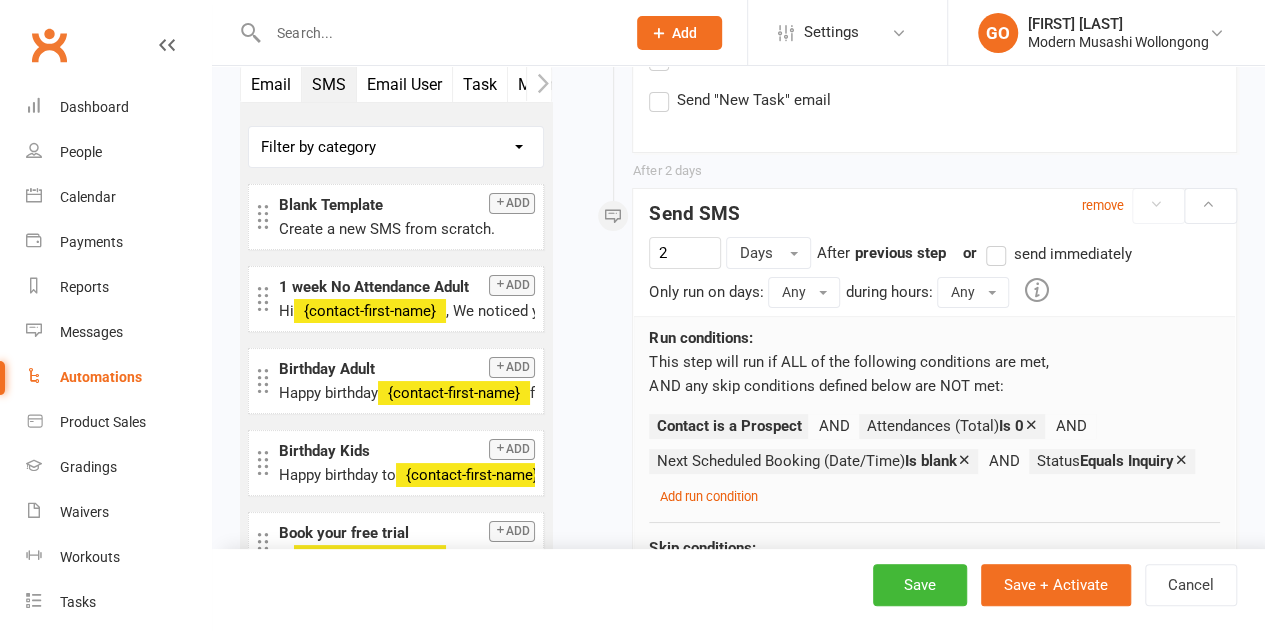 click 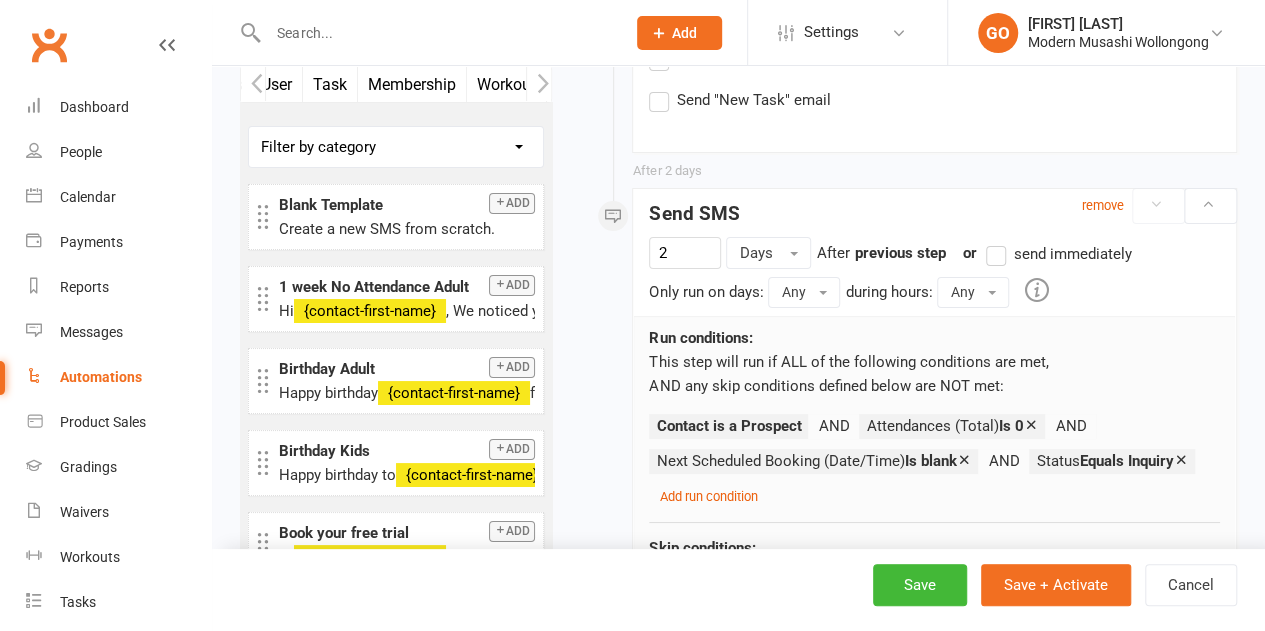 click 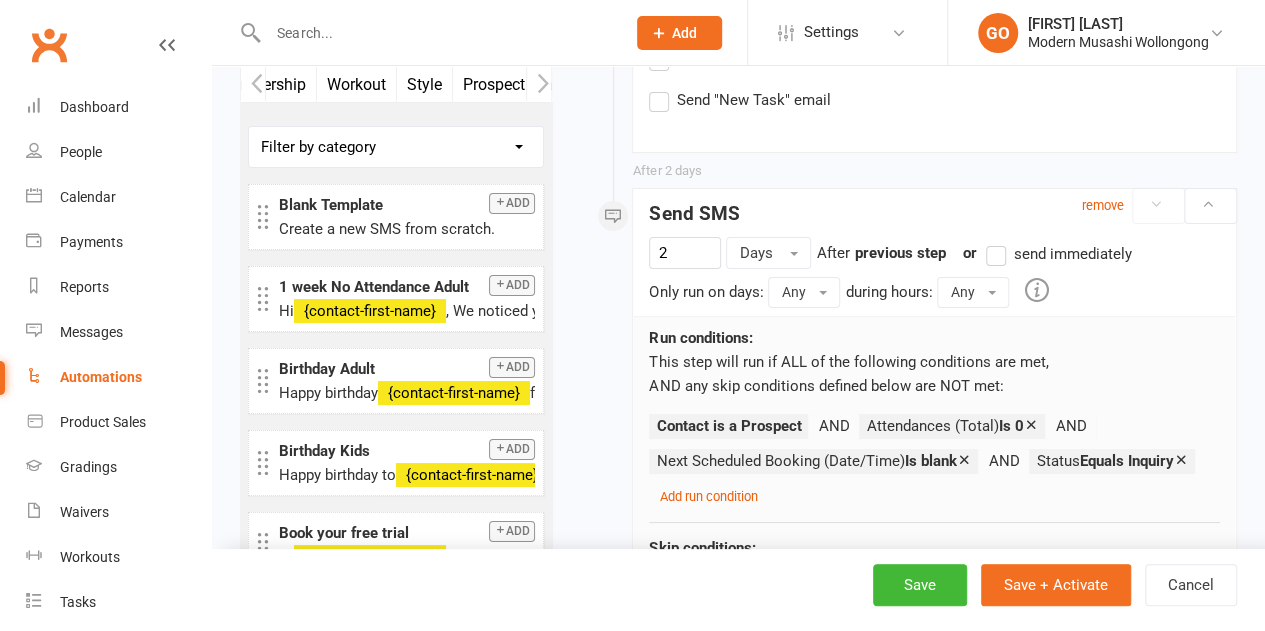 click on "Prospect Status Change" at bounding box center [548, 84] 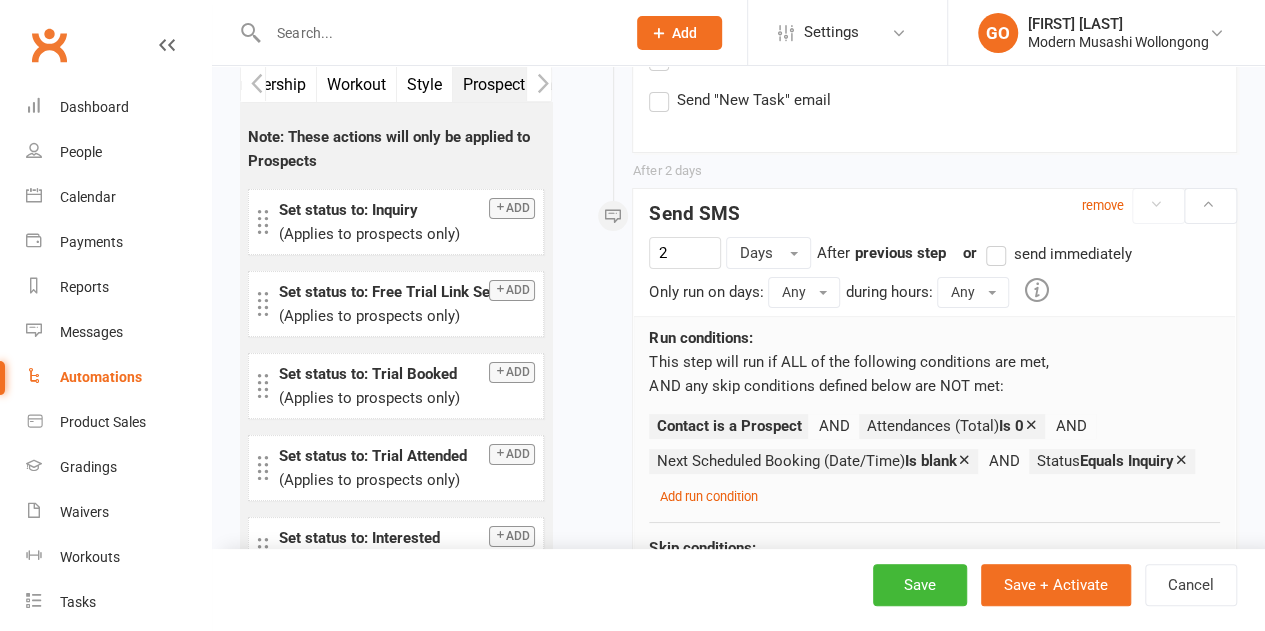 click on "Add" at bounding box center (512, 290) 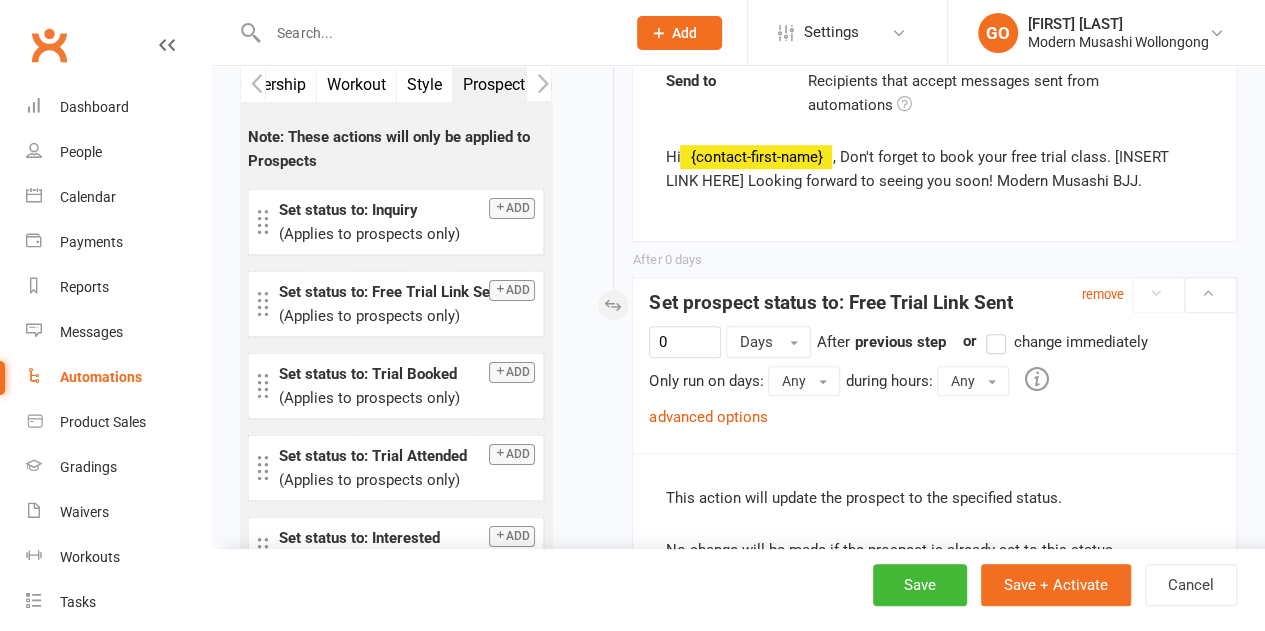 scroll, scrollTop: 4470, scrollLeft: 0, axis: vertical 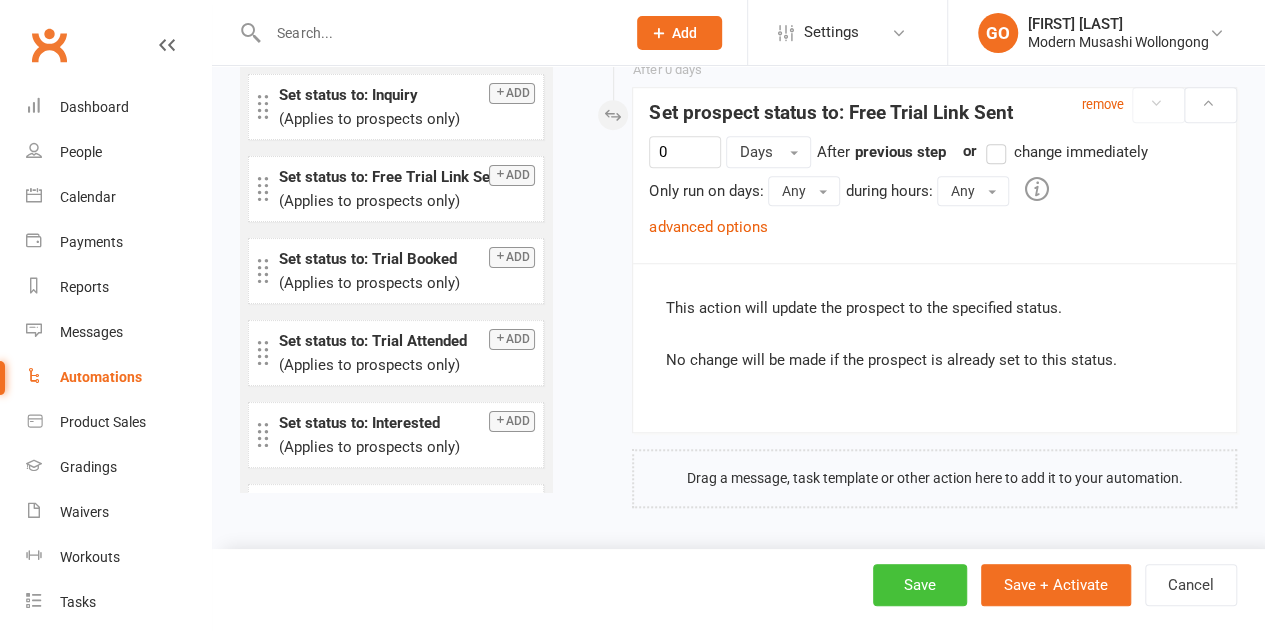 click on "Save" at bounding box center (920, 585) 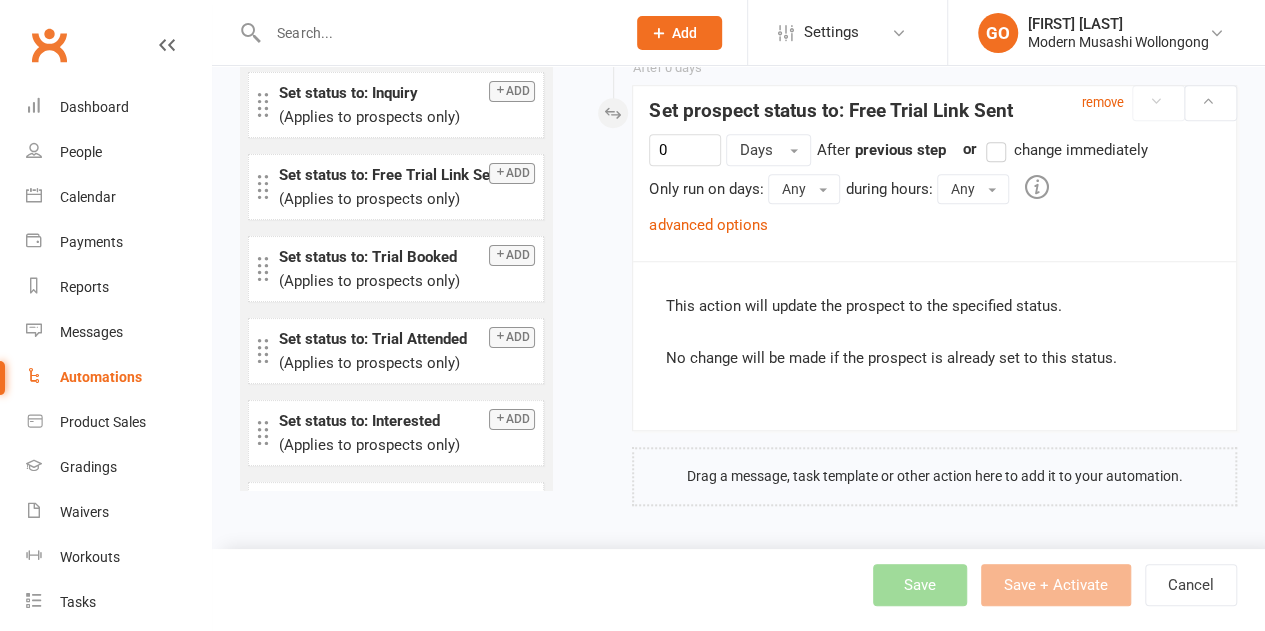 scroll, scrollTop: 4468, scrollLeft: 0, axis: vertical 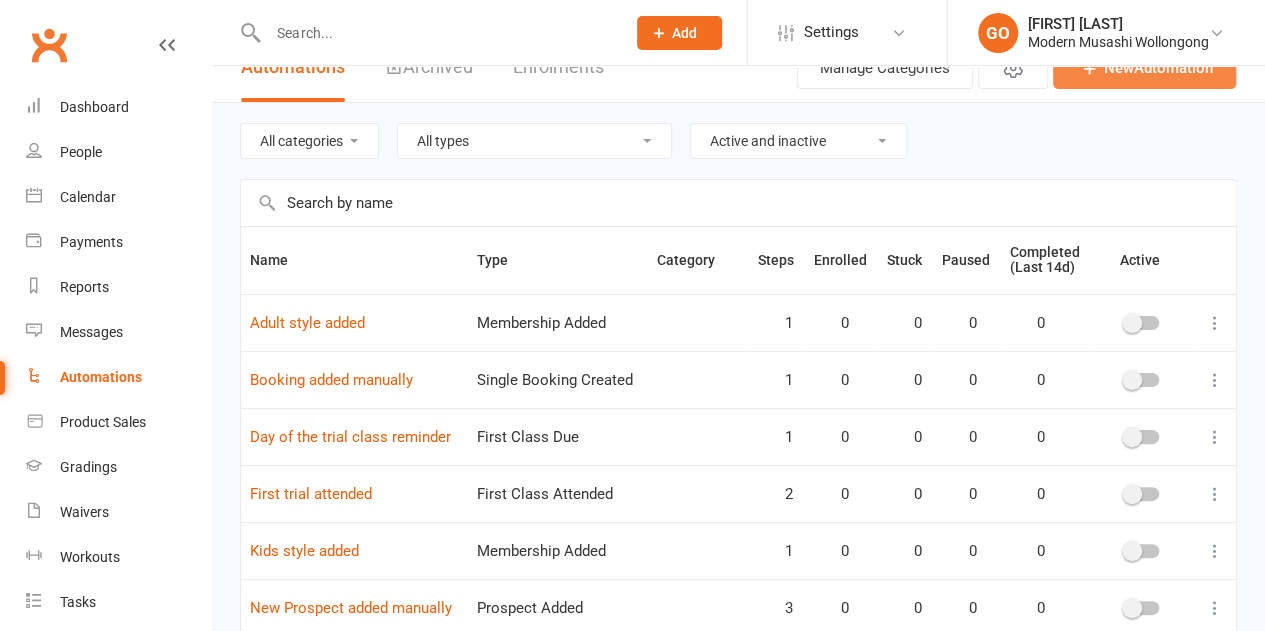 click on "New  Automation" at bounding box center (1144, 68) 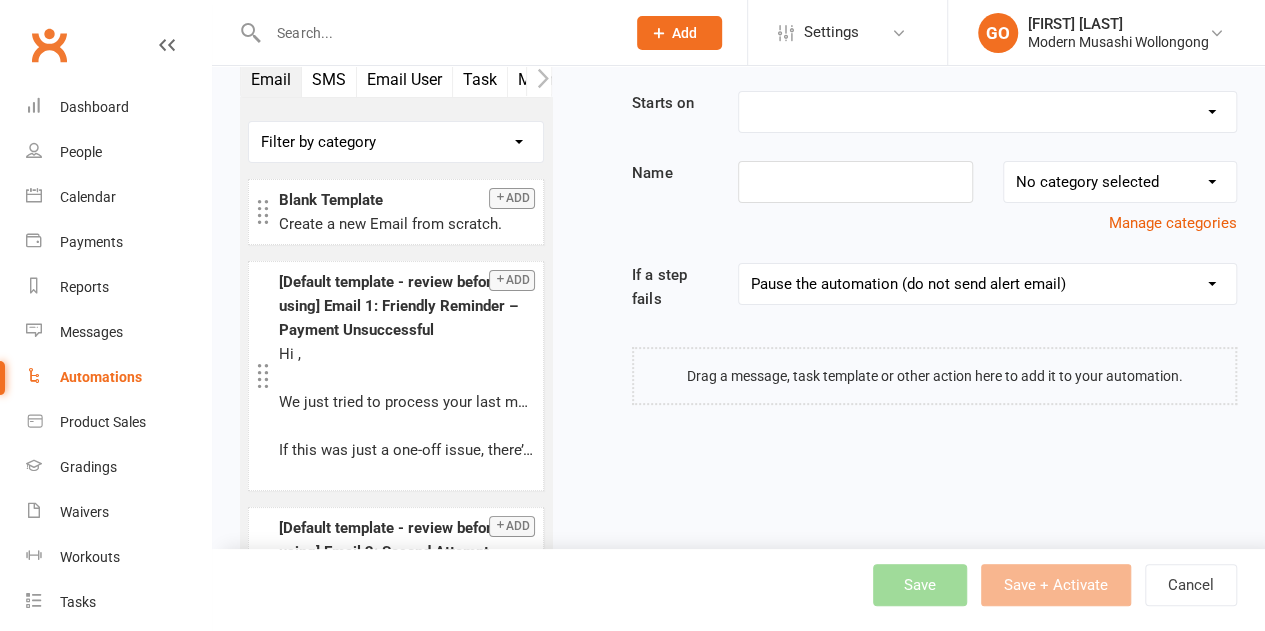 scroll, scrollTop: 0, scrollLeft: 0, axis: both 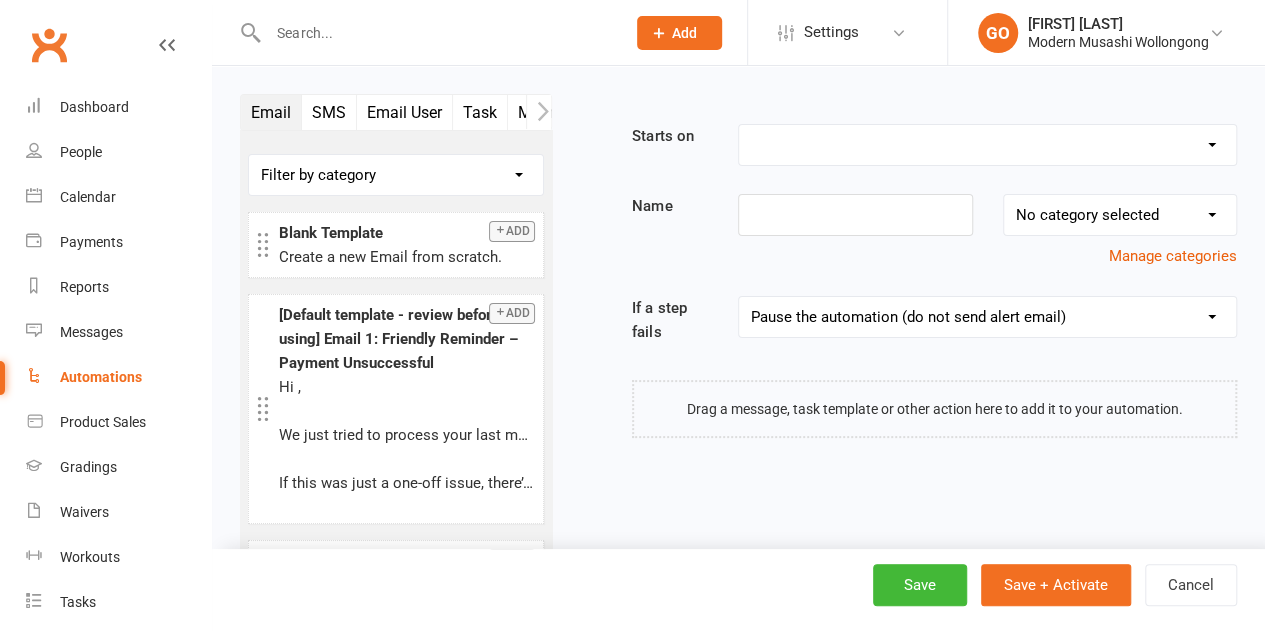 click on "Booking Cancelled Booking Due Booking Late-Cancelled Booking Marked Absent Booking Marked Attended Contact Added to Event Waitlist Contact Birthday Converted to Member Credit Card Expiry Days Since Last Attendance End of Suspension Enrolled in Martial Arts Style First Class Attended First Class Due General Attendance Marked Manual Enrolment Member Added Member First Activated Member Promoted / Graded Membership Added Membership Cancelled Membership Due to Start Membership Expiry Non-attending Contact Added Payment Due Payment Failure Payment Marked Process Manually Payment Paid Prospect Added Prospect Status Changed Recurring Bookings Activated Signed Waiver Approved Single Booking Created Start of Suspension Suspension Added Workout Performed" at bounding box center (987, 145) 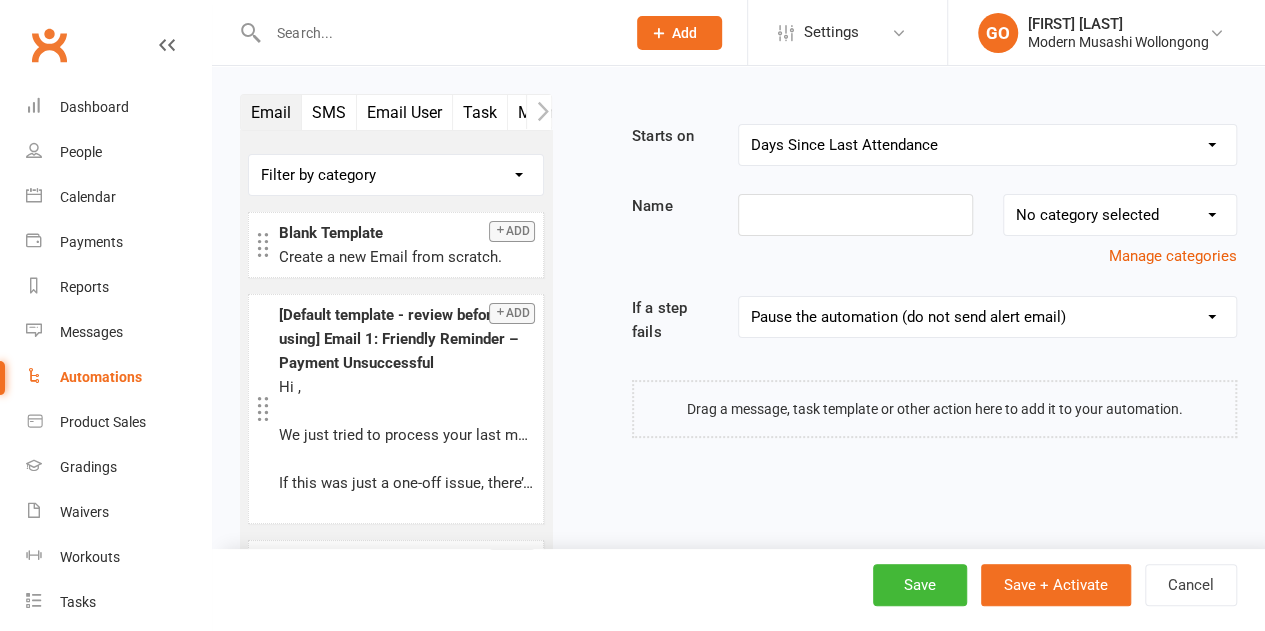 click on "Booking Cancelled Booking Due Booking Late-Cancelled Booking Marked Absent Booking Marked Attended Contact Added to Event Waitlist Contact Birthday Converted to Member Credit Card Expiry Days Since Last Attendance End of Suspension Enrolled in Martial Arts Style First Class Attended First Class Due General Attendance Marked Manual Enrolment Member Added Member First Activated Member Promoted / Graded Membership Added Membership Cancelled Membership Due to Start Membership Expiry Non-attending Contact Added Payment Due Payment Failure Payment Marked Process Manually Payment Paid Prospect Added Prospect Status Changed Recurring Bookings Activated Signed Waiver Approved Single Booking Created Start of Suspension Suspension Added Workout Performed" at bounding box center (987, 145) 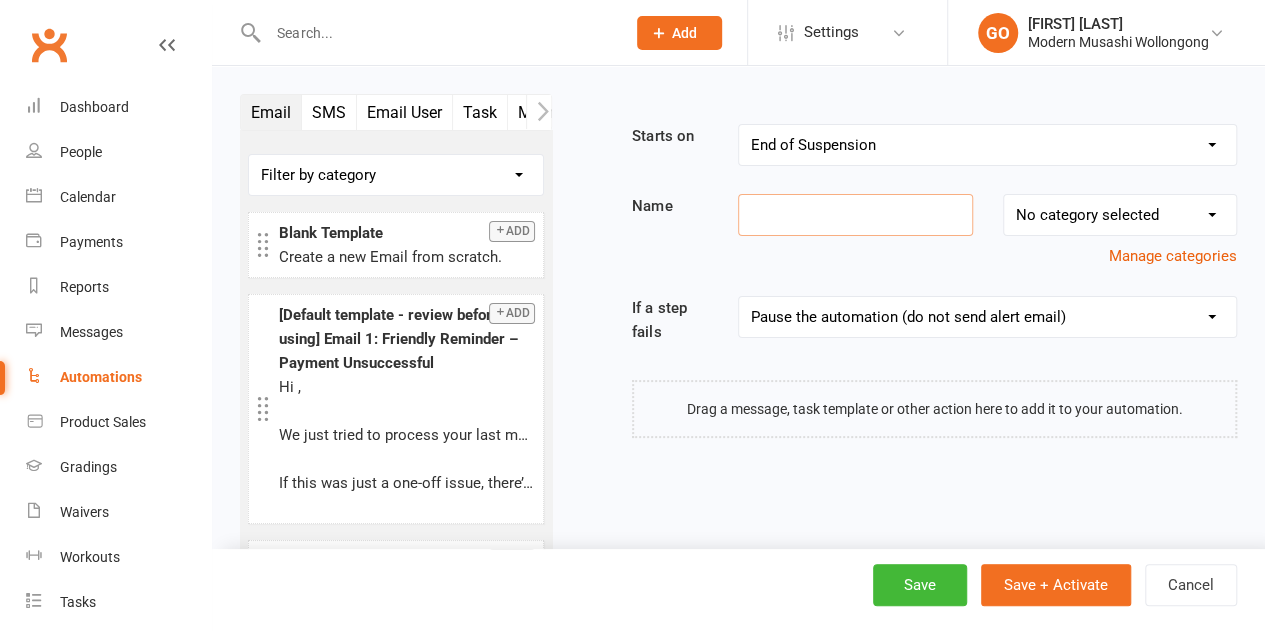 click at bounding box center (855, 215) 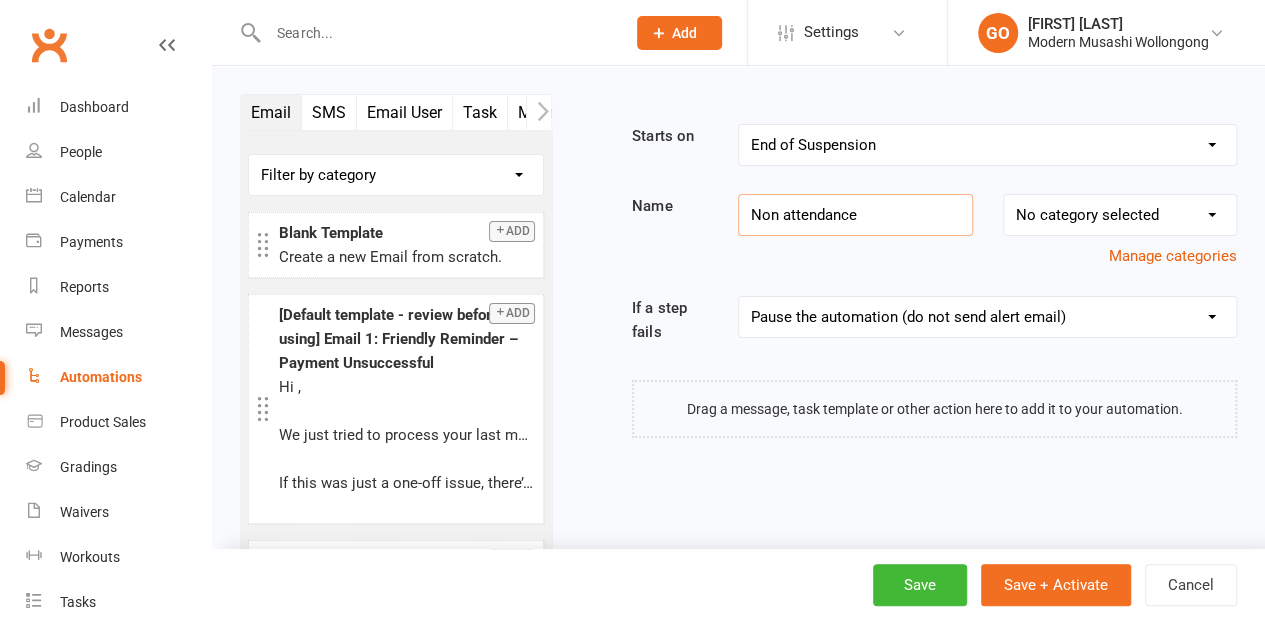 click on "SMS" at bounding box center [329, 112] 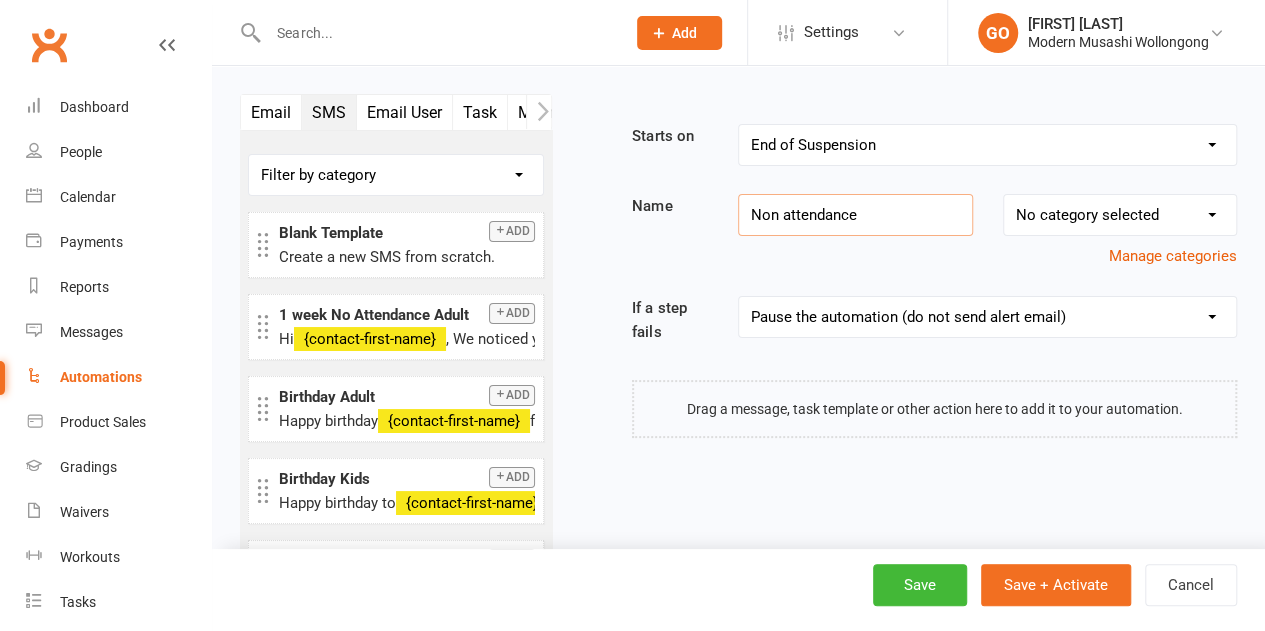 scroll, scrollTop: 33, scrollLeft: 0, axis: vertical 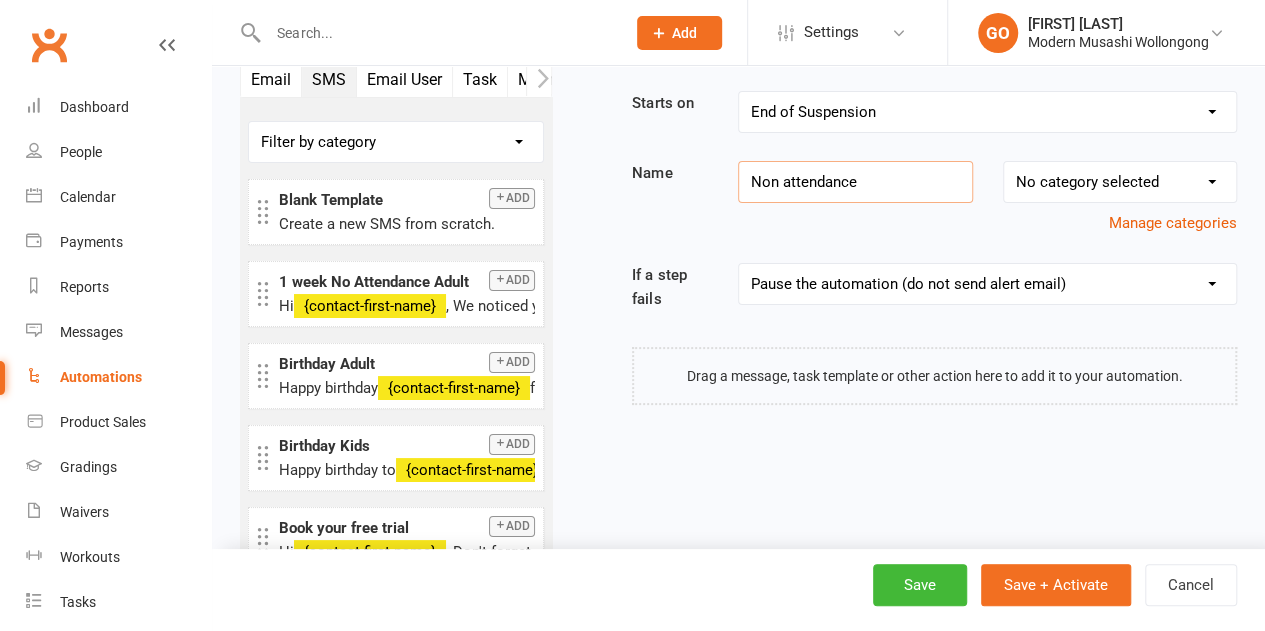 click on "Task" at bounding box center (480, 79) 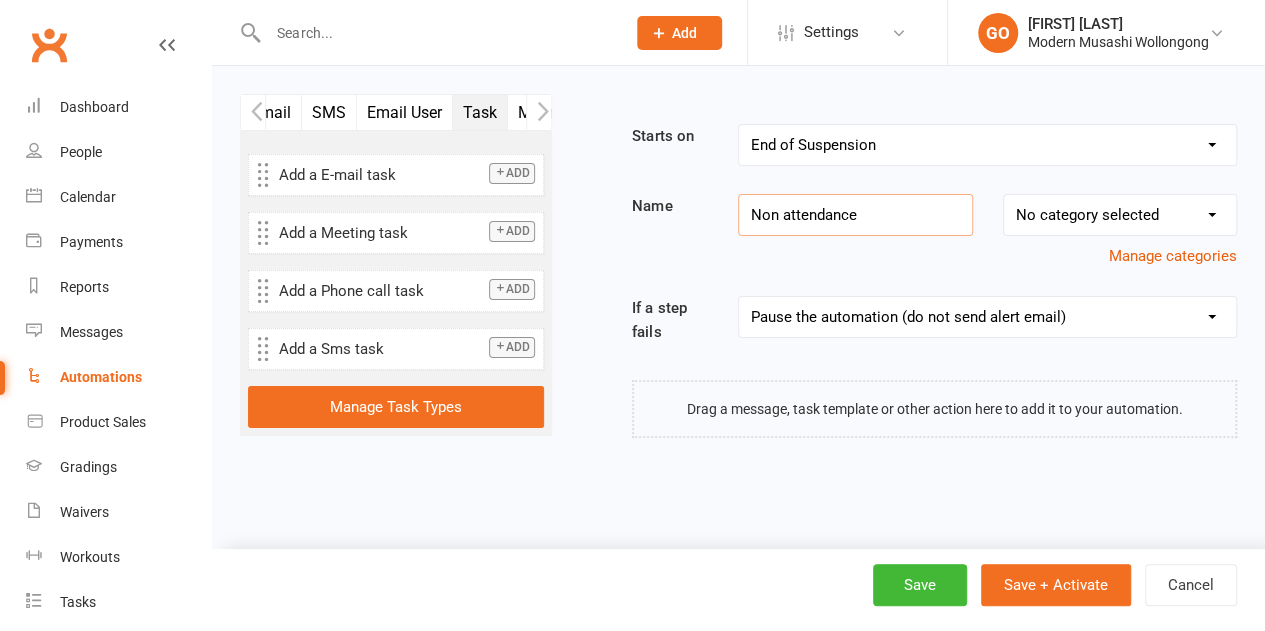 scroll, scrollTop: 0, scrollLeft: 1, axis: horizontal 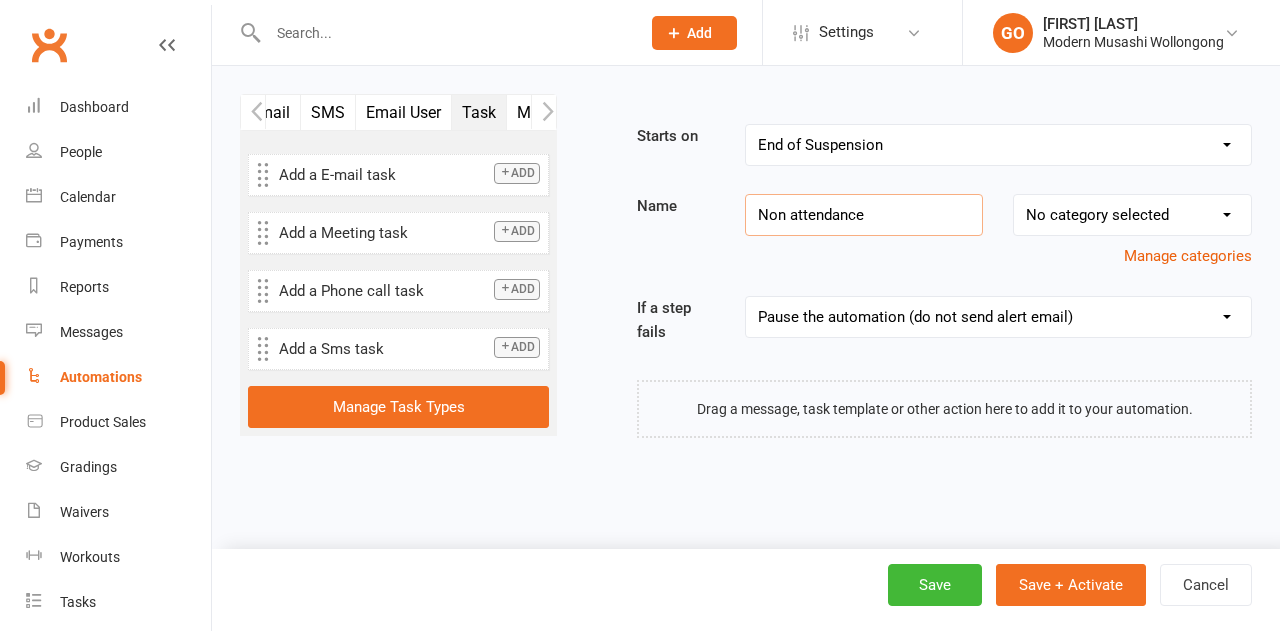 type on "Non attendance" 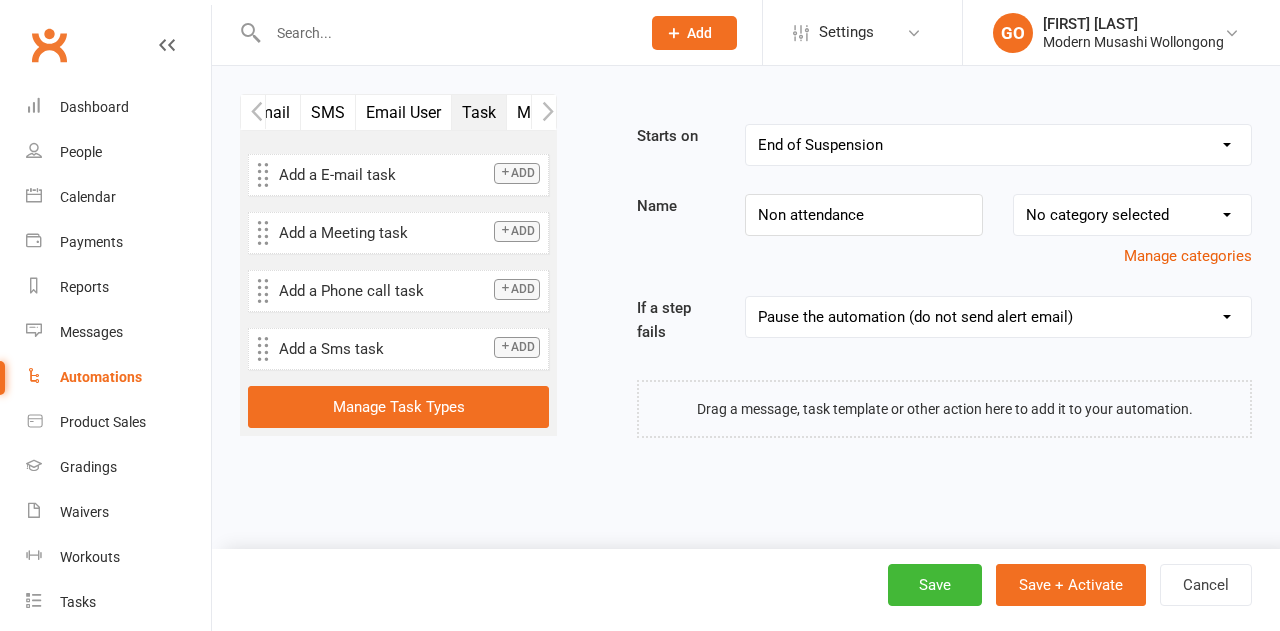 click on "Add" at bounding box center (517, 347) 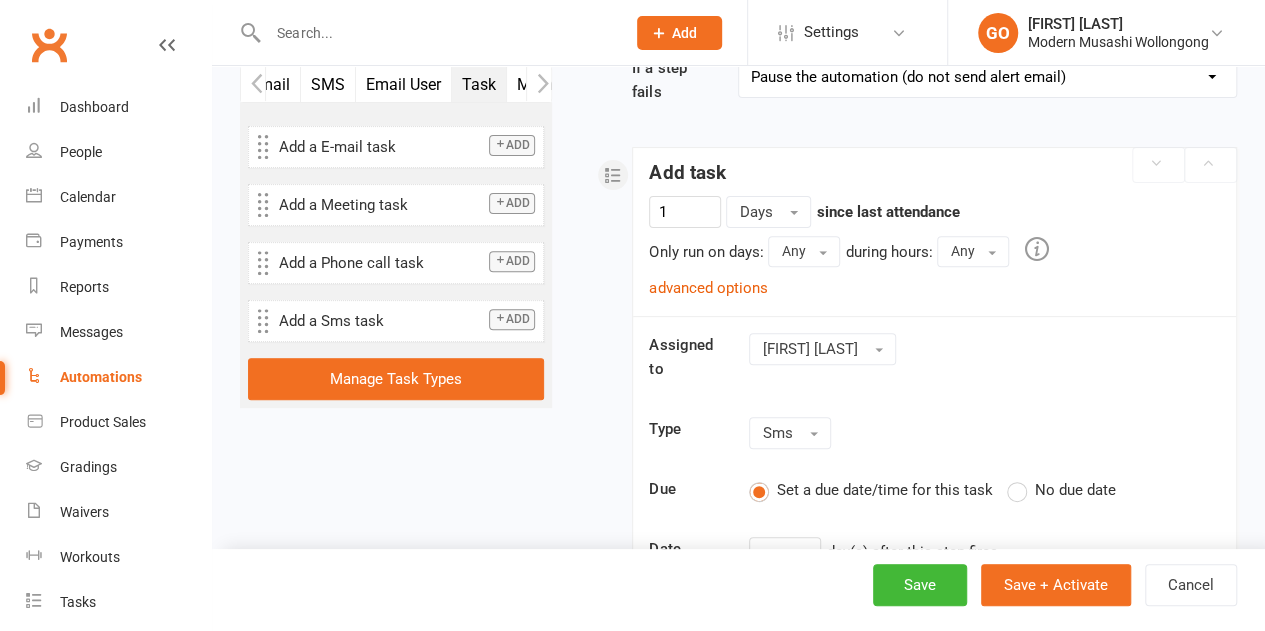 scroll, scrollTop: 286, scrollLeft: 0, axis: vertical 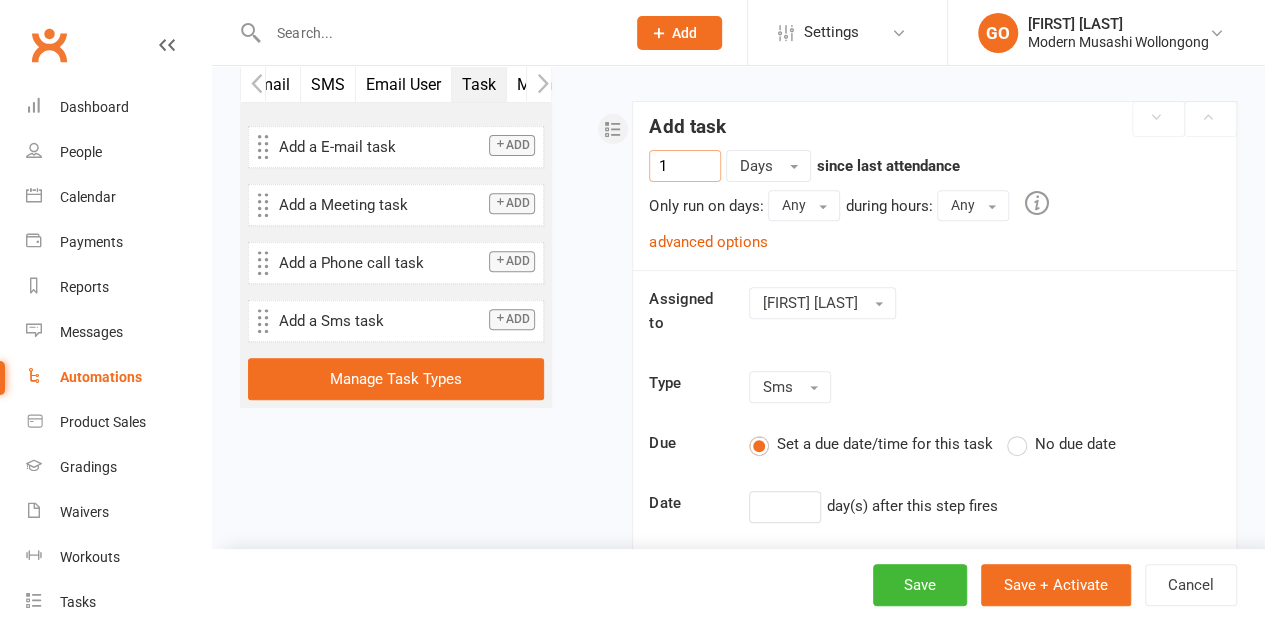 drag, startPoint x: 666, startPoint y: 160, endPoint x: 474, endPoint y: 129, distance: 194.4865 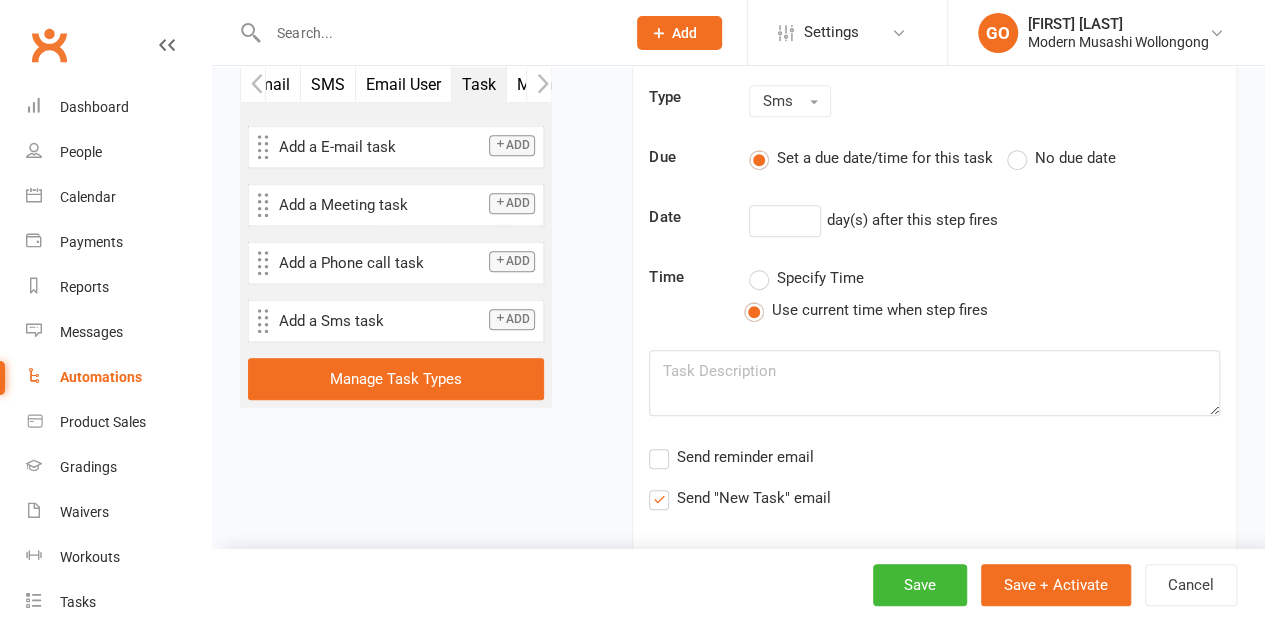 scroll, scrollTop: 686, scrollLeft: 0, axis: vertical 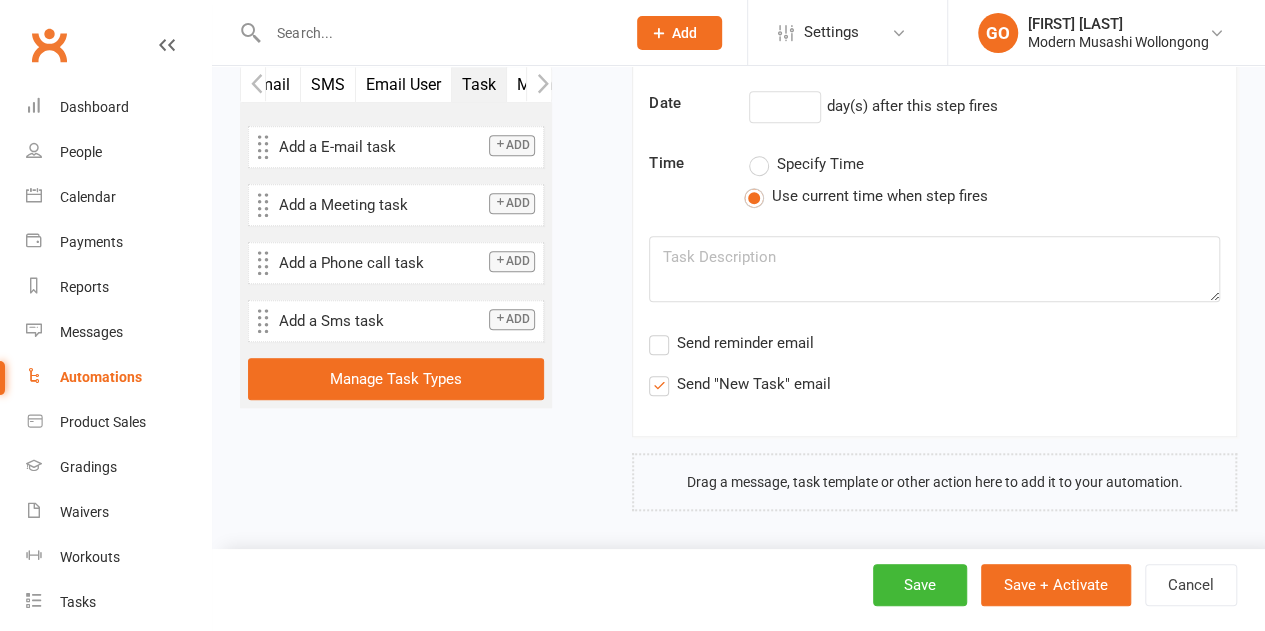 type on "7" 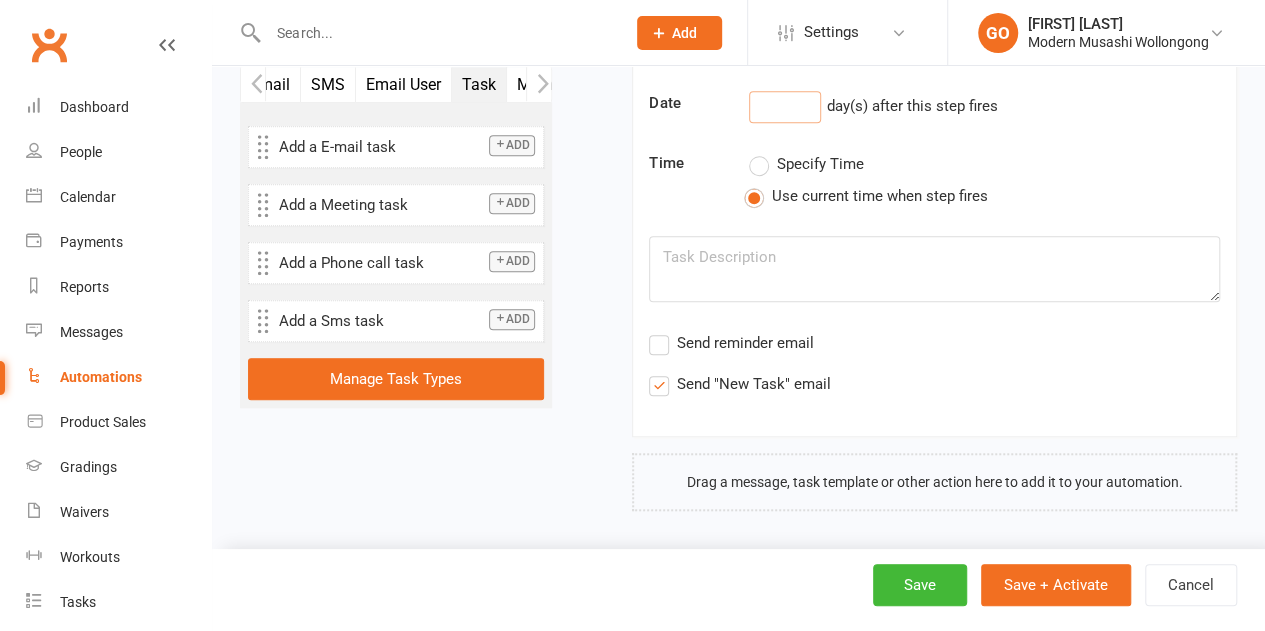 click at bounding box center (785, 107) 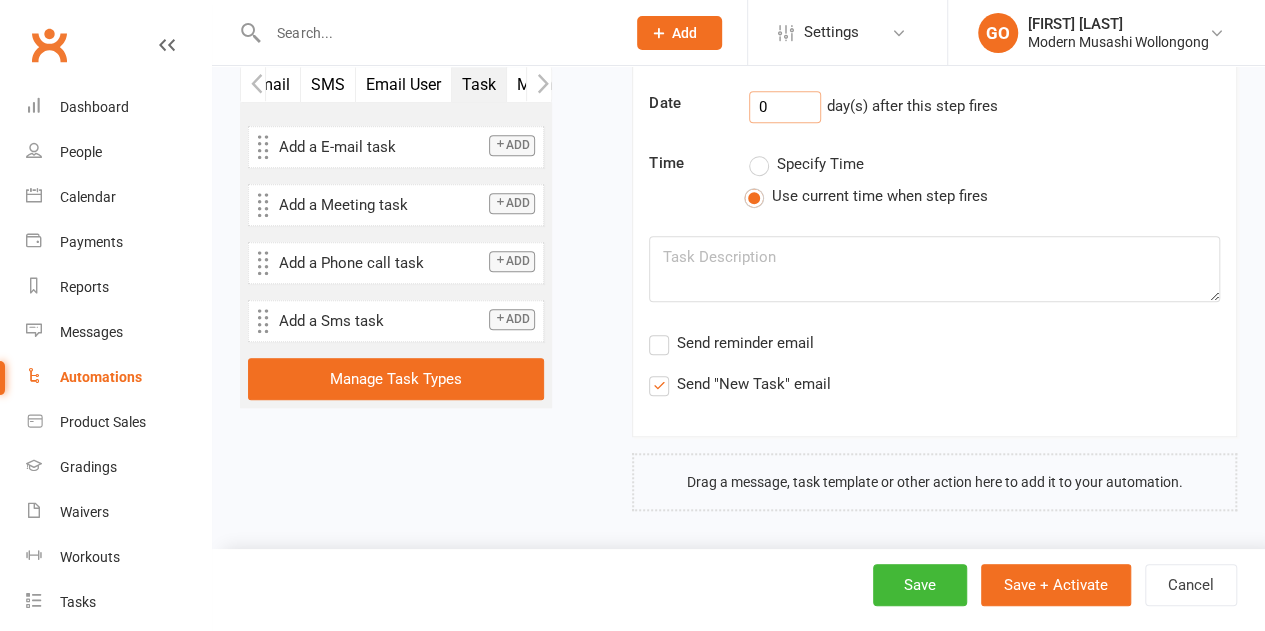 type on "0" 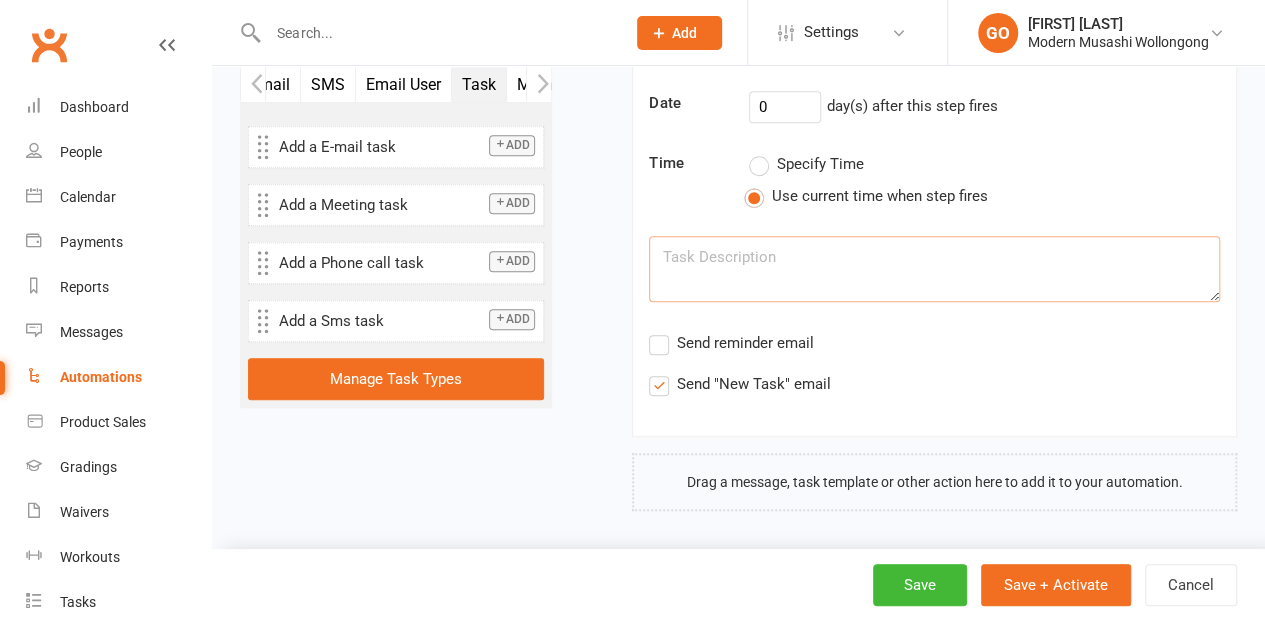 click at bounding box center [934, 269] 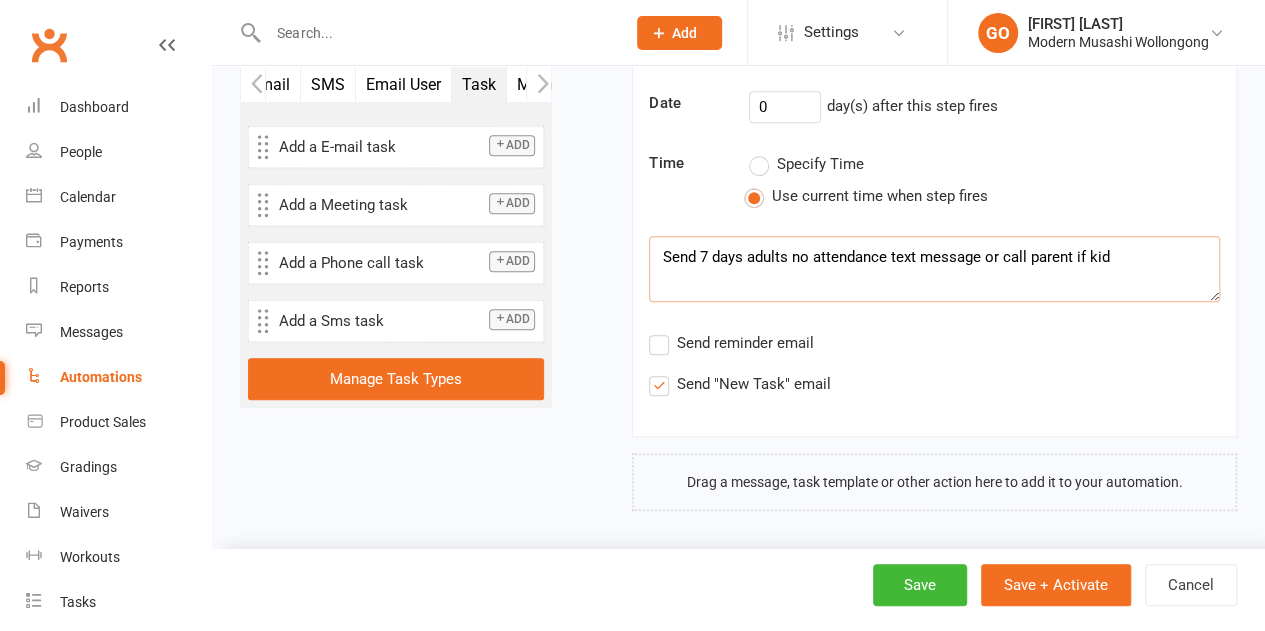 click on "Send "New Task" email" at bounding box center (739, 384) 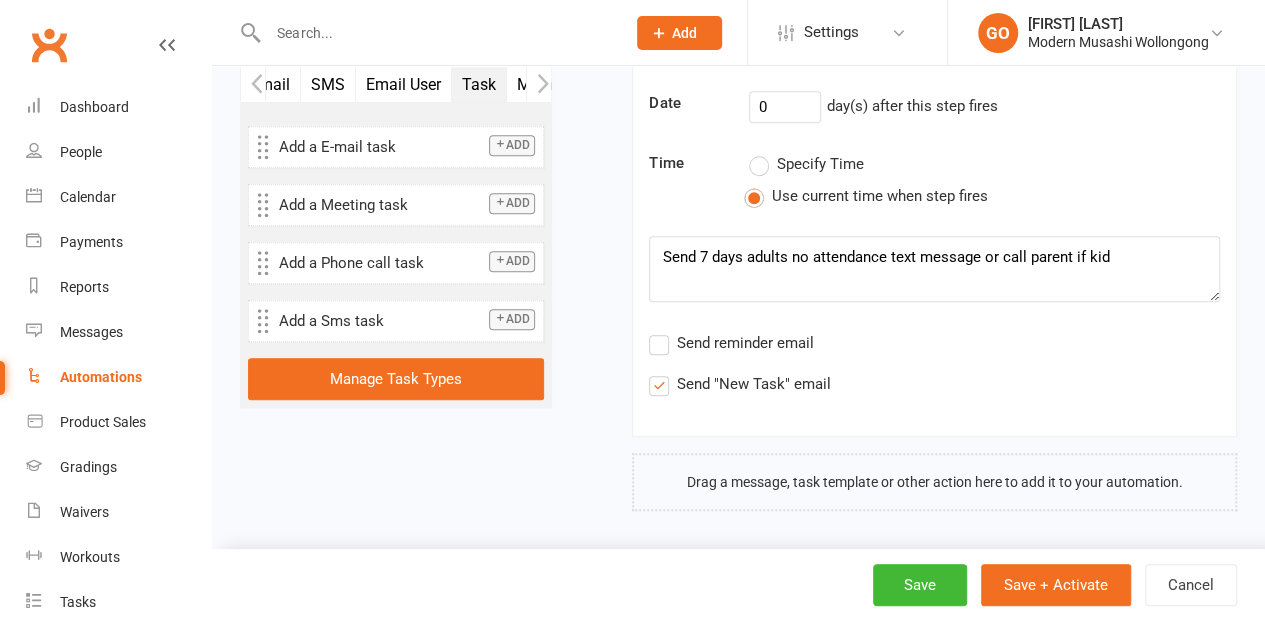 click on "Send "New Task" email" at bounding box center [655, 372] 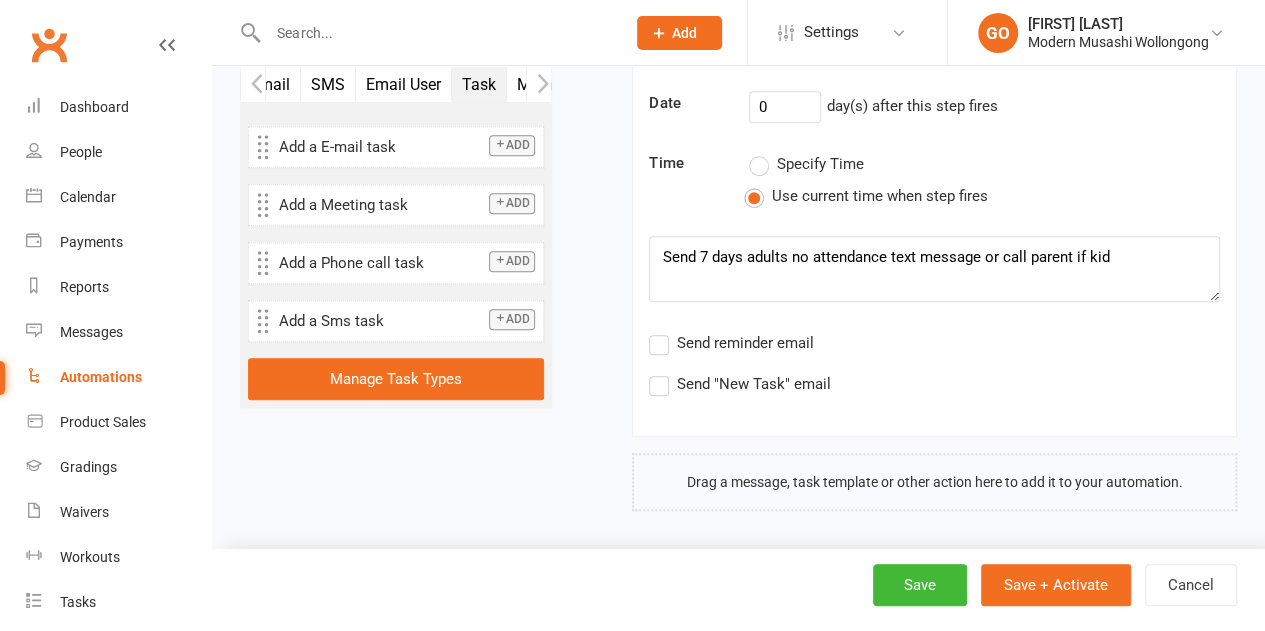 click on "Add" at bounding box center [512, 261] 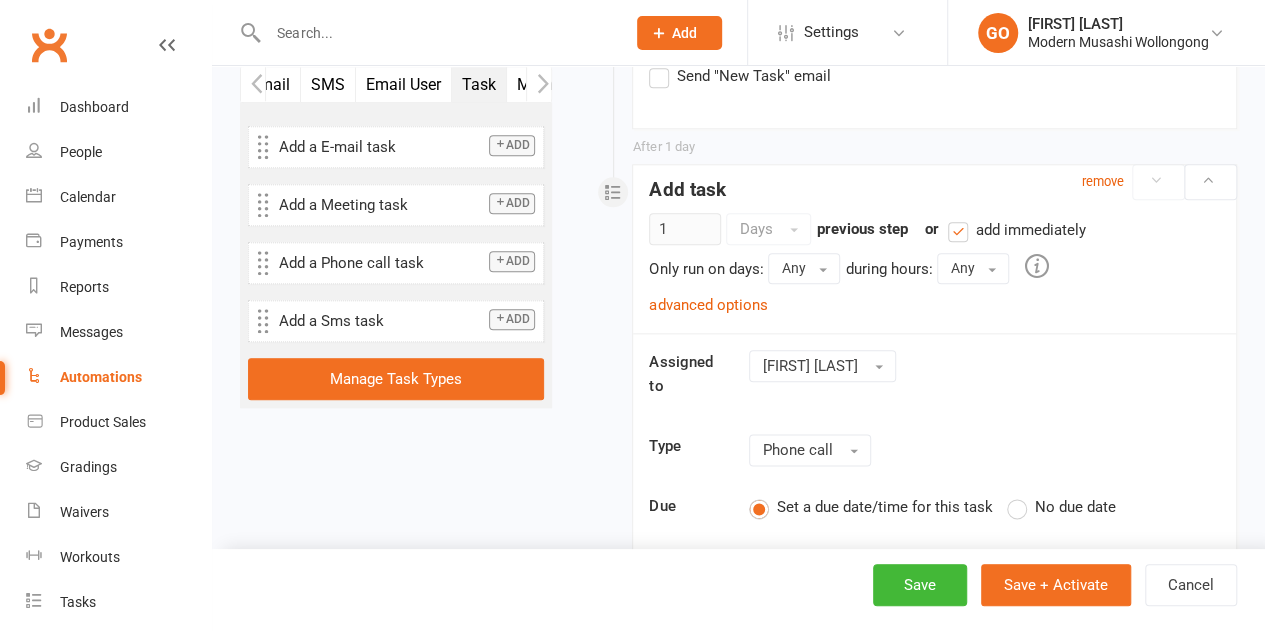 scroll, scrollTop: 1053, scrollLeft: 0, axis: vertical 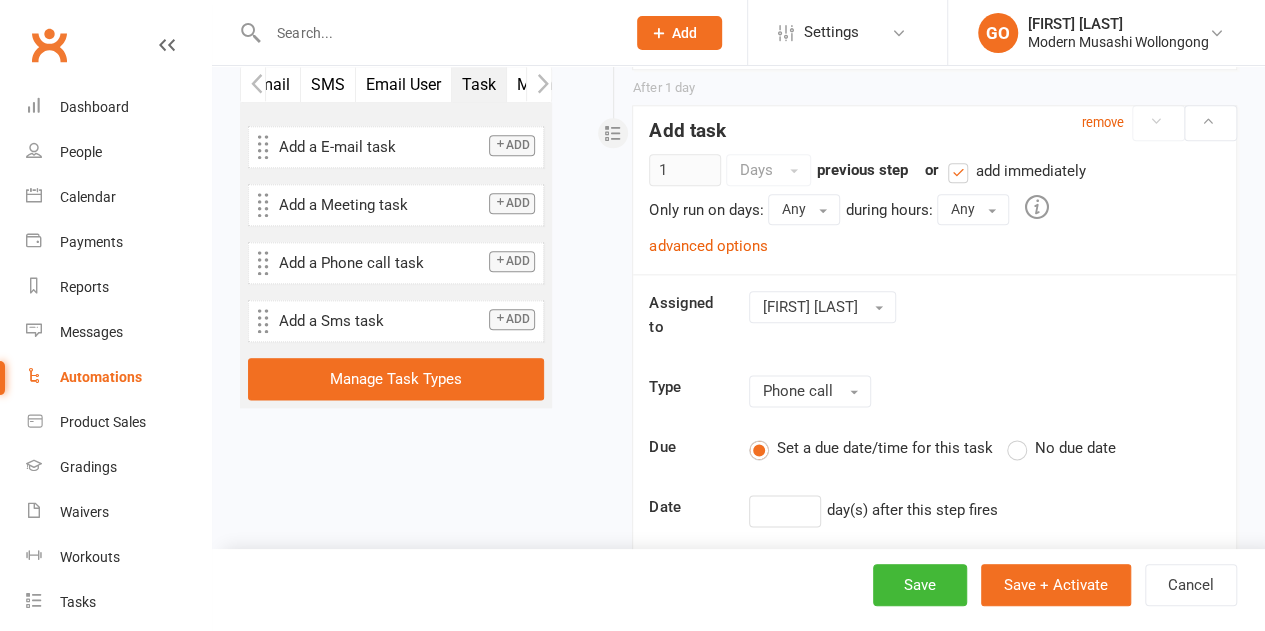 click on "Starts on Booking Cancelled Booking Due Booking Late-Cancelled Booking Marked Absent Booking Marked Attended Contact Added to Event Waitlist Contact Birthday Converted to Member Credit Card Expiry Days Since Last Attendance End of Suspension Enrolled in Martial Arts Style First Class Attended First Class Due General Attendance Marked Manual Enrolment Member Added Member First Activated Member Promoted / Graded Membership Added Membership Cancelled Membership Due to Start Membership Expiry Non-attending Contact Added Payment Due Payment Failure Payment Marked Process Manually Payment Paid Prospect Added Prospect Status Changed Recurring Bookings Activated Signed Waiver Approved Single Booking Created Start of Suspension Suspension Added Workout Performed Name Non attendance No category selected Manage categories If a step fails Pause the automation (do not send alert email) Pause the automation and send an alert email Stop the automation (do not send alert email) Stop the automation and send an alert email 7" at bounding box center [909, -14] 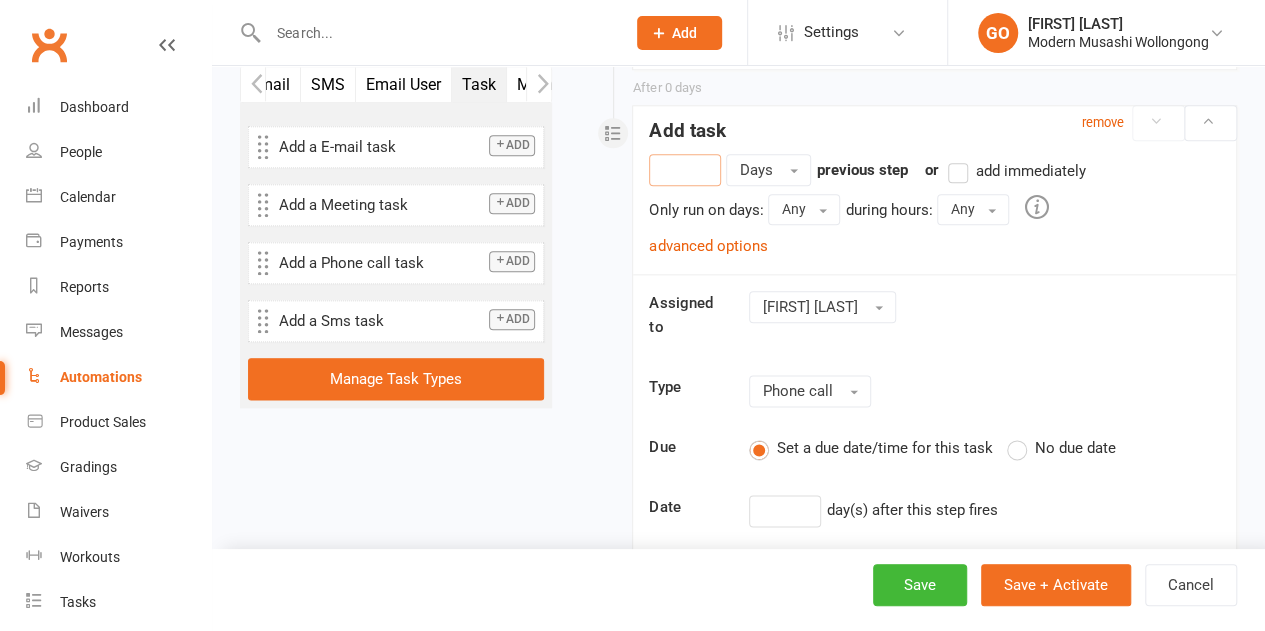 click at bounding box center (685, 170) 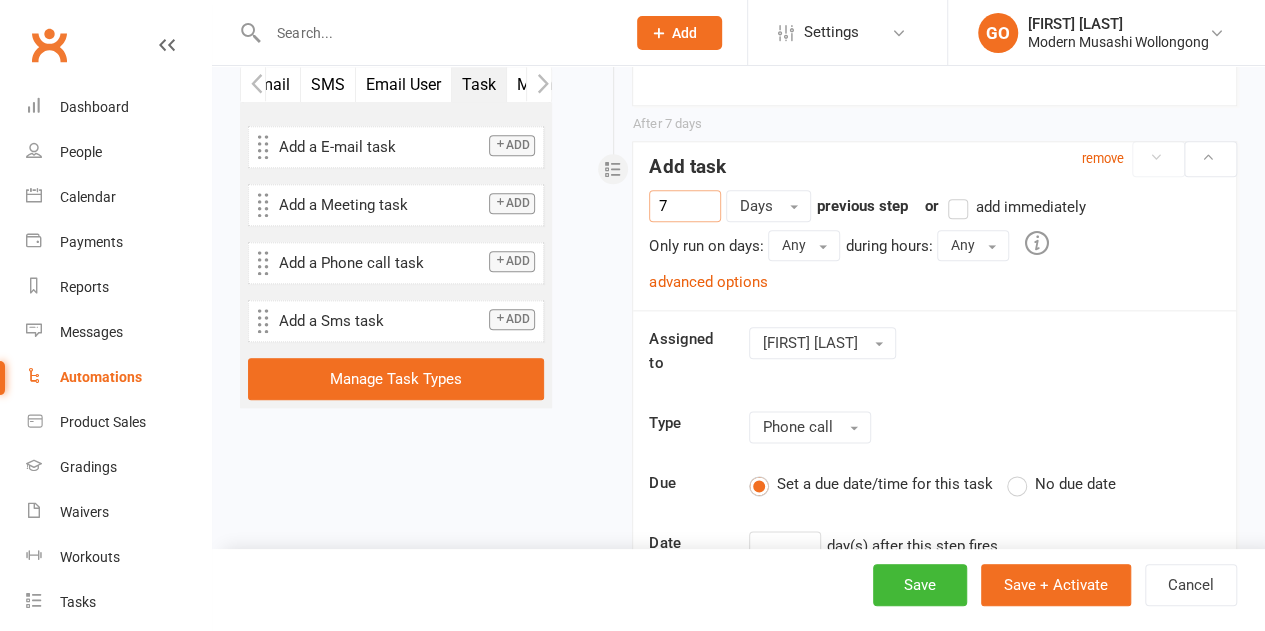 scroll, scrollTop: 1033, scrollLeft: 0, axis: vertical 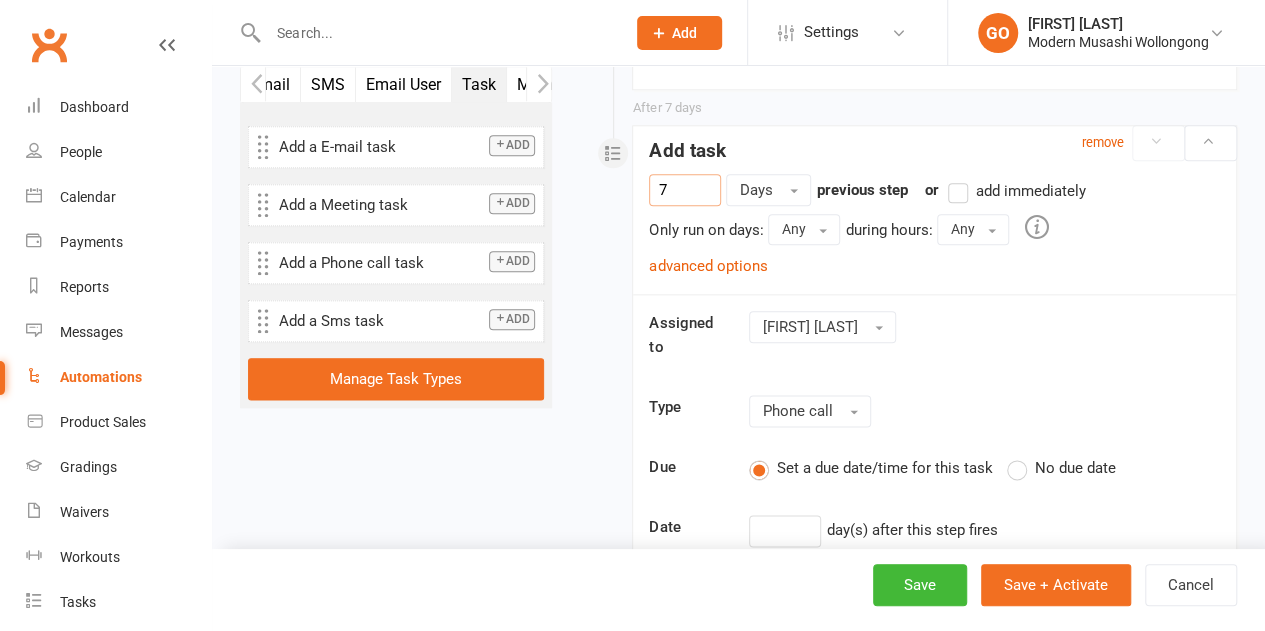 click on "advanced options" at bounding box center (708, 266) 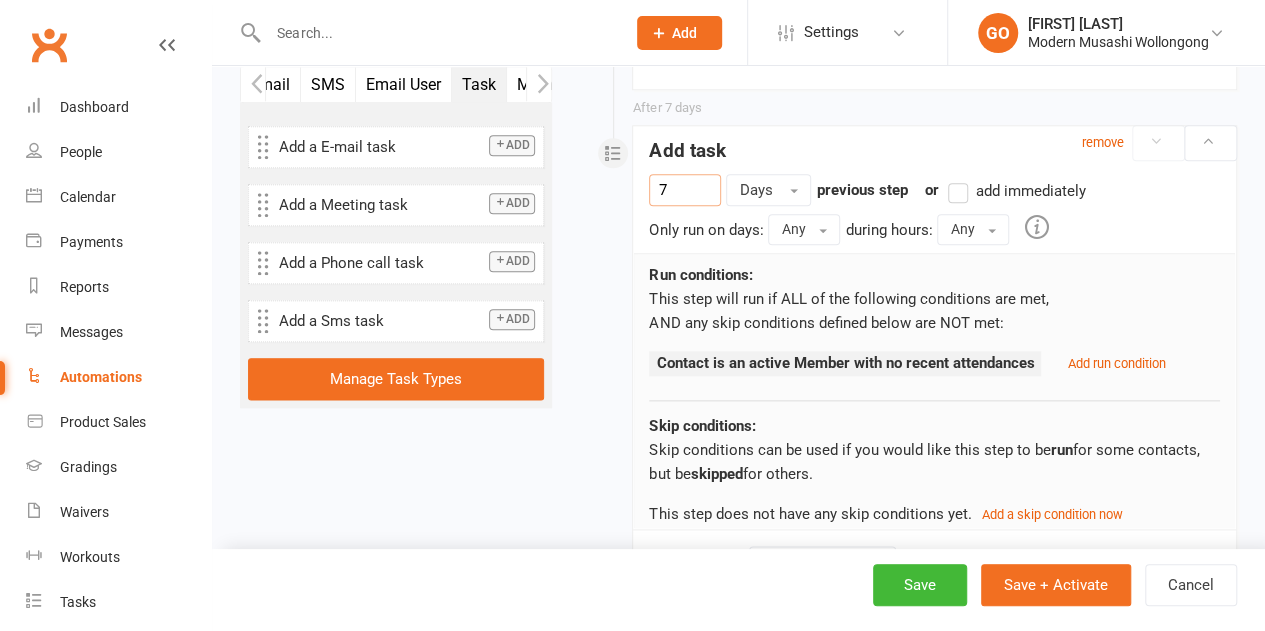 click on "Add run condition" at bounding box center [1116, 363] 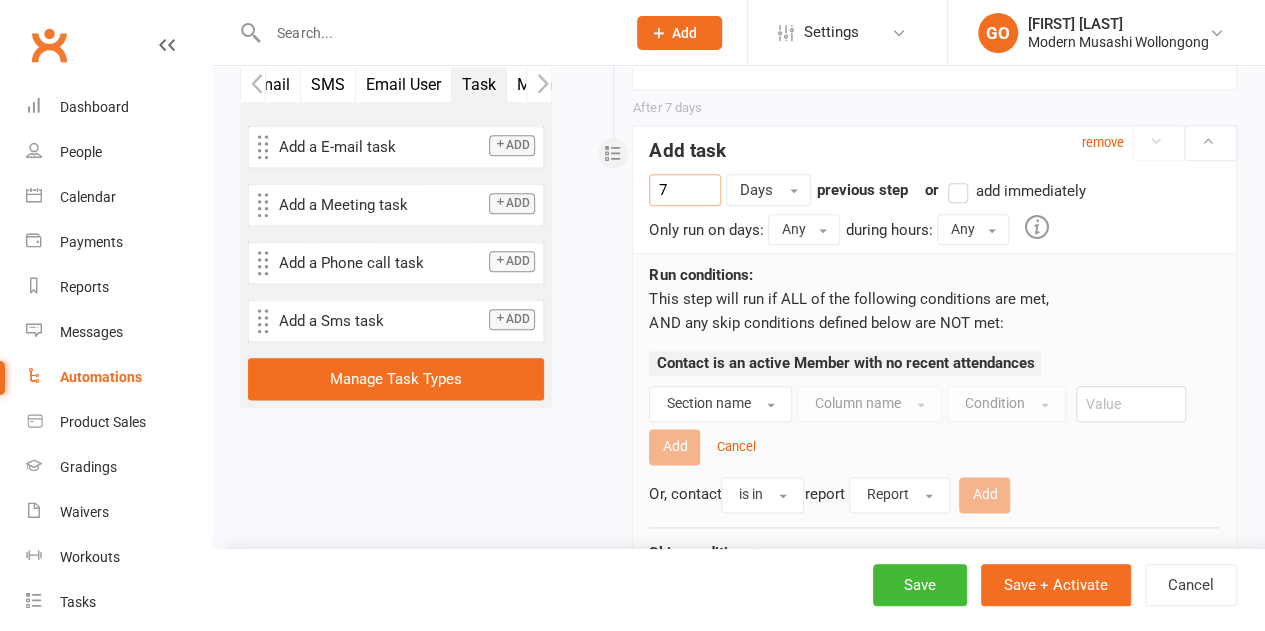type on "7" 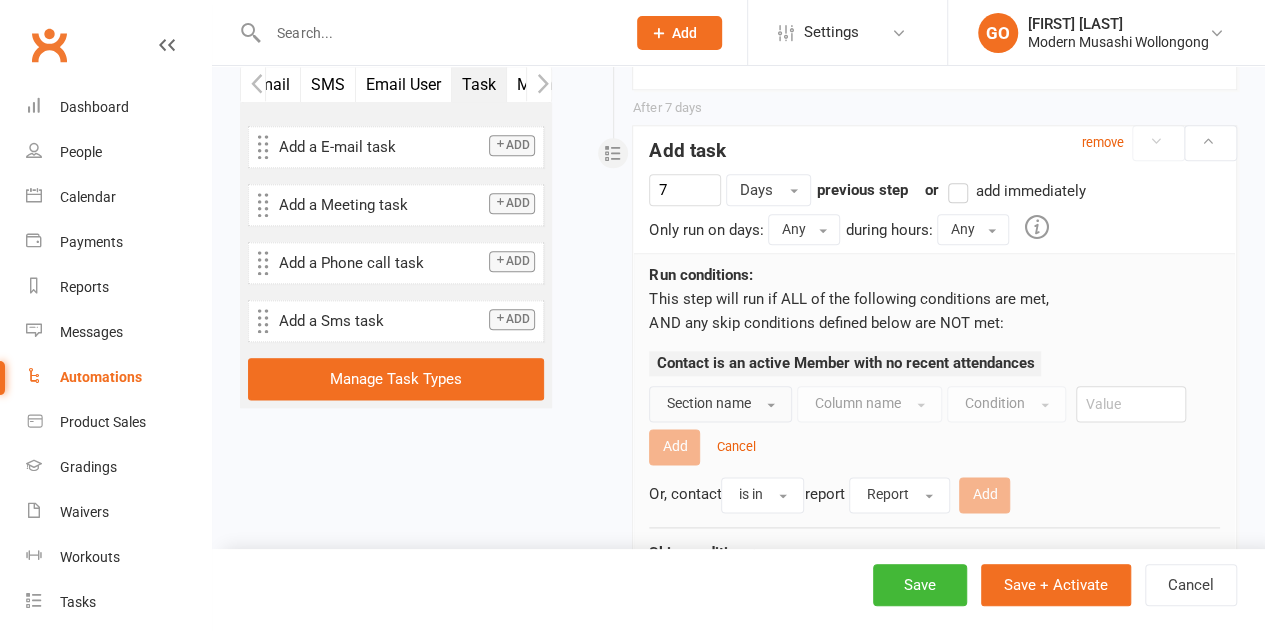 click on "Section name" at bounding box center (708, 403) 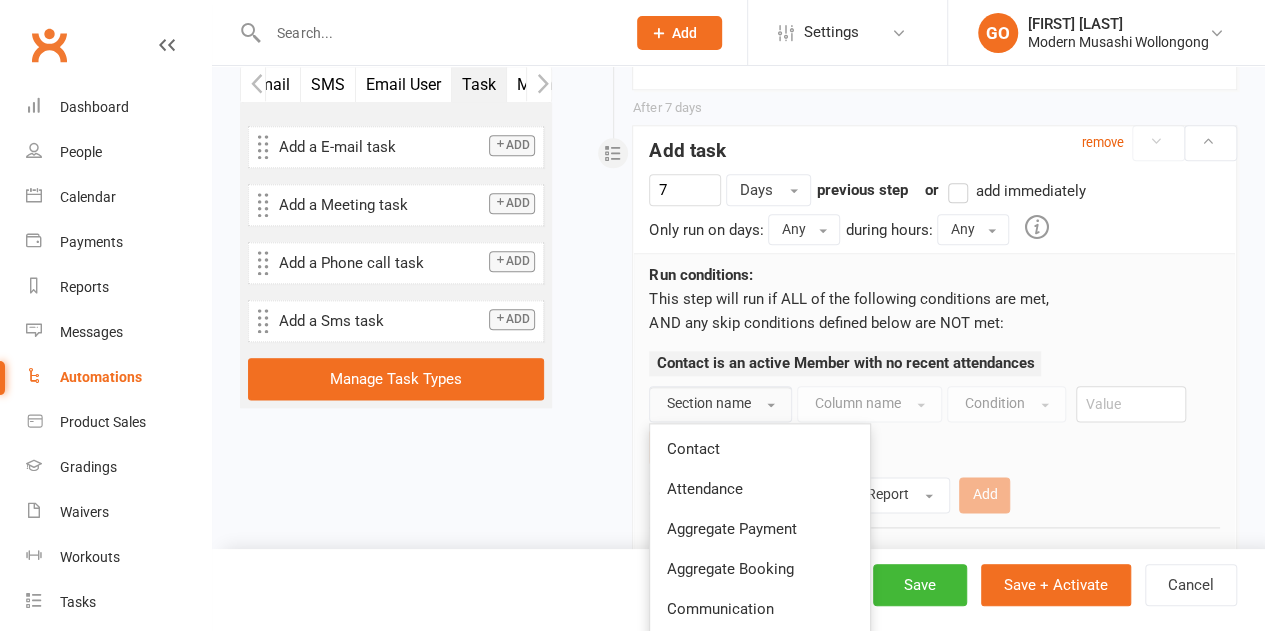 click on "Attendance" at bounding box center (704, 489) 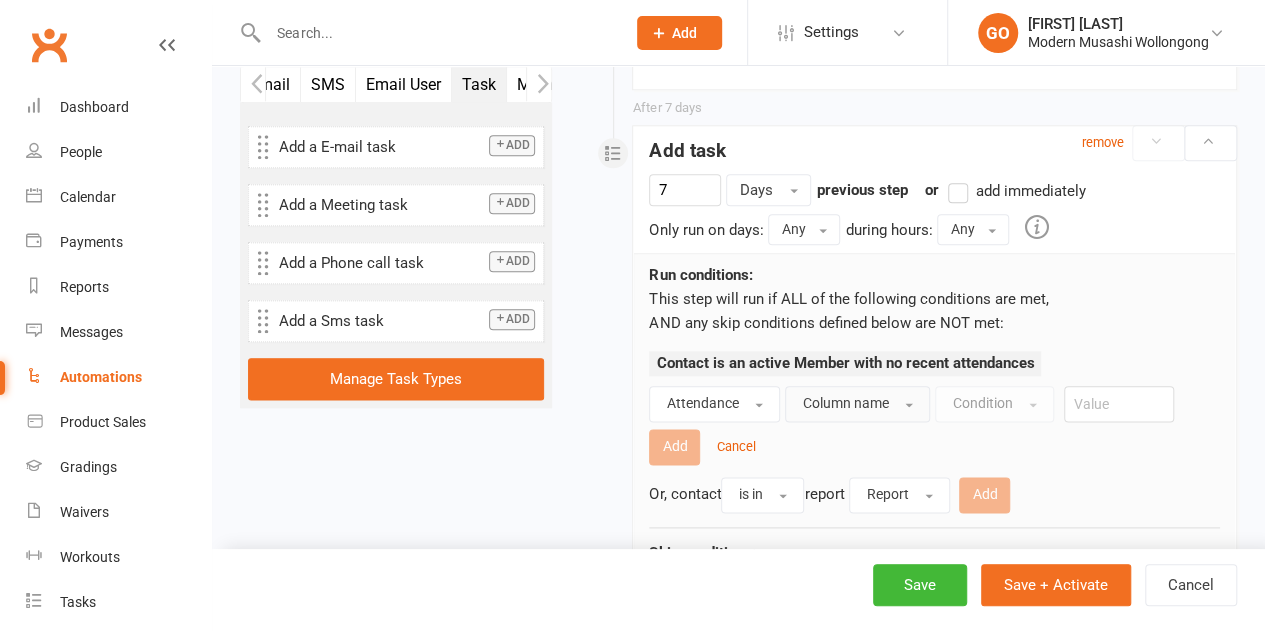 click on "Column name" at bounding box center [845, 403] 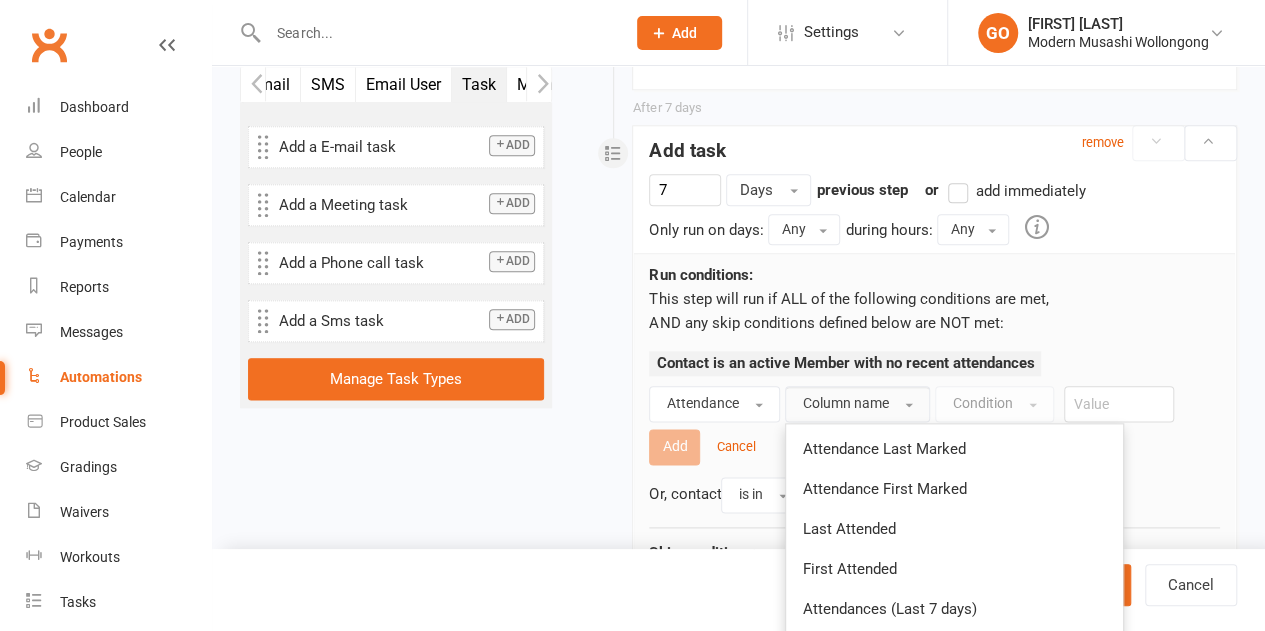 drag, startPoint x: 888, startPoint y: 591, endPoint x: 888, endPoint y: 355, distance: 236 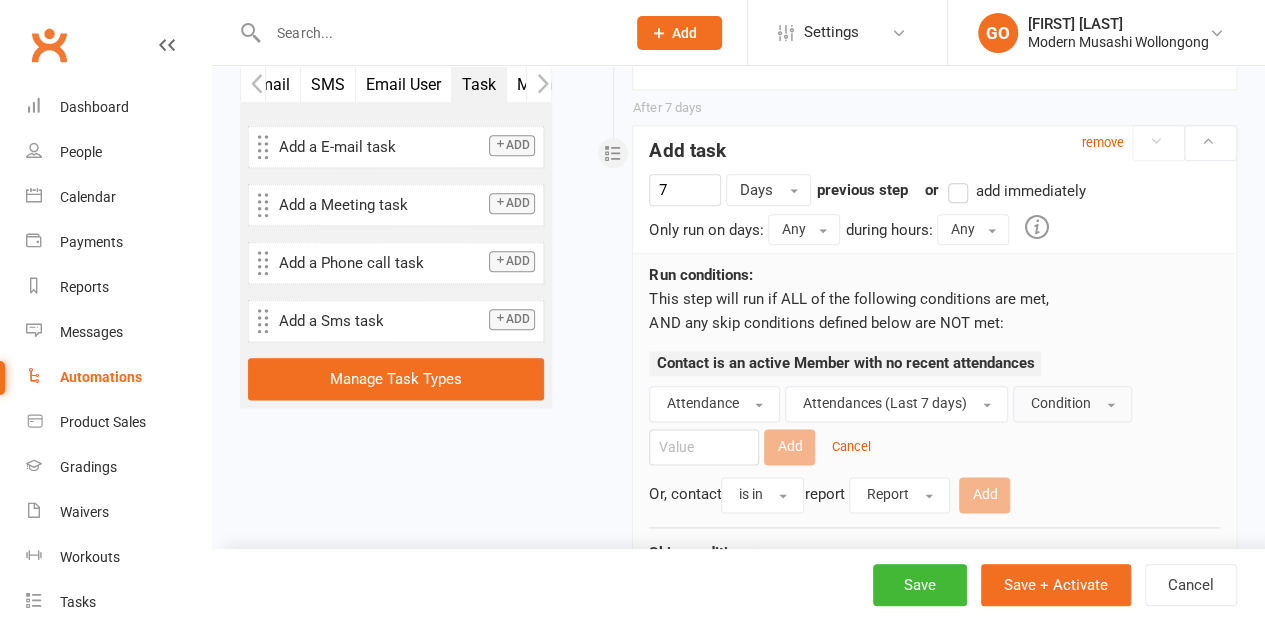 click on "Condition" at bounding box center [1060, 403] 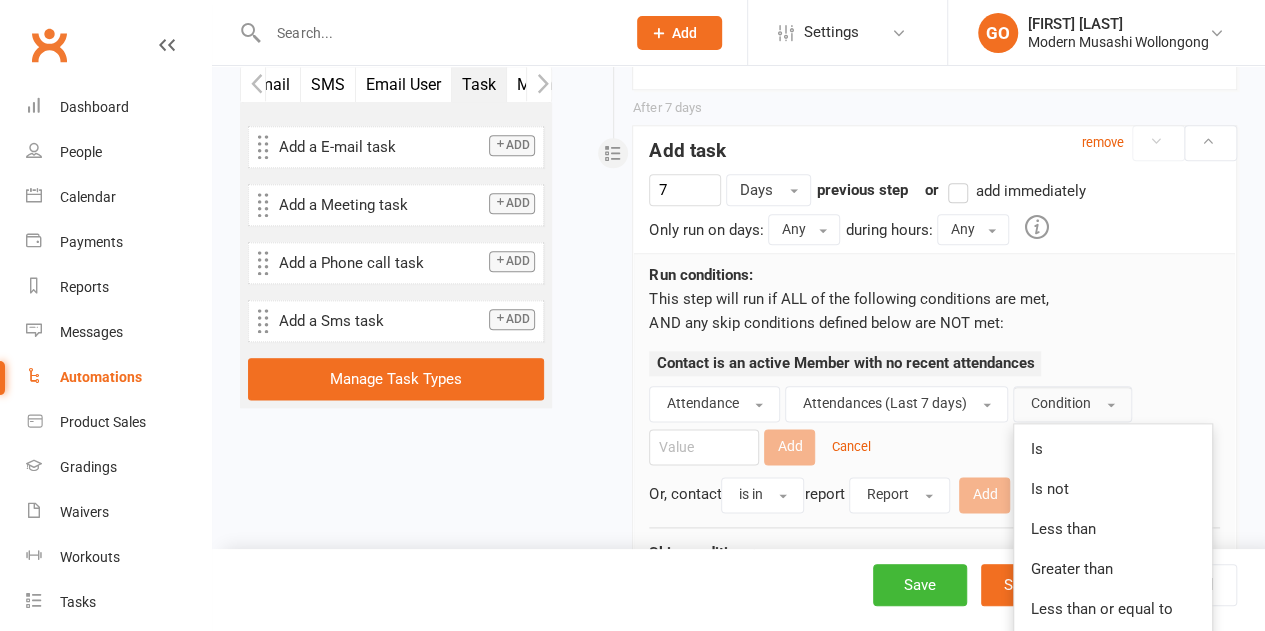 click on "Less than or equal to" at bounding box center [1101, 609] 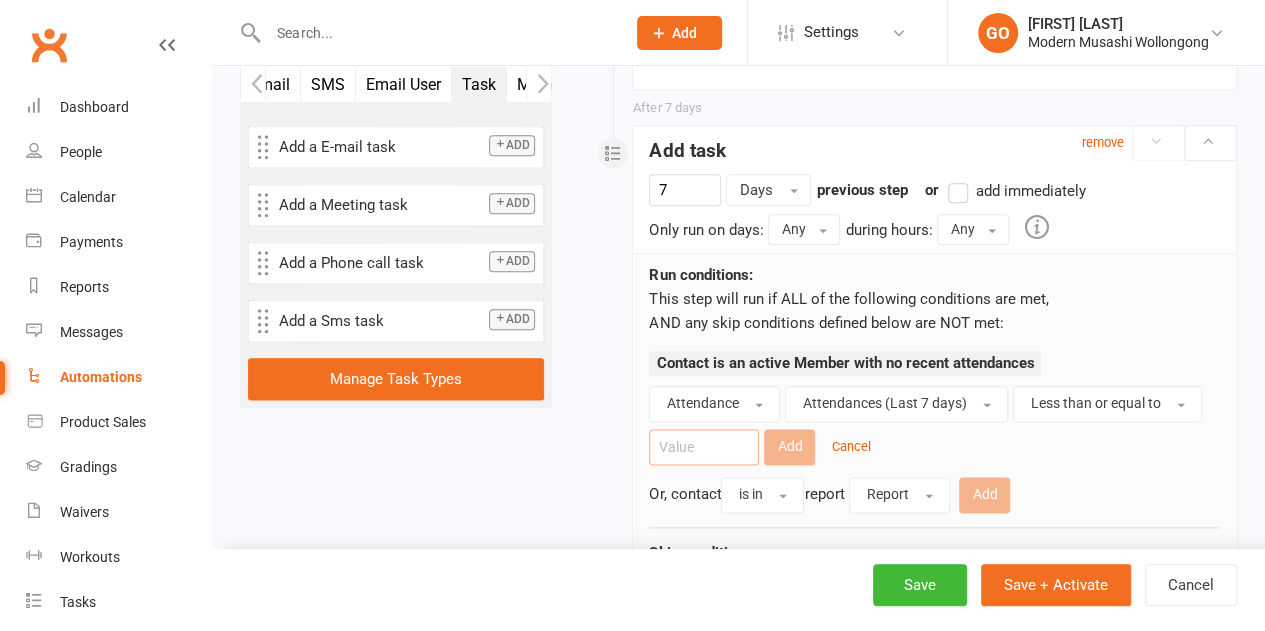 click at bounding box center (704, 447) 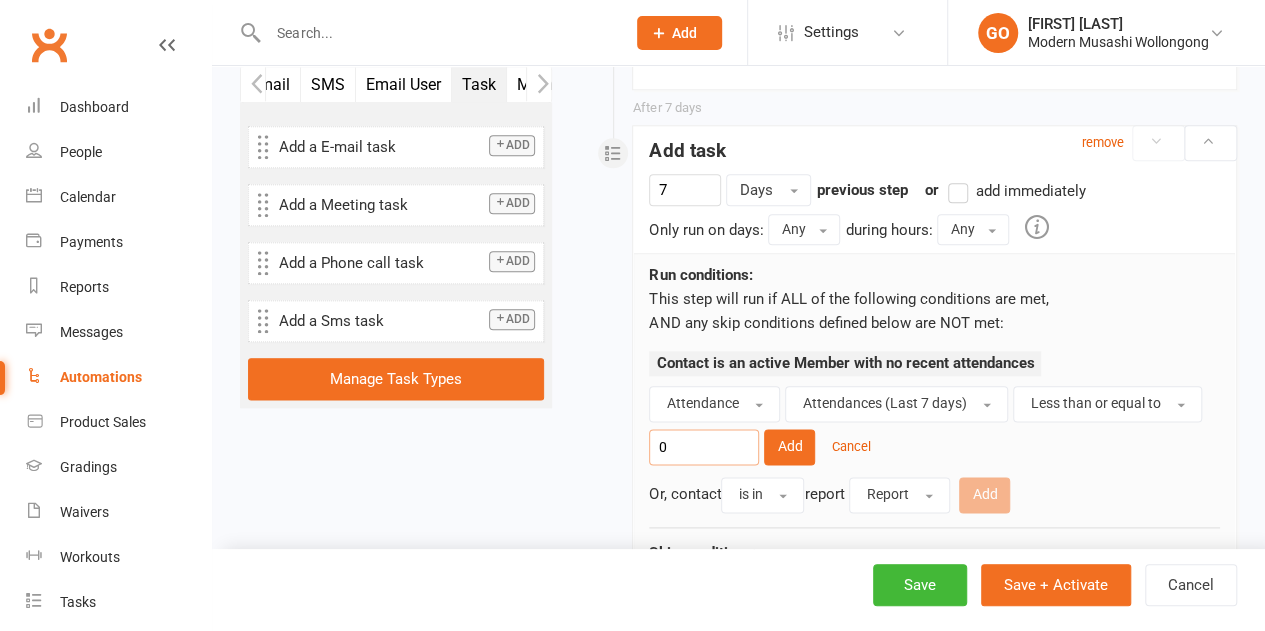 type on "0" 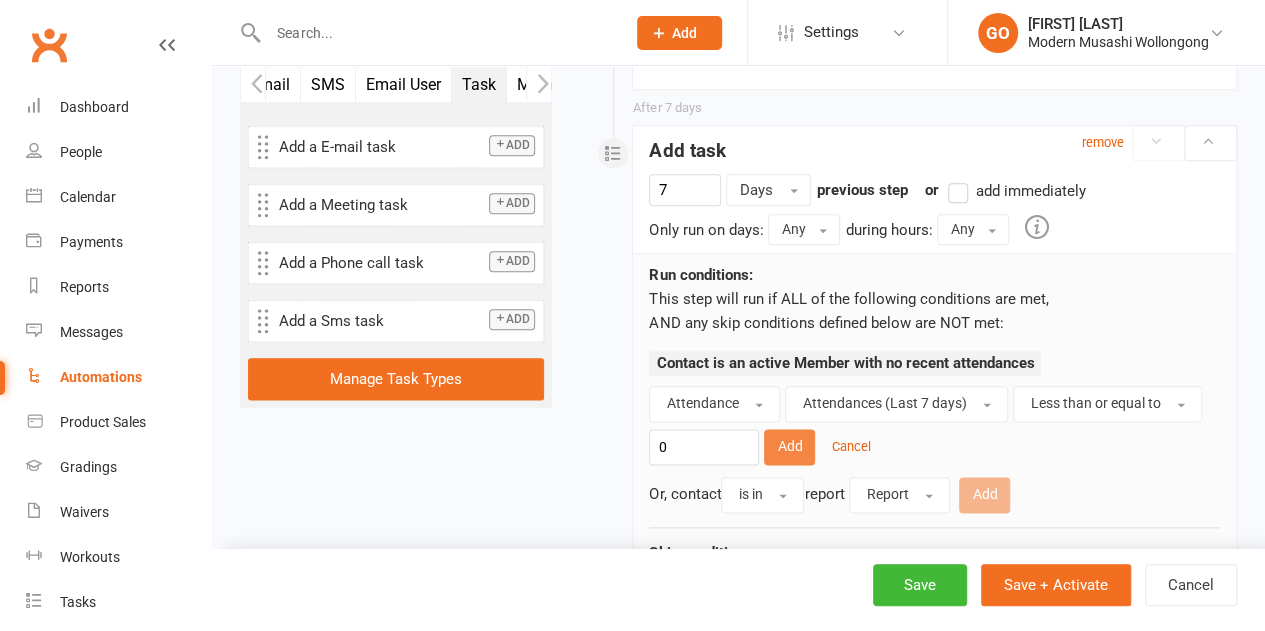 click on "Add" at bounding box center (789, 447) 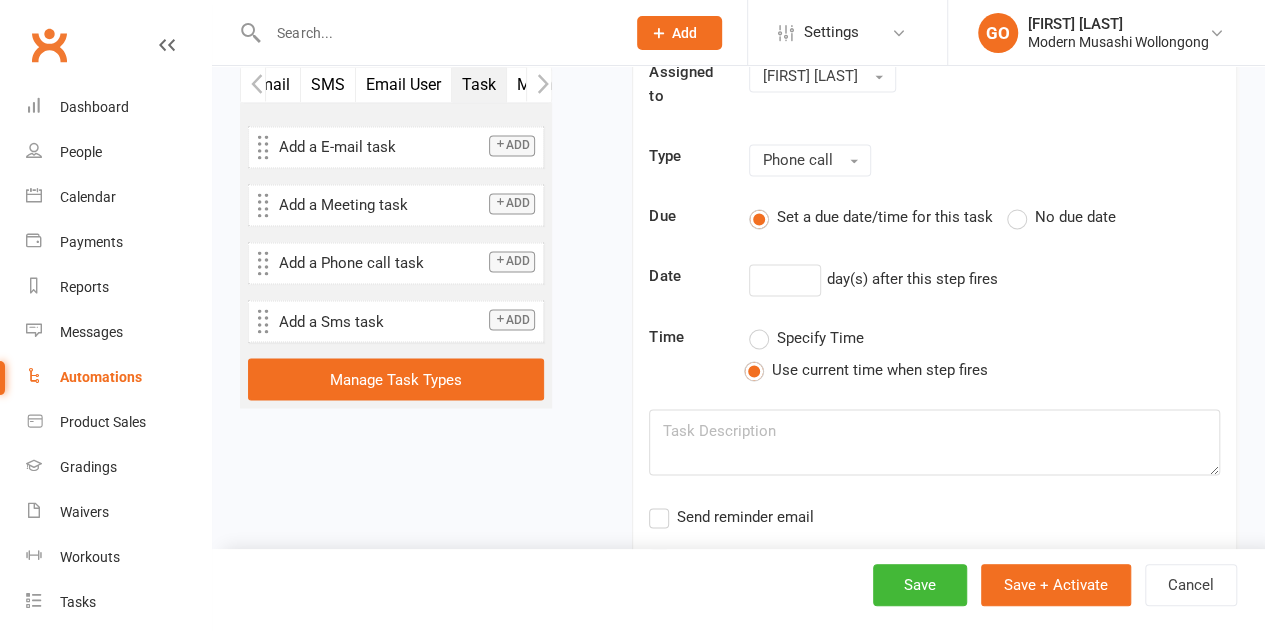 scroll, scrollTop: 1700, scrollLeft: 0, axis: vertical 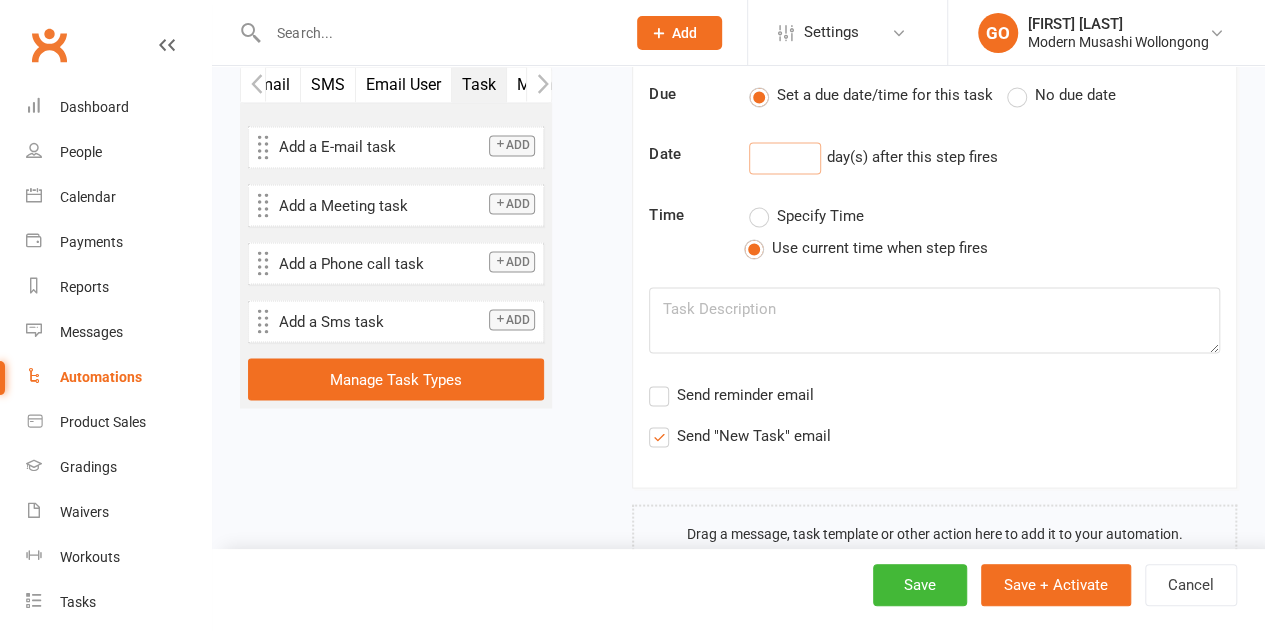 click at bounding box center [785, 158] 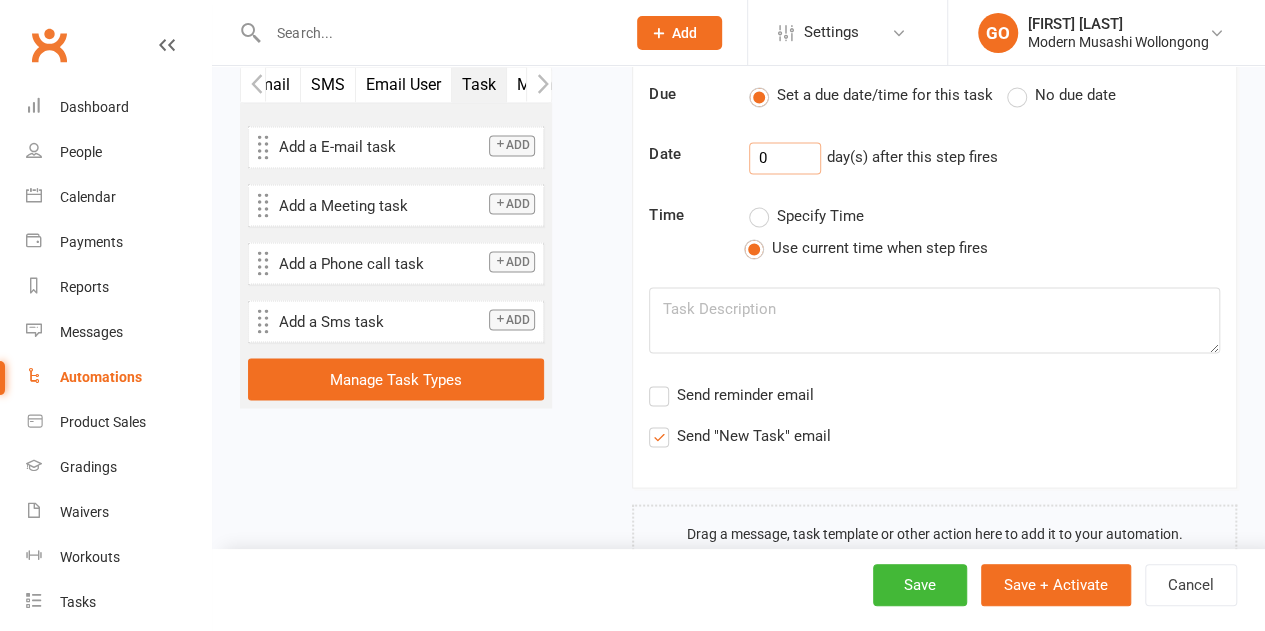 type on "0" 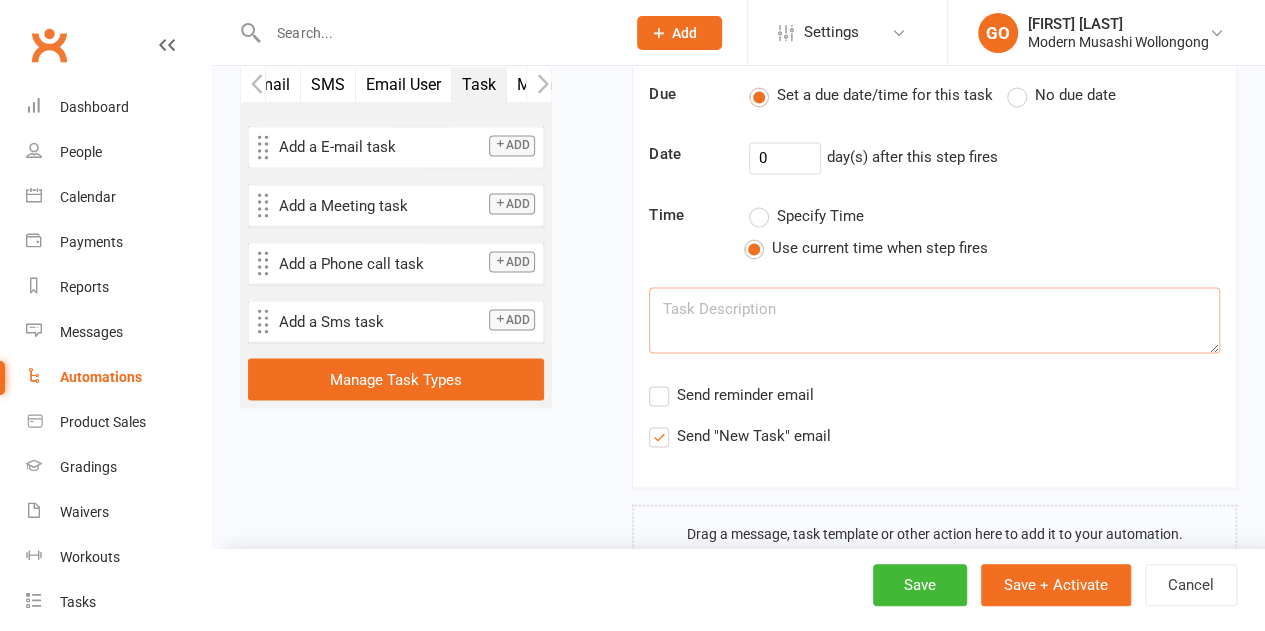 drag, startPoint x: 845, startPoint y: 311, endPoint x: 824, endPoint y: 312, distance: 21.023796 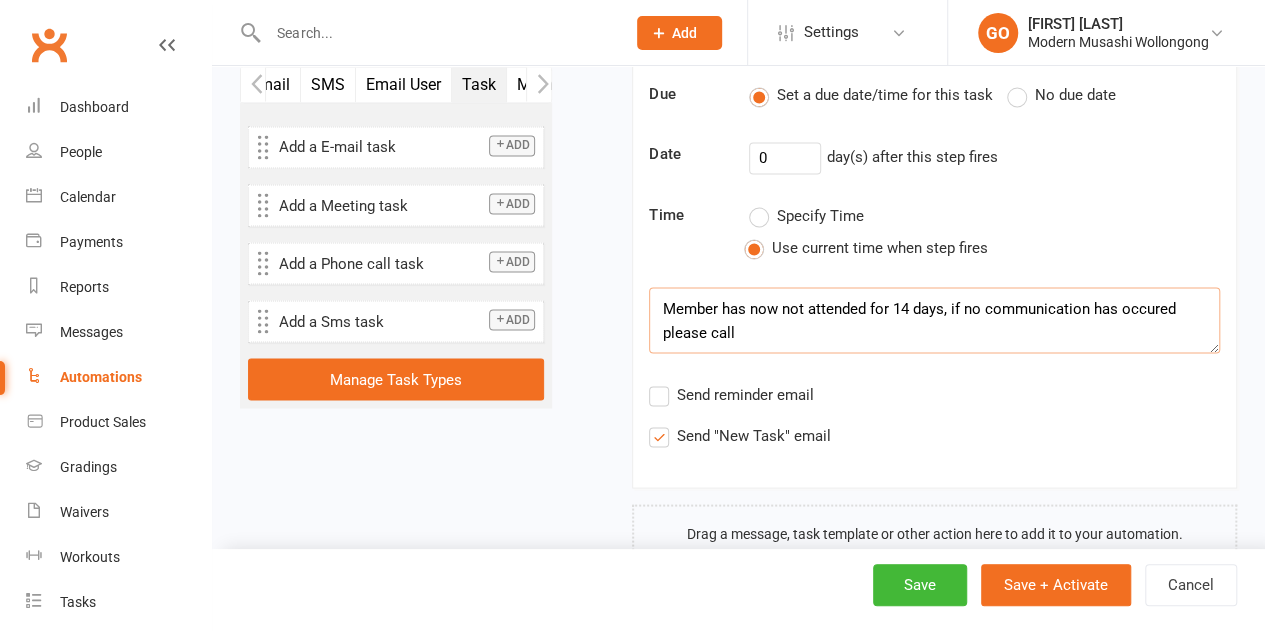 click on "Send "New Task" email" at bounding box center [739, 435] 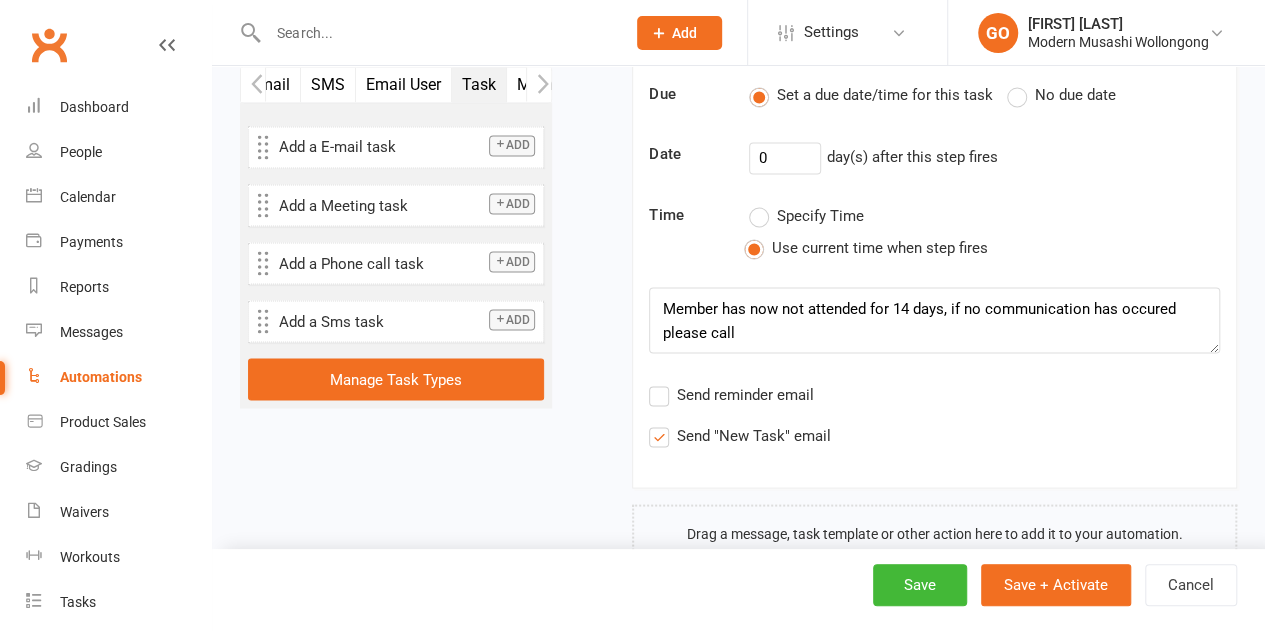 click on "Send "New Task" email" at bounding box center (655, 423) 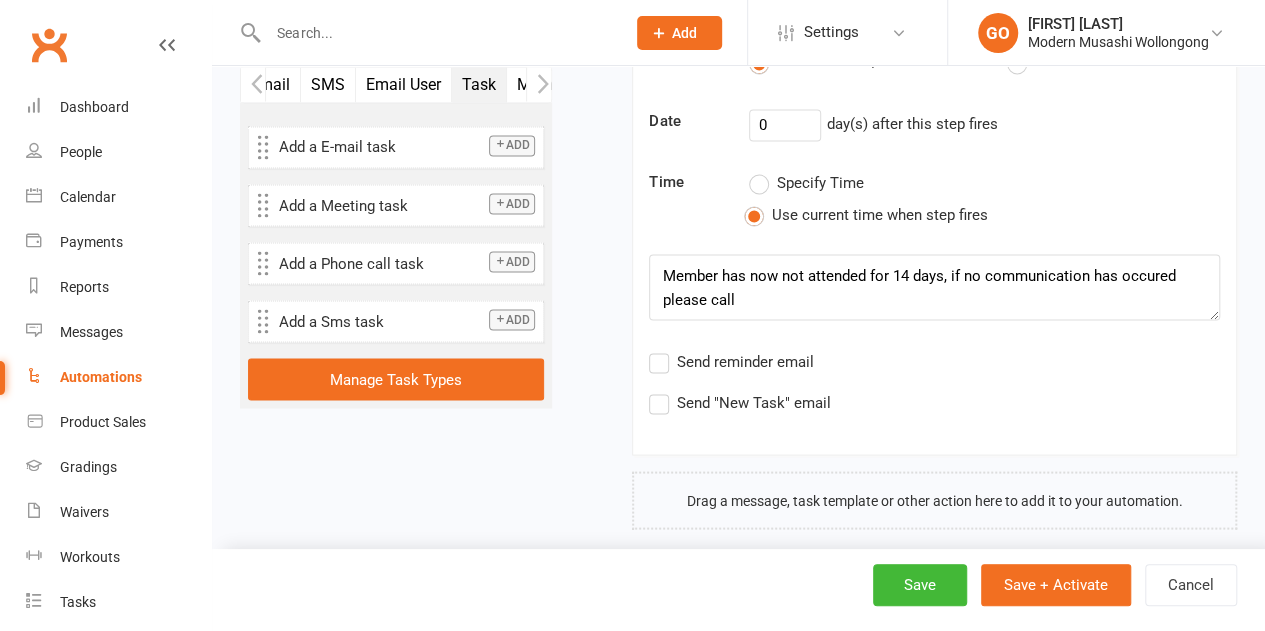 scroll, scrollTop: 1748, scrollLeft: 0, axis: vertical 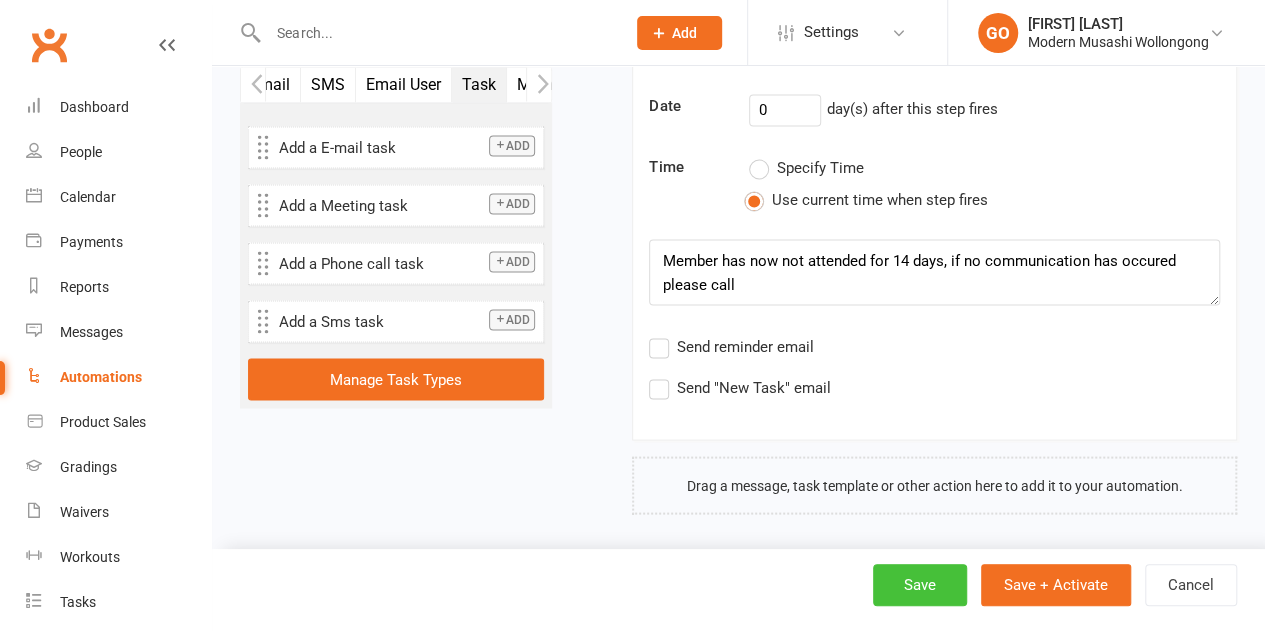 click on "Save" at bounding box center (920, 585) 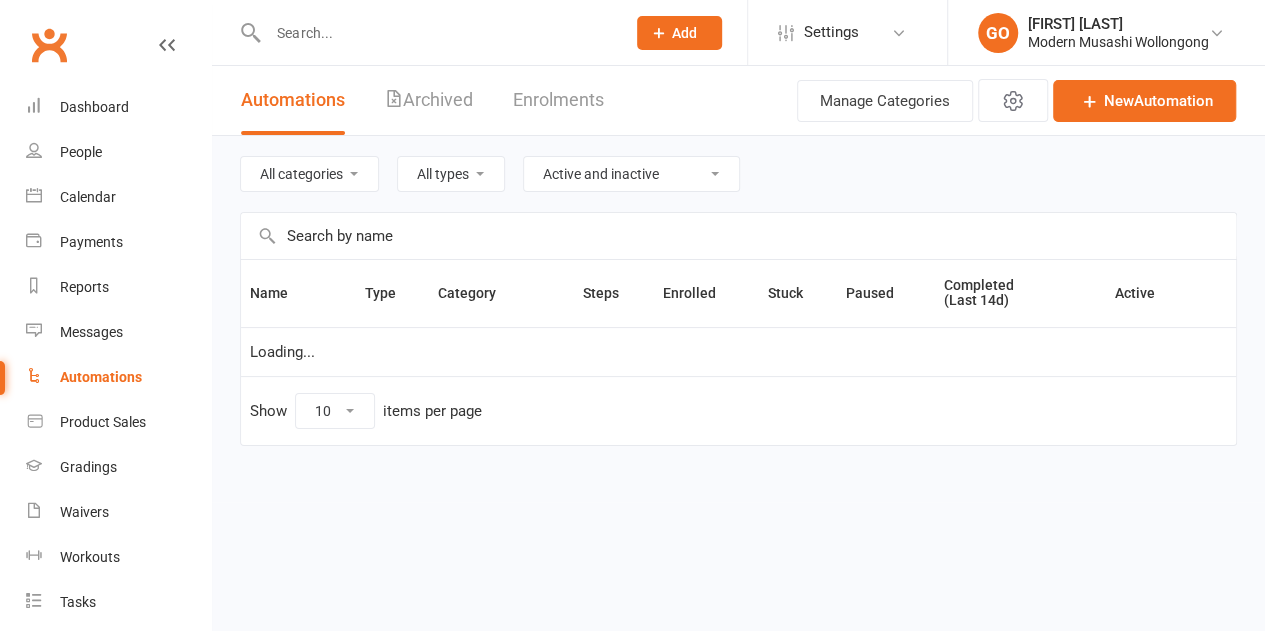 scroll, scrollTop: 0, scrollLeft: 0, axis: both 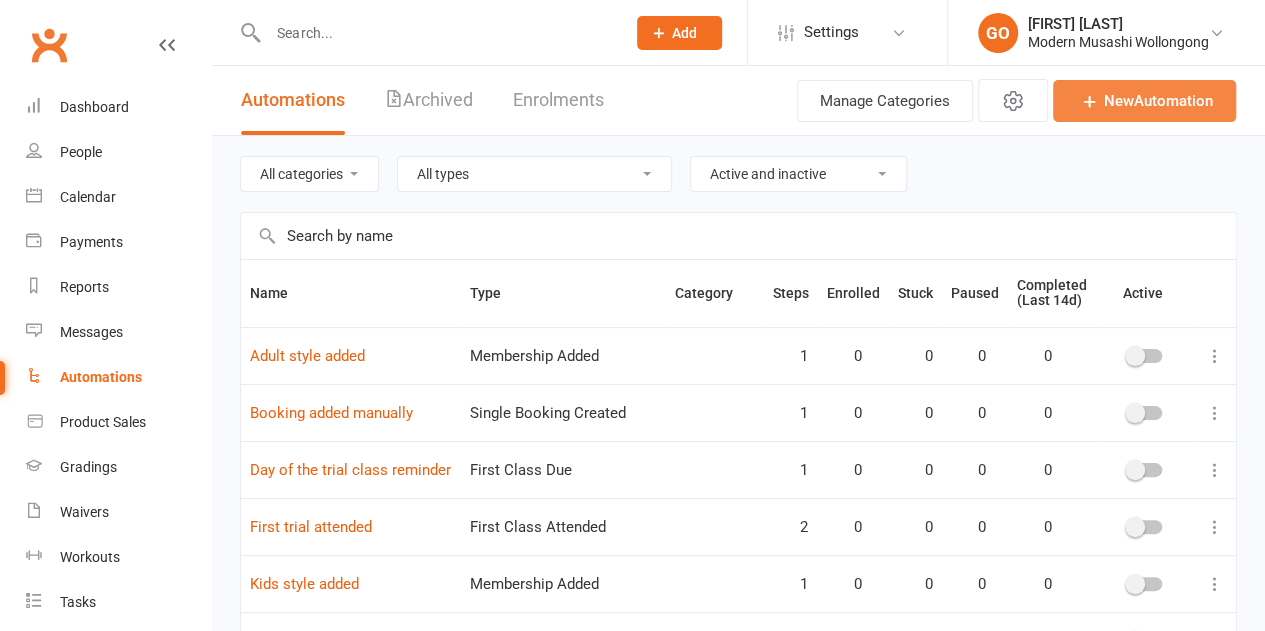 click on "New  Automation" at bounding box center (1144, 101) 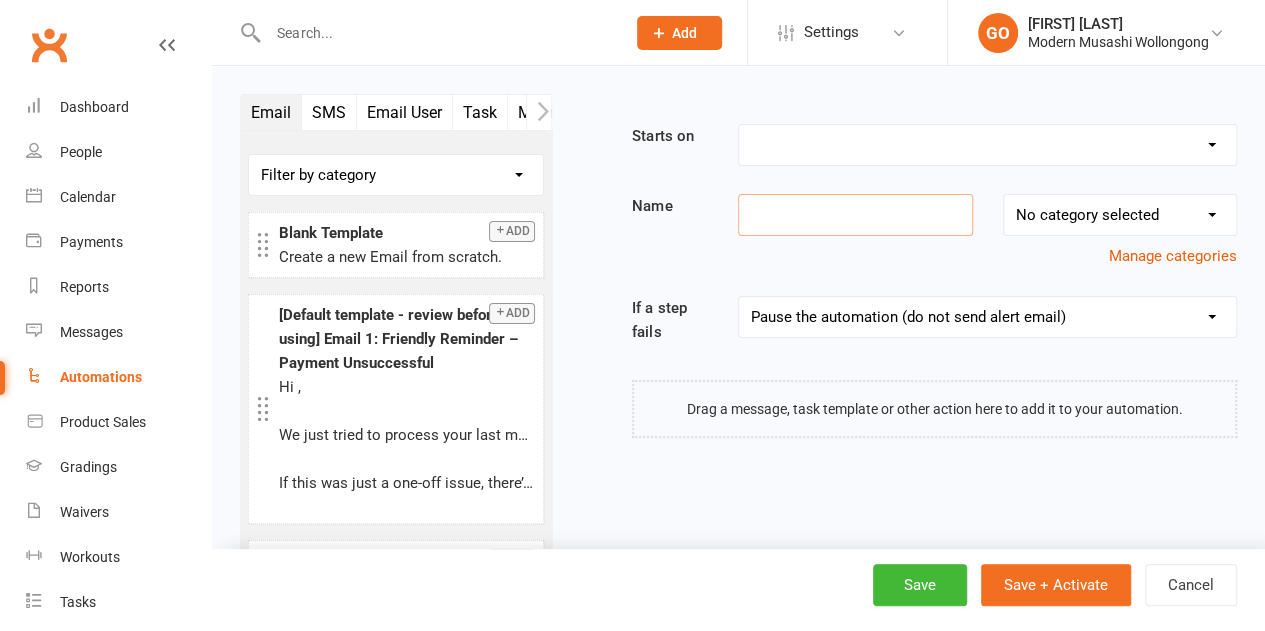 click at bounding box center [855, 215] 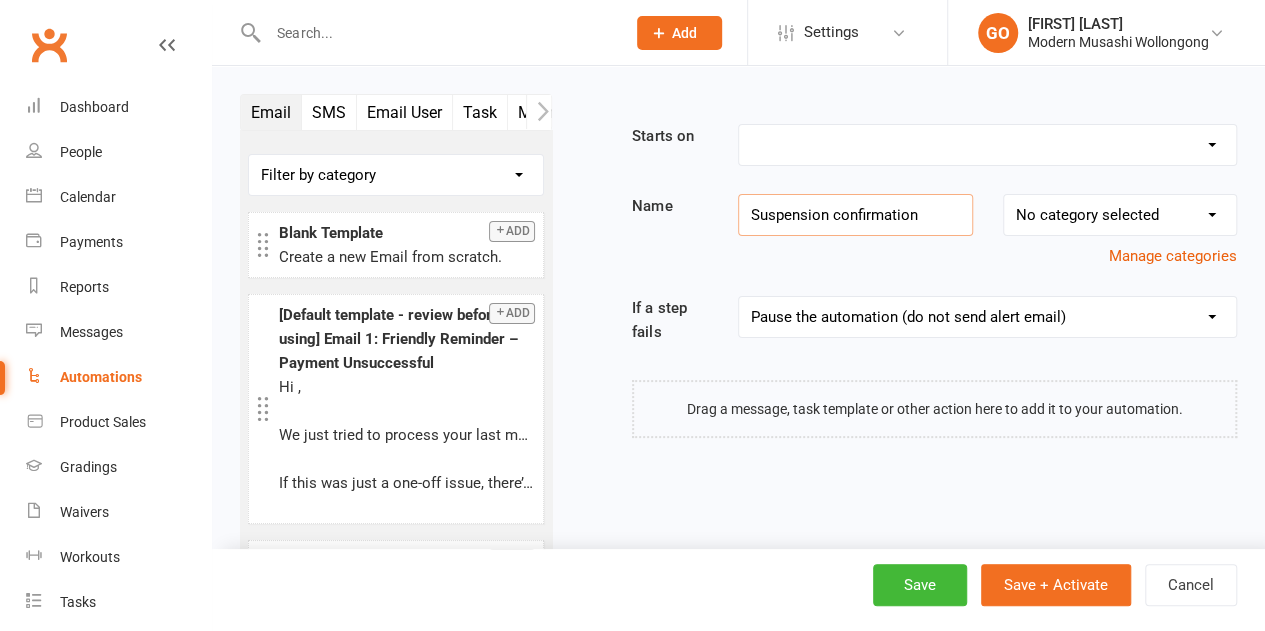 type on "Suspension confirmation" 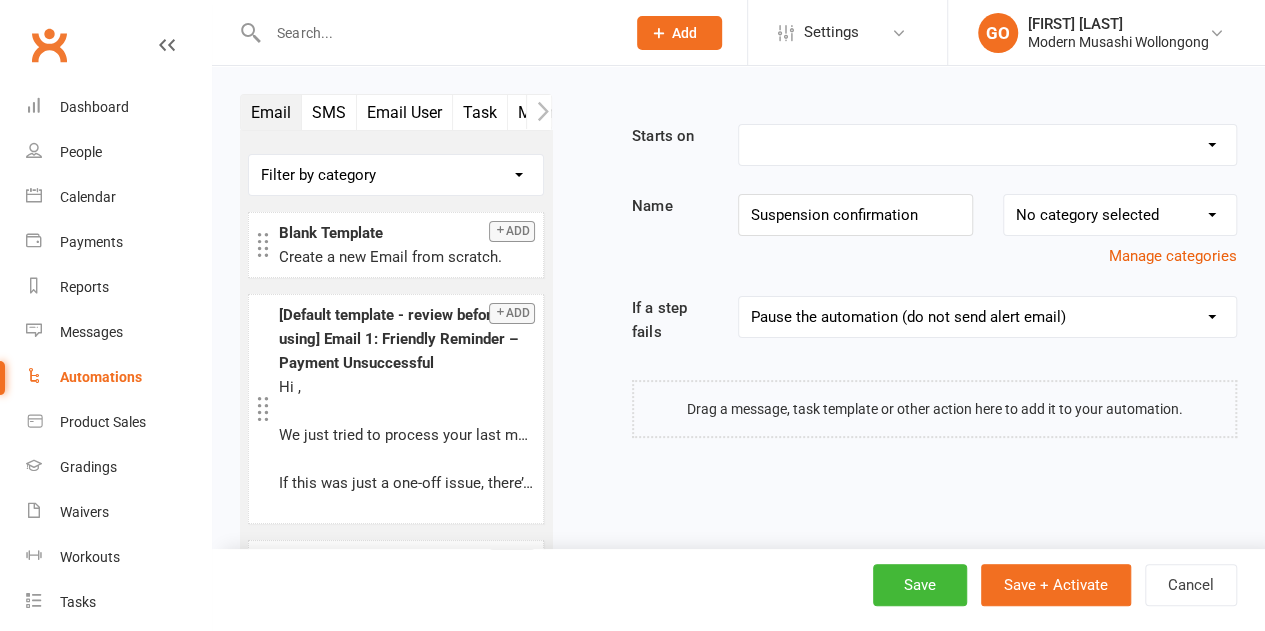 click on "Booking Cancelled Booking Due Booking Late-Cancelled Booking Marked Absent Booking Marked Attended Contact Added to Event Waitlist Contact Birthday Converted to Member Credit Card Expiry Days Since Last Attendance End of Suspension Enrolled in Martial Arts Style First Class Attended First Class Due General Attendance Marked Manual Enrolment Member Added Member First Activated Member Promoted / Graded Membership Added Membership Cancelled Membership Due to Start Membership Expiry Non-attending Contact Added Payment Due Payment Failure Payment Marked Process Manually Payment Paid Prospect Added Prospect Status Changed Recurring Bookings Activated Signed Waiver Approved Single Booking Created Start of Suspension Suspension Added Workout Performed" at bounding box center [987, 145] 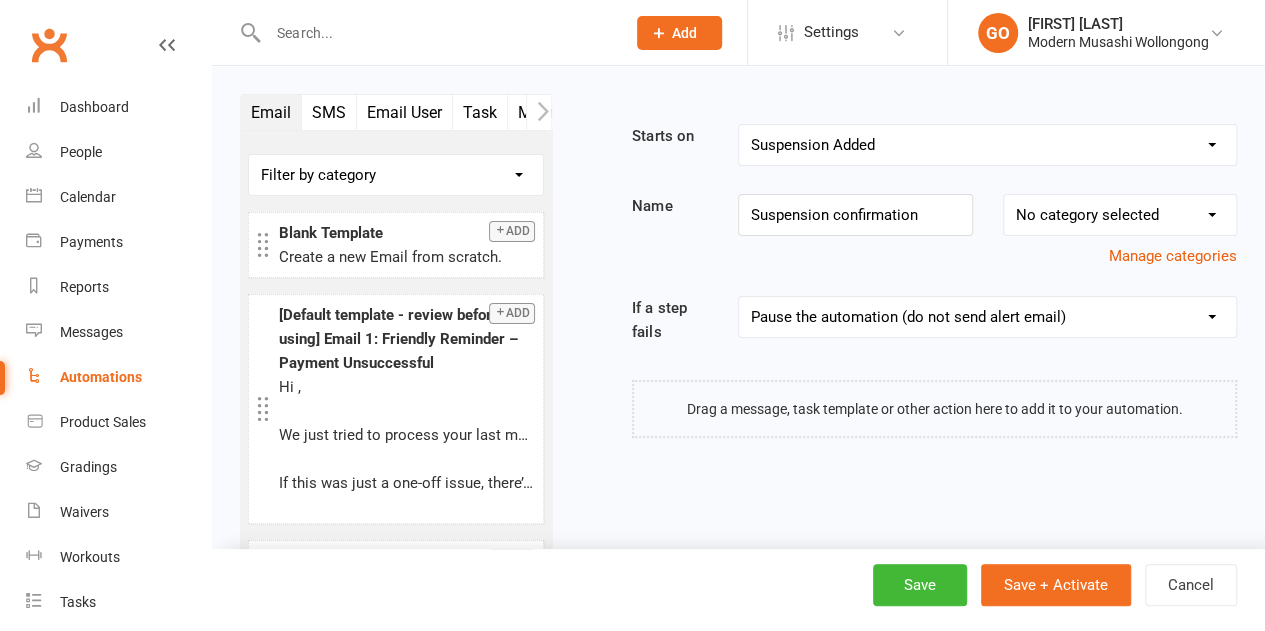 click on "Booking Cancelled Booking Due Booking Late-Cancelled Booking Marked Absent Booking Marked Attended Contact Added to Event Waitlist Contact Birthday Converted to Member Credit Card Expiry Days Since Last Attendance End of Suspension Enrolled in Martial Arts Style First Class Attended First Class Due General Attendance Marked Manual Enrolment Member Added Member First Activated Member Promoted / Graded Membership Added Membership Cancelled Membership Due to Start Membership Expiry Non-attending Contact Added Payment Due Payment Failure Payment Marked Process Manually Payment Paid Prospect Added Prospect Status Changed Recurring Bookings Activated Signed Waiver Approved Single Booking Created Start of Suspension Suspension Added Workout Performed" at bounding box center (987, 145) 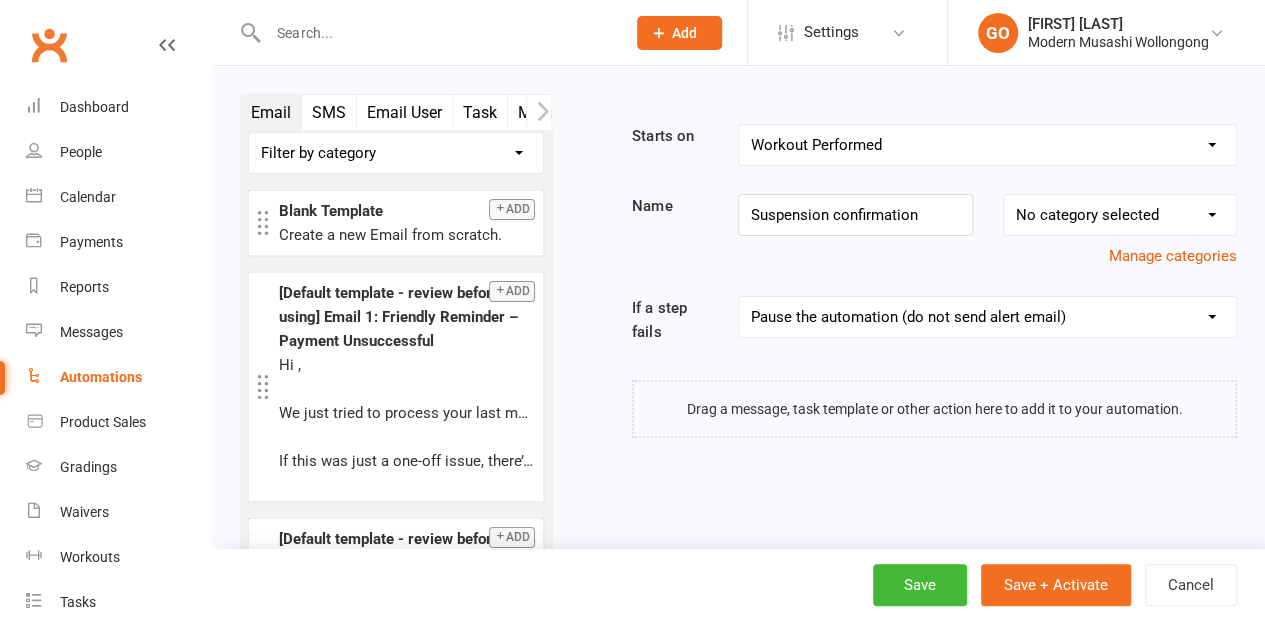 scroll, scrollTop: 33, scrollLeft: 0, axis: vertical 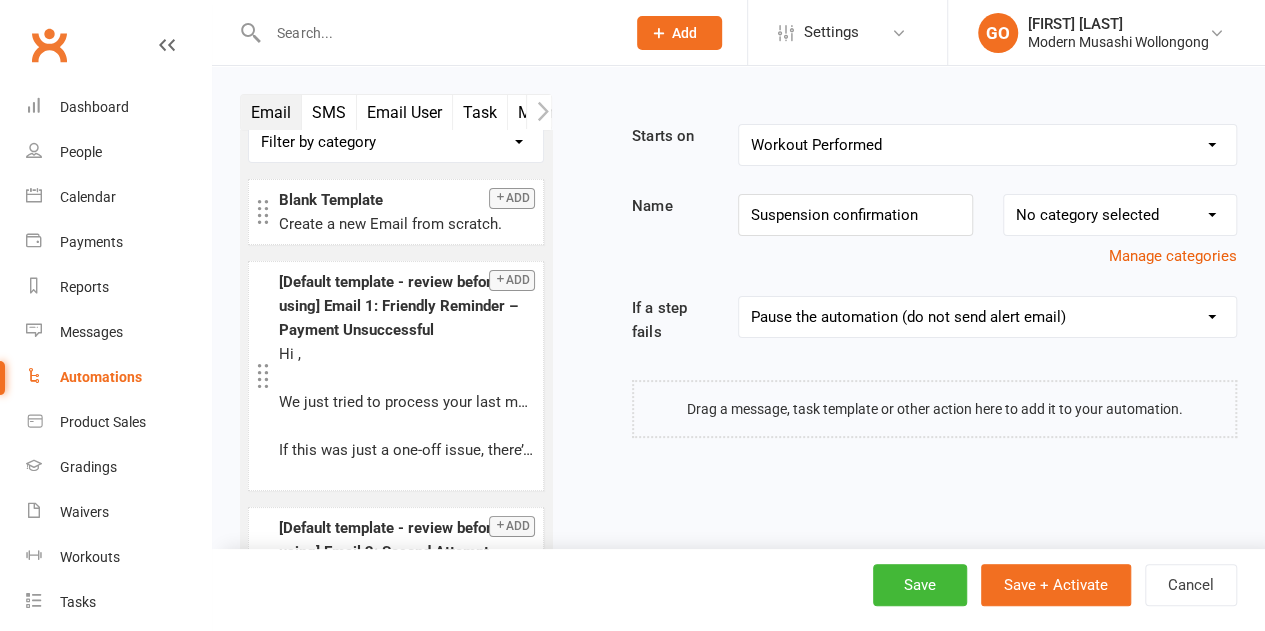 click on "Blank Template" at bounding box center (407, 200) 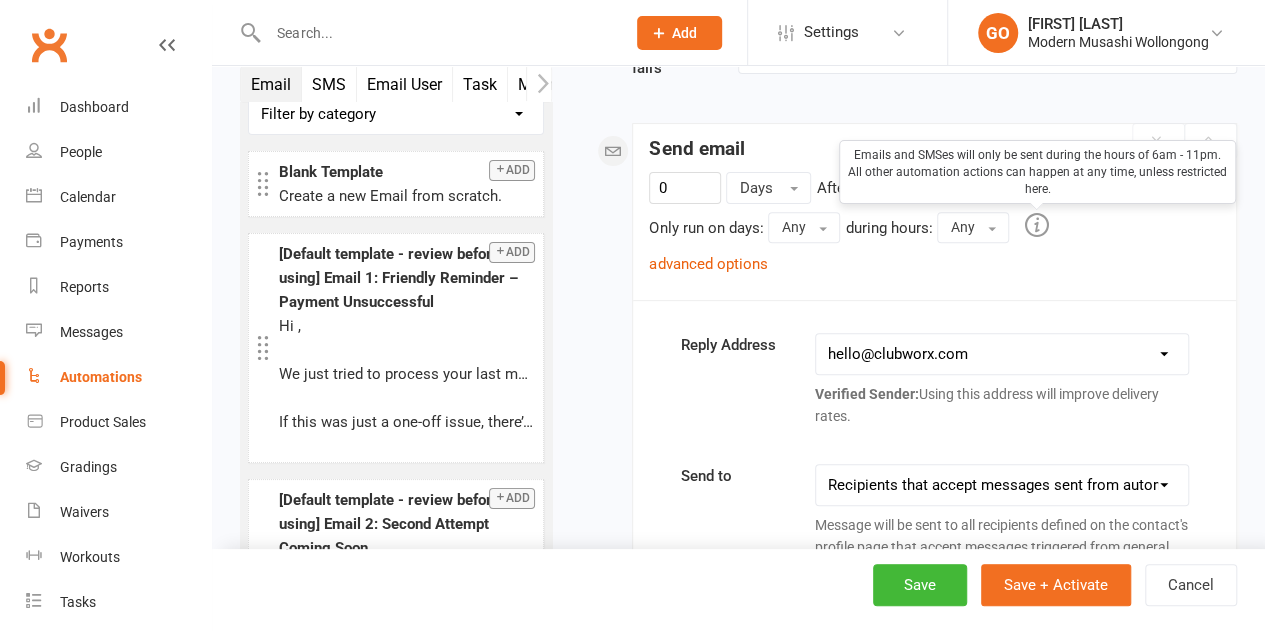 scroll, scrollTop: 252, scrollLeft: 0, axis: vertical 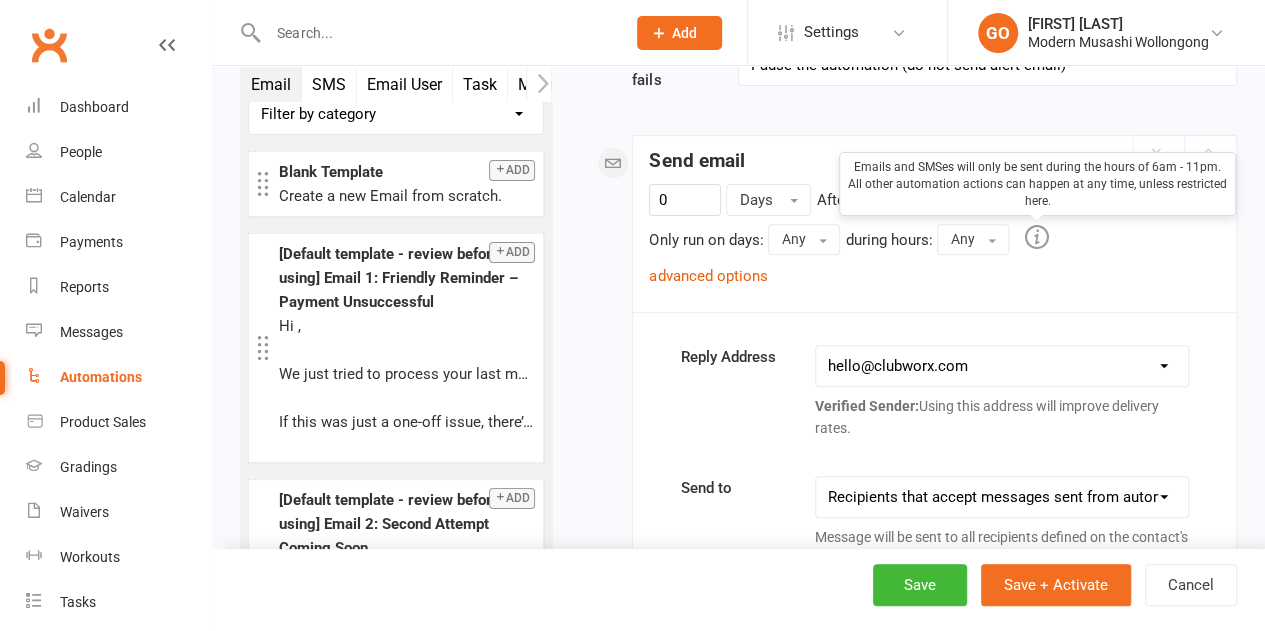 click on "Only run on days: Any  Any Sunday Monday Tuesday Wednesday Thursday Friday Saturday during hours: Any  Any 12am 1am 2am 3am 4am 5am 6am 7am 8am 9am 10am 11am 12pm 1pm 2pm 3pm 4pm 5pm 6pm 7pm 8pm 9pm 10pm 11pm
Emails and SMSes will only be sent during the hours of 6am - 11pm.
All other automation actions can happen at any time, unless restricted here." at bounding box center (934, 239) 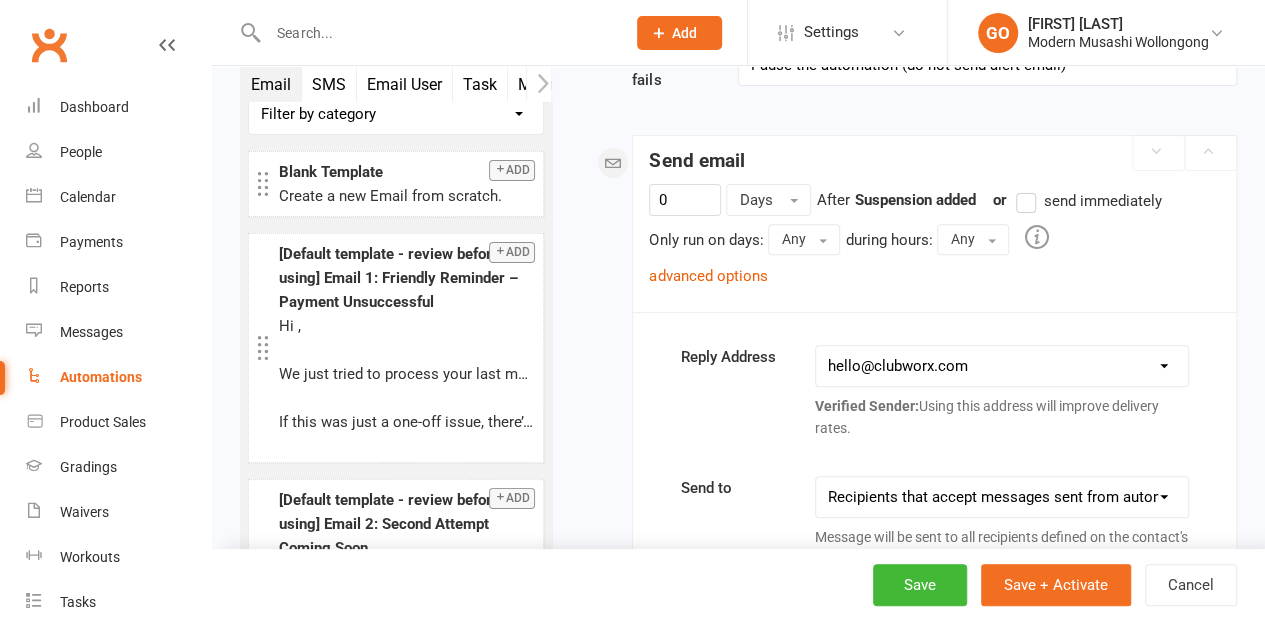 click on "send immediately" at bounding box center [1088, 201] 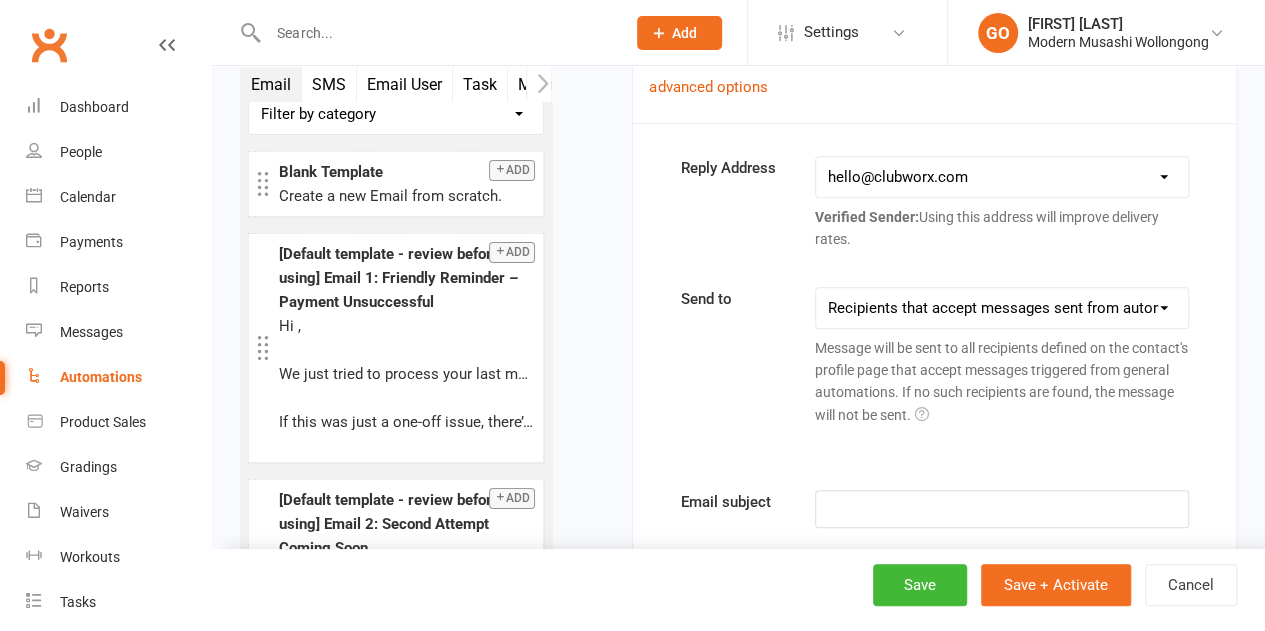 scroll, scrollTop: 452, scrollLeft: 0, axis: vertical 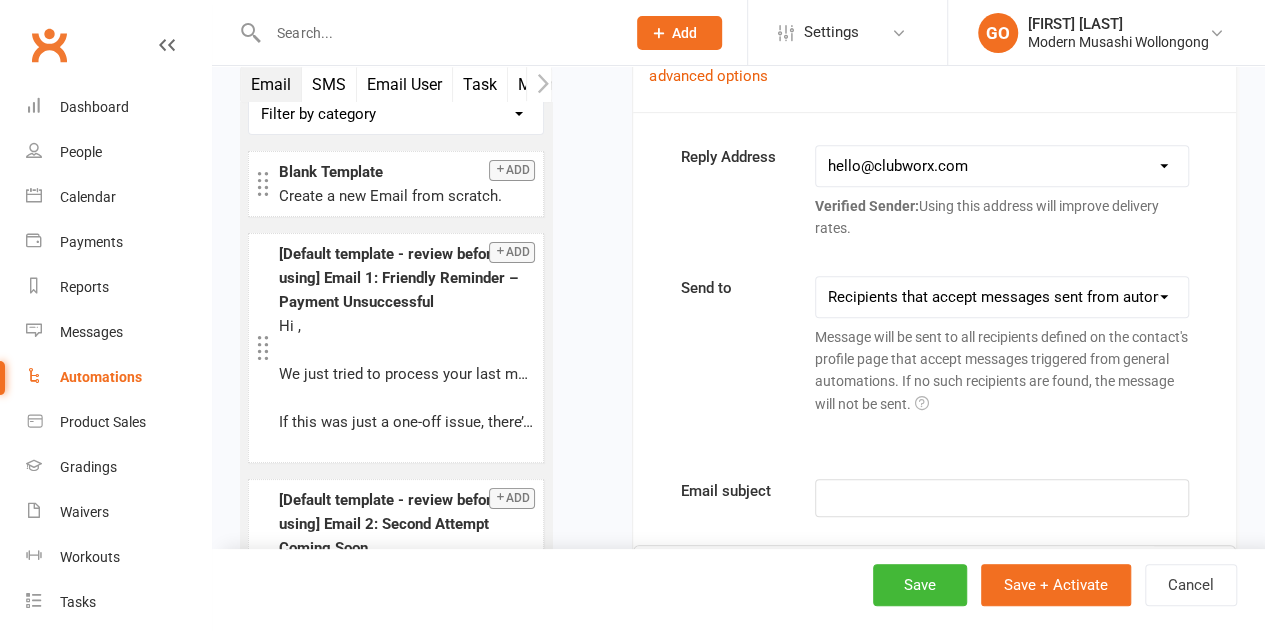 click on "﻿" at bounding box center [1002, 498] 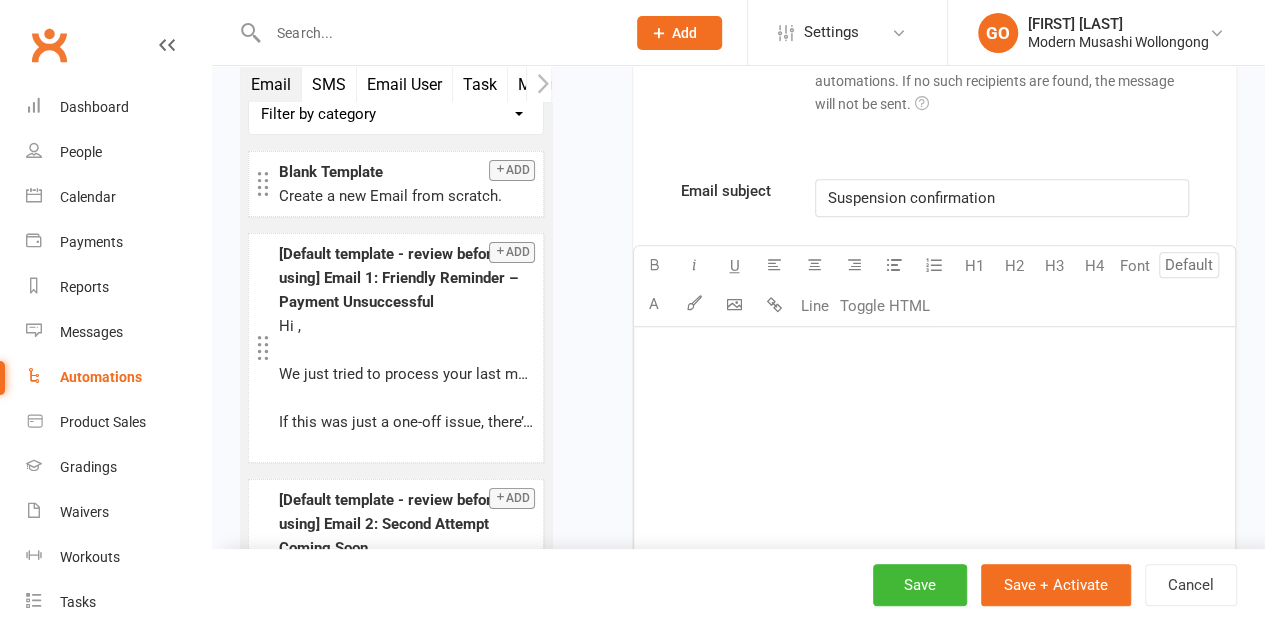click on "﻿" at bounding box center [934, 353] 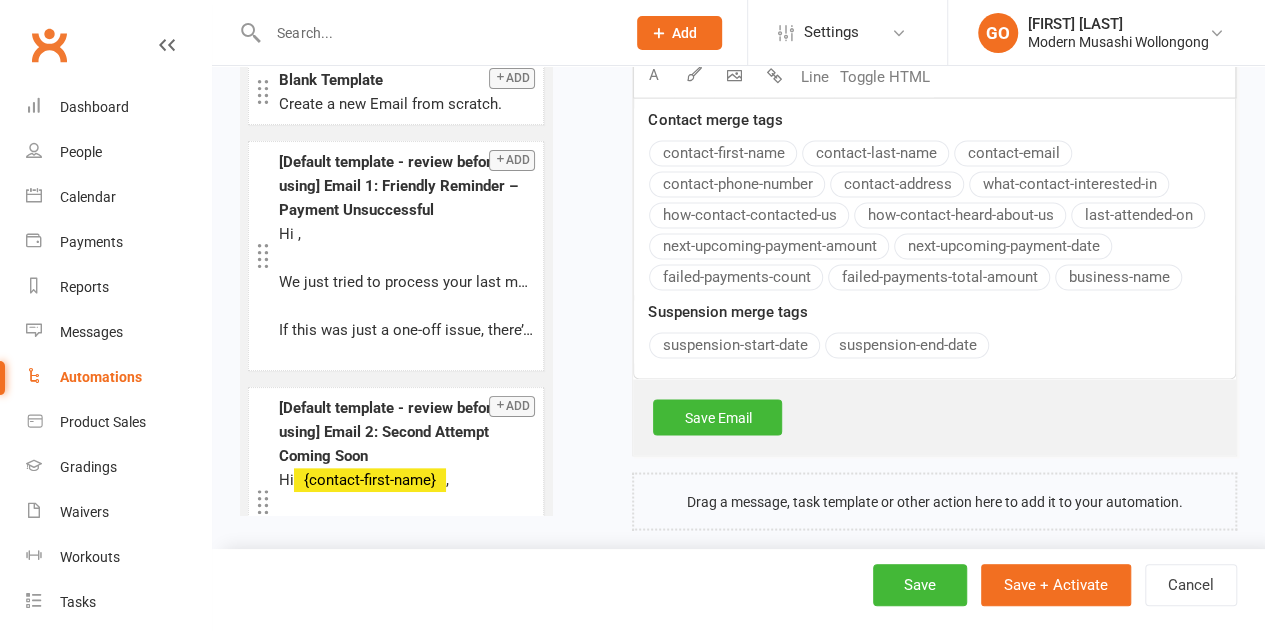 scroll, scrollTop: 1529, scrollLeft: 0, axis: vertical 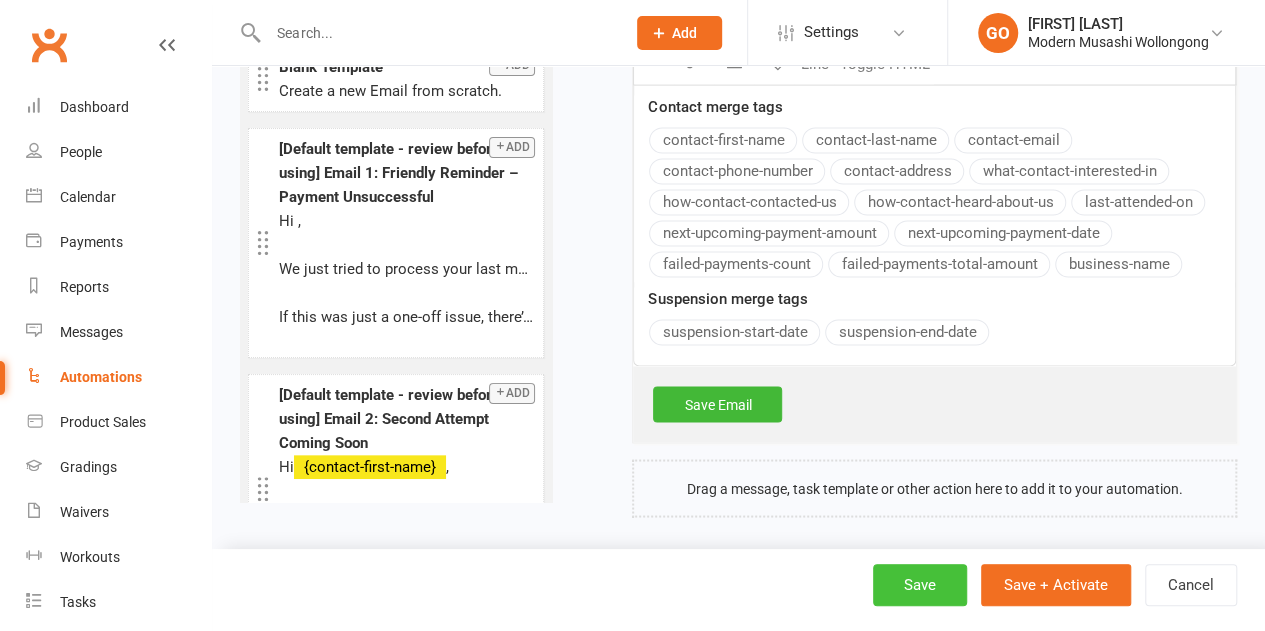 click on "Save" at bounding box center [920, 585] 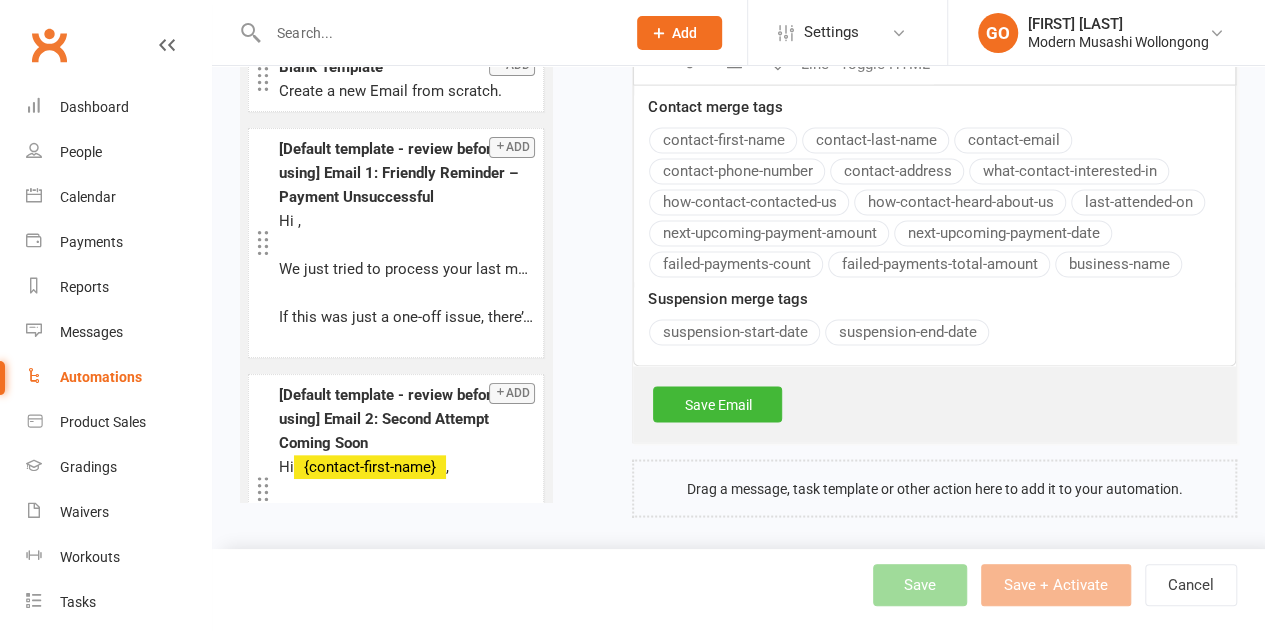 scroll, scrollTop: 0, scrollLeft: 0, axis: both 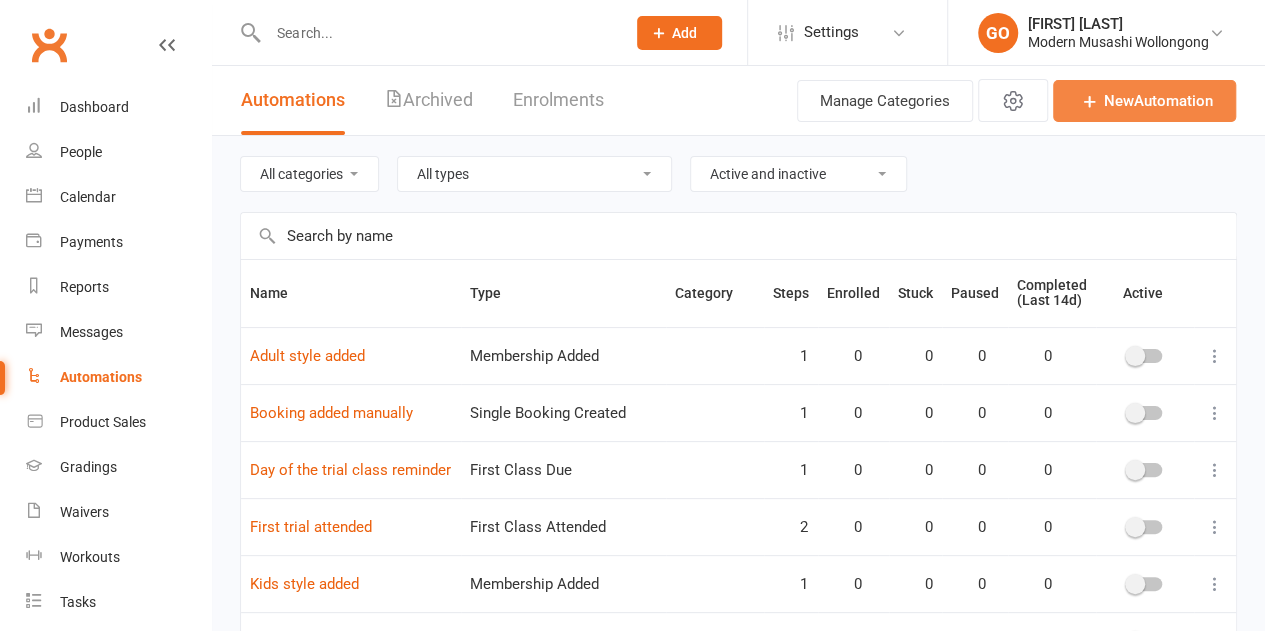 click on "New  Automation" at bounding box center (1144, 101) 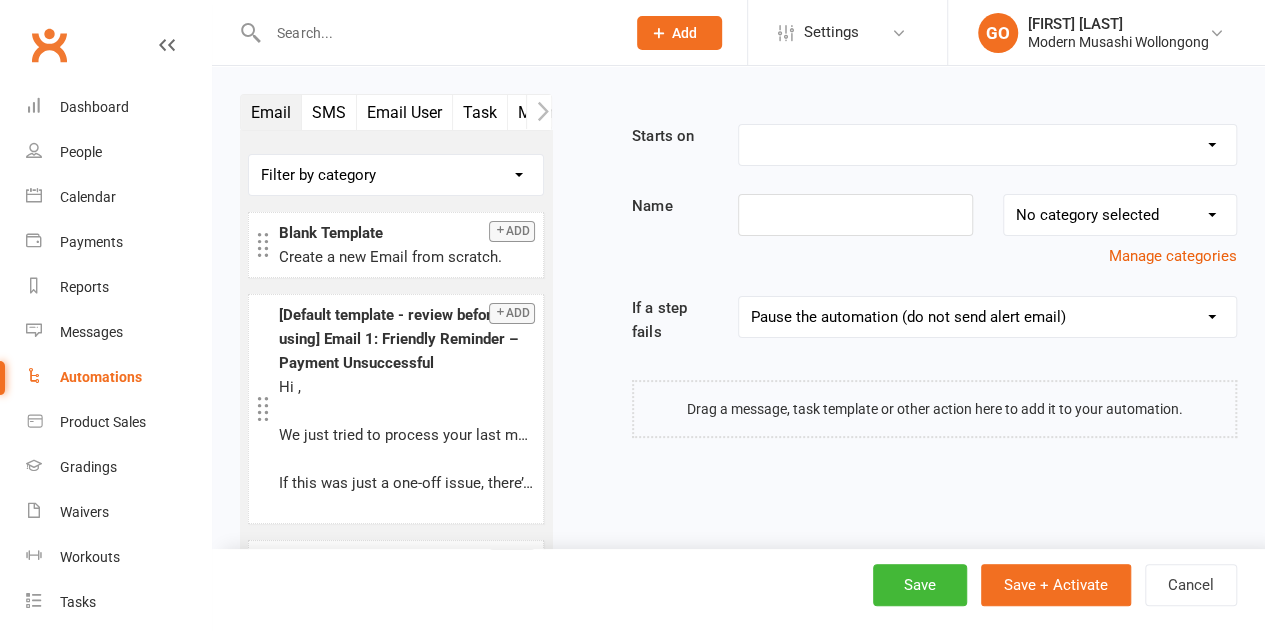 click on "Booking Cancelled Booking Due Booking Late-Cancelled Booking Marked Absent Booking Marked Attended Contact Added to Event Waitlist Contact Birthday Converted to Member Credit Card Expiry Days Since Last Attendance End of Suspension Enrolled in Martial Arts Style First Class Attended First Class Due General Attendance Marked Manual Enrolment Member Added Member First Activated Member Promoted / Graded Membership Added Membership Cancelled Membership Due to Start Membership Expiry Non-attending Contact Added Payment Due Payment Failure Payment Marked Process Manually Payment Paid Prospect Added Prospect Status Changed Recurring Bookings Activated Signed Waiver Approved Single Booking Created Start of Suspension Suspension Added Workout Performed" at bounding box center [987, 145] 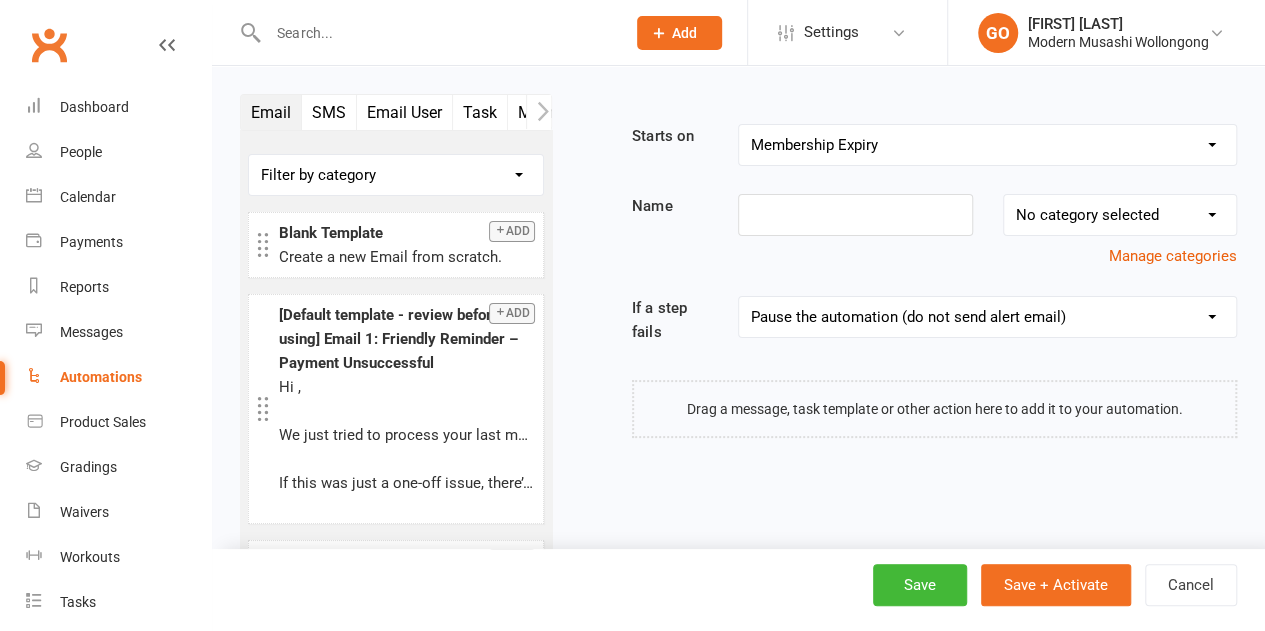 click on "Booking Cancelled Booking Due Booking Late-Cancelled Booking Marked Absent Booking Marked Attended Contact Added to Event Waitlist Contact Birthday Converted to Member Credit Card Expiry Days Since Last Attendance End of Suspension Enrolled in Martial Arts Style First Class Attended First Class Due General Attendance Marked Manual Enrolment Member Added Member First Activated Member Promoted / Graded Membership Added Membership Cancelled Membership Due to Start Membership Expiry Non-attending Contact Added Payment Due Payment Failure Payment Marked Process Manually Payment Paid Prospect Added Prospect Status Changed Recurring Bookings Activated Signed Waiver Approved Single Booking Created Start of Suspension Suspension Added Workout Performed" at bounding box center (987, 145) 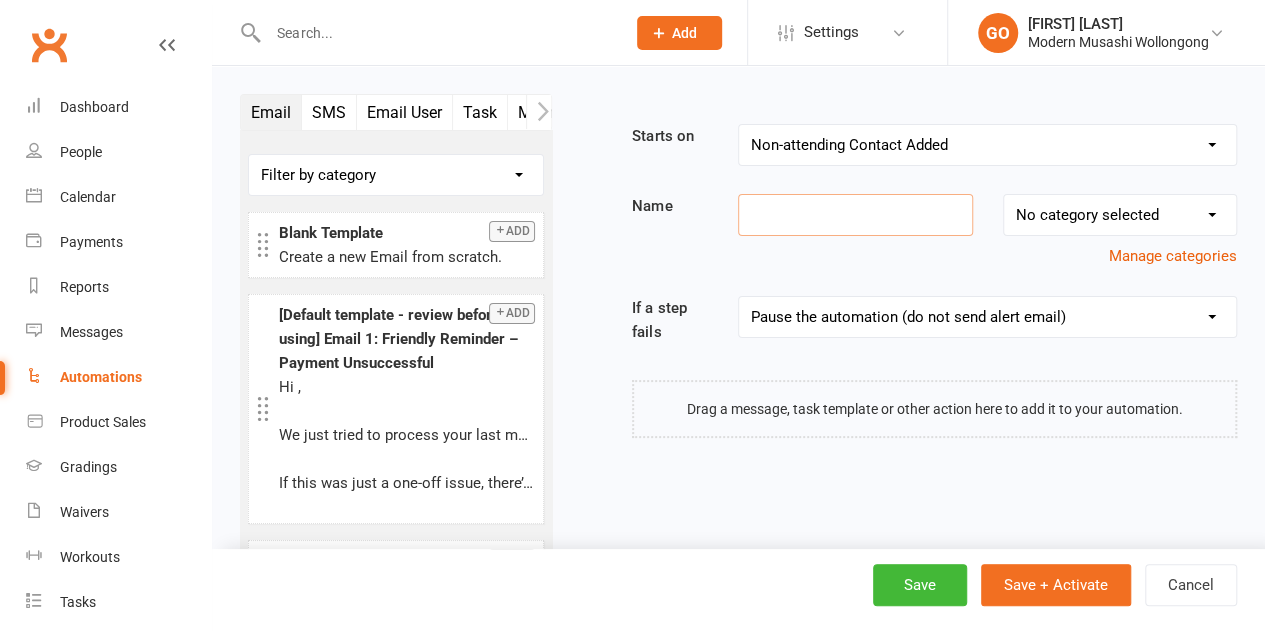click at bounding box center [855, 215] 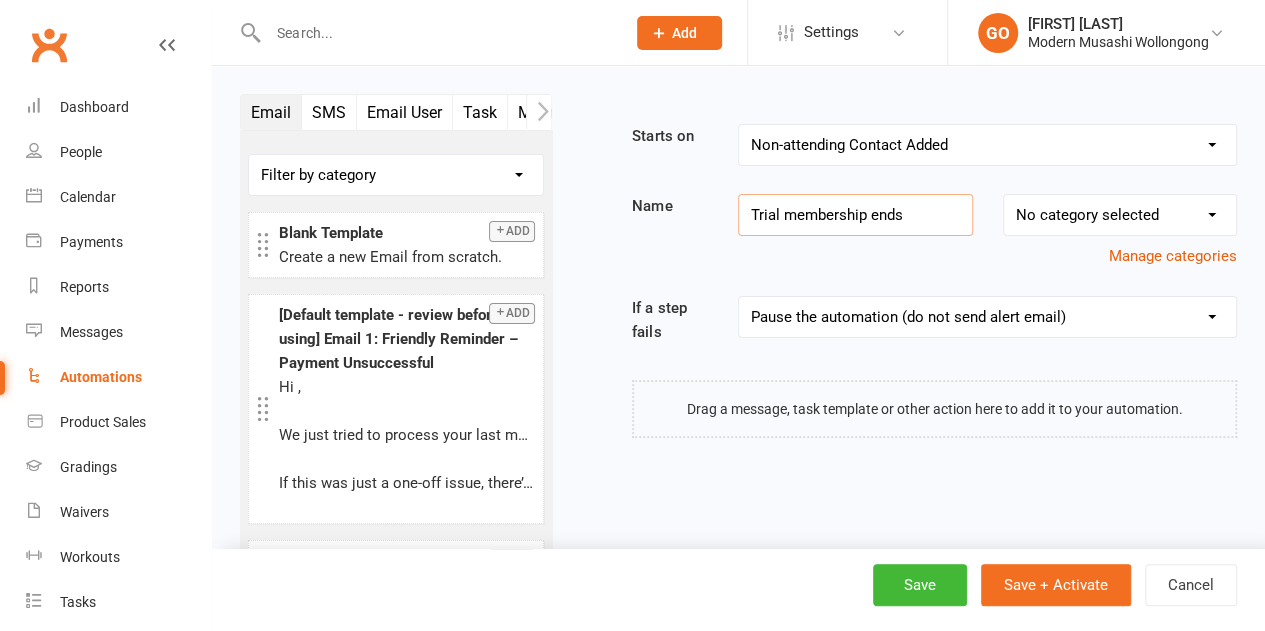 type on "Trial membership ends" 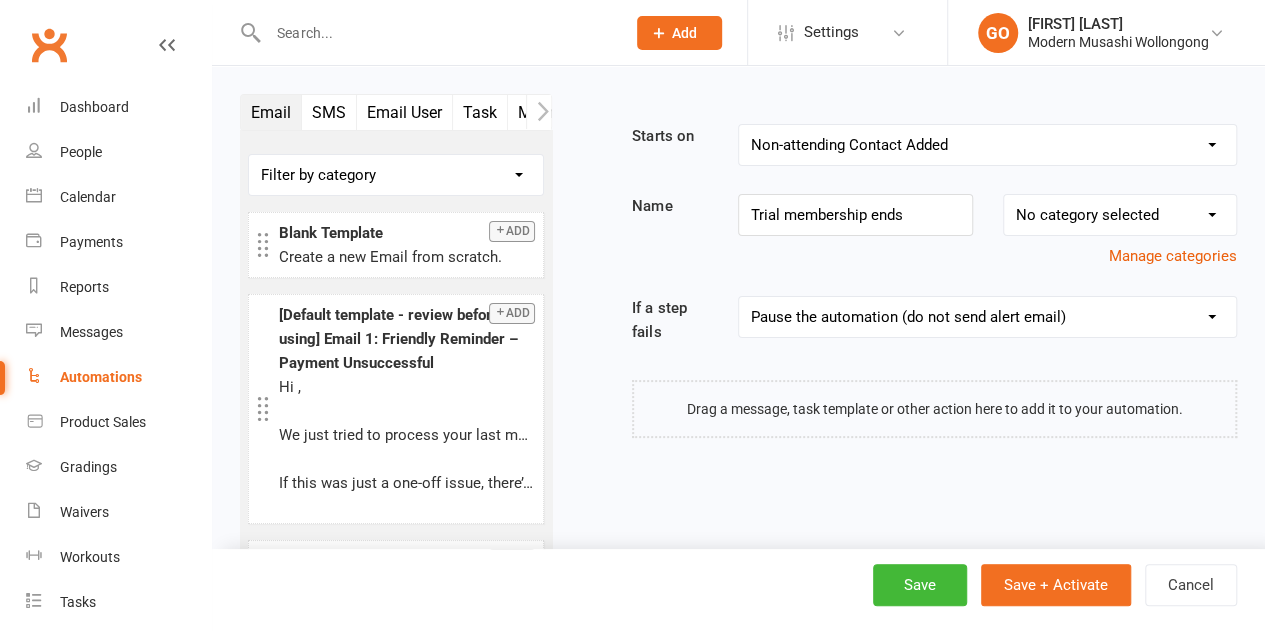 click 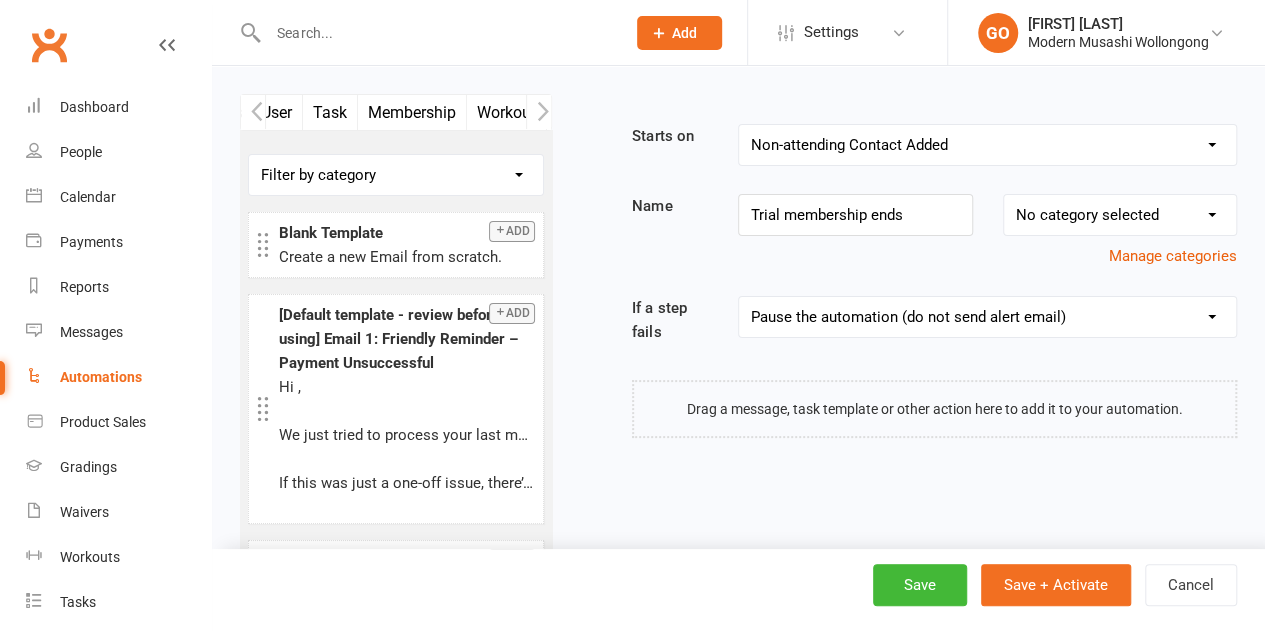 click 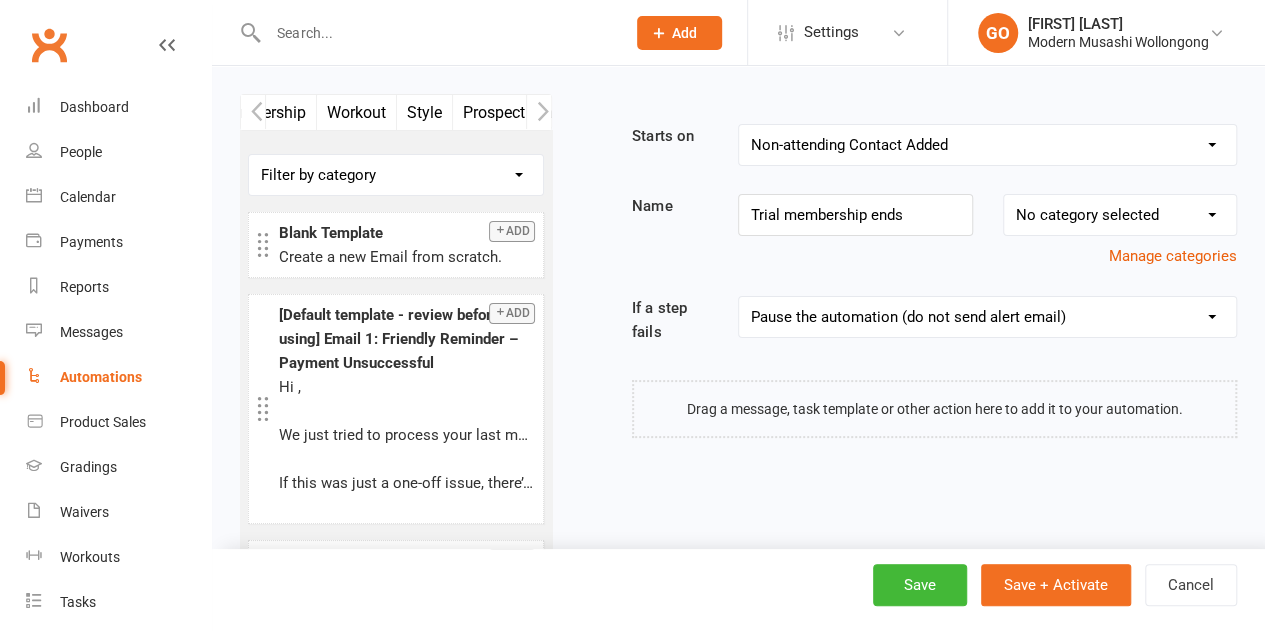 click 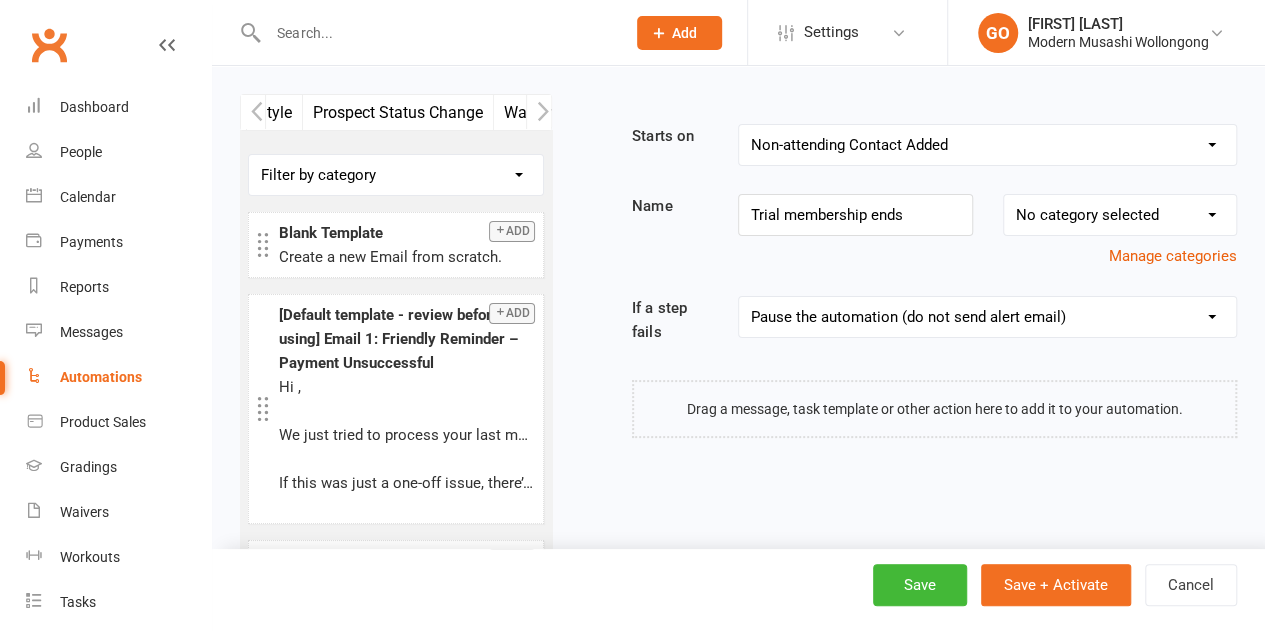 click 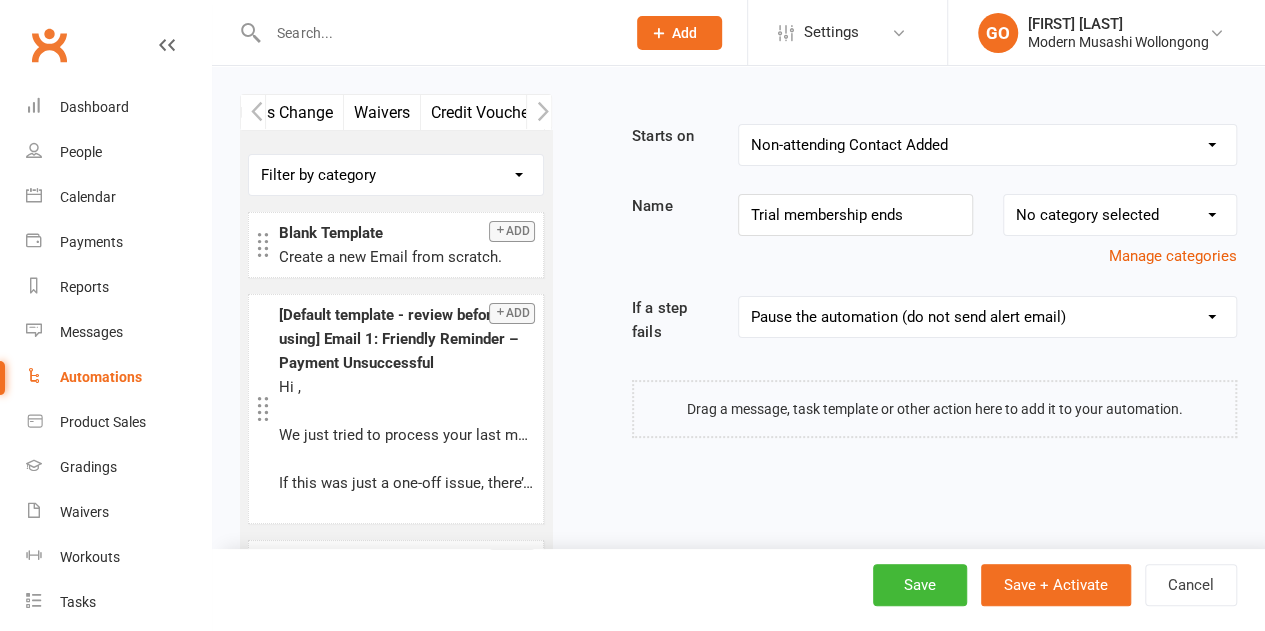 scroll, scrollTop: 0, scrollLeft: 600, axis: horizontal 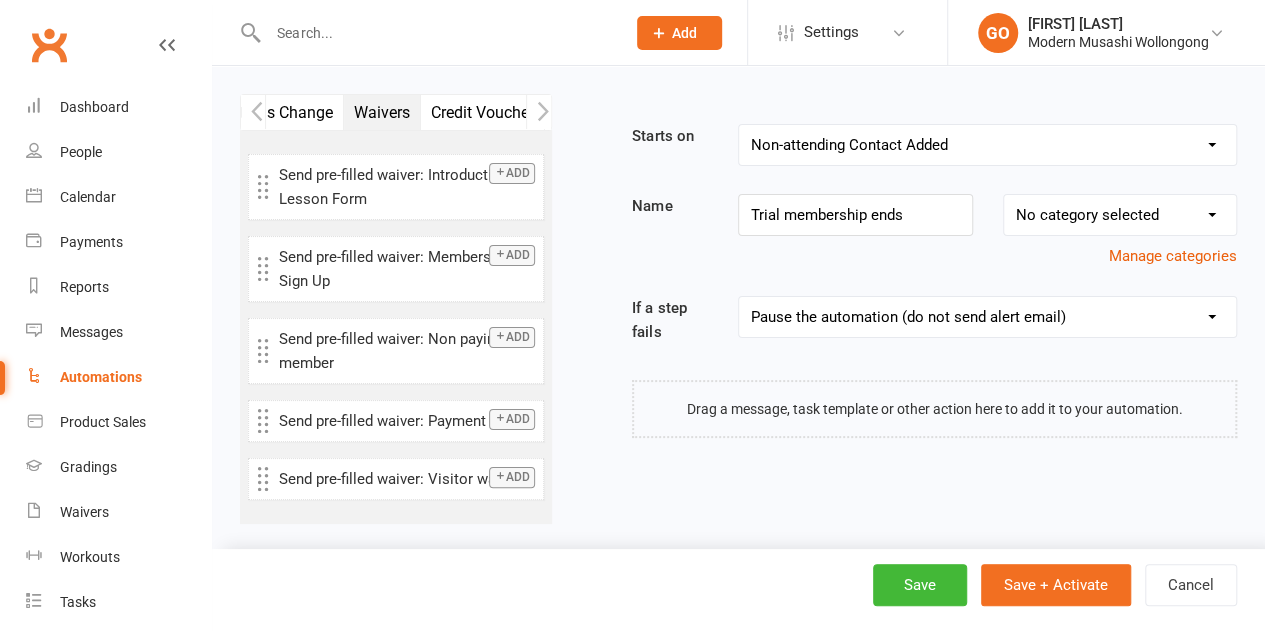 click on "Add" at bounding box center (512, 255) 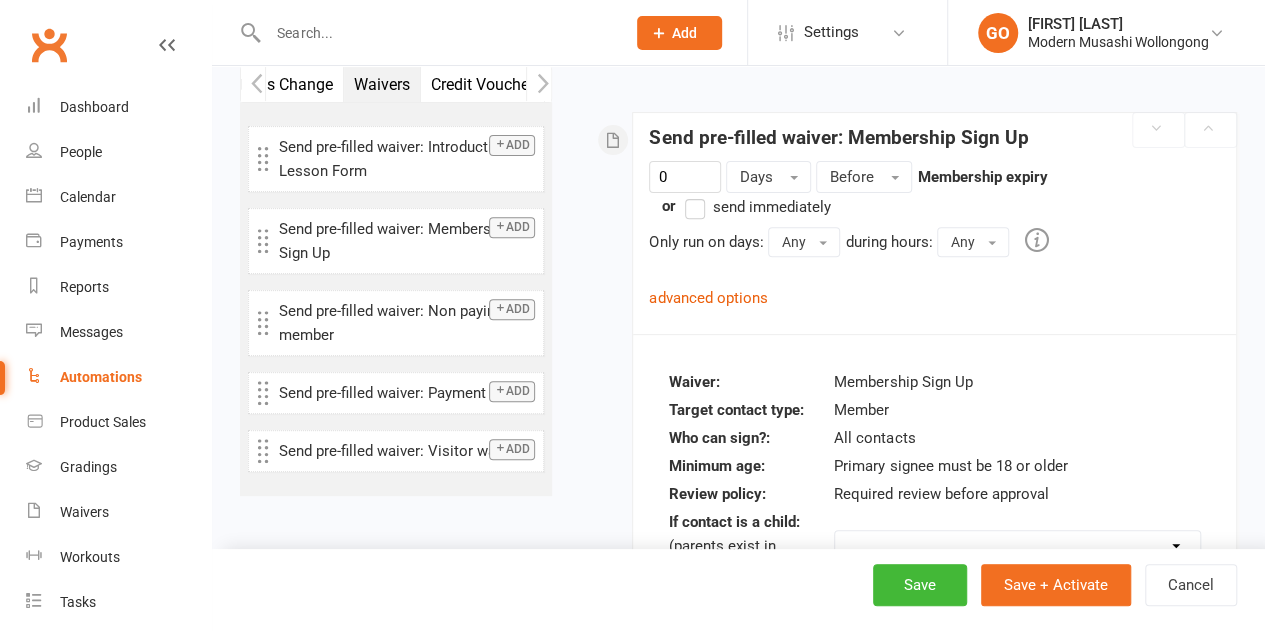 scroll, scrollTop: 286, scrollLeft: 0, axis: vertical 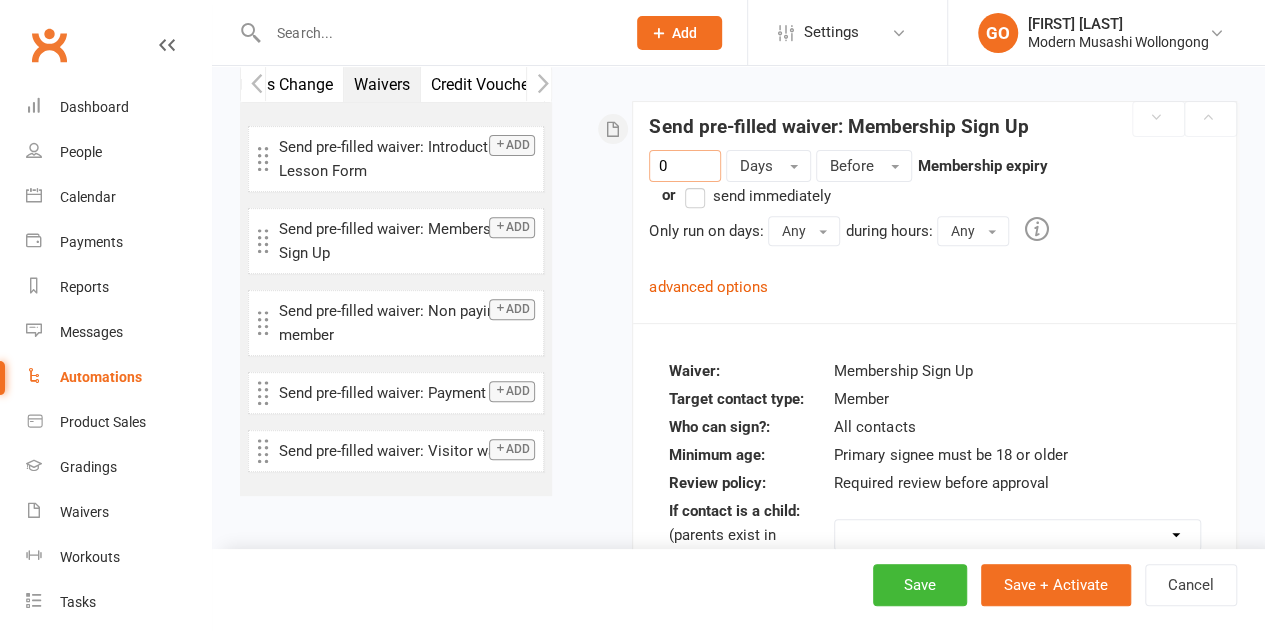 drag, startPoint x: 699, startPoint y: 158, endPoint x: 602, endPoint y: 150, distance: 97.32934 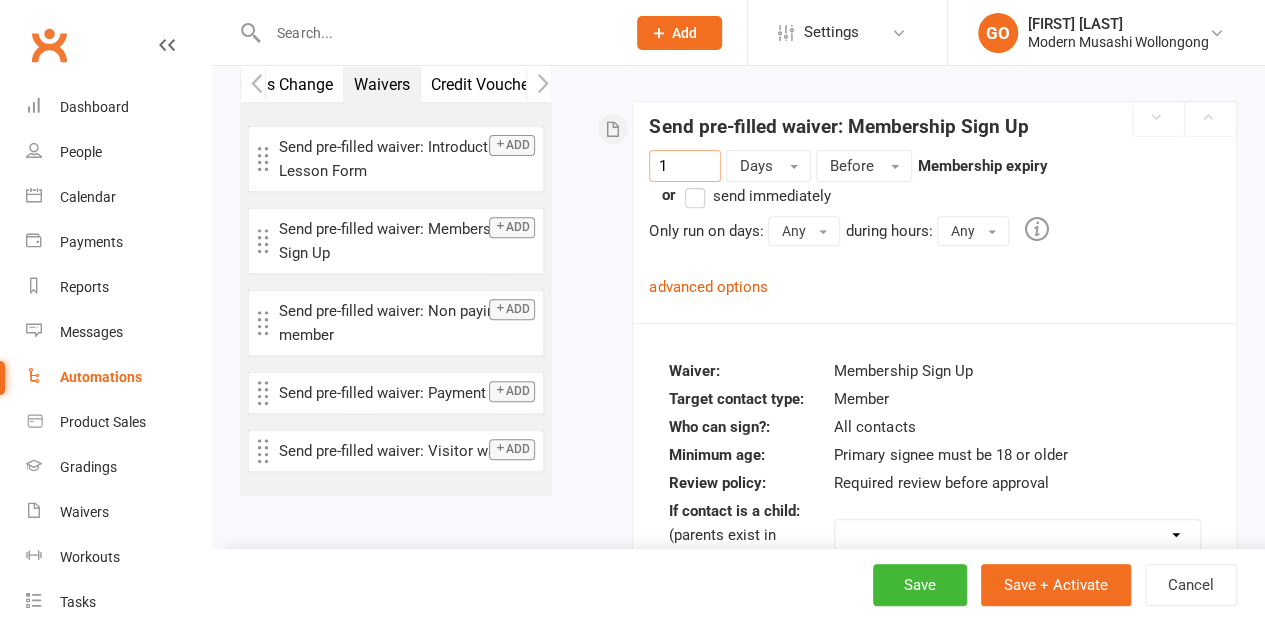 drag, startPoint x: 695, startPoint y: 269, endPoint x: 704, endPoint y: 281, distance: 15 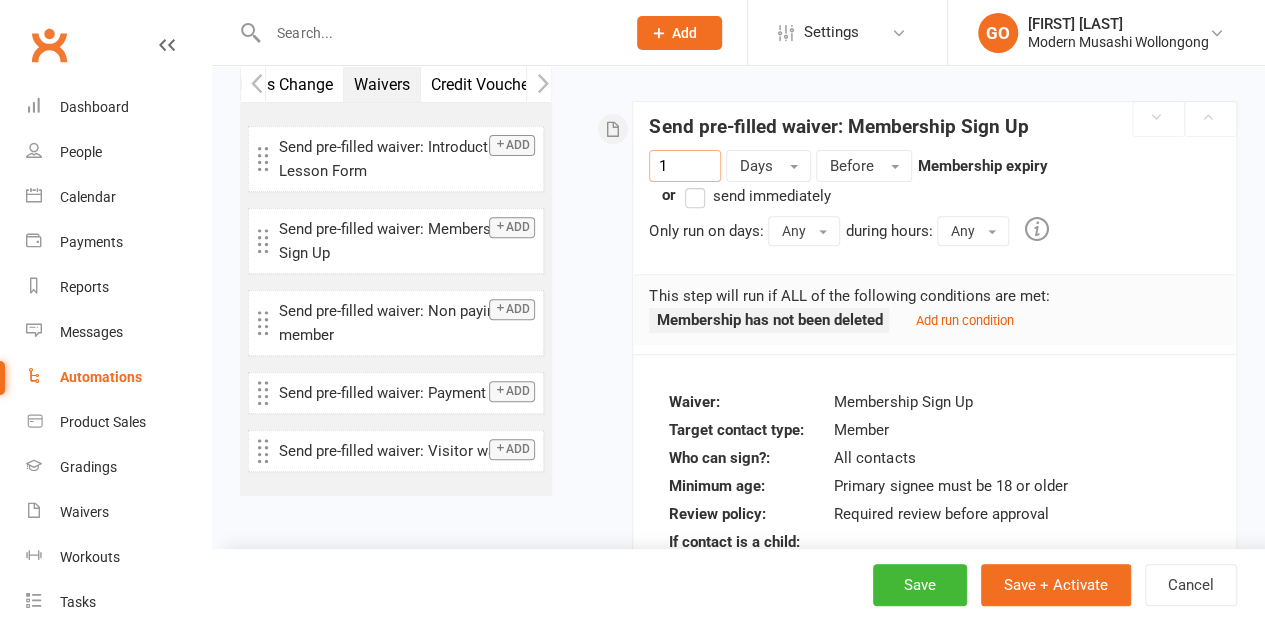 click on "Add run condition" at bounding box center (964, 320) 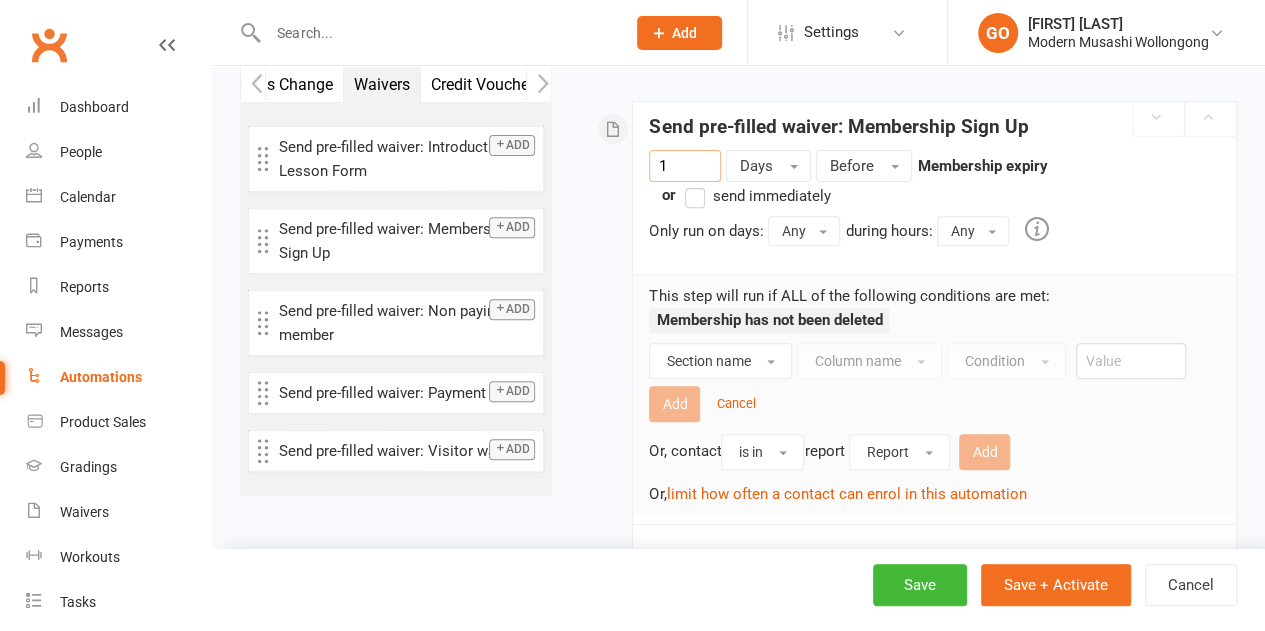type on "1" 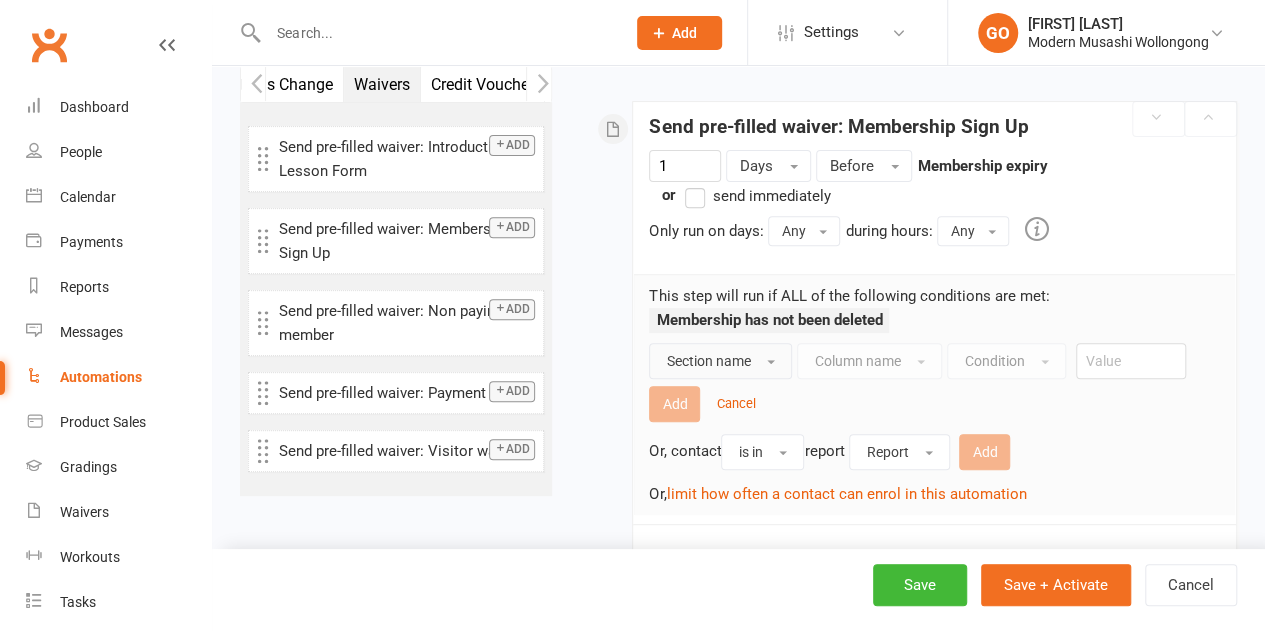 click on "Section name" at bounding box center (708, 361) 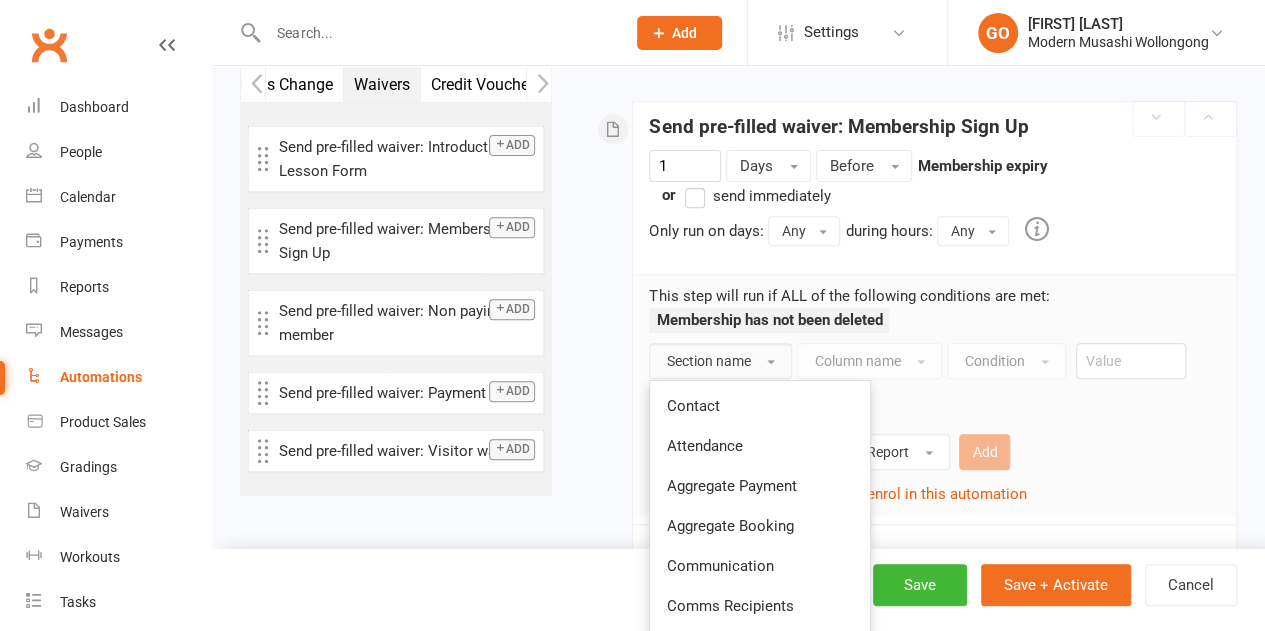 click on "Contact" at bounding box center (692, 406) 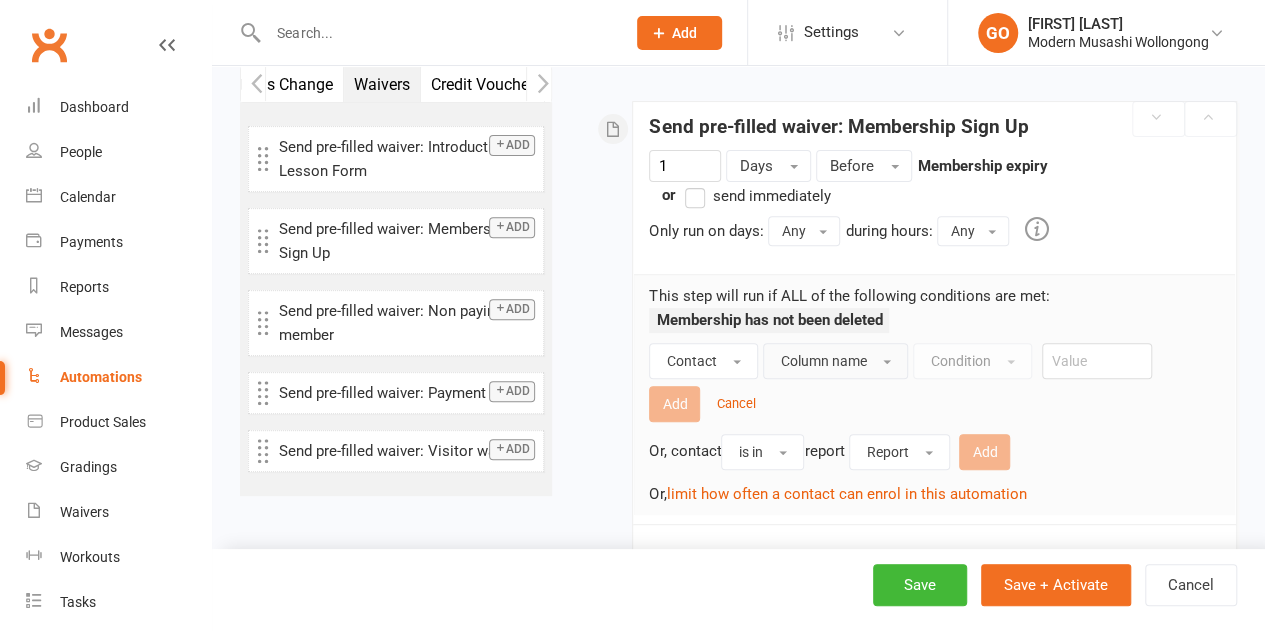 click on "Column name" at bounding box center [835, 361] 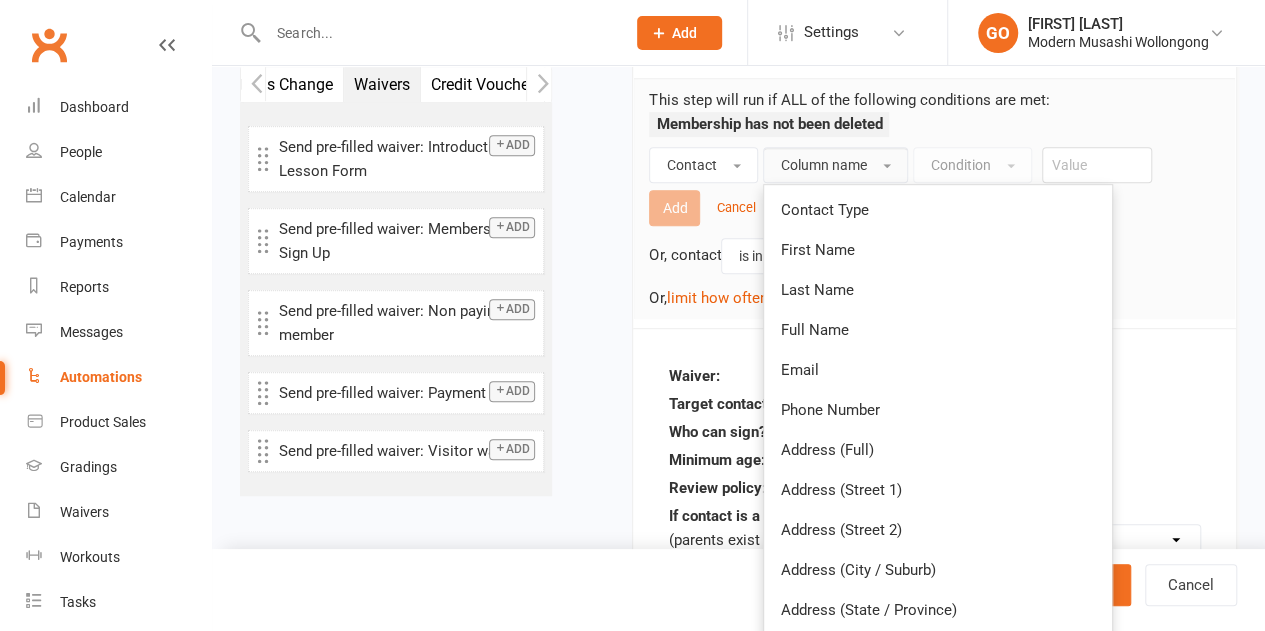 scroll, scrollTop: 386, scrollLeft: 0, axis: vertical 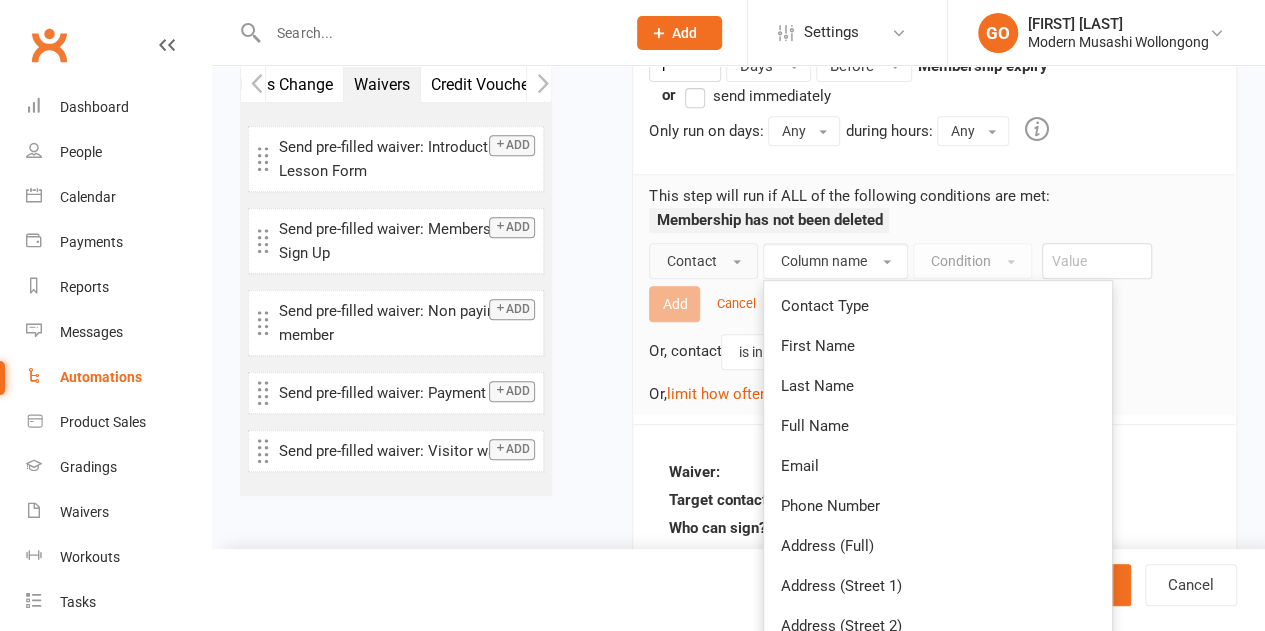 click on "Contact" at bounding box center [703, 261] 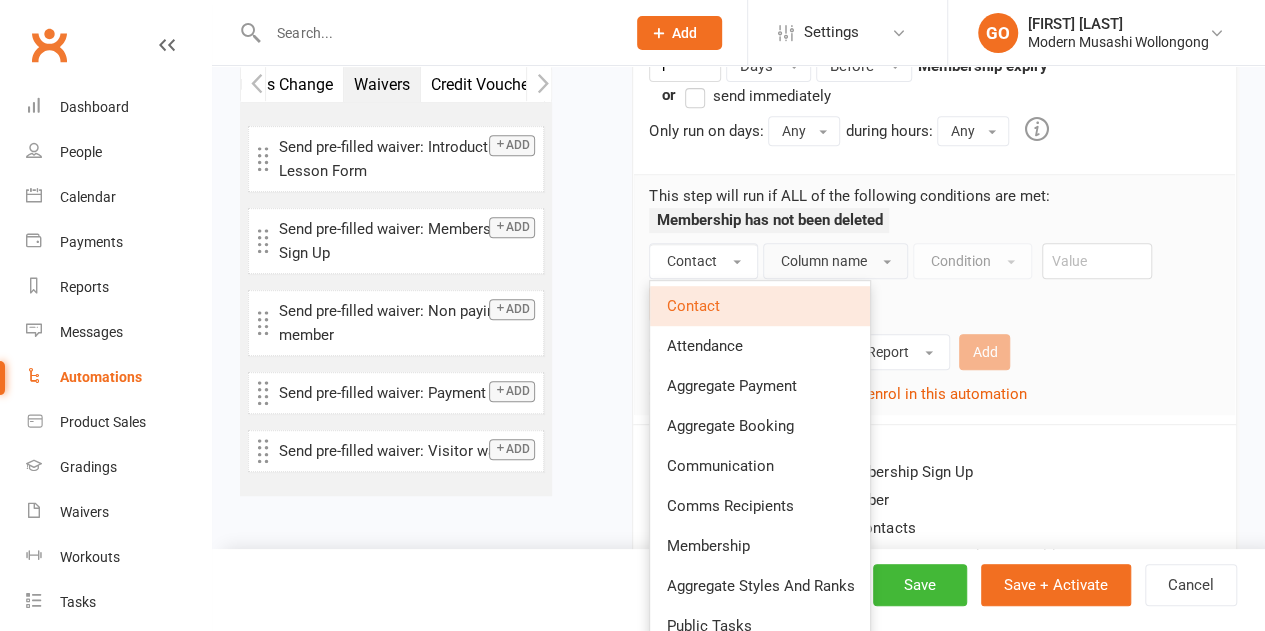 drag, startPoint x: 722, startPoint y: 535, endPoint x: 740, endPoint y: 427, distance: 109.48972 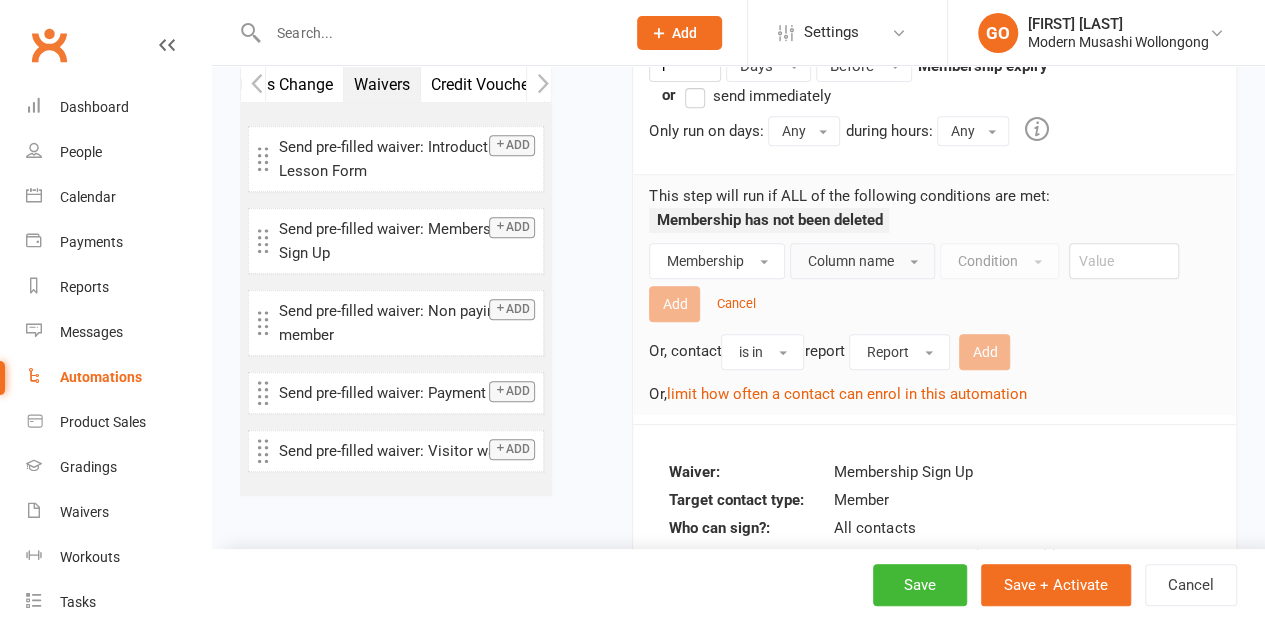 click on "Column name" at bounding box center (850, 261) 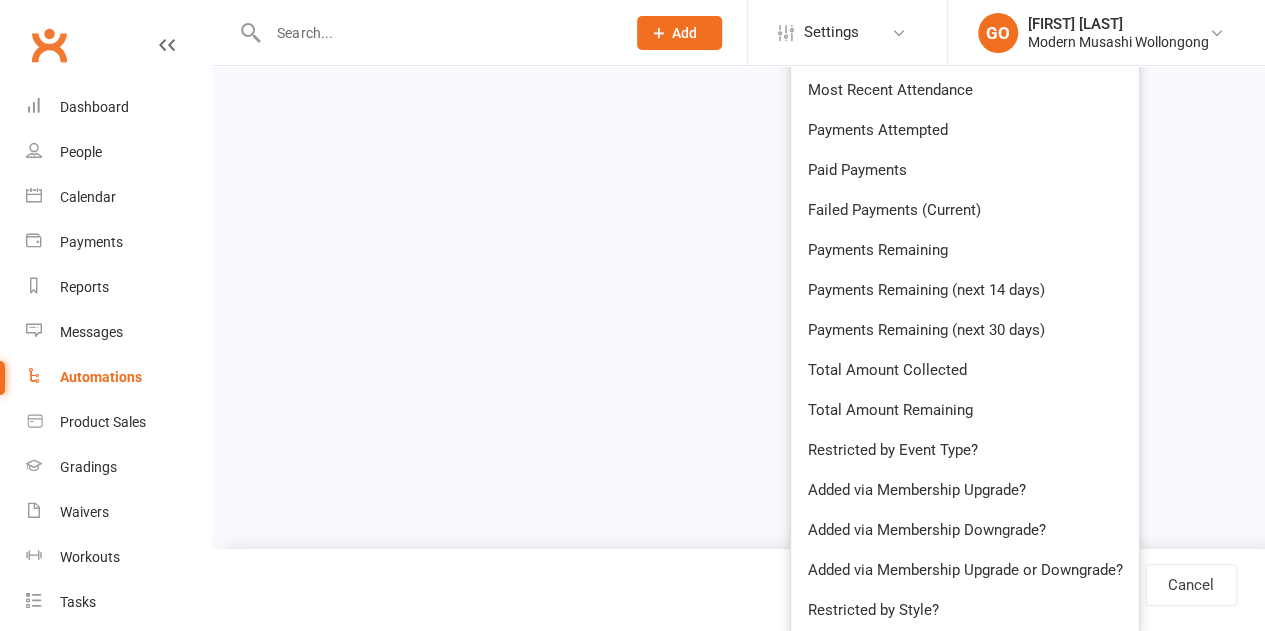 scroll, scrollTop: 1964, scrollLeft: 0, axis: vertical 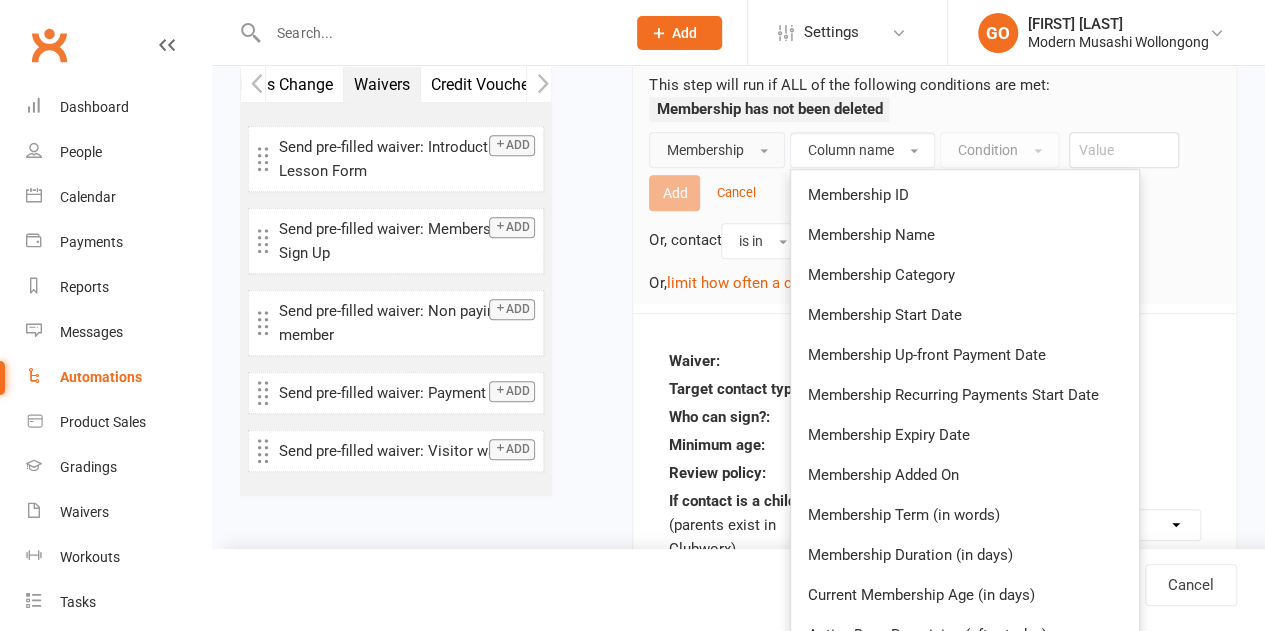 click on "Membership" at bounding box center (704, 150) 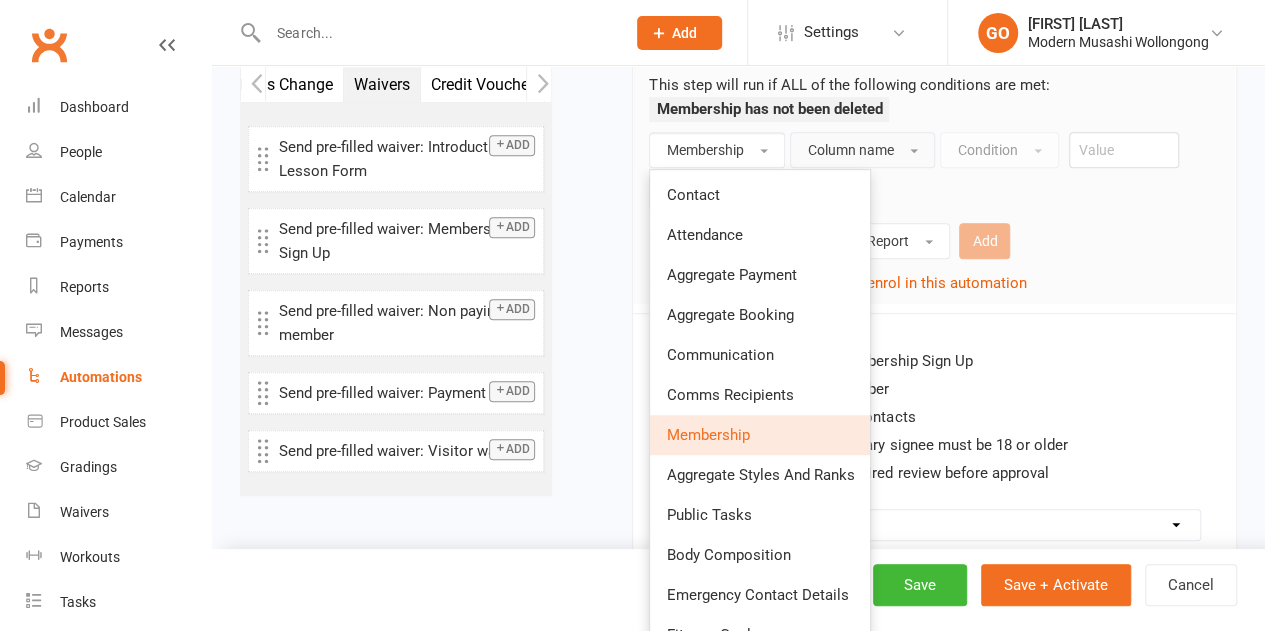click on "Contact" at bounding box center [692, 195] 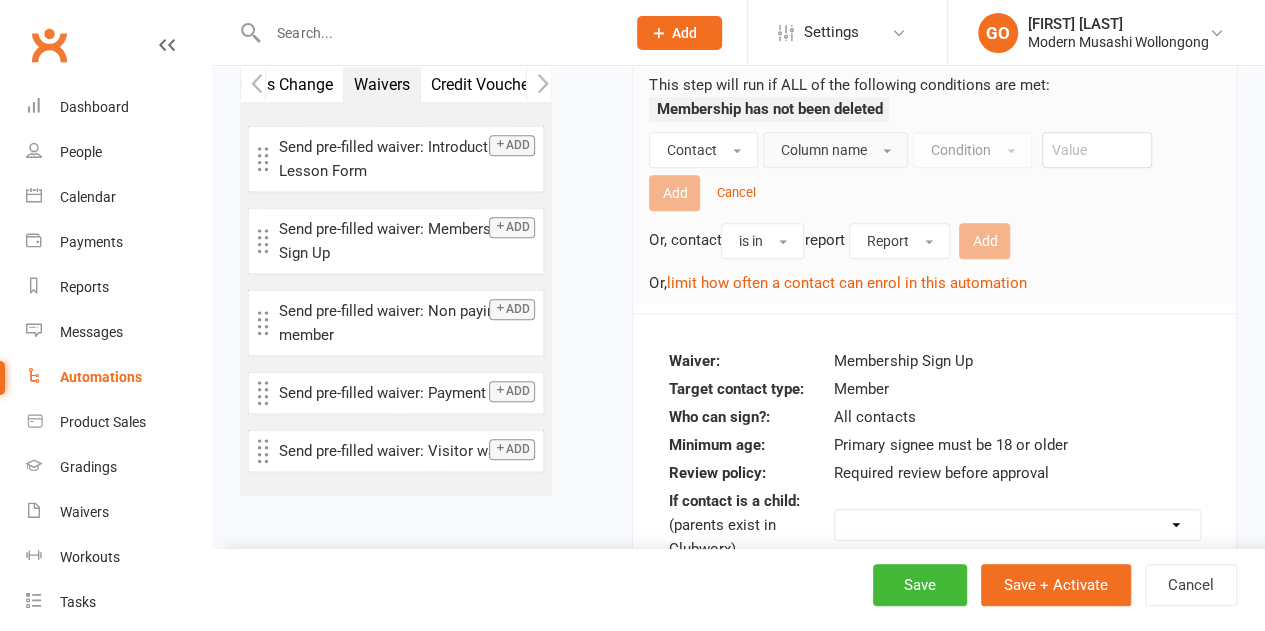 click on "Column name" at bounding box center (835, 150) 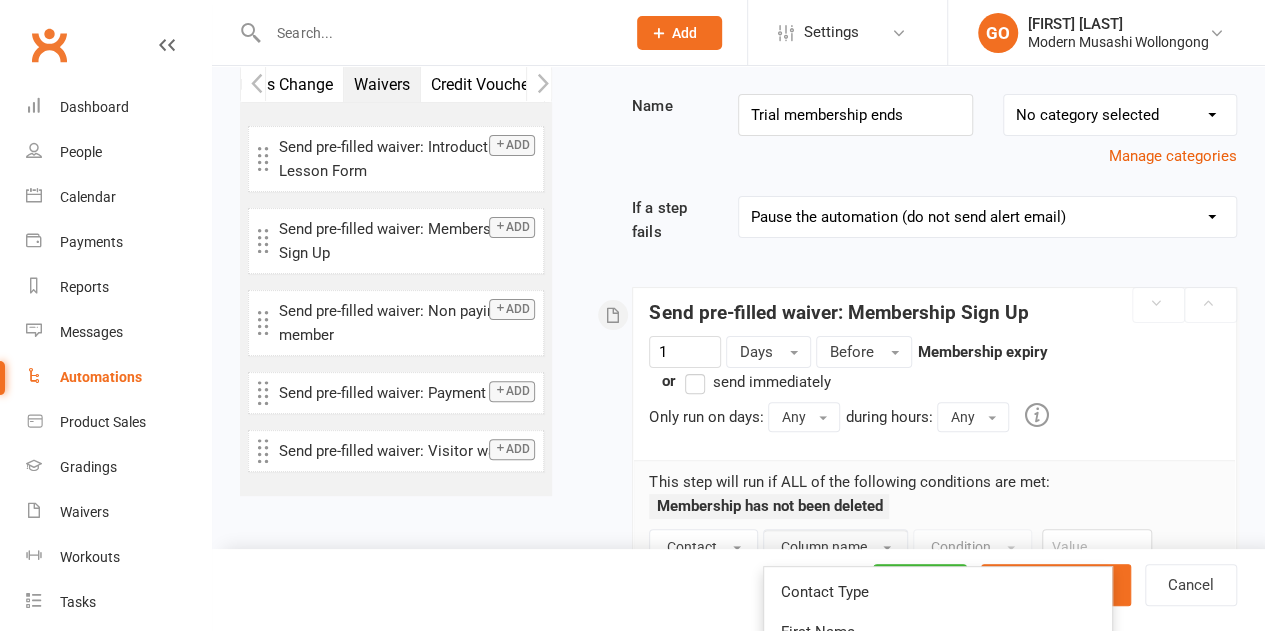 scroll, scrollTop: 266, scrollLeft: 0, axis: vertical 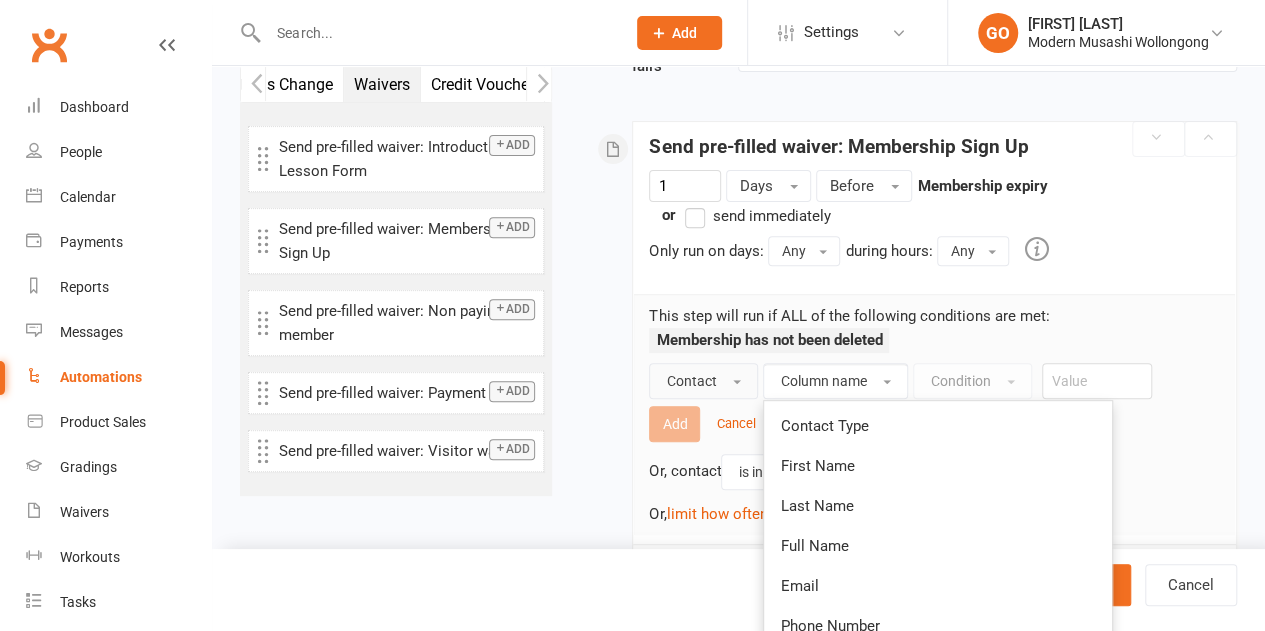 click on "Contact" at bounding box center (691, 381) 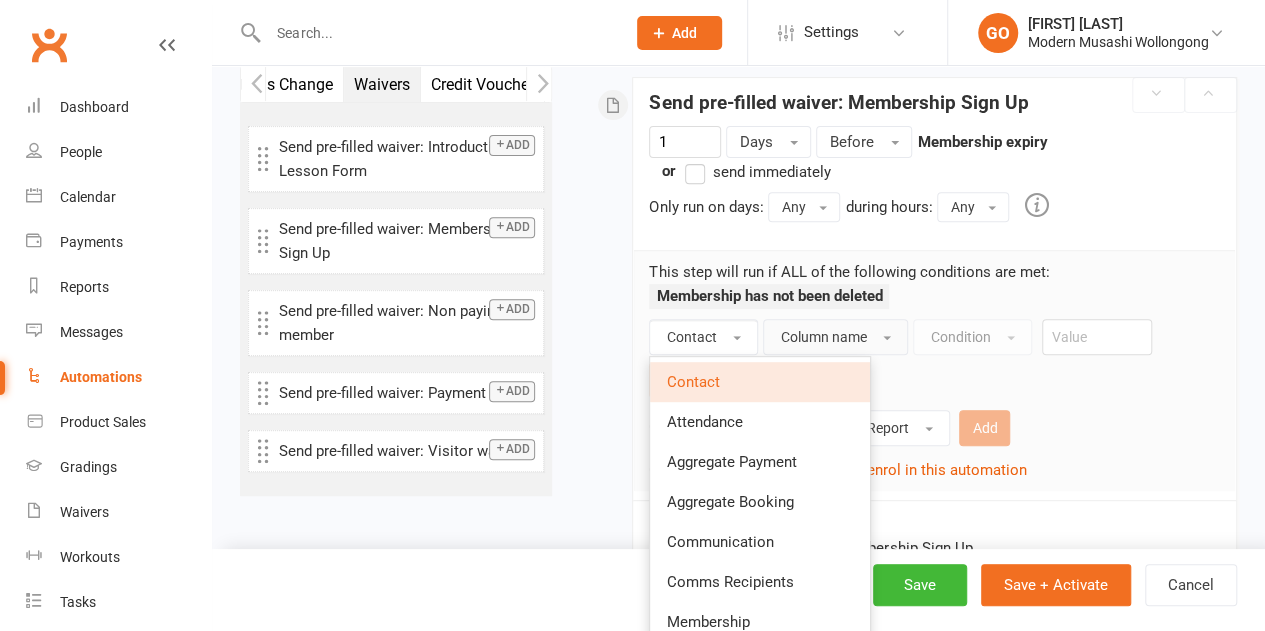 scroll, scrollTop: 466, scrollLeft: 0, axis: vertical 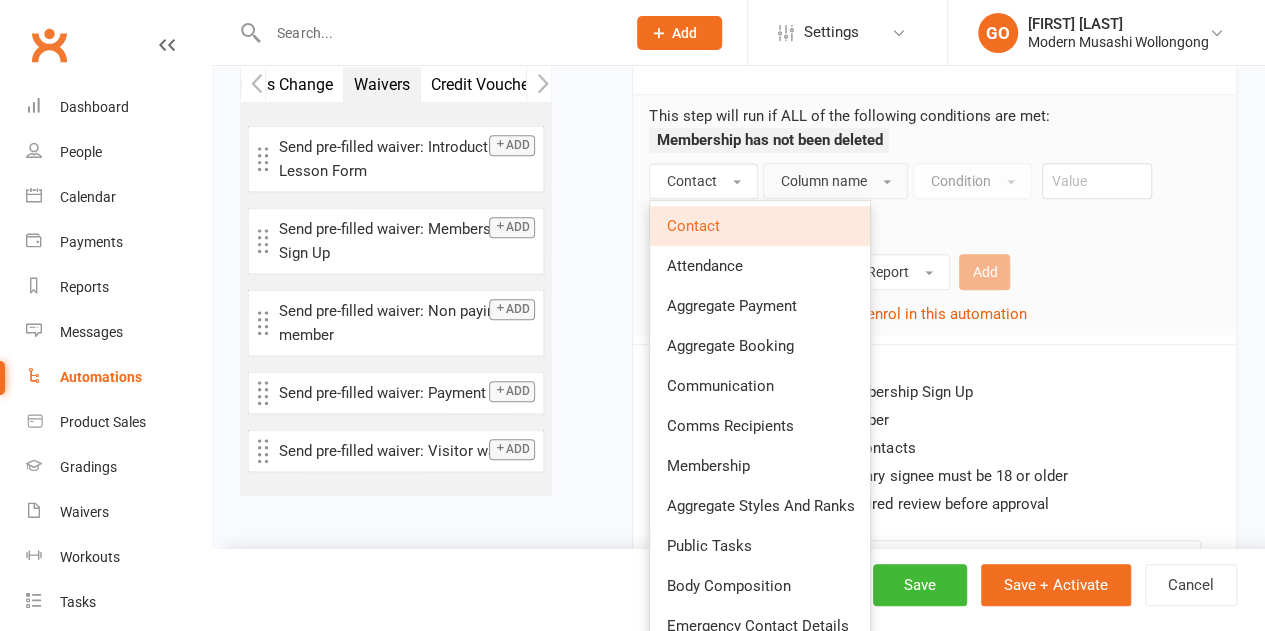 click on "Membership" at bounding box center [707, 466] 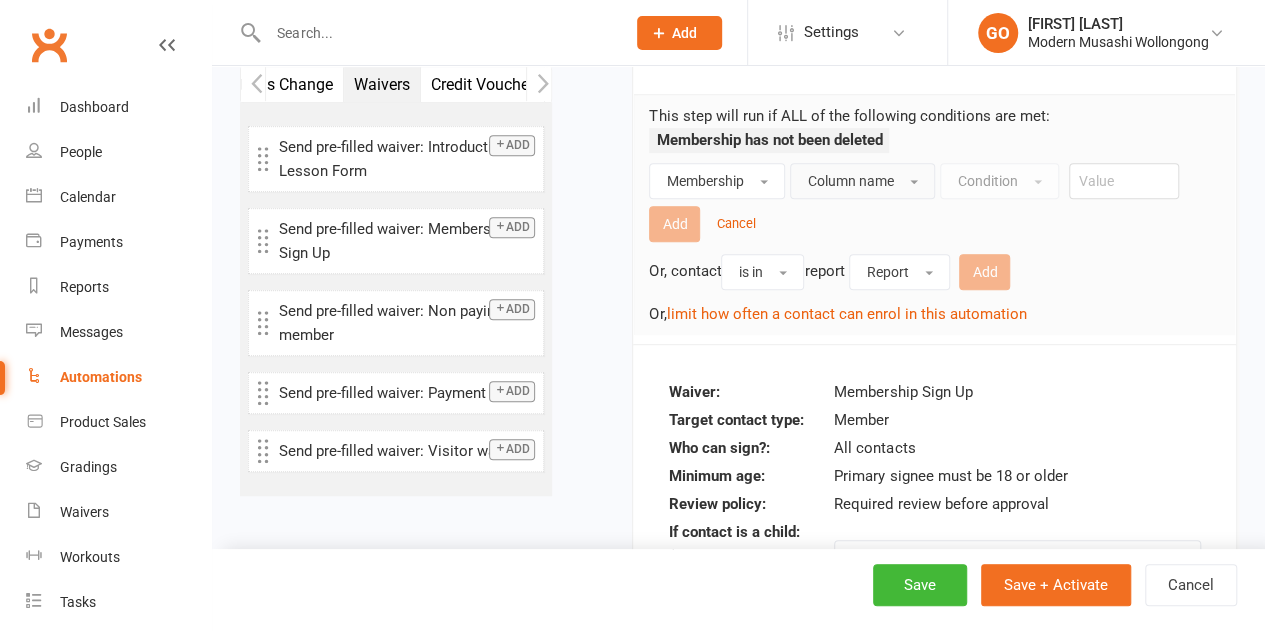 click on "Column name" at bounding box center [850, 181] 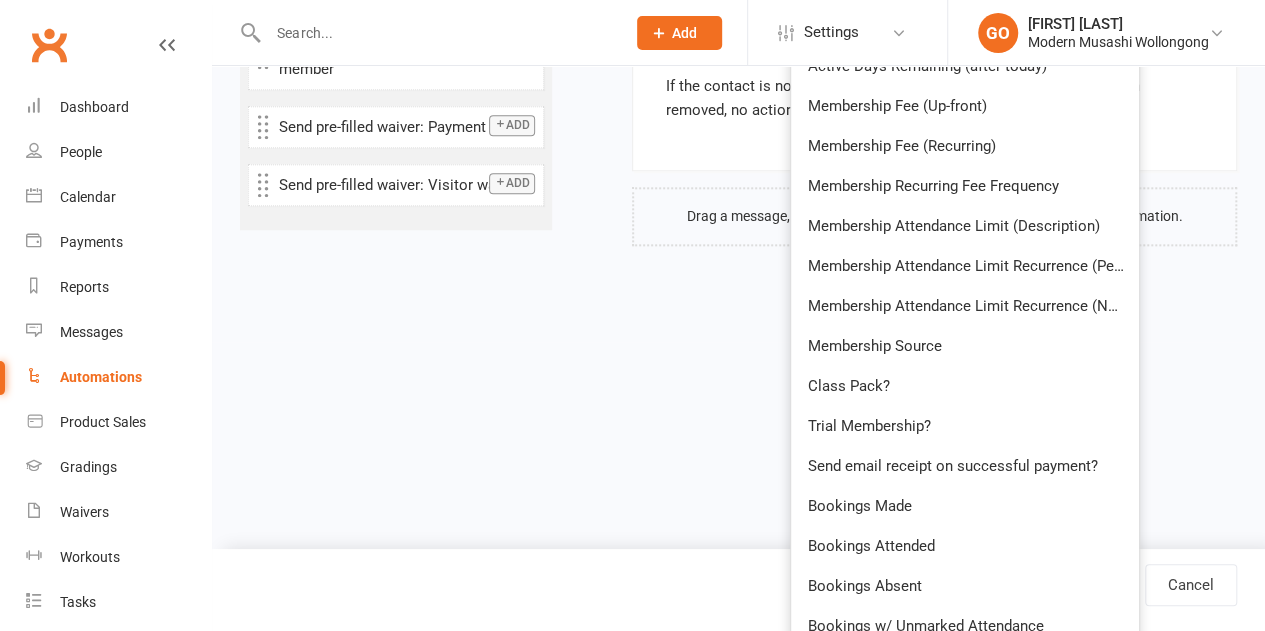 click on "Trial Membership?" at bounding box center [868, 426] 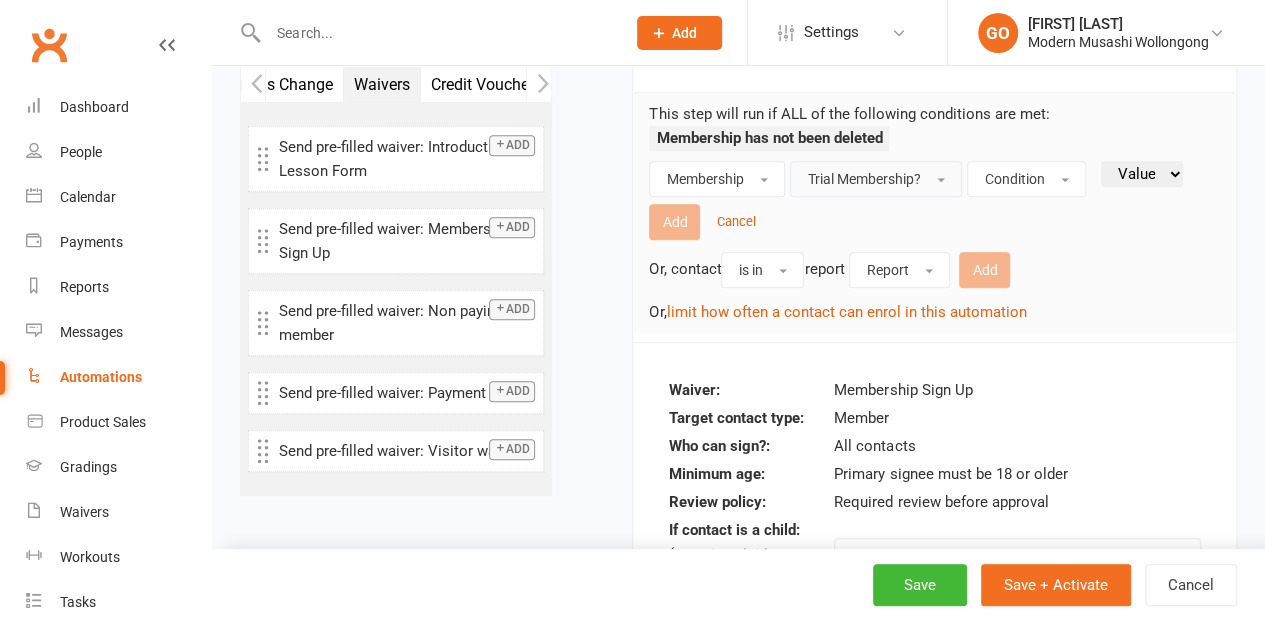 scroll, scrollTop: 435, scrollLeft: 0, axis: vertical 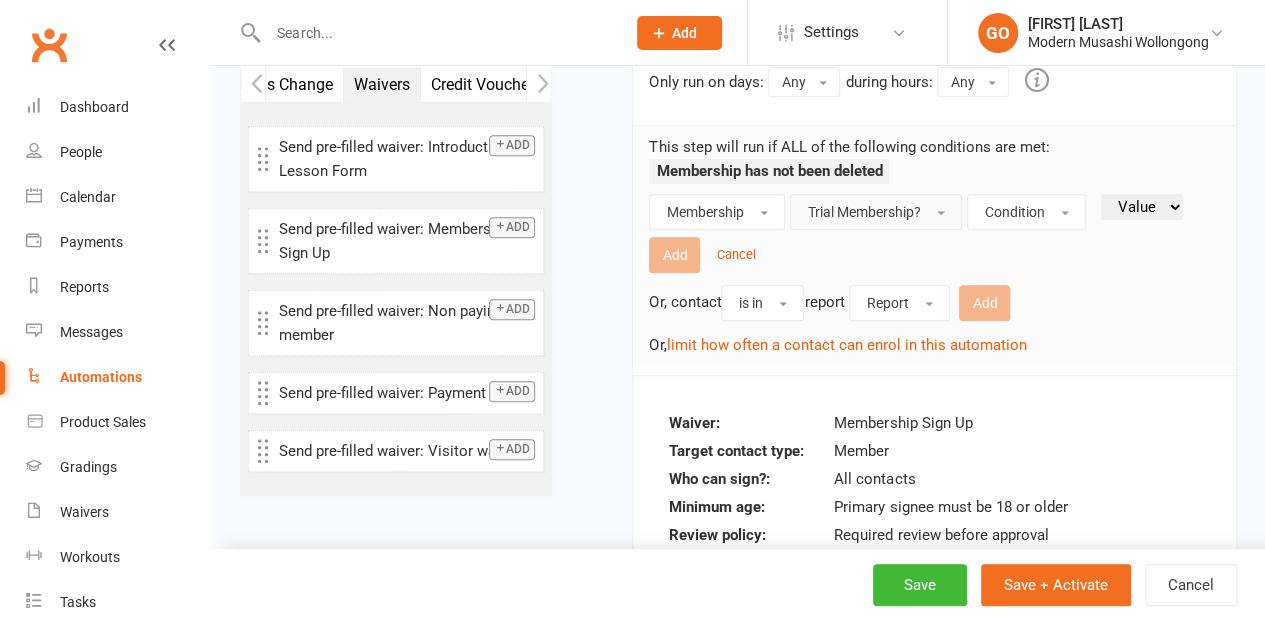 click on "Membership has not been deleted" at bounding box center [934, 176] 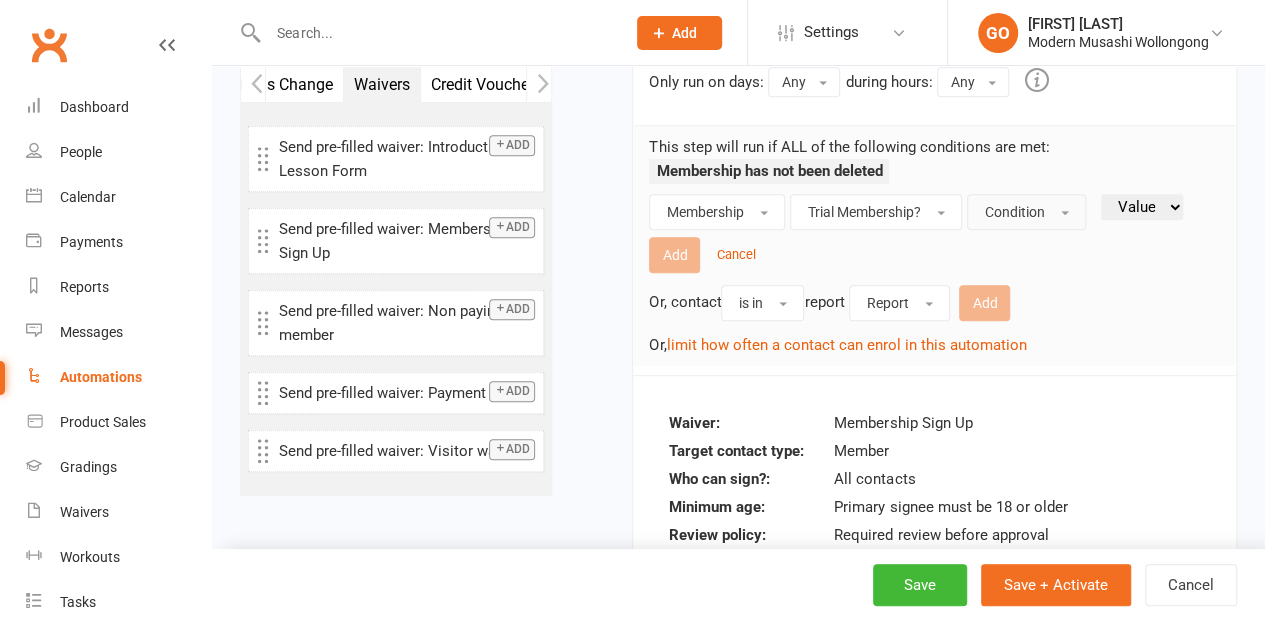 click on "Condition" at bounding box center (1026, 212) 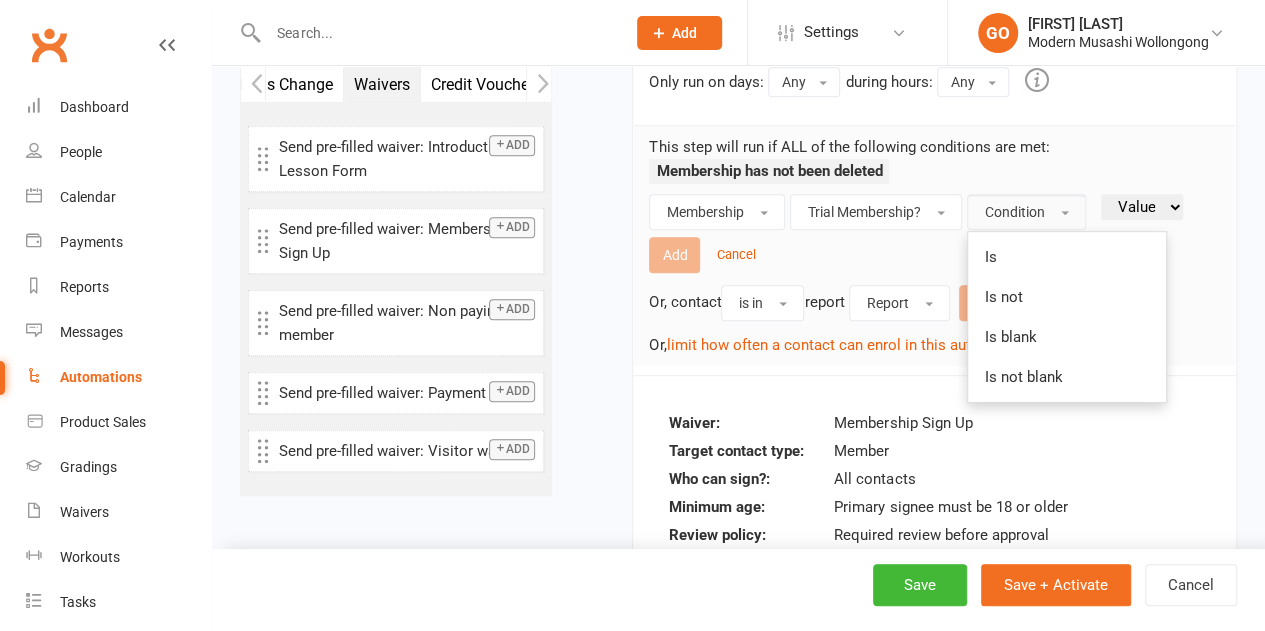 drag, startPoint x: 1020, startPoint y: 247, endPoint x: 1050, endPoint y: 239, distance: 31.04835 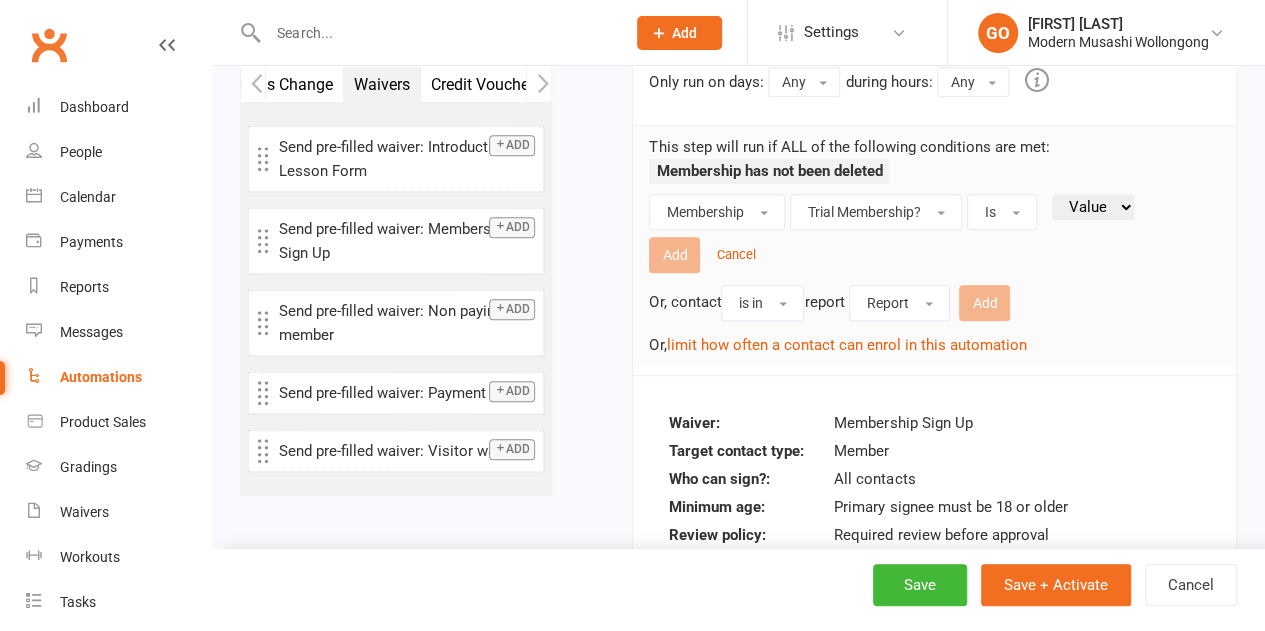 click on "Value Yes No" at bounding box center [1093, 207] 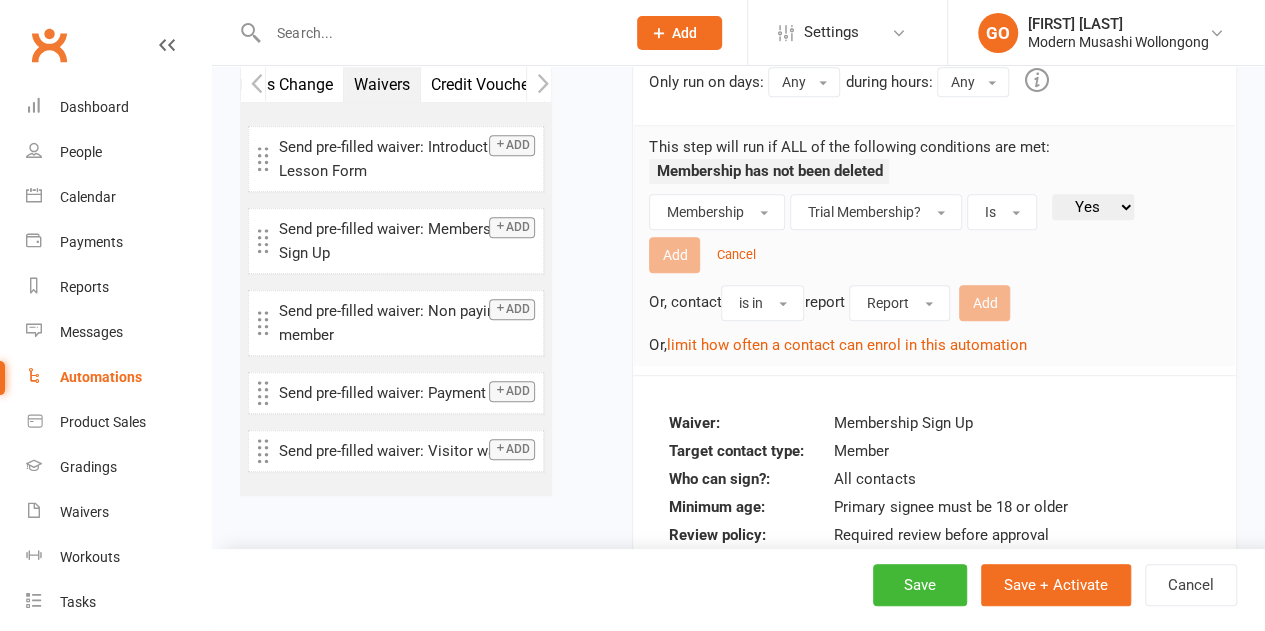 click on "Value Yes No" at bounding box center (1093, 207) 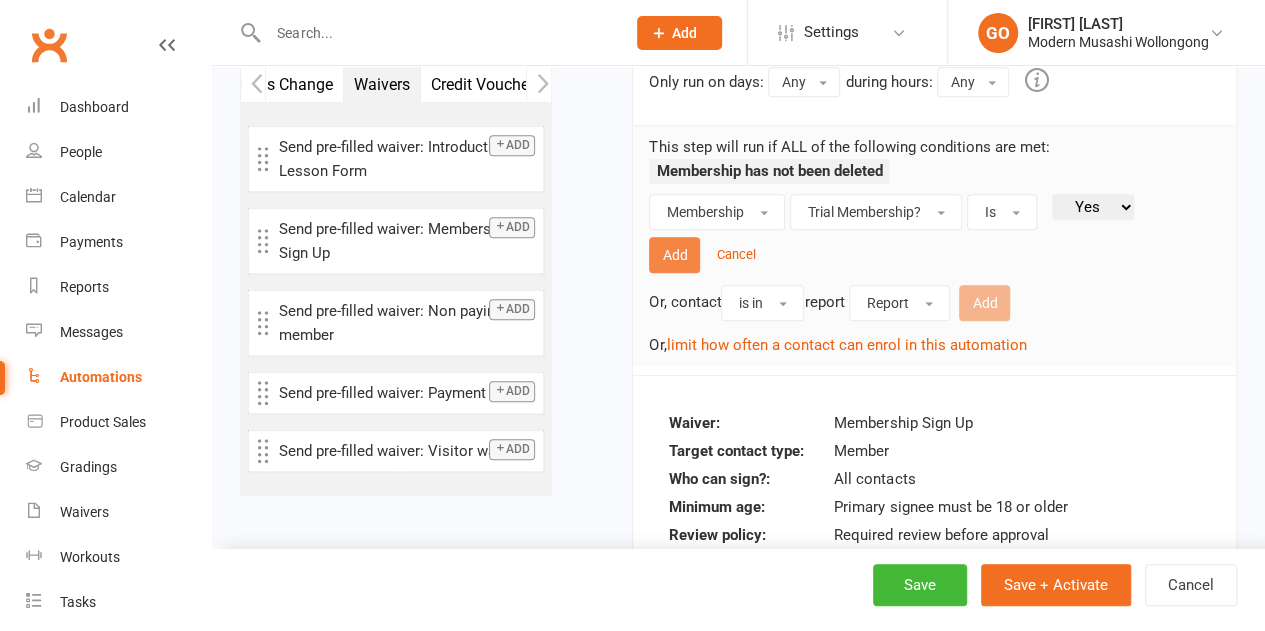 click on "Add" at bounding box center (674, 255) 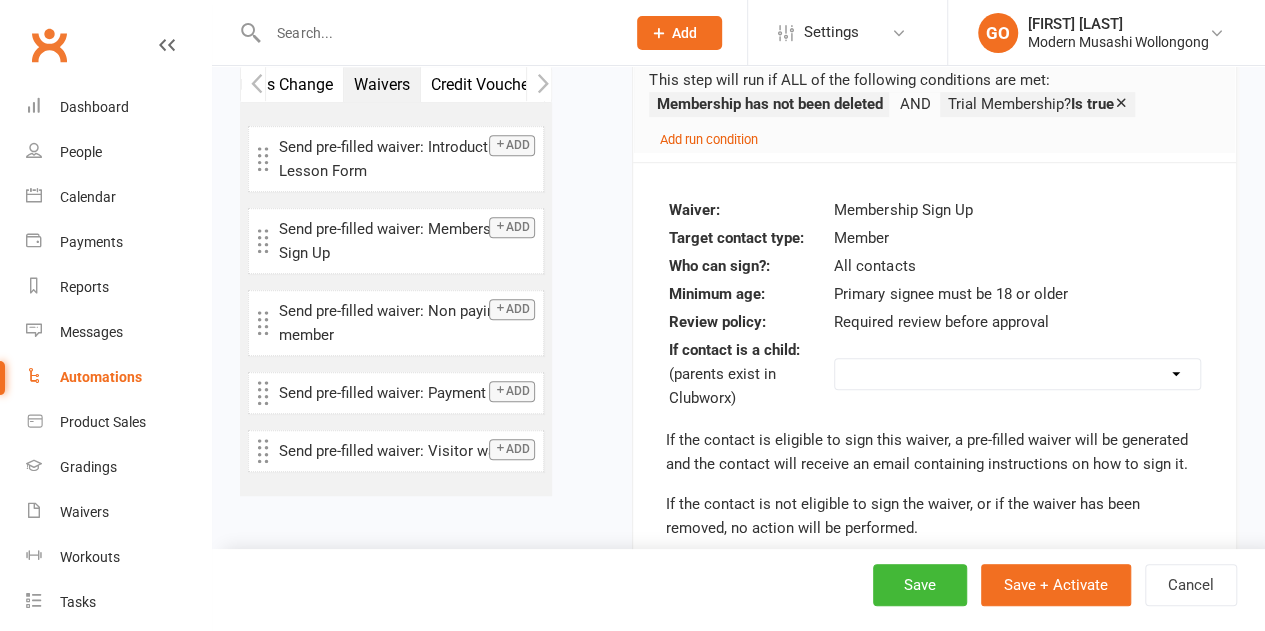 scroll, scrollTop: 656, scrollLeft: 0, axis: vertical 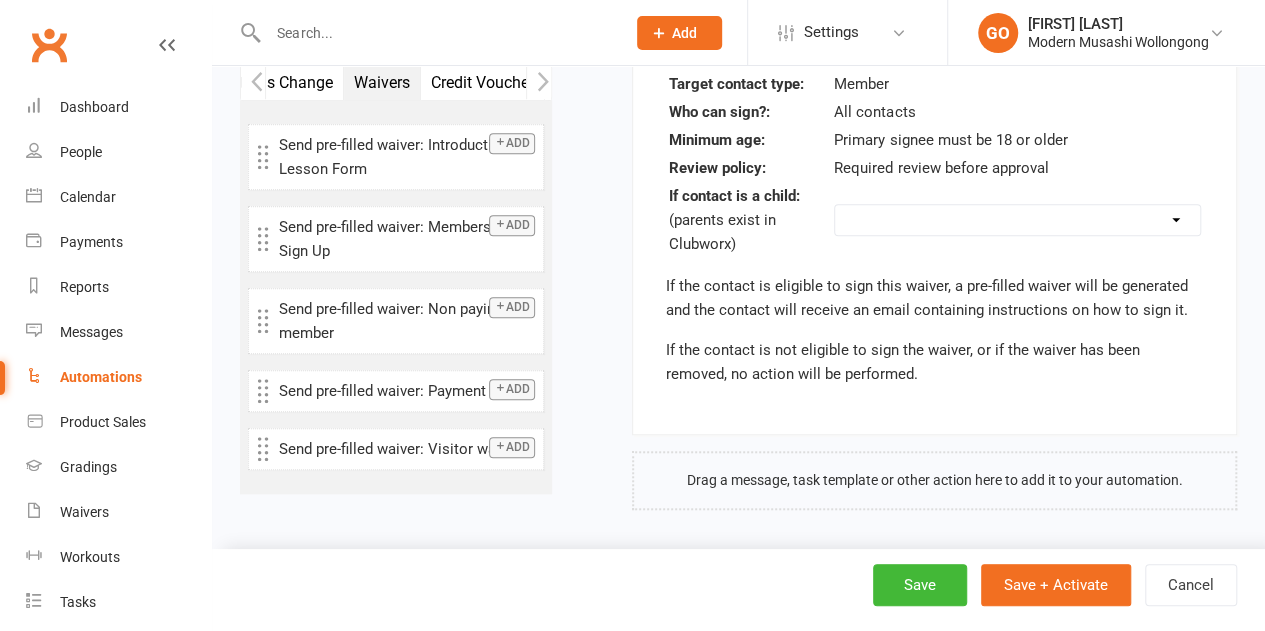 click on "Do not send Send to parent instead Send to this contact (will not be sent if child is under 18 years old)" at bounding box center (1017, 220) 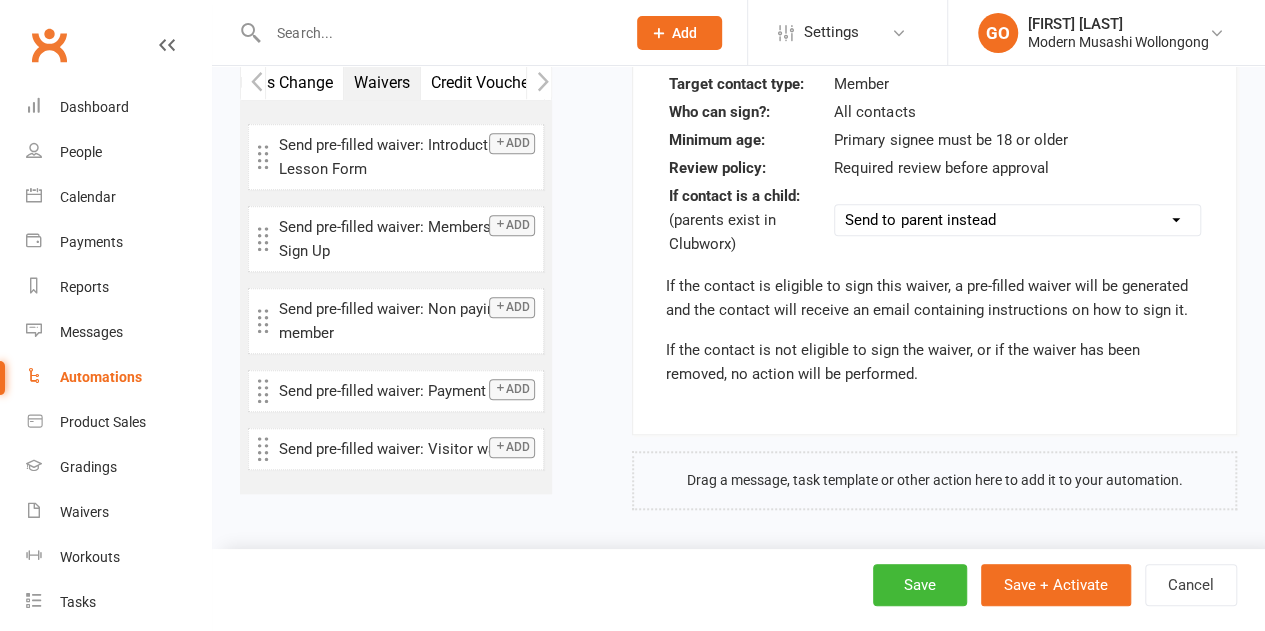 click on "Do not send Send to parent instead Send to this contact (will not be sent if child is under 18 years old)" at bounding box center (1017, 220) 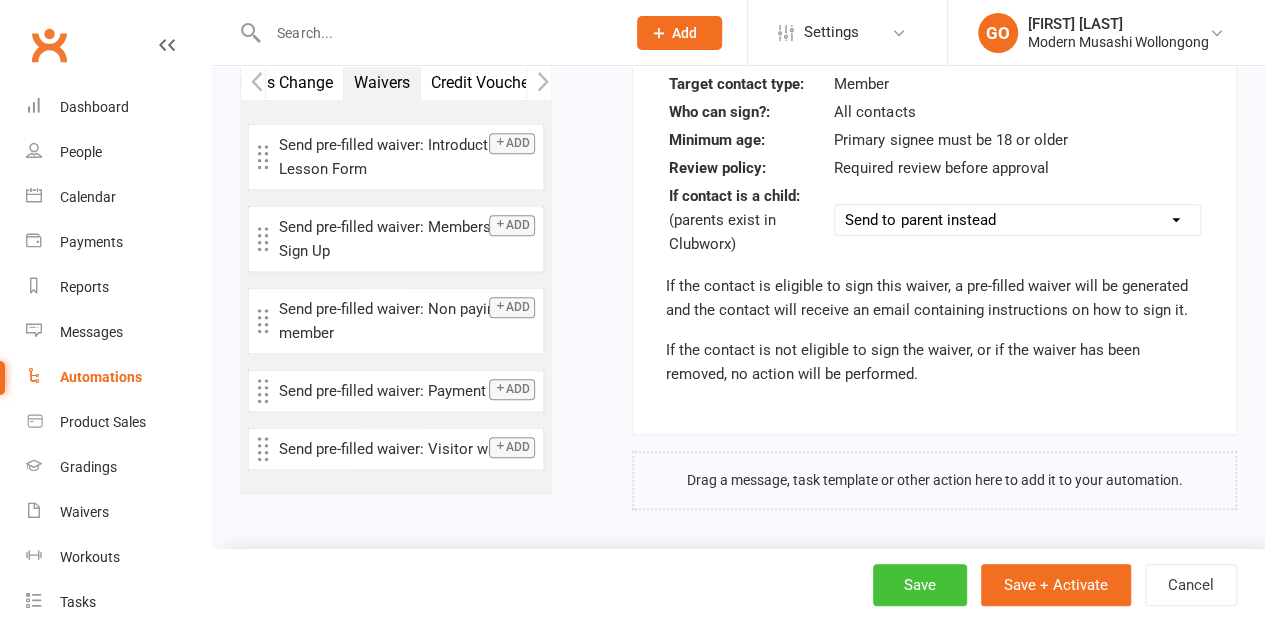 click on "Save" at bounding box center (920, 585) 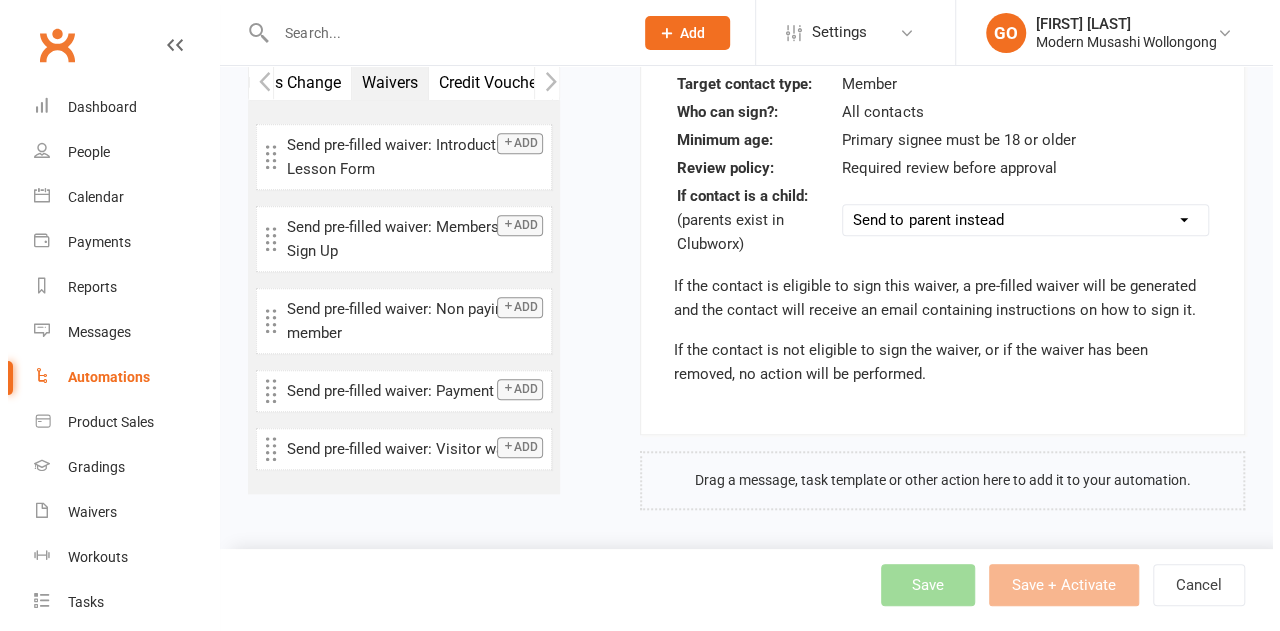 scroll, scrollTop: 0, scrollLeft: 0, axis: both 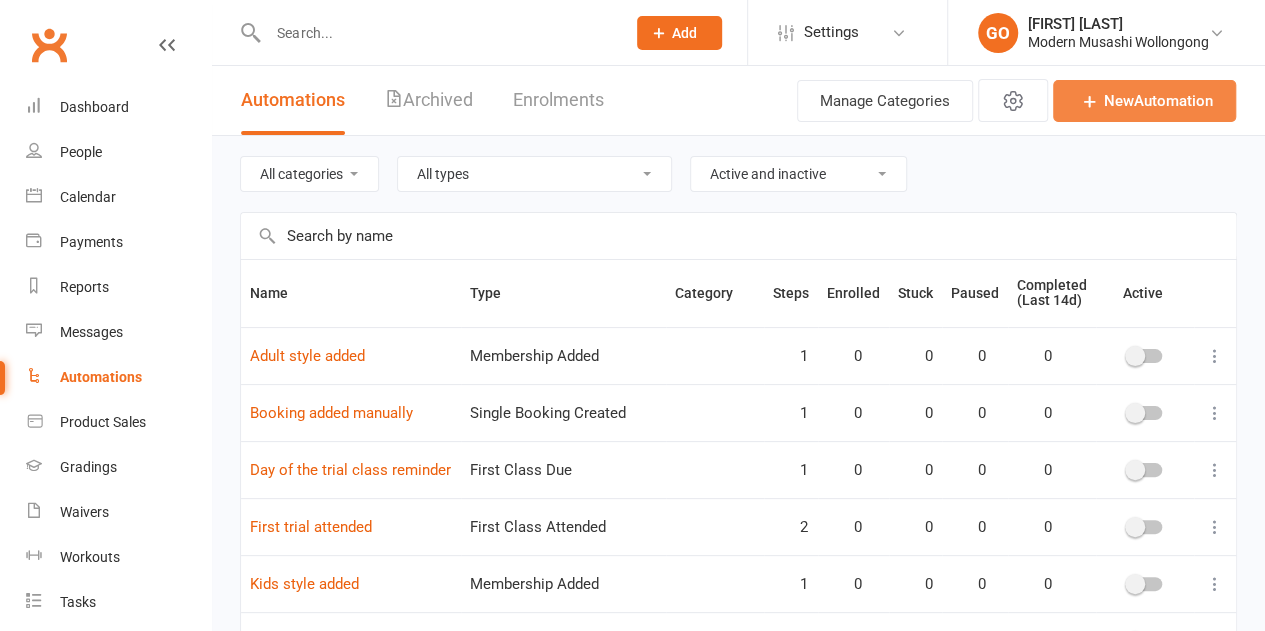 click on "New  Automation" at bounding box center [1144, 101] 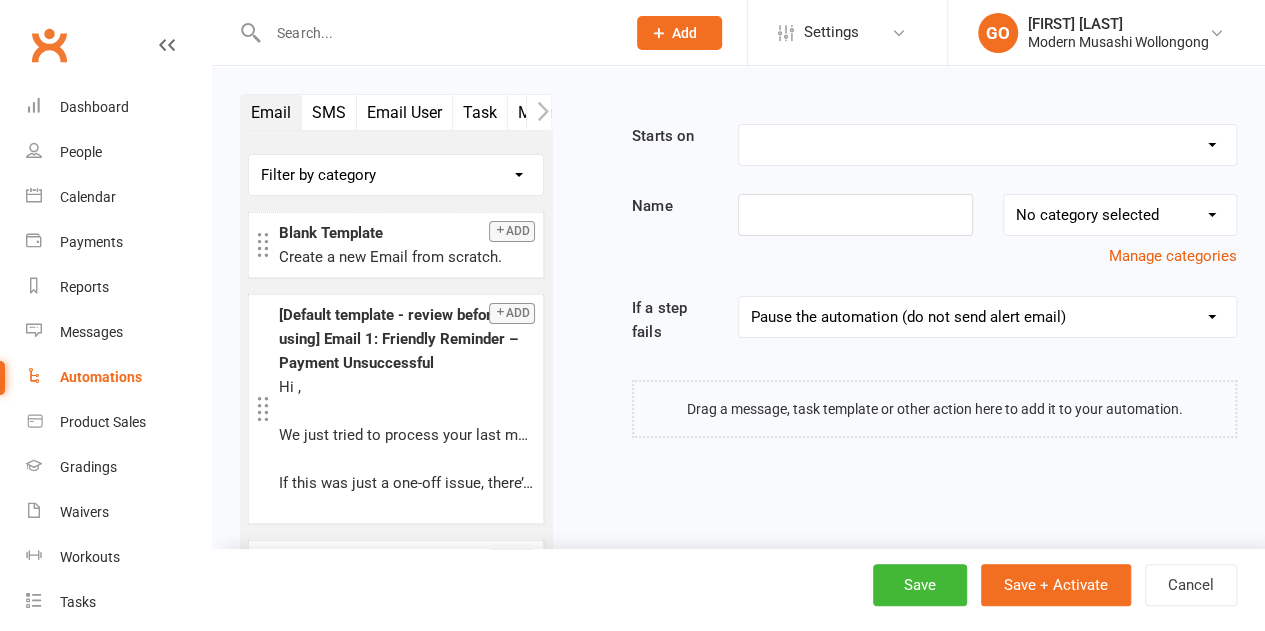 click on "Booking Cancelled Booking Due Booking Late-Cancelled Booking Marked Absent Booking Marked Attended Contact Added to Event Waitlist Contact Birthday Converted to Member Credit Card Expiry Days Since Last Attendance End of Suspension Enrolled in Martial Arts Style First Class Attended First Class Due General Attendance Marked Manual Enrolment Member Added Member First Activated Member Promoted / Graded Membership Added Membership Cancelled Membership Due to Start Membership Expiry Non-attending Contact Added Payment Due Payment Failure Payment Marked Process Manually Payment Paid Prospect Added Prospect Status Changed Recurring Bookings Activated Signed Waiver Approved Single Booking Created Start of Suspension Suspension Added Workout Performed" at bounding box center (987, 145) 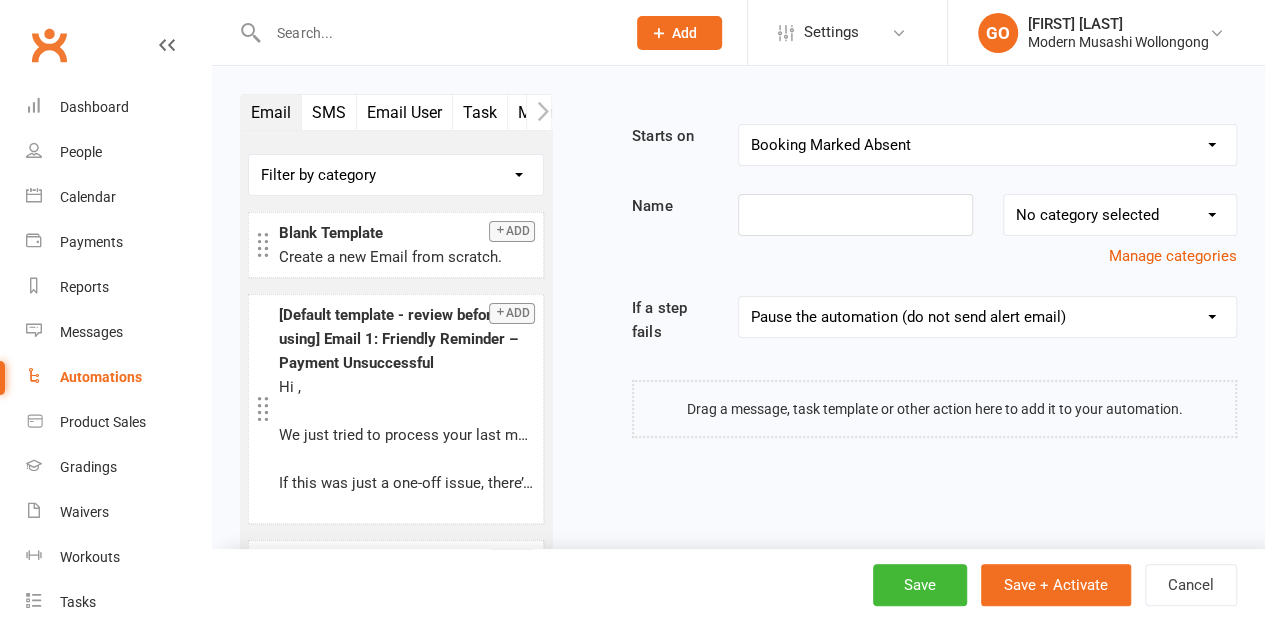 click on "Booking Cancelled Booking Due Booking Late-Cancelled Booking Marked Absent Booking Marked Attended Contact Added to Event Waitlist Contact Birthday Converted to Member Credit Card Expiry Days Since Last Attendance End of Suspension Enrolled in Martial Arts Style First Class Attended First Class Due General Attendance Marked Manual Enrolment Member Added Member First Activated Member Promoted / Graded Membership Added Membership Cancelled Membership Due to Start Membership Expiry Non-attending Contact Added Payment Due Payment Failure Payment Marked Process Manually Payment Paid Prospect Added Prospect Status Changed Recurring Bookings Activated Signed Waiver Approved Single Booking Created Start of Suspension Suspension Added Workout Performed" at bounding box center [987, 145] 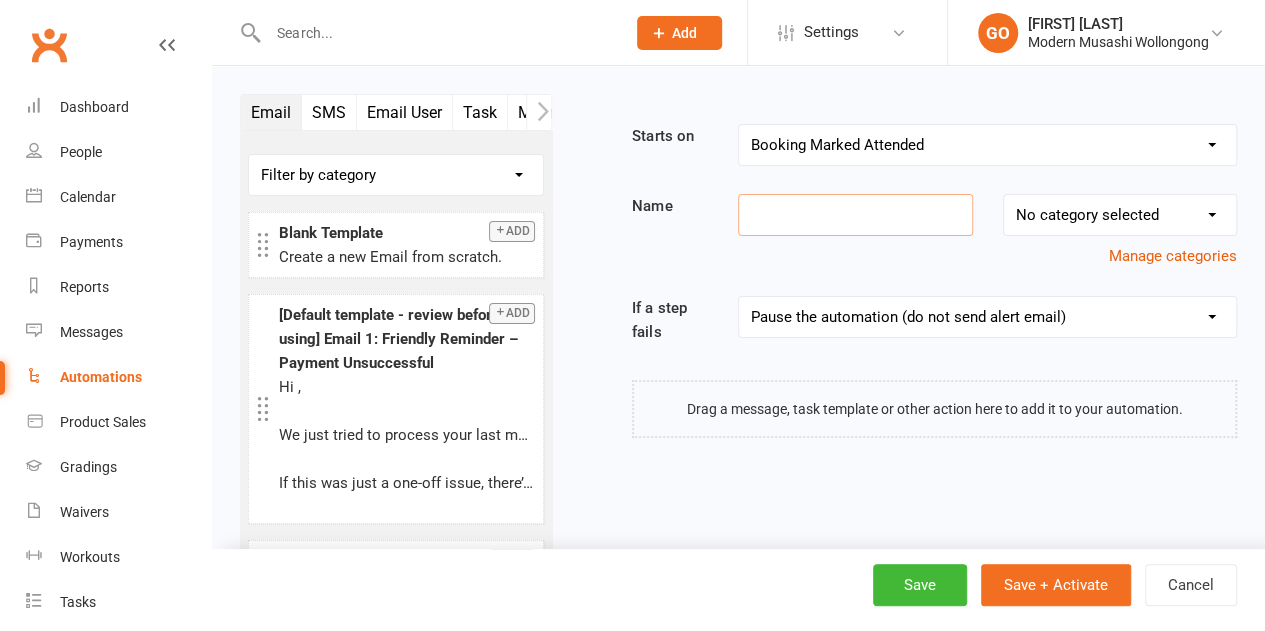 click at bounding box center (855, 215) 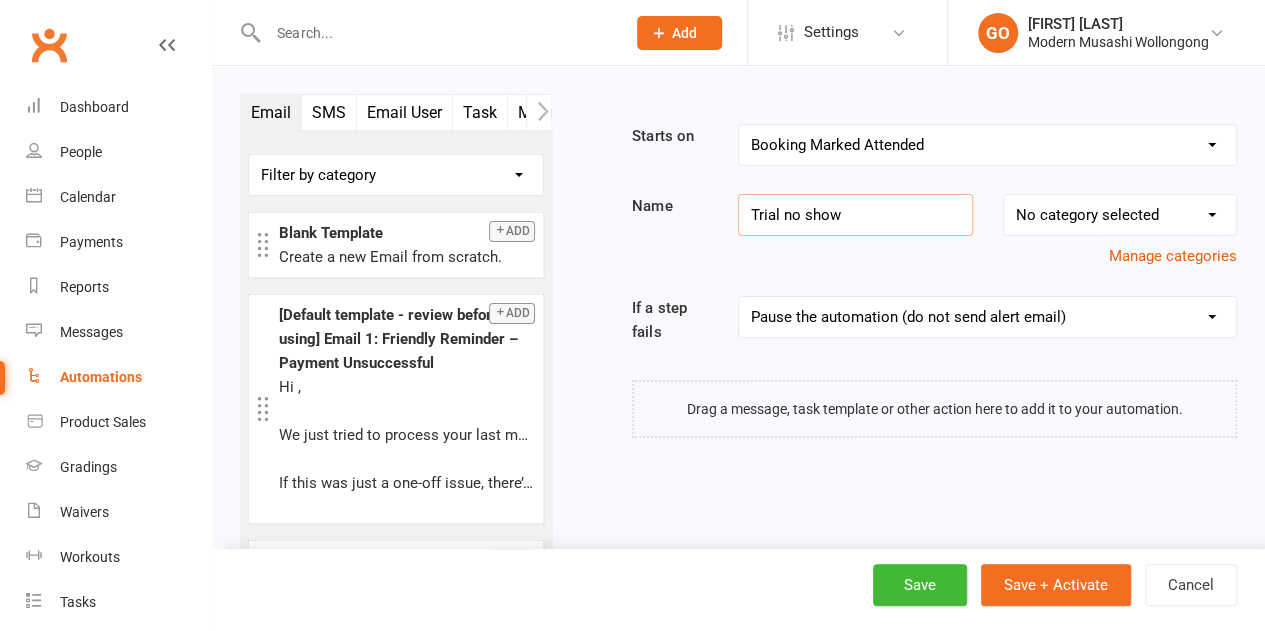click on "Task" at bounding box center [480, 112] 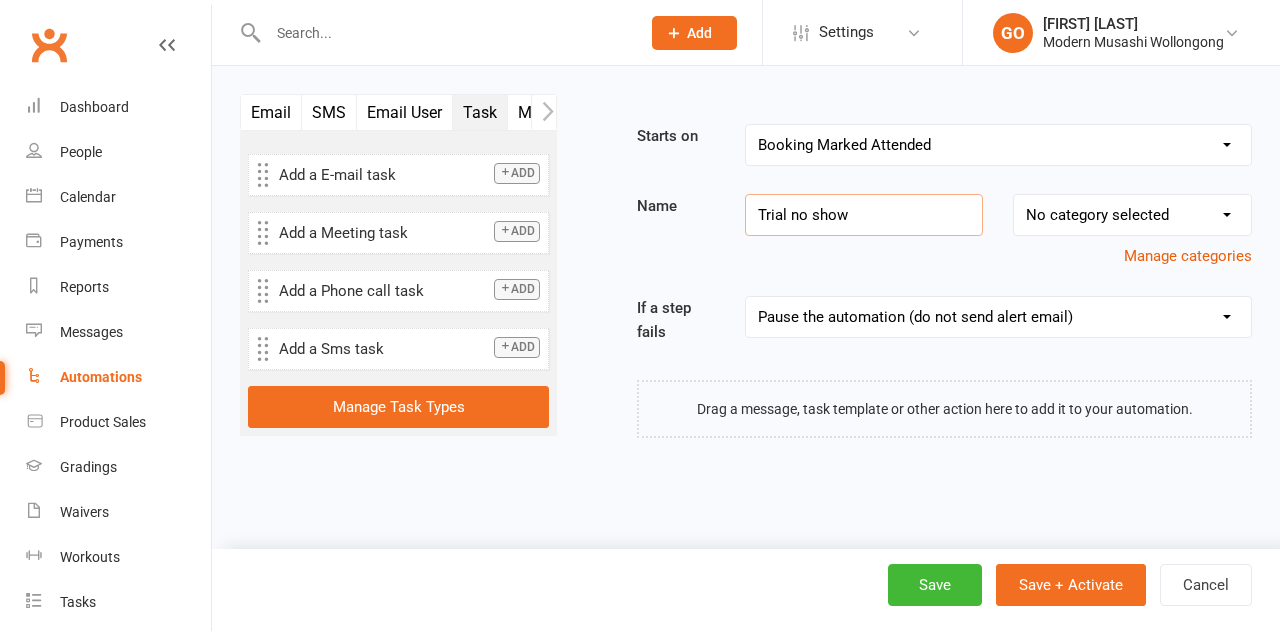 type on "Trial no show" 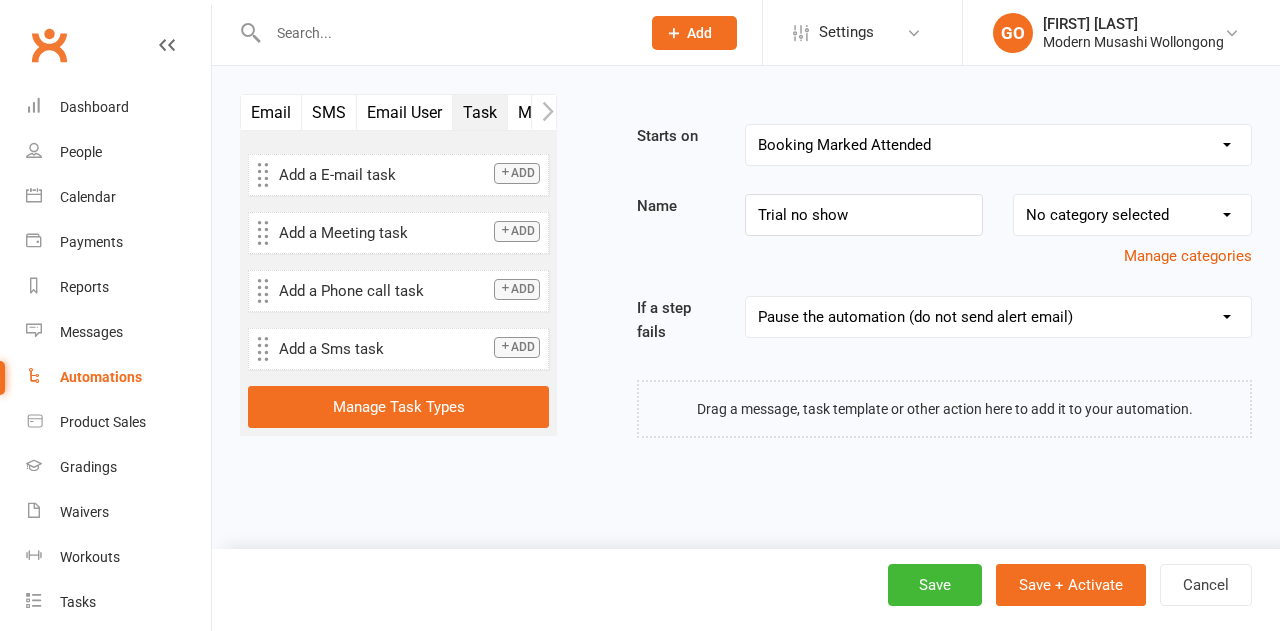 click on "Add" at bounding box center (517, 289) 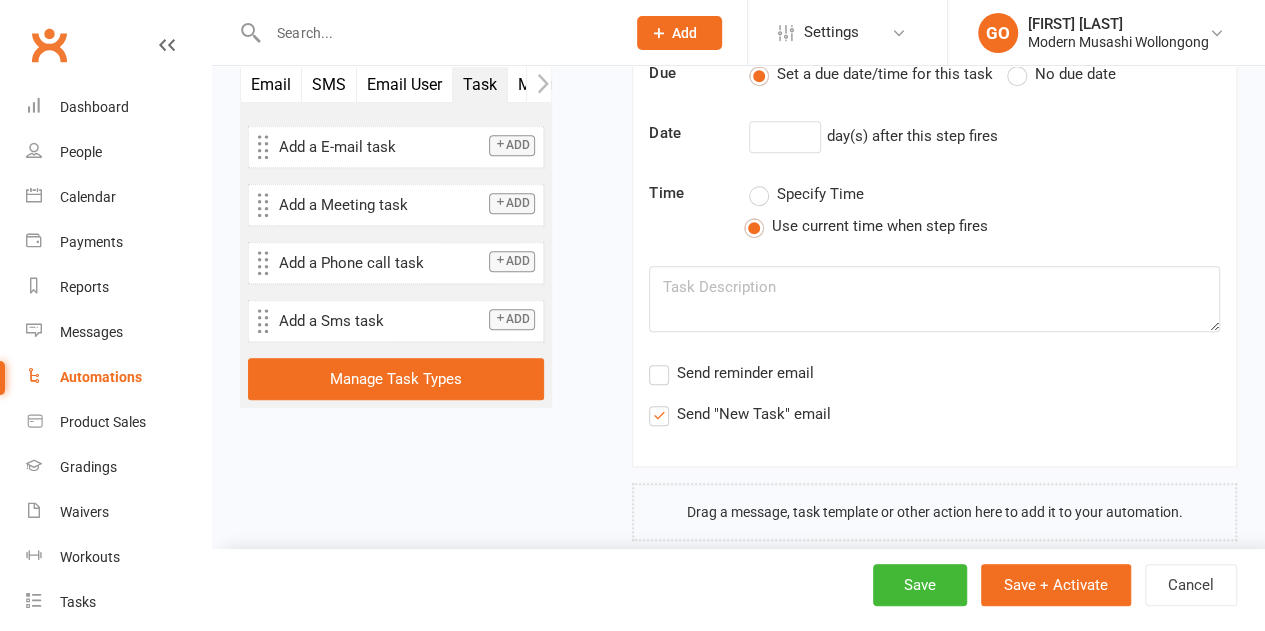 scroll, scrollTop: 686, scrollLeft: 0, axis: vertical 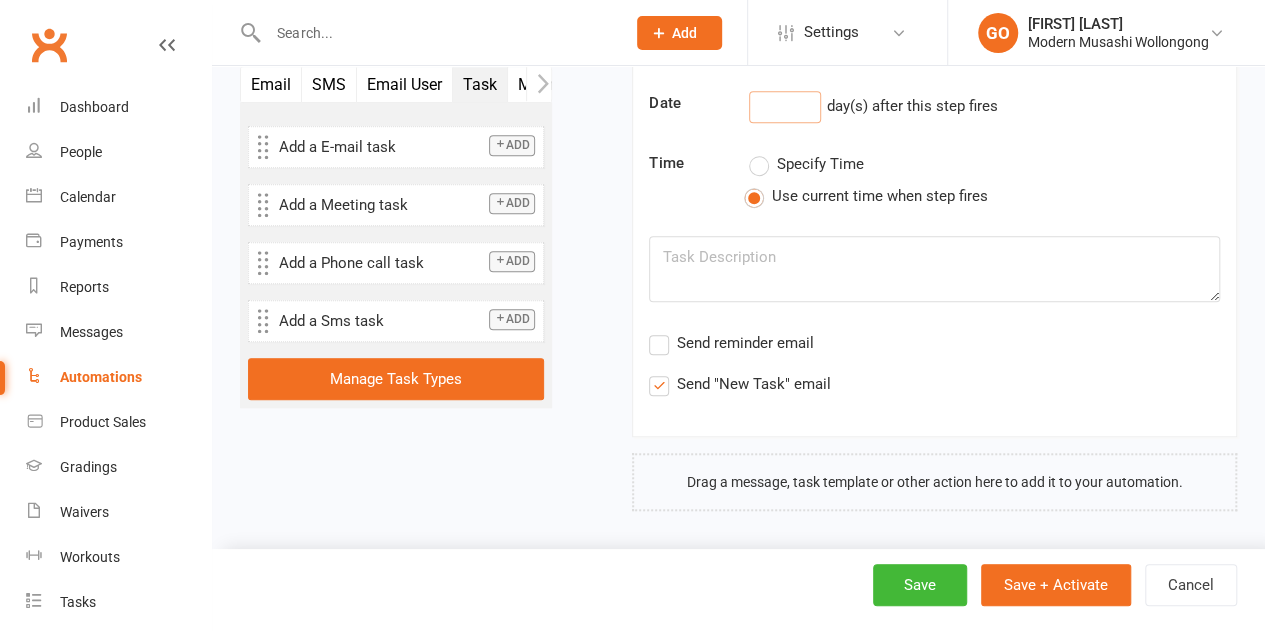 click at bounding box center [785, 107] 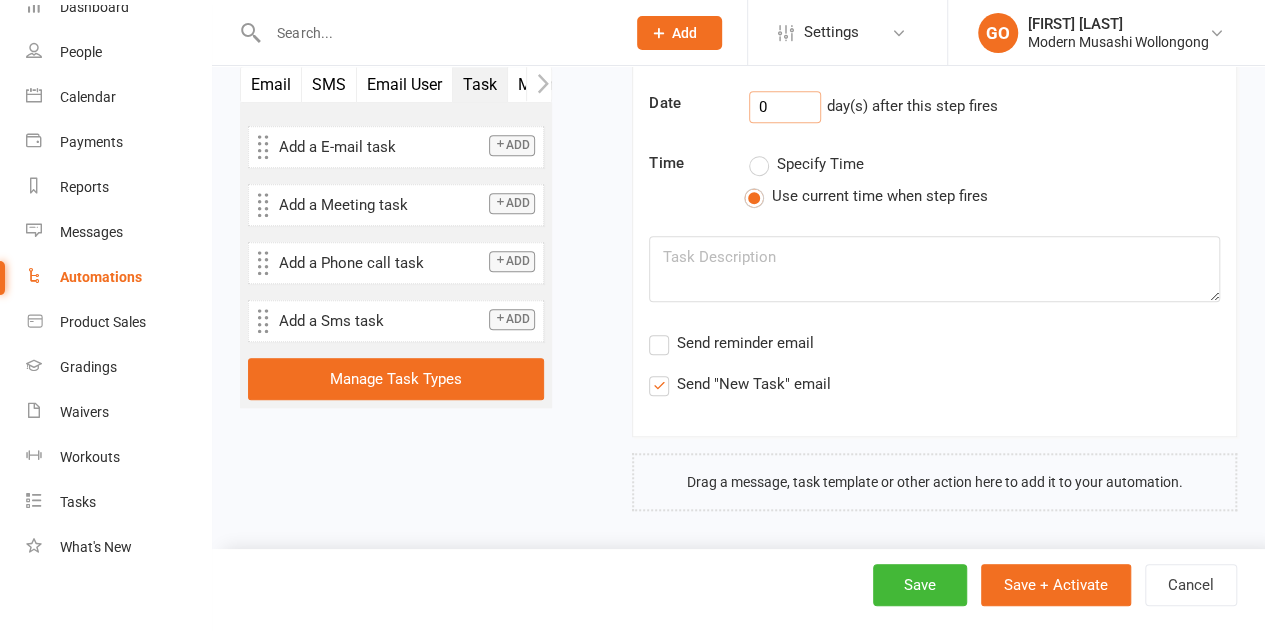 scroll, scrollTop: 113, scrollLeft: 0, axis: vertical 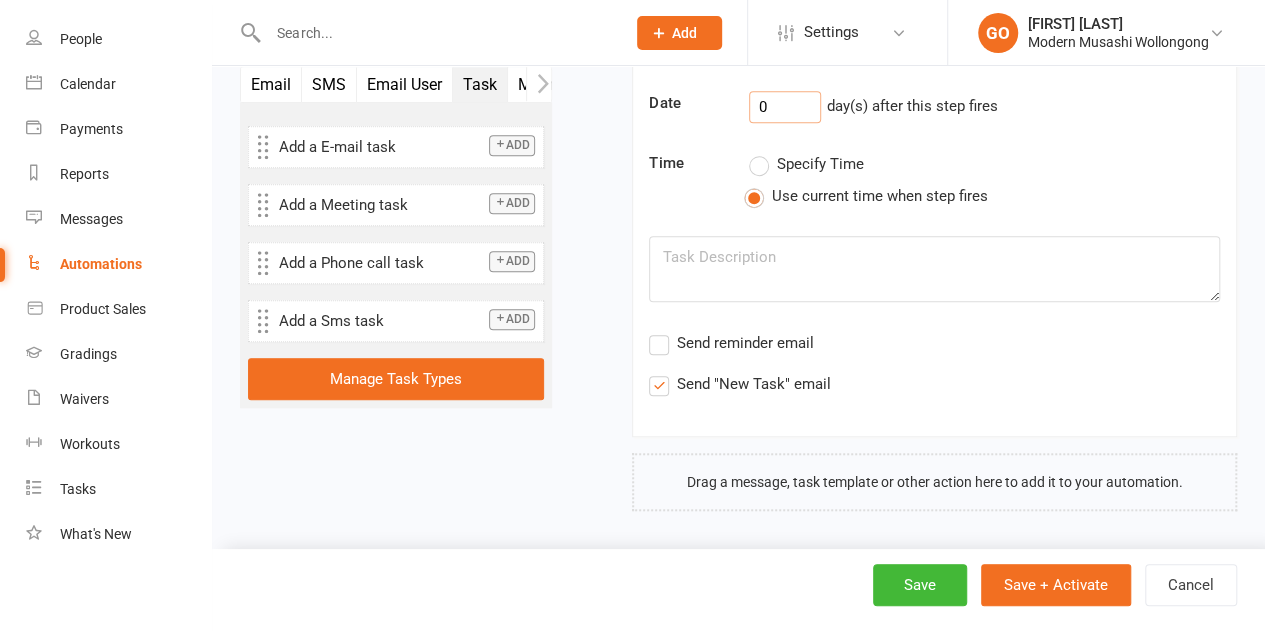 type on "0" 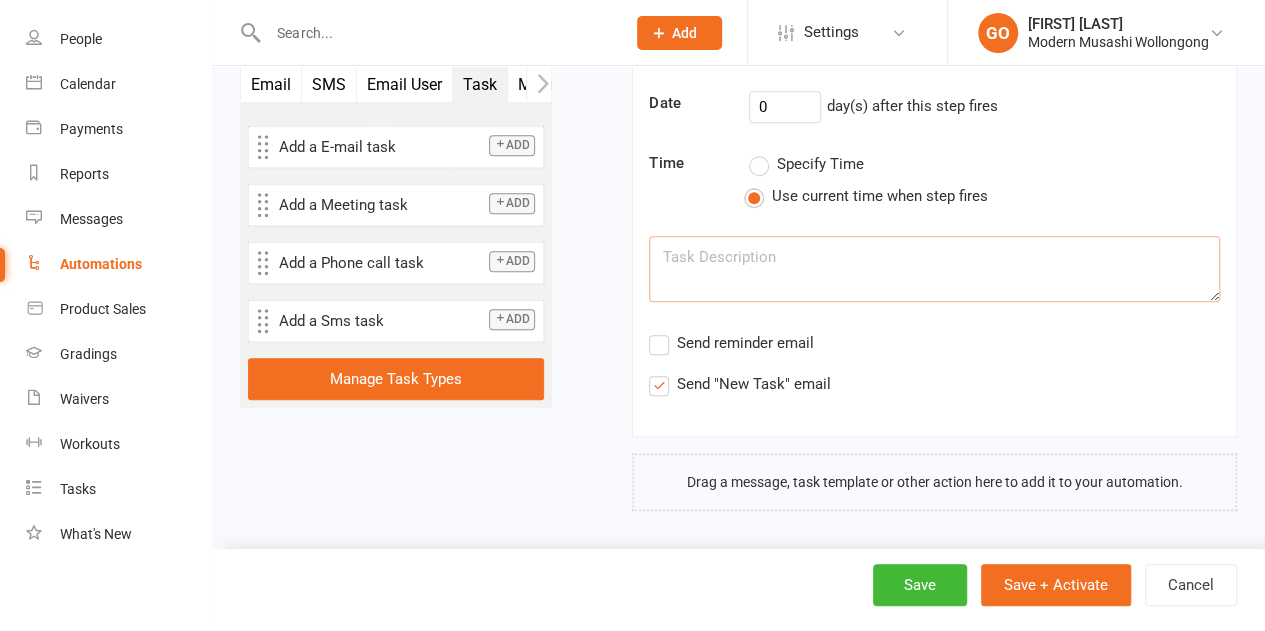 click at bounding box center [934, 269] 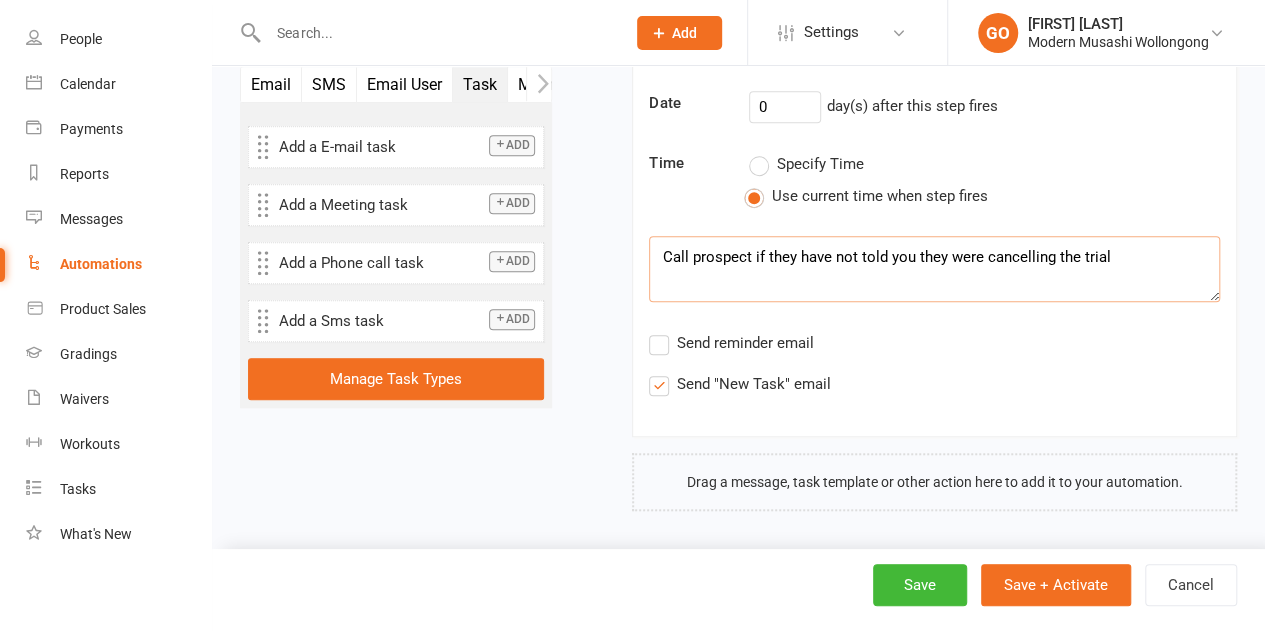 type on "Call prospect if they have not told you they were cancelling the trial" 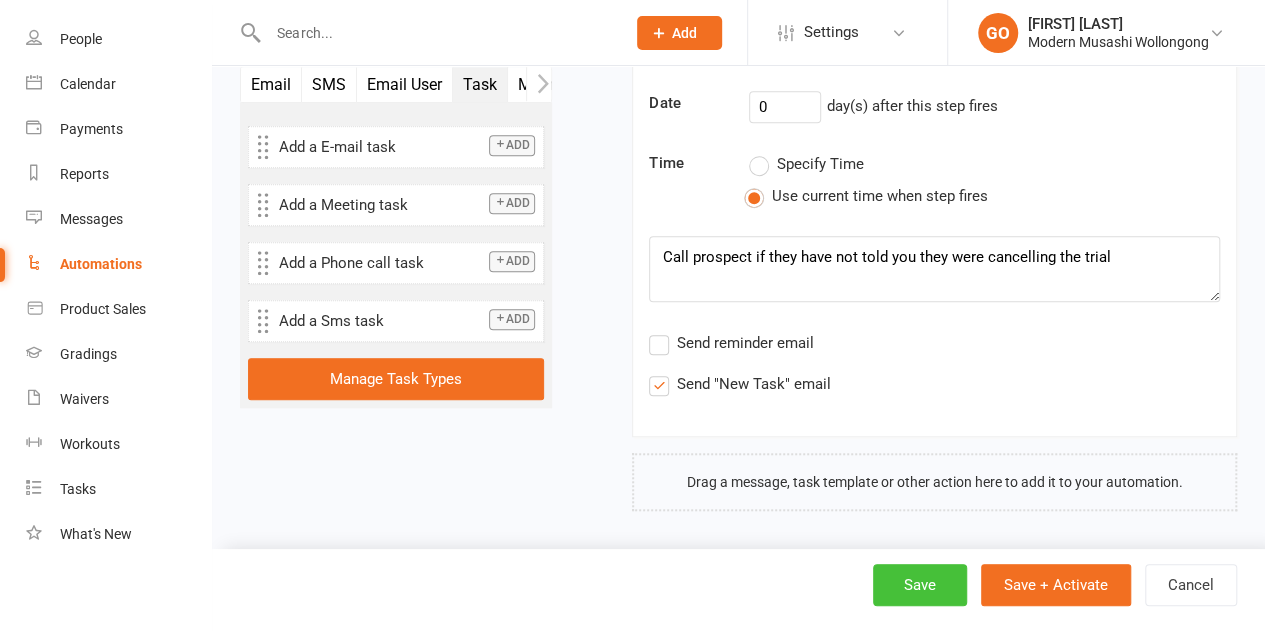 drag, startPoint x: 925, startPoint y: 579, endPoint x: 532, endPoint y: 427, distance: 421.3704 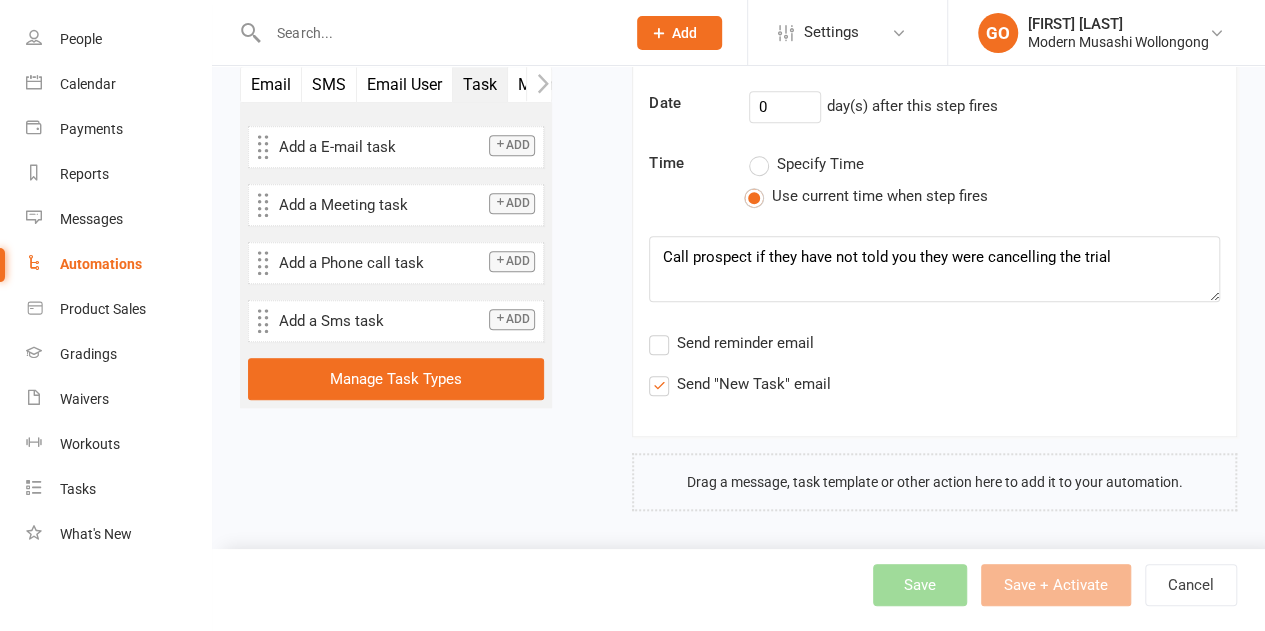 scroll, scrollTop: 0, scrollLeft: 0, axis: both 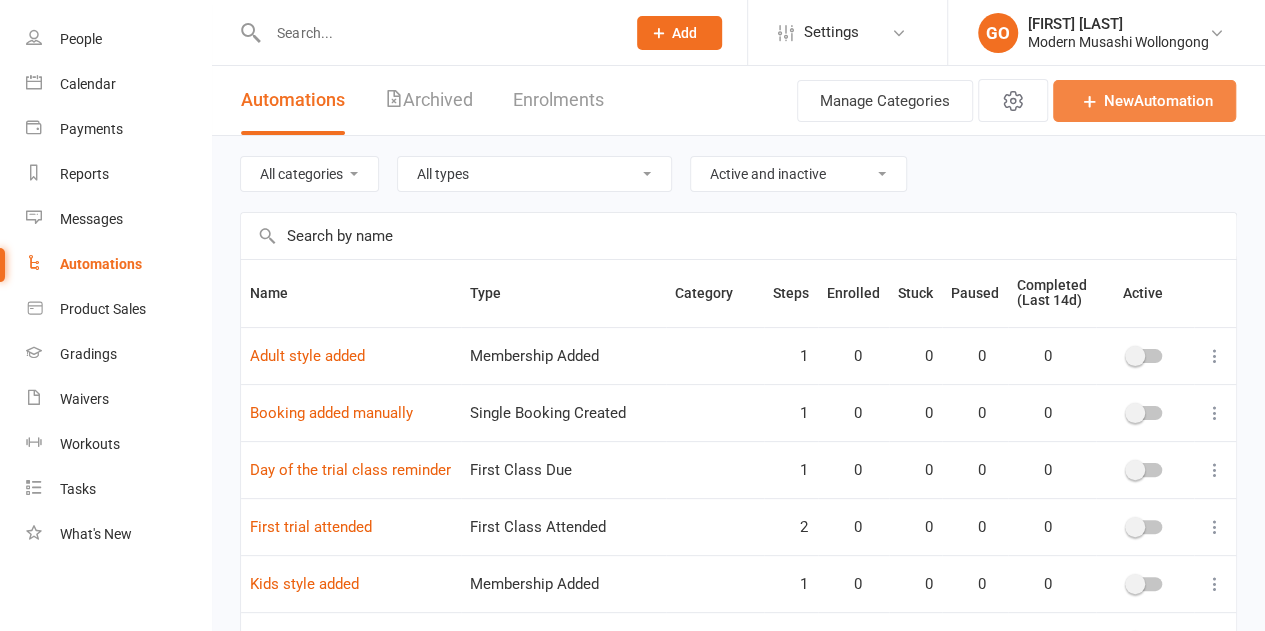 click on "New  Automation" at bounding box center [1144, 101] 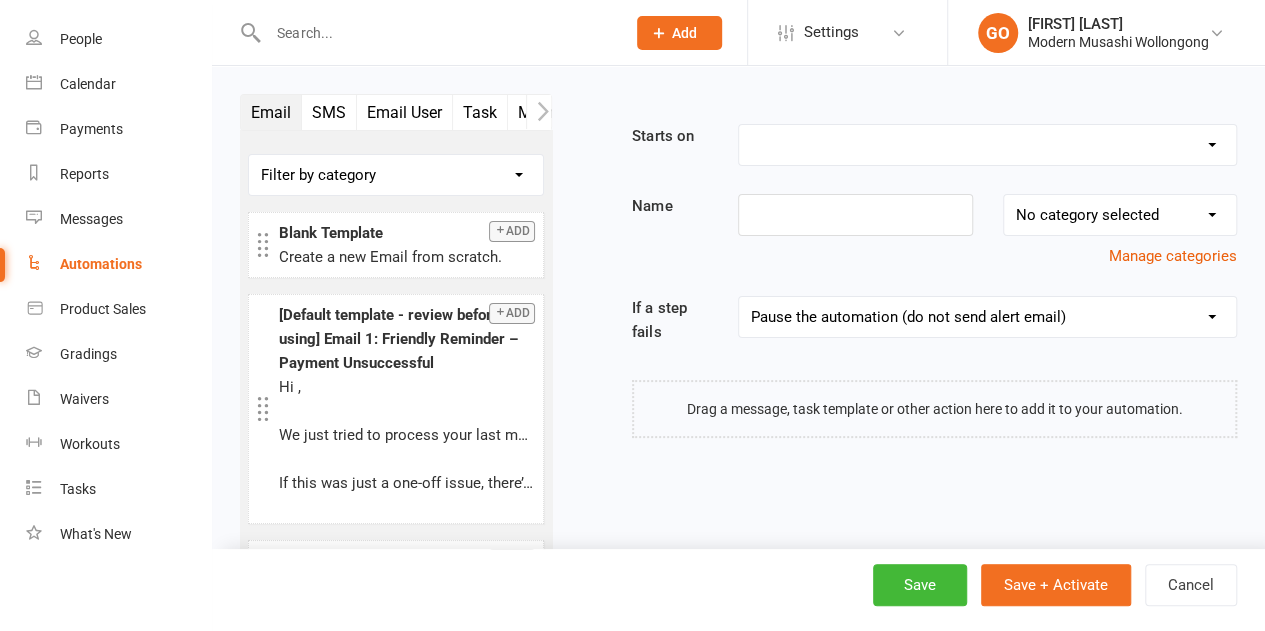 click on "Booking Cancelled Booking Due Booking Late-Cancelled Booking Marked Absent Booking Marked Attended Contact Added to Event Waitlist Contact Birthday Converted to Member Credit Card Expiry Days Since Last Attendance End of Suspension Enrolled in Martial Arts Style First Class Attended First Class Due General Attendance Marked Manual Enrolment Member Added Member First Activated Member Promoted / Graded Membership Added Membership Cancelled Membership Due to Start Membership Expiry Non-attending Contact Added Payment Due Payment Failure Payment Marked Process Manually Payment Paid Prospect Added Prospect Status Changed Recurring Bookings Activated Signed Waiver Approved Single Booking Created Start of Suspension Suspension Added Workout Performed" at bounding box center (987, 145) 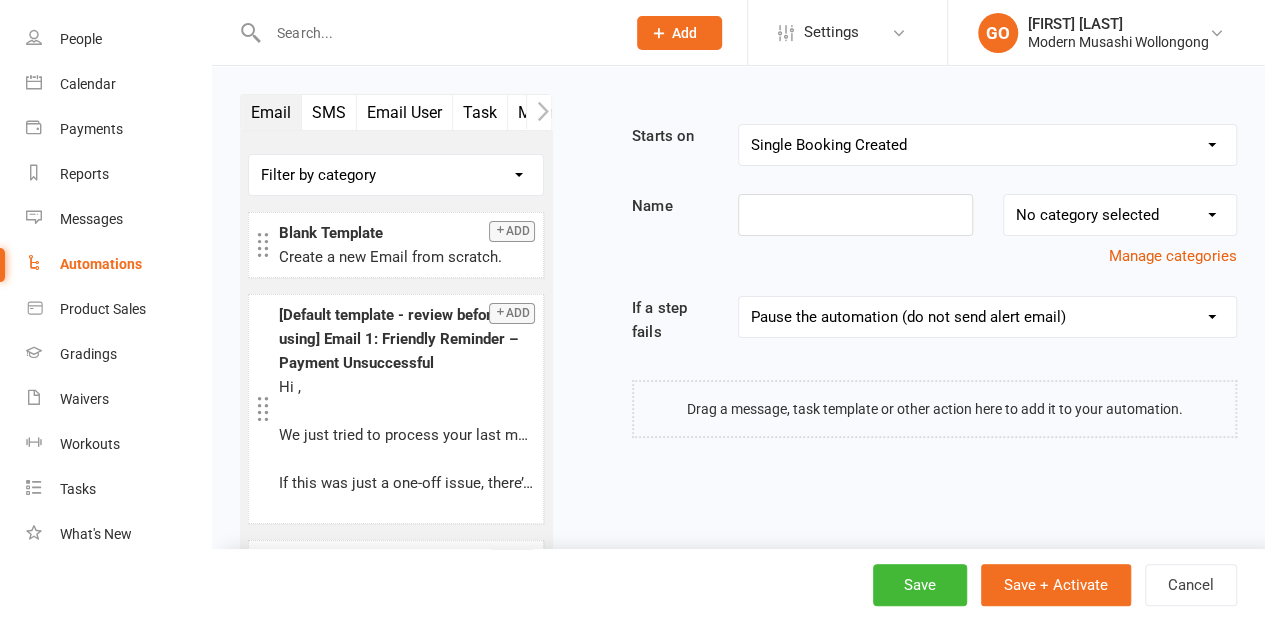 click on "Booking Cancelled Booking Due Booking Late-Cancelled Booking Marked Absent Booking Marked Attended Contact Added to Event Waitlist Contact Birthday Converted to Member Credit Card Expiry Days Since Last Attendance End of Suspension Enrolled in Martial Arts Style First Class Attended First Class Due General Attendance Marked Manual Enrolment Member Added Member First Activated Member Promoted / Graded Membership Added Membership Cancelled Membership Due to Start Membership Expiry Non-attending Contact Added Payment Due Payment Failure Payment Marked Process Manually Payment Paid Prospect Added Prospect Status Changed Recurring Bookings Activated Signed Waiver Approved Single Booking Created Start of Suspension Suspension Added Workout Performed" at bounding box center (987, 145) 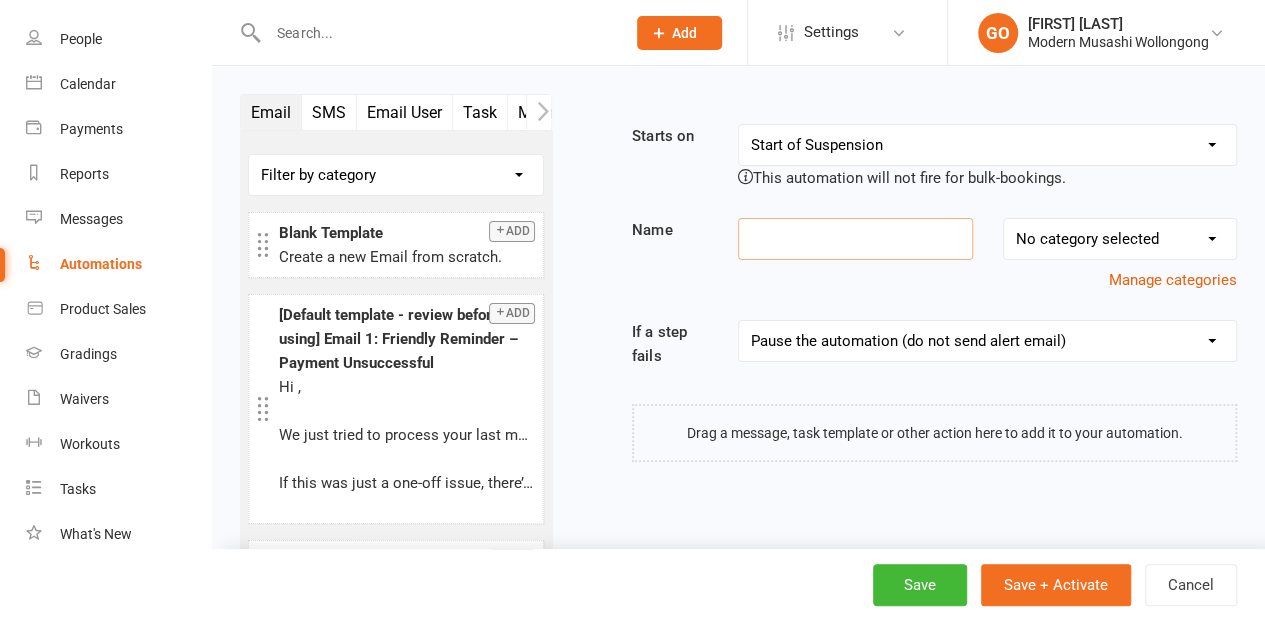 click at bounding box center (855, 239) 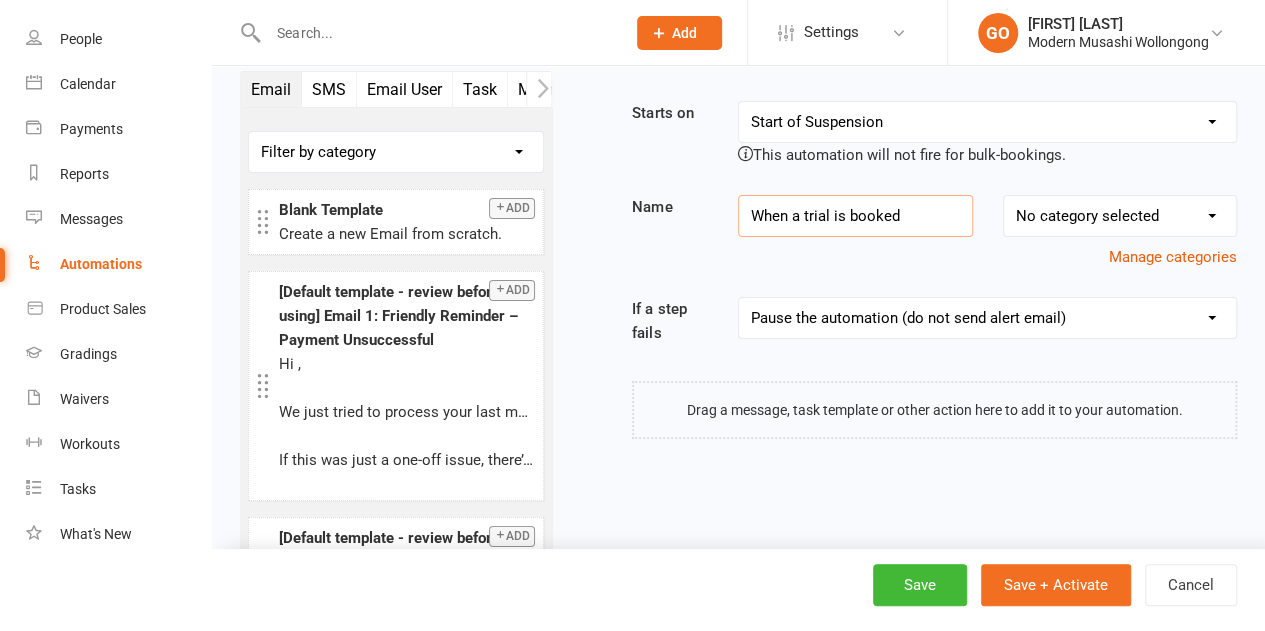 scroll, scrollTop: 33, scrollLeft: 0, axis: vertical 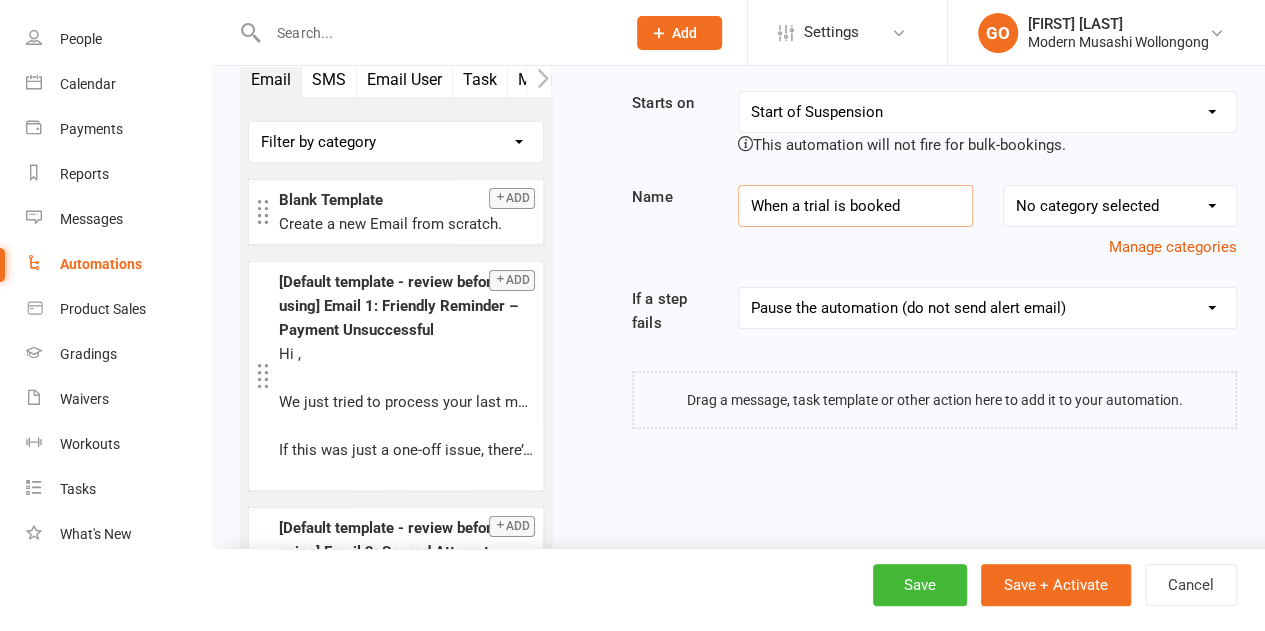 type on "When a trial is booked" 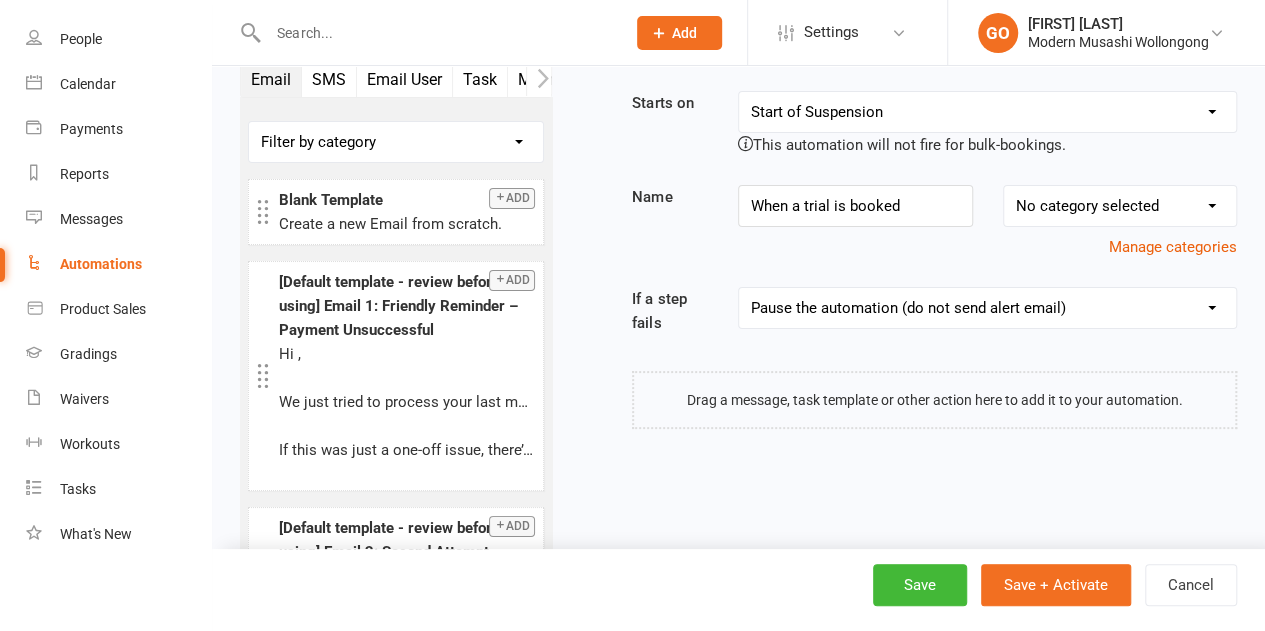 click on "Pause the automation (do not send alert email) Pause the automation and send an alert email Stop the automation (do not send alert email) Stop the automation and send an alert email Skip to next step (do not send alert email) Skip to next step and send an alert email" at bounding box center [987, 308] 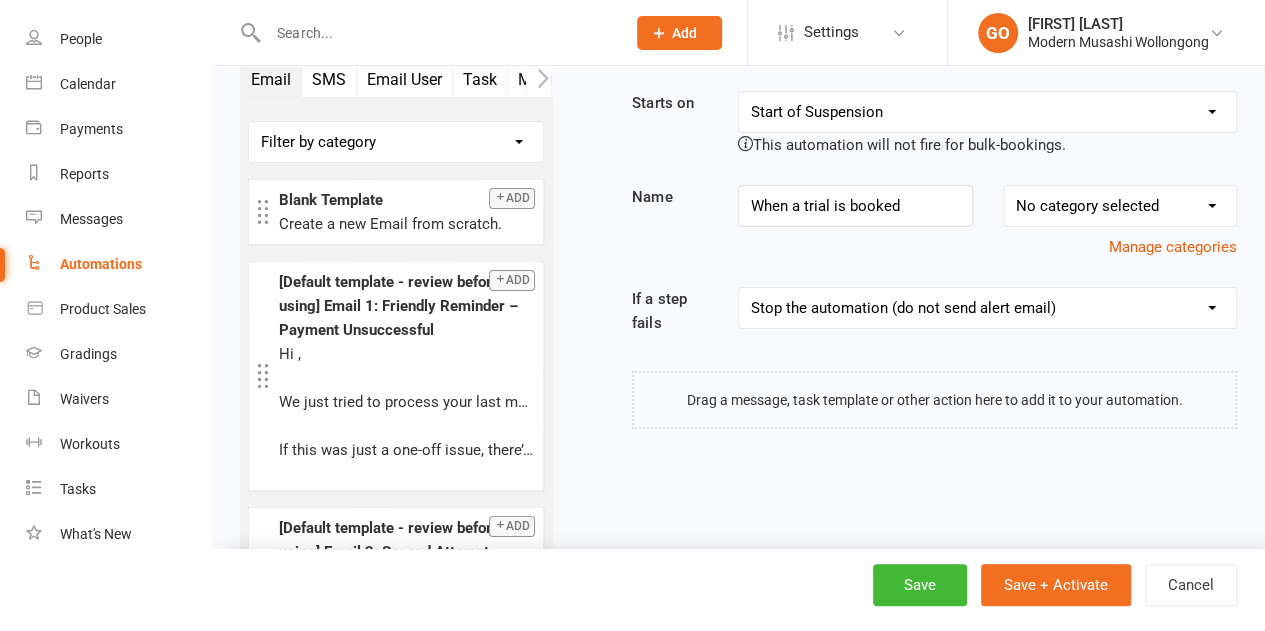 click on "Pause the automation (do not send alert email) Pause the automation and send an alert email Stop the automation (do not send alert email) Stop the automation and send an alert email Skip to next step (do not send alert email) Skip to next step and send an alert email" at bounding box center [987, 308] 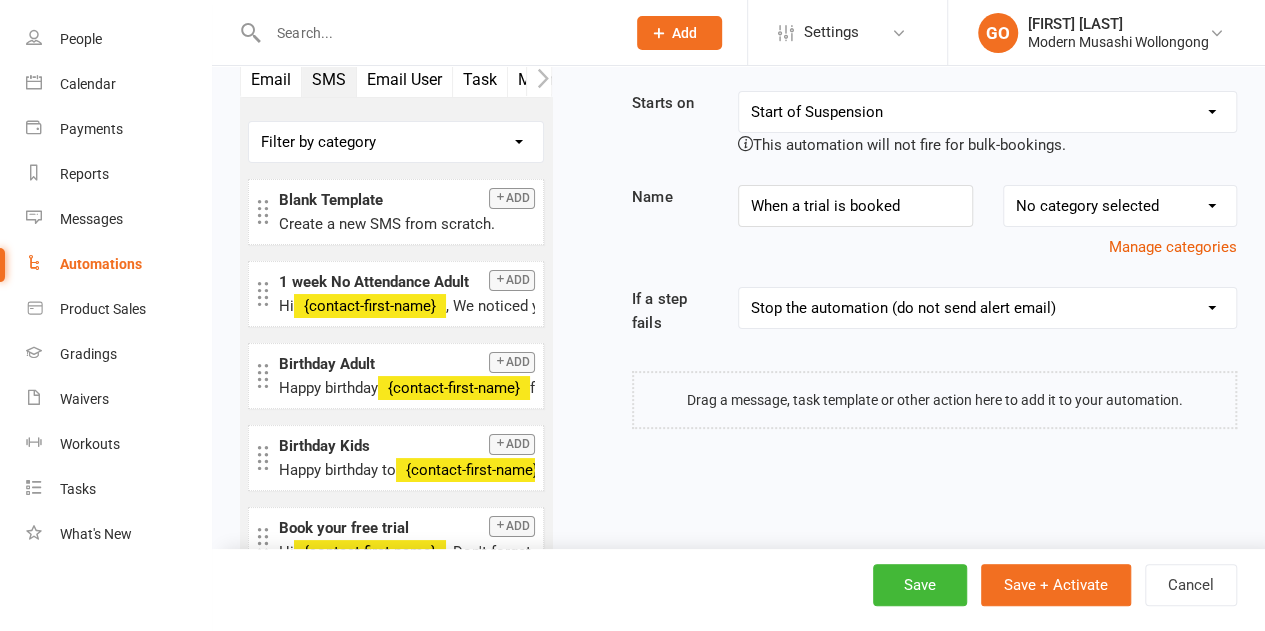 scroll, scrollTop: 0, scrollLeft: 0, axis: both 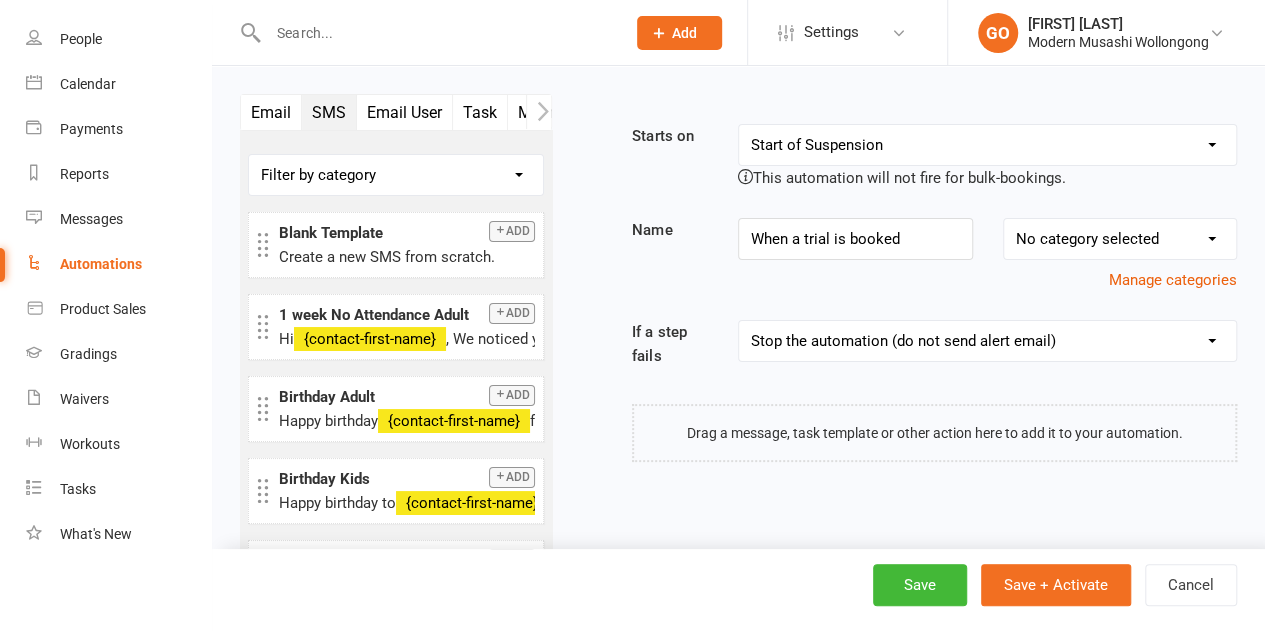 drag, startPoint x: 506, startPoint y: 229, endPoint x: 54, endPoint y: 240, distance: 452.13382 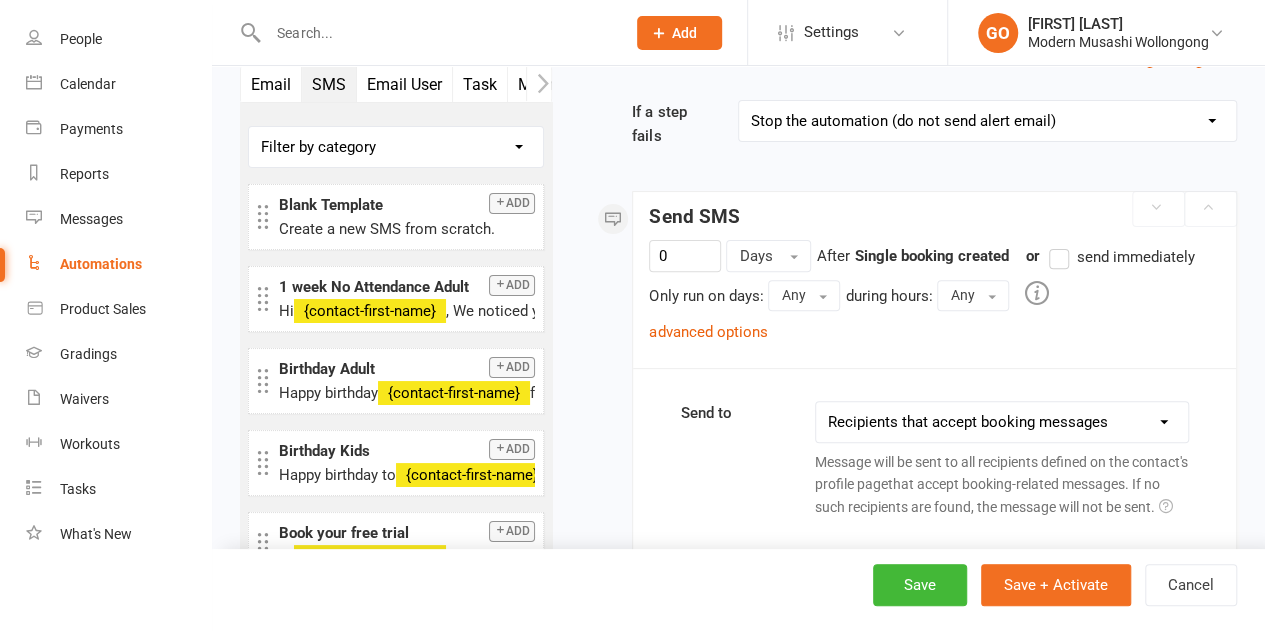 scroll, scrollTop: 310, scrollLeft: 0, axis: vertical 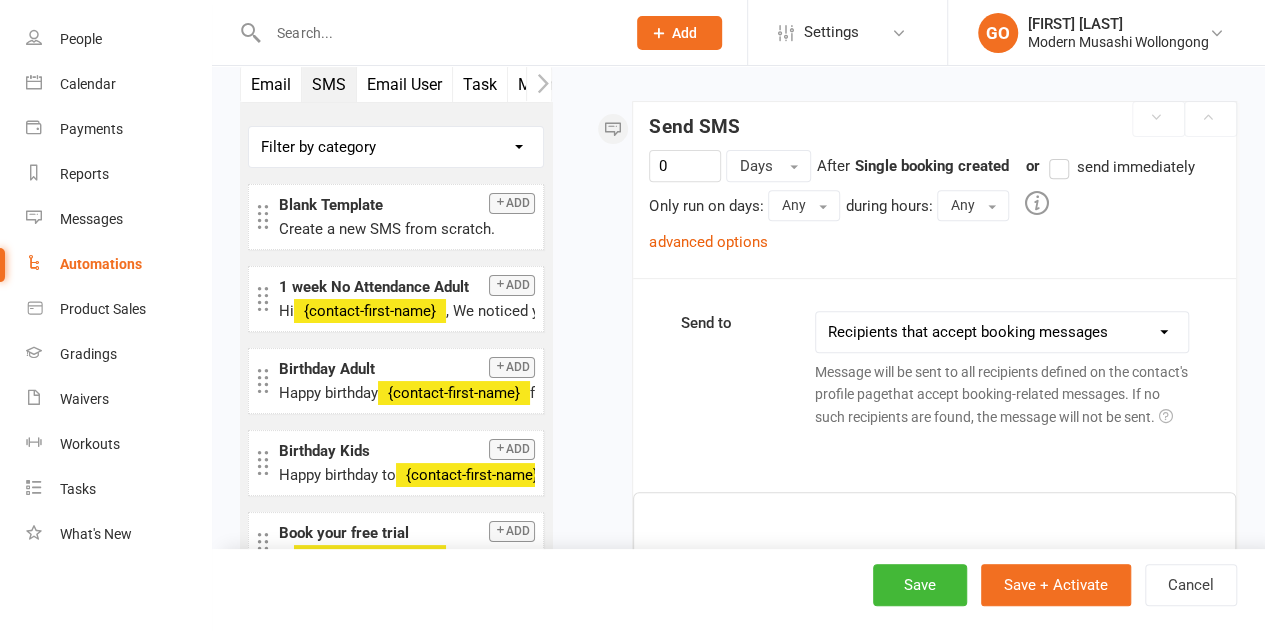 click on "send immediately" at bounding box center (1121, 167) 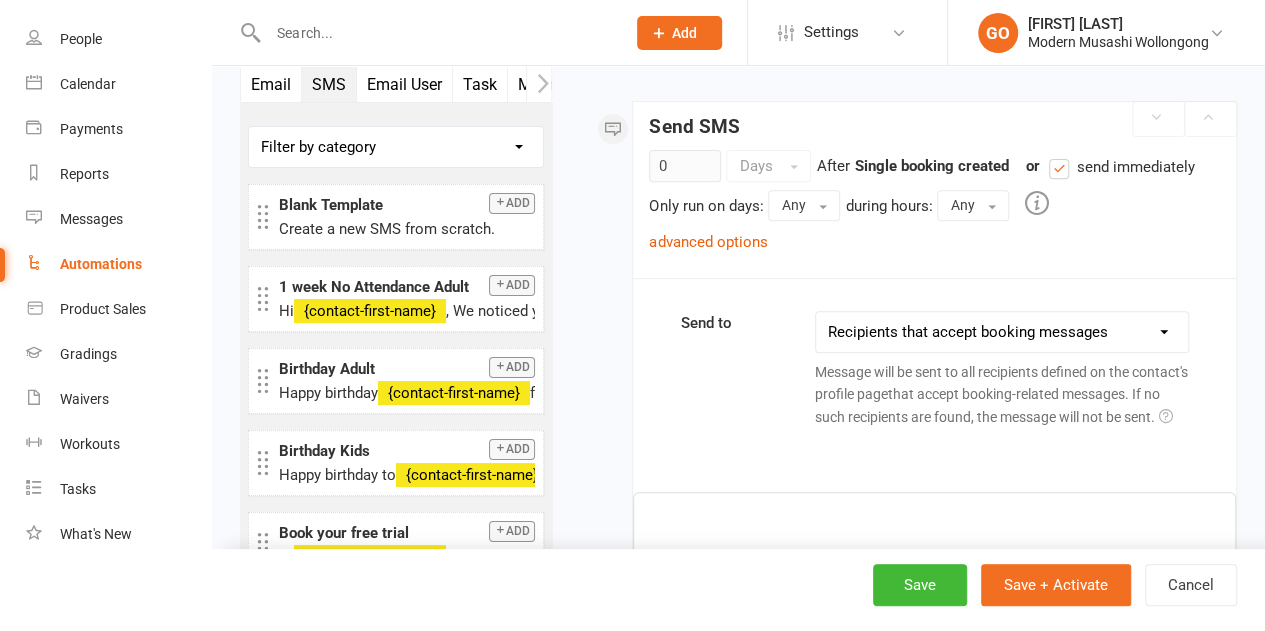 click on "advanced options" at bounding box center [708, 242] 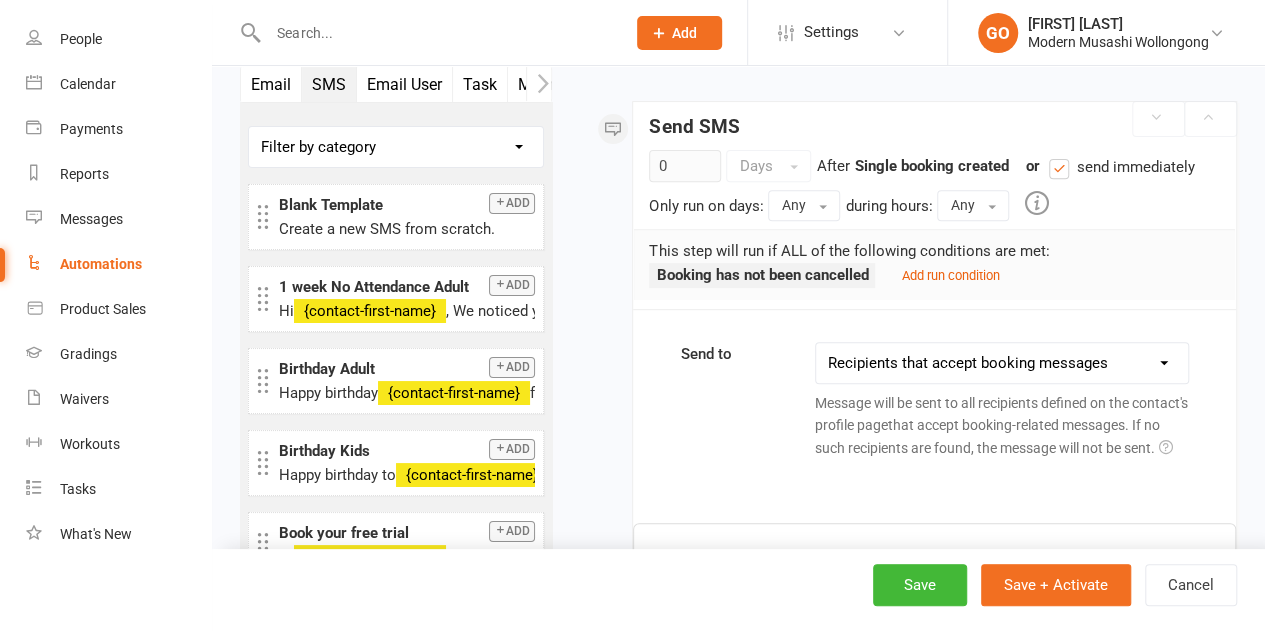 click on "Add run condition" at bounding box center (950, 275) 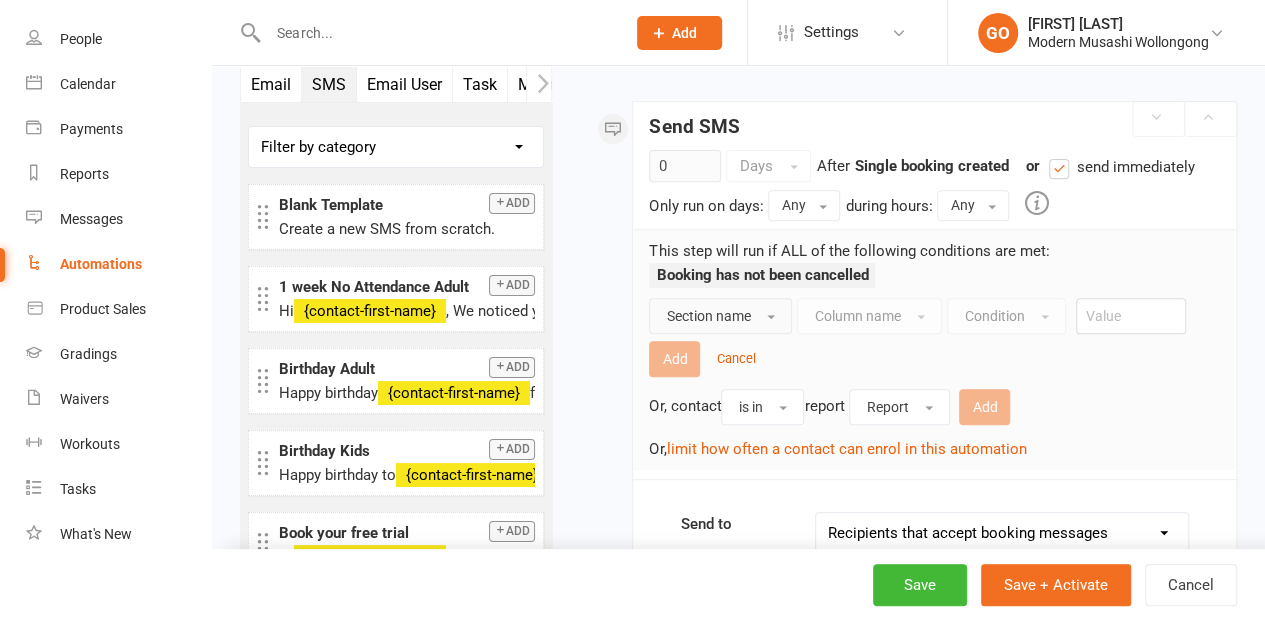 click on "Section name" at bounding box center (708, 316) 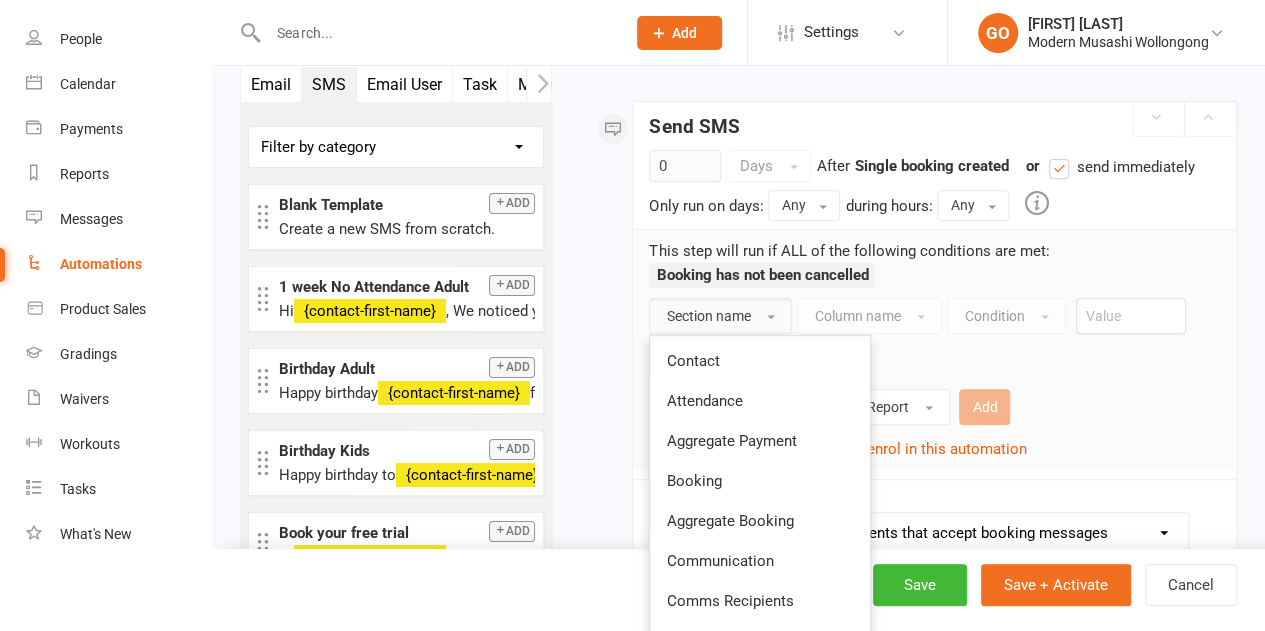 click on "Contact" at bounding box center [760, 361] 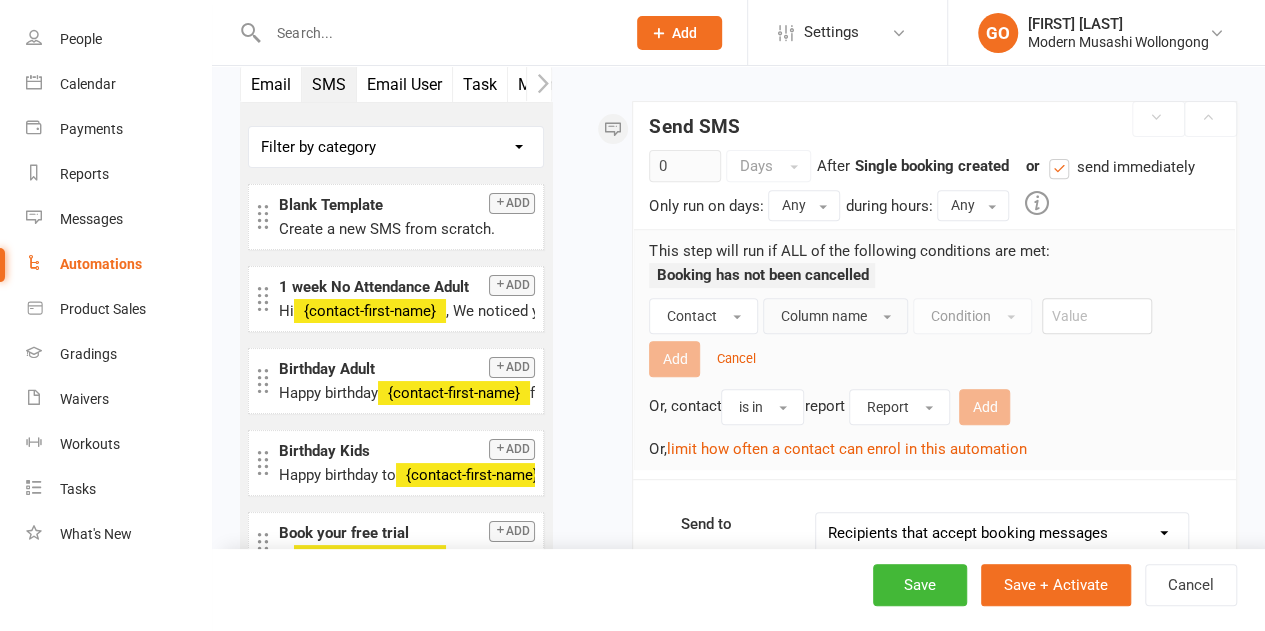 click on "Column name" at bounding box center (823, 316) 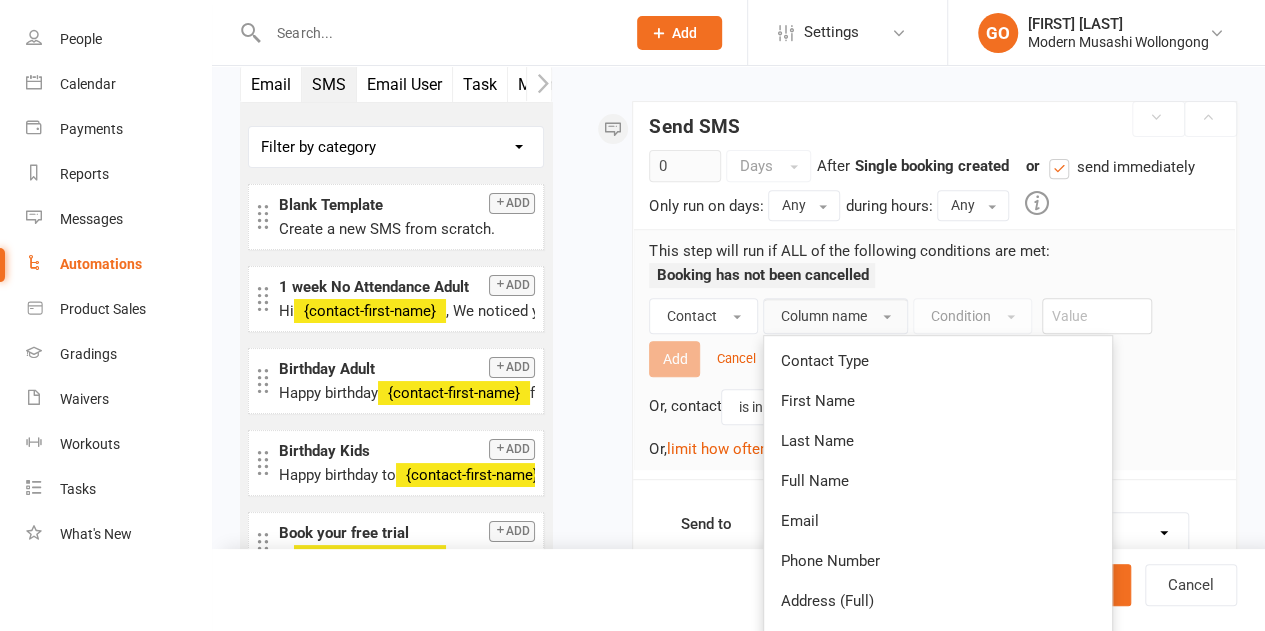 click on "Contact Type" at bounding box center [938, 361] 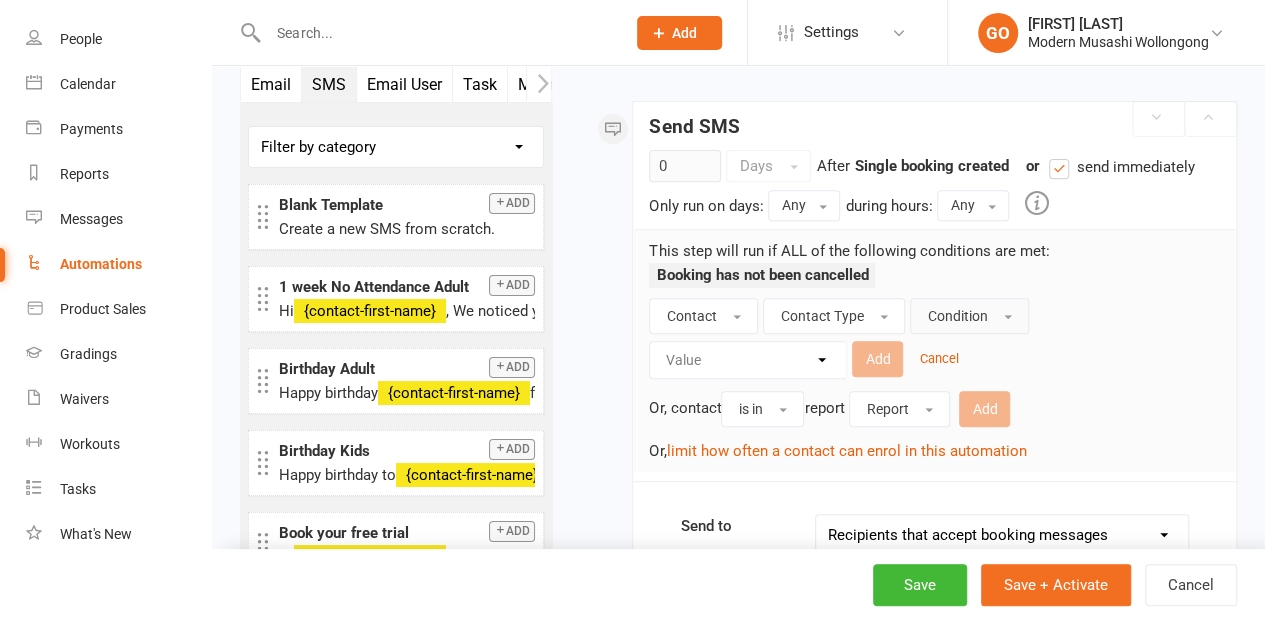 click on "Condition" at bounding box center (957, 316) 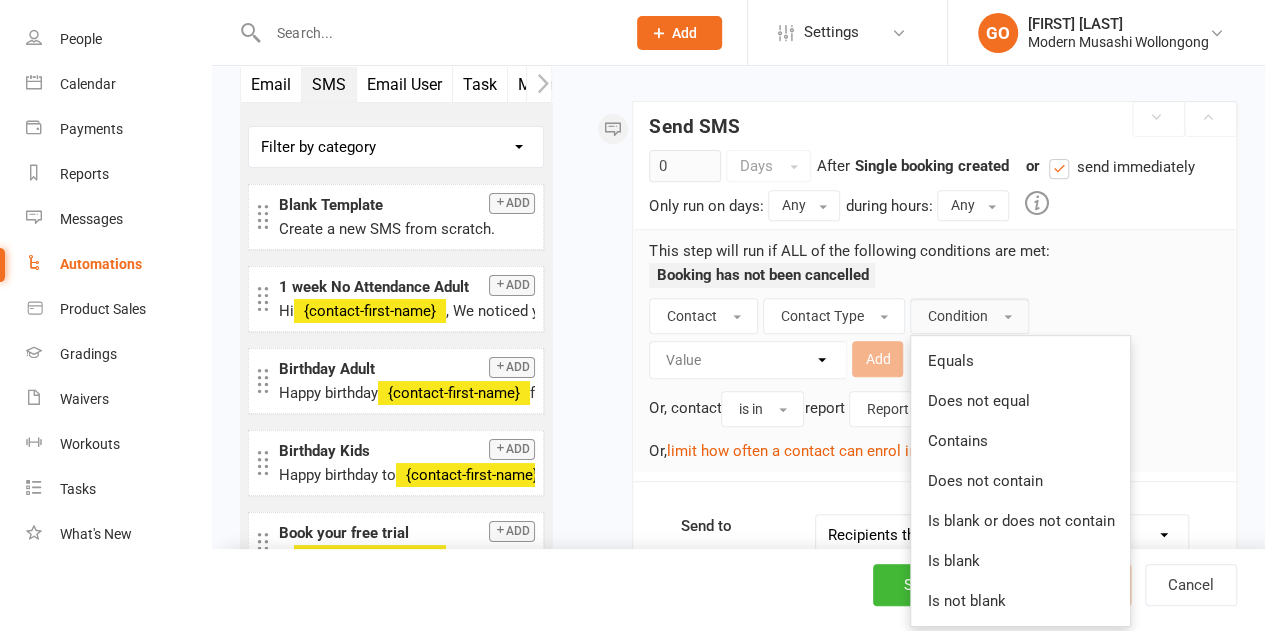 click on "Equals" at bounding box center [950, 361] 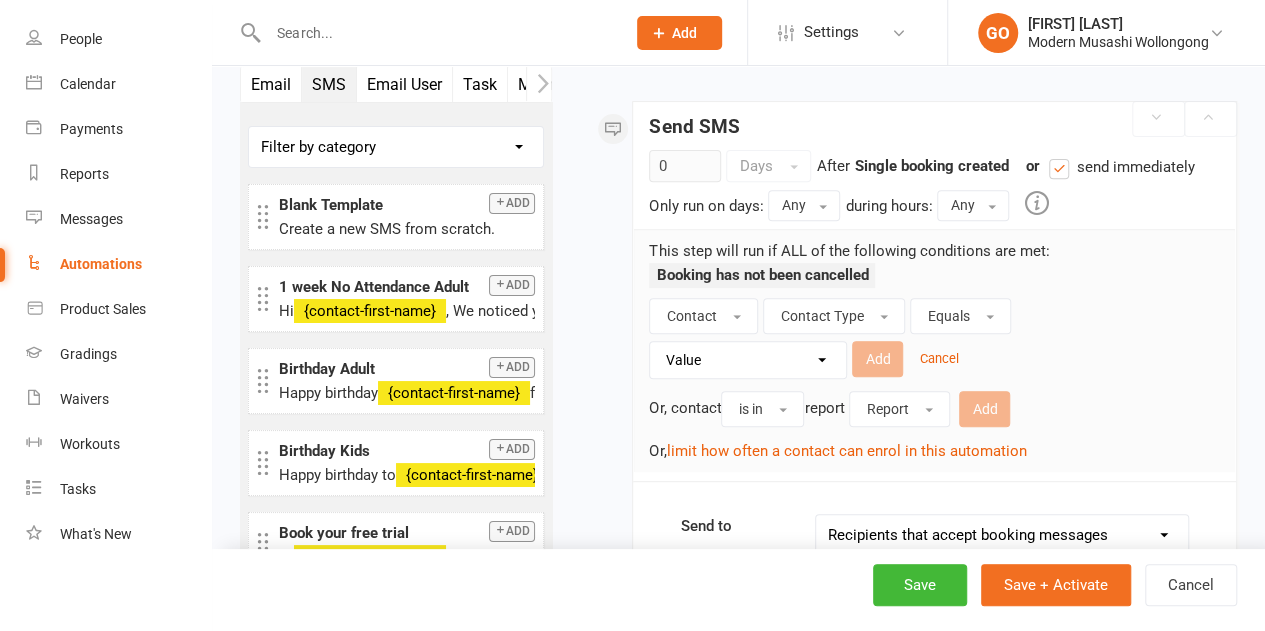 click on "Value Member Prospect Non-attending Contact" at bounding box center [753, 360] 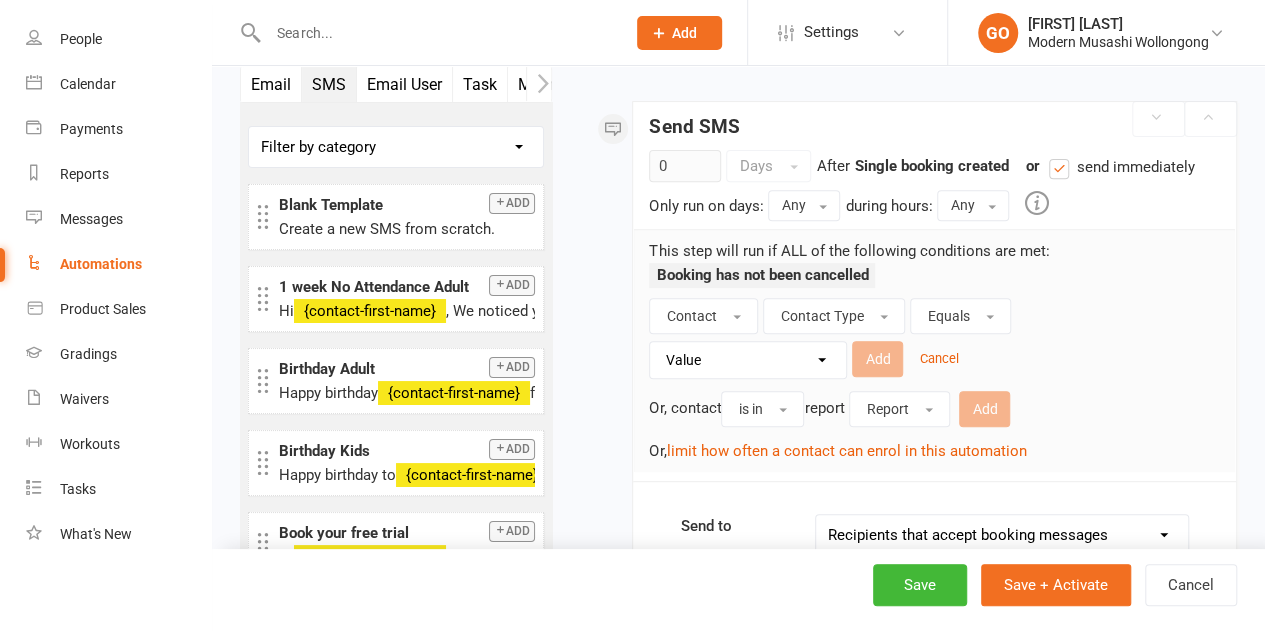 select on "1" 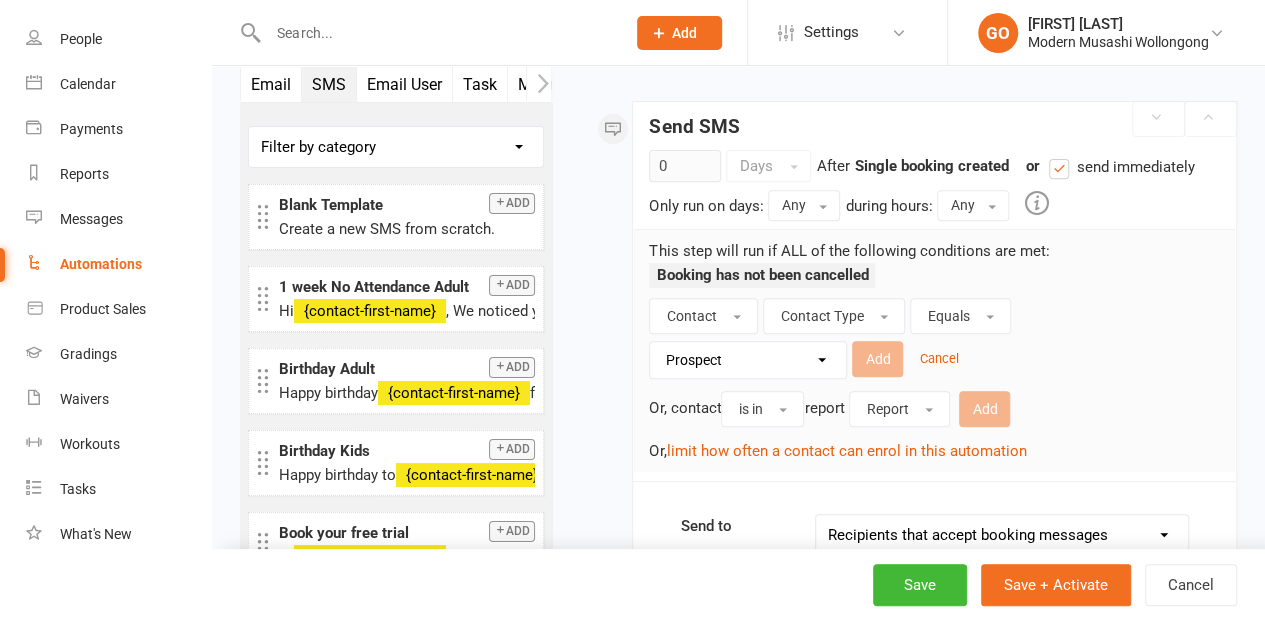 click on "Value Member Prospect Non-attending Contact" at bounding box center [753, 360] 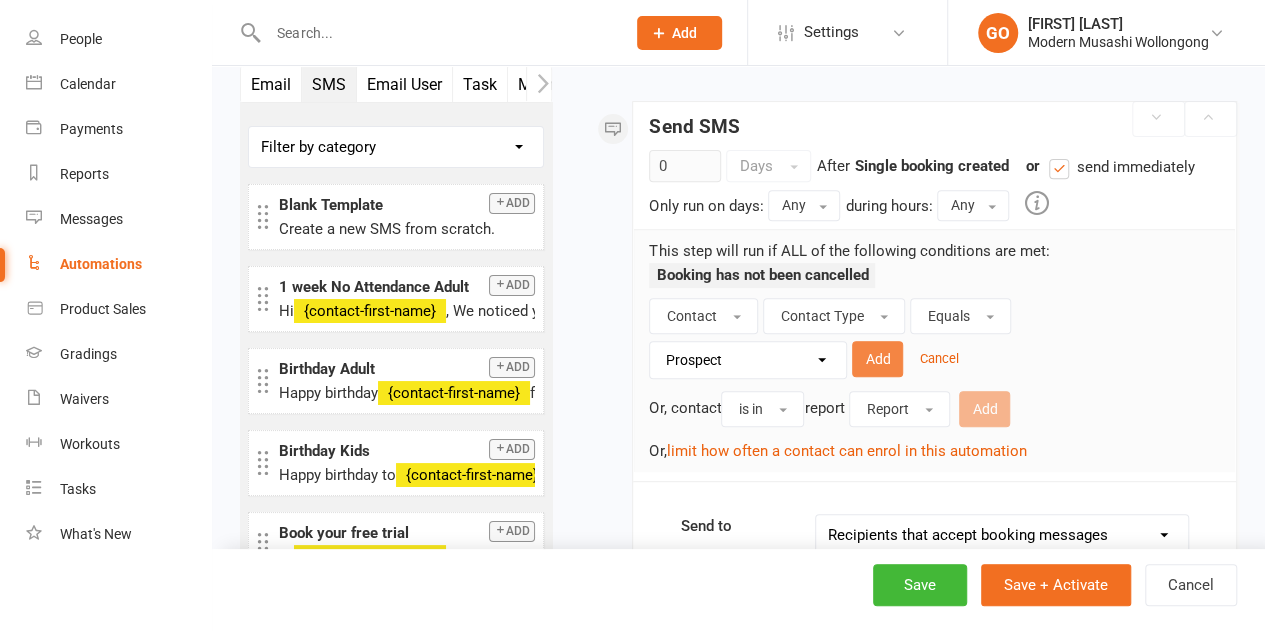click on "Add" at bounding box center [877, 359] 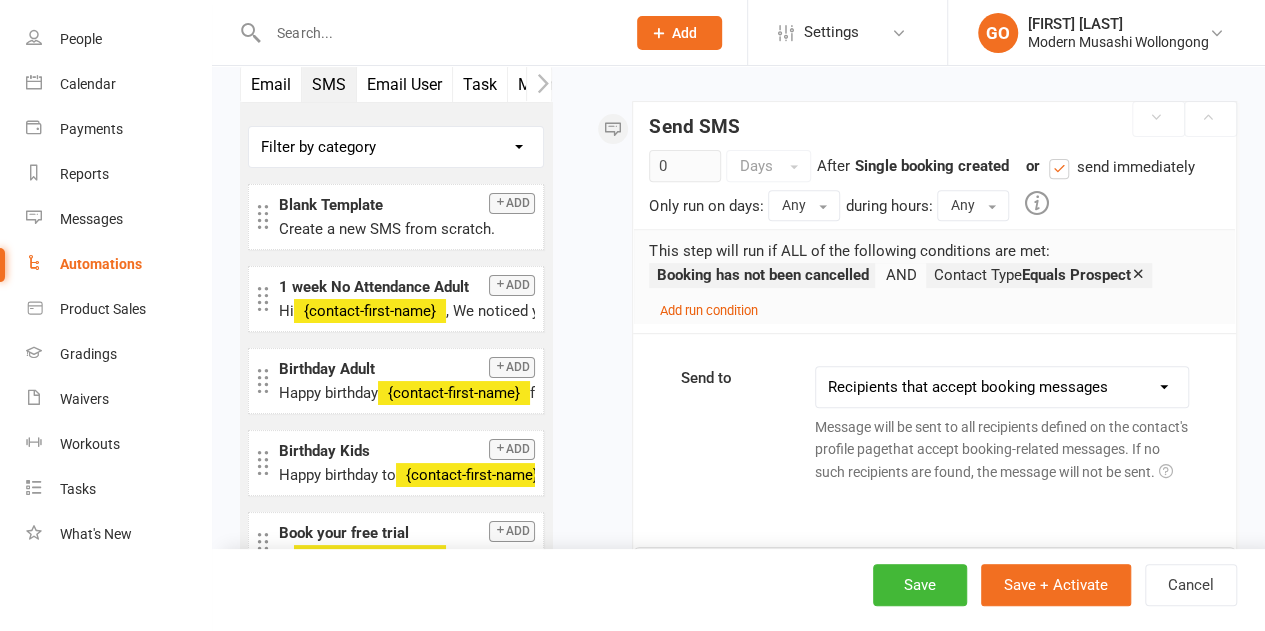 click on "Add run condition" at bounding box center [708, 310] 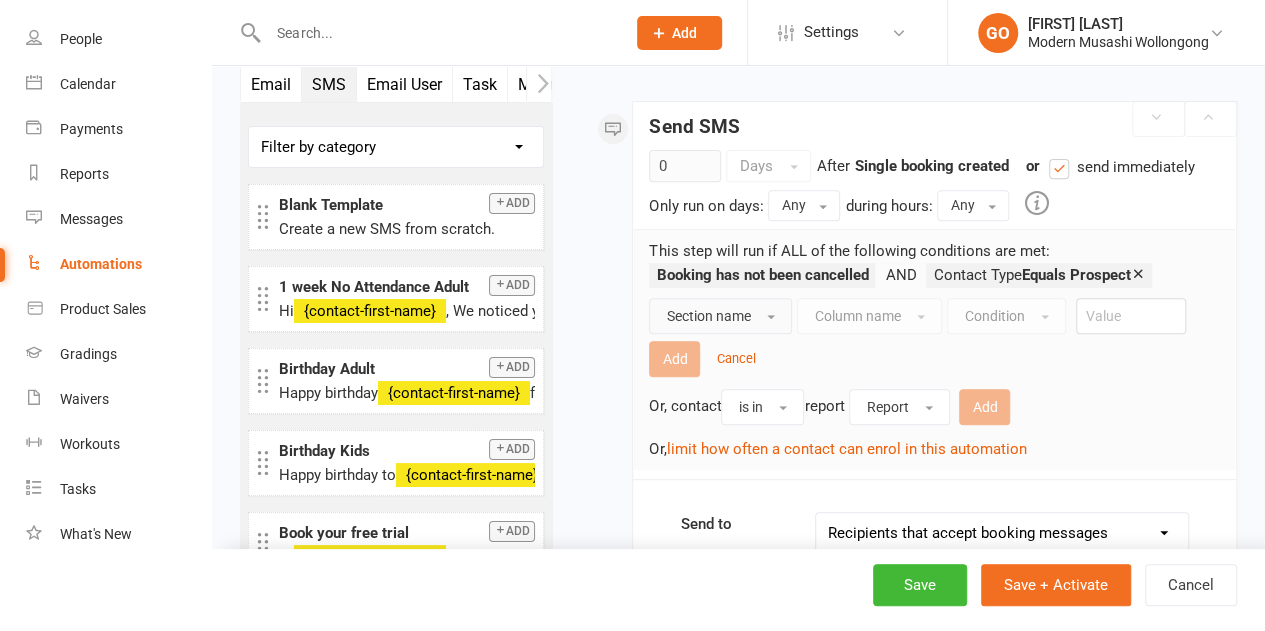 click on "Section name" at bounding box center (708, 316) 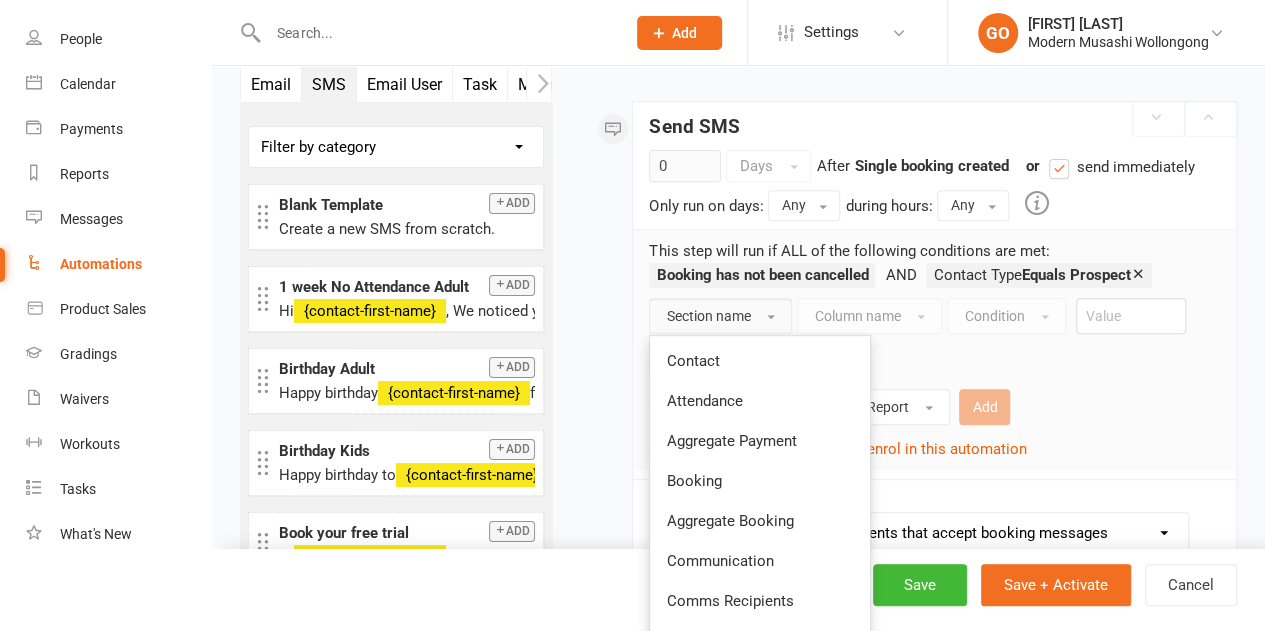 drag, startPoint x: 694, startPoint y: 470, endPoint x: 699, endPoint y: 450, distance: 20.615528 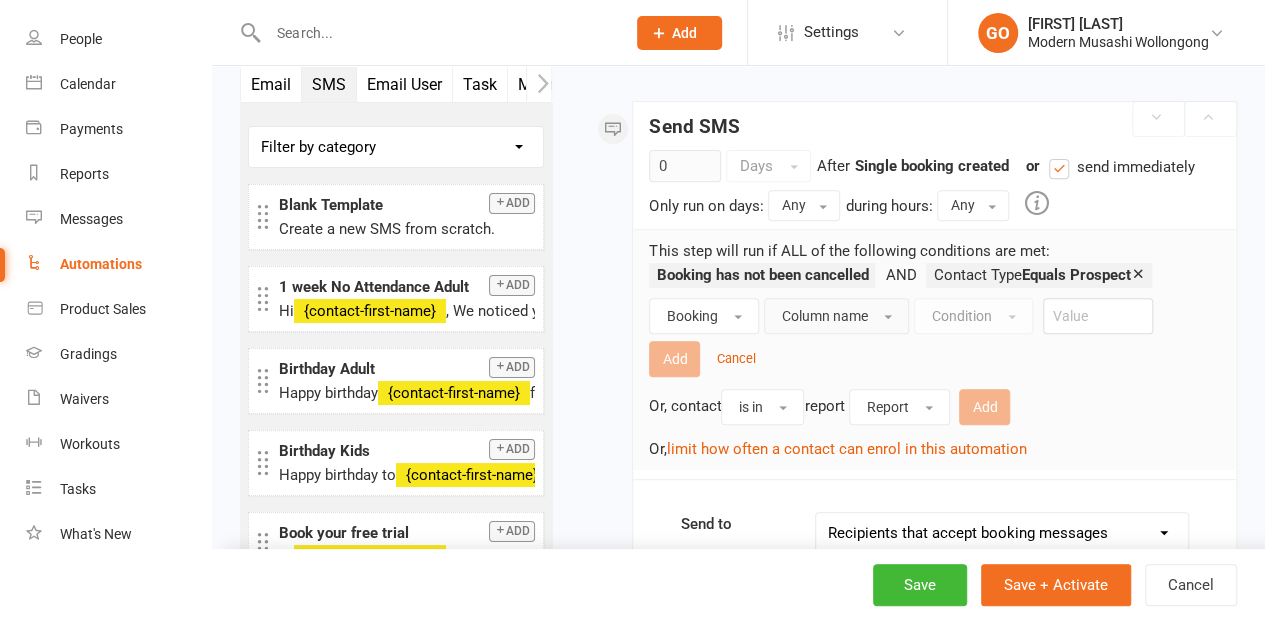 click on "Column name" at bounding box center (824, 316) 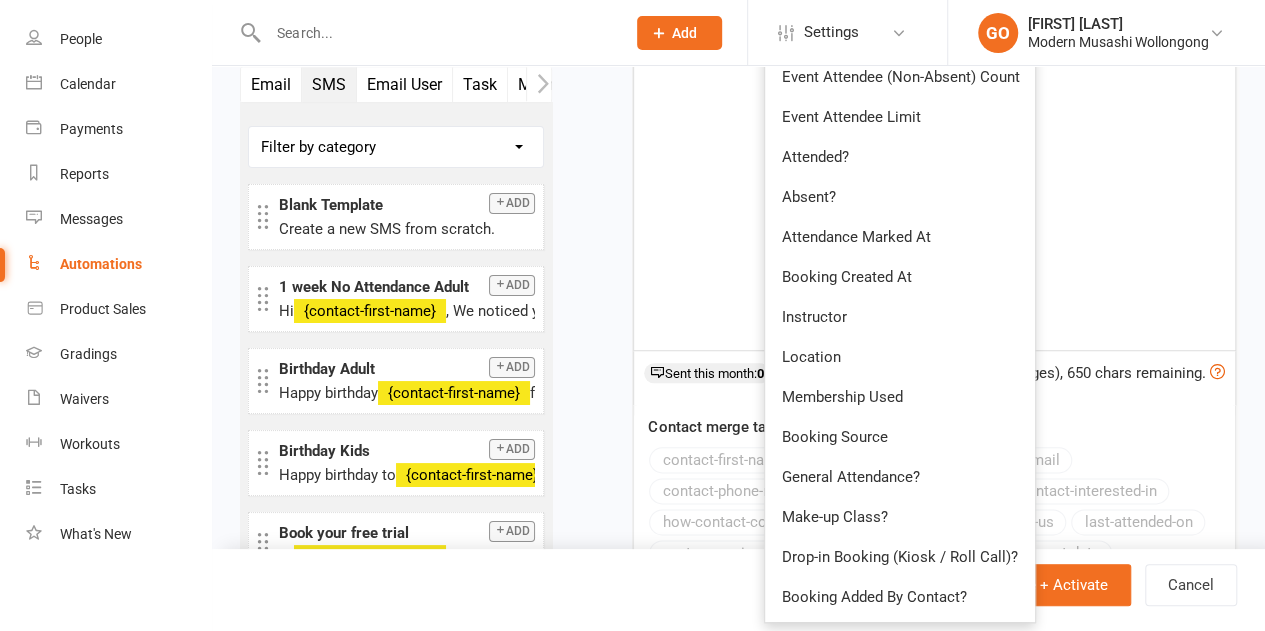scroll, scrollTop: 943, scrollLeft: 0, axis: vertical 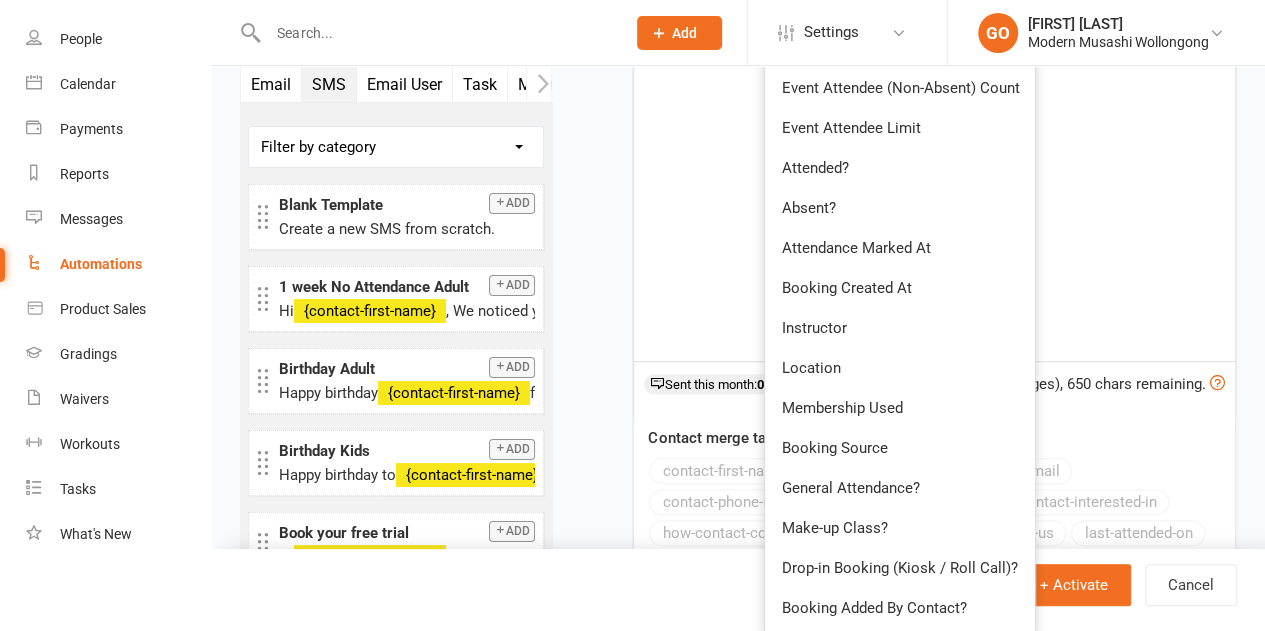 click on "Booking Source" at bounding box center [900, 448] 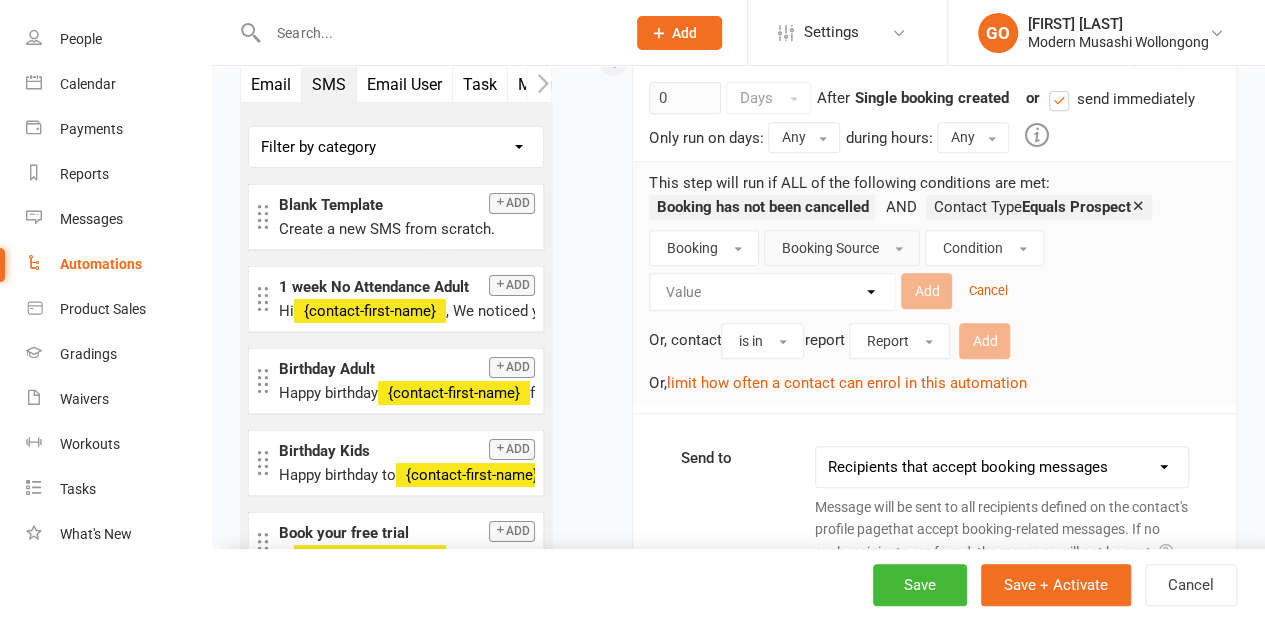 scroll, scrollTop: 376, scrollLeft: 0, axis: vertical 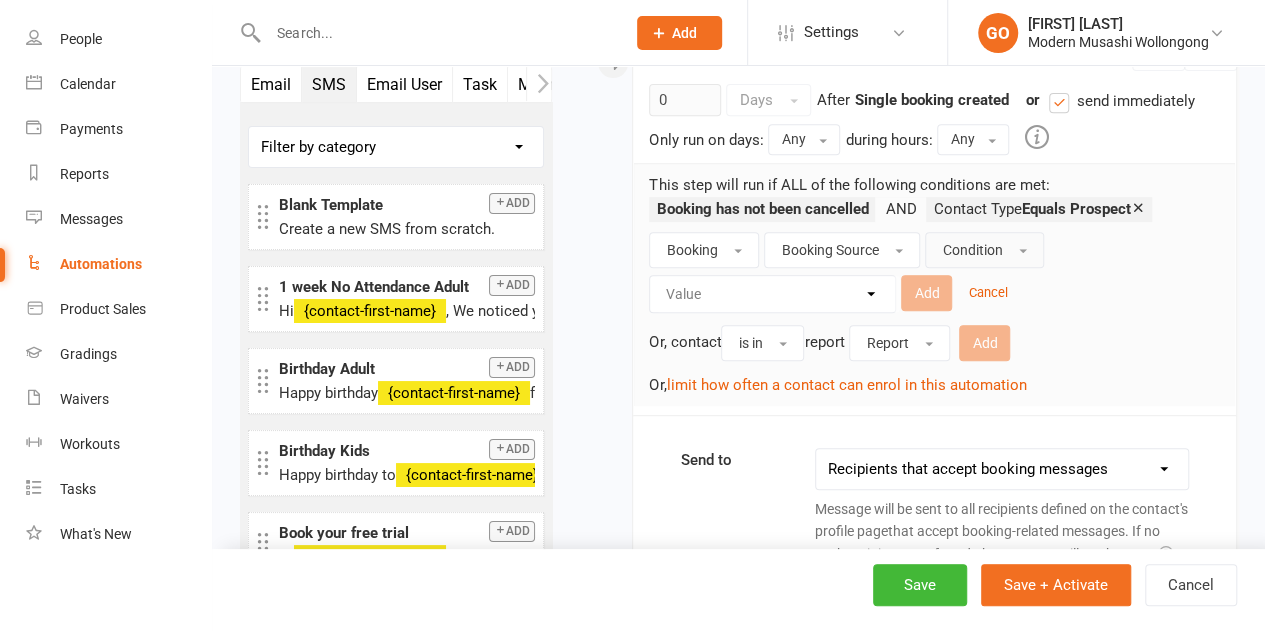 click on "Condition" at bounding box center (972, 250) 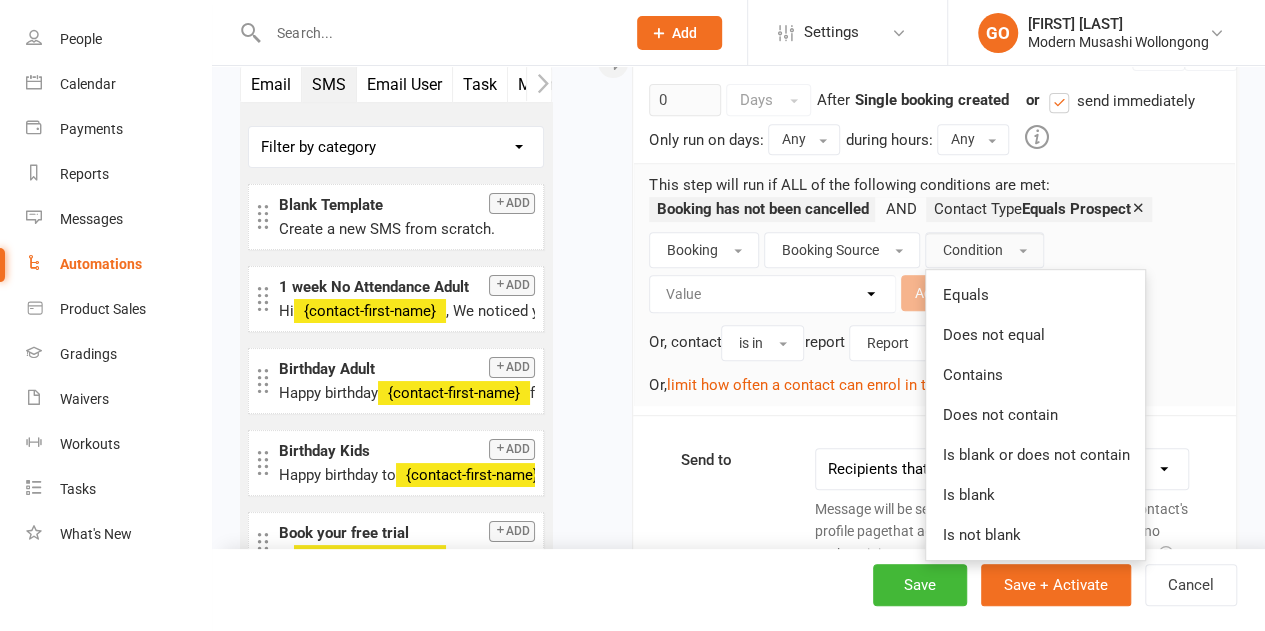 click on "Does not equal" at bounding box center [993, 335] 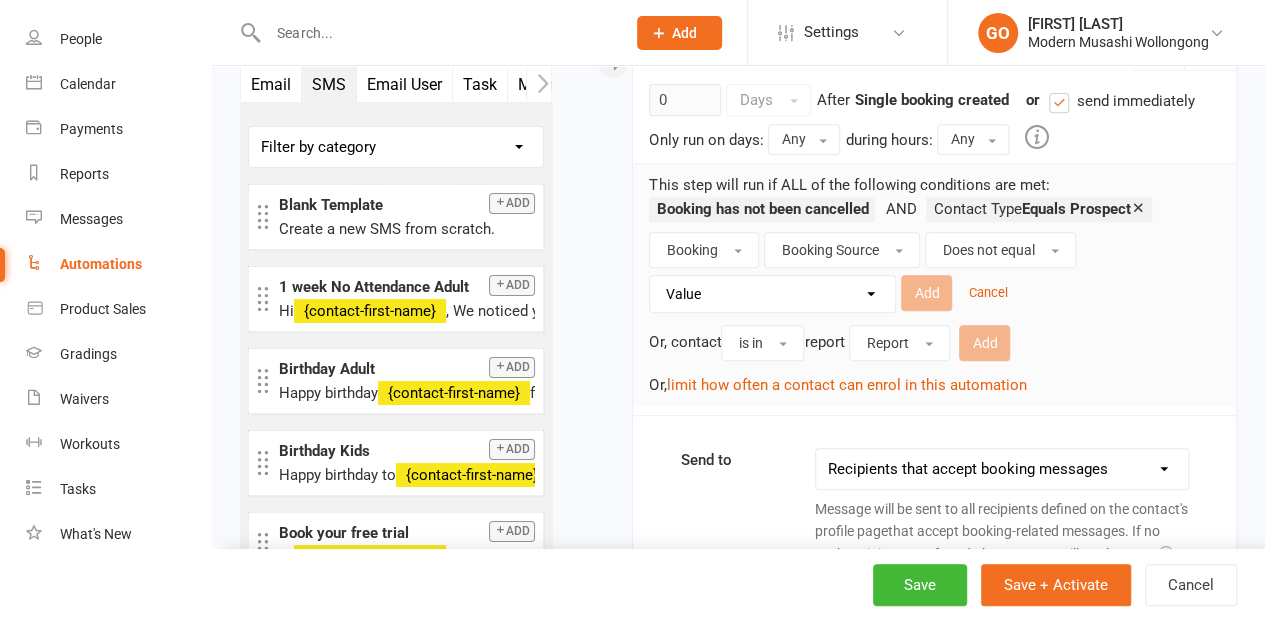 click on "Value Added from waitlist Roll call Book & pay API Mobile app Member portal Website calendar Kiosk mode Internal calendar Recurring booking Recurring booking (via waitlist)" at bounding box center (777, 294) 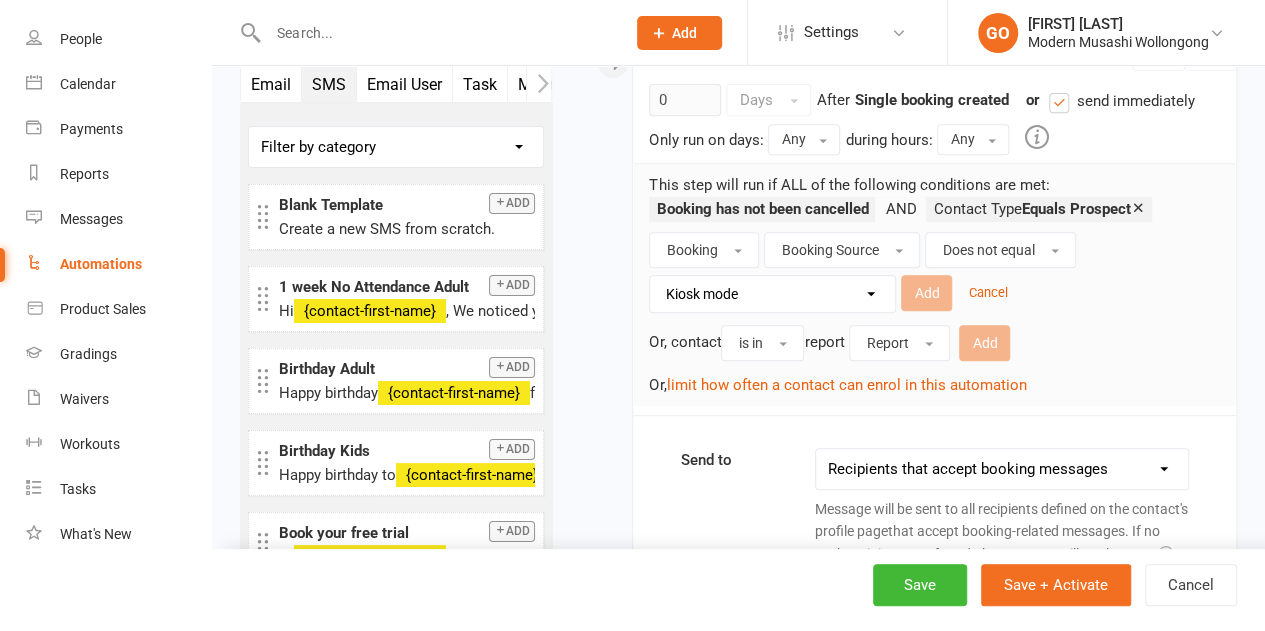click on "Value Added from waitlist Roll call Book & pay API Mobile app Member portal Website calendar Kiosk mode Internal calendar Recurring booking Recurring booking (via waitlist)" at bounding box center [777, 294] 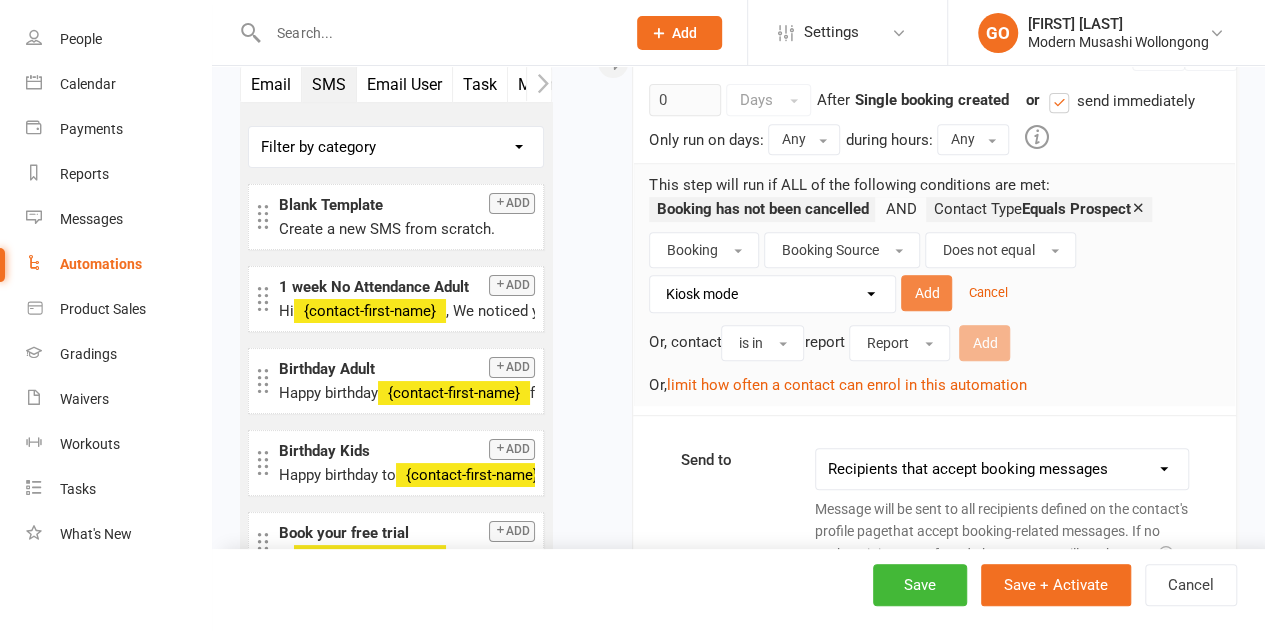 click on "Add" at bounding box center (926, 293) 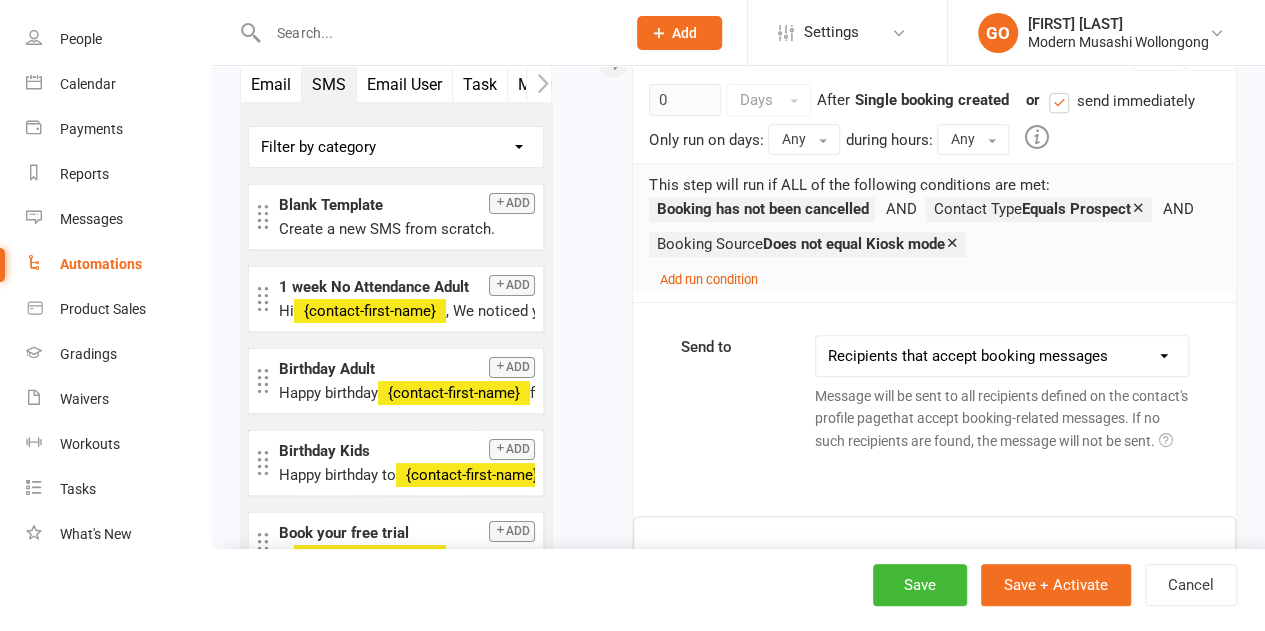 click on "Add run condition" at bounding box center [708, 279] 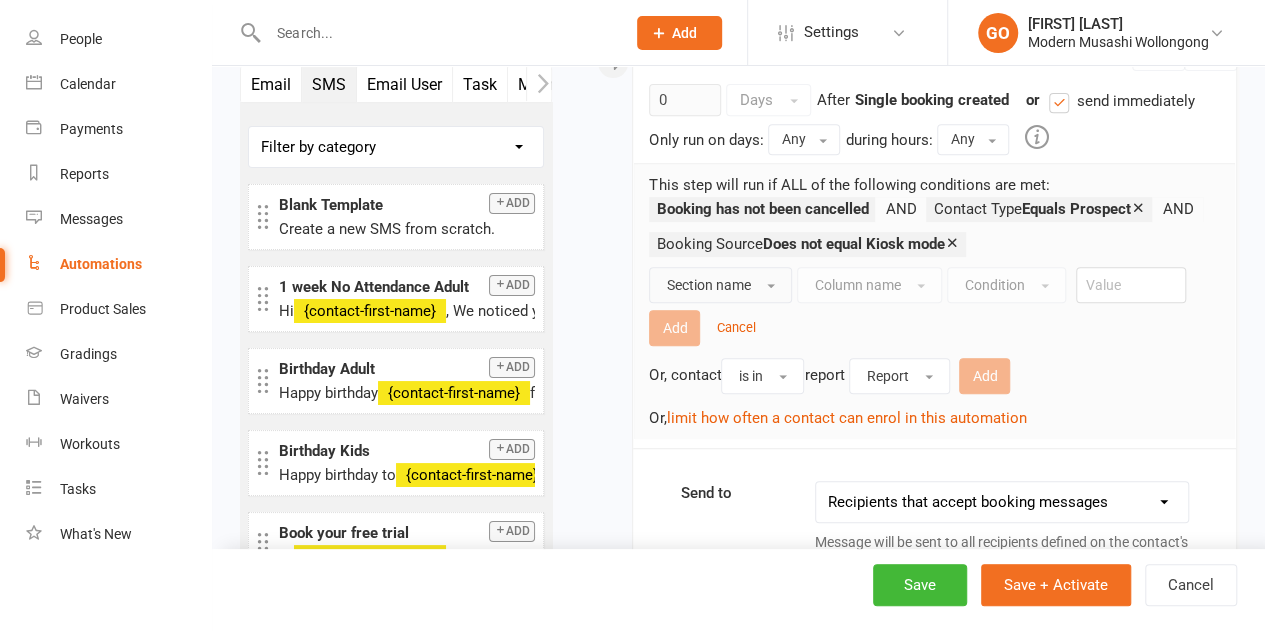 click on "Section name" at bounding box center (708, 285) 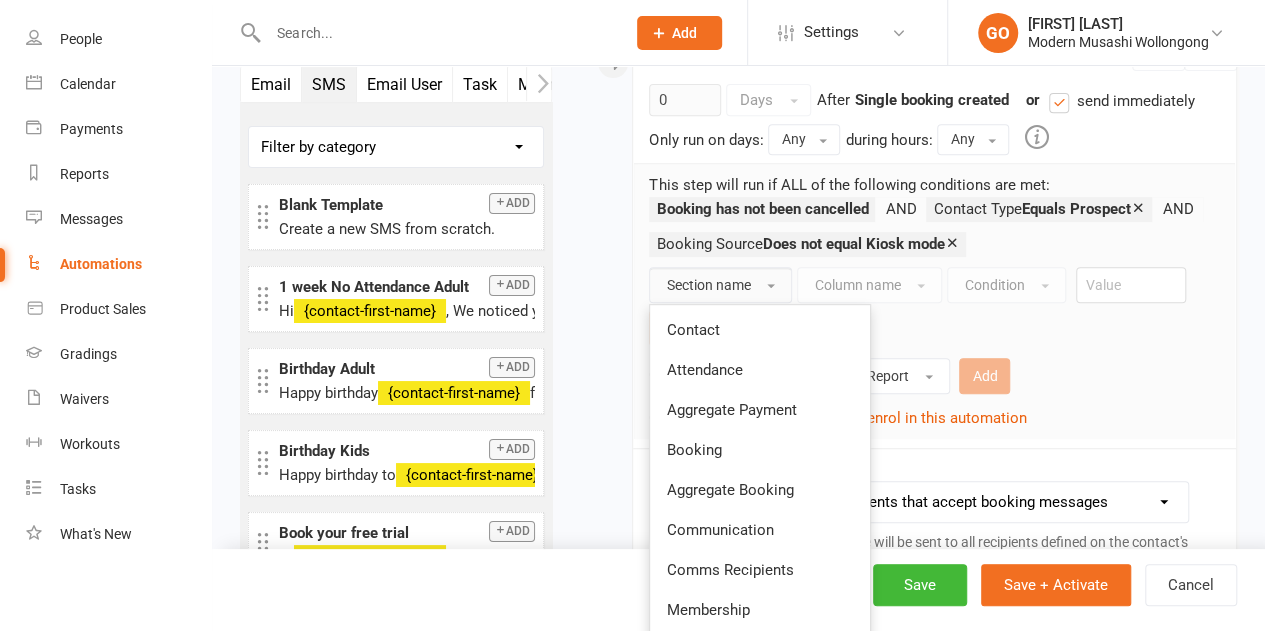 click on "Contact" at bounding box center [760, 330] 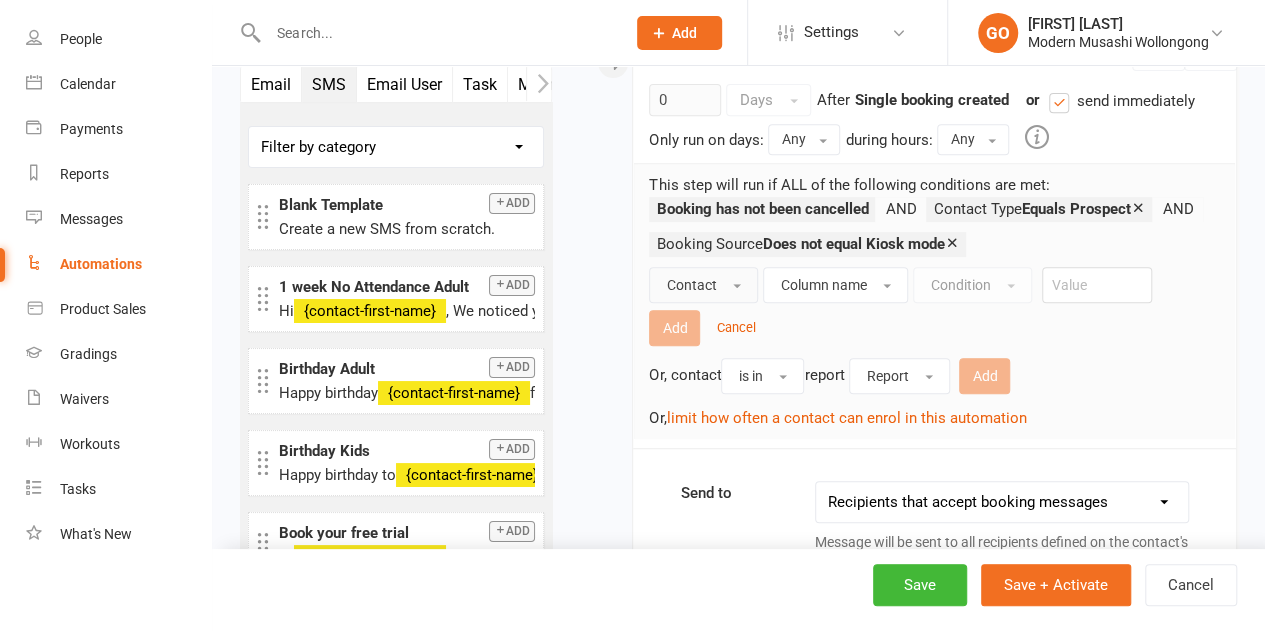 click on "Contact" at bounding box center (691, 285) 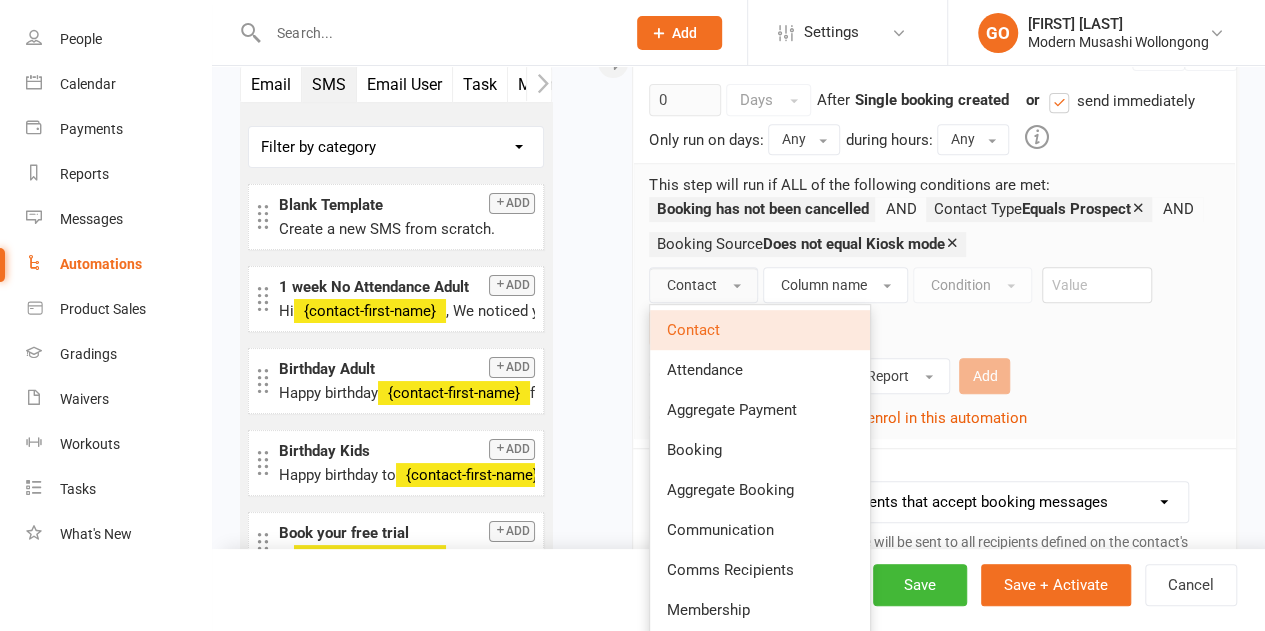 click on "Booking" at bounding box center [693, 450] 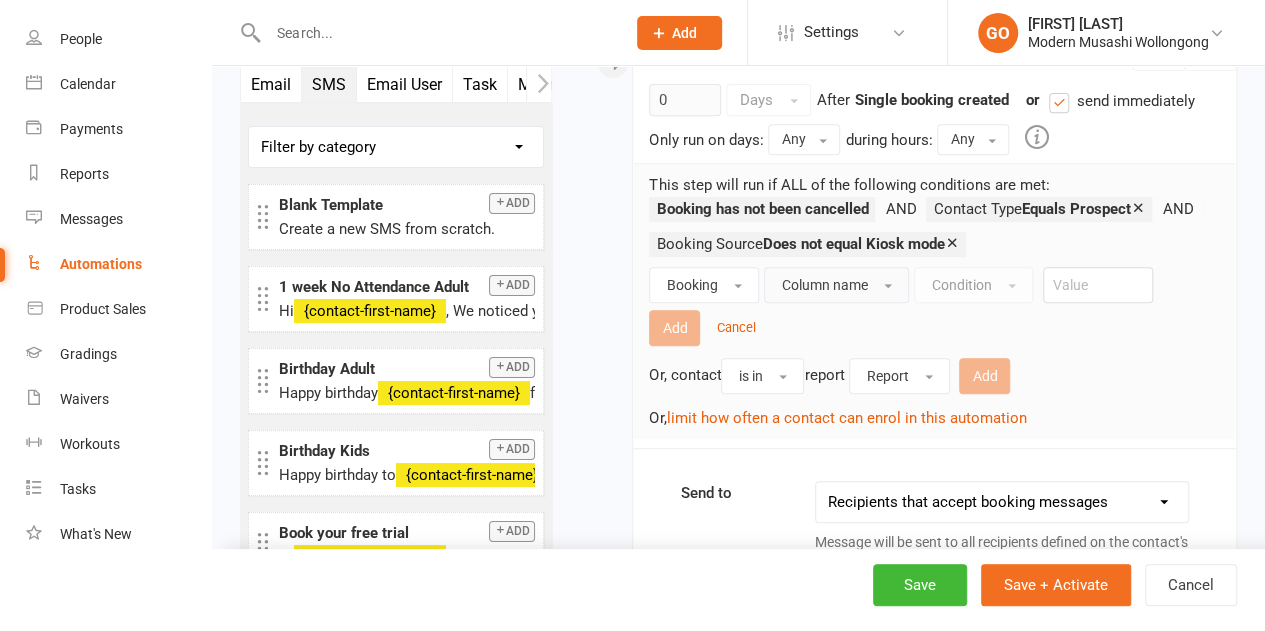 click on "Column name" at bounding box center (824, 285) 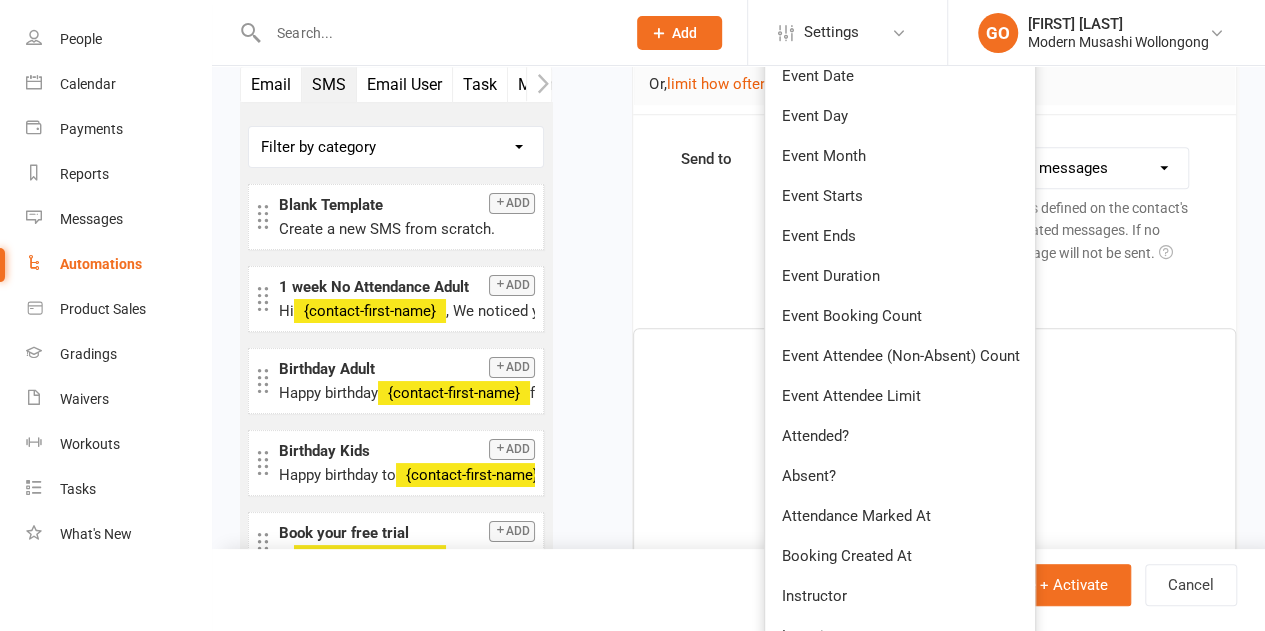 scroll, scrollTop: 1110, scrollLeft: 0, axis: vertical 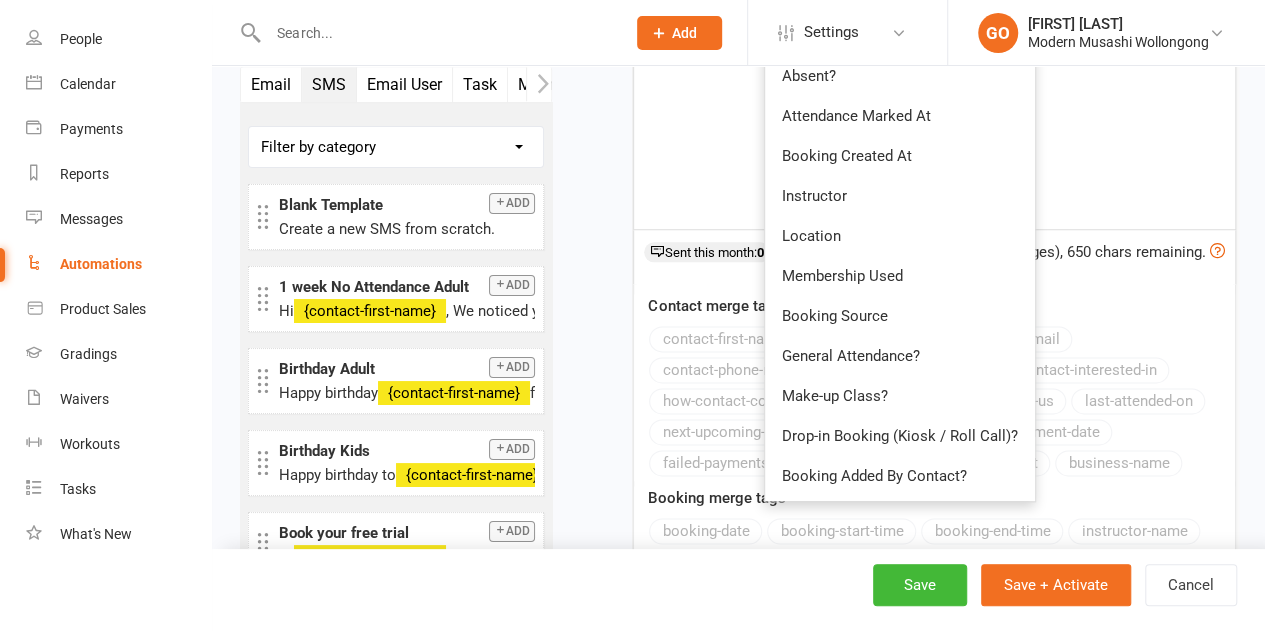 click on "Booking Source" at bounding box center [900, 316] 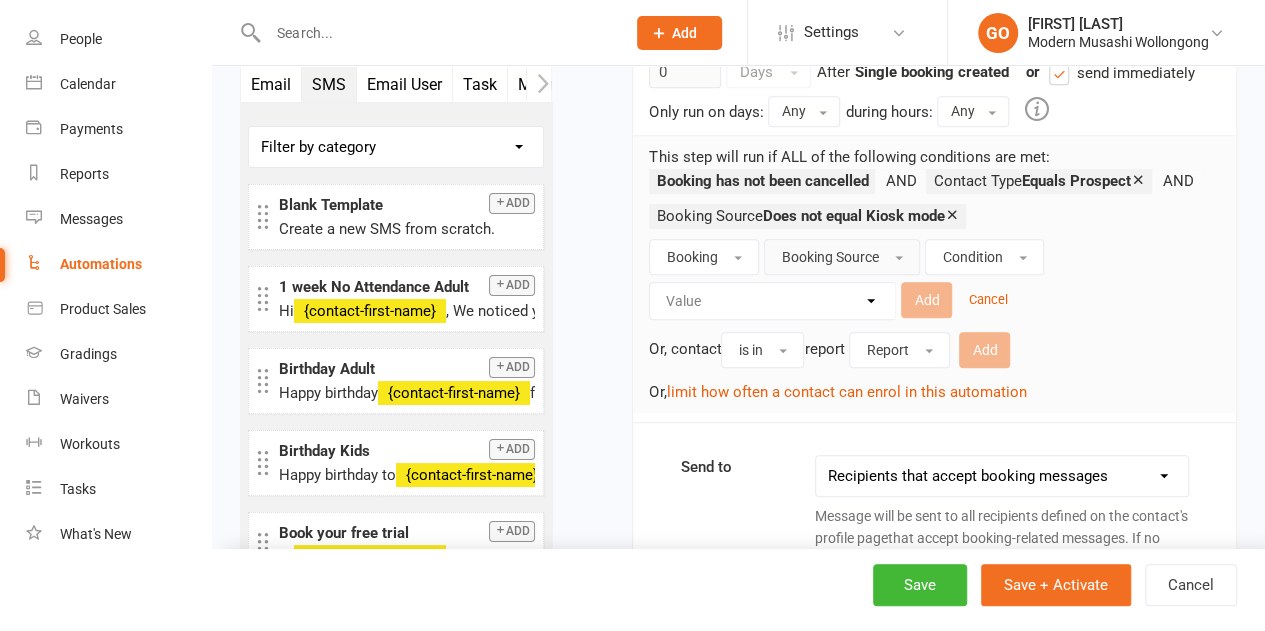 scroll, scrollTop: 410, scrollLeft: 0, axis: vertical 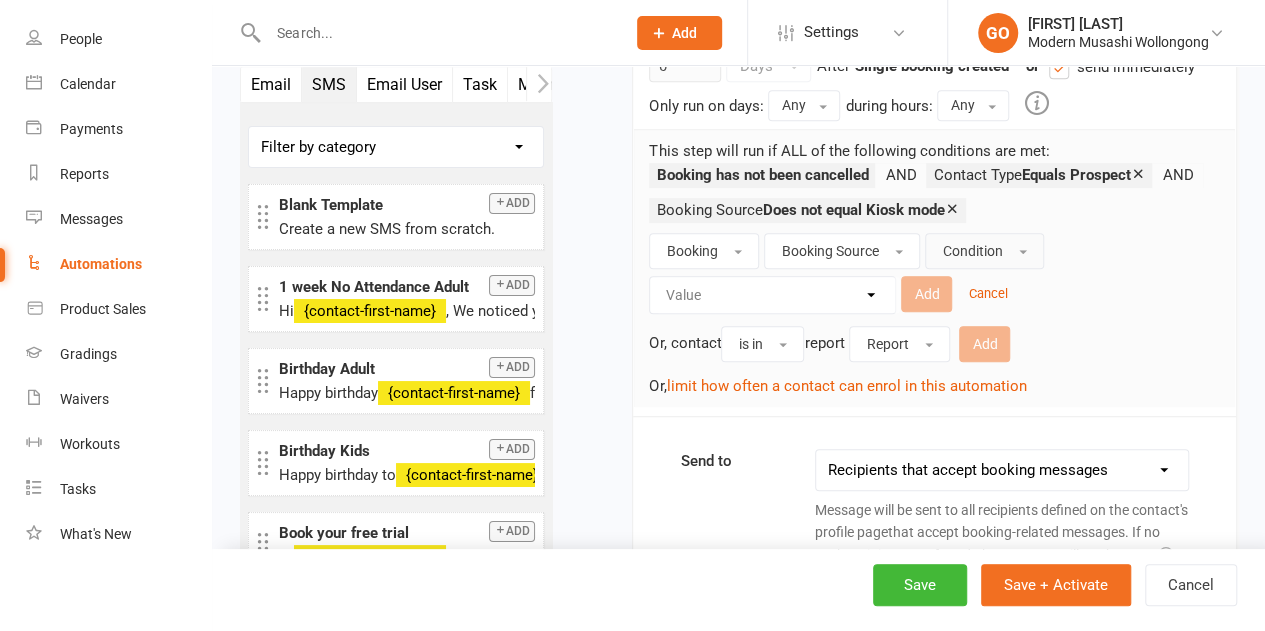 click on "Condition" at bounding box center [972, 251] 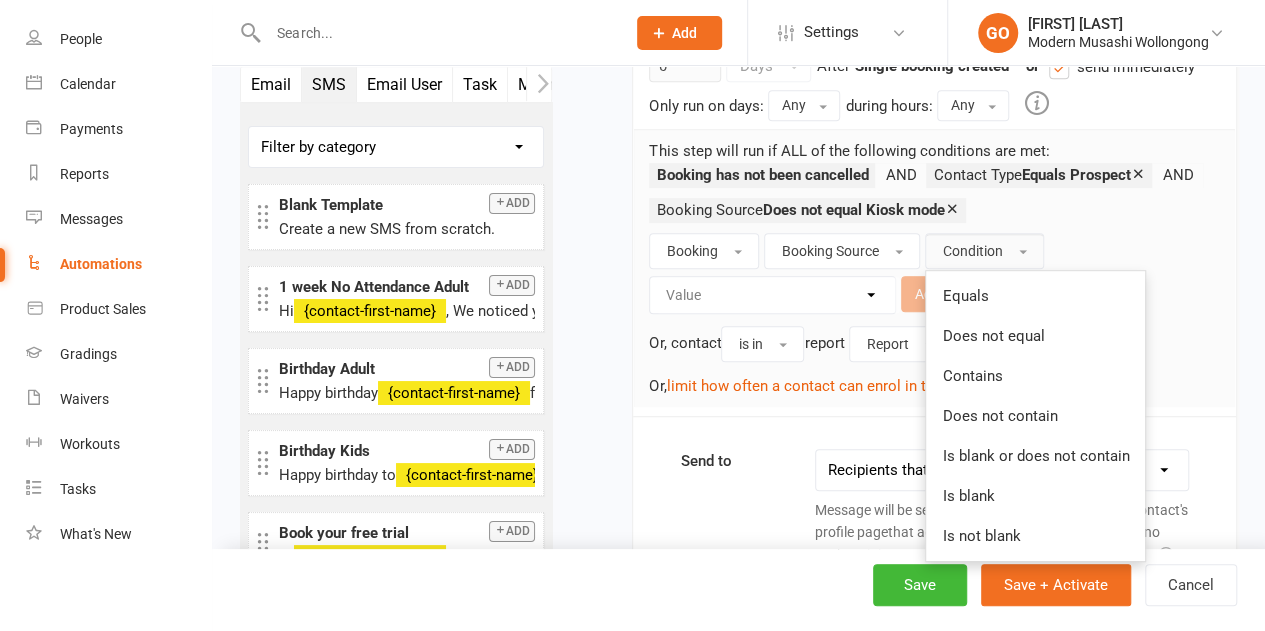 click on "Does not equal" at bounding box center [993, 336] 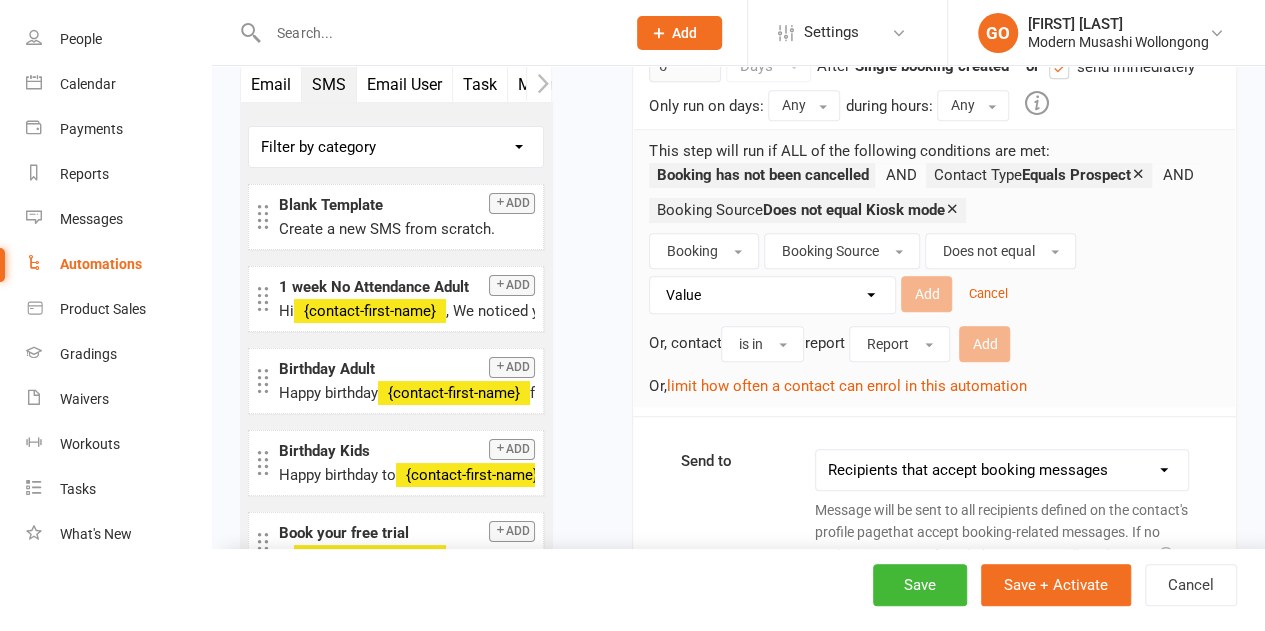 click on "Value Added from waitlist Roll call Book & pay API Mobile app Member portal Website calendar Kiosk mode Internal calendar Recurring booking Recurring booking (via waitlist)" at bounding box center [777, 295] 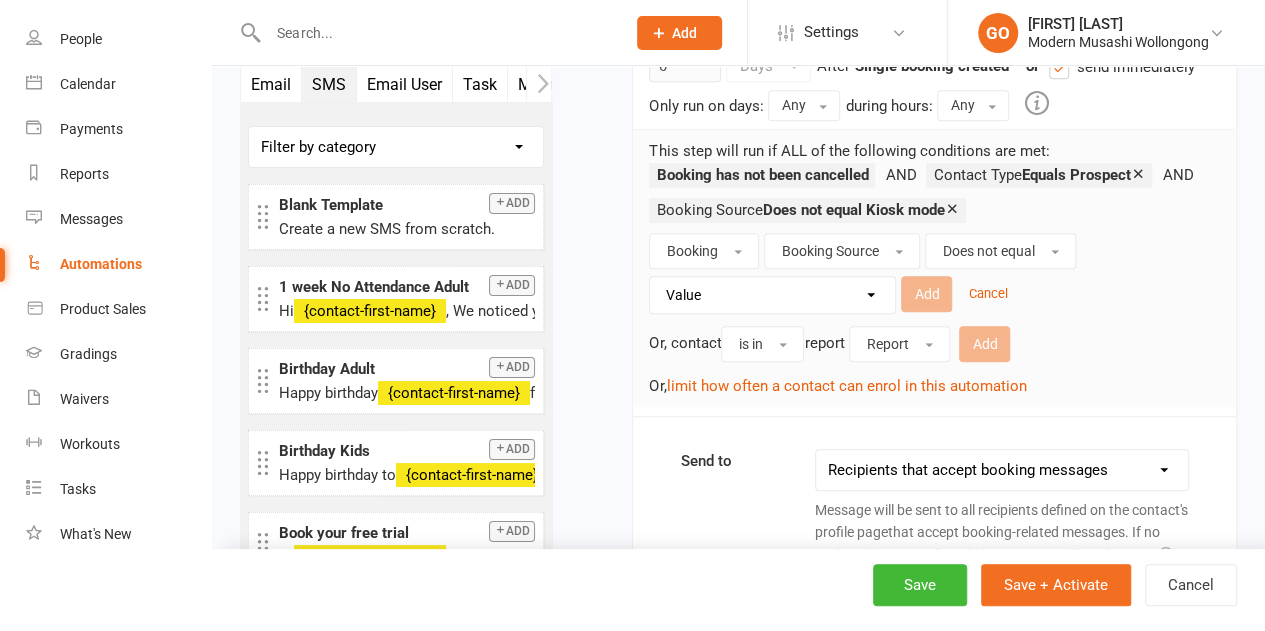 select on "9" 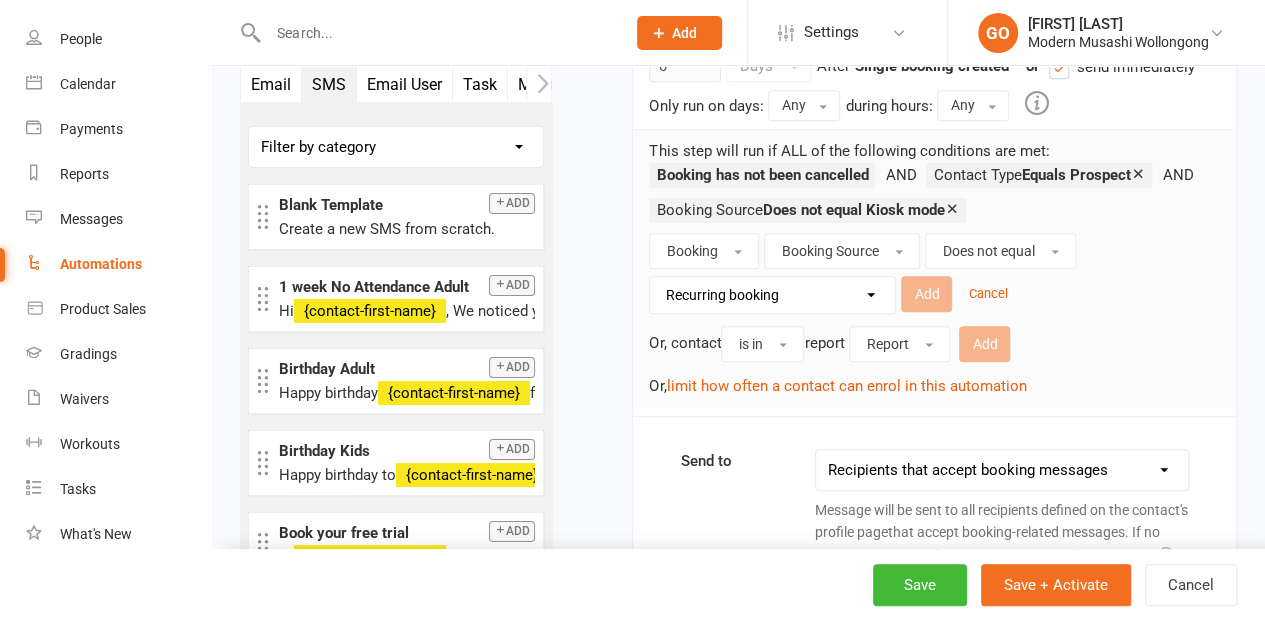 click on "Value Added from waitlist Roll call Book & pay API Mobile app Member portal Website calendar Kiosk mode Internal calendar Recurring booking Recurring booking (via waitlist)" at bounding box center (777, 295) 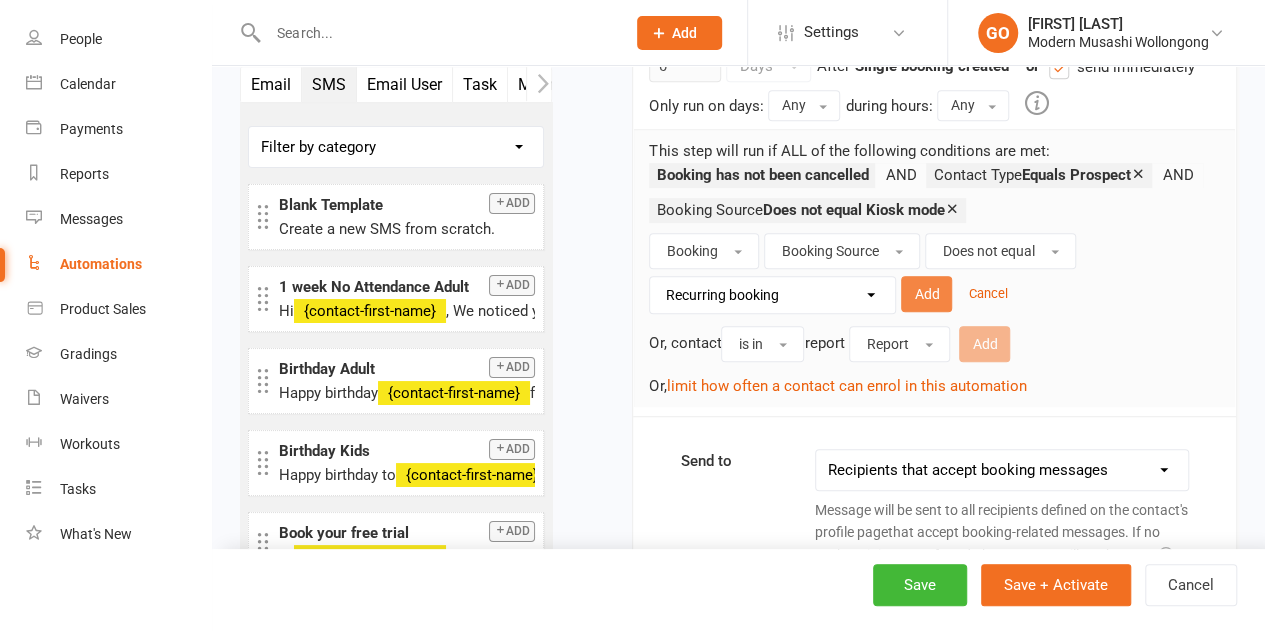 click on "Add" at bounding box center (926, 294) 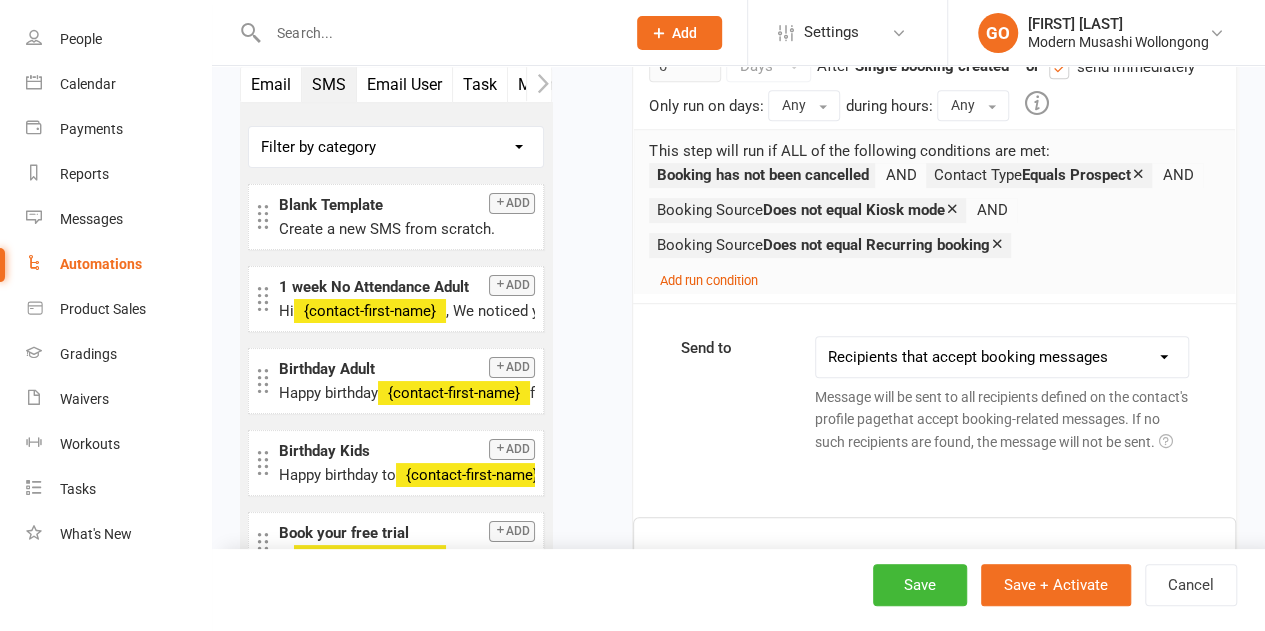 click on "Add run condition" at bounding box center [708, 280] 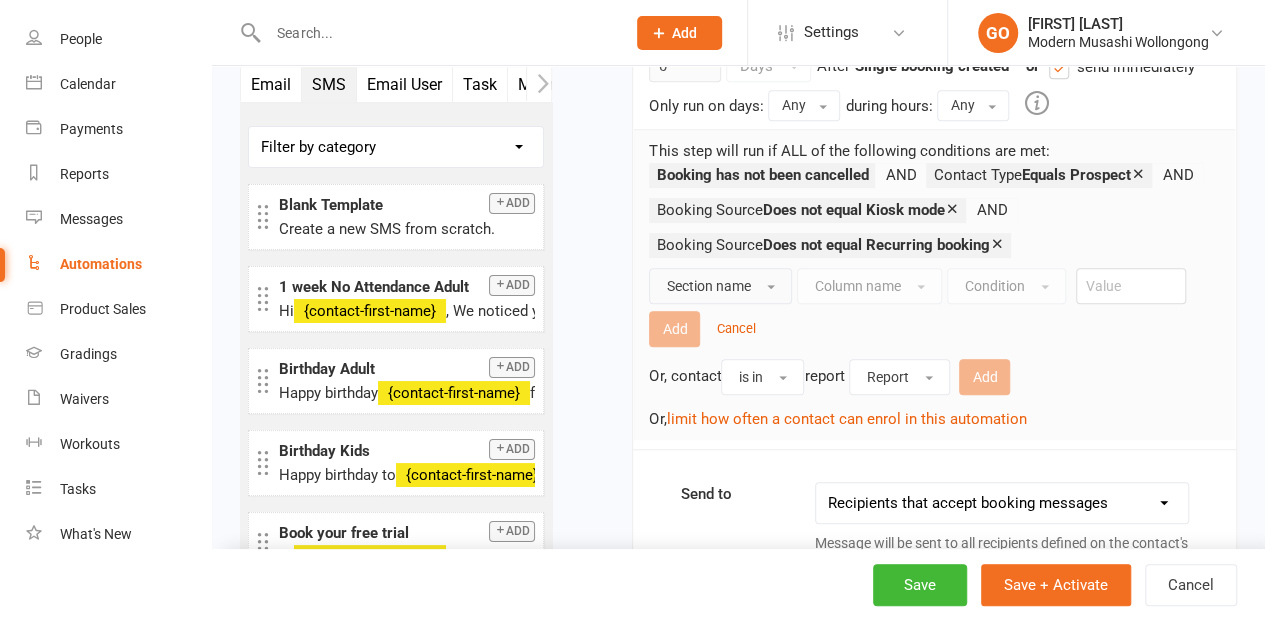 click on "Section name" at bounding box center [720, 286] 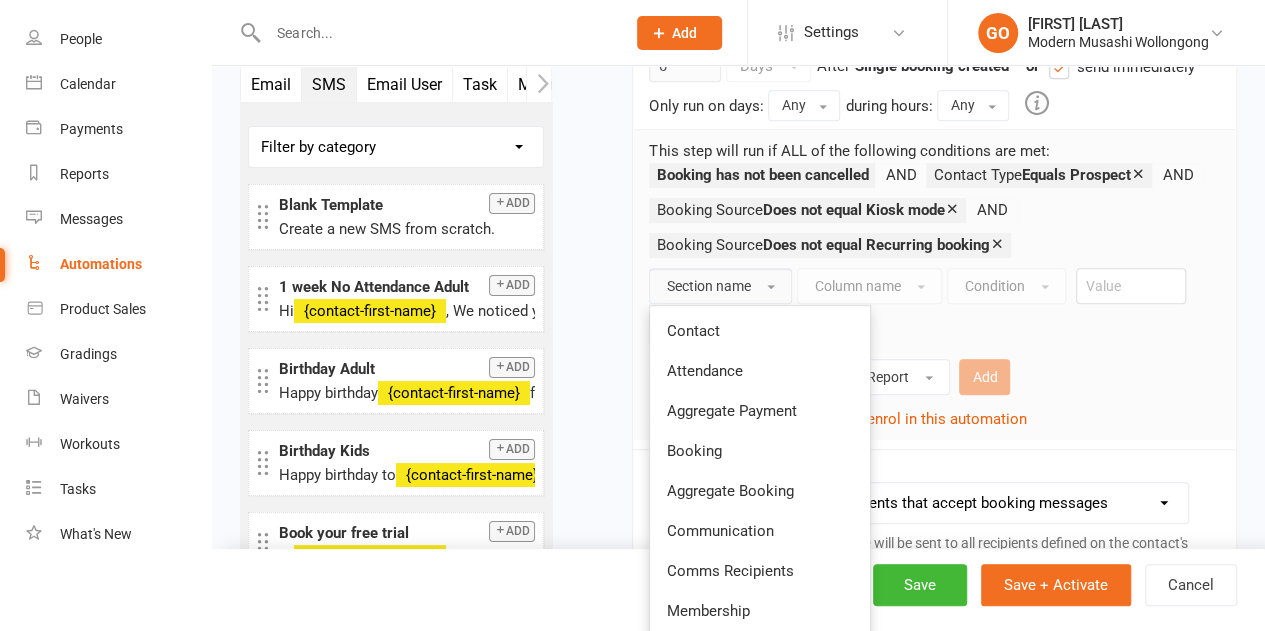click on "Attendance" at bounding box center [704, 371] 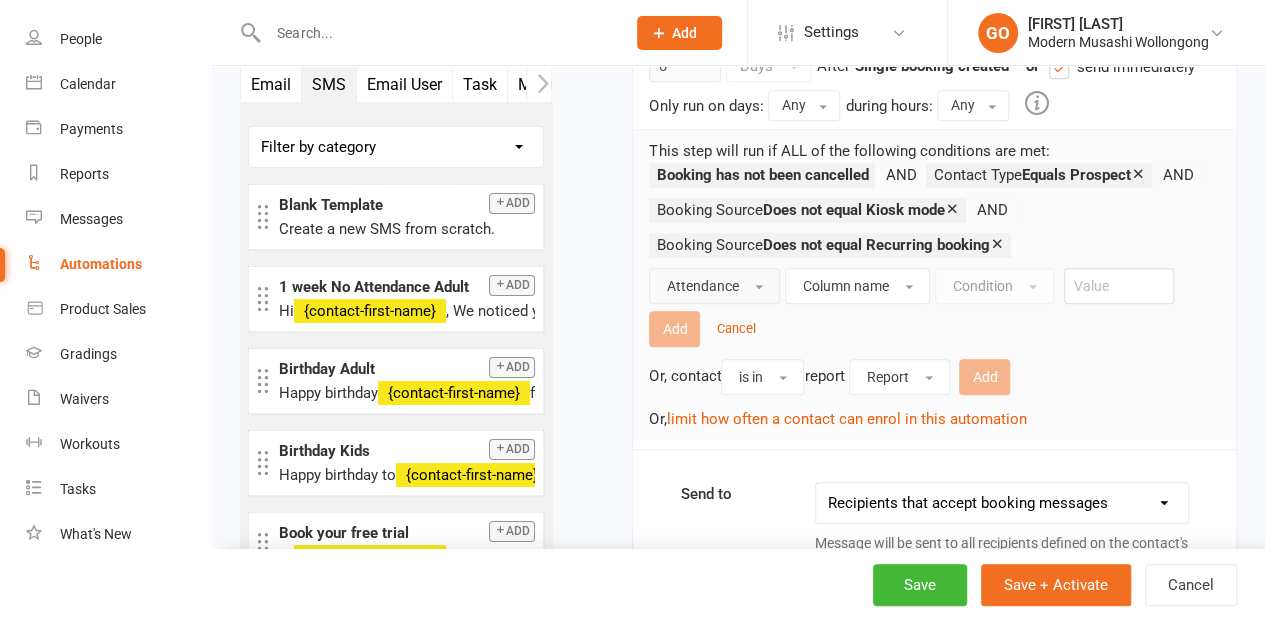 drag, startPoint x: 736, startPoint y: 323, endPoint x: 745, endPoint y: 332, distance: 12.727922 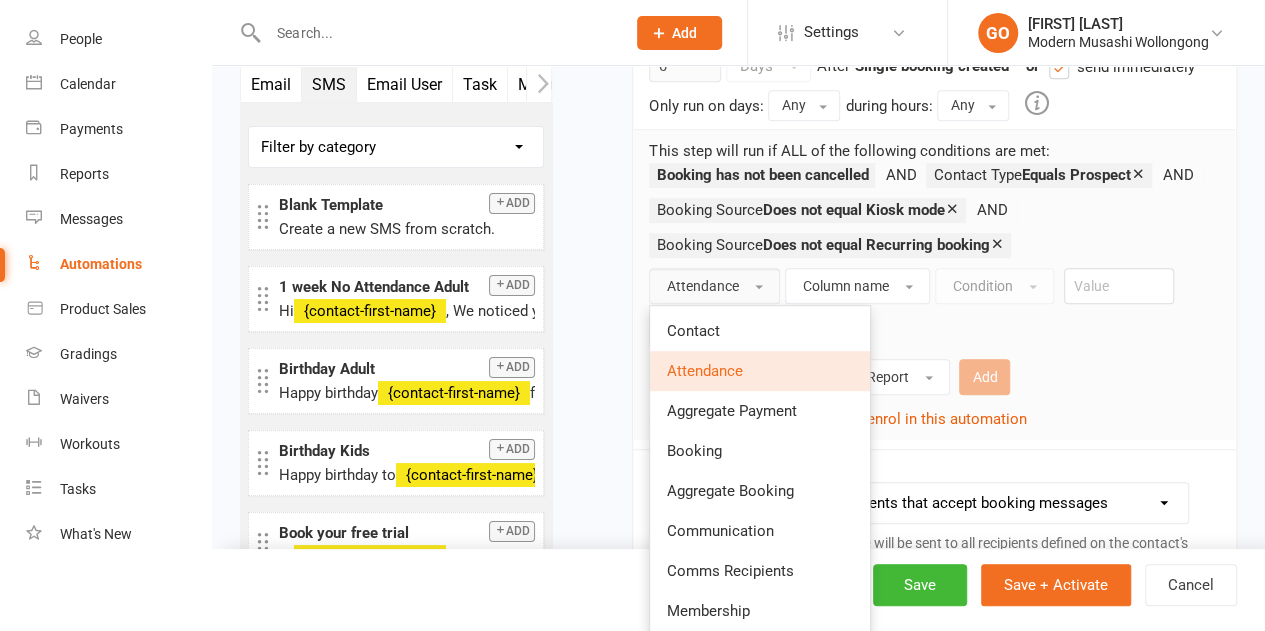 click on "Booking" at bounding box center [760, 451] 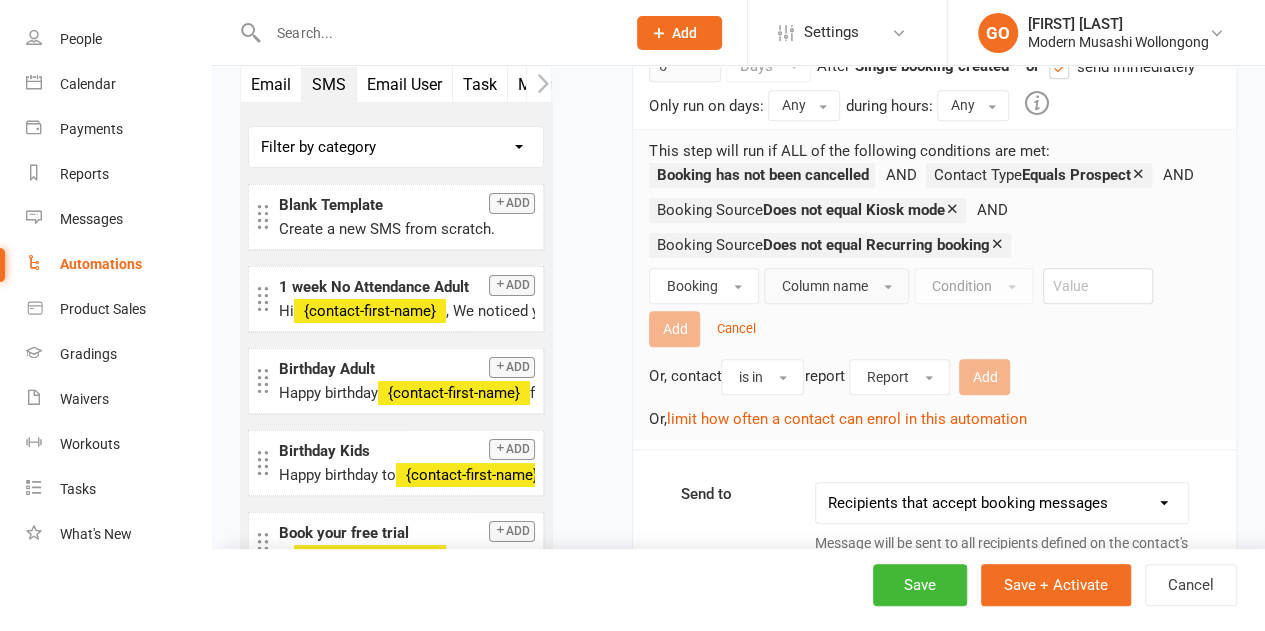 click on "Column name" at bounding box center (836, 286) 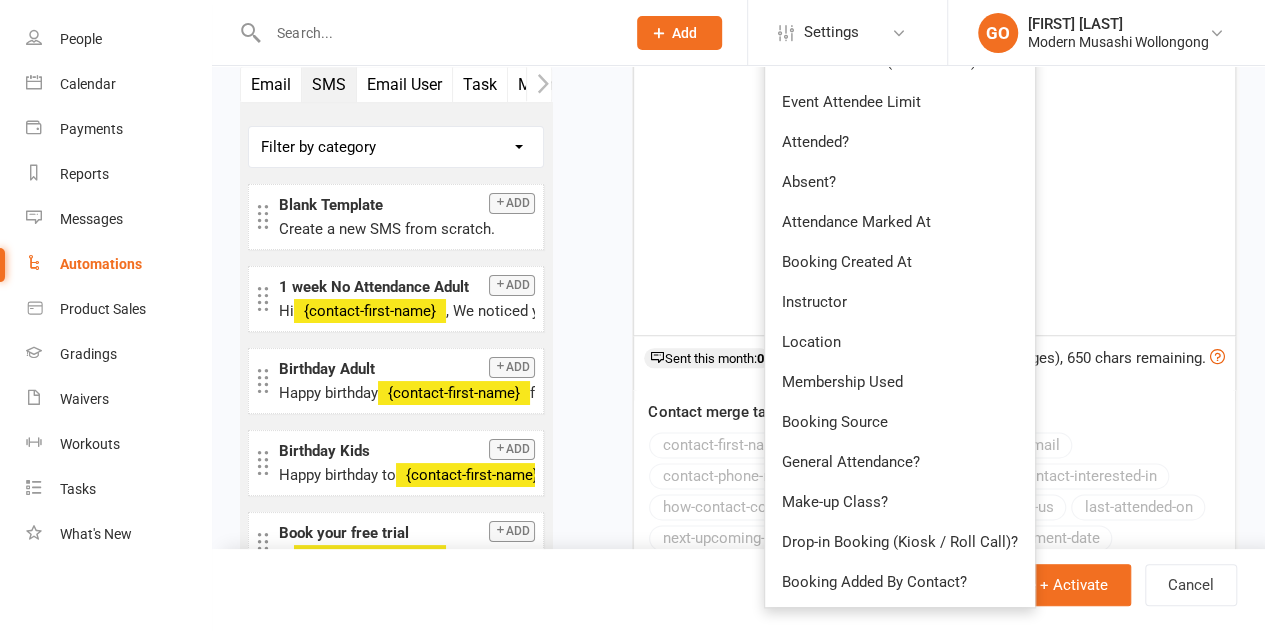 scroll, scrollTop: 1043, scrollLeft: 0, axis: vertical 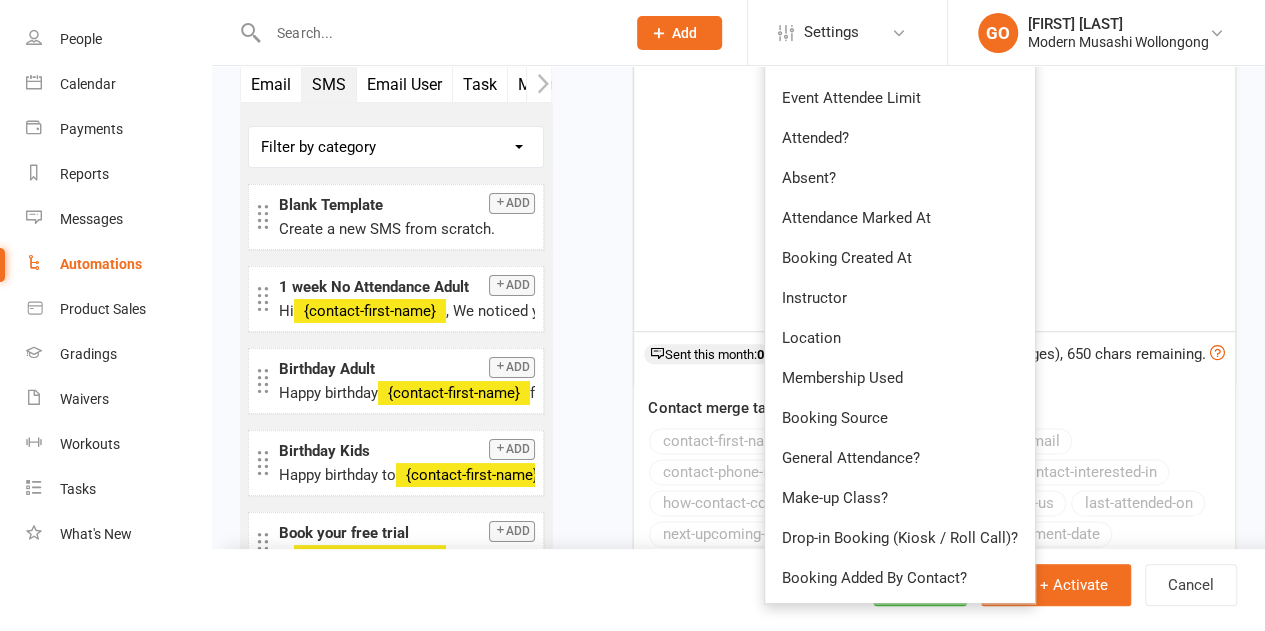 click on "Booking Source" at bounding box center [900, 418] 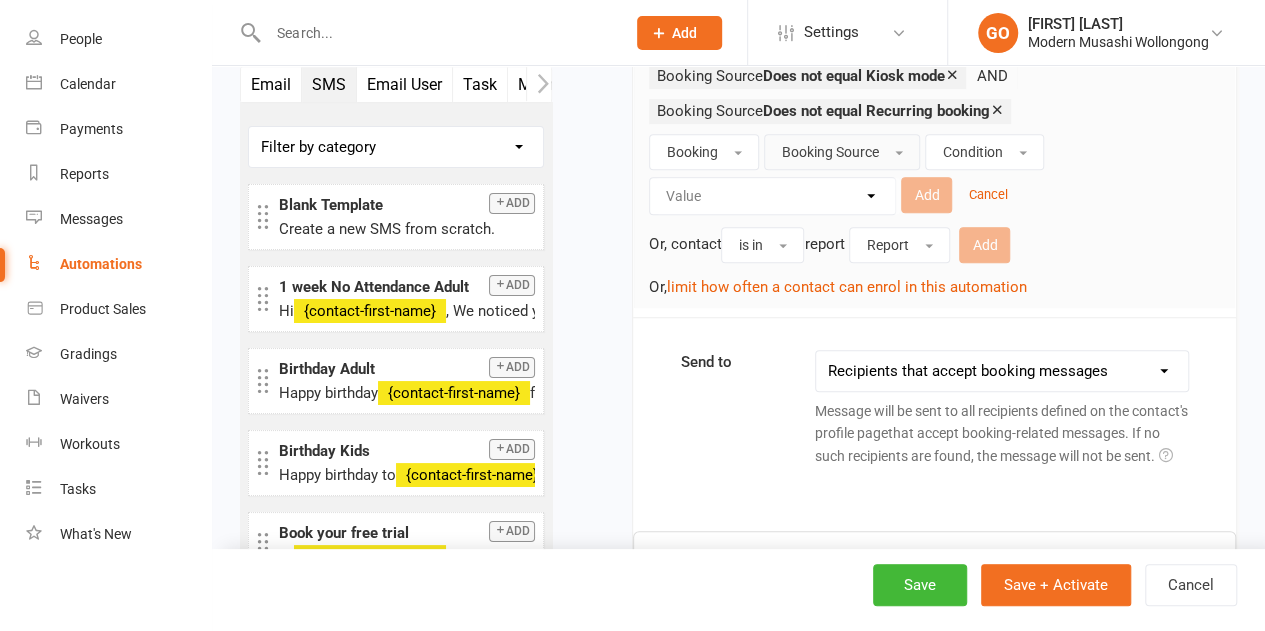 scroll, scrollTop: 543, scrollLeft: 0, axis: vertical 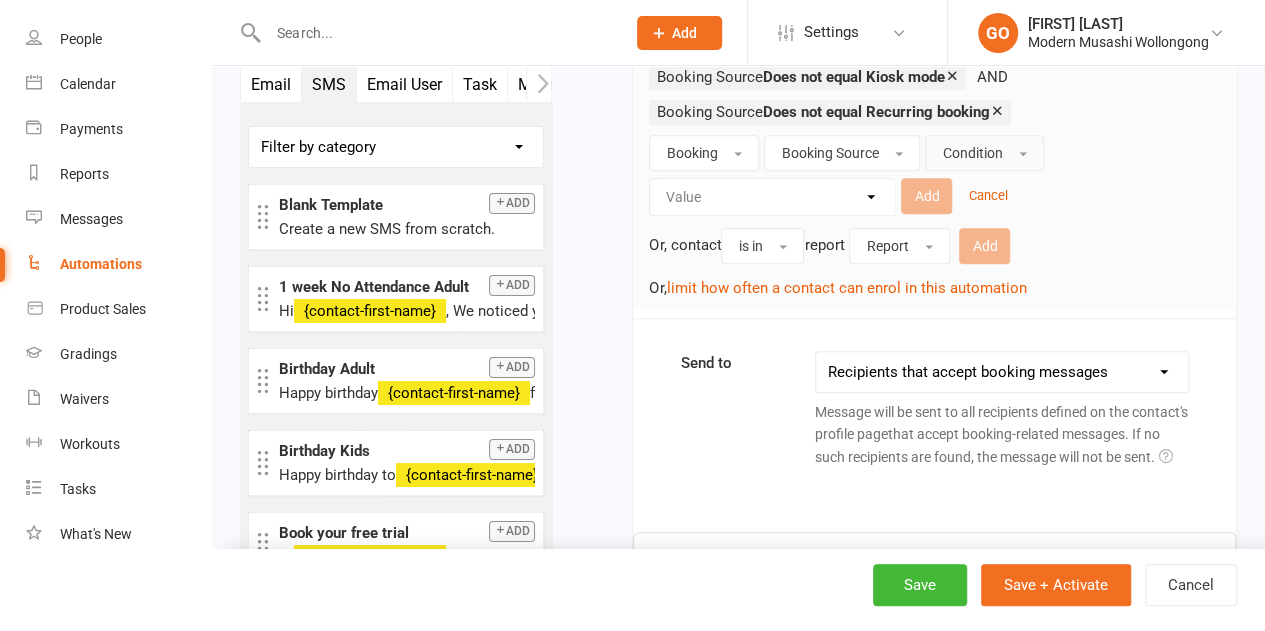 click on "Condition" at bounding box center [972, 153] 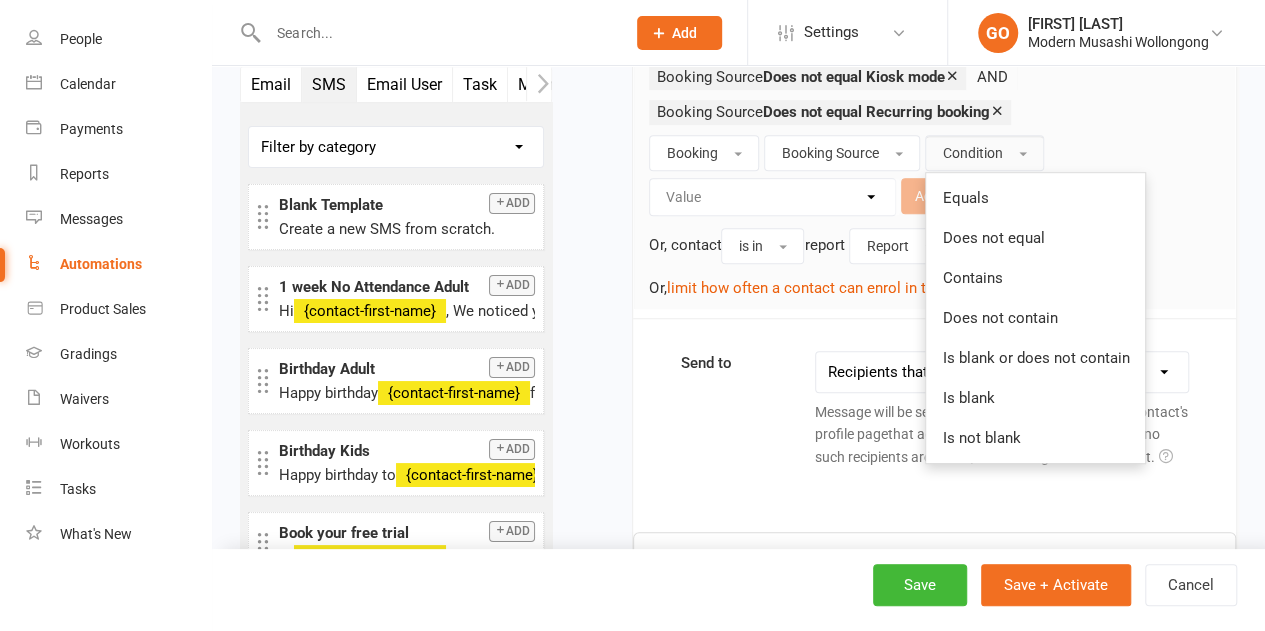 click on "Does not equal" at bounding box center (1035, 238) 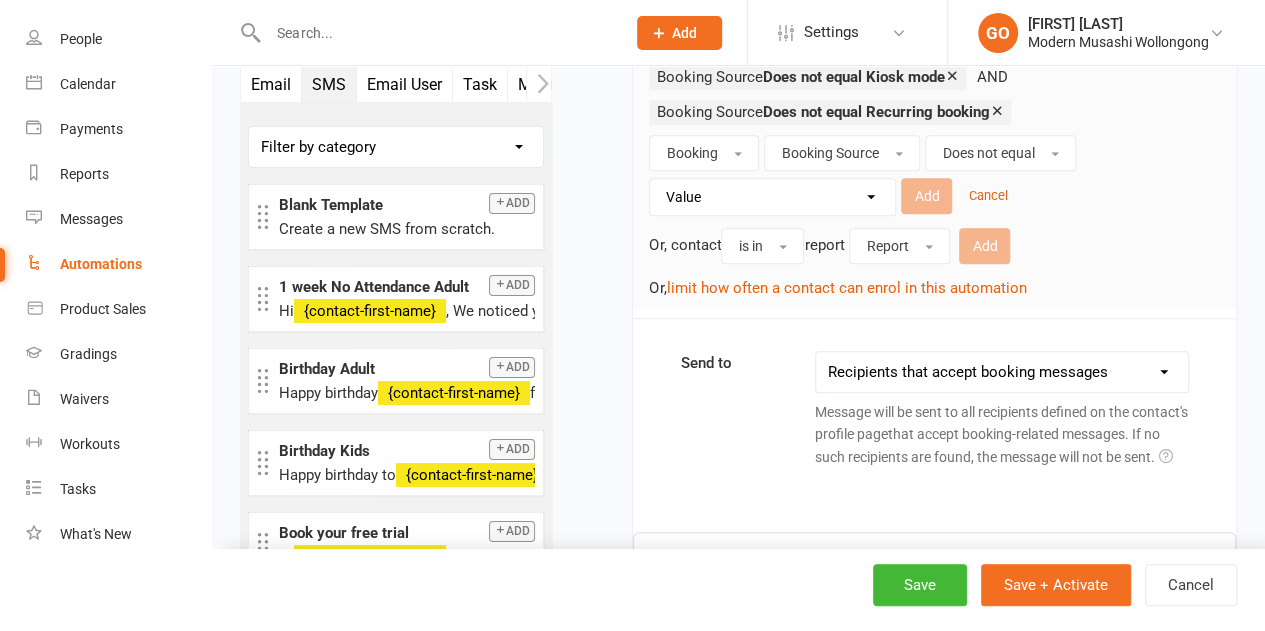 click on "Value Added from waitlist Roll call Book & pay API Mobile app Member portal Website calendar Kiosk mode Internal calendar Recurring booking Recurring booking (via waitlist)" at bounding box center (777, 197) 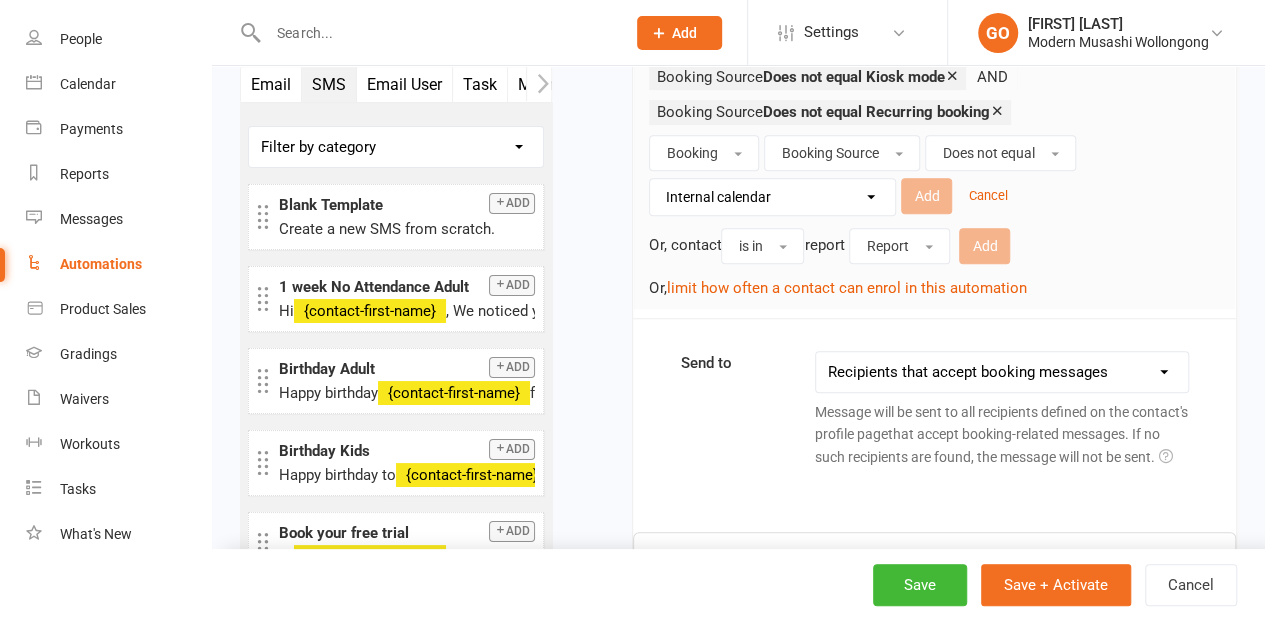 click on "Value Added from waitlist Roll call Book & pay API Mobile app Member portal Website calendar Kiosk mode Internal calendar Recurring booking Recurring booking (via waitlist)" at bounding box center (777, 197) 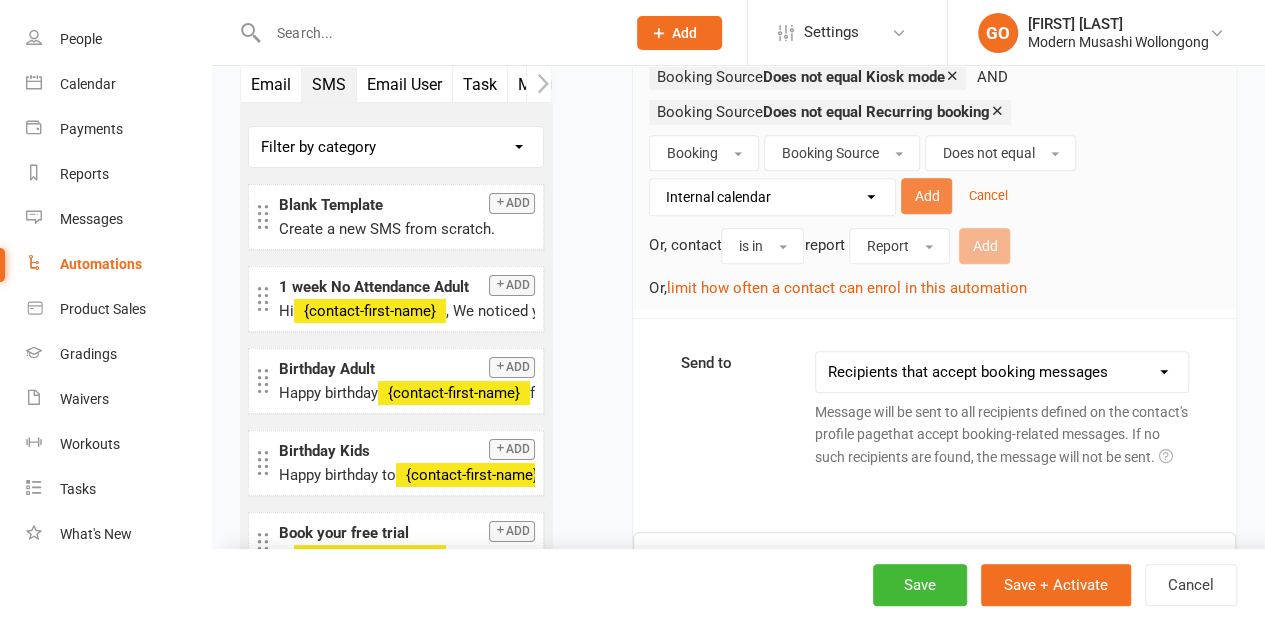 click on "Add" at bounding box center [926, 196] 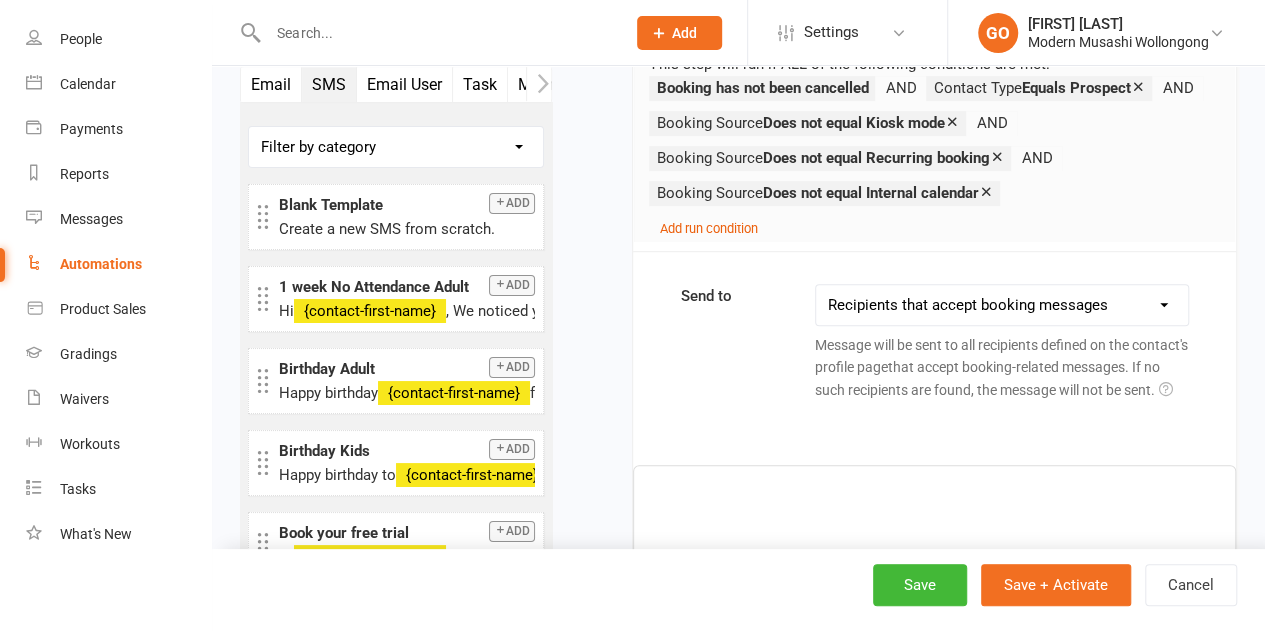 scroll, scrollTop: 776, scrollLeft: 0, axis: vertical 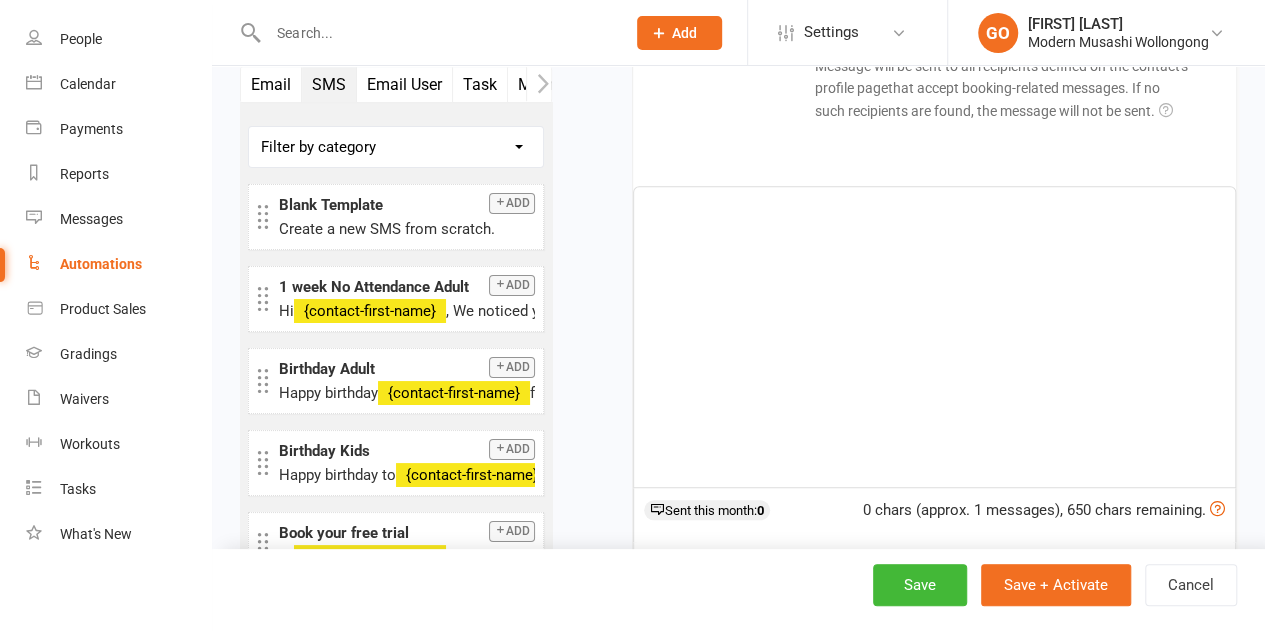 click on "﻿" at bounding box center (934, 337) 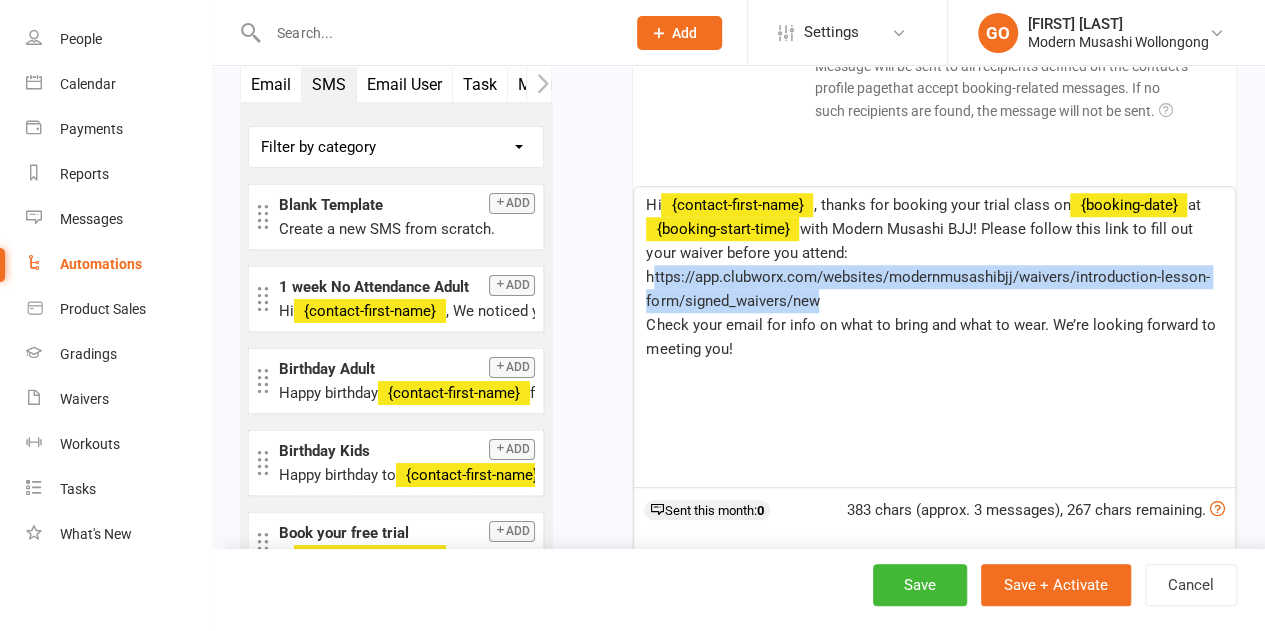 drag, startPoint x: 652, startPoint y: 329, endPoint x: 982, endPoint y: 353, distance: 330.87158 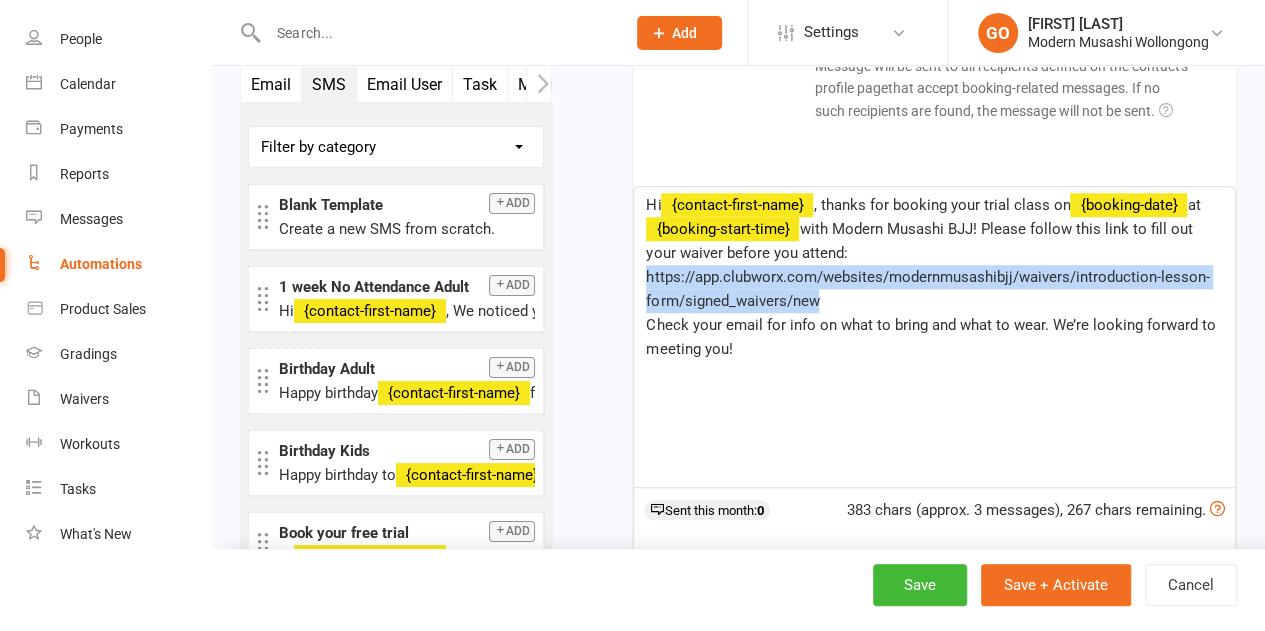 drag, startPoint x: 646, startPoint y: 331, endPoint x: 828, endPoint y: 359, distance: 184.14125 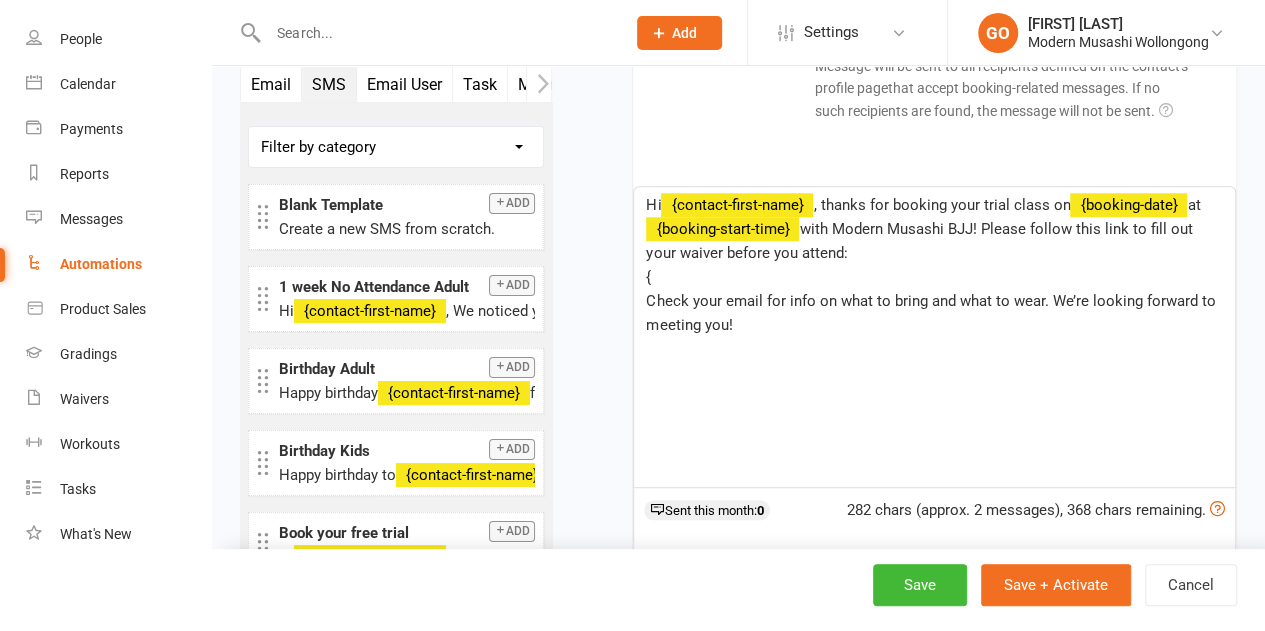 type 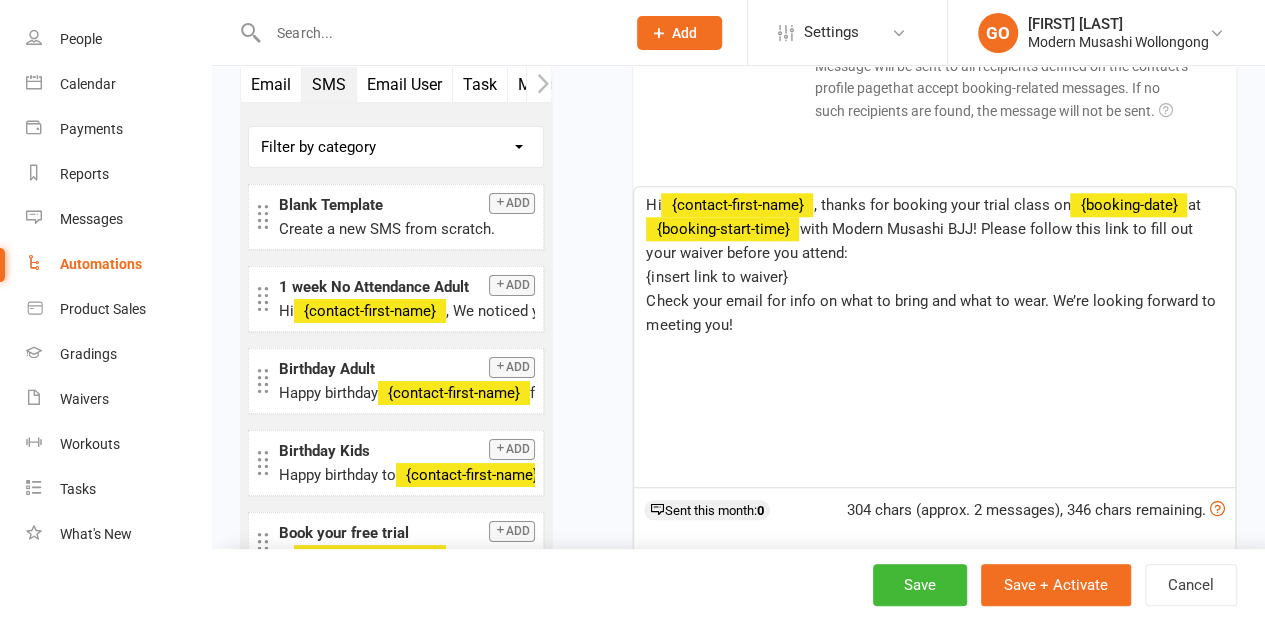 scroll, scrollTop: 976, scrollLeft: 0, axis: vertical 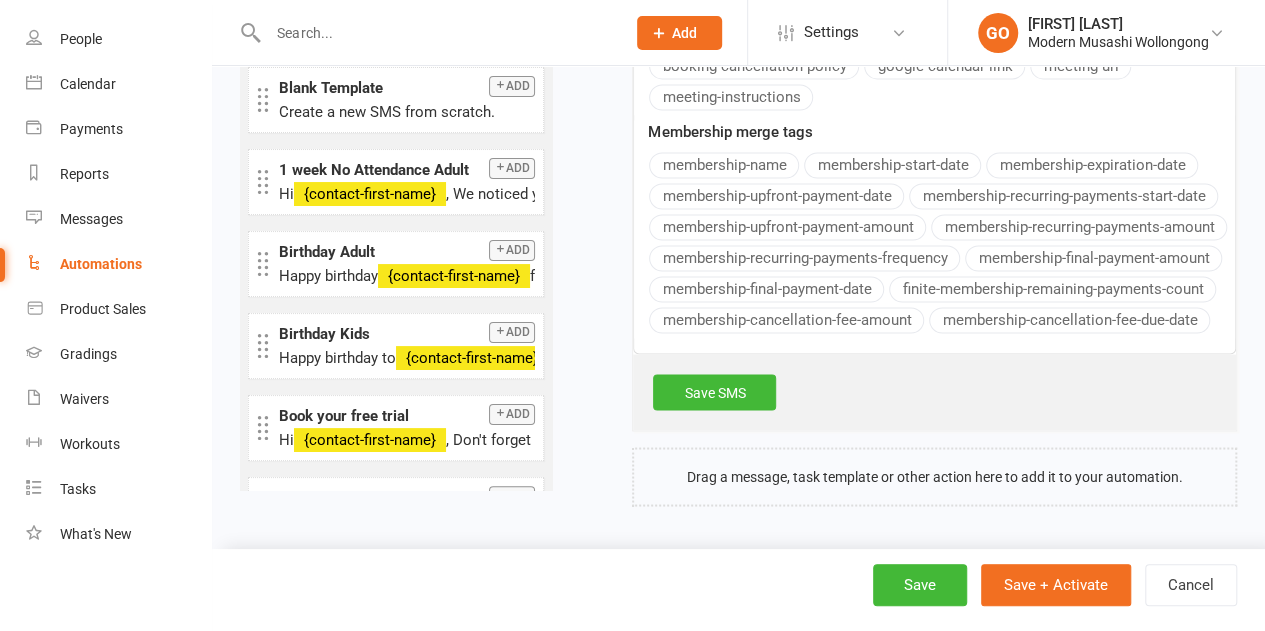 click on "Save SMS" at bounding box center (714, 392) 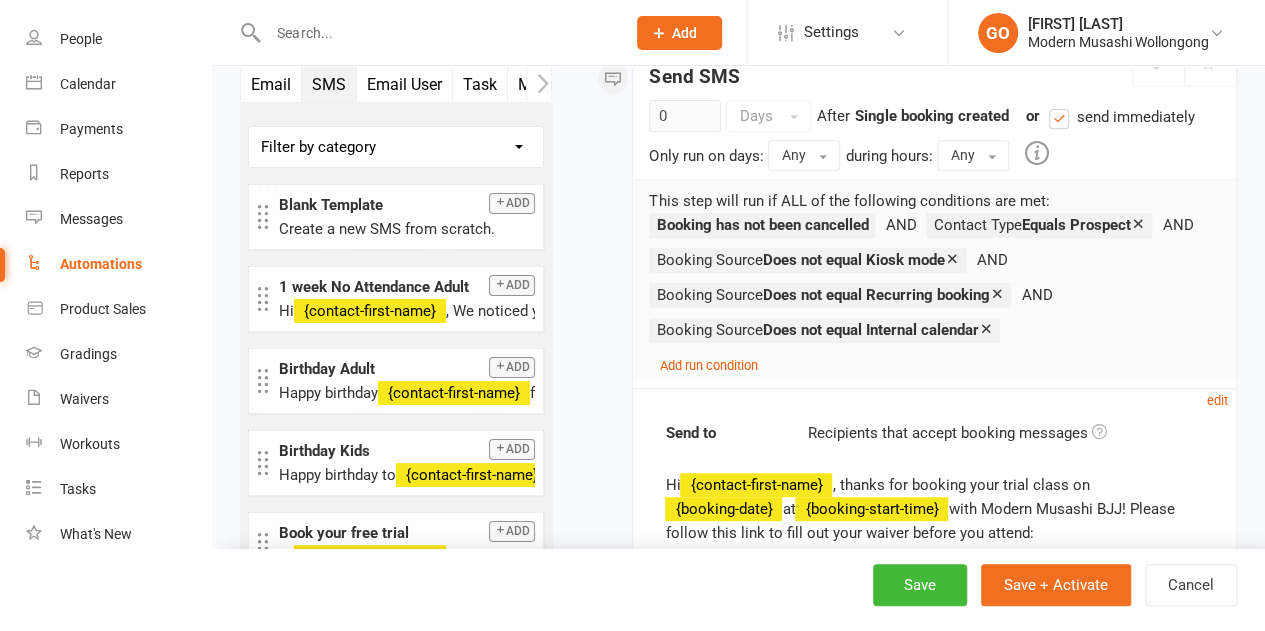 scroll, scrollTop: 341, scrollLeft: 0, axis: vertical 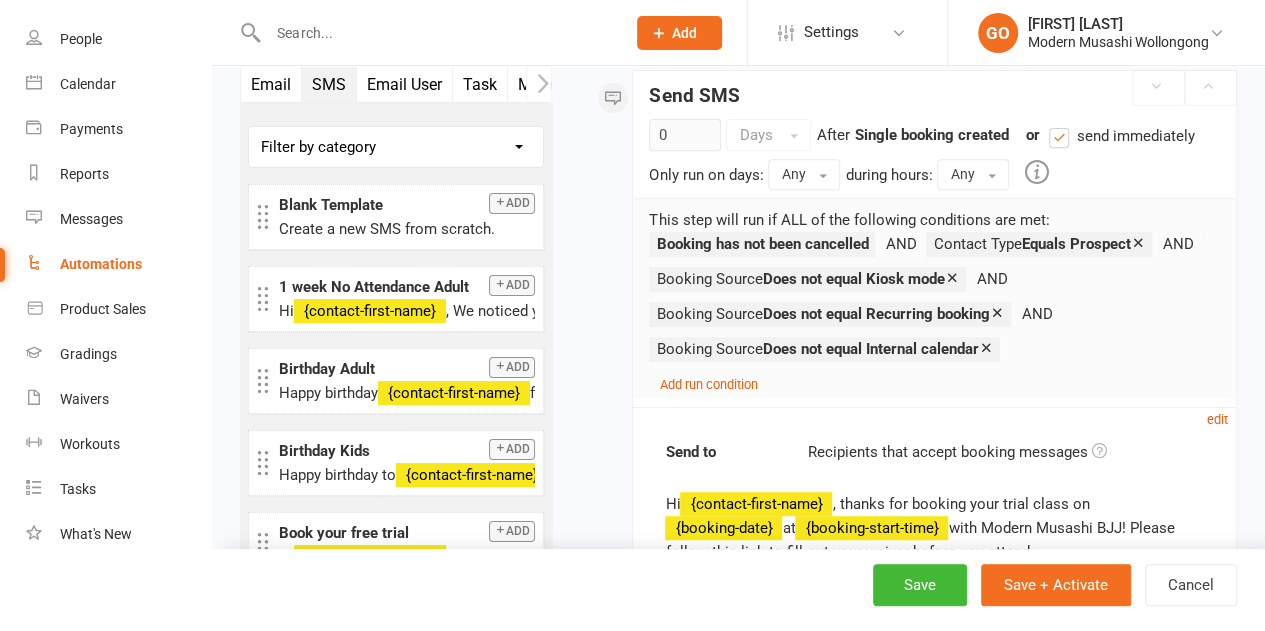 click on "Email" at bounding box center (271, 84) 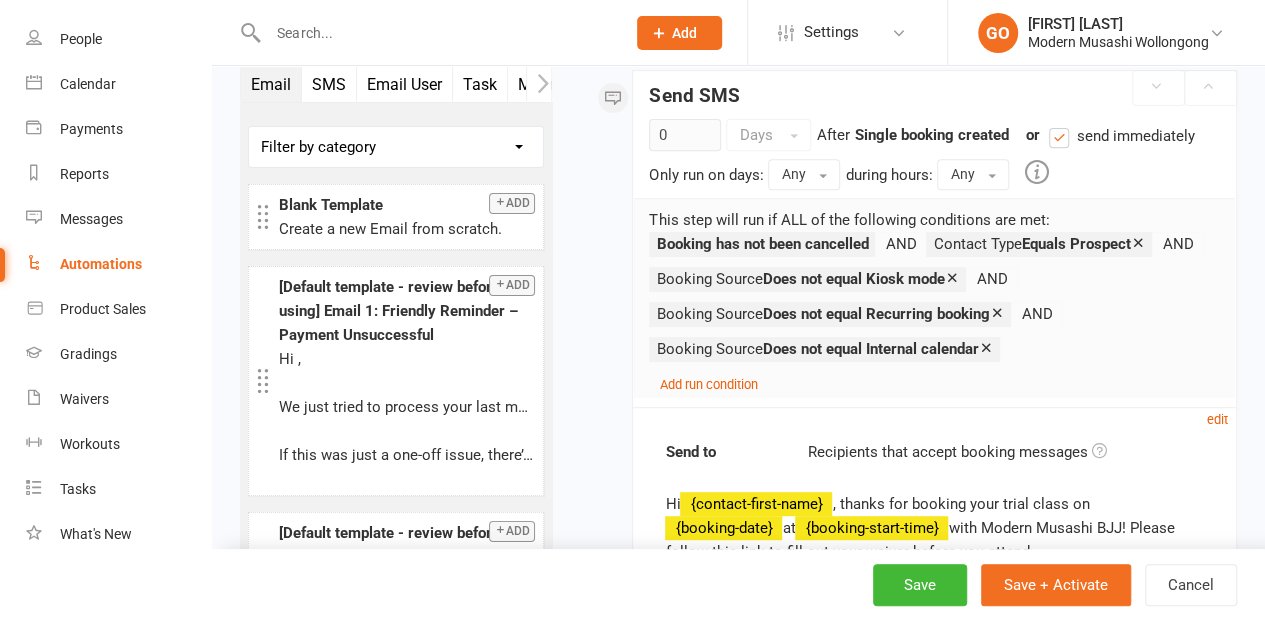 click at bounding box center (500, 202) 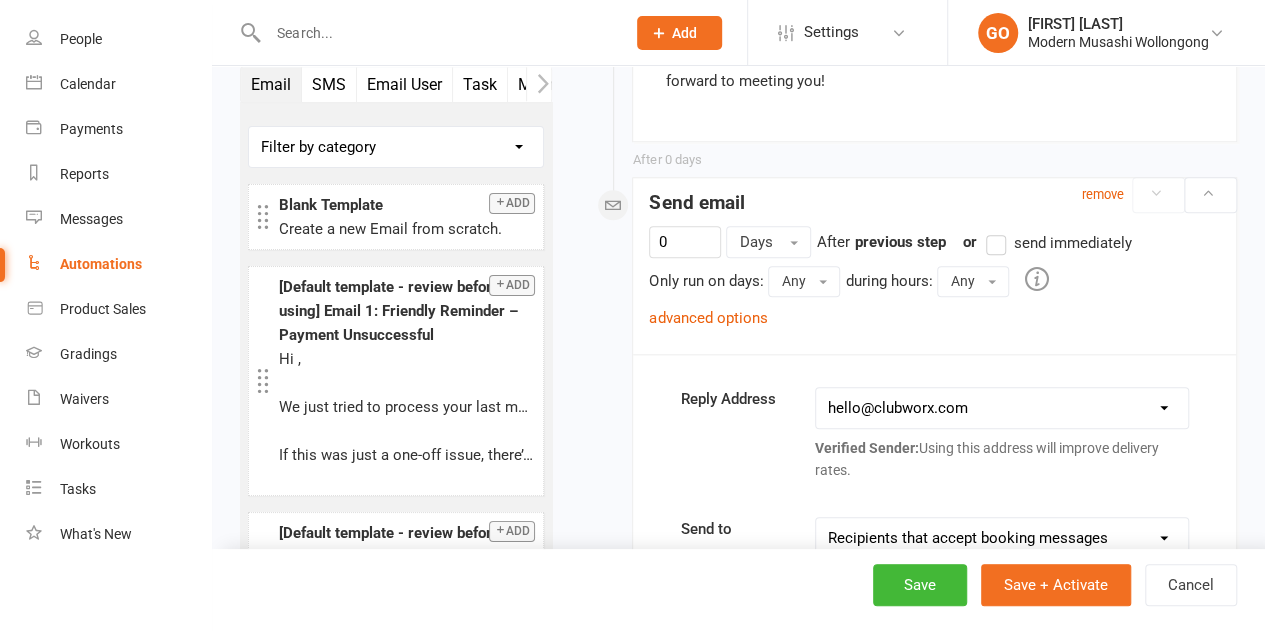 scroll, scrollTop: 1008, scrollLeft: 0, axis: vertical 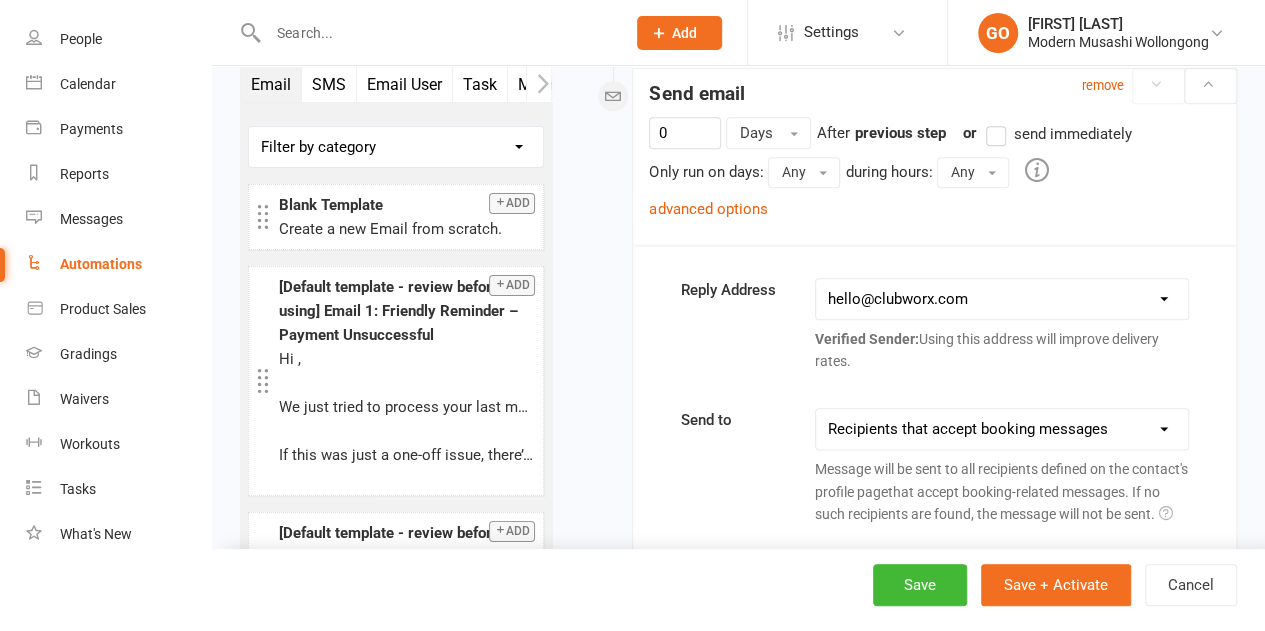 click on "send immediately" at bounding box center (1058, 134) 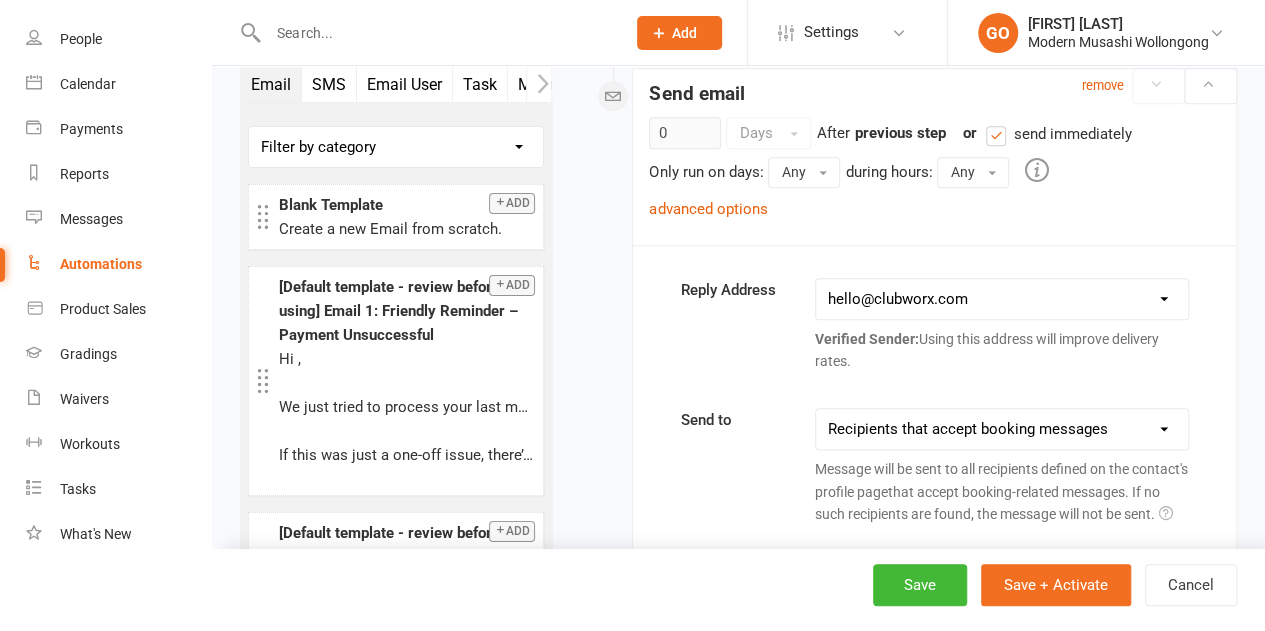 click on "This contact only Recipients that accept booking messages Recipients that accept booking messages (or: send to contact if no other recipients available)" at bounding box center [1002, 429] 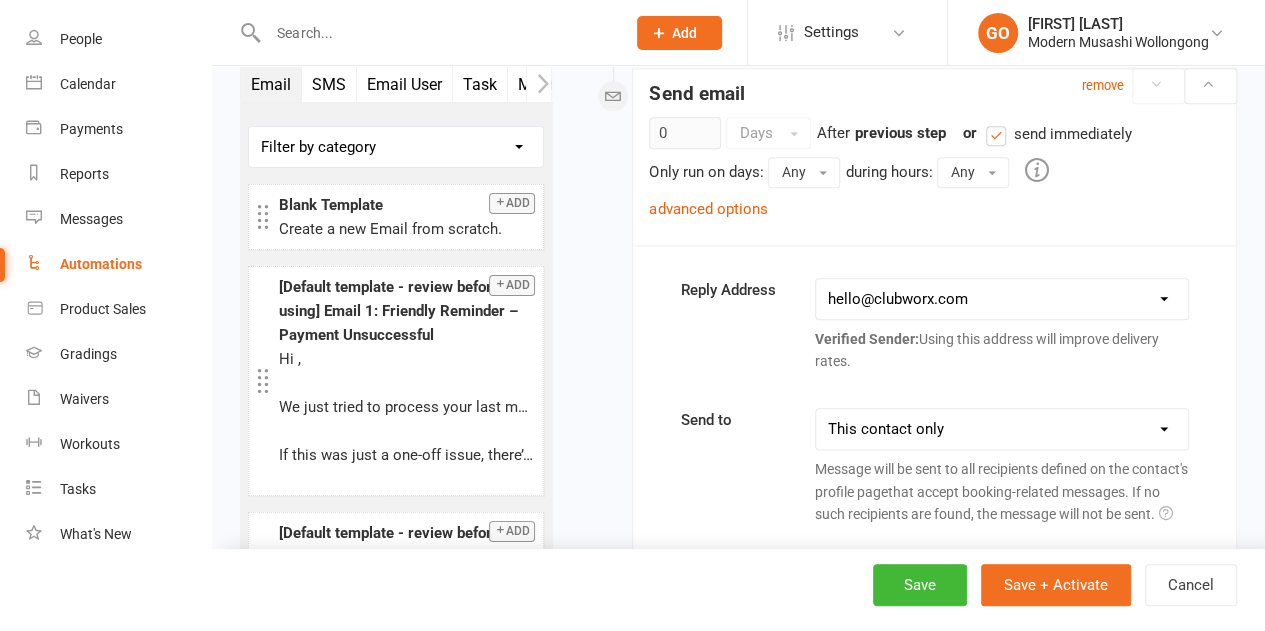 click on "This contact only Recipients that accept booking messages Recipients that accept booking messages (or: send to contact if no other recipients available)" at bounding box center (1002, 429) 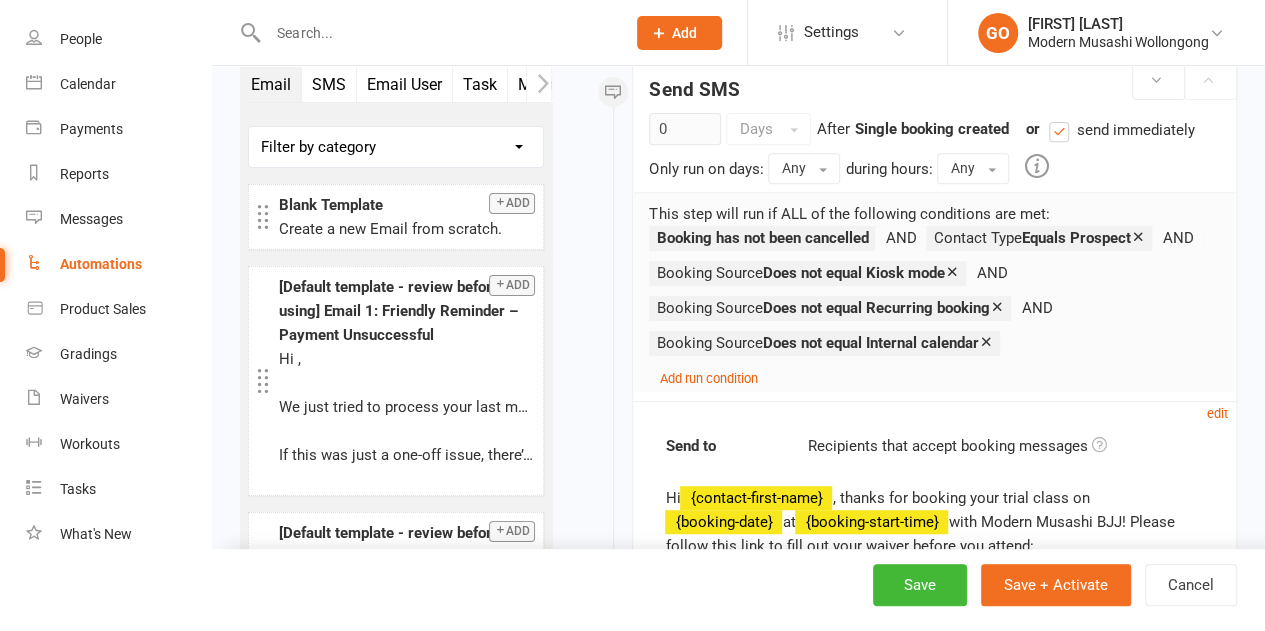scroll, scrollTop: 308, scrollLeft: 0, axis: vertical 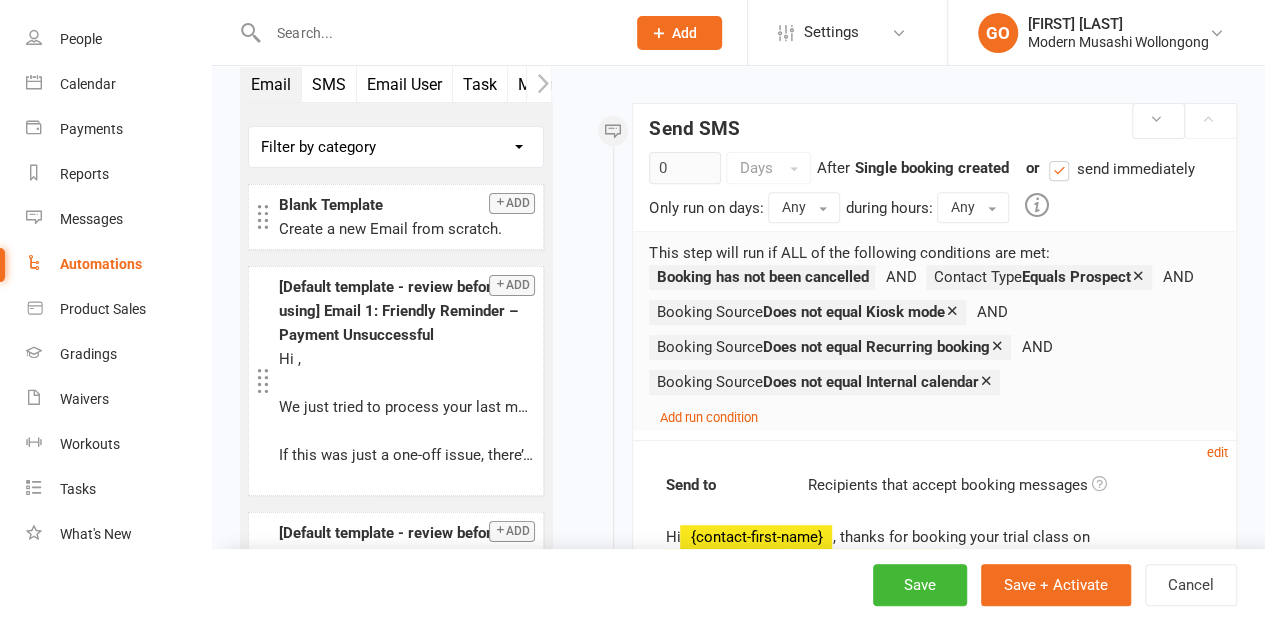 click on "edit" at bounding box center [1217, 452] 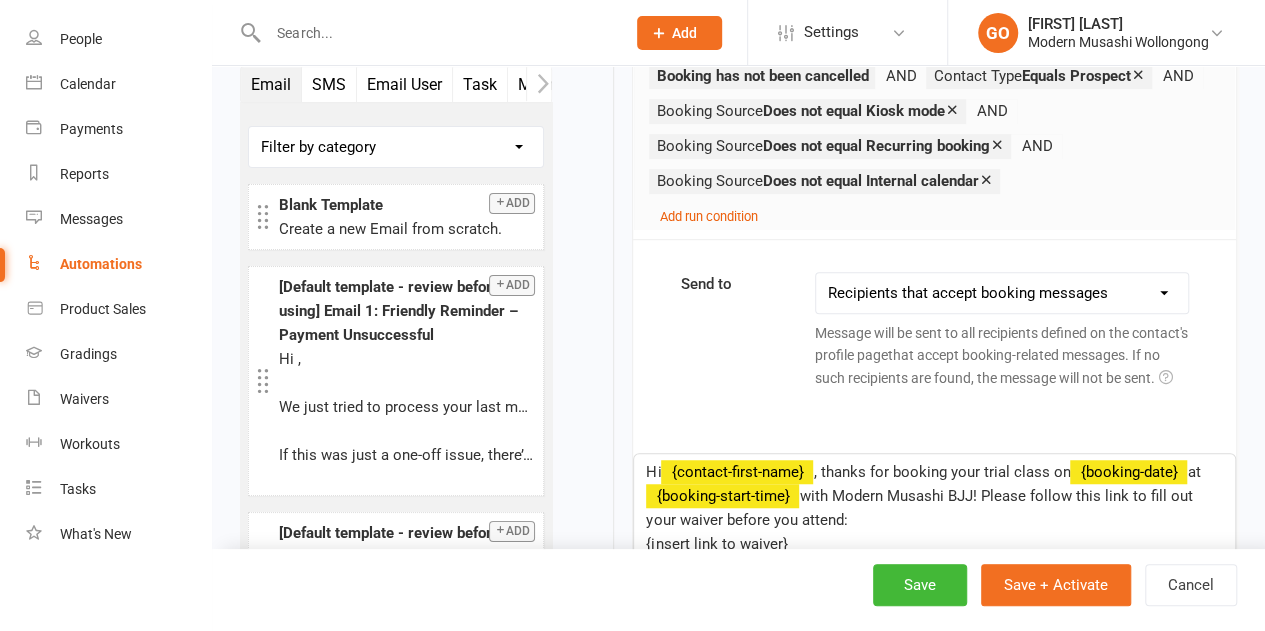scroll, scrollTop: 542, scrollLeft: 0, axis: vertical 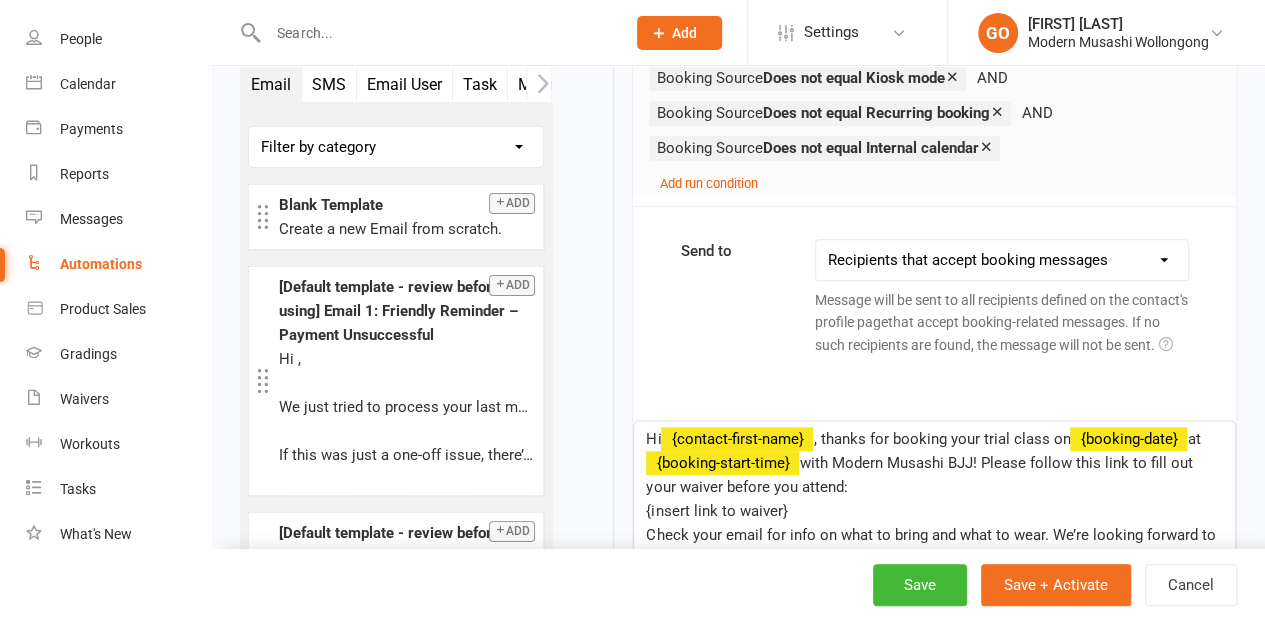 click on "This contact only Recipients that accept booking messages Recipients that accept booking messages (or: send to contact if no other recipients available)" at bounding box center (1002, 260) 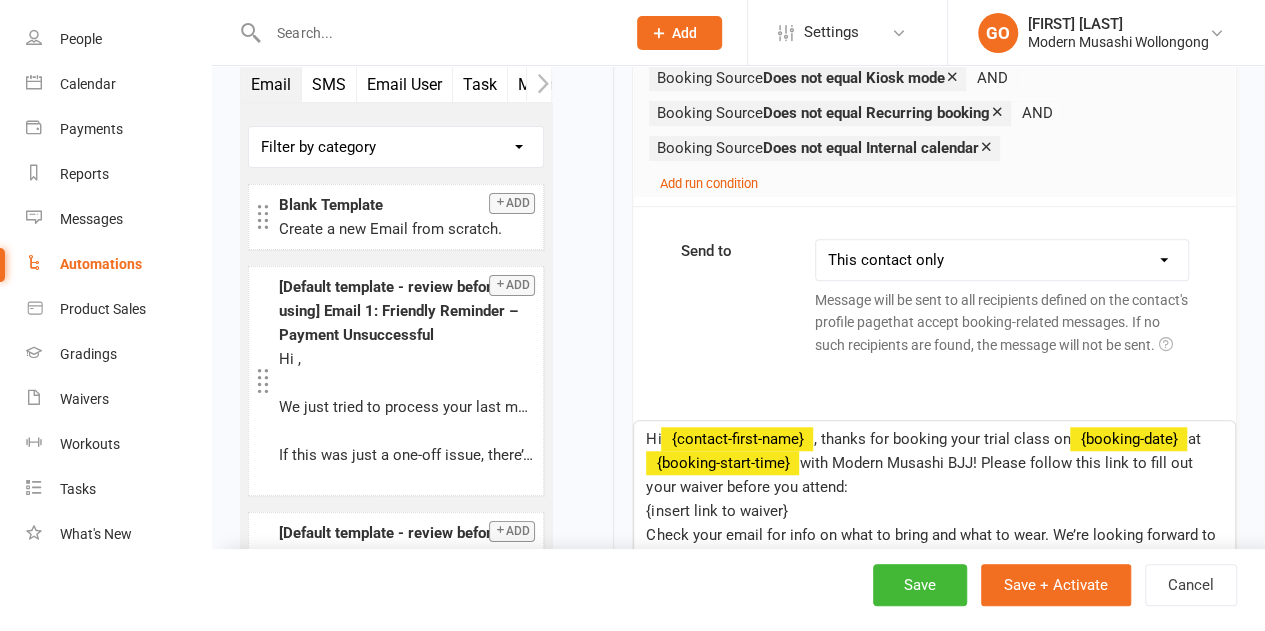 click on "This contact only Recipients that accept booking messages Recipients that accept booking messages (or: send to contact if no other recipients available)" at bounding box center [1002, 260] 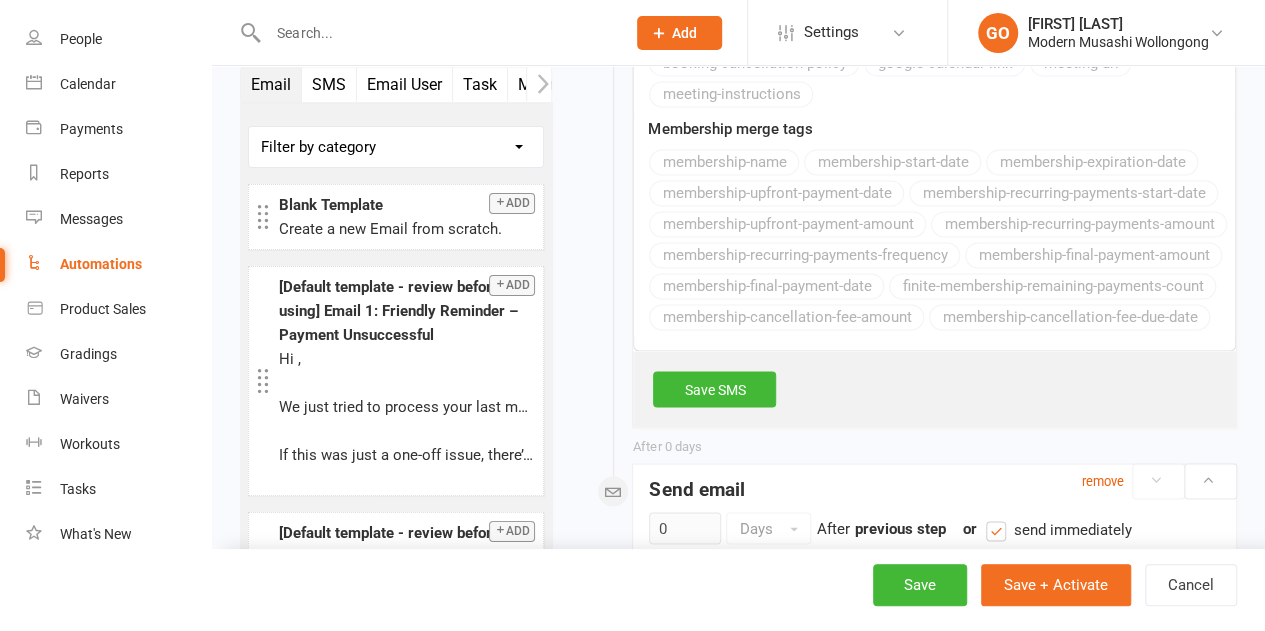 click on "Save SMS" at bounding box center (714, 389) 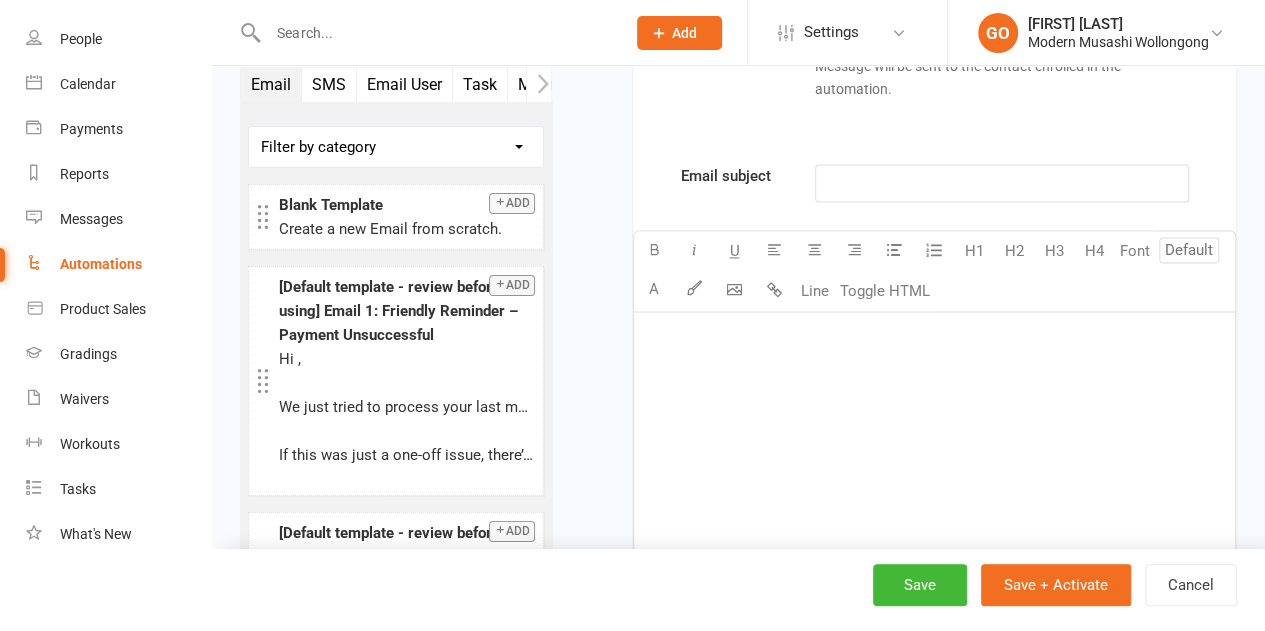 scroll, scrollTop: 1385, scrollLeft: 0, axis: vertical 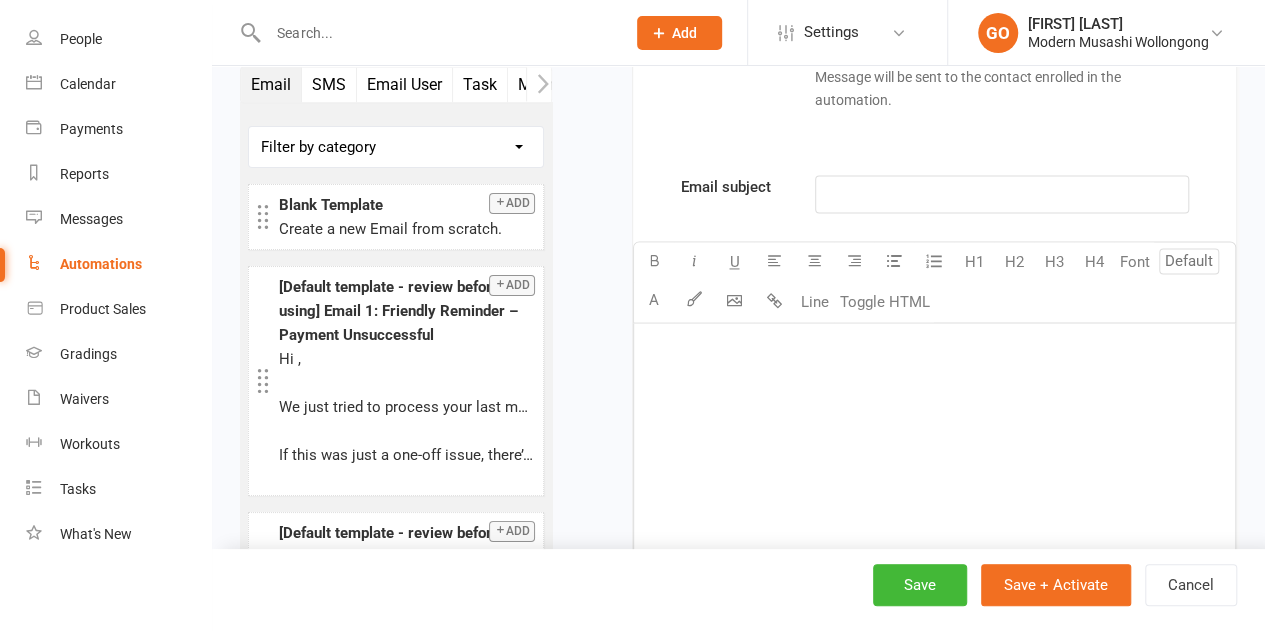 click on "﻿" at bounding box center [1002, 194] 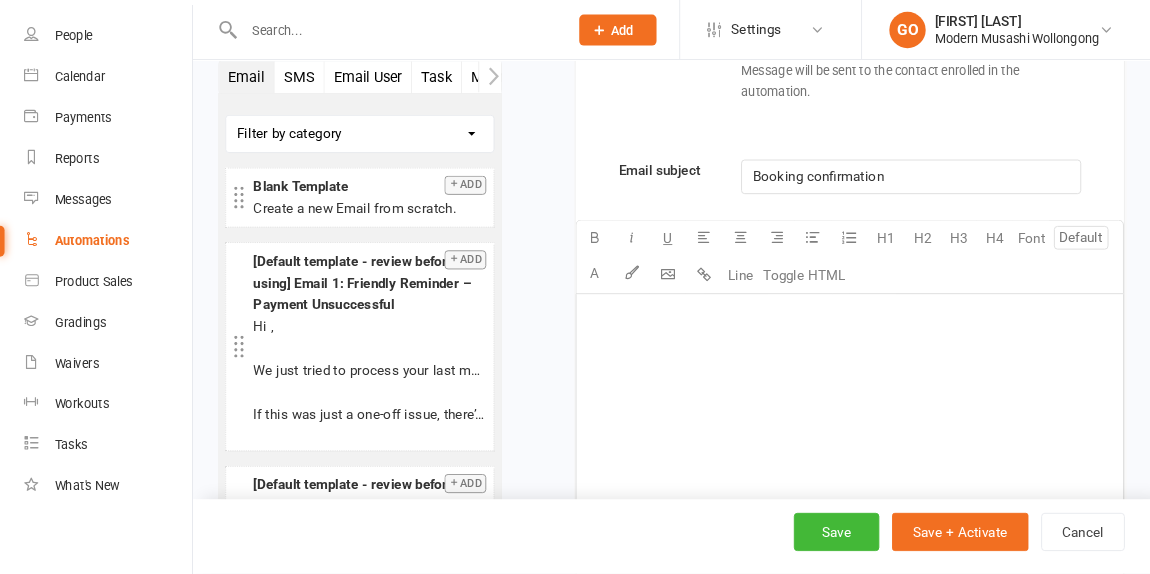 scroll, scrollTop: 1385, scrollLeft: 0, axis: vertical 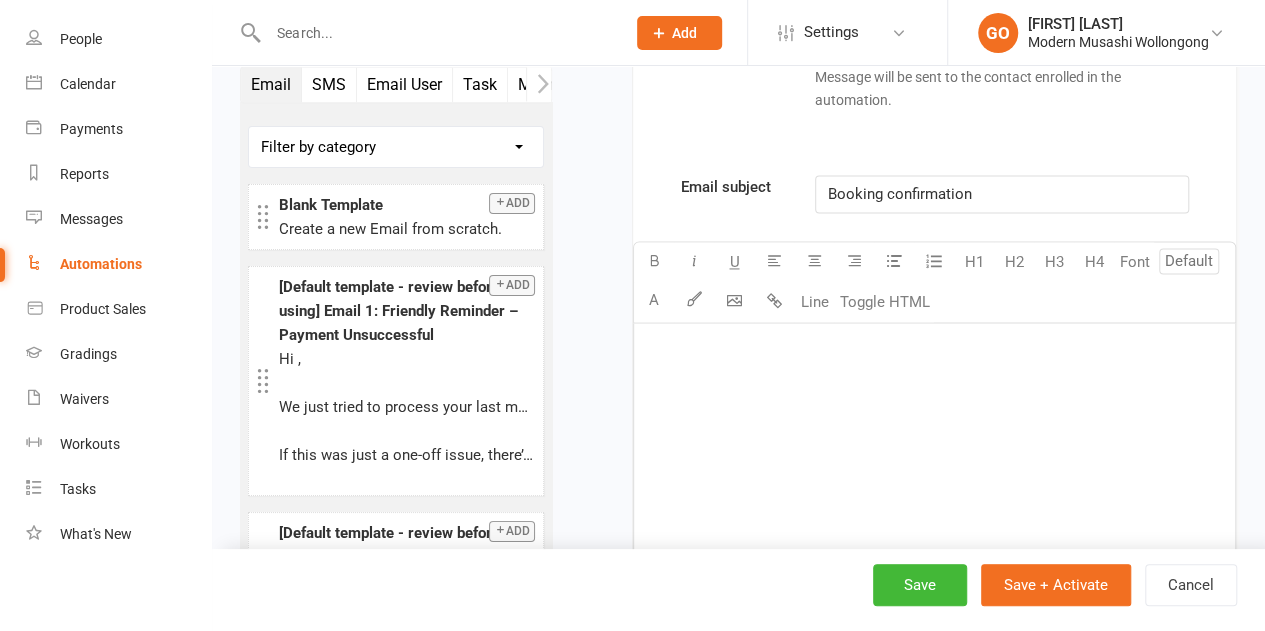 click on "﻿" at bounding box center [934, 473] 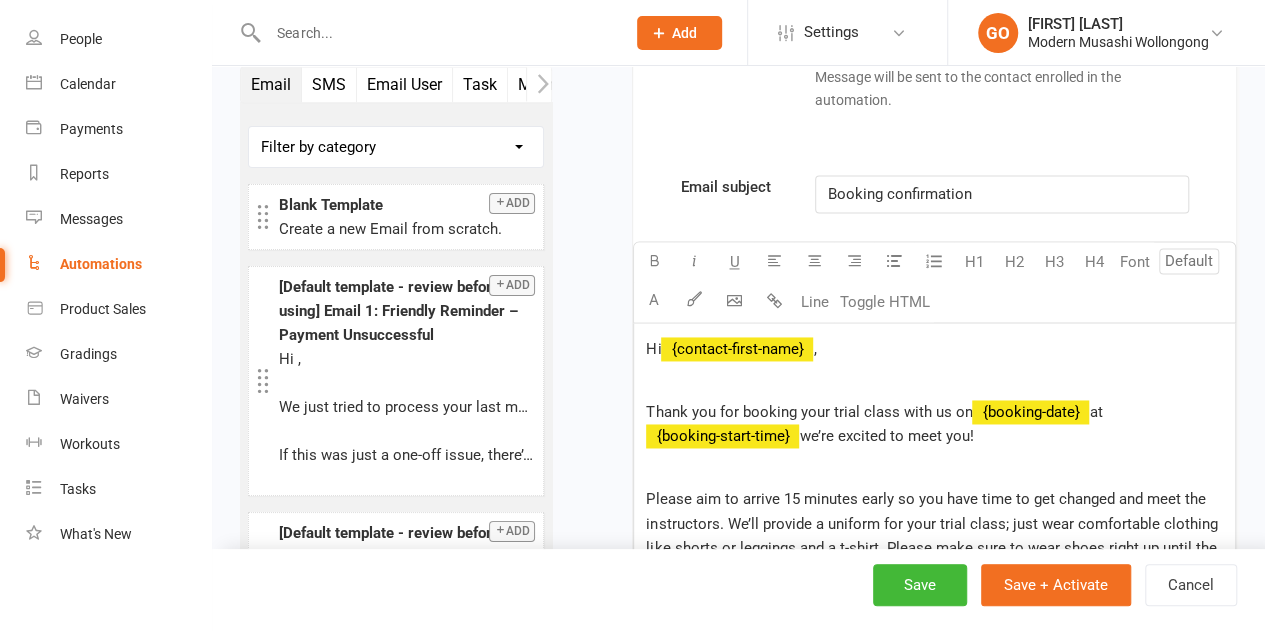 scroll, scrollTop: 2086, scrollLeft: 0, axis: vertical 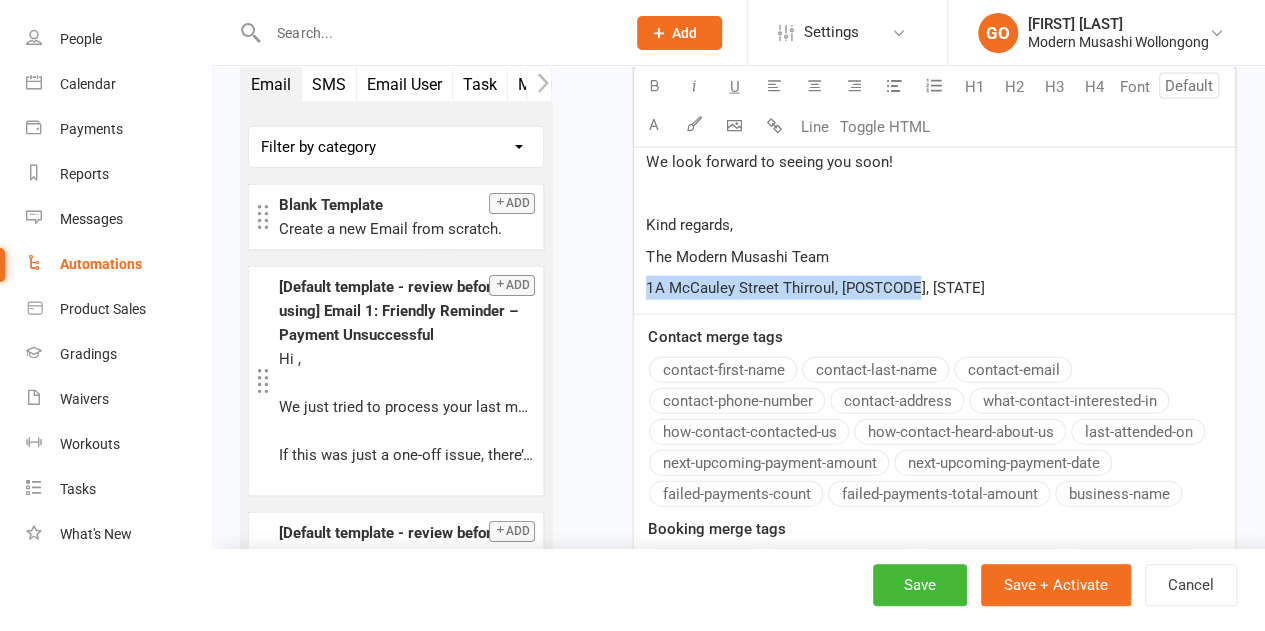 drag, startPoint x: 973, startPoint y: 315, endPoint x: 641, endPoint y: 309, distance: 332.0542 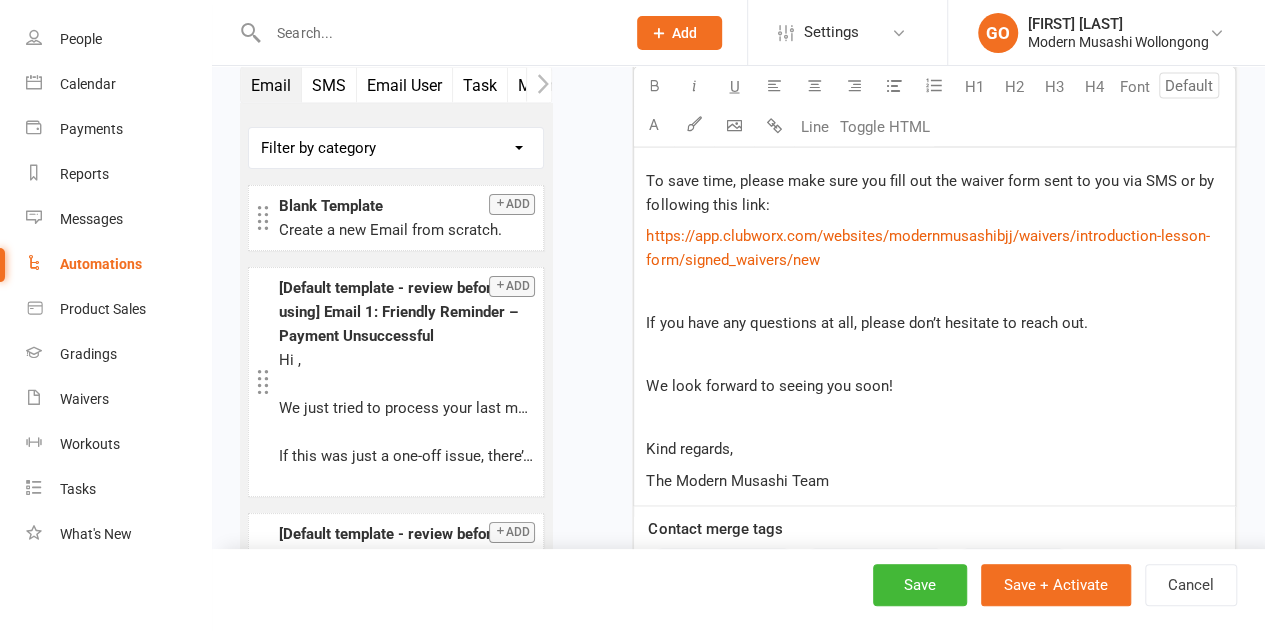 scroll, scrollTop: 1786, scrollLeft: 0, axis: vertical 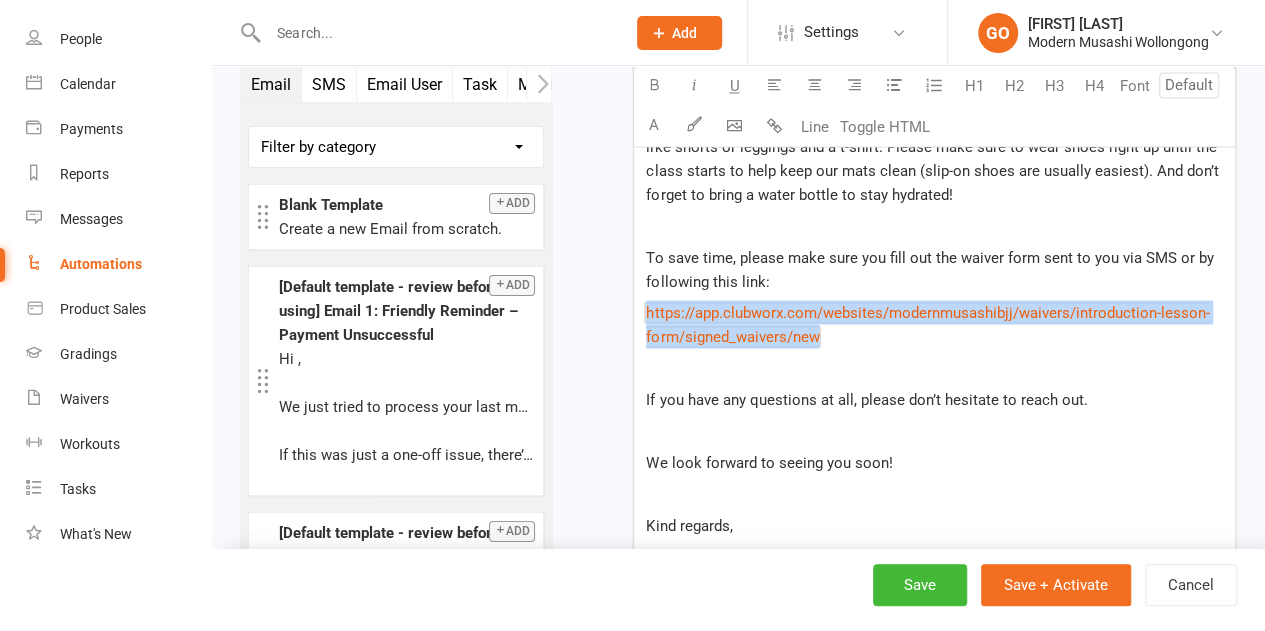 drag, startPoint x: 902, startPoint y: 368, endPoint x: 634, endPoint y: 349, distance: 268.67267 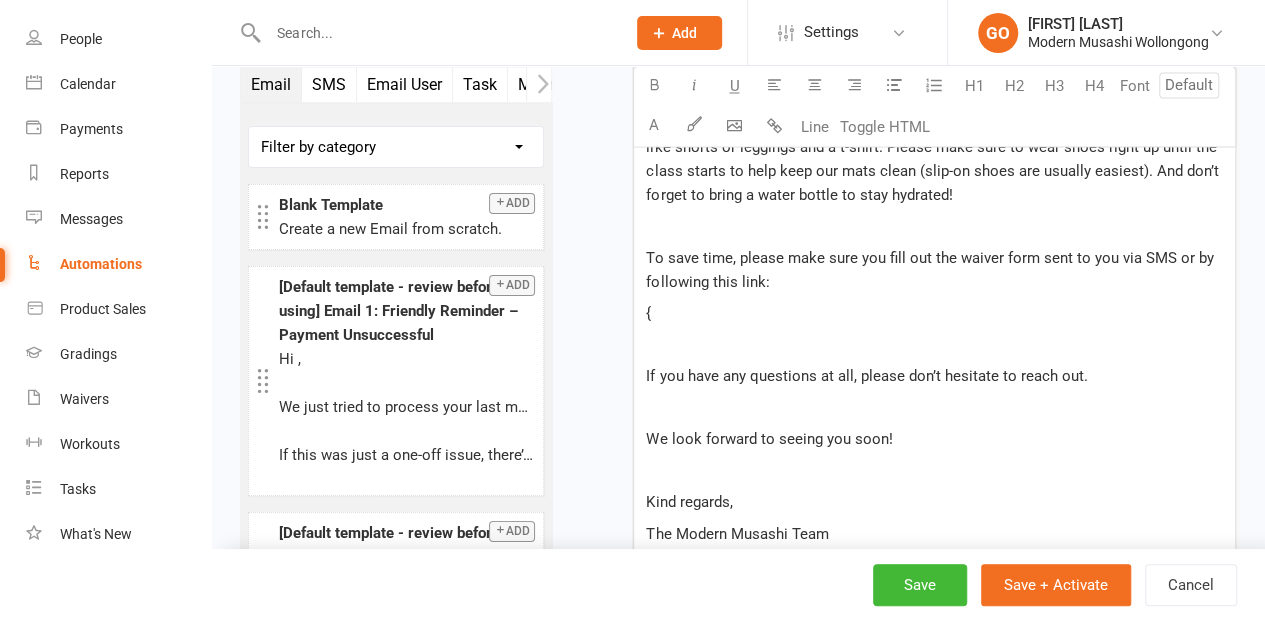 type 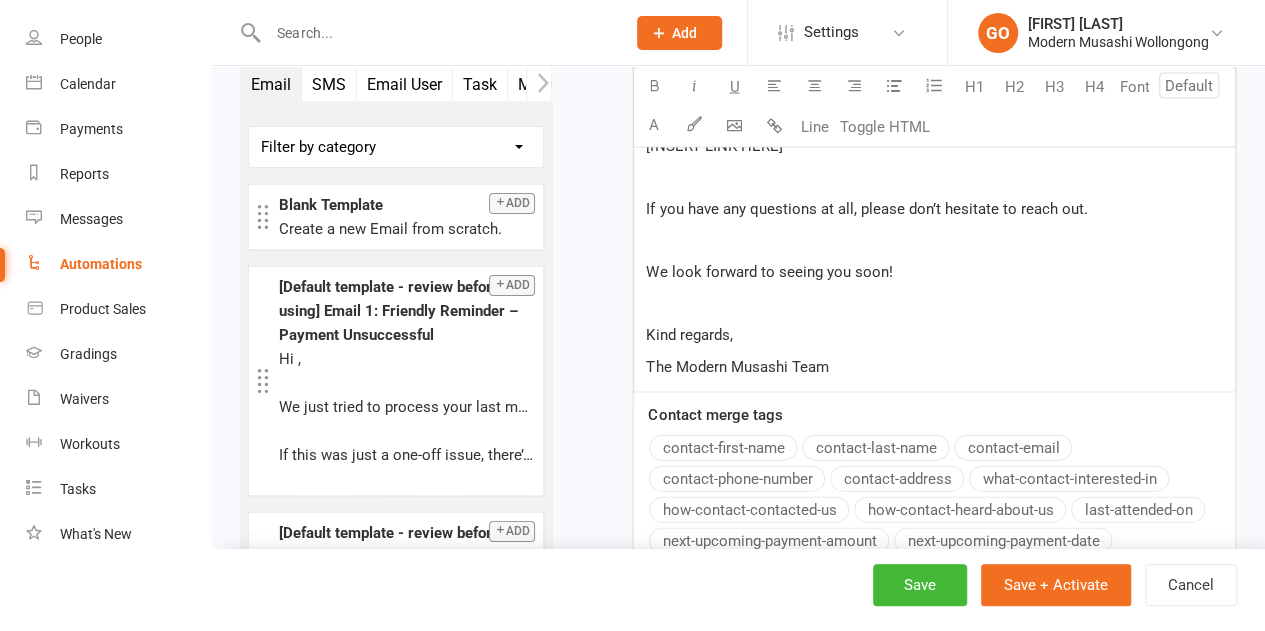 scroll, scrollTop: 1953, scrollLeft: 0, axis: vertical 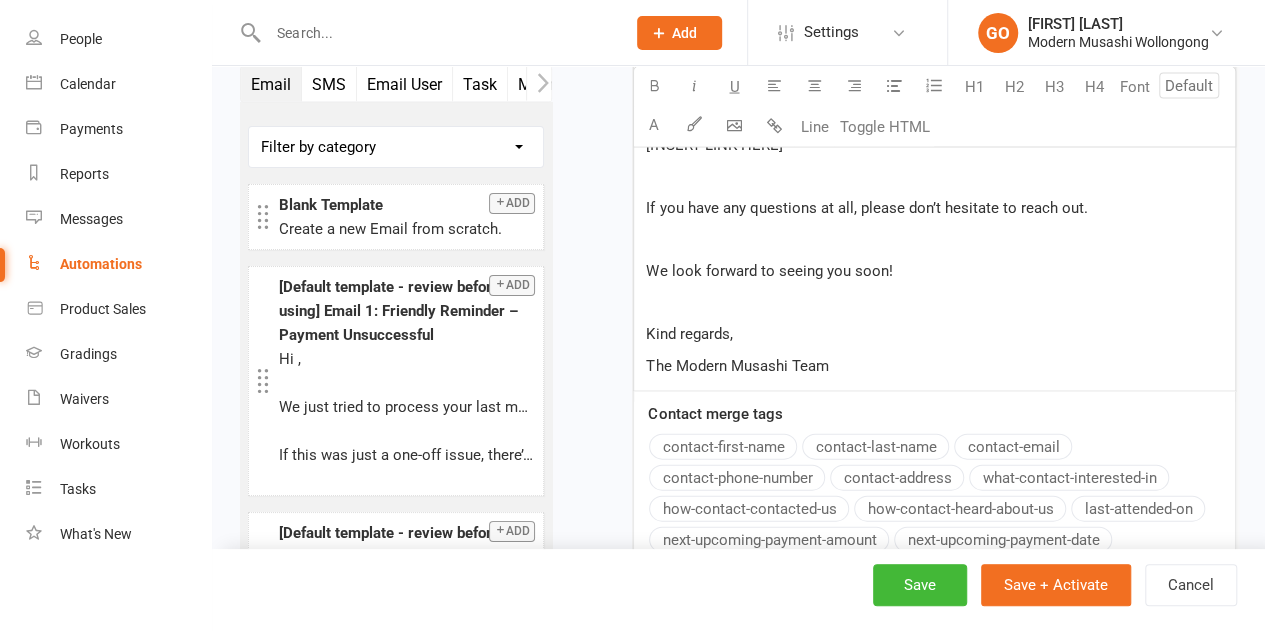 click on "The Modern Musashi Team" at bounding box center (934, 366) 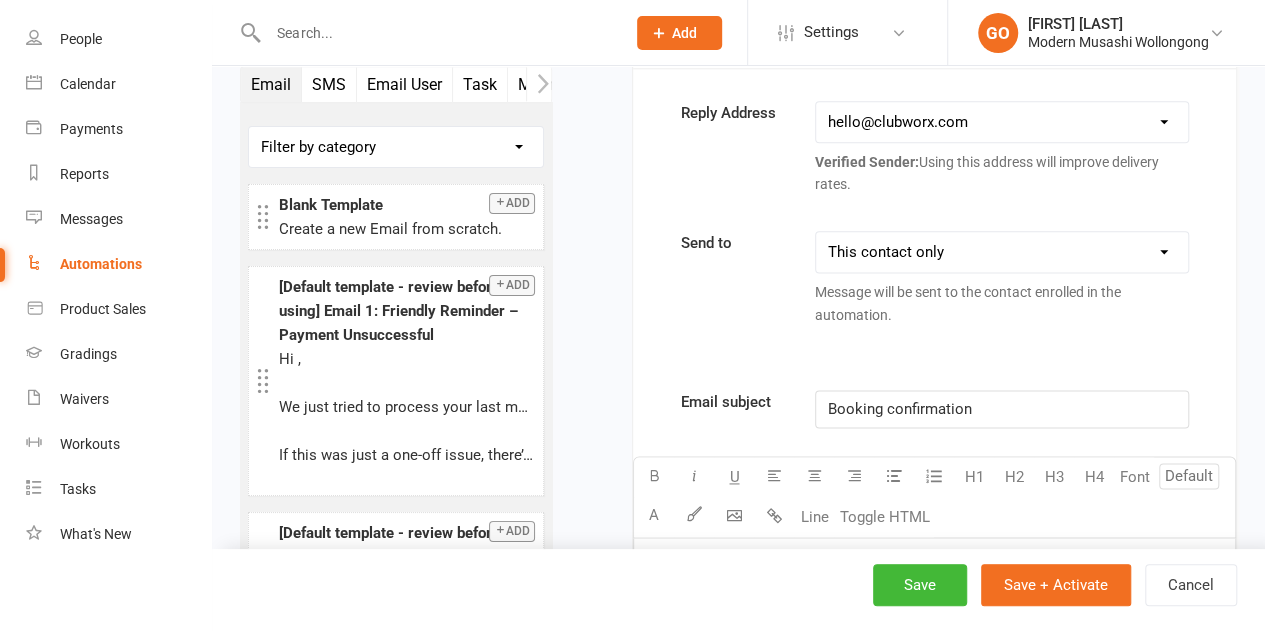 scroll, scrollTop: 1053, scrollLeft: 0, axis: vertical 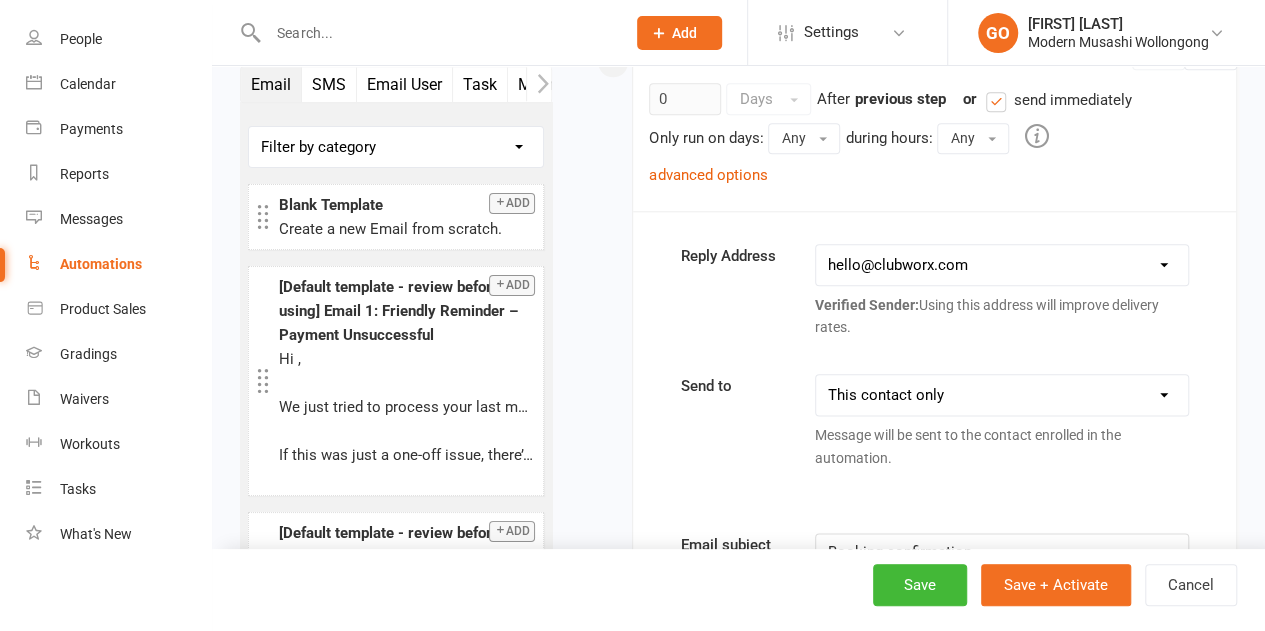 click on "0
Days
After Single booking created previous step or  send immediately Only run on days: Any  Any Sunday Monday Tuesday Wednesday Thursday Friday Saturday during hours: Any  Any 12am 1am 2am 3am 4am 5am 6am 7am 8am 9am 10am 11am 12pm 1pm 2pm 3pm 4pm 5pm 6pm 7pm 8pm 9pm 10pm 11pm
advanced options Run conditions: This step will run if ALL of the following conditions are met, AND any skip conditions defined below are NOT met: Booking has not been cancelled  Add run condition Skip conditions: Skip conditions can be used if you would like this step to be  run  for some contacts, but be  skipped  for others. This step does not have any skip conditions yet. Add a skip condition now" at bounding box center [934, 134] 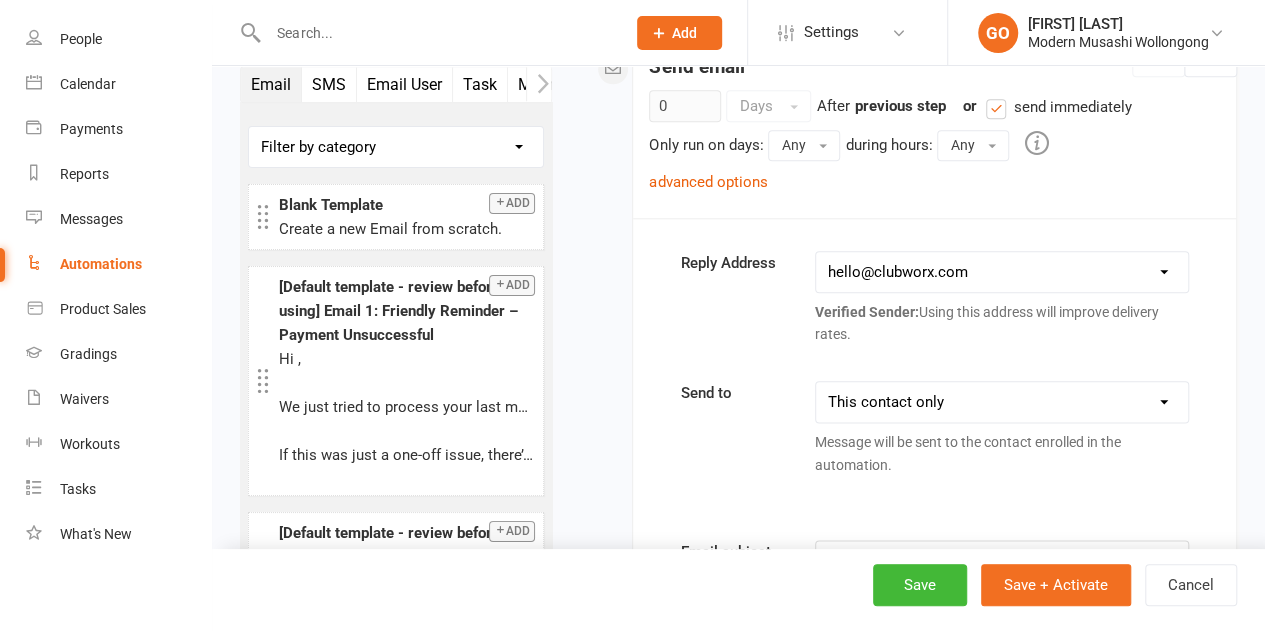 click on "advanced options" at bounding box center [708, 182] 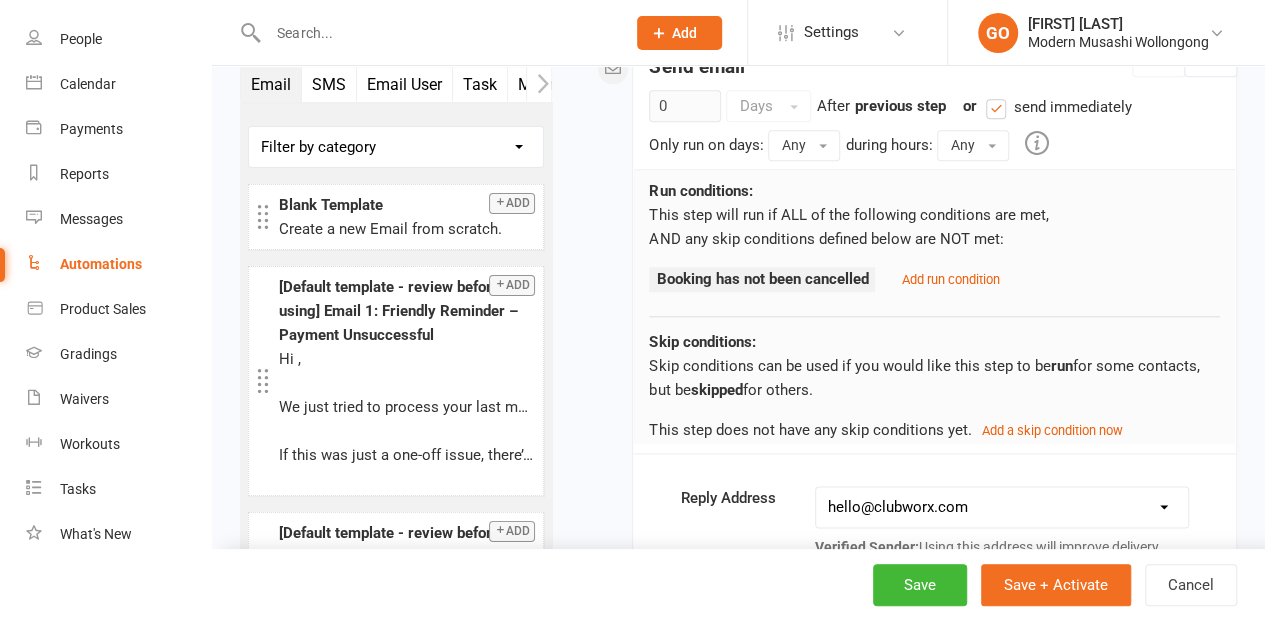 click on "Add run condition" at bounding box center (950, 279) 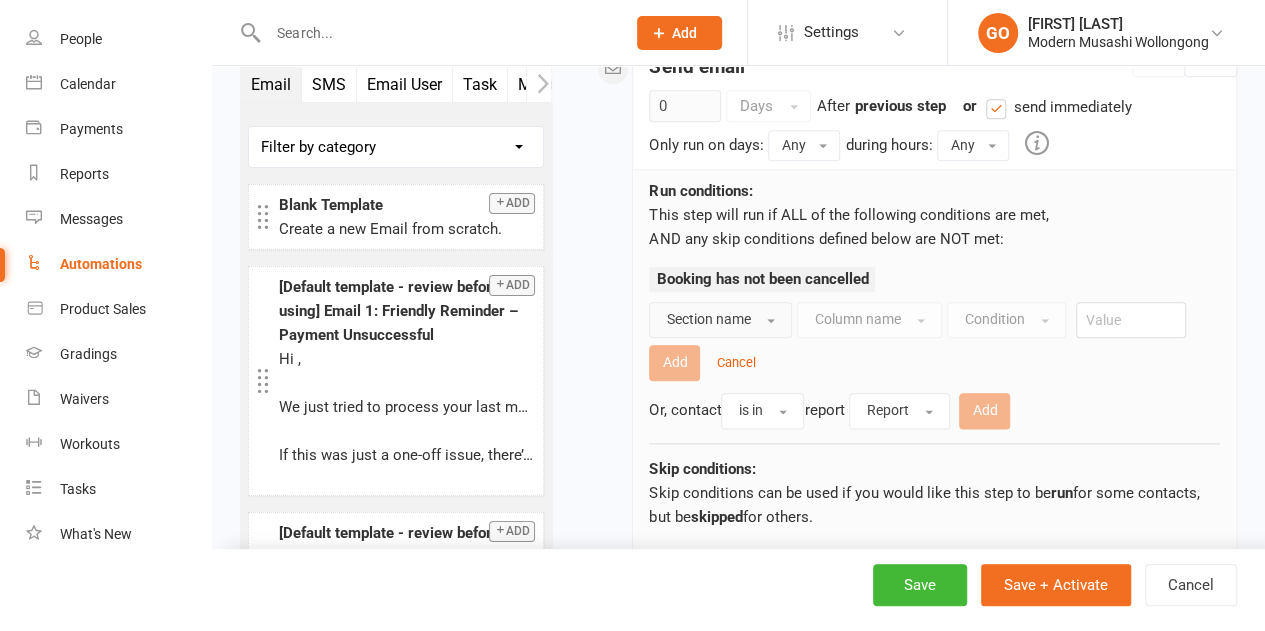 click on "Section name" at bounding box center (708, 319) 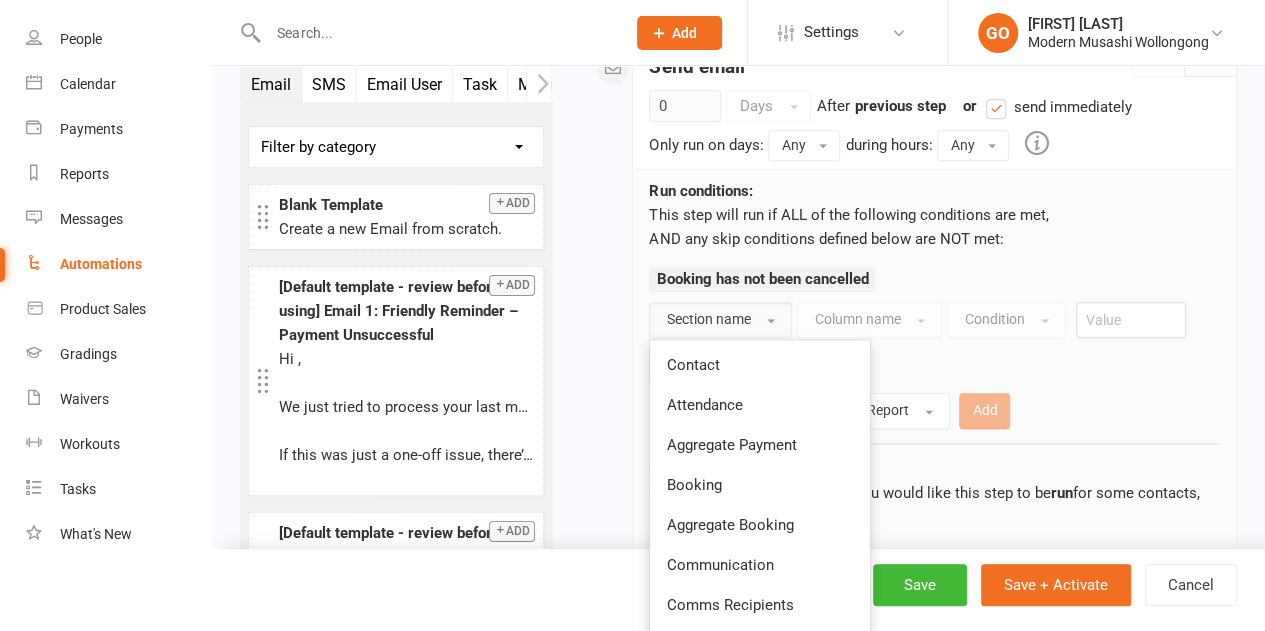 click on "Contact" at bounding box center [760, 365] 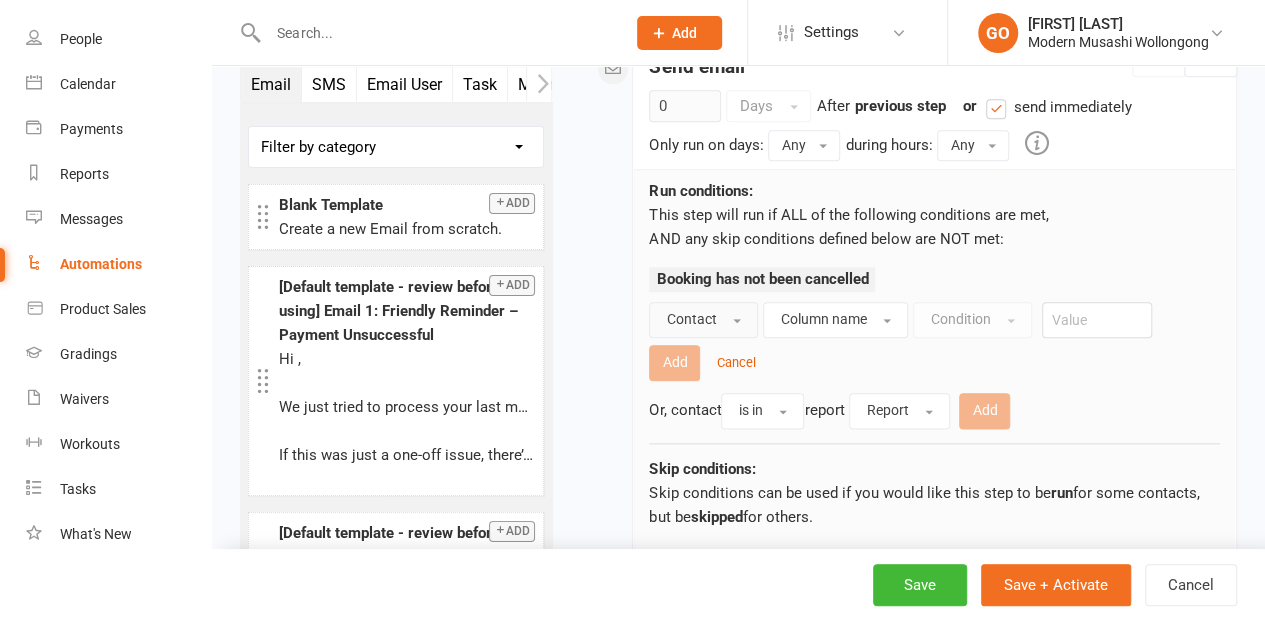 drag, startPoint x: 830, startPoint y: 371, endPoint x: 857, endPoint y: 357, distance: 30.413813 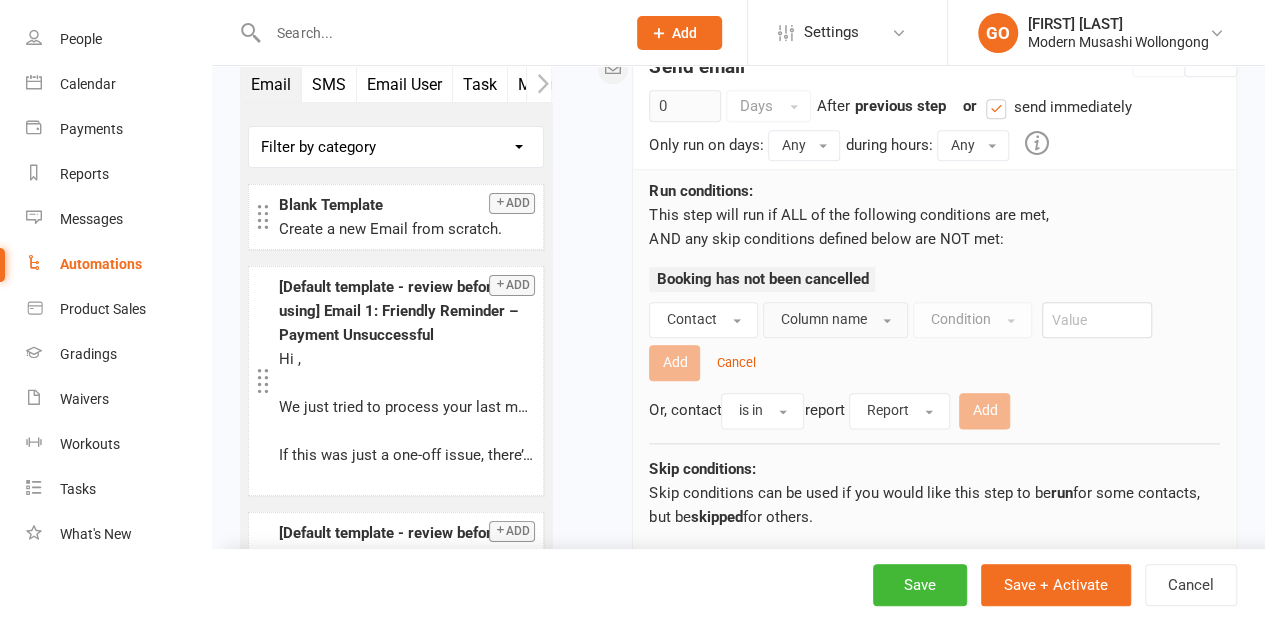 click on "Column name" at bounding box center [823, 319] 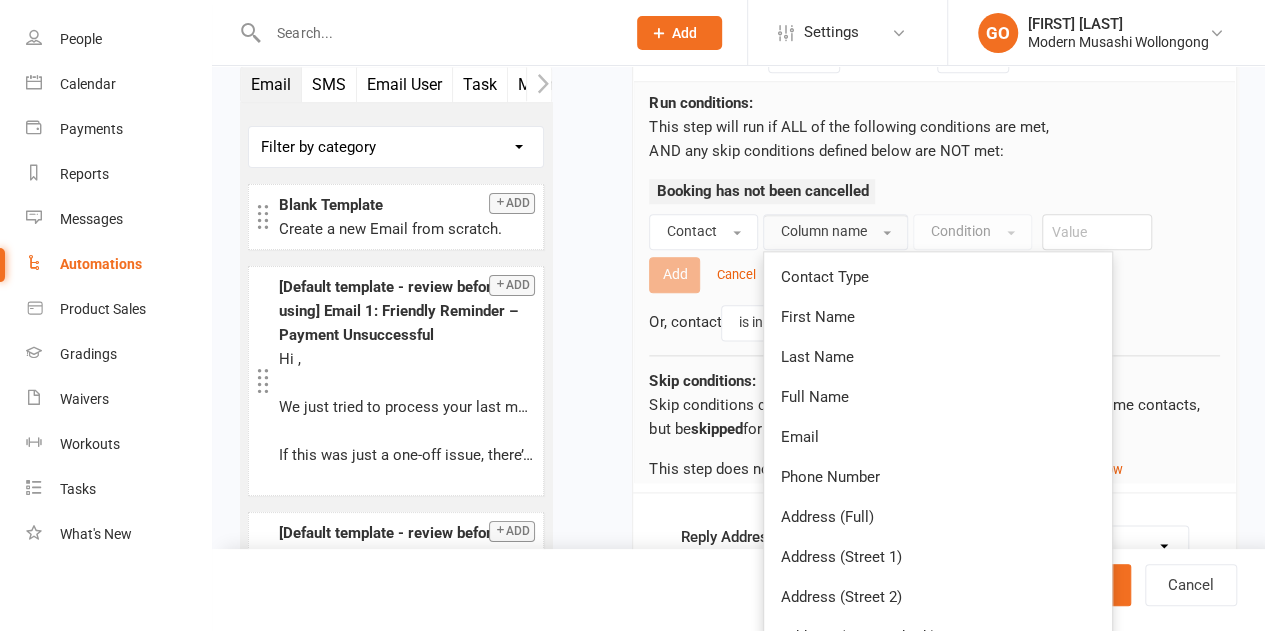 scroll, scrollTop: 1053, scrollLeft: 0, axis: vertical 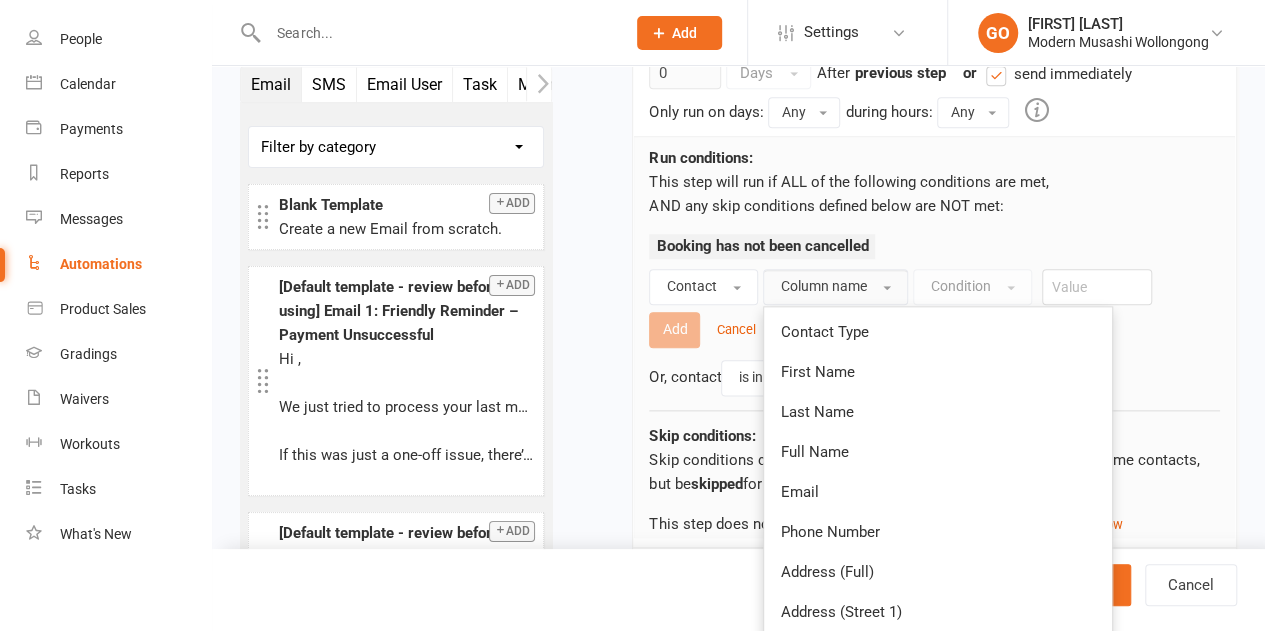 click on "Contact Type" at bounding box center (824, 332) 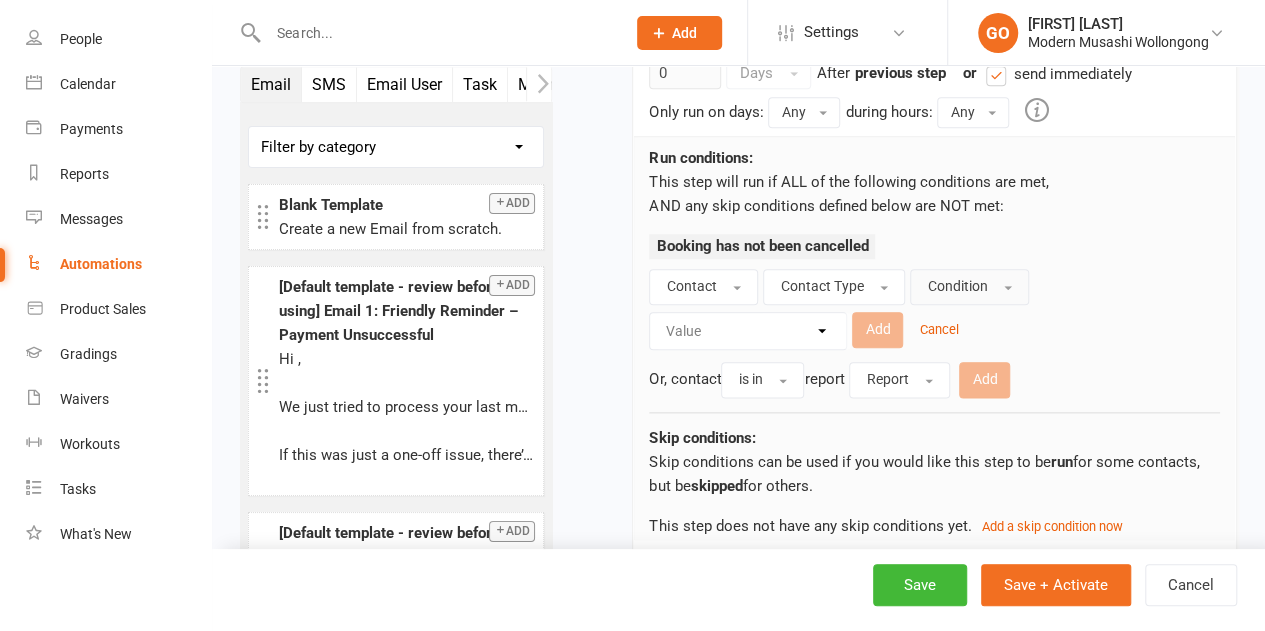 click on "Condition" at bounding box center (957, 286) 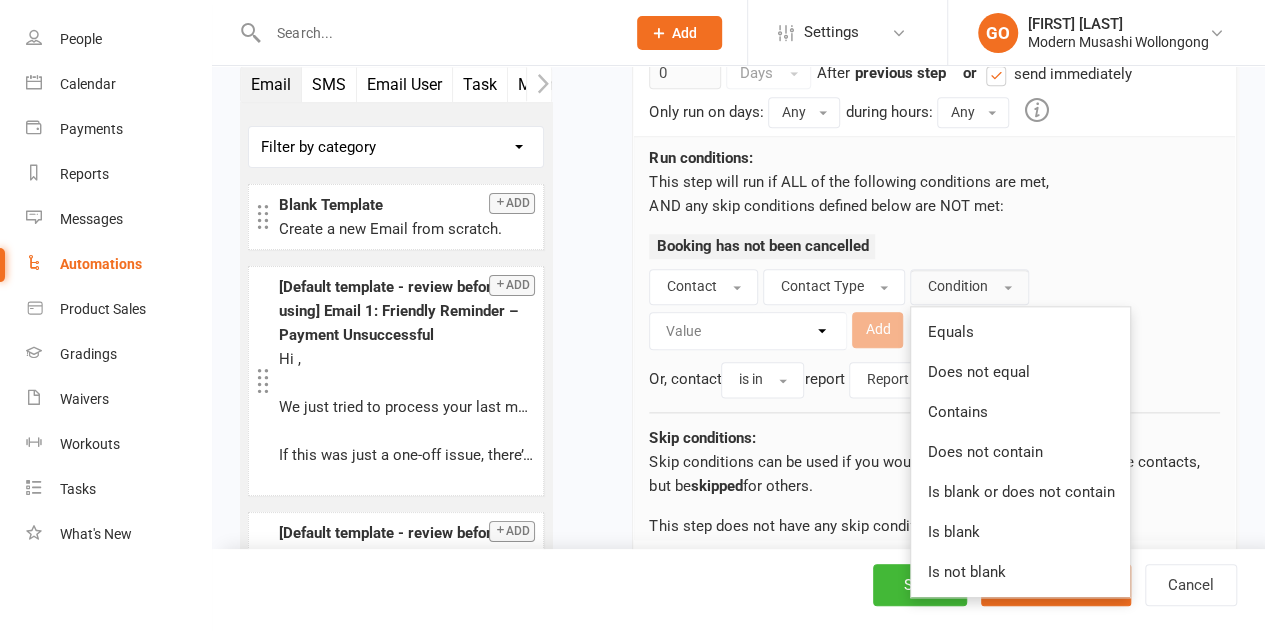 click on "Equals" at bounding box center (950, 332) 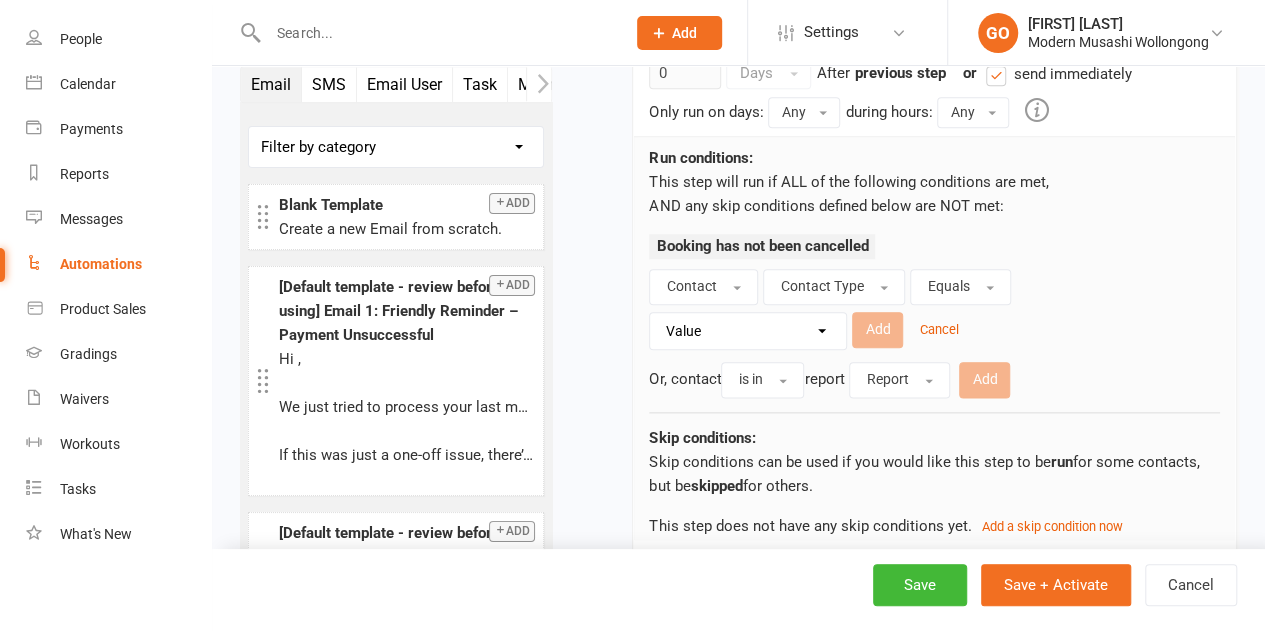 click on "Value Member Prospect Non-attending Contact" at bounding box center [753, 331] 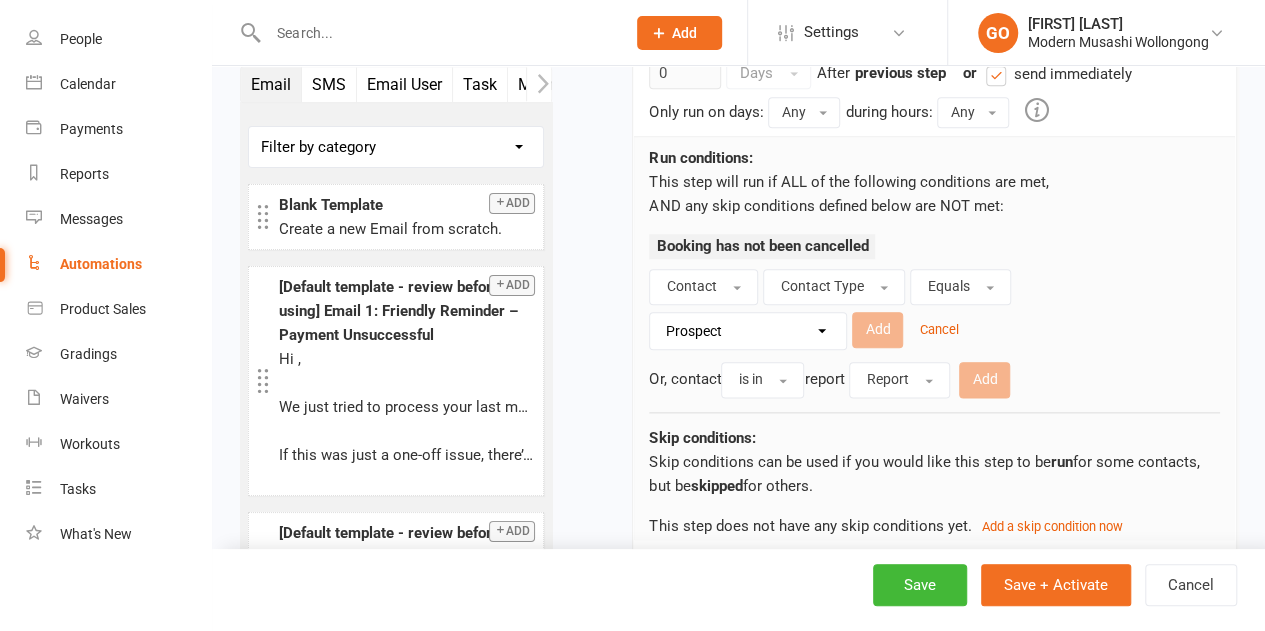click on "Value Member Prospect Non-attending Contact" at bounding box center [753, 331] 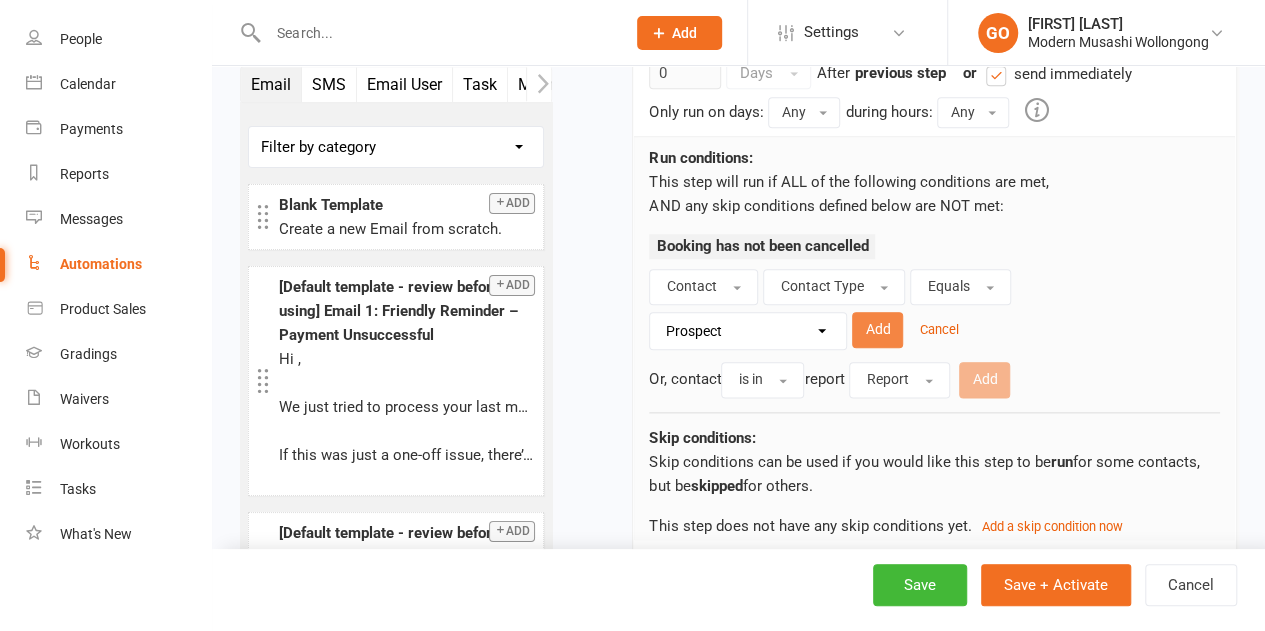 click on "Add" at bounding box center [877, 330] 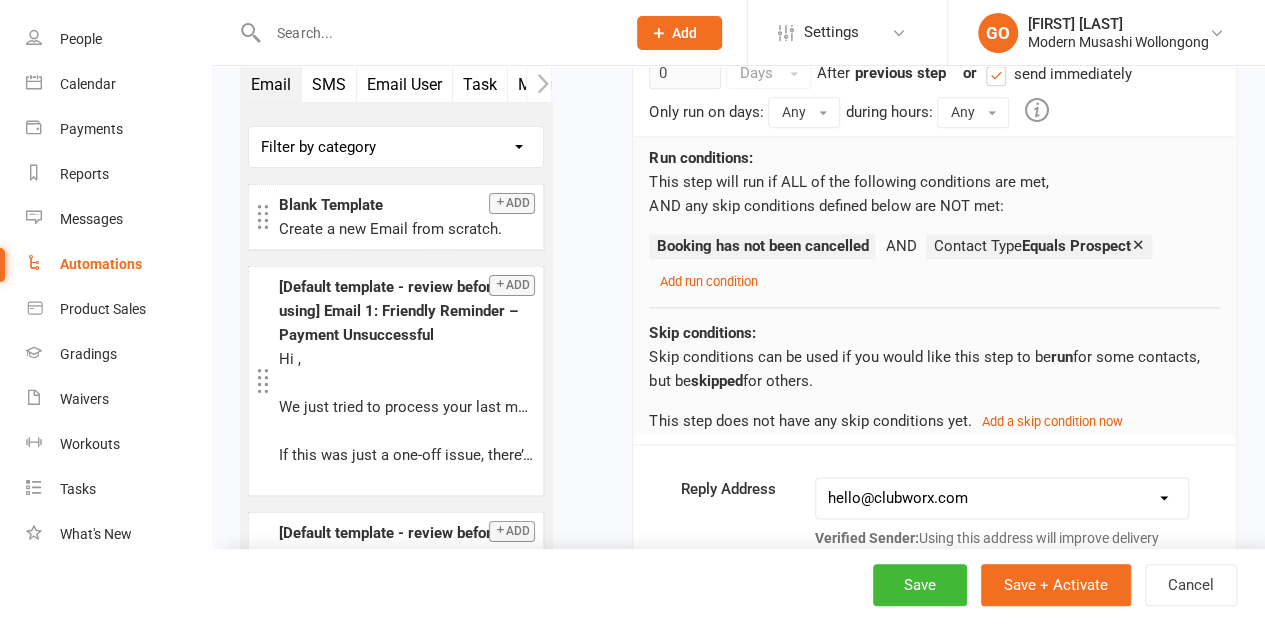 click on "Add run condition" at bounding box center (708, 281) 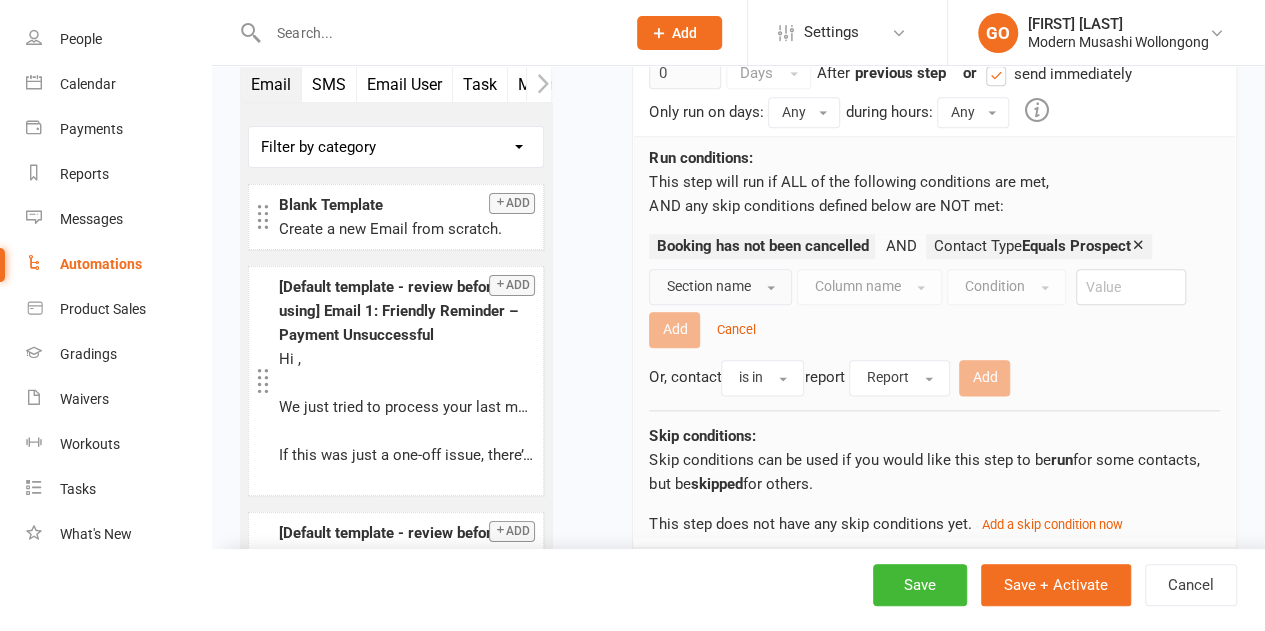 click on "Section name" at bounding box center (708, 286) 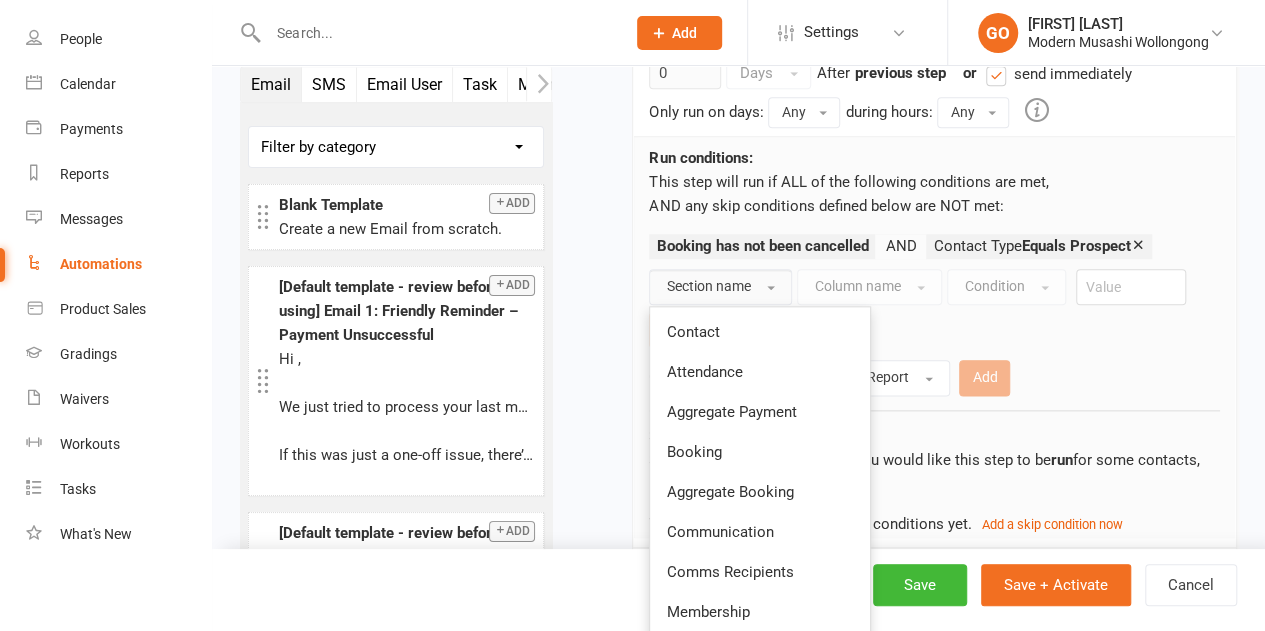 drag, startPoint x: 704, startPoint y: 474, endPoint x: 756, endPoint y: 392, distance: 97.097885 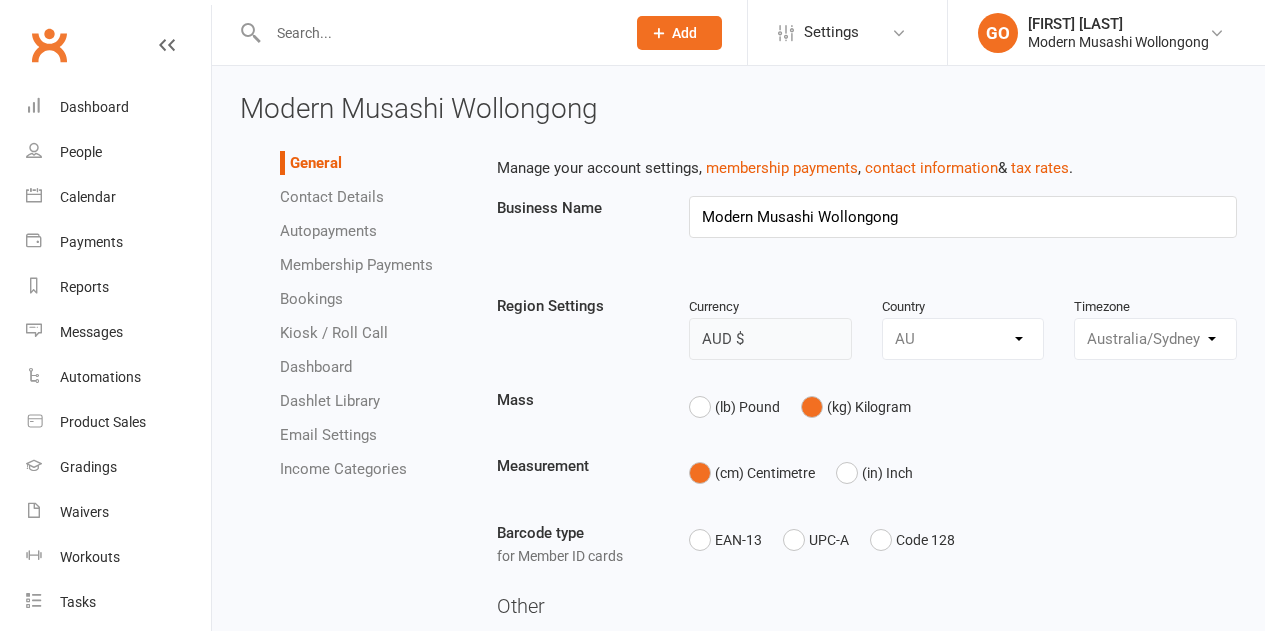 scroll, scrollTop: 0, scrollLeft: 0, axis: both 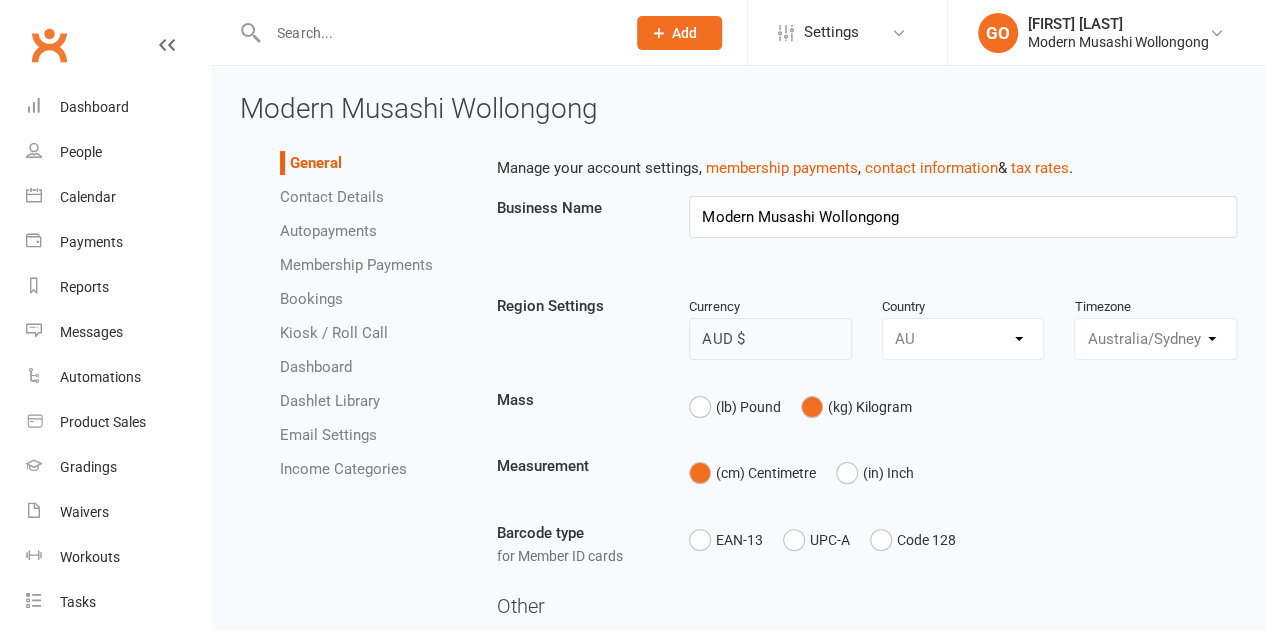 click on "Contact Details" at bounding box center (373, 197) 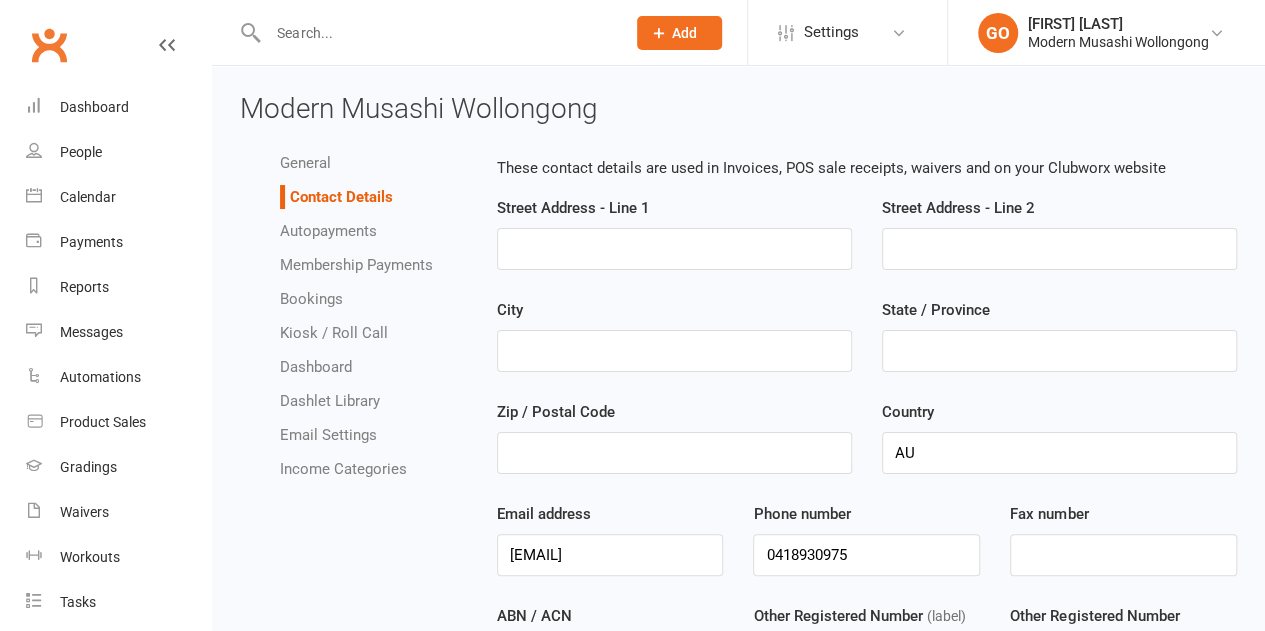 scroll, scrollTop: 249, scrollLeft: 0, axis: vertical 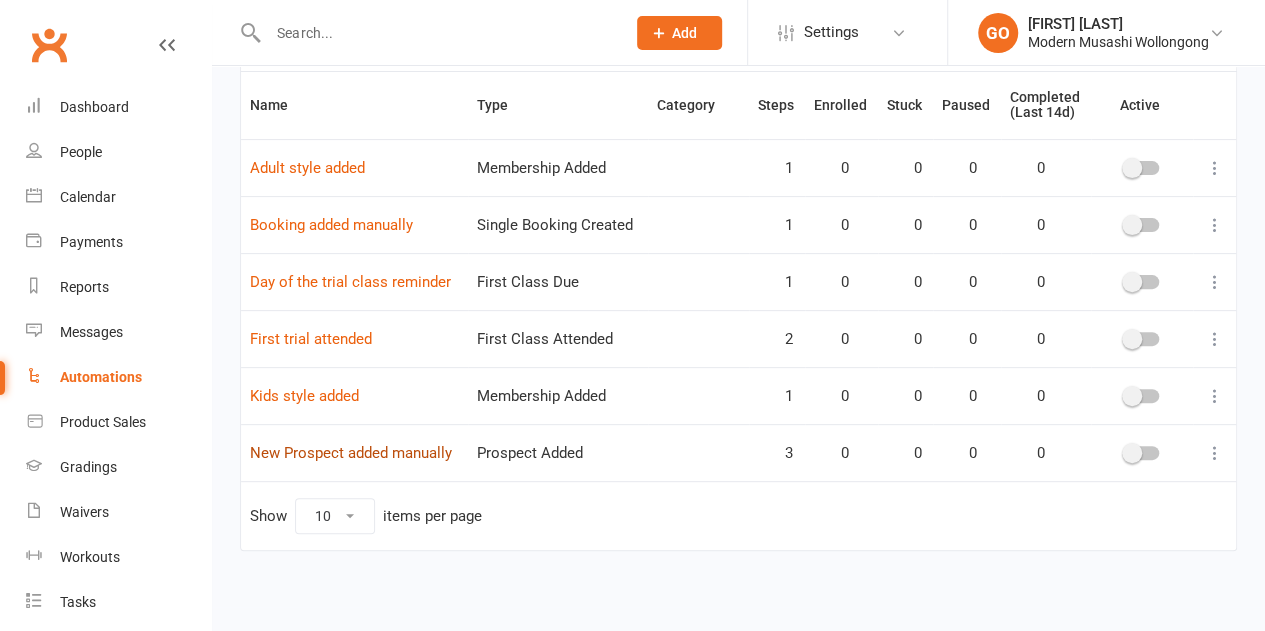 click on "New Prospect added manually" at bounding box center [351, 453] 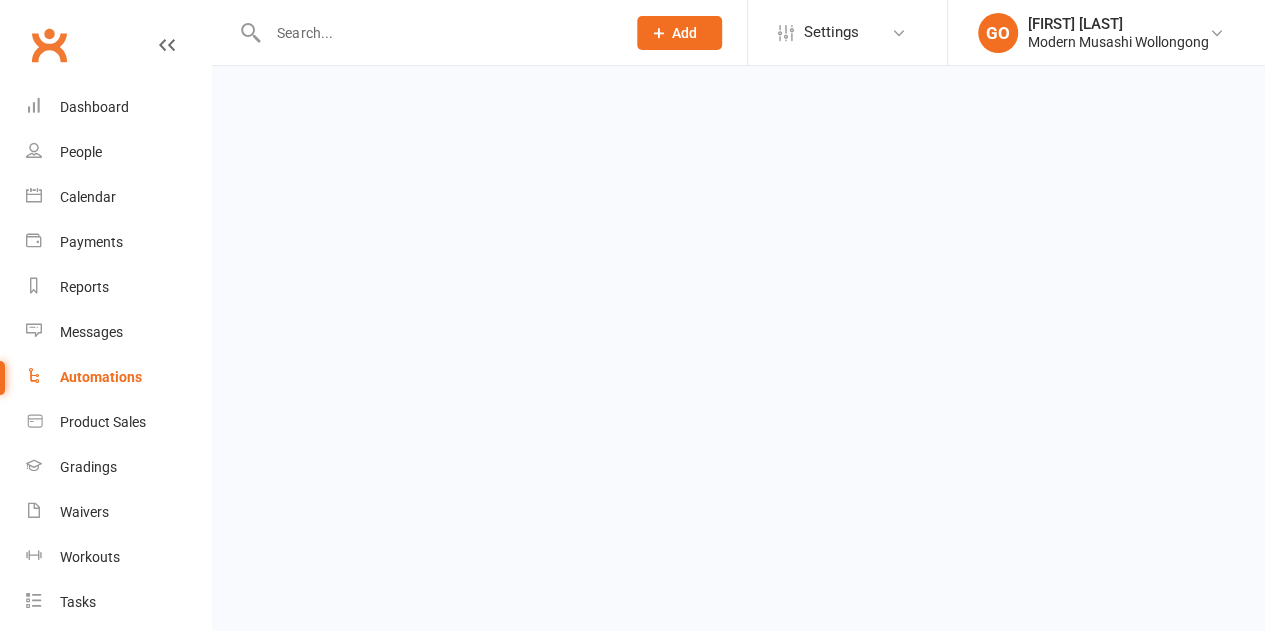 scroll, scrollTop: 0, scrollLeft: 0, axis: both 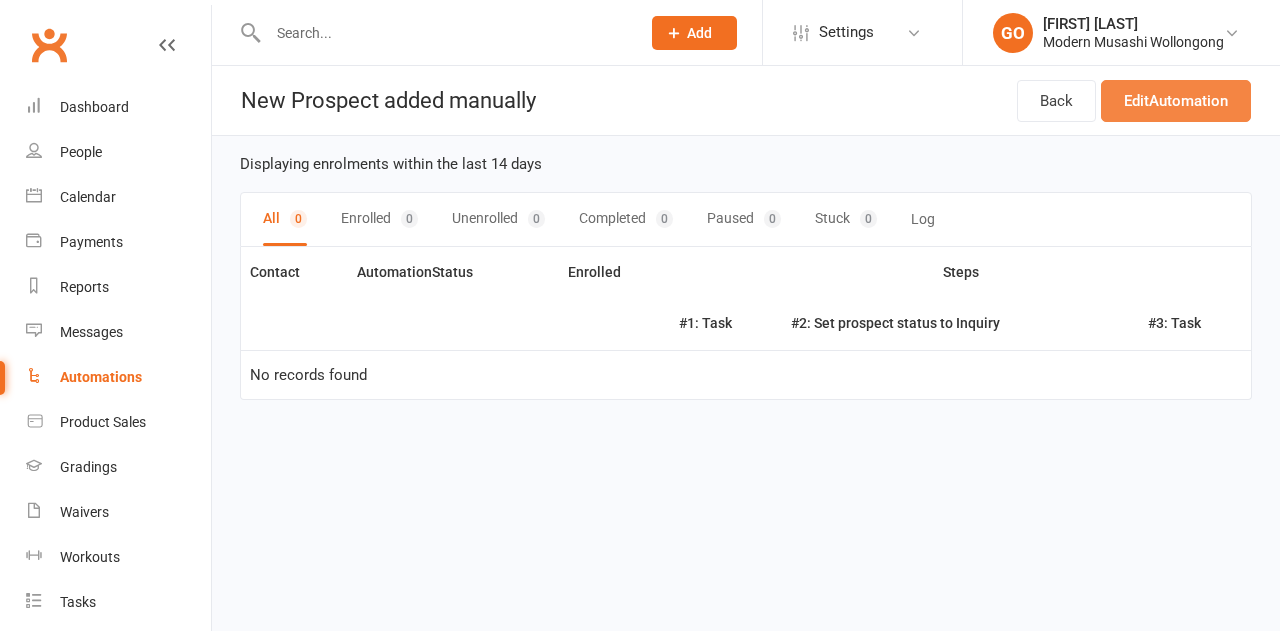 click on "Edit  Automation" at bounding box center [1176, 101] 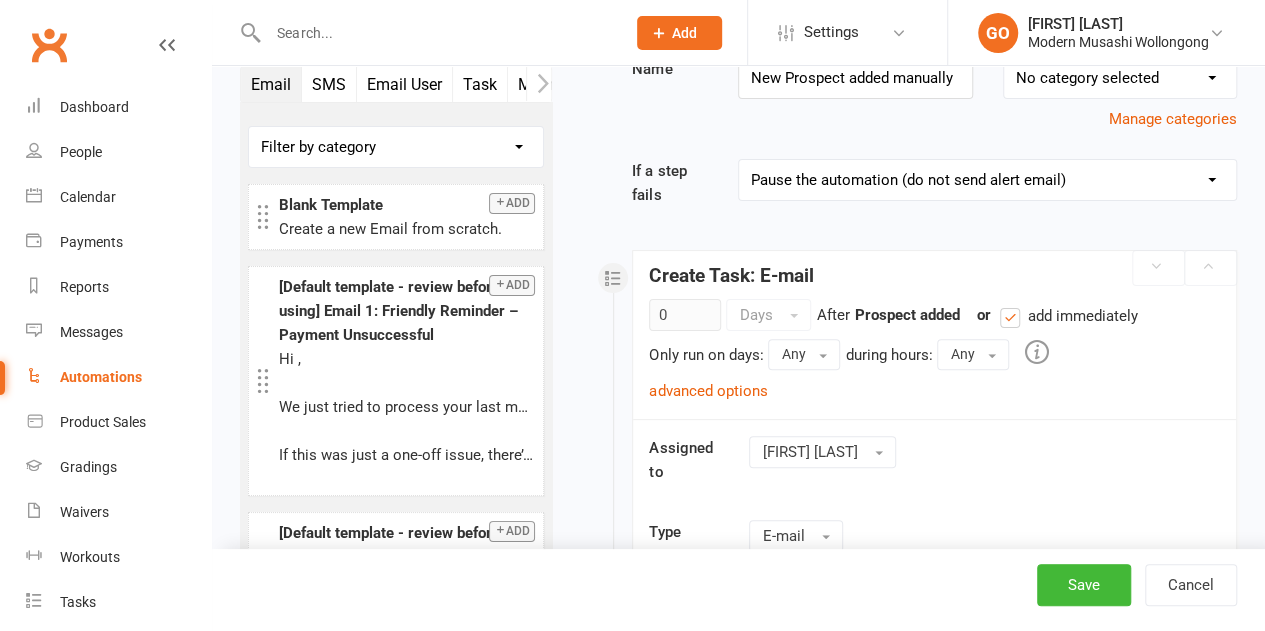 scroll, scrollTop: 166, scrollLeft: 0, axis: vertical 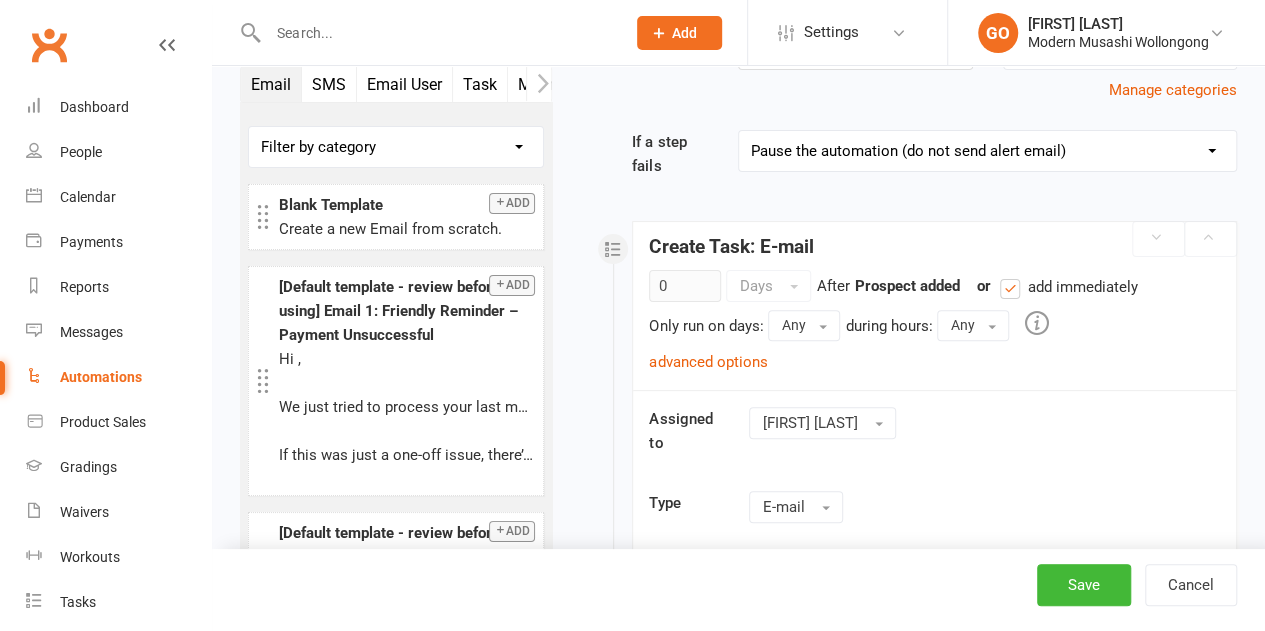 click on "Pause the automation (do not send alert email) Pause the automation and send an alert email Stop the automation (do not send alert email) Stop the automation and send an alert email Skip to next step (do not send alert email) Skip to next step and send an alert email" at bounding box center [987, 151] 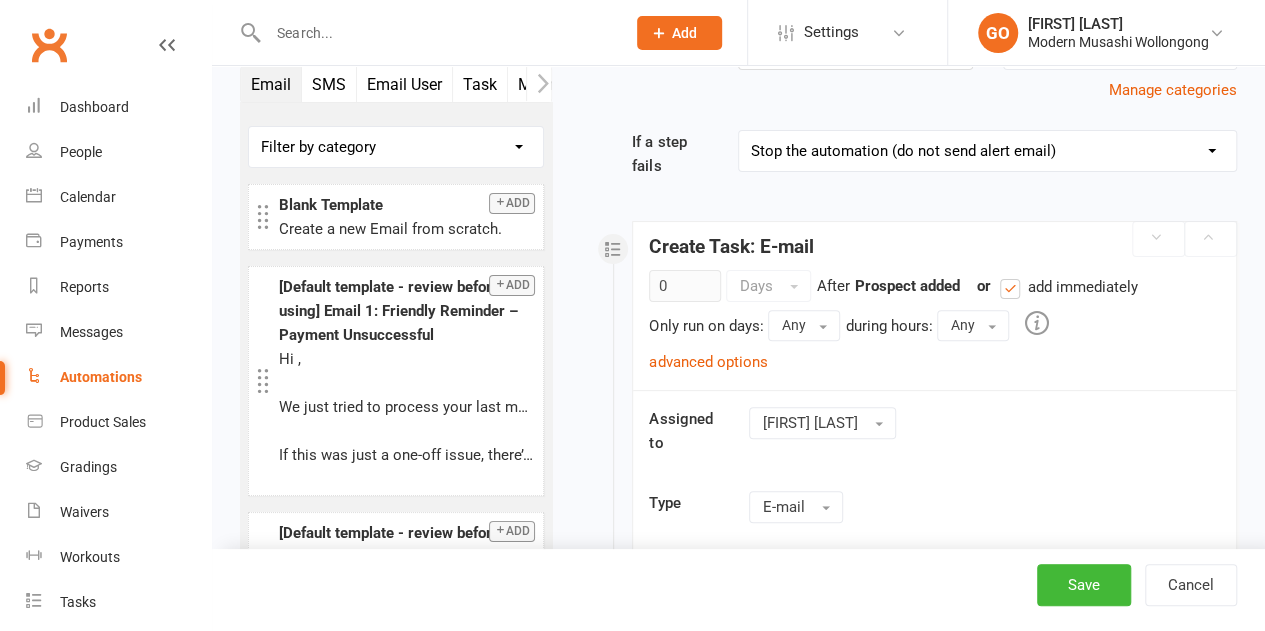click on "Pause the automation (do not send alert email) Pause the automation and send an alert email Stop the automation (do not send alert email) Stop the automation and send an alert email Skip to next step (do not send alert email) Skip to next step and send an alert email" at bounding box center (987, 151) 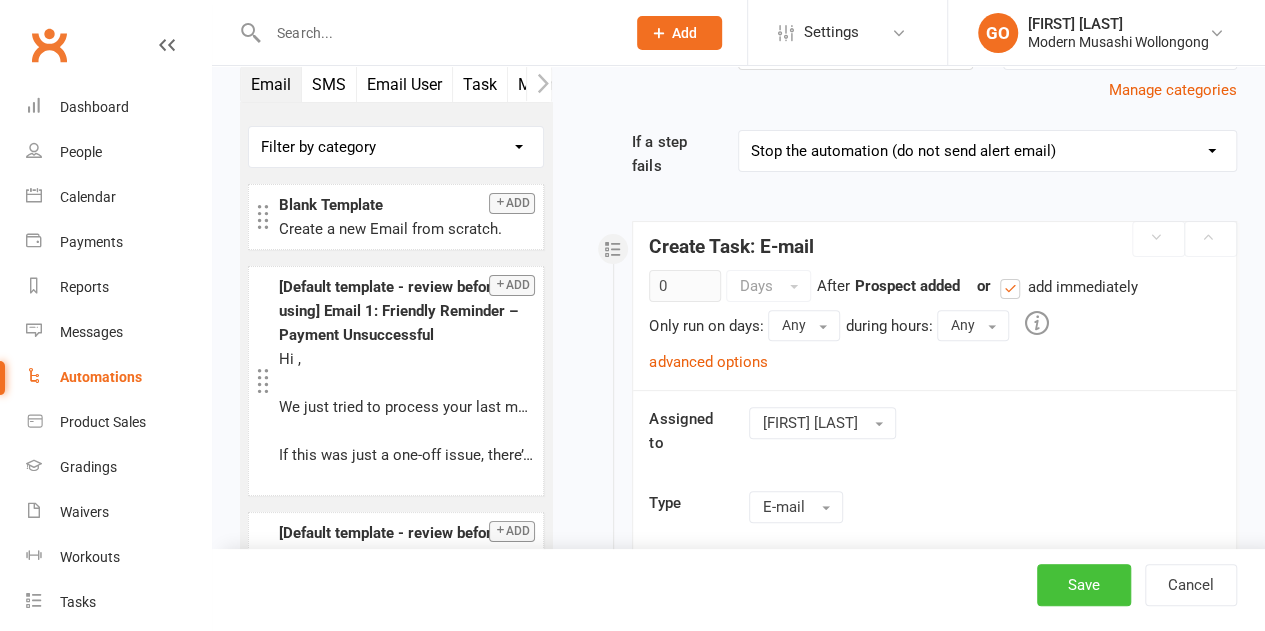 click on "Save" at bounding box center [1084, 585] 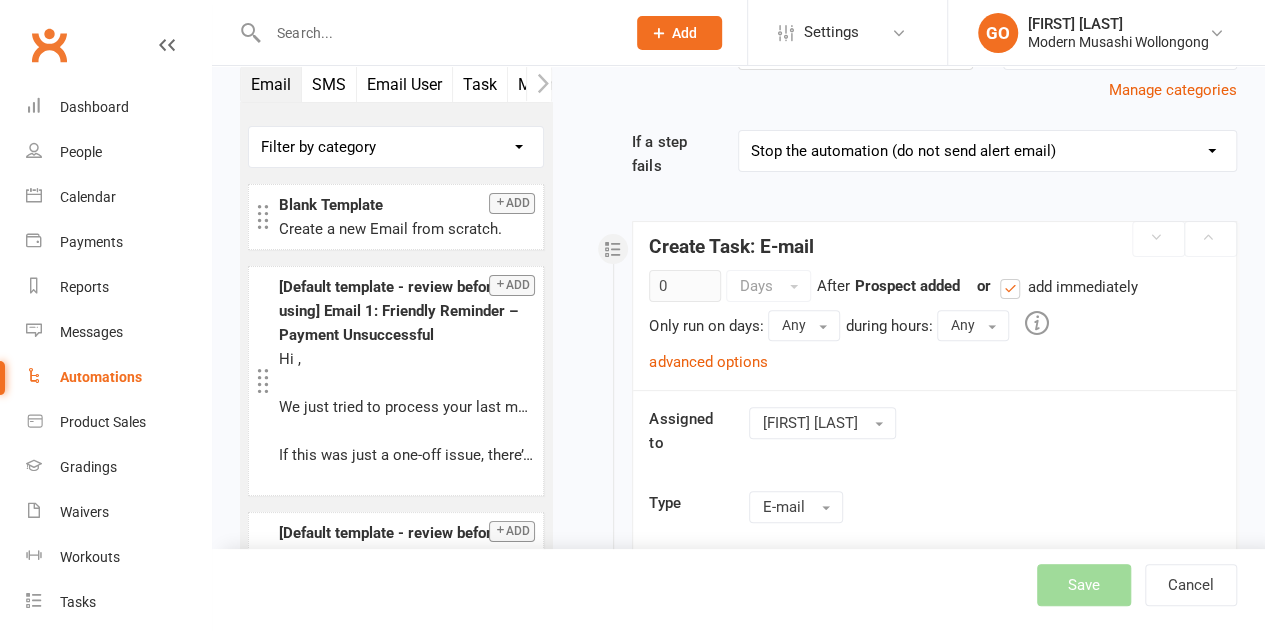 scroll, scrollTop: 0, scrollLeft: 0, axis: both 